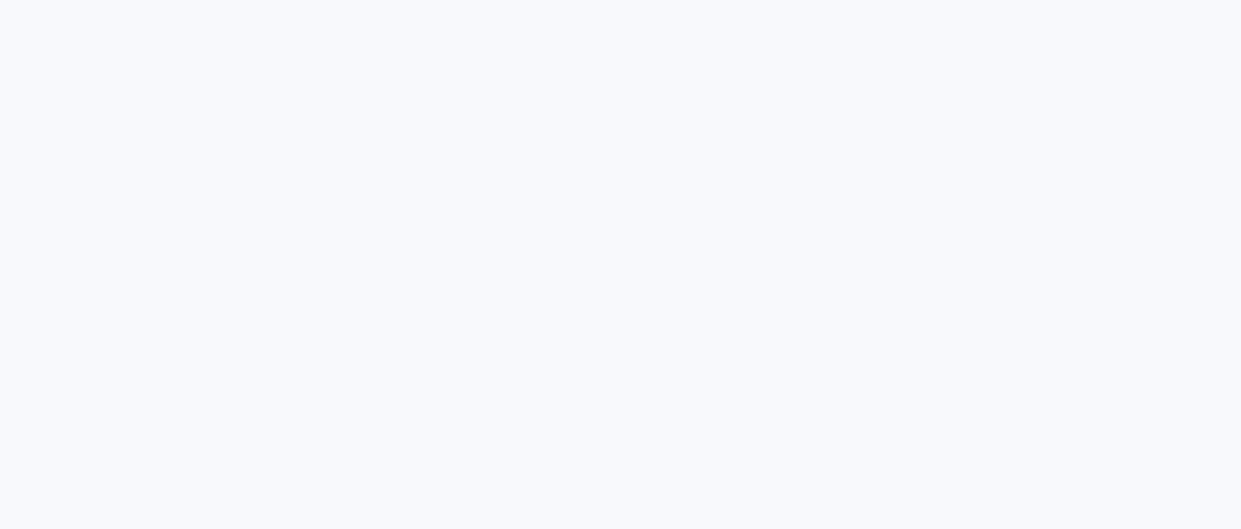 scroll, scrollTop: 0, scrollLeft: 0, axis: both 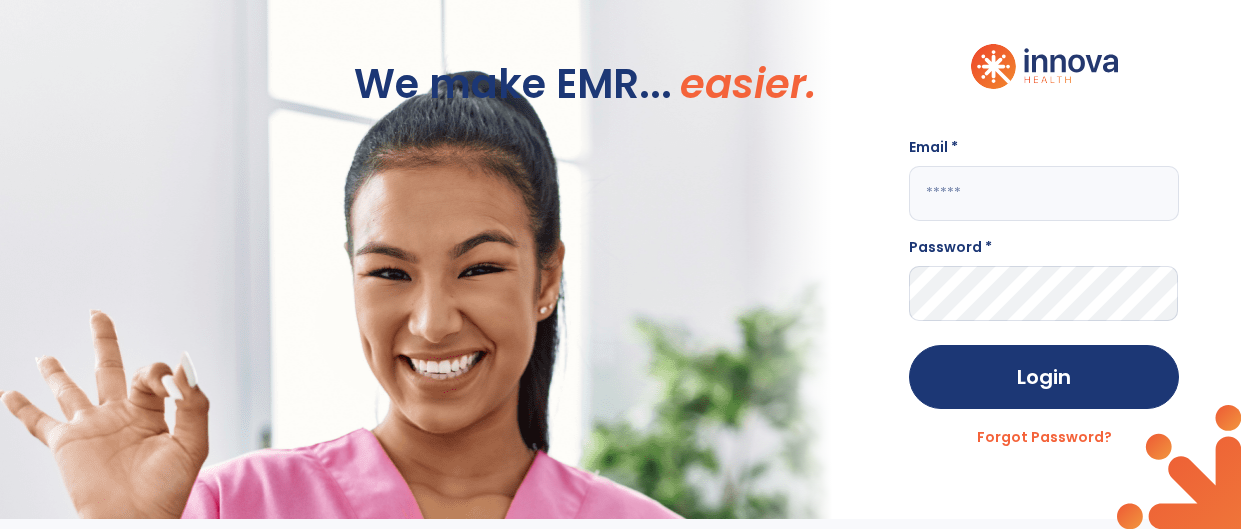 click 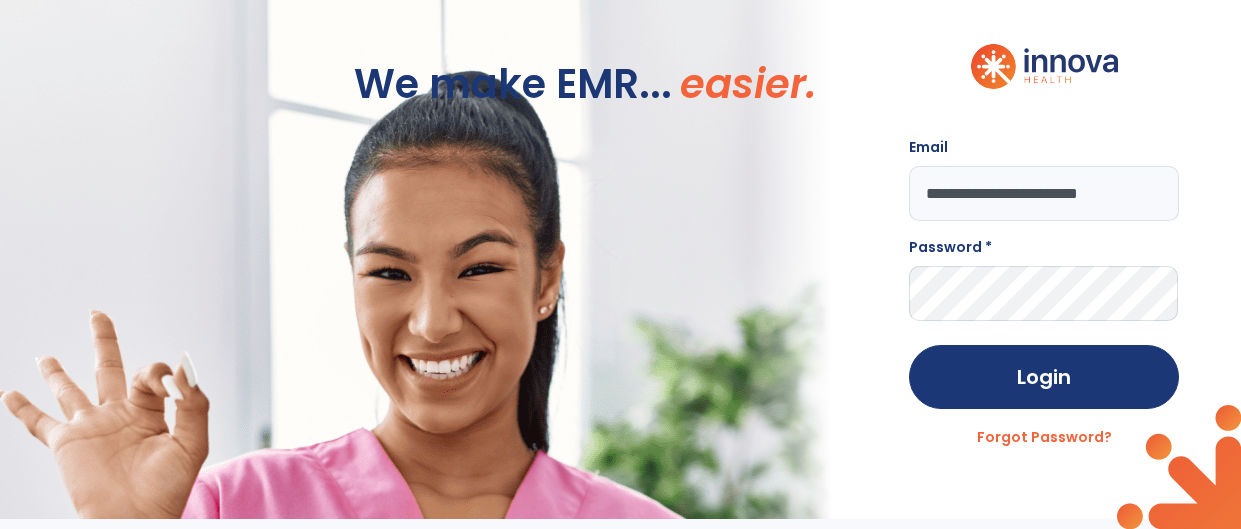 scroll, scrollTop: 0, scrollLeft: 11, axis: horizontal 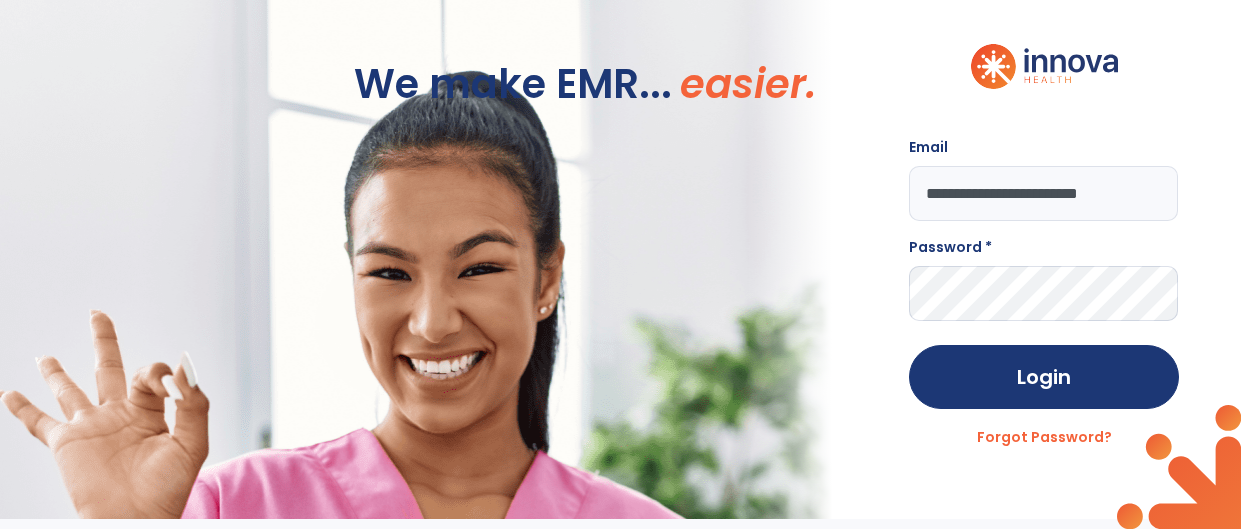 type on "**********" 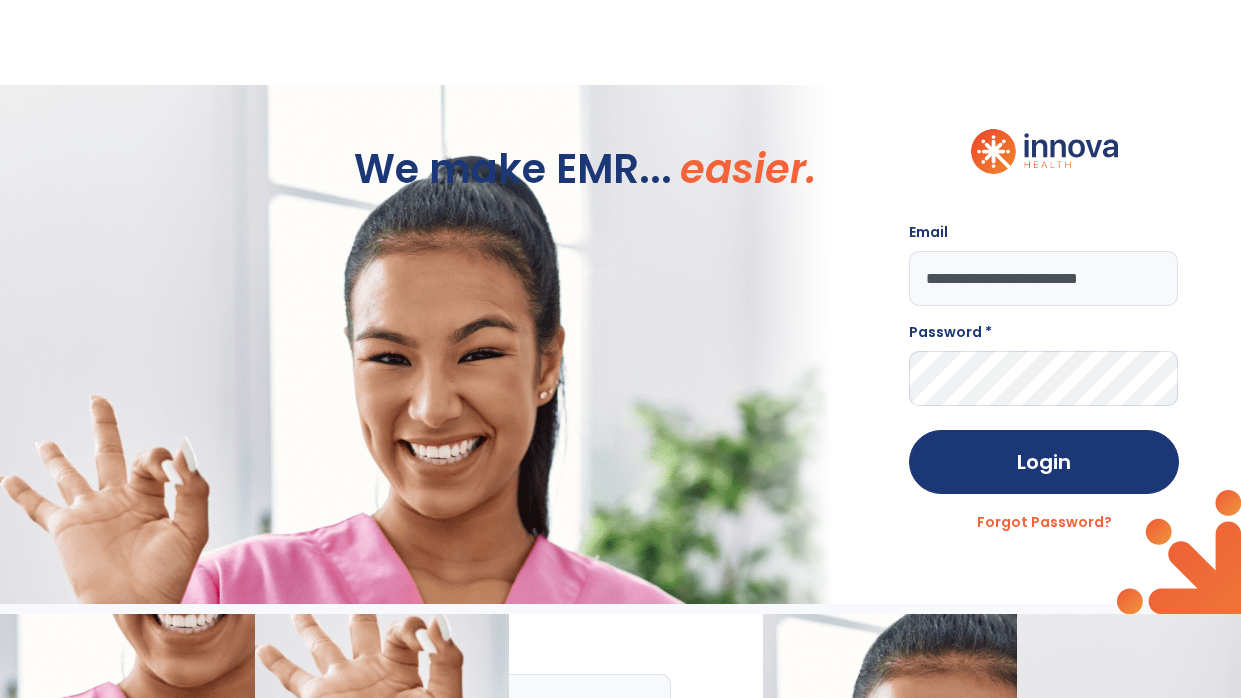 scroll, scrollTop: 0, scrollLeft: 0, axis: both 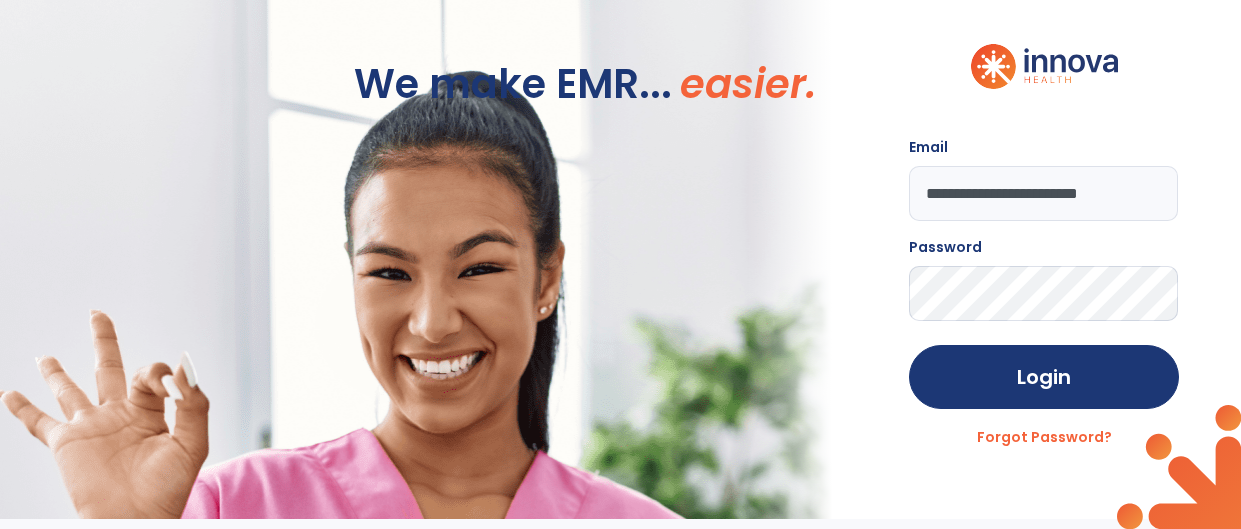 click on "Login" 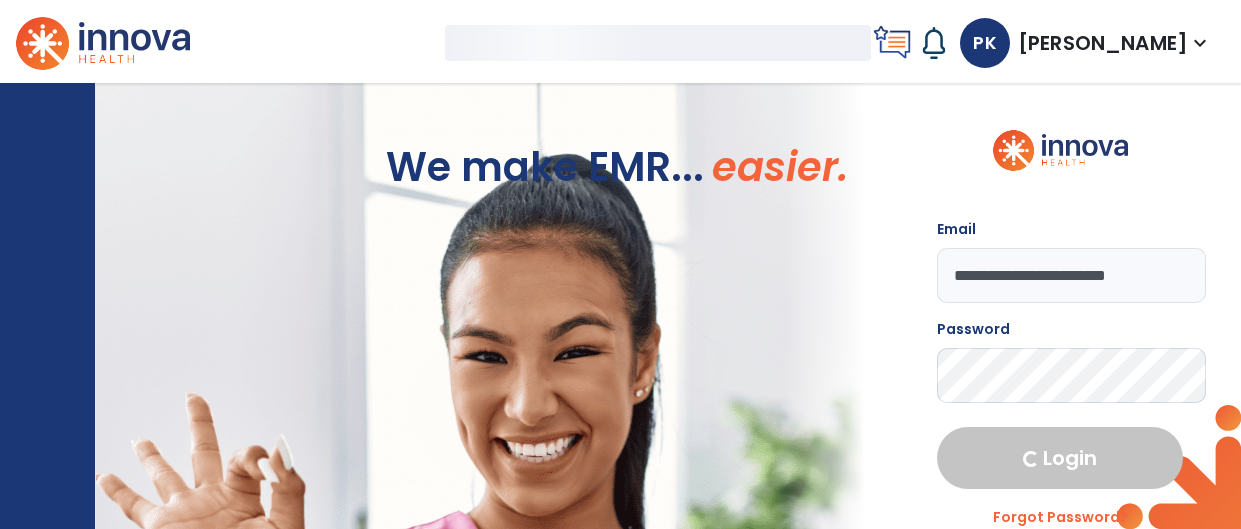 select on "****" 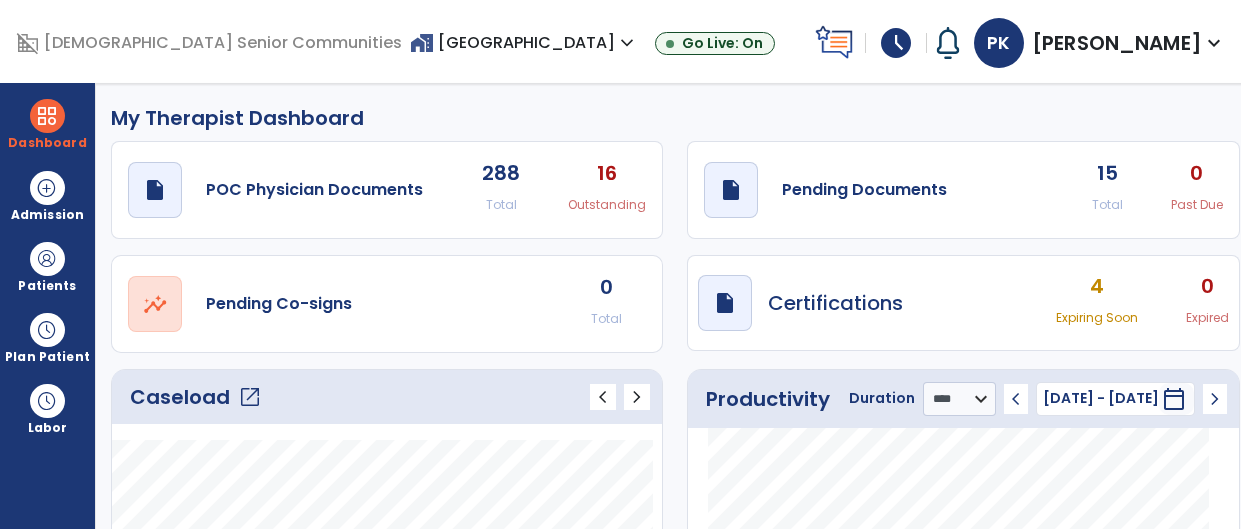 click on "draft   open_in_new  Pending Documents 15 Total 0 Past Due" 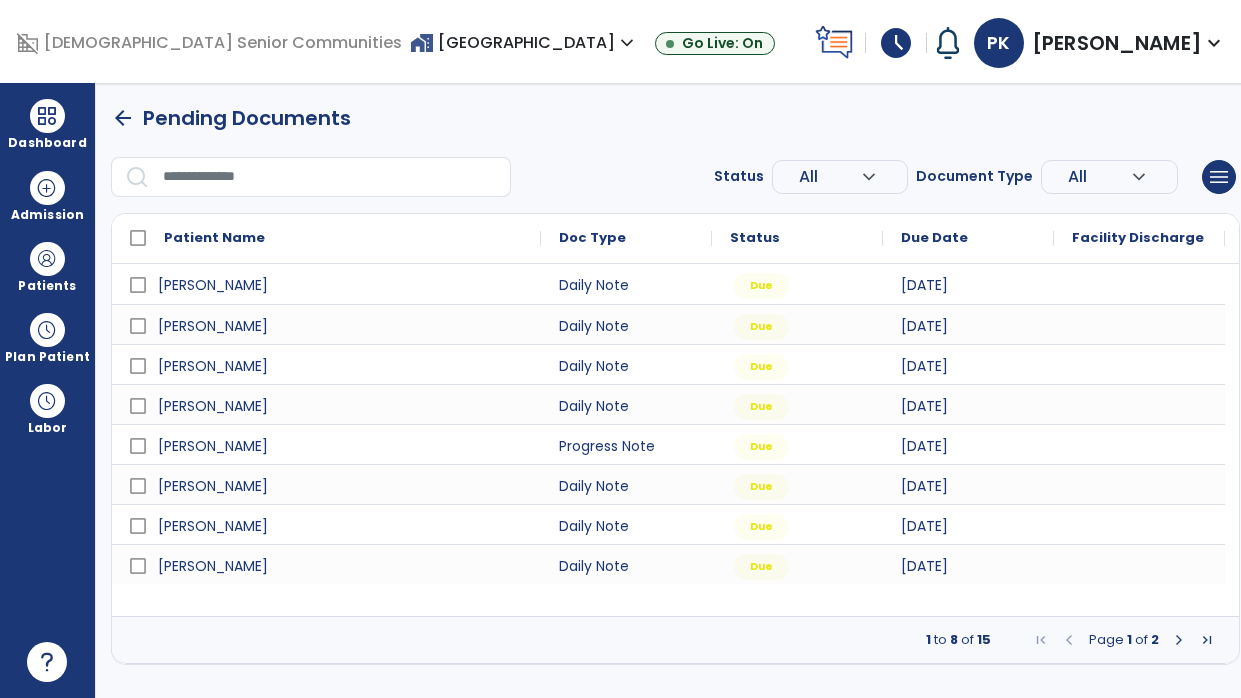 click at bounding box center [1179, 640] 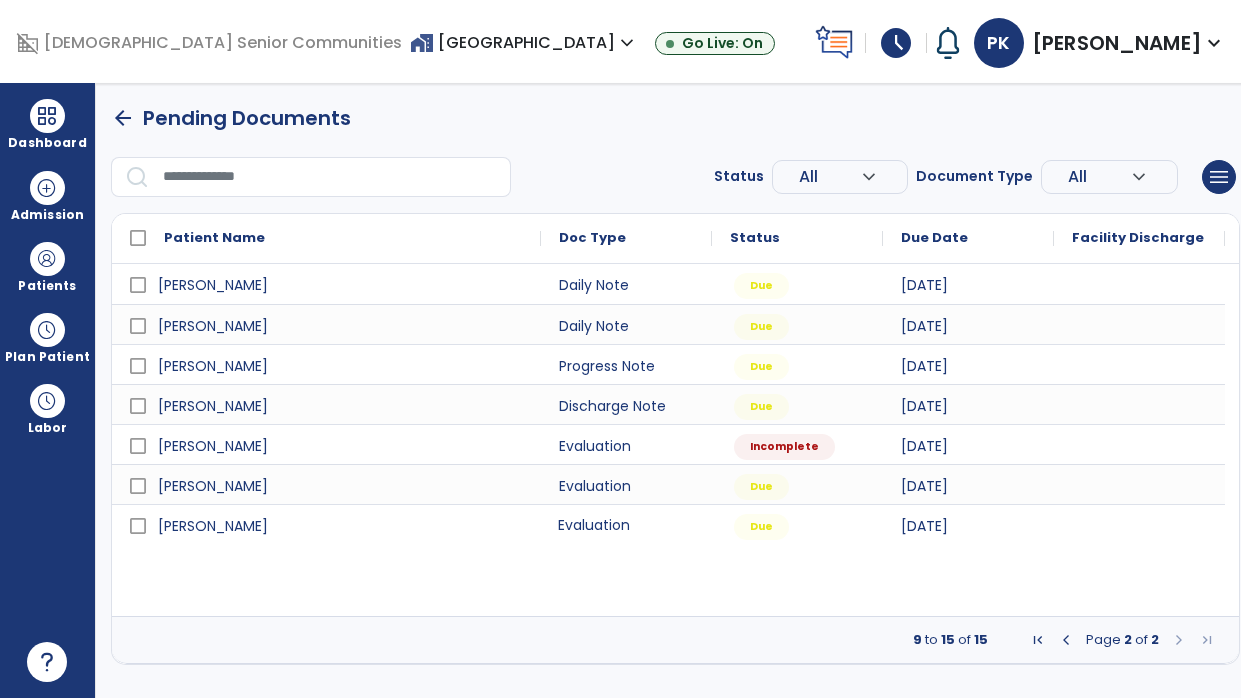 click on "Evaluation" at bounding box center [626, 524] 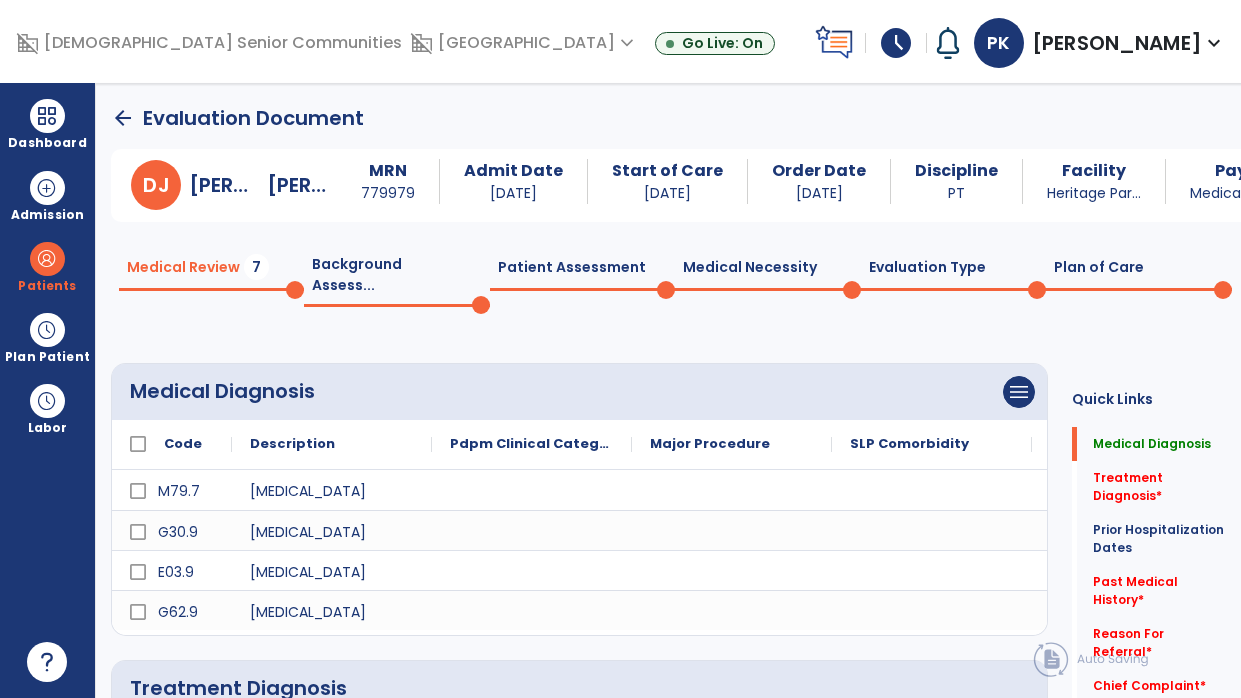 click on "Medical Necessity  0" 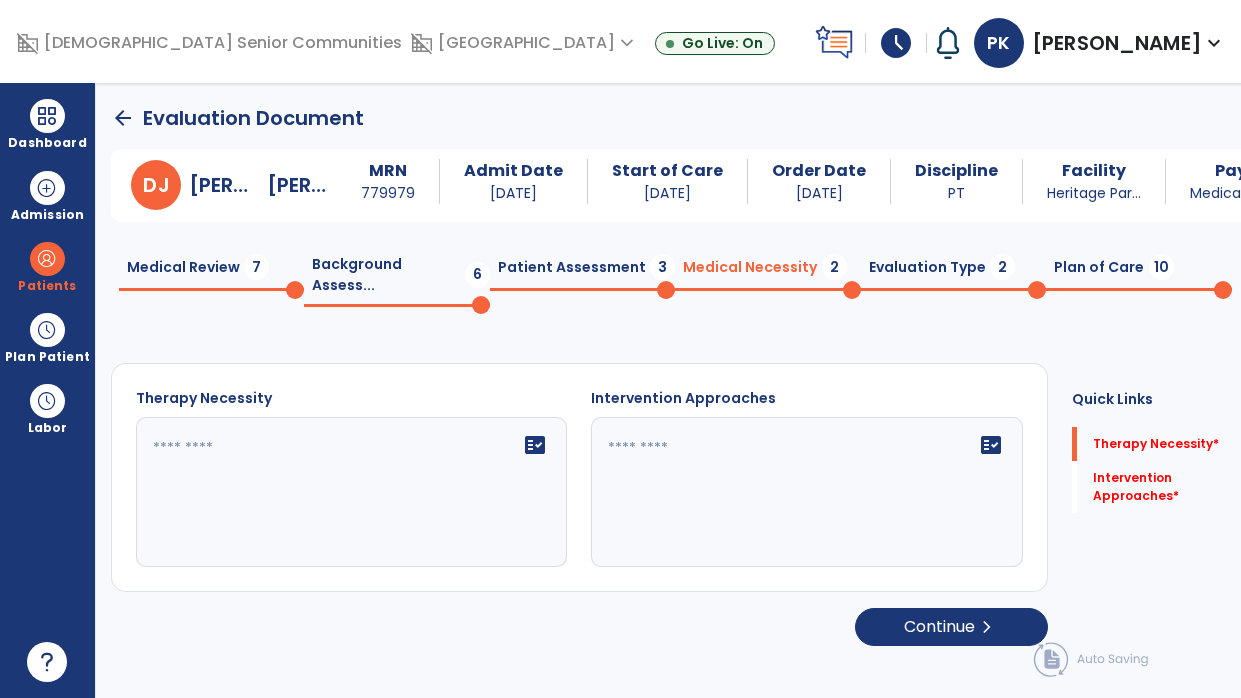 click on "fact_check" 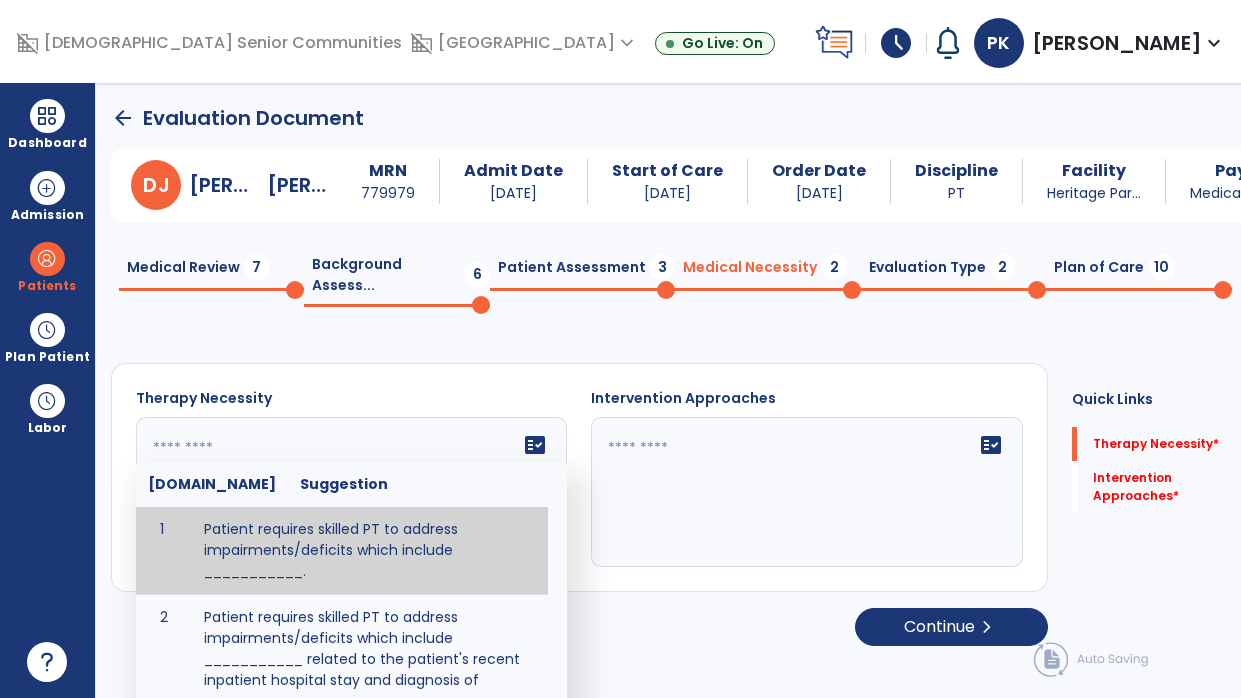 type on "**********" 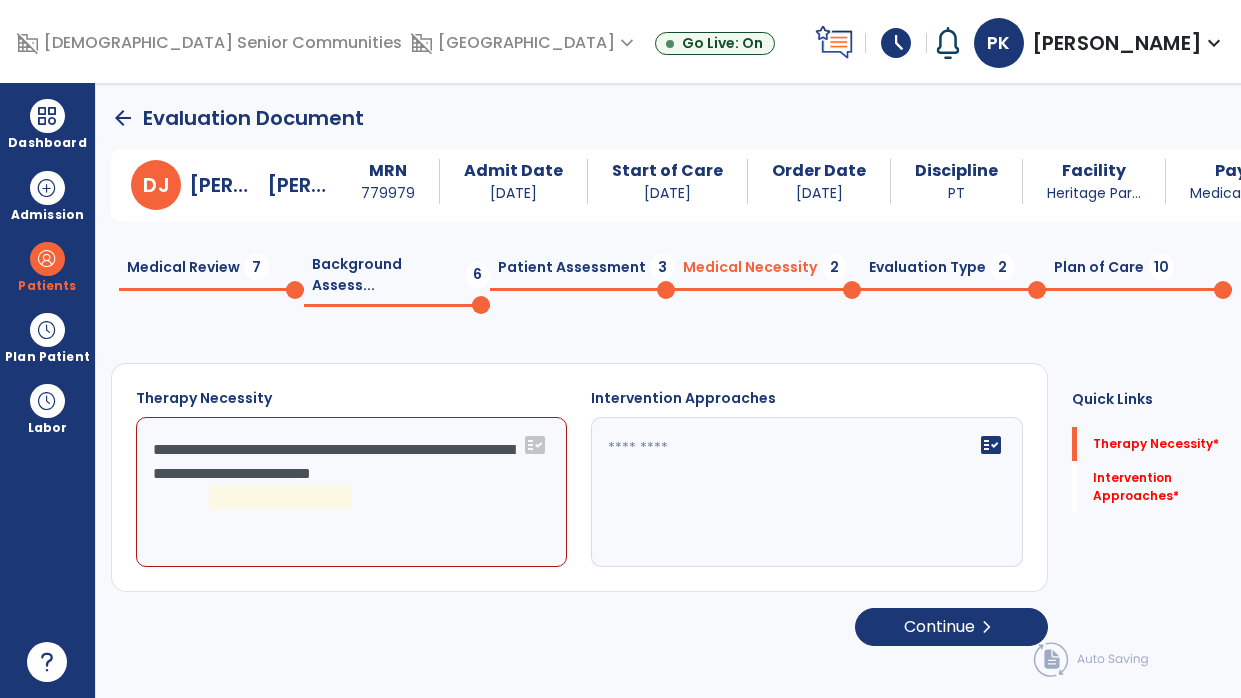 click on "fact_check" 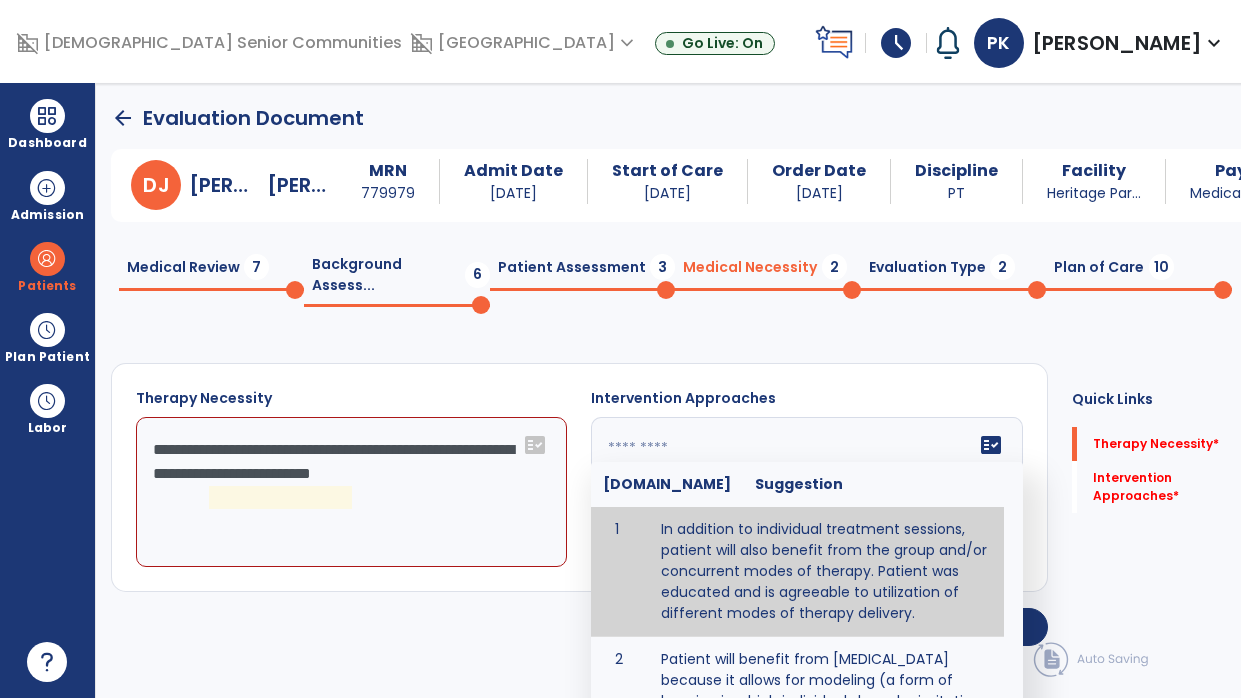 type on "**********" 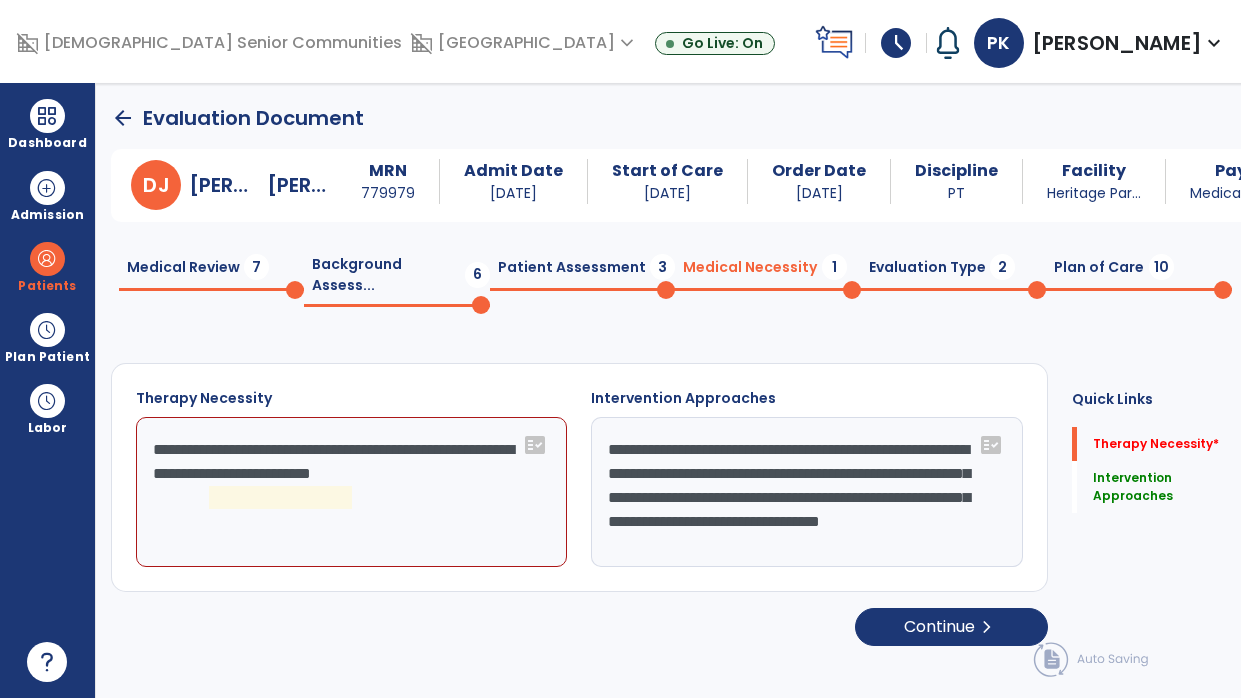 click on "**********" 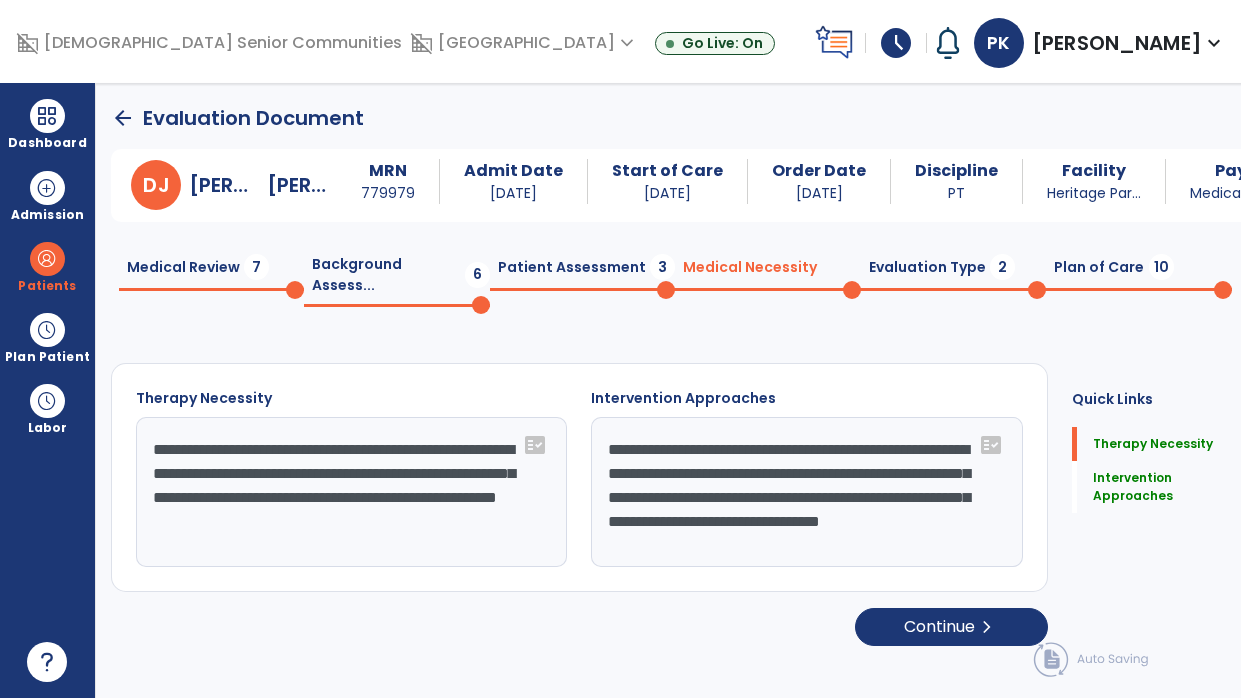 type on "**********" 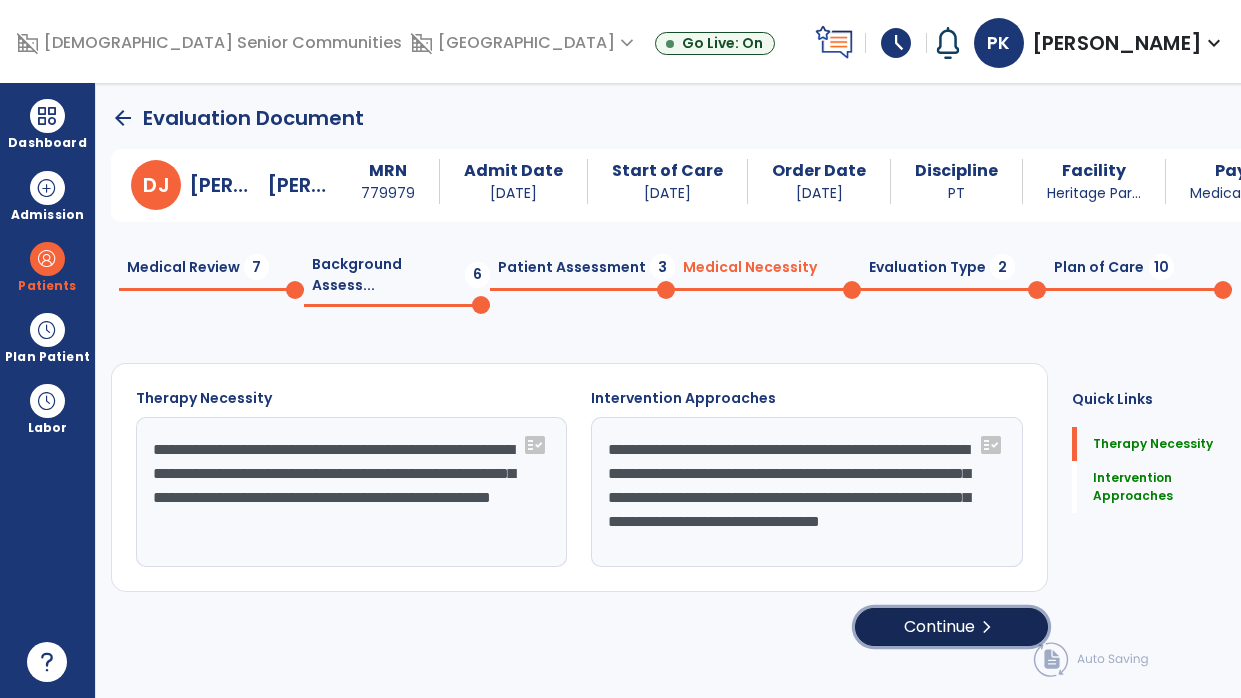 click on "chevron_right" 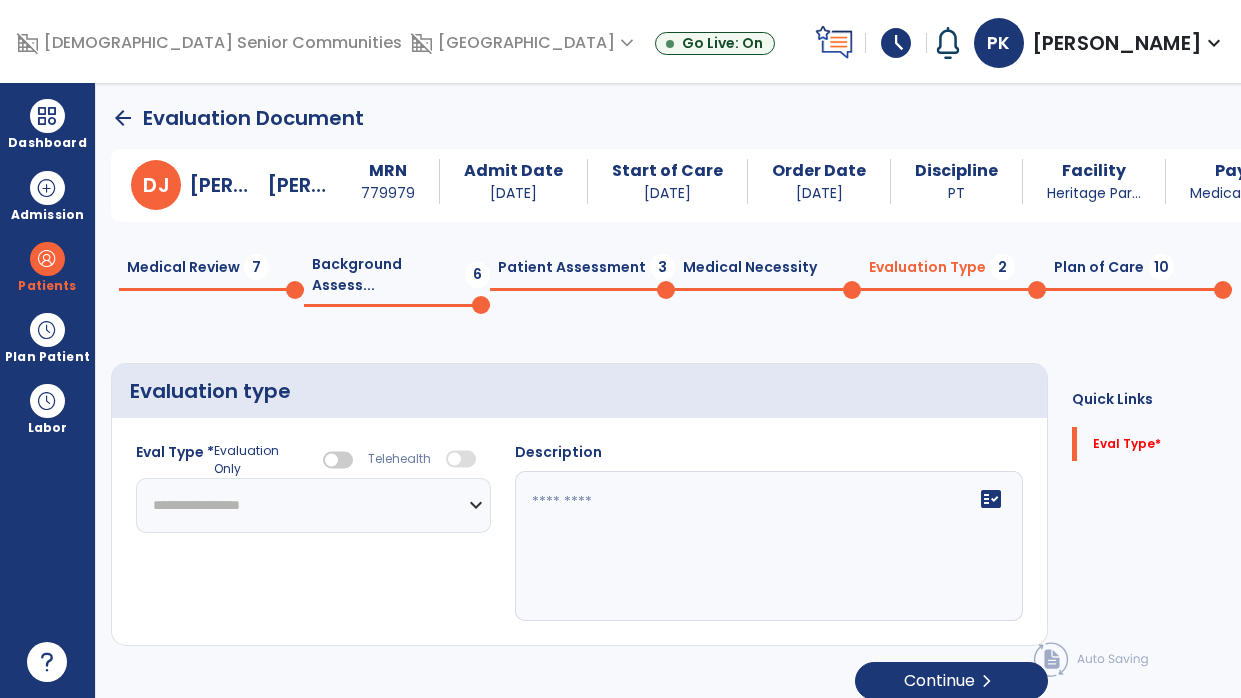 click on "**********" 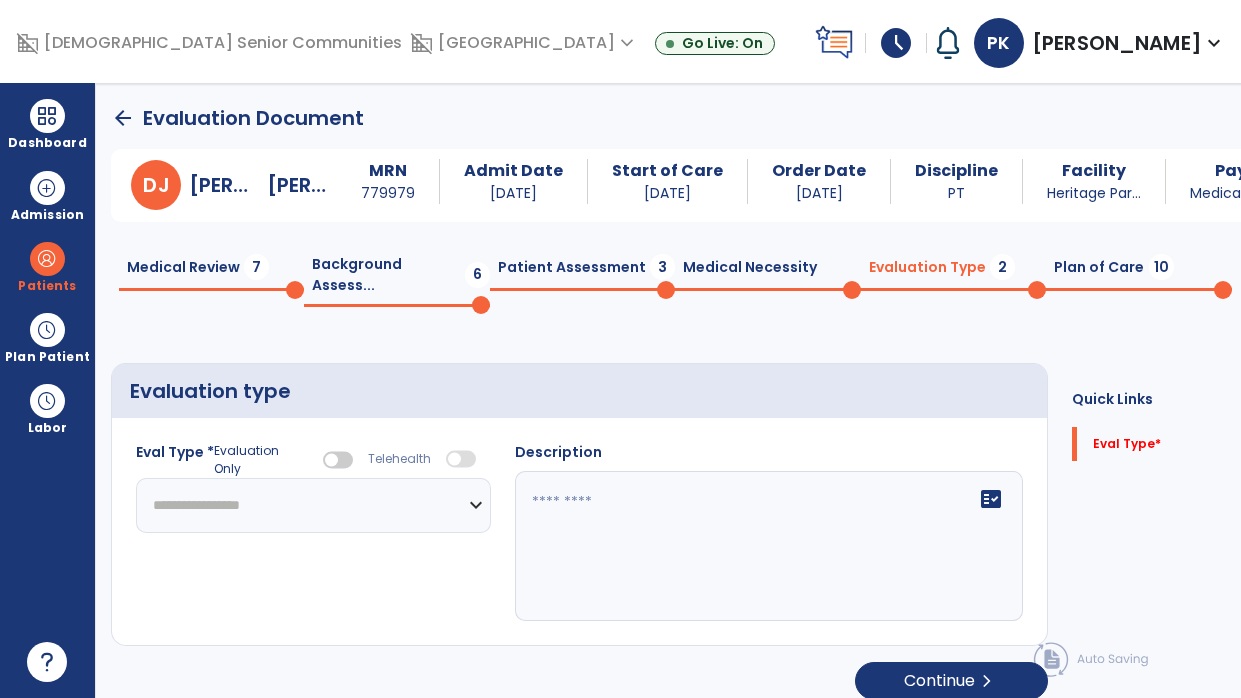 select on "**********" 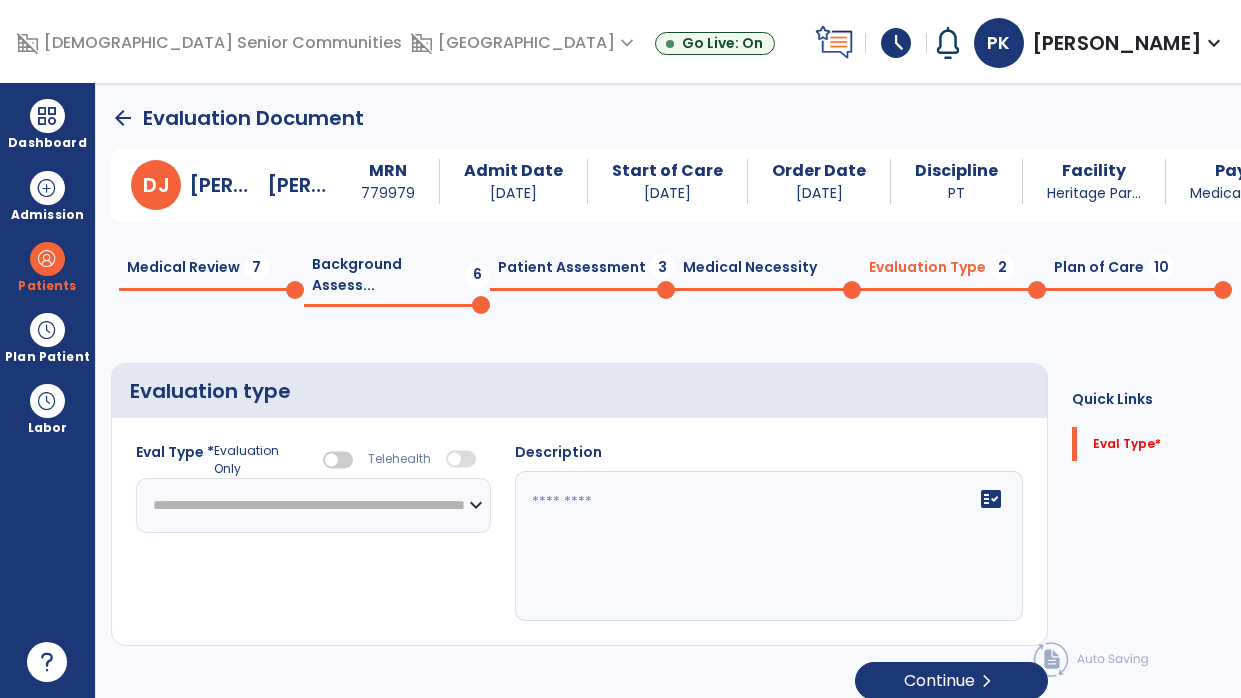 click on "**********" 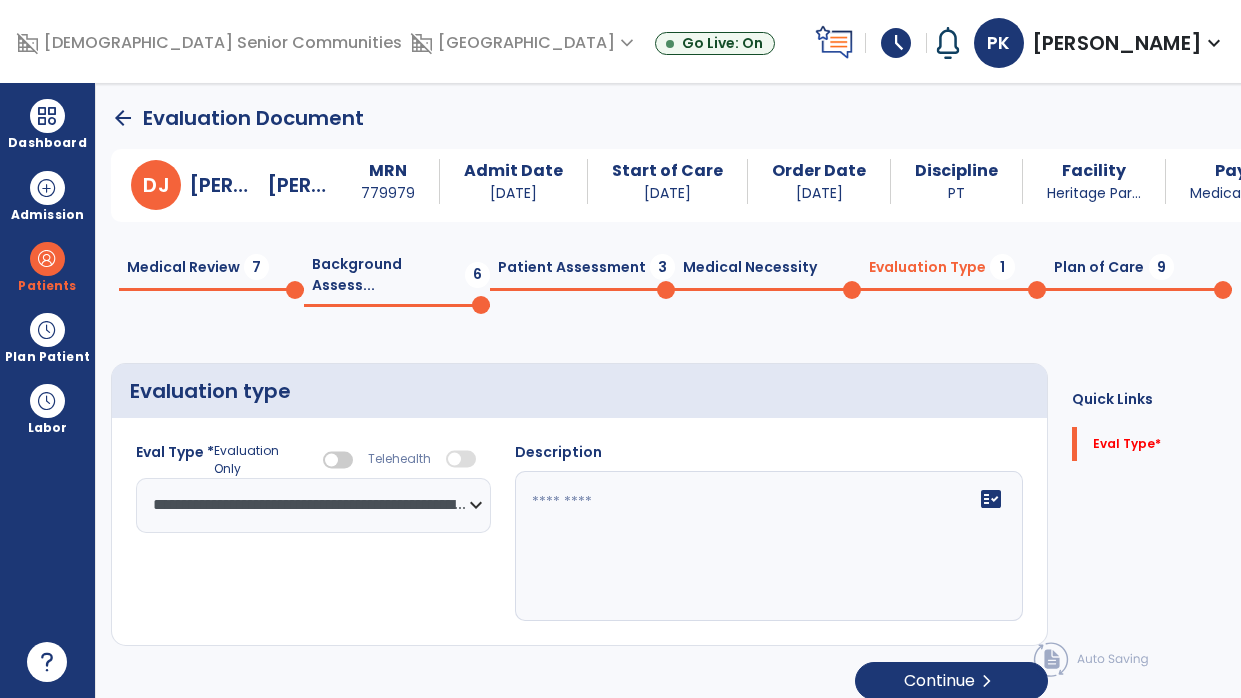 click on "fact_check" 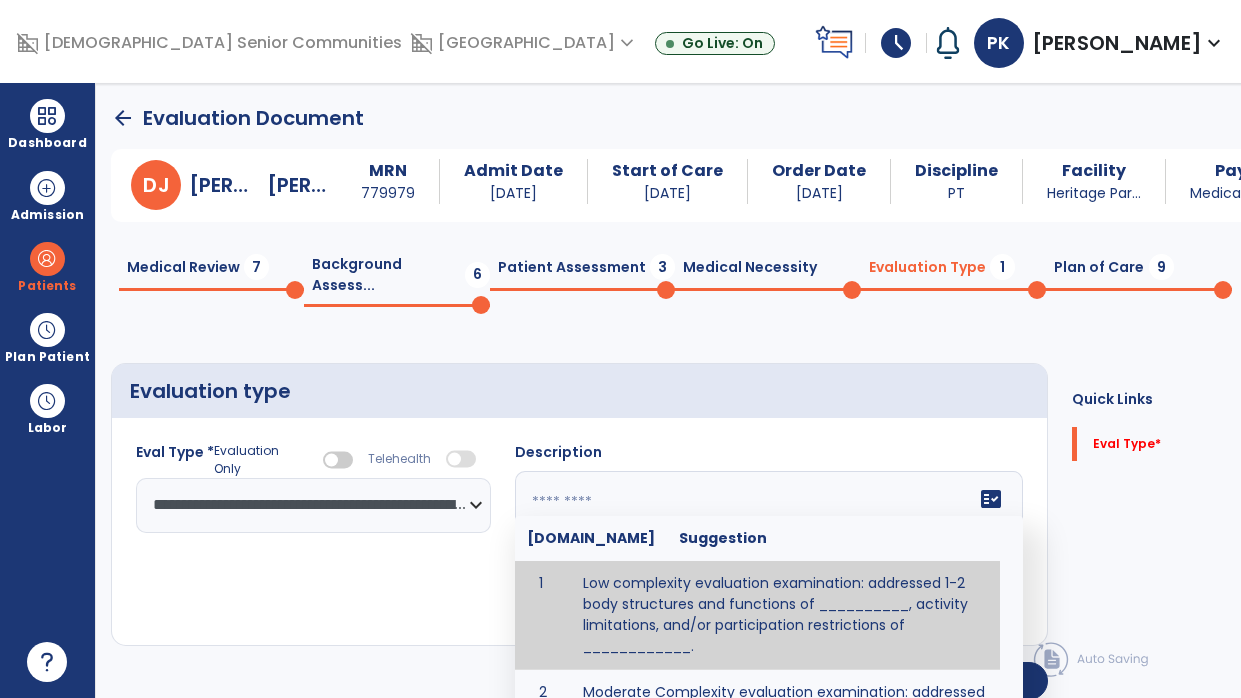 scroll, scrollTop: 90, scrollLeft: 0, axis: vertical 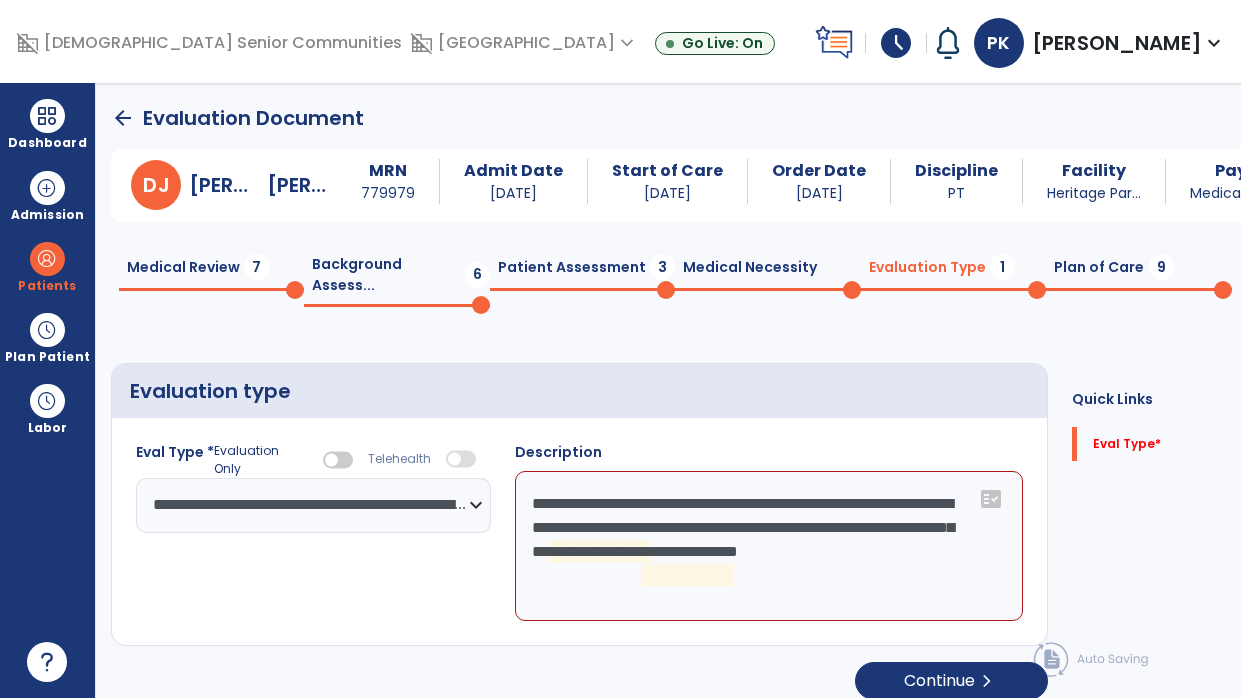 click on "**********" 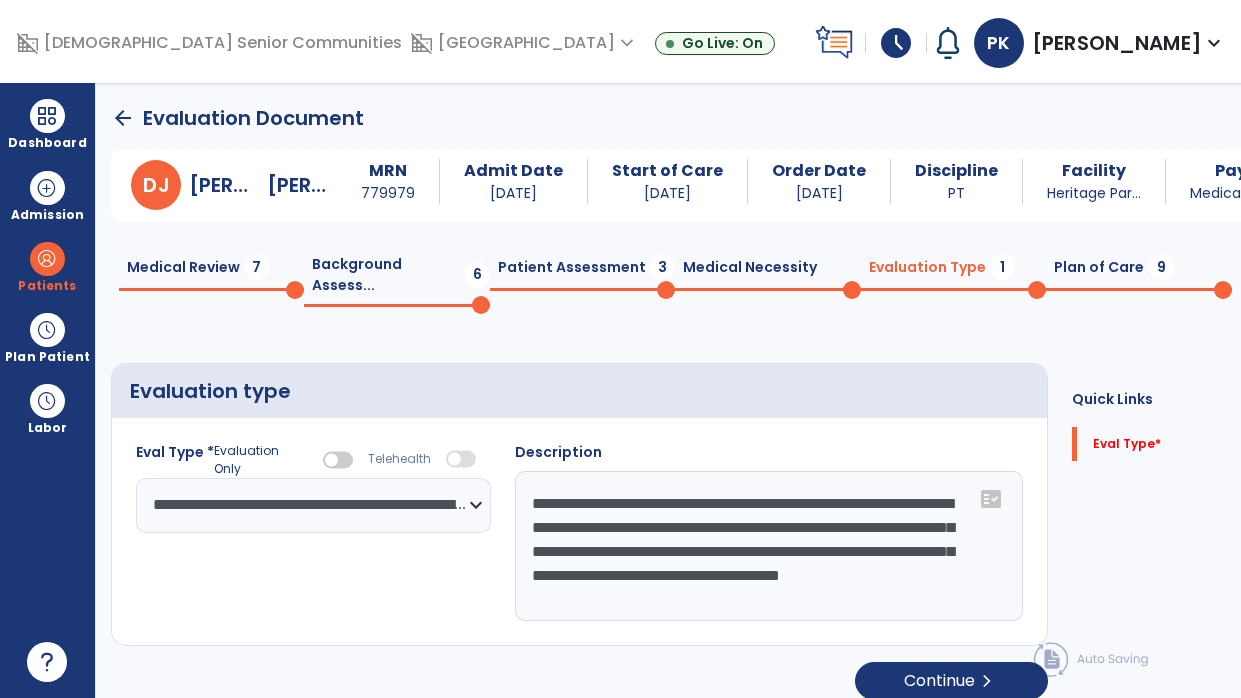 scroll, scrollTop: 14, scrollLeft: 0, axis: vertical 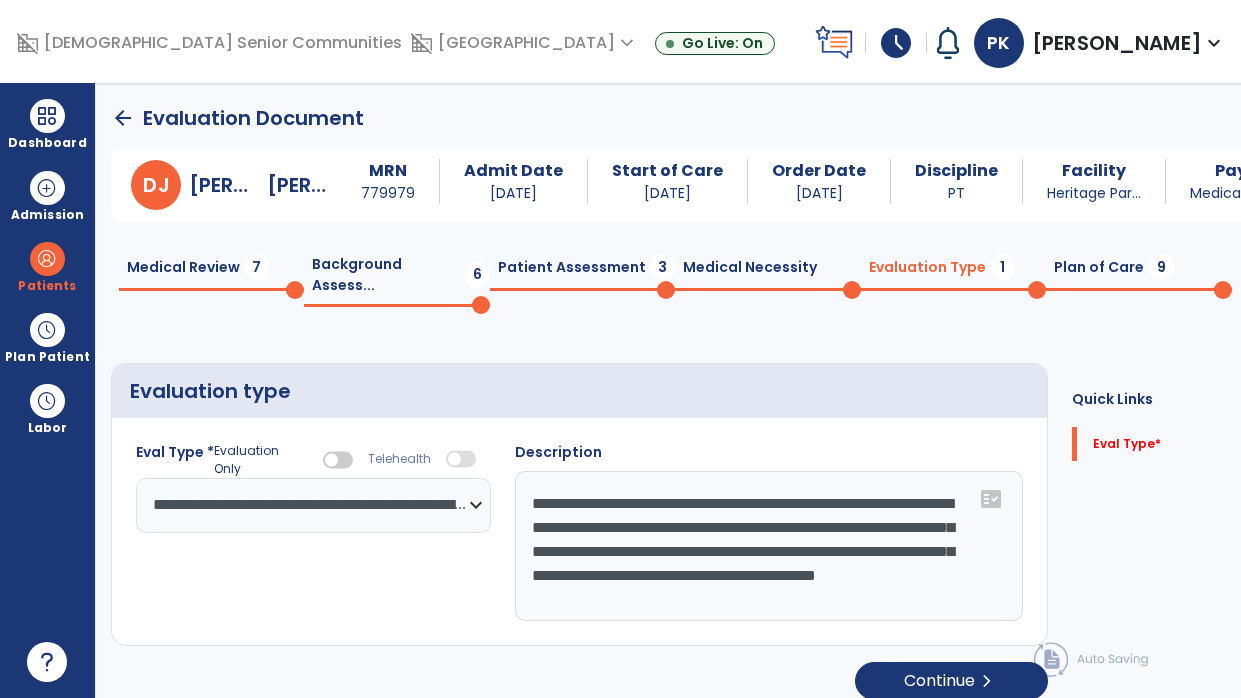 type on "**********" 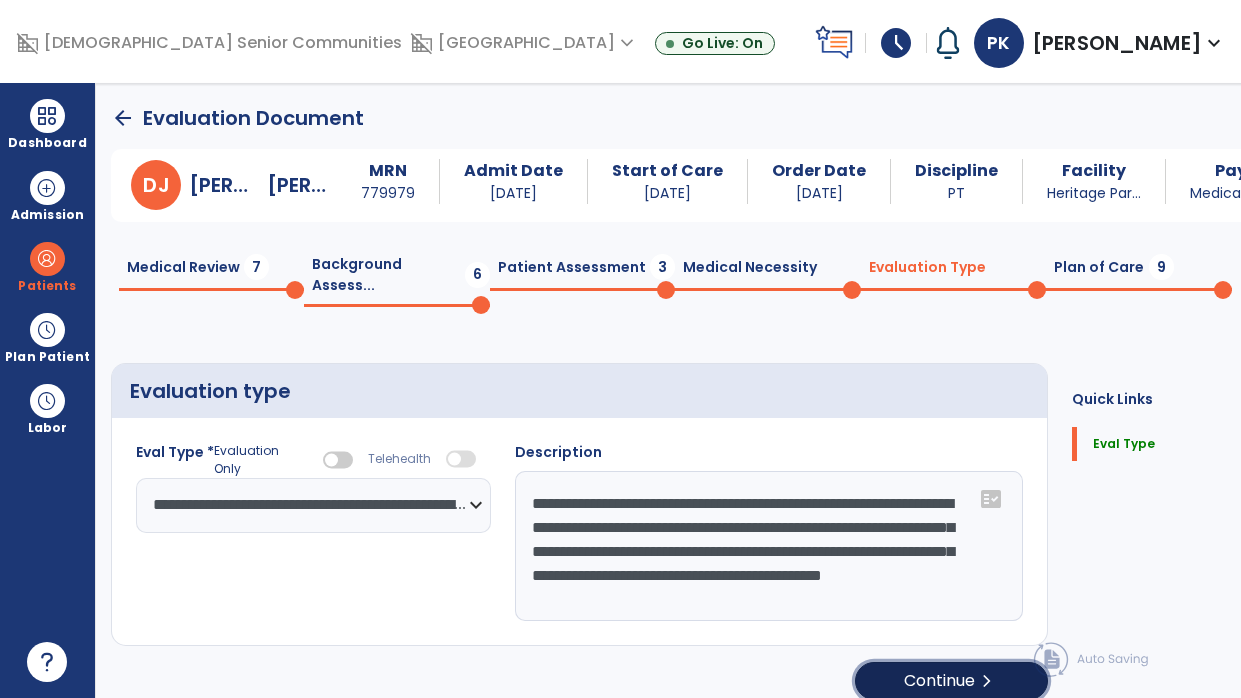 click on "Continue  chevron_right" 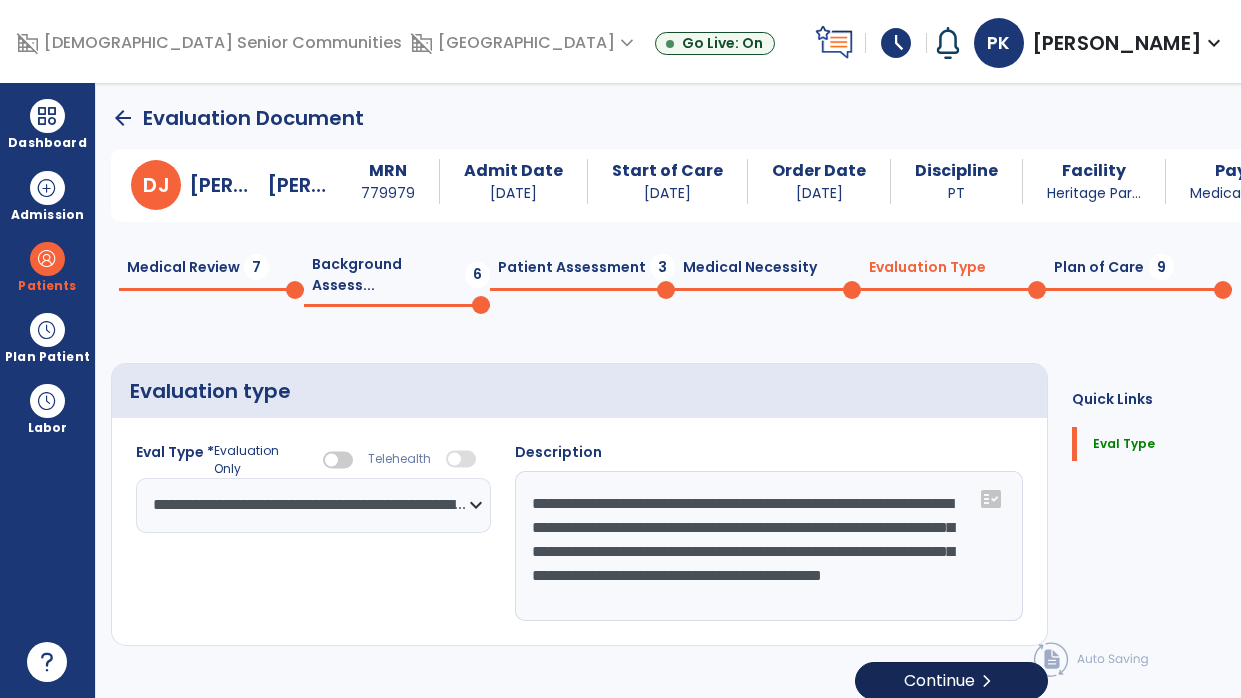 select on "*****" 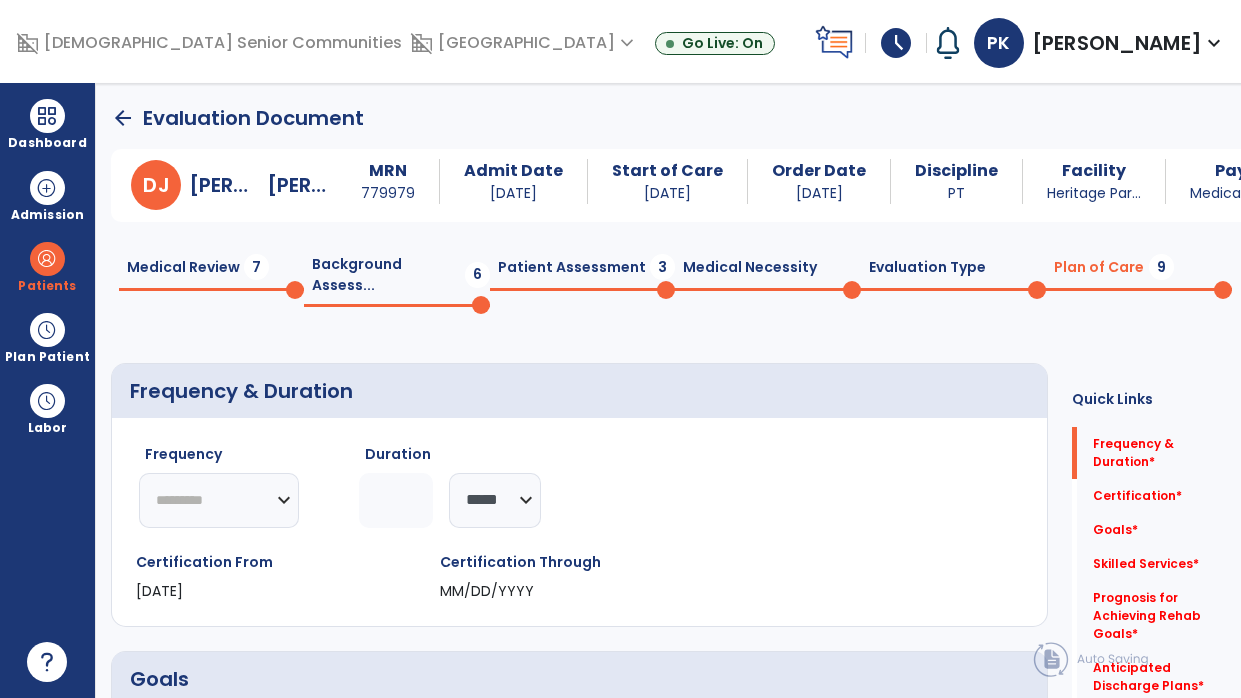 click on "********* ** ** ** ** ** ** **" 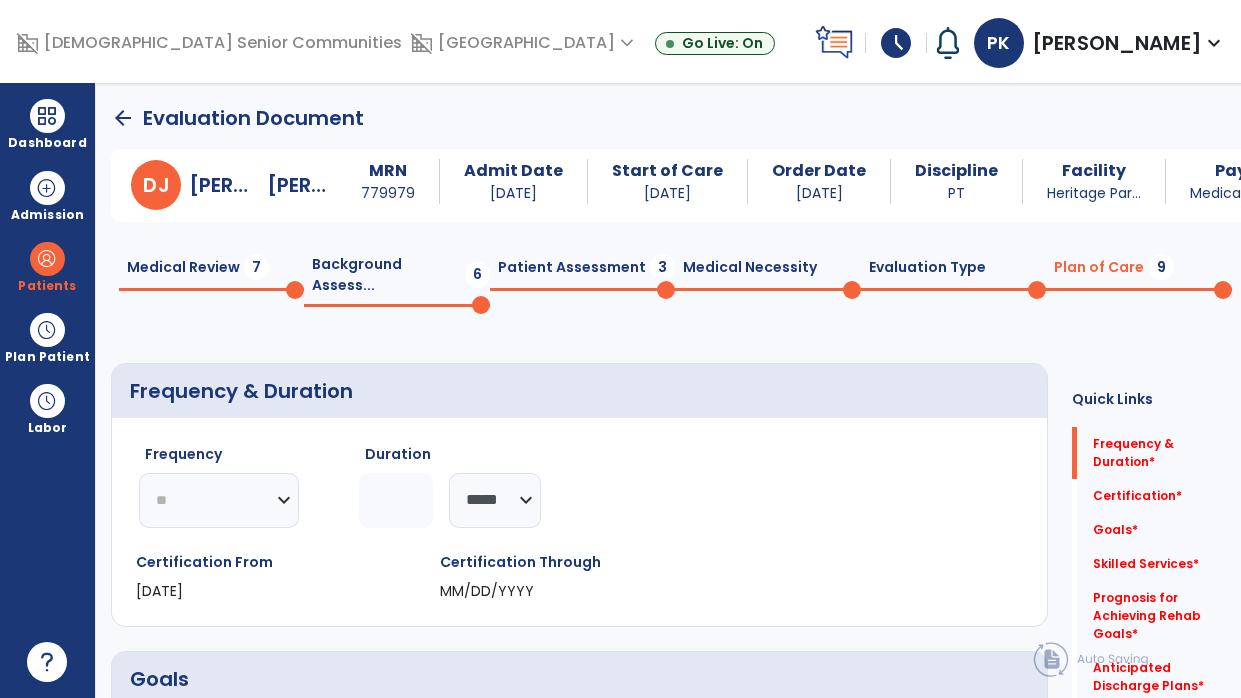 click on "********* ** ** ** ** ** ** **" 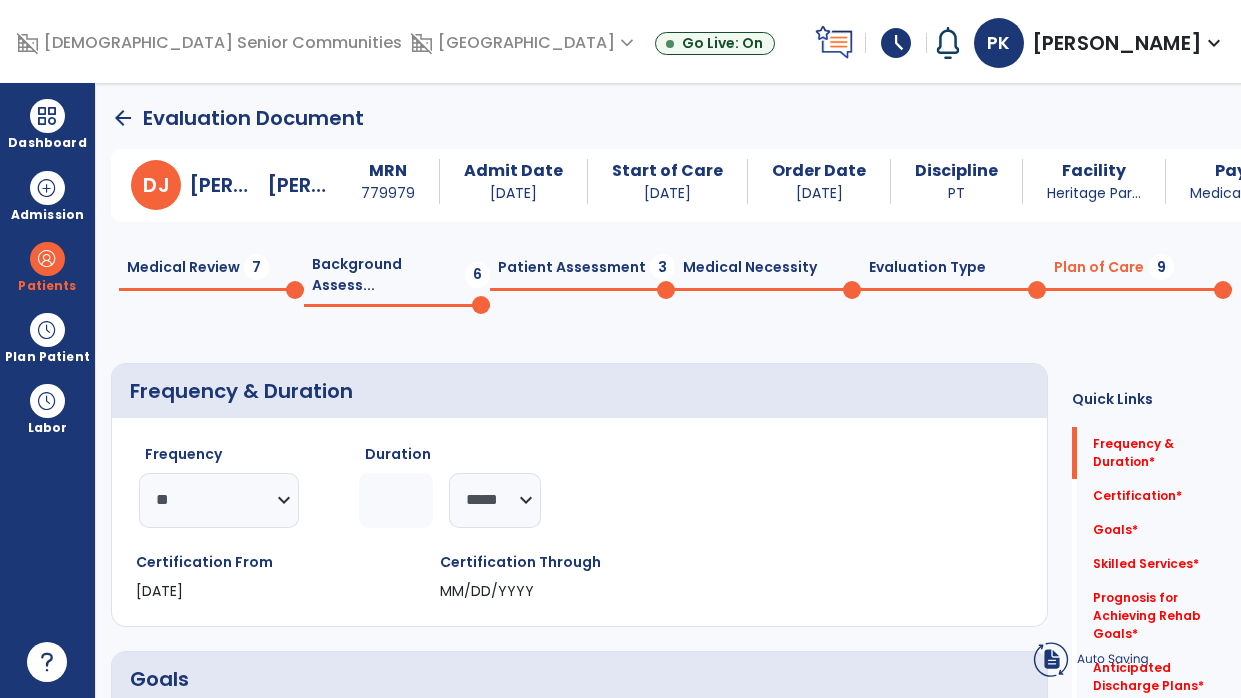 click 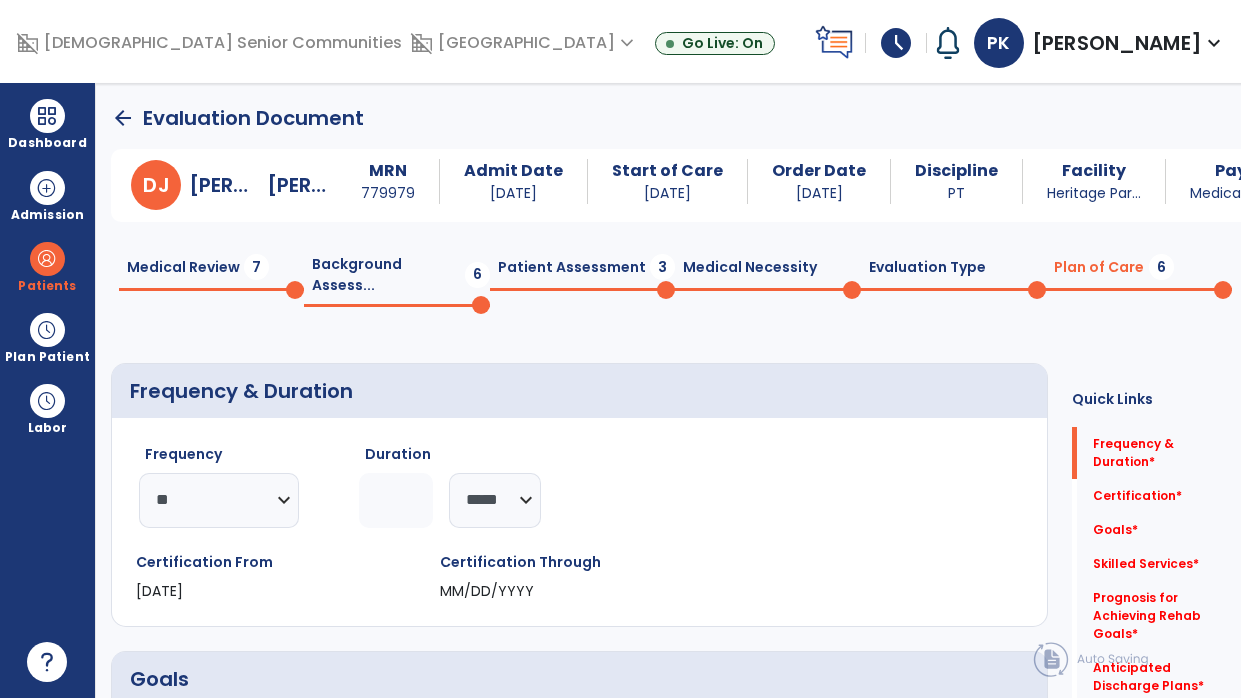type on "*" 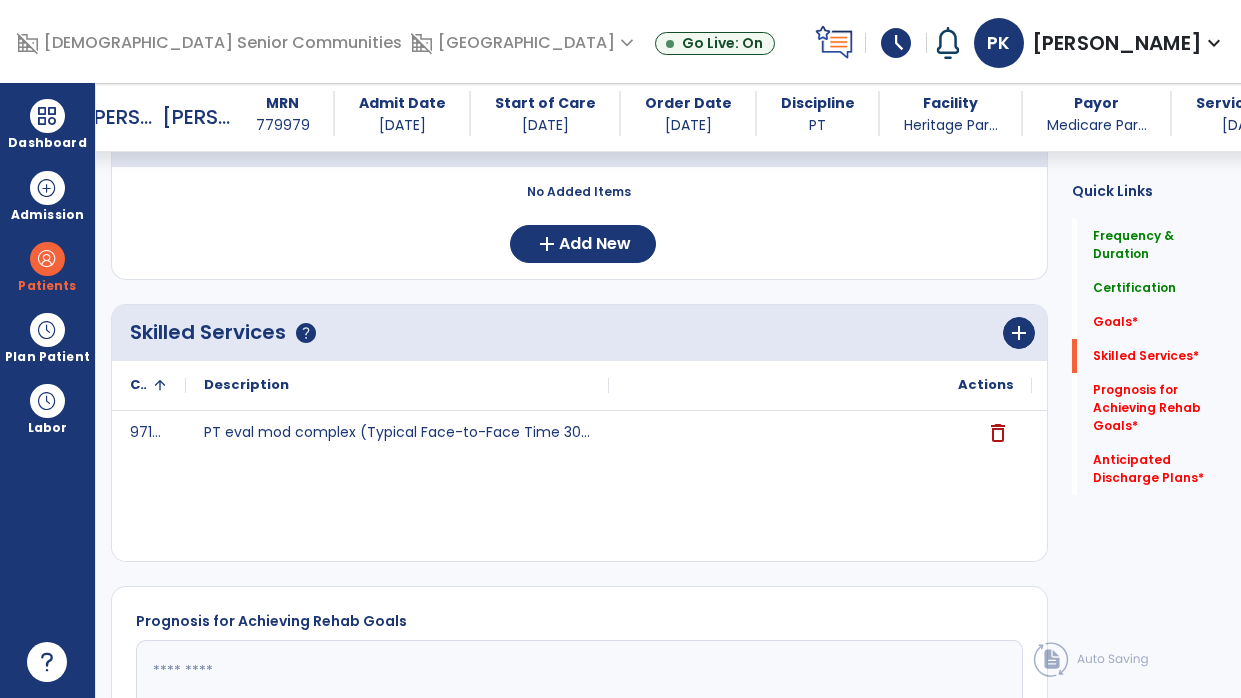scroll, scrollTop: 526, scrollLeft: 0, axis: vertical 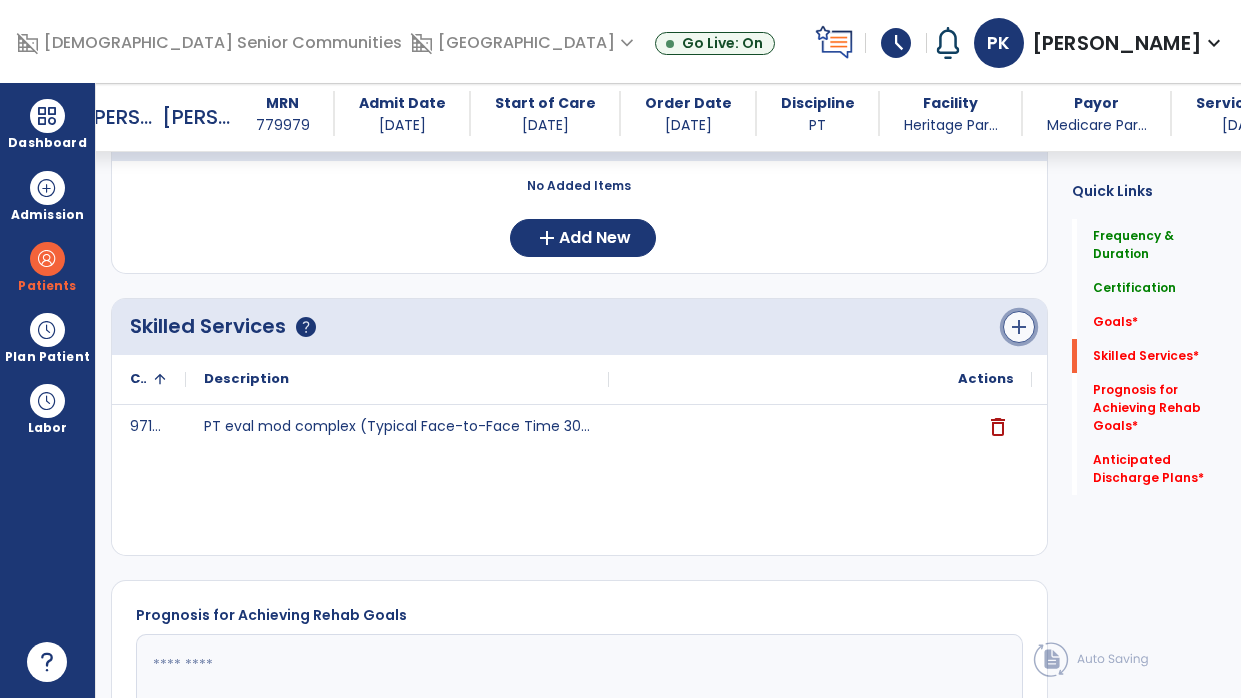 click on "add" 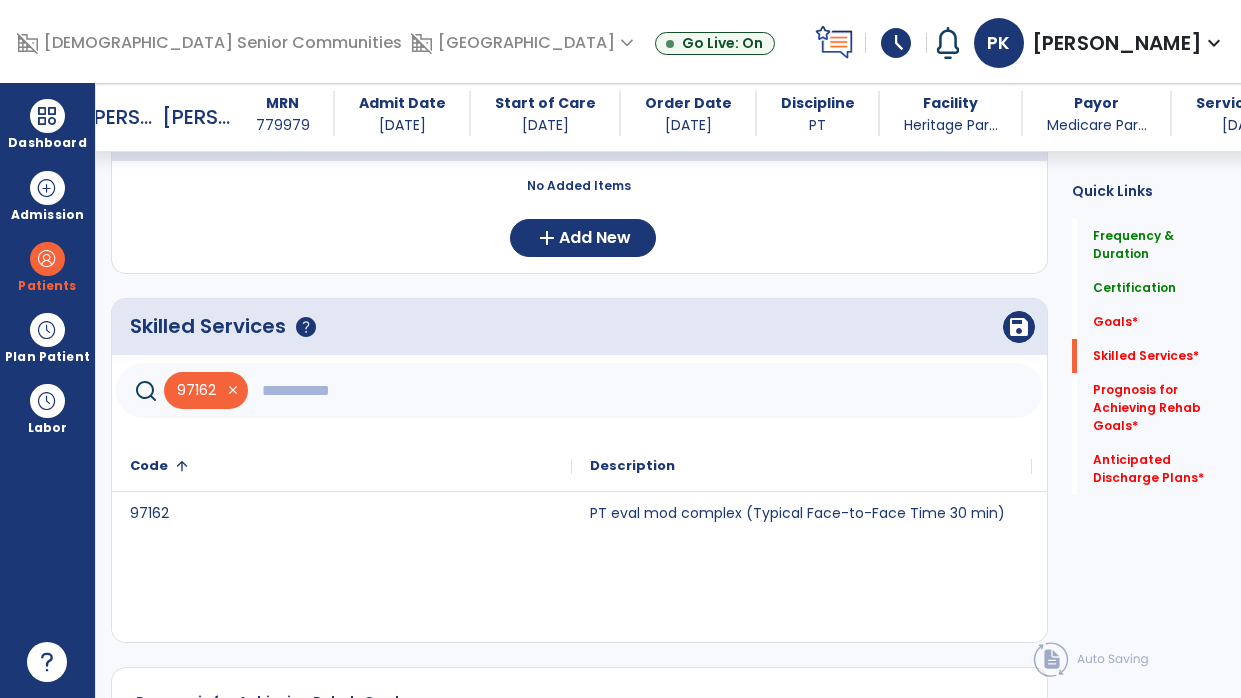 click 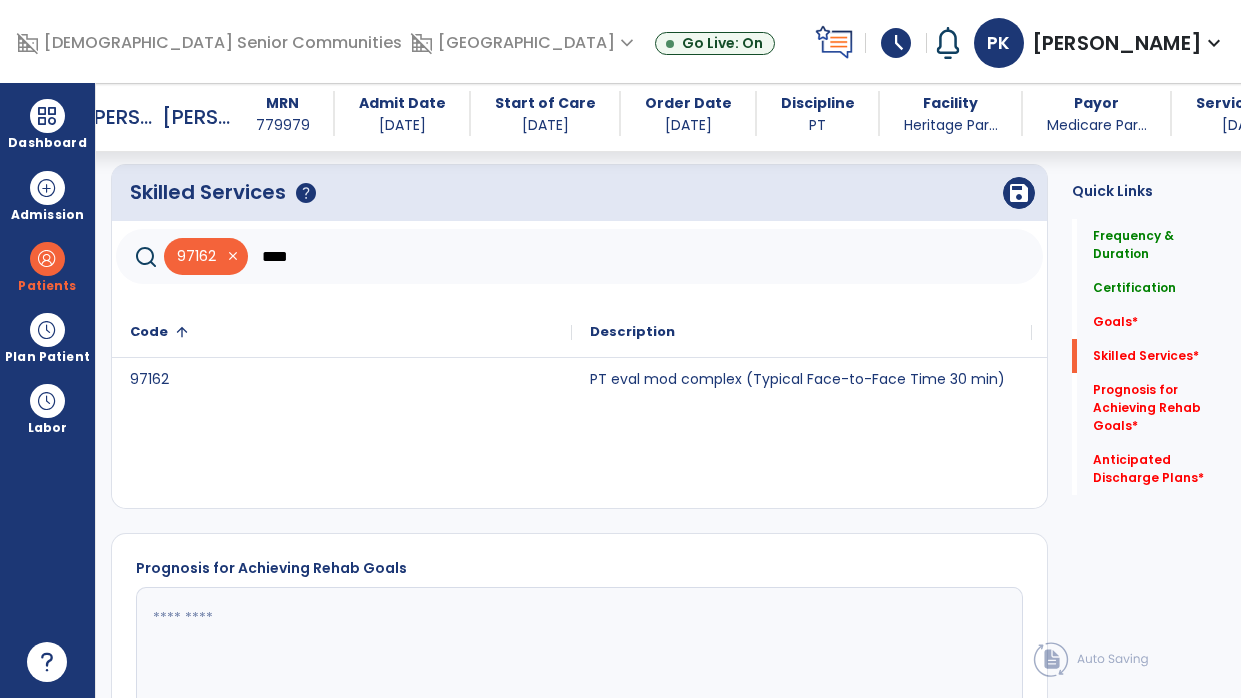 scroll, scrollTop: 696, scrollLeft: 0, axis: vertical 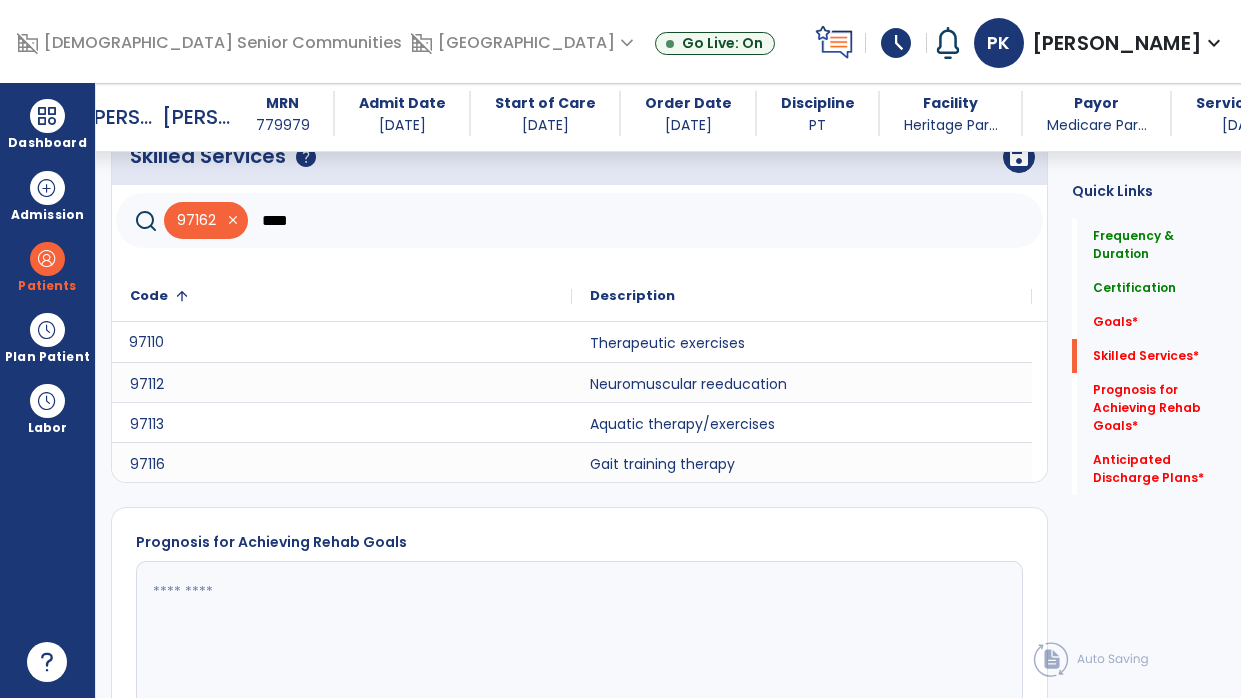 click on "97110" 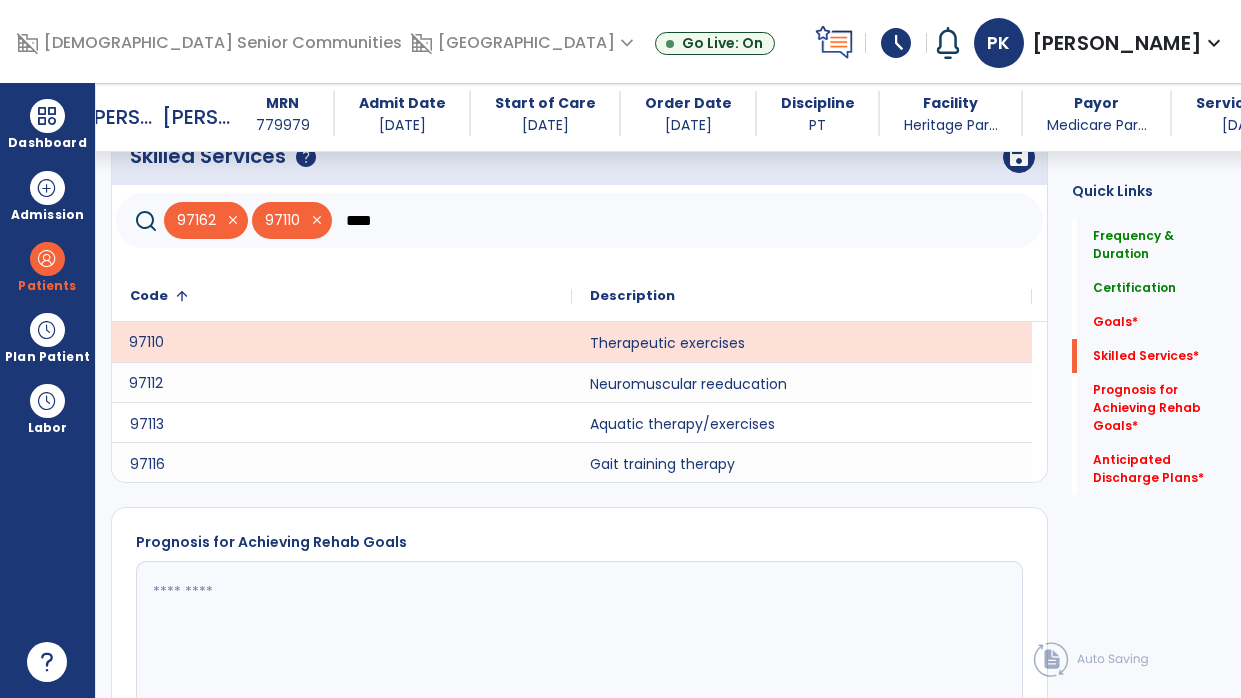 click on "97112" 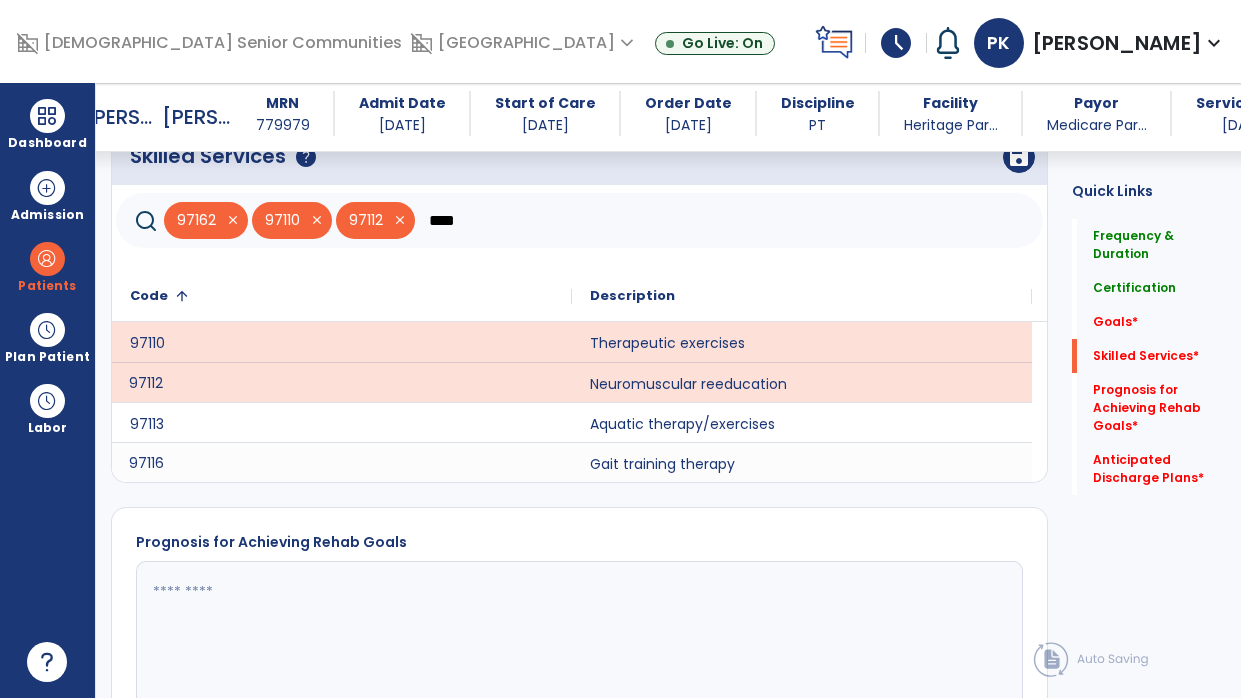 click on "97116" 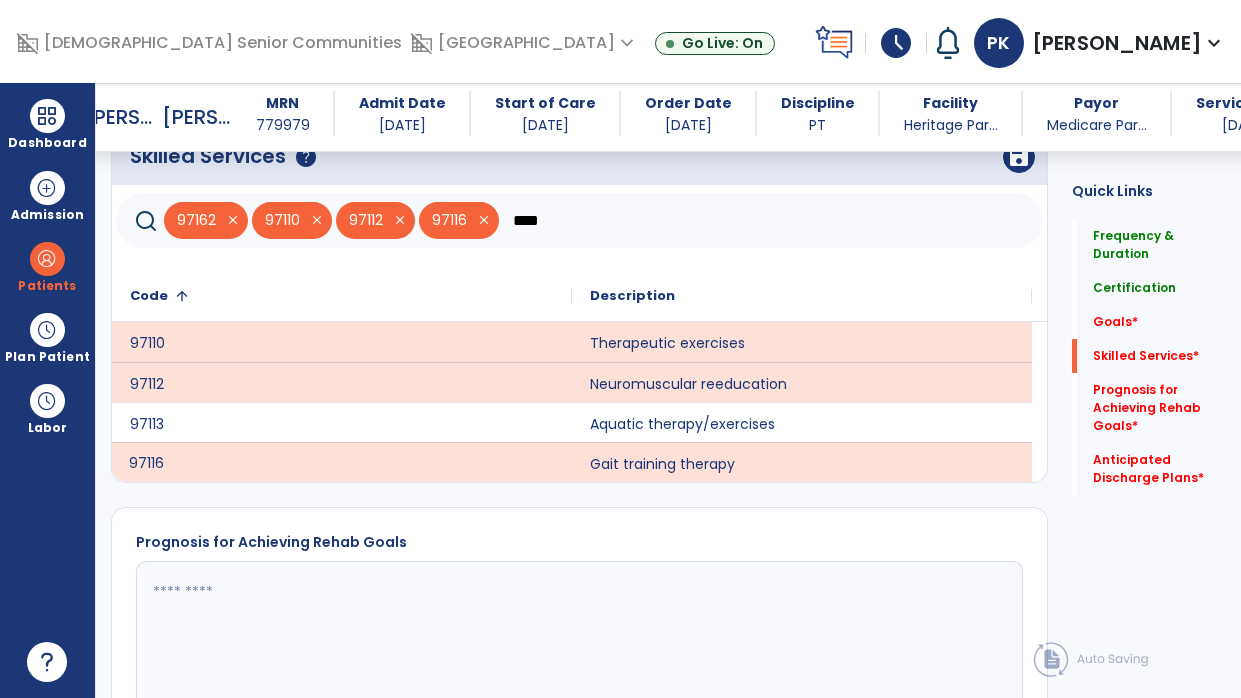 click on "****" 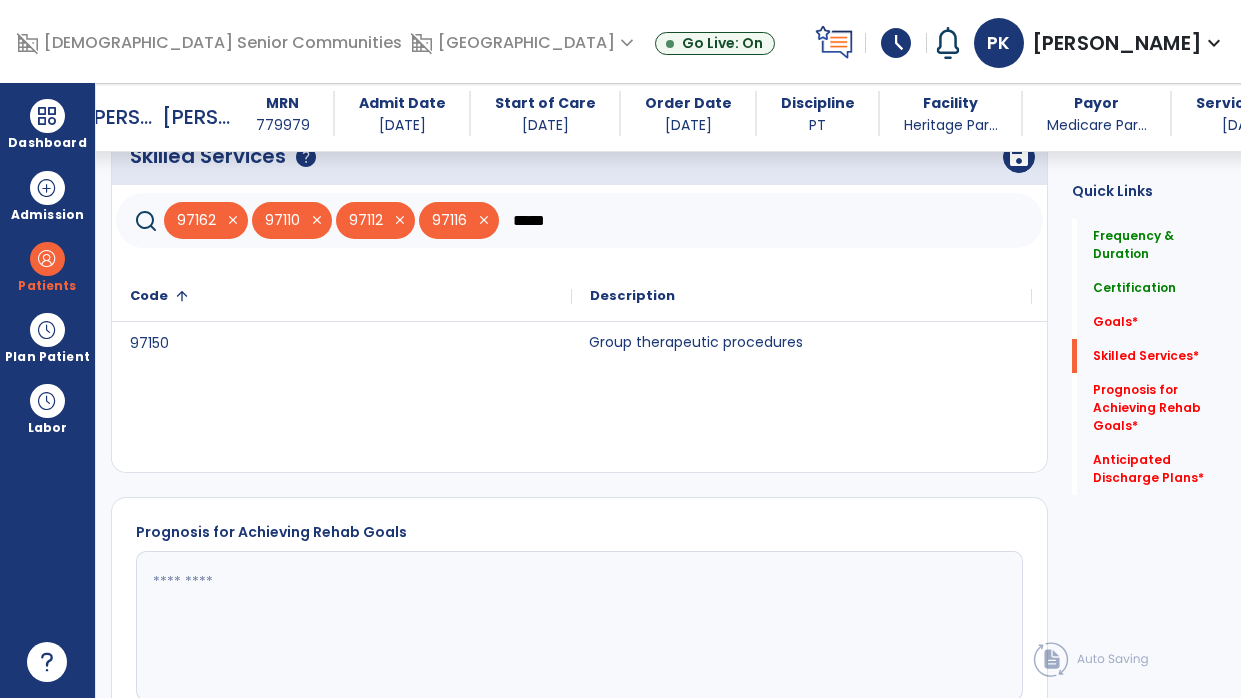 click on "Group therapeutic procedures" 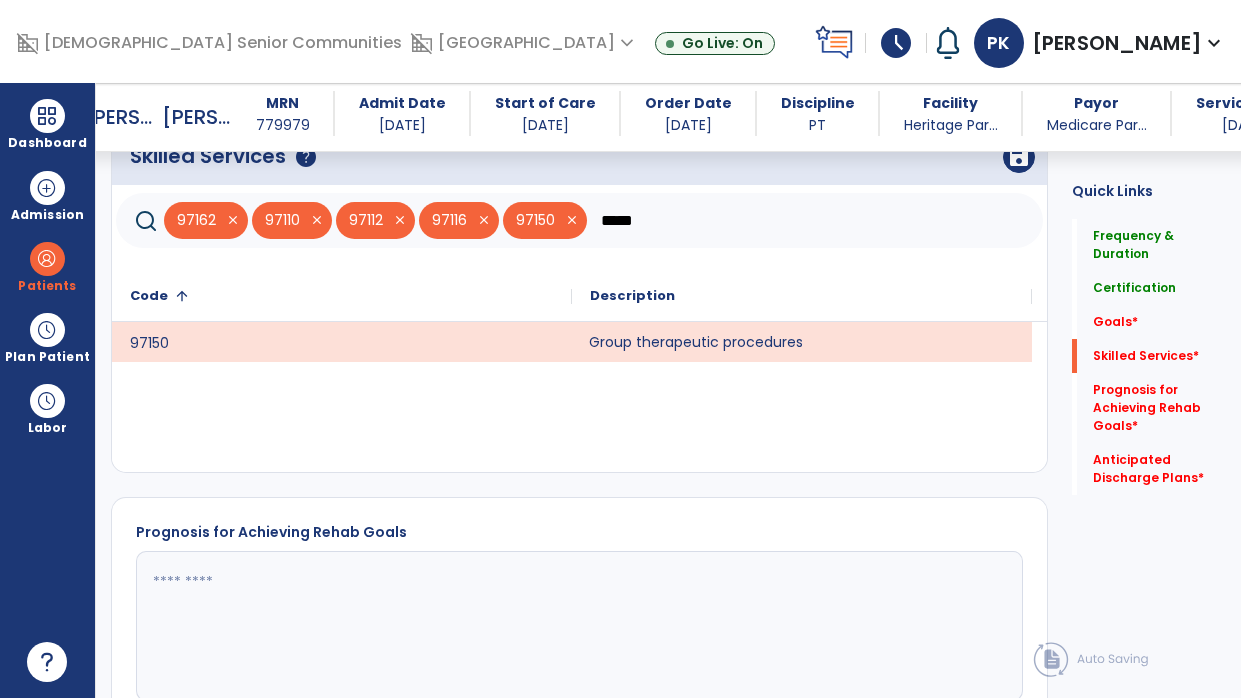 click on "*****" 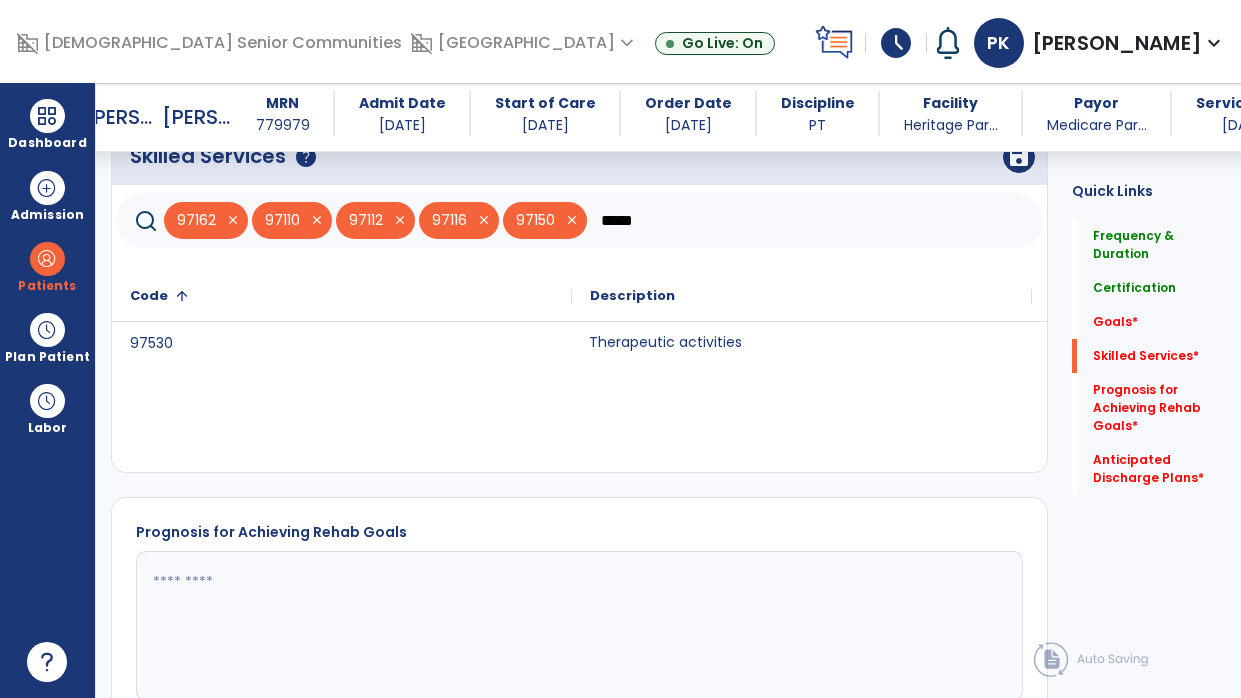 type on "*****" 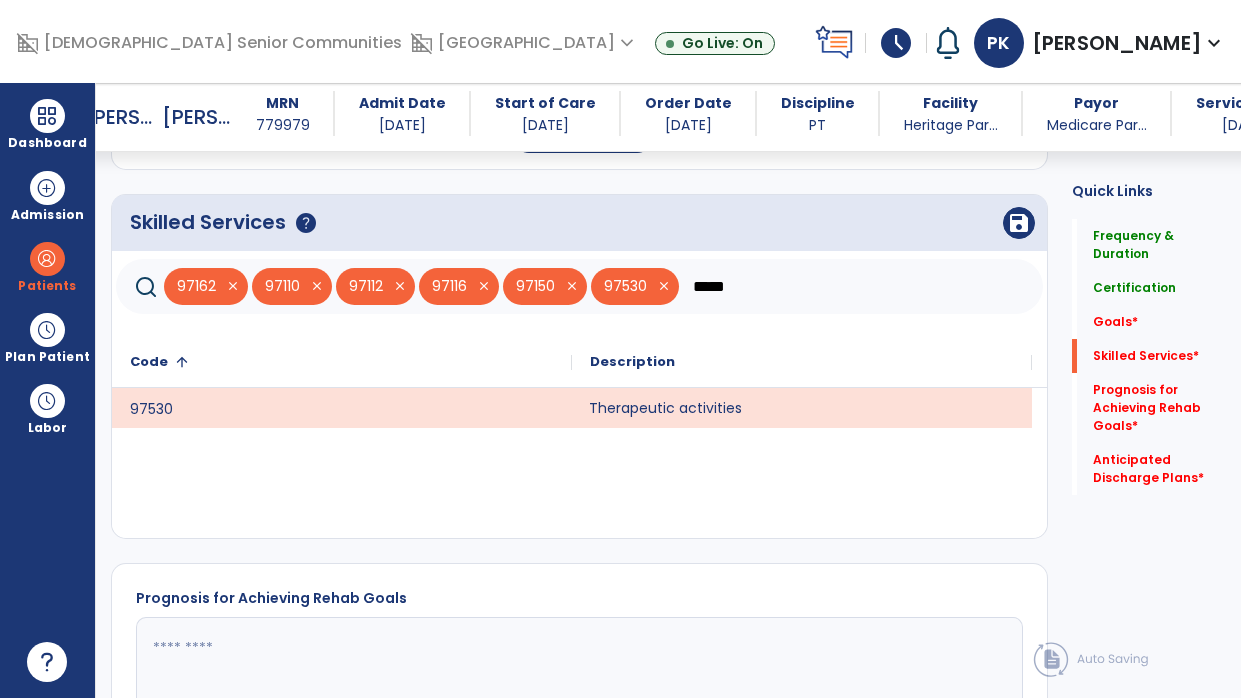scroll, scrollTop: 607, scrollLeft: 0, axis: vertical 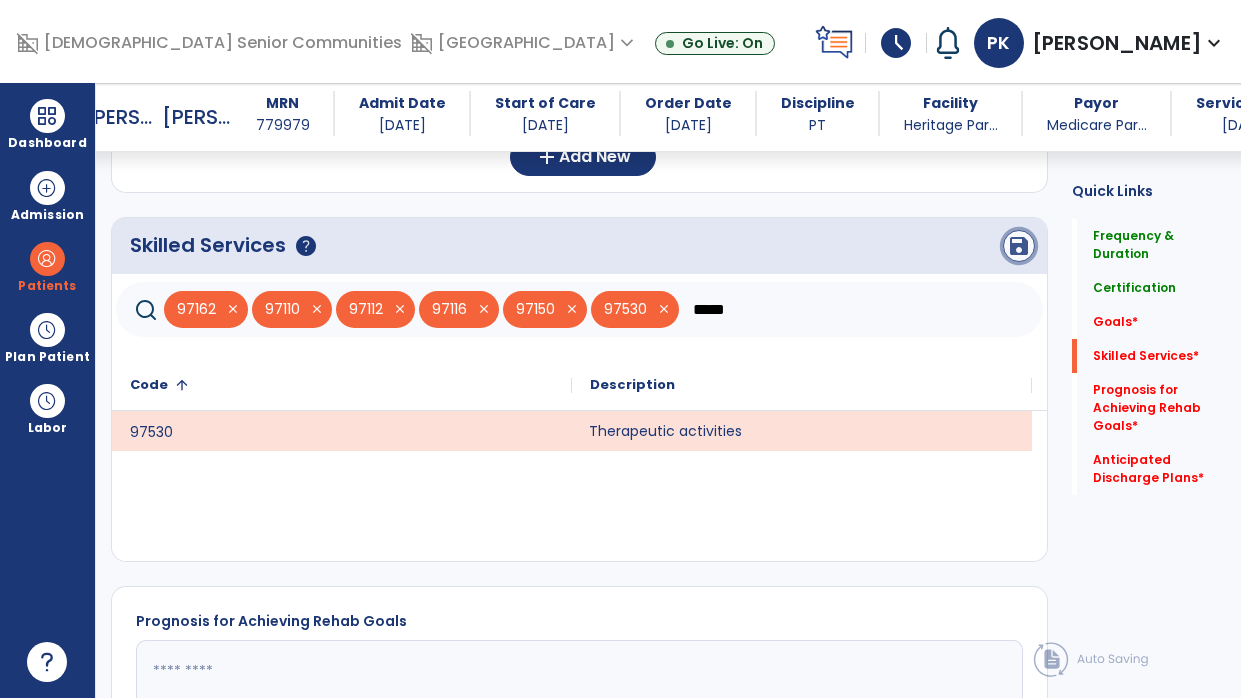 click on "save" 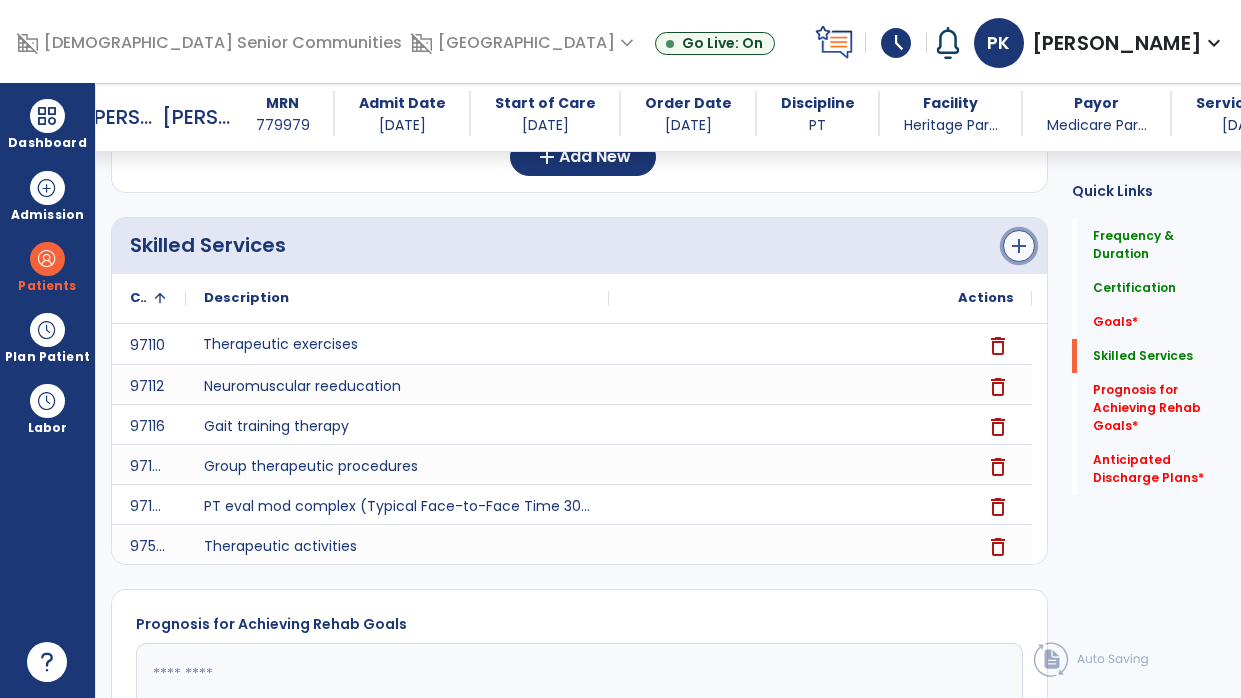 click on "add" 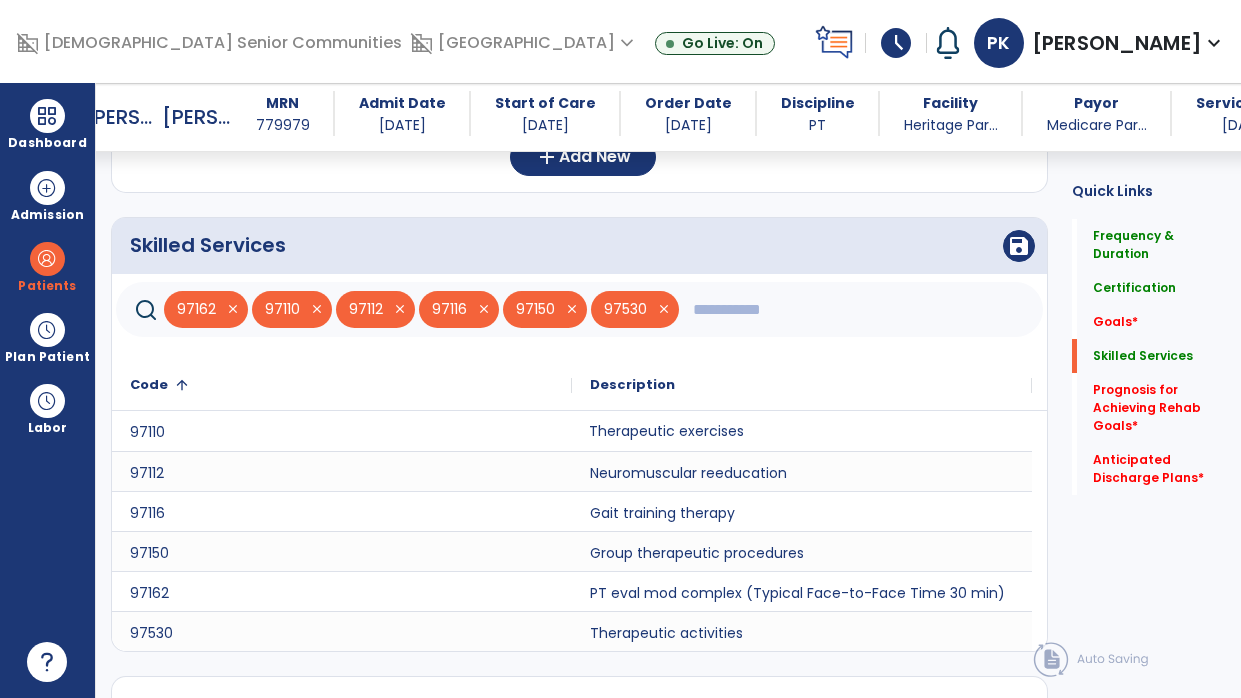 click 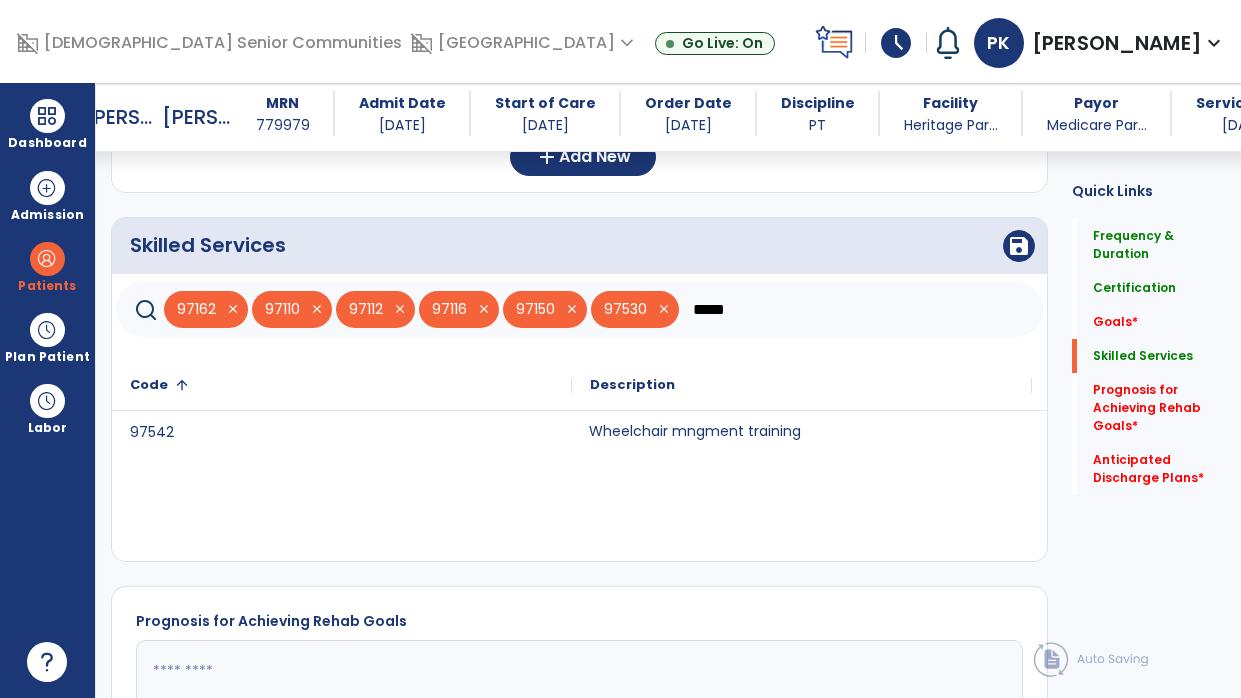 type on "*****" 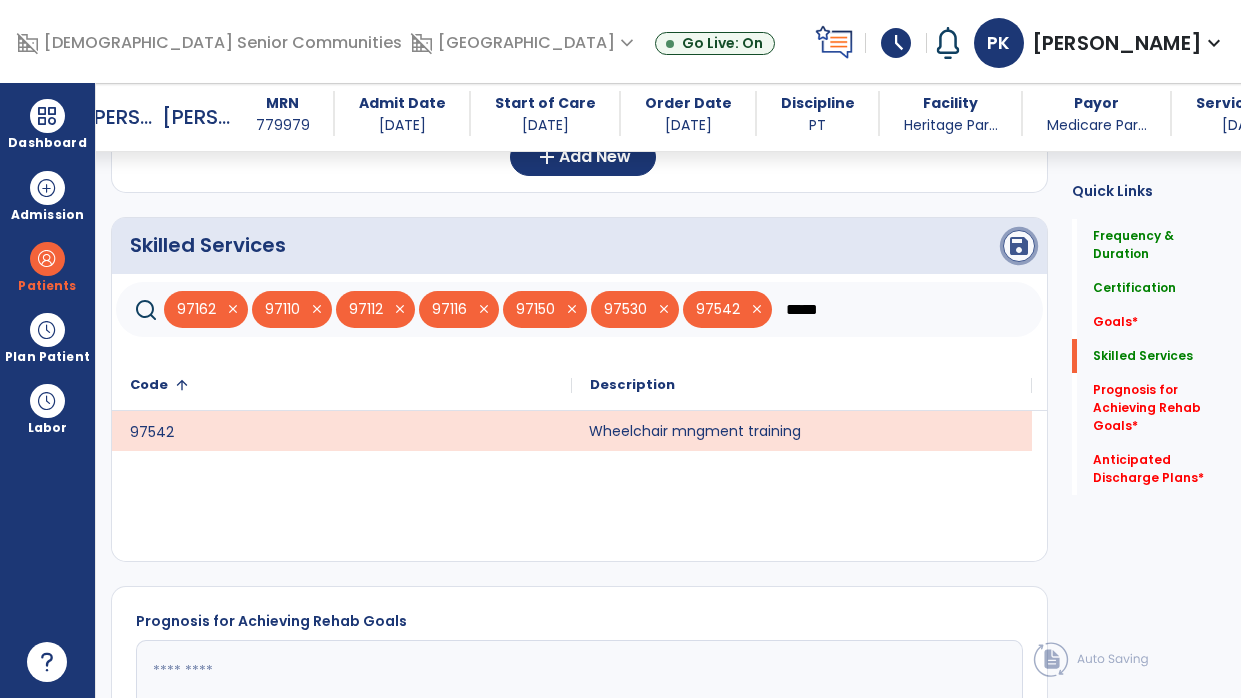 click on "save" 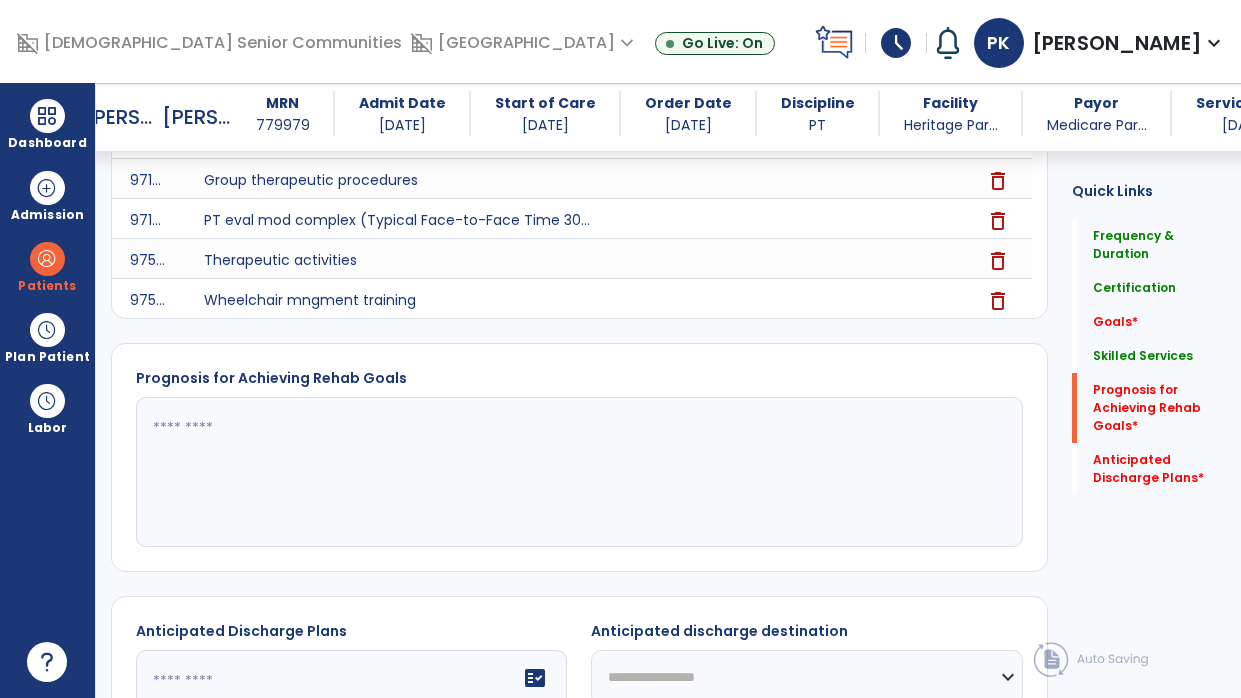scroll, scrollTop: 895, scrollLeft: 0, axis: vertical 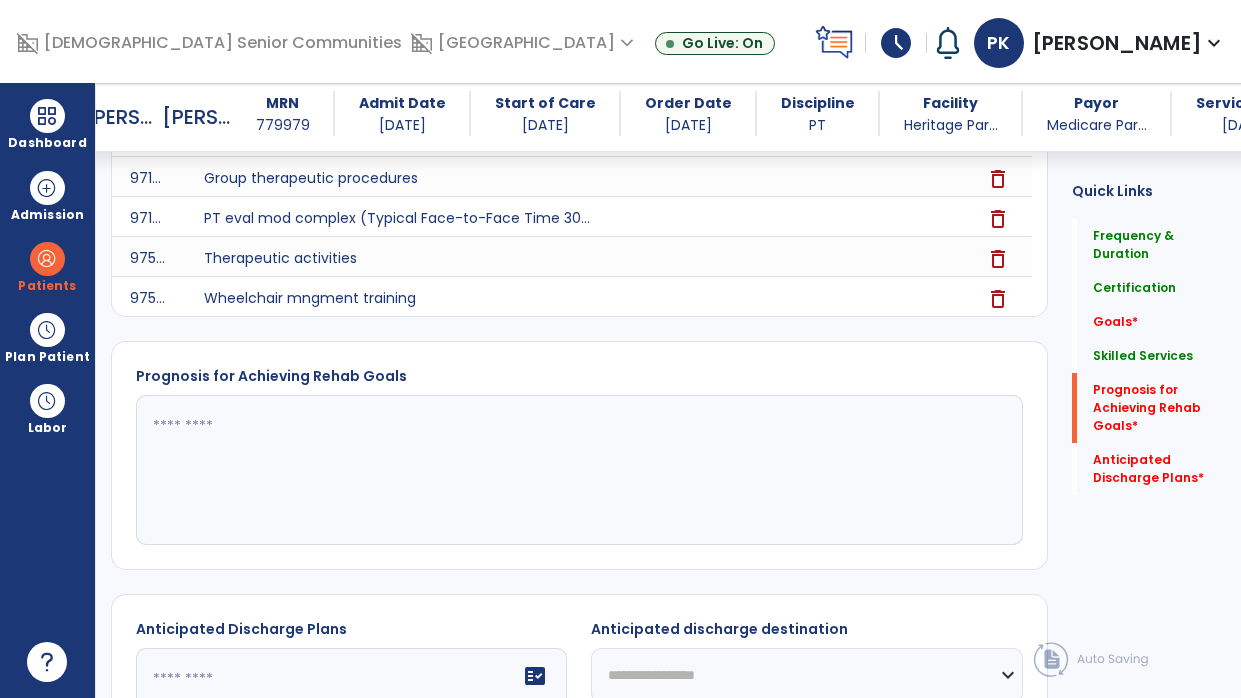 click 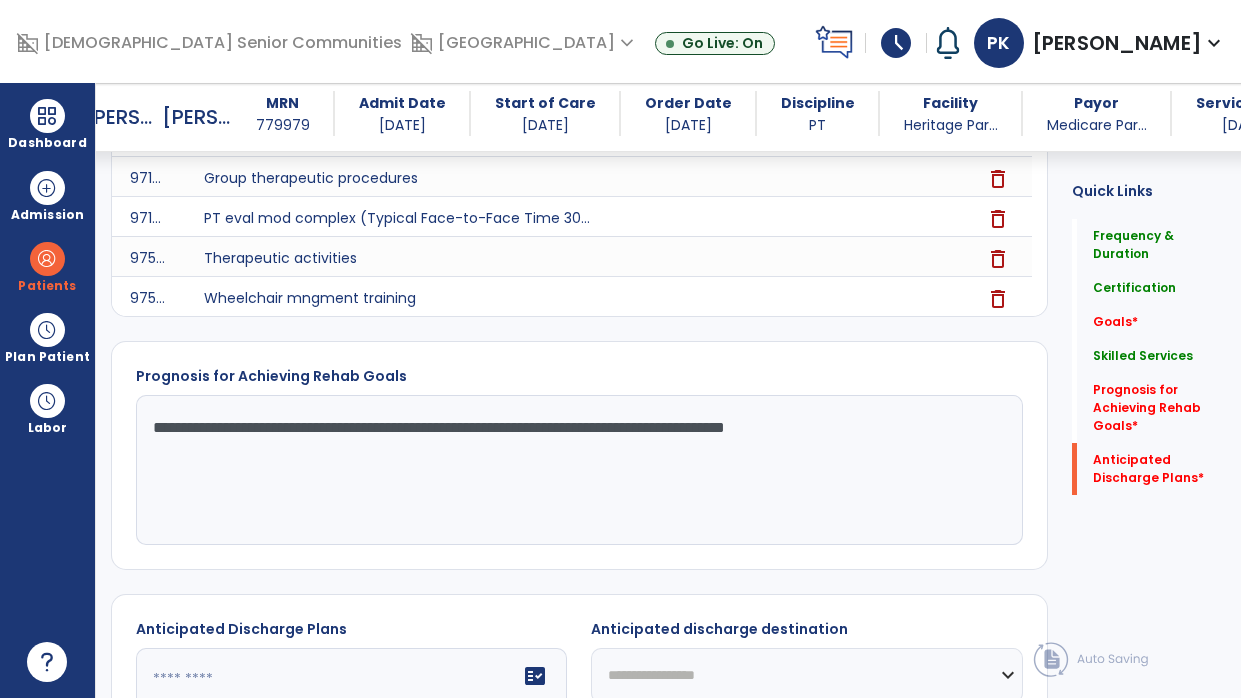 scroll, scrollTop: 1113, scrollLeft: 0, axis: vertical 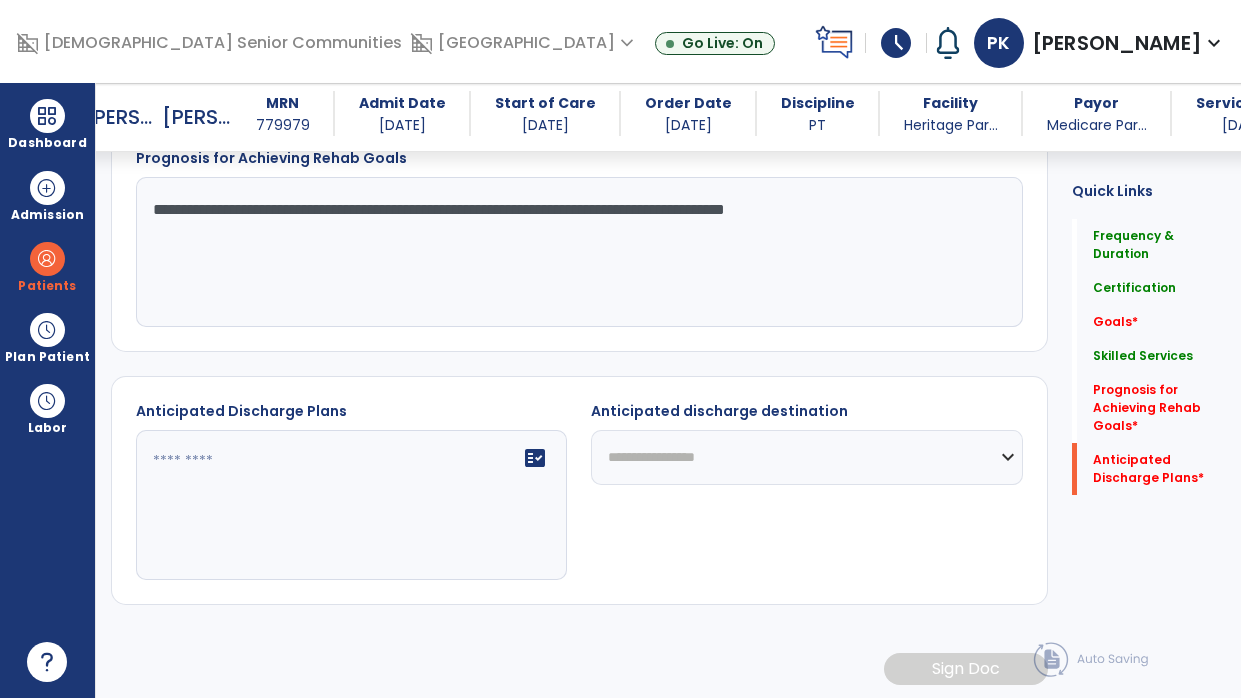 type on "**********" 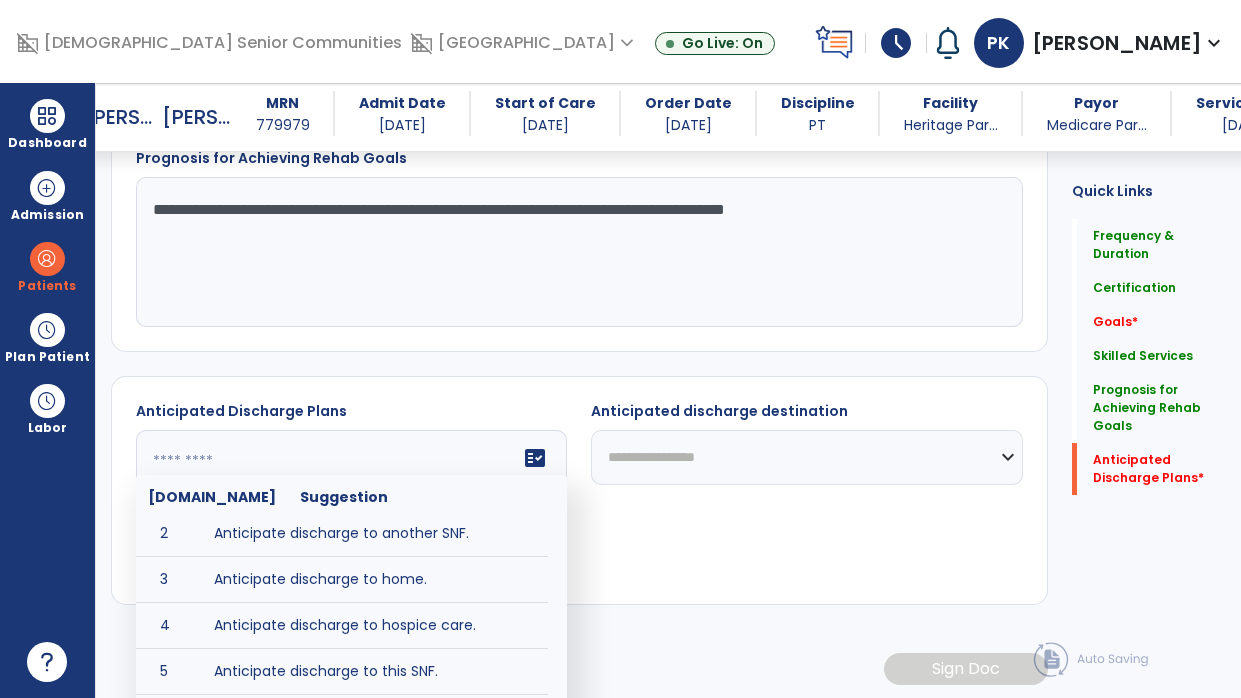 scroll, scrollTop: 119, scrollLeft: 0, axis: vertical 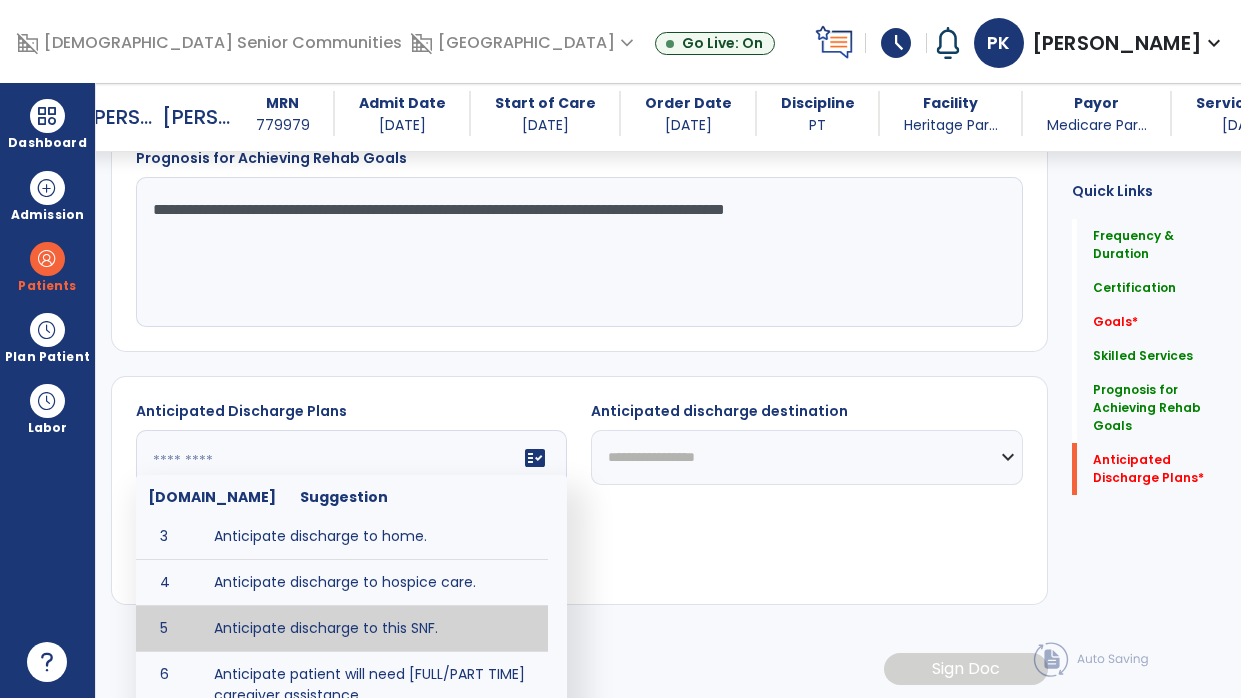 type on "**********" 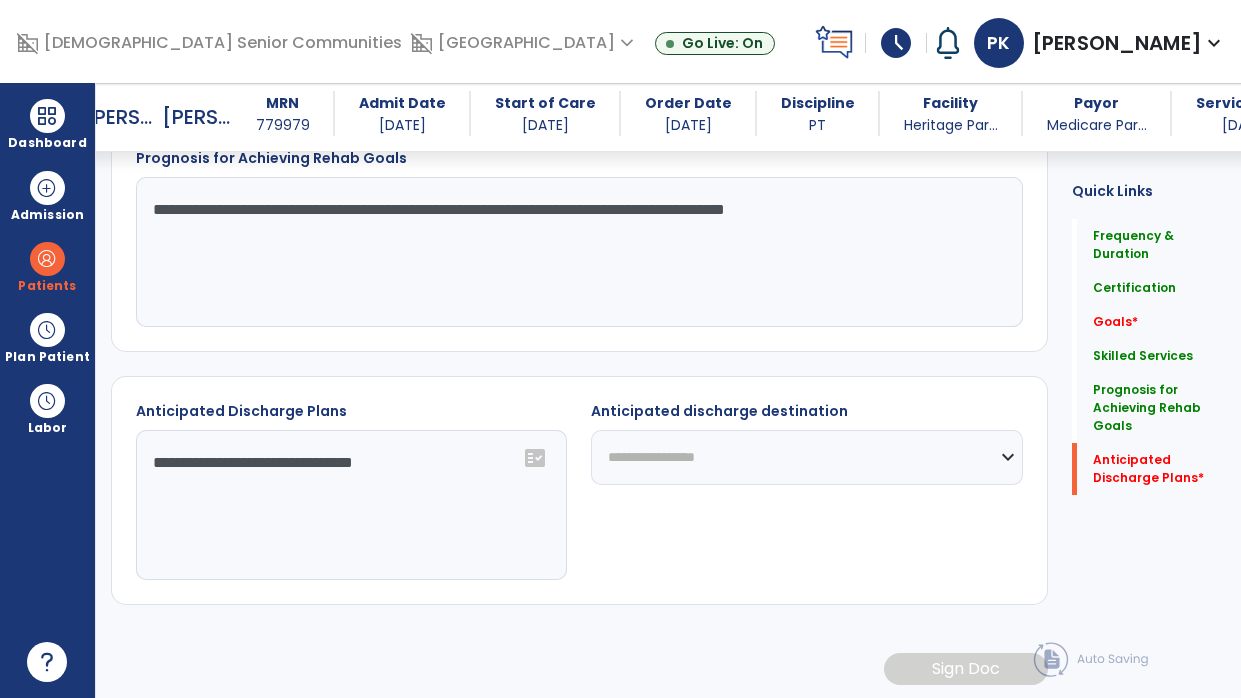 click on "**********" 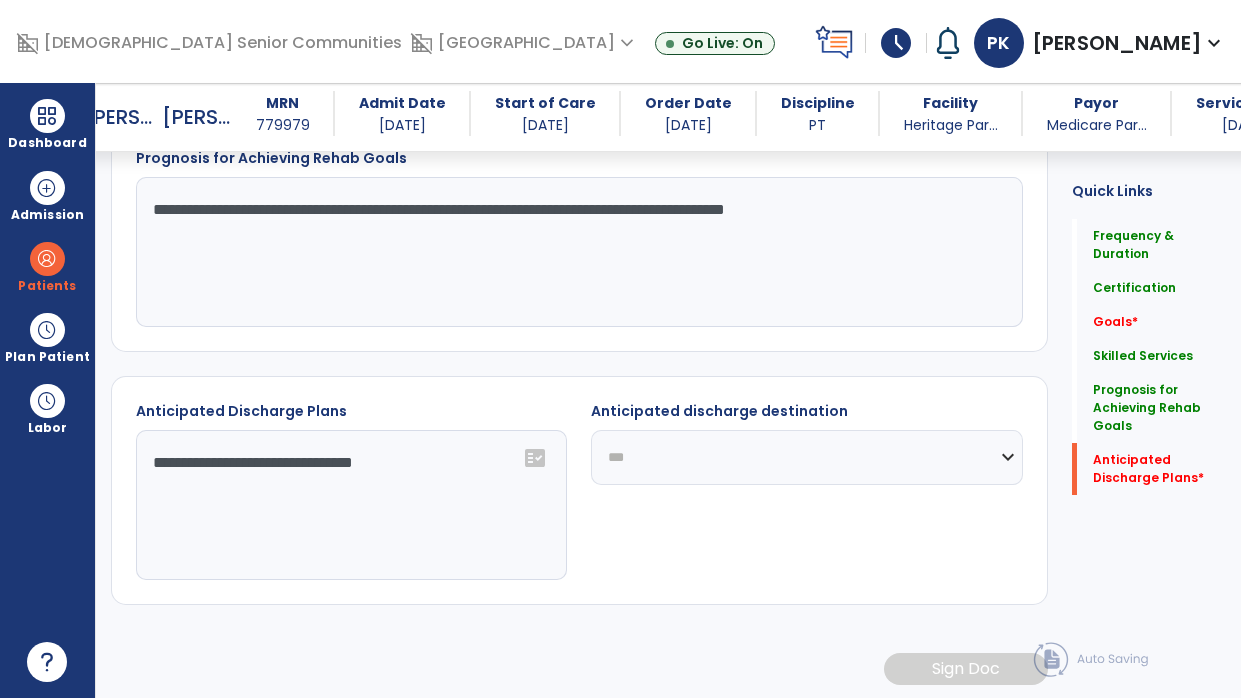 click on "**********" 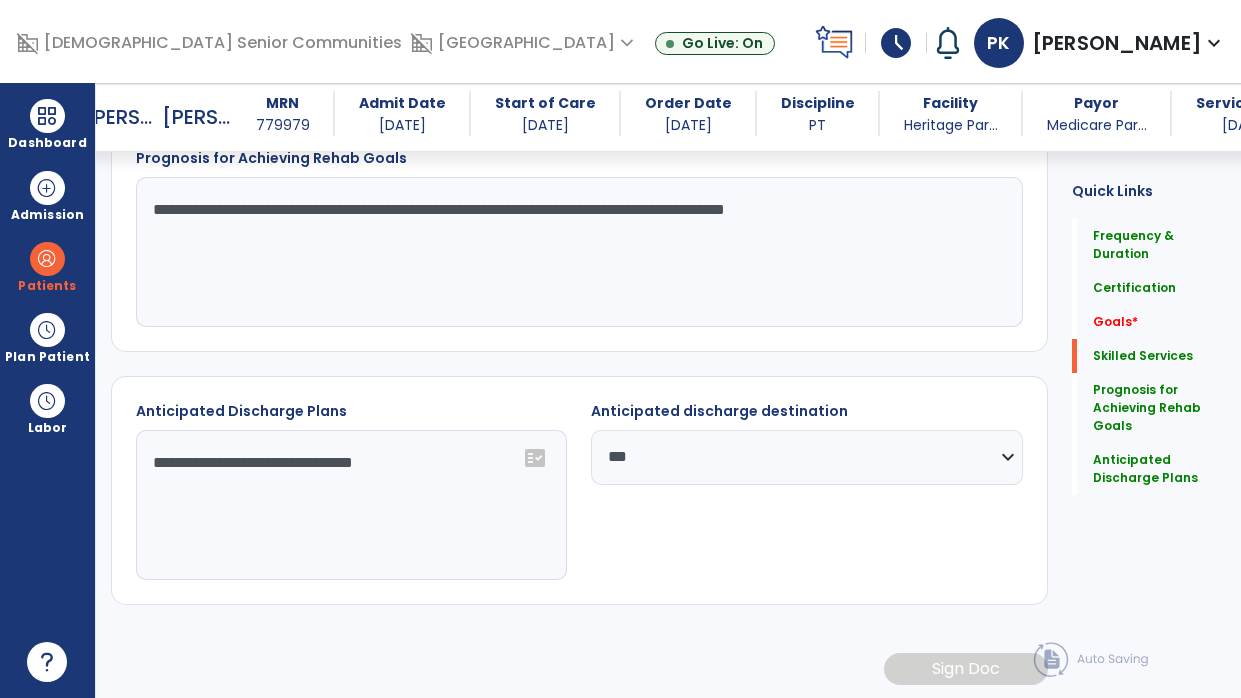 scroll, scrollTop: 0, scrollLeft: 0, axis: both 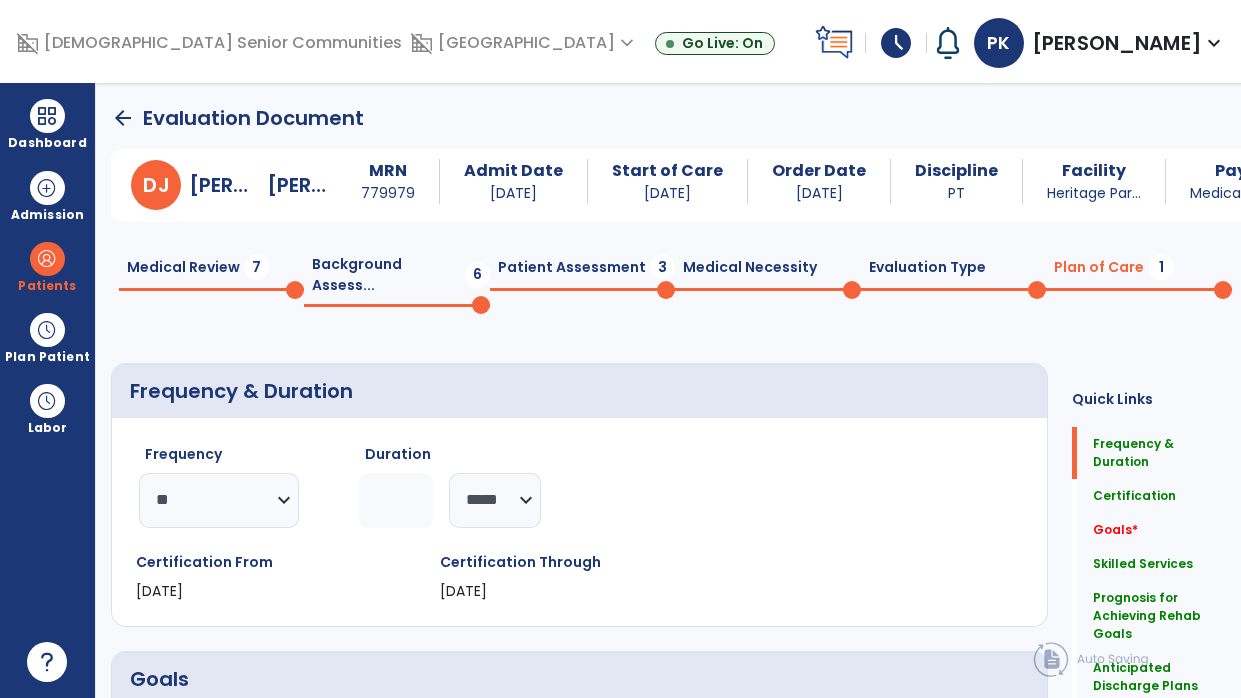 click on "Patient Assessment  3" 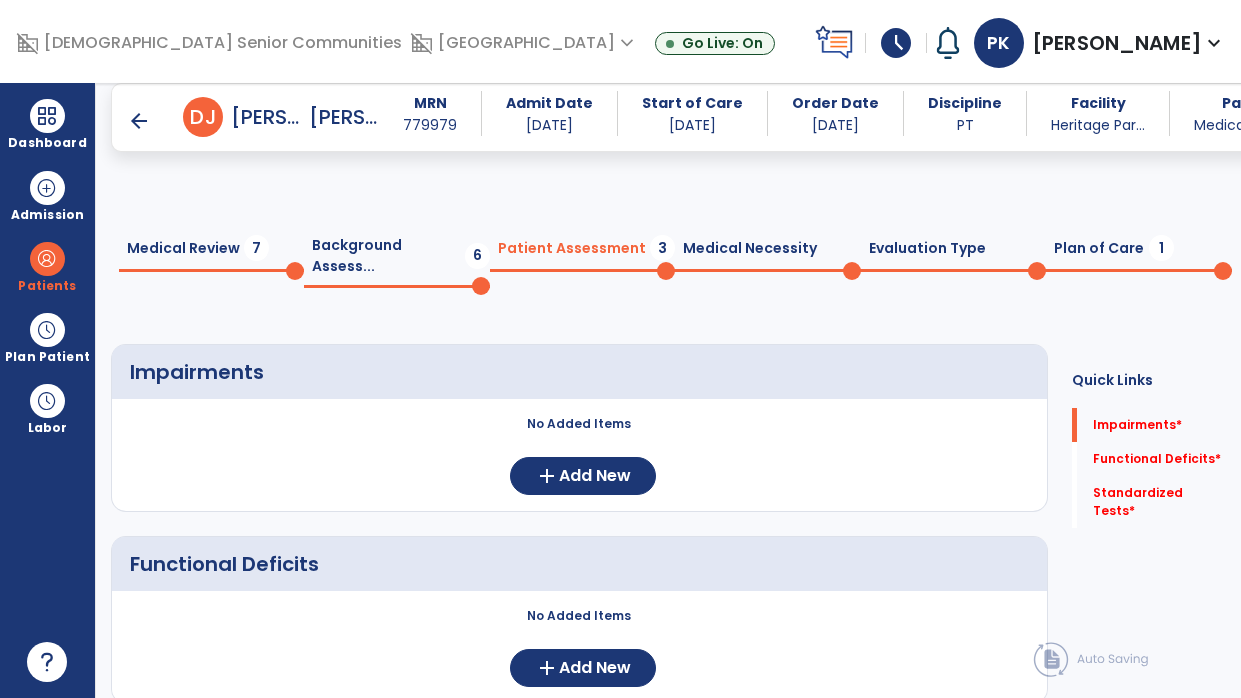 scroll, scrollTop: 266, scrollLeft: 0, axis: vertical 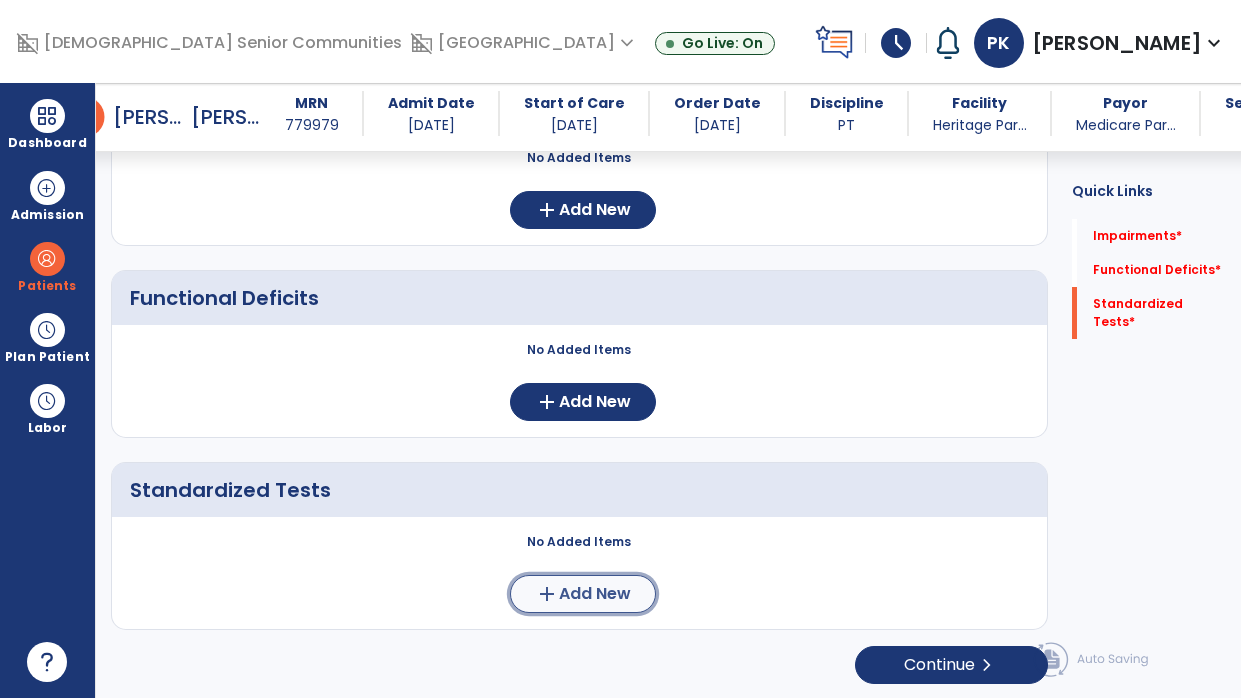click on "Add New" 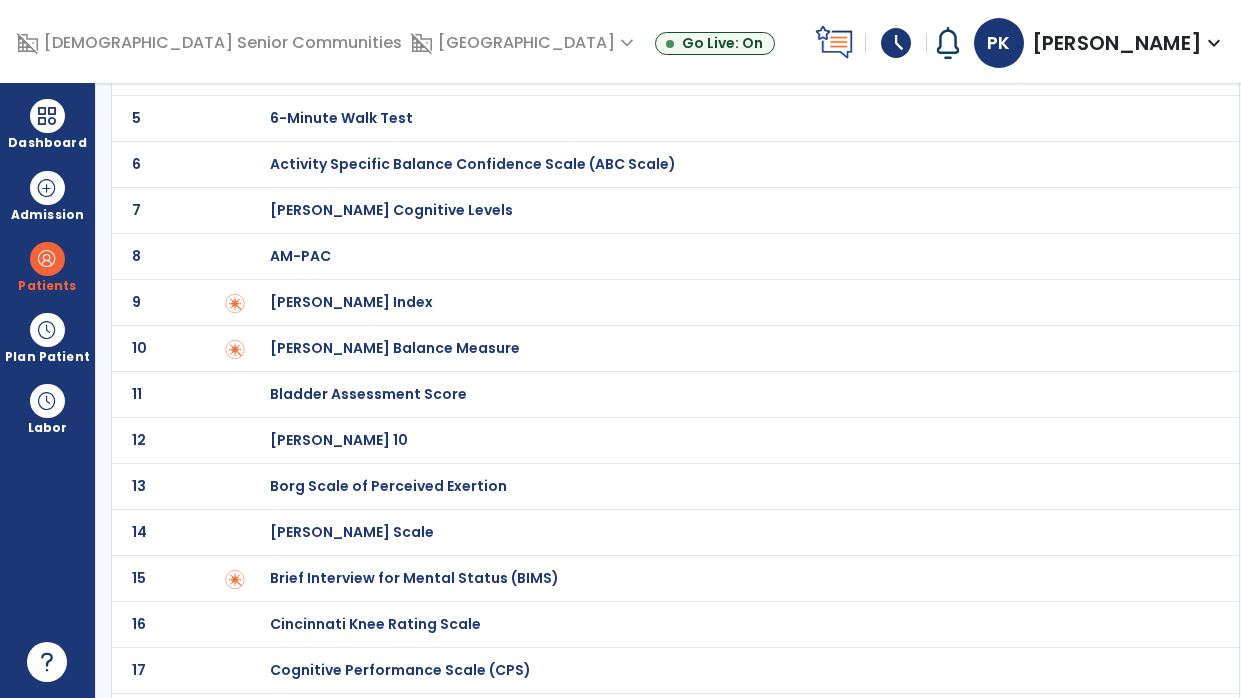 scroll, scrollTop: 0, scrollLeft: 0, axis: both 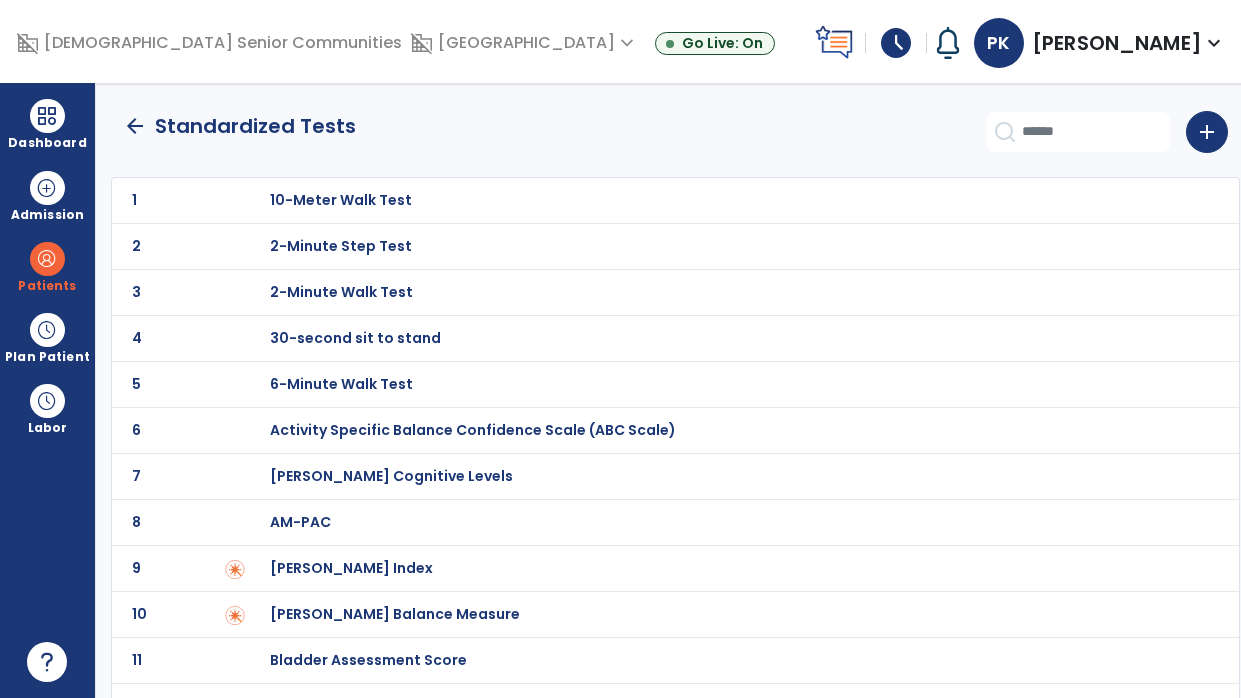 click on "4 30-second sit to stand" 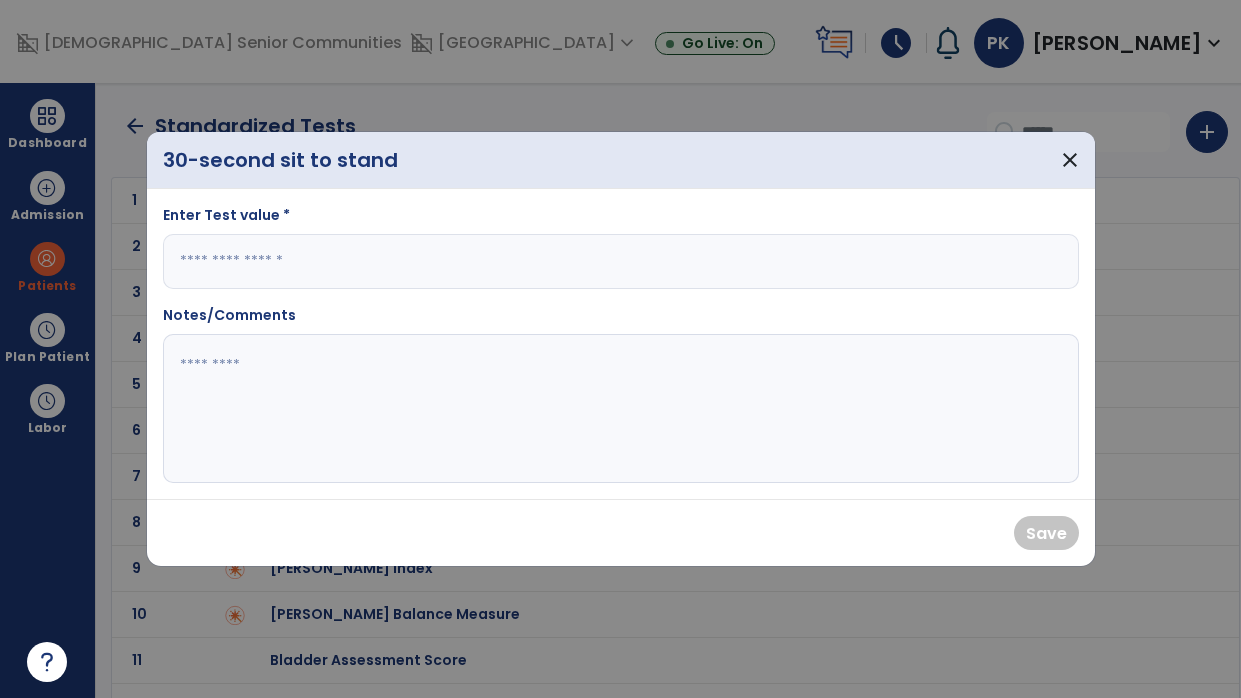 click at bounding box center (621, 261) 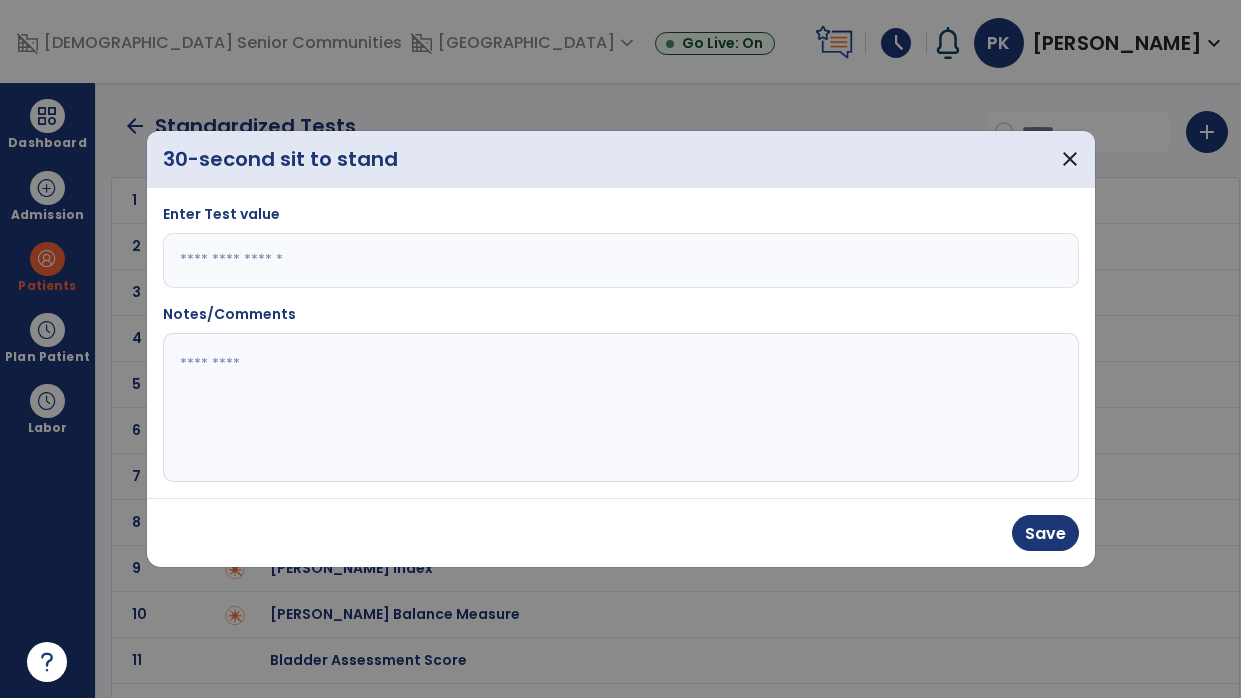 type on "*" 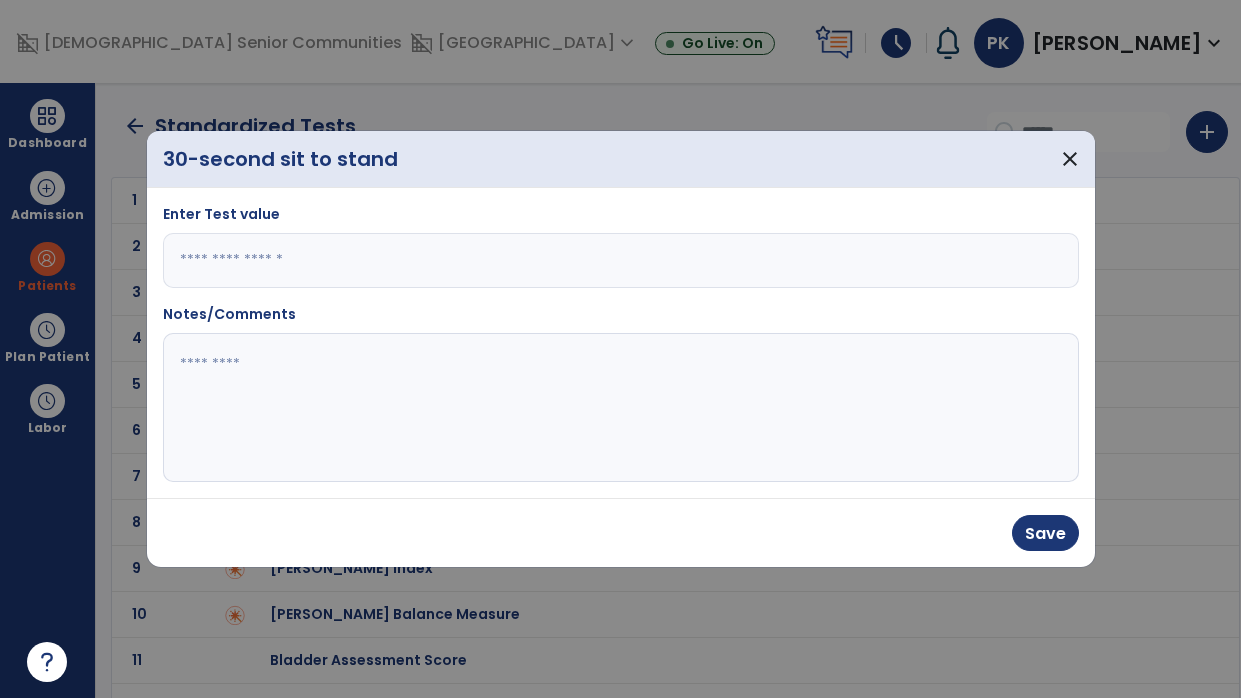 click 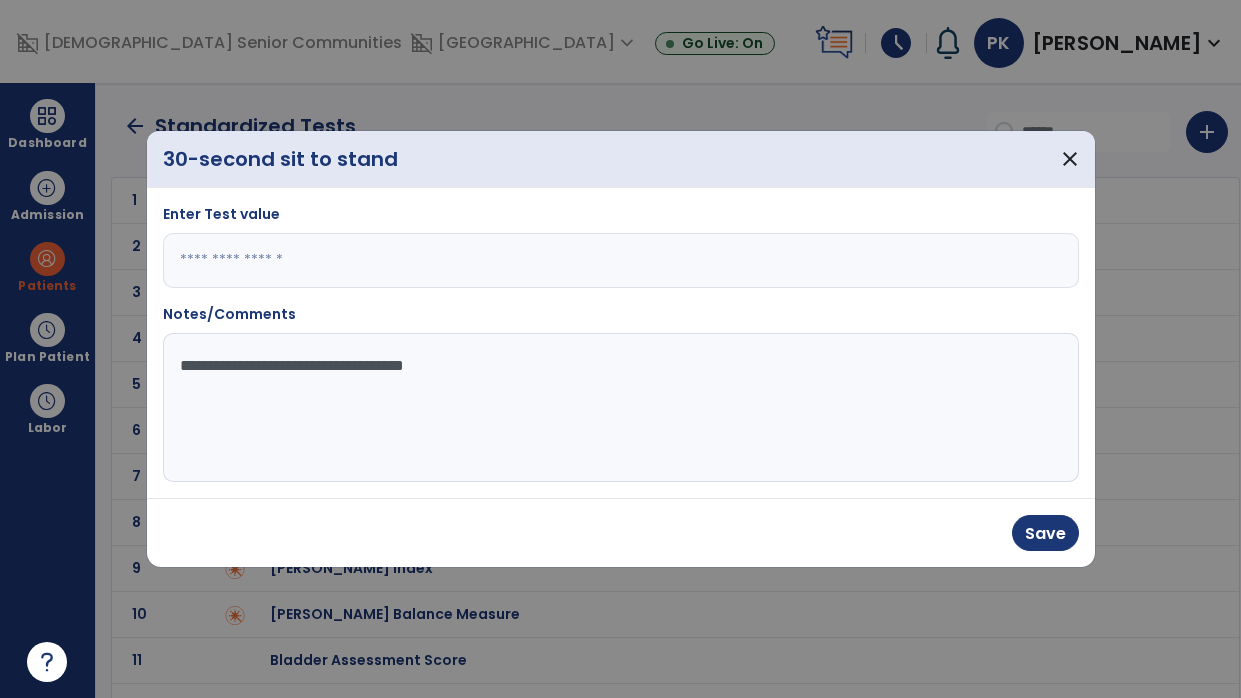 type on "**********" 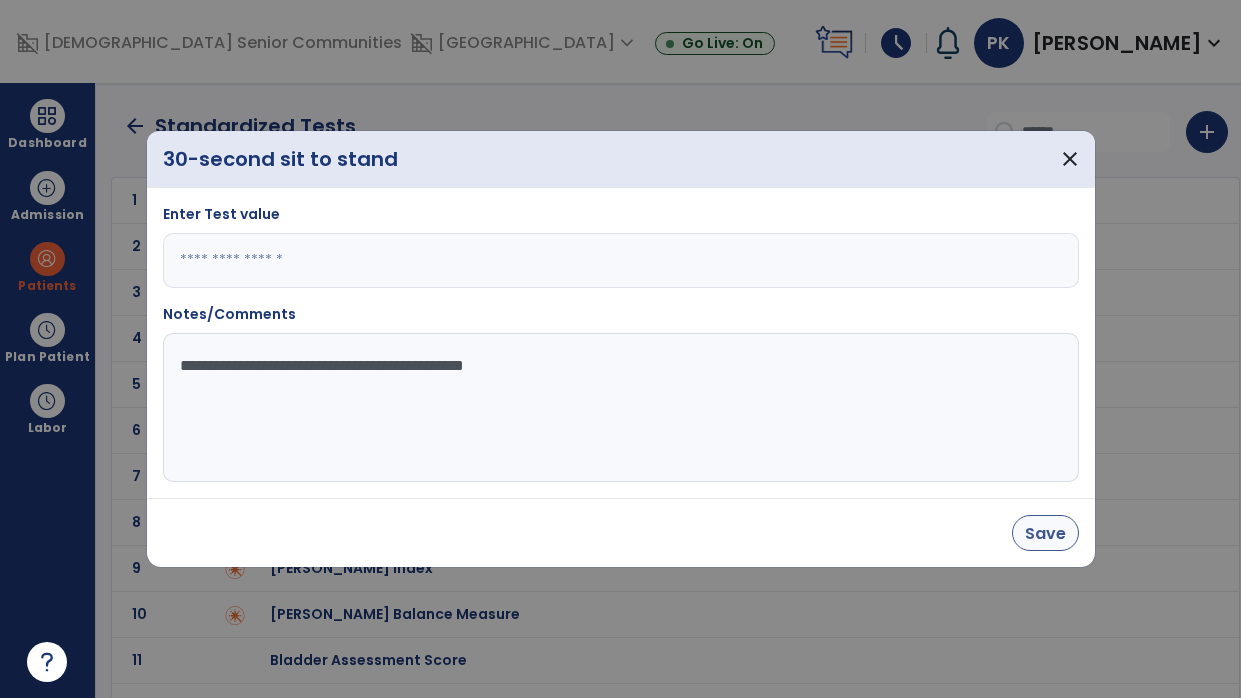 click on "Save" at bounding box center (1045, 533) 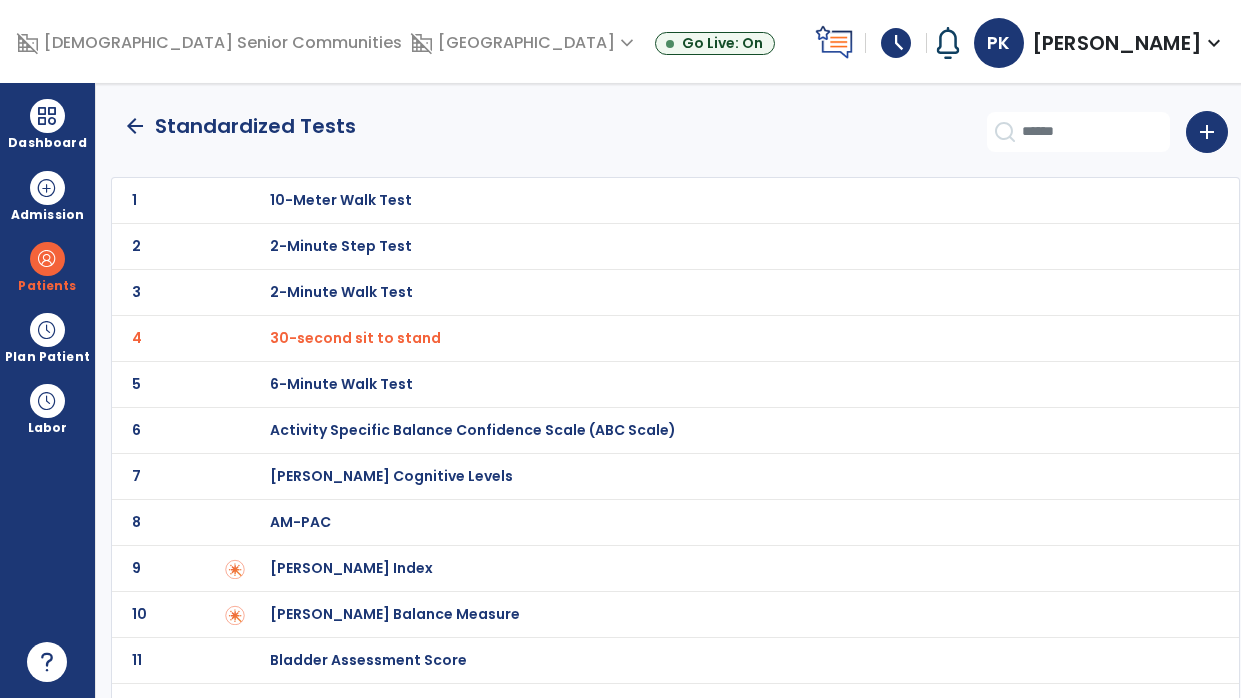click on "arrow_back" 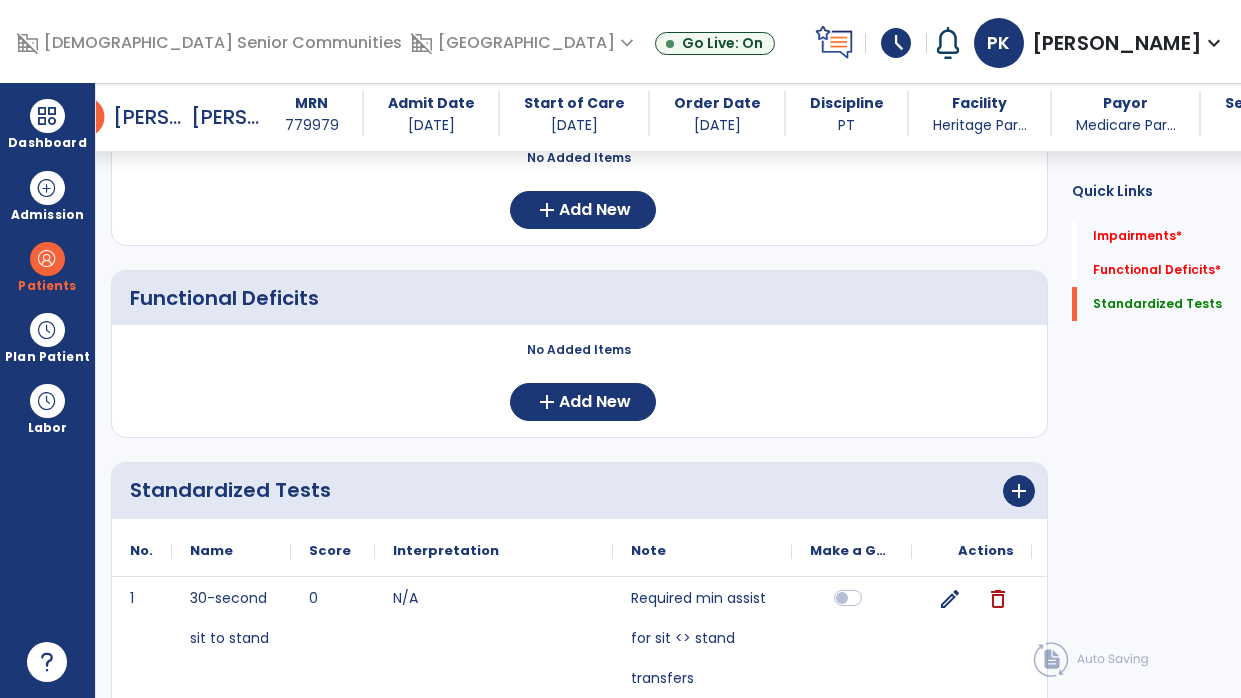 scroll, scrollTop: 267, scrollLeft: 0, axis: vertical 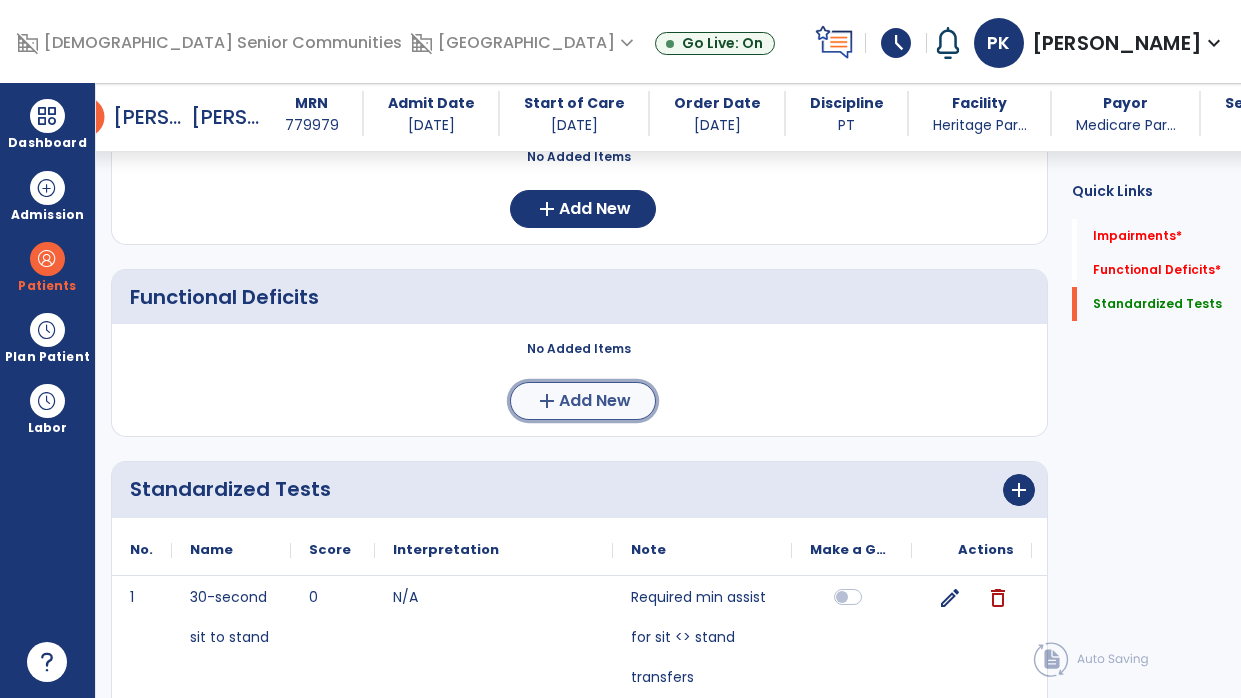 click on "add  Add New" 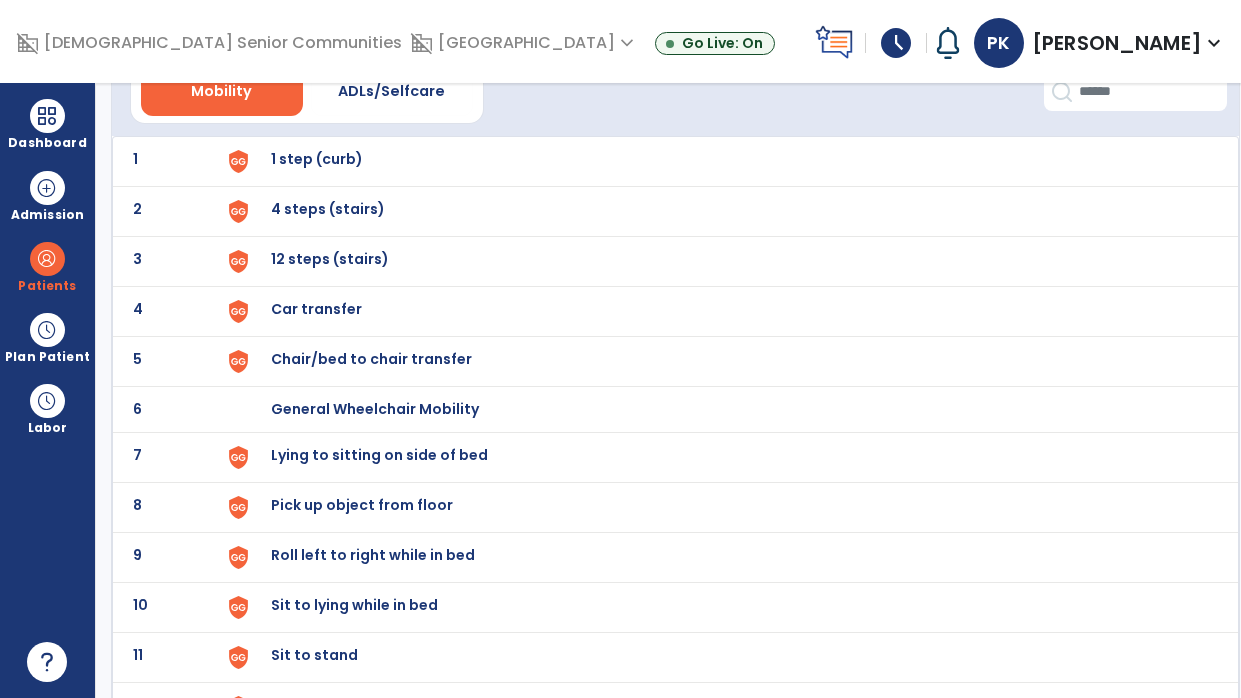 scroll, scrollTop: 138, scrollLeft: 0, axis: vertical 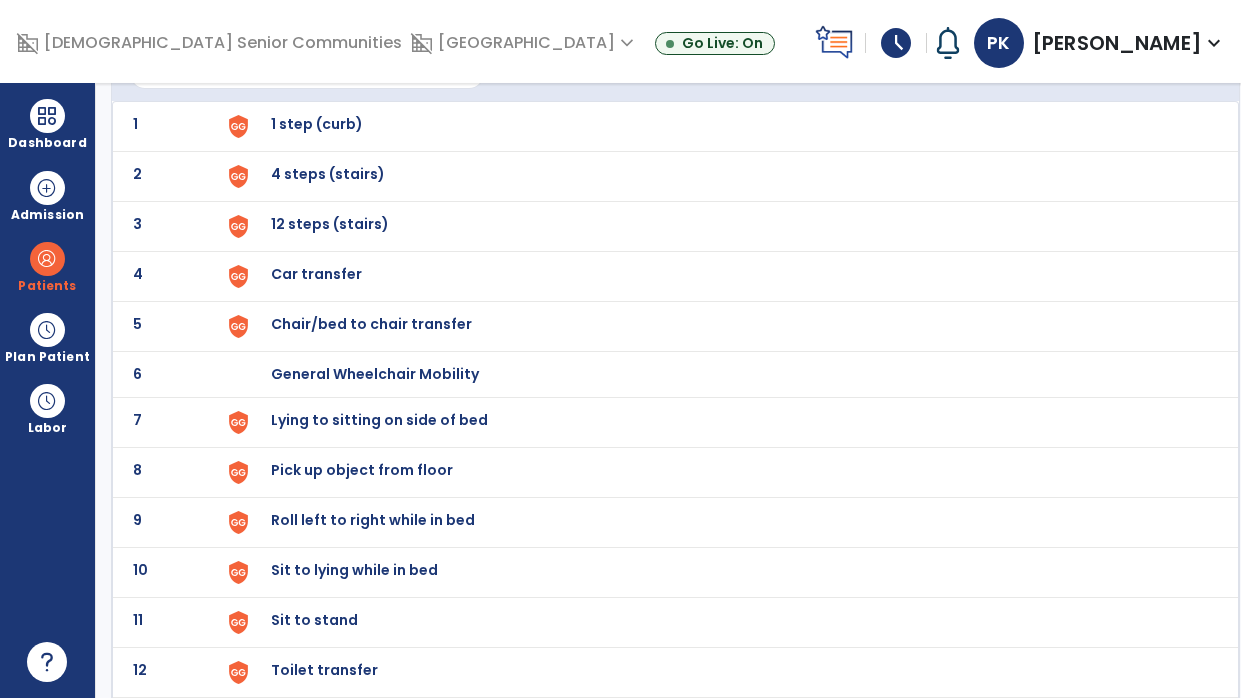 click on "Roll left to right while in bed" at bounding box center [724, 126] 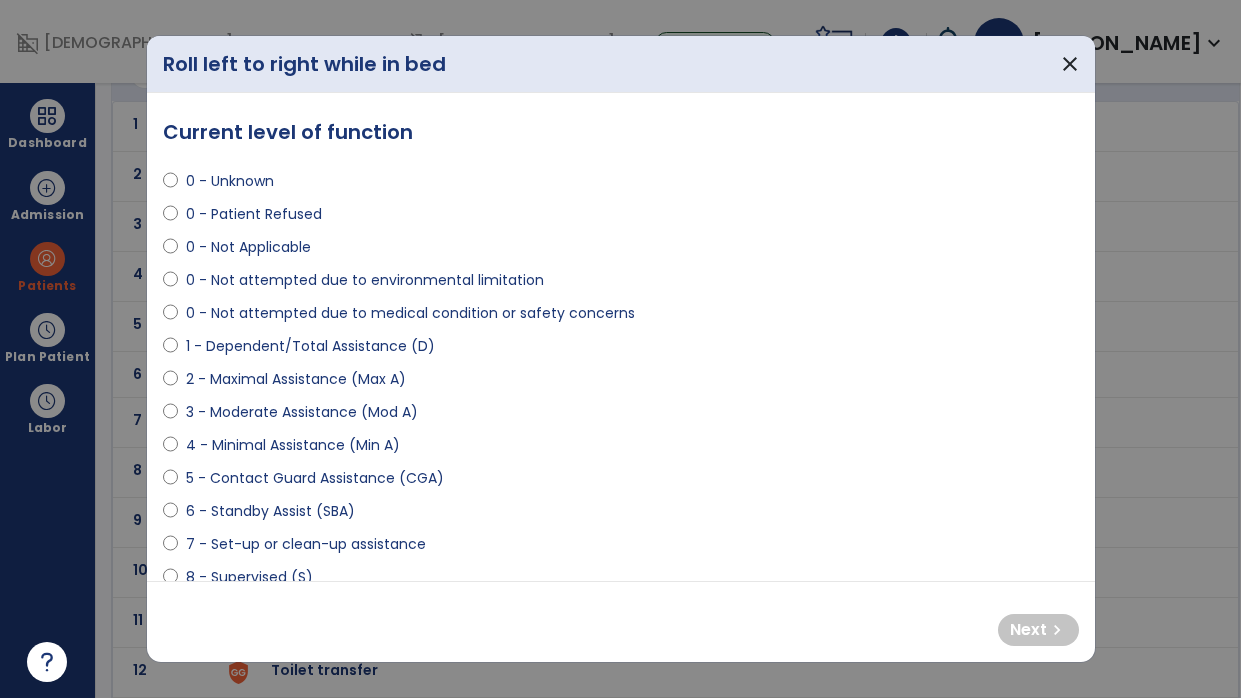 click on "4 - Minimal Assistance (Min A)" at bounding box center (293, 445) 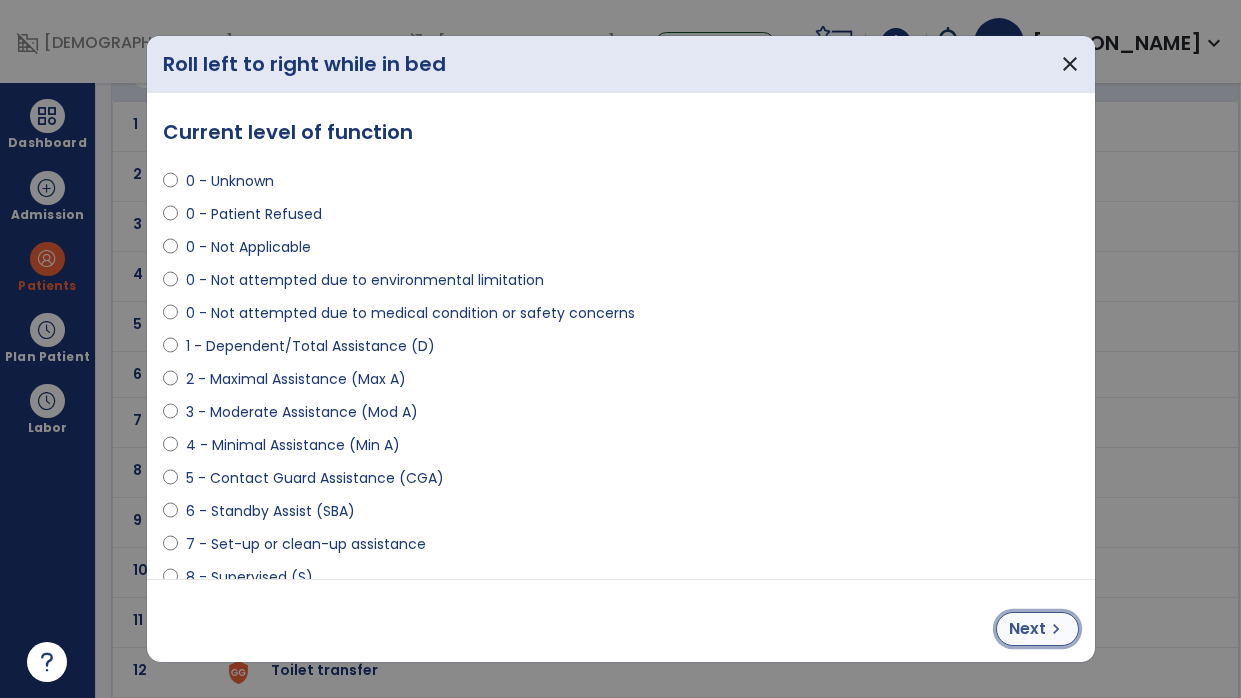click on "chevron_right" at bounding box center (1056, 629) 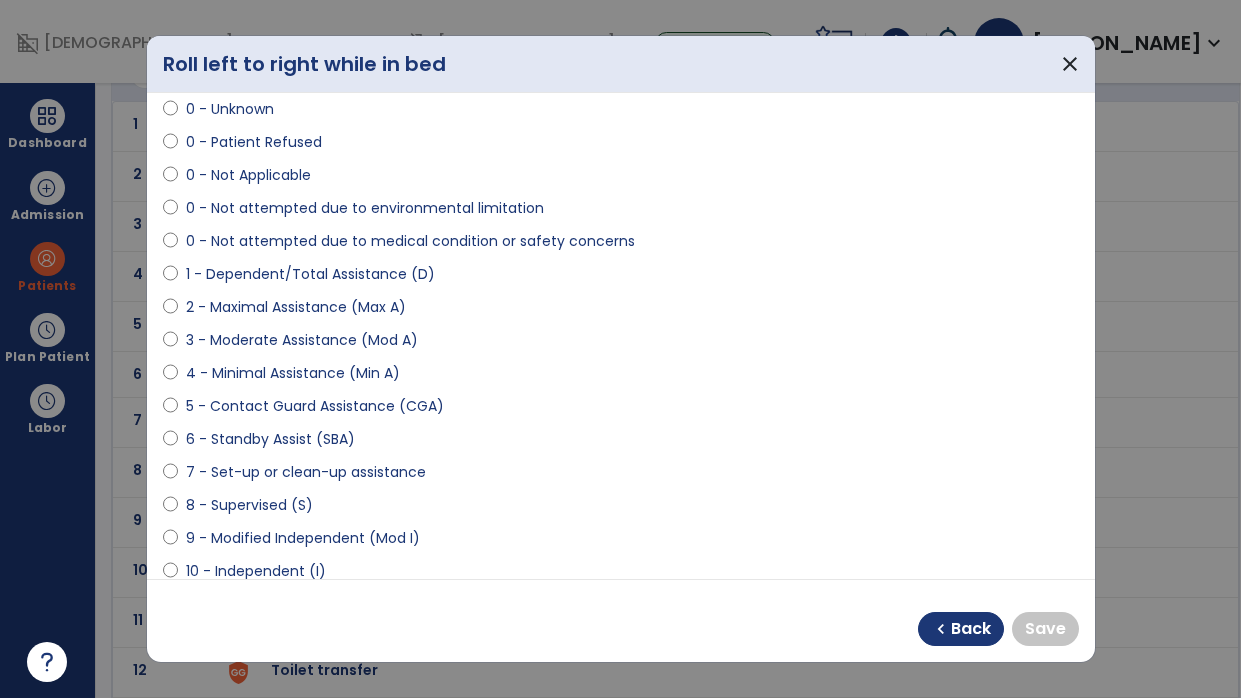 scroll, scrollTop: 84, scrollLeft: 0, axis: vertical 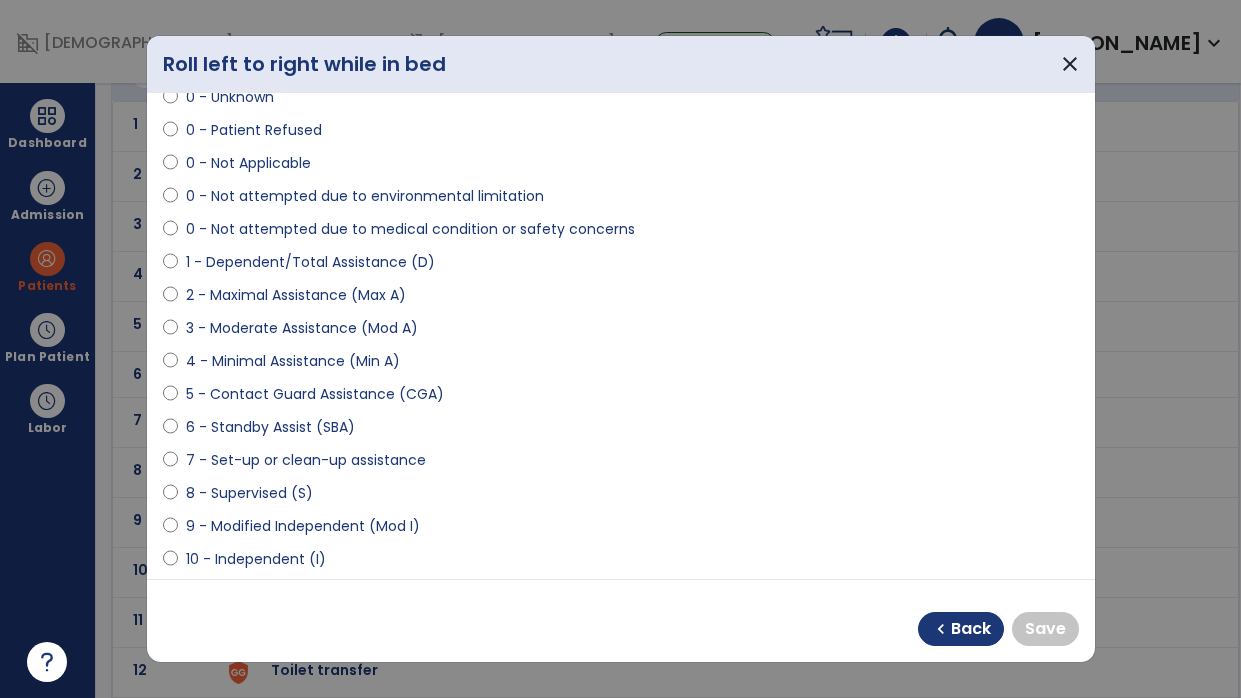 click on "9 - Modified Independent (Mod I)" at bounding box center [303, 526] 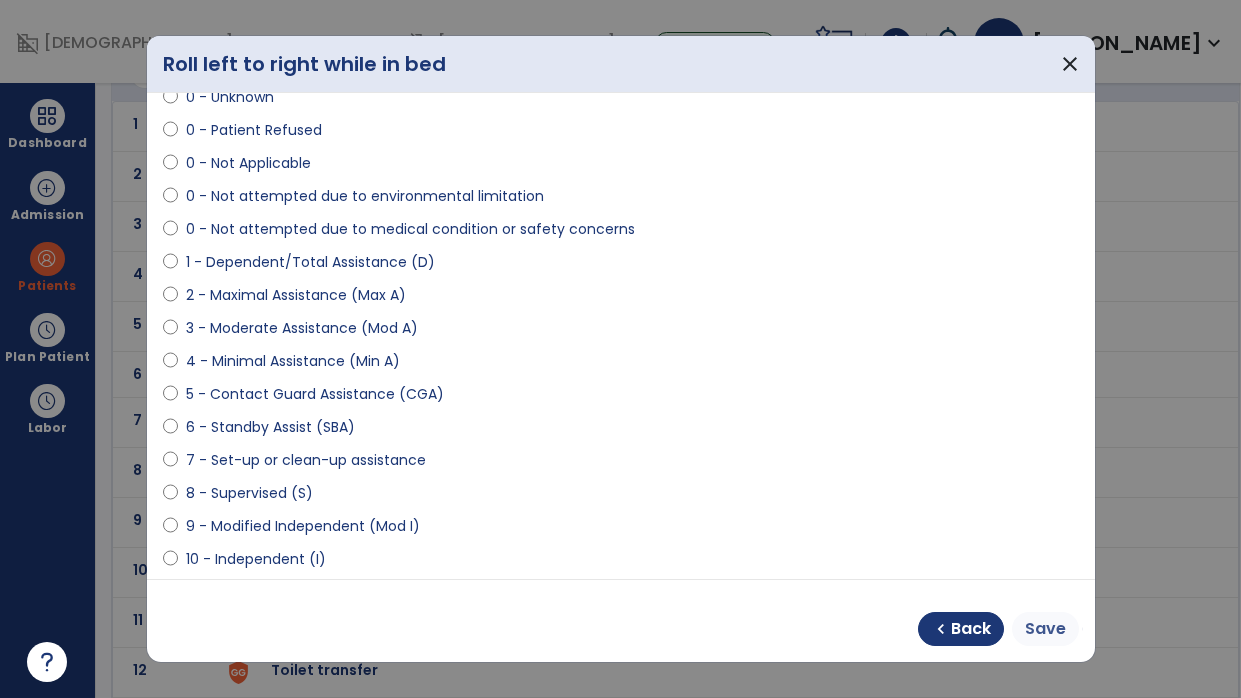 click on "Save" at bounding box center (1045, 629) 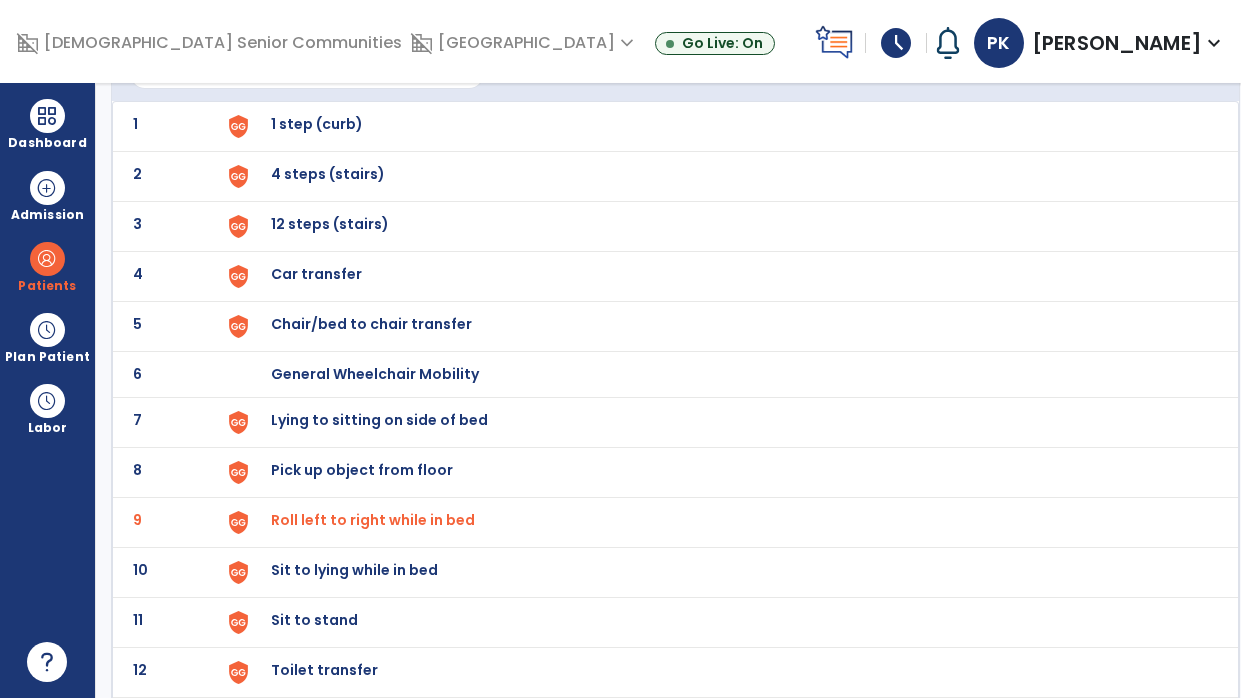click on "Sit to lying while in bed" at bounding box center [724, 126] 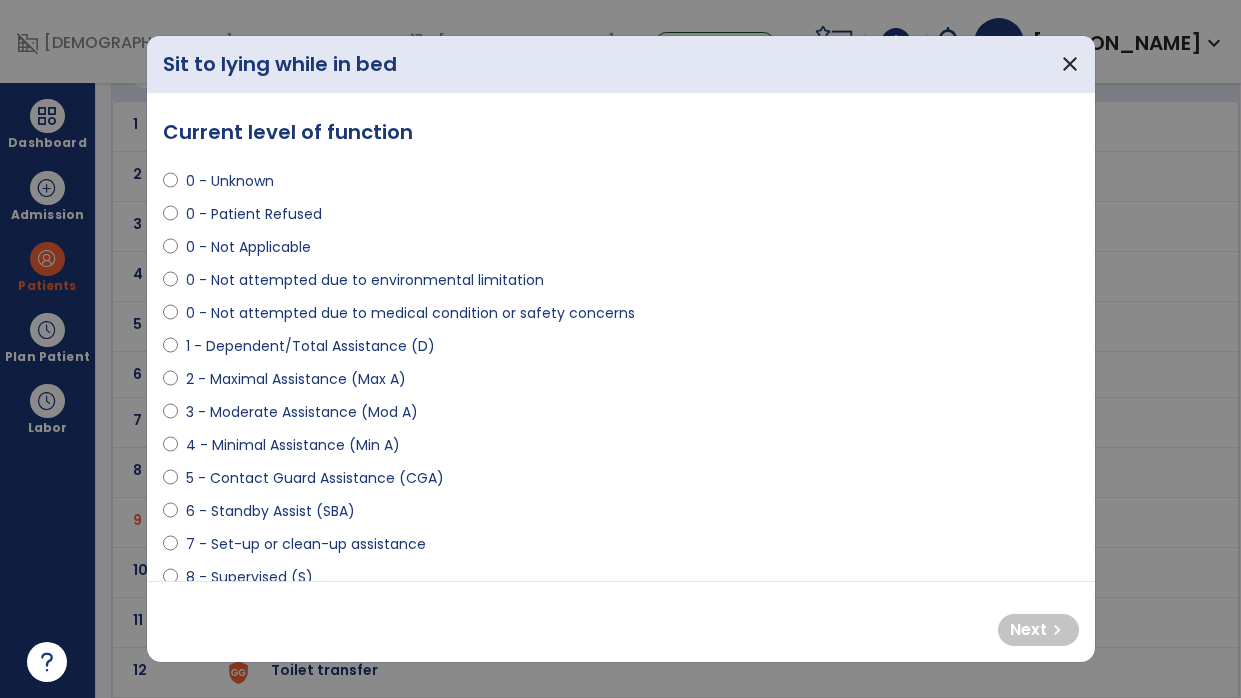 click on "4 - Minimal Assistance (Min A)" at bounding box center [293, 445] 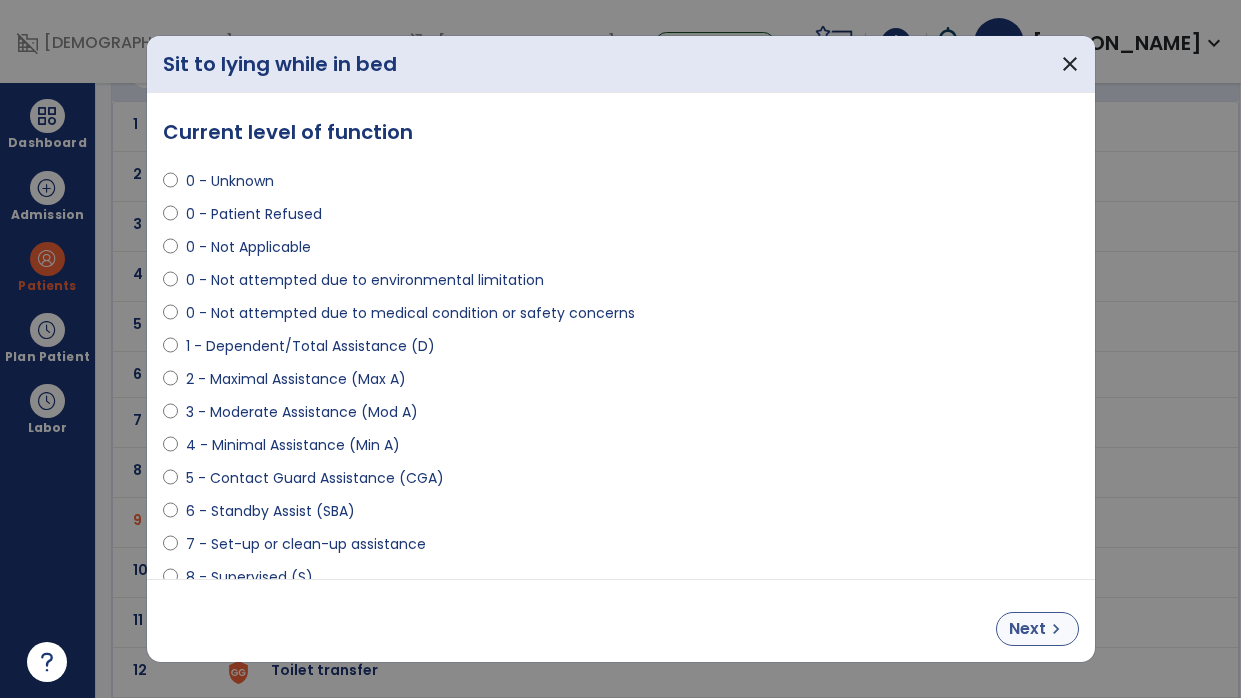 click on "Next" at bounding box center [1027, 629] 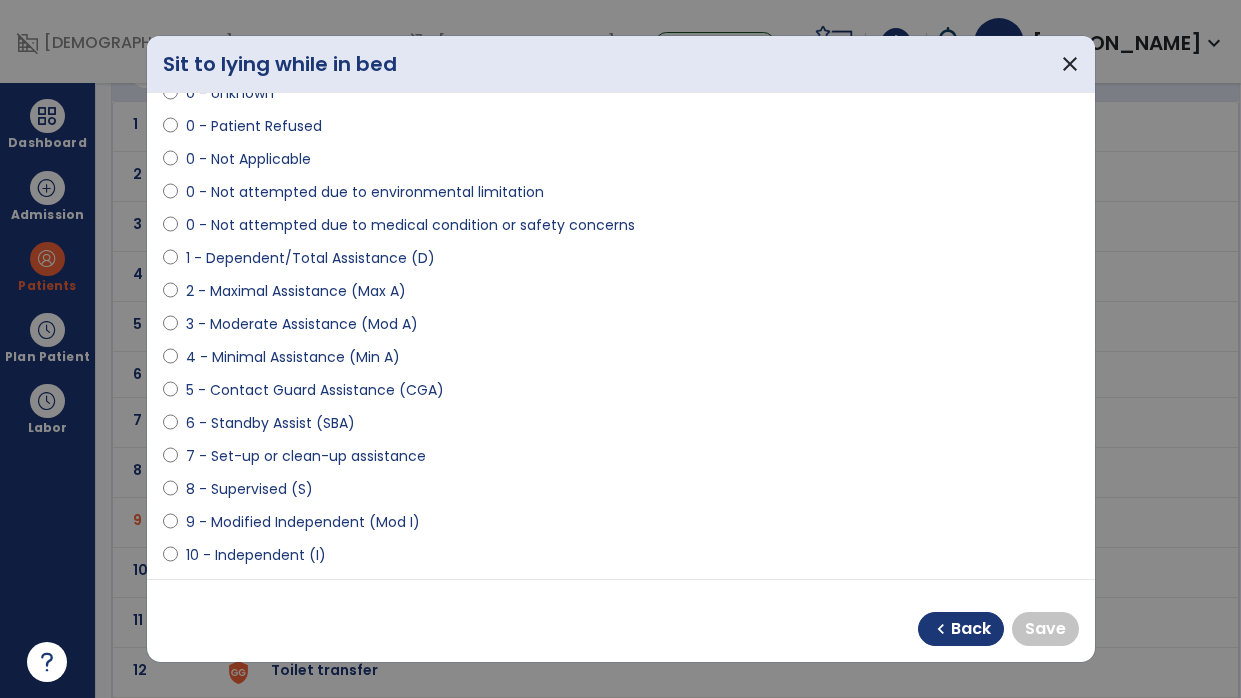 scroll, scrollTop: 89, scrollLeft: 0, axis: vertical 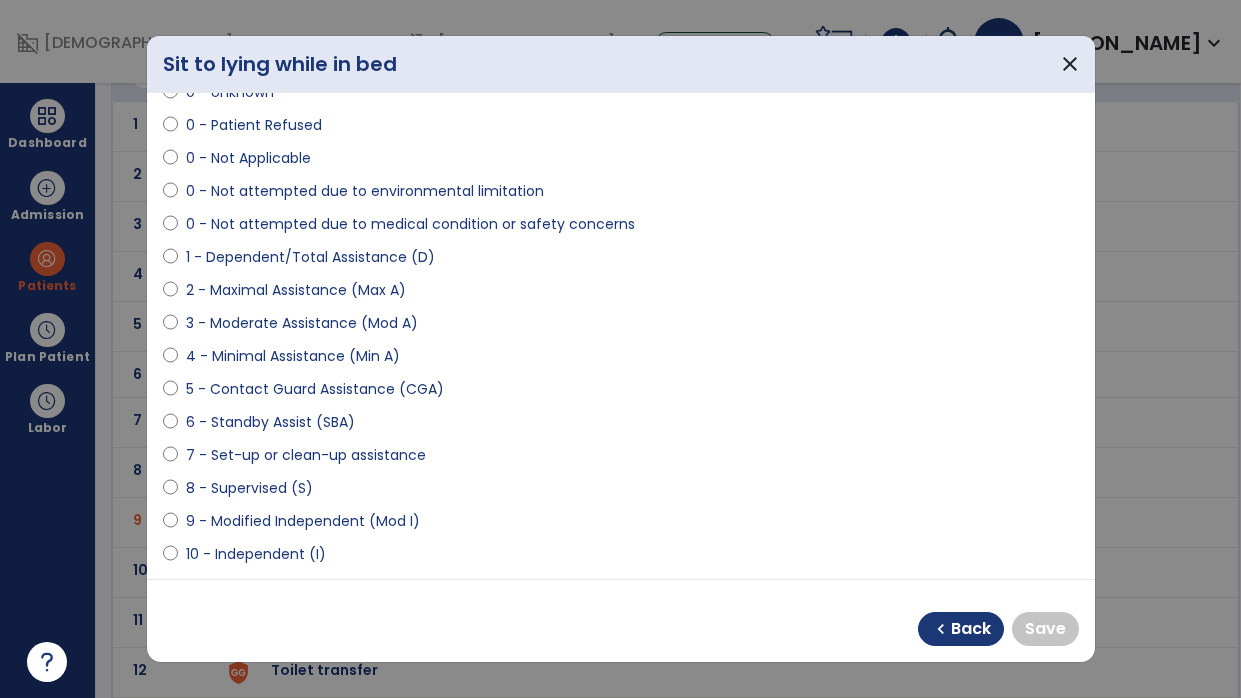 click on "9 - Modified Independent (Mod I)" at bounding box center [303, 521] 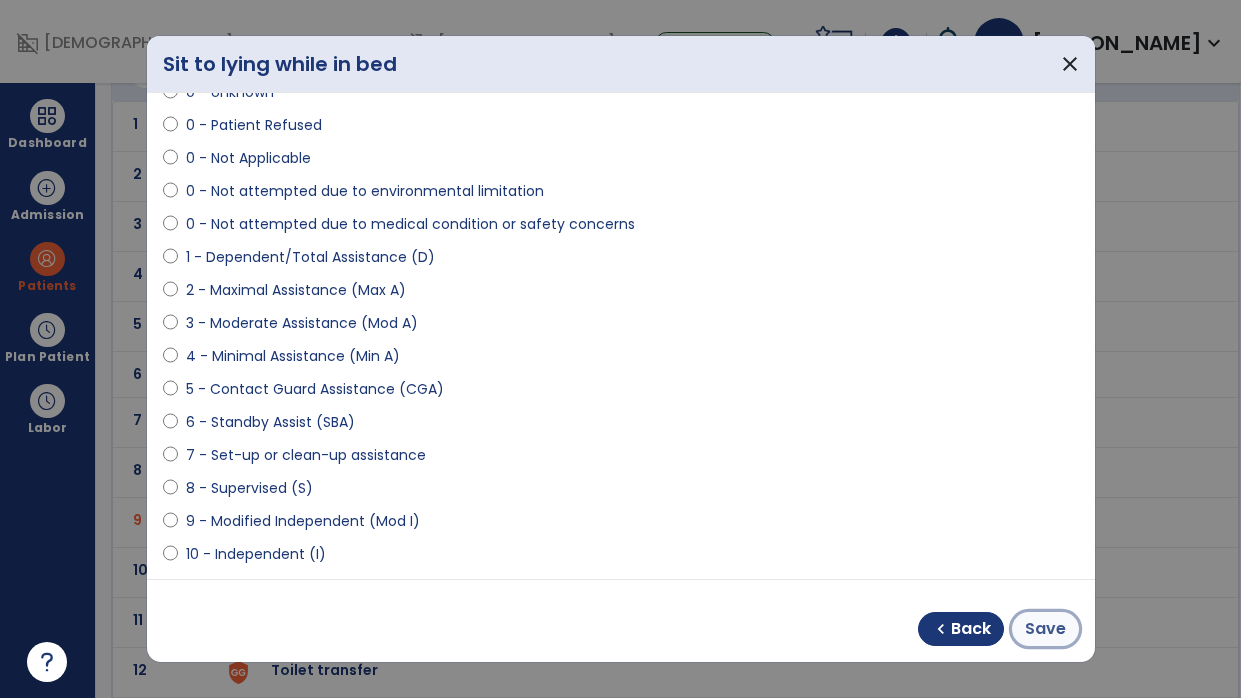 click on "Save" at bounding box center [1045, 629] 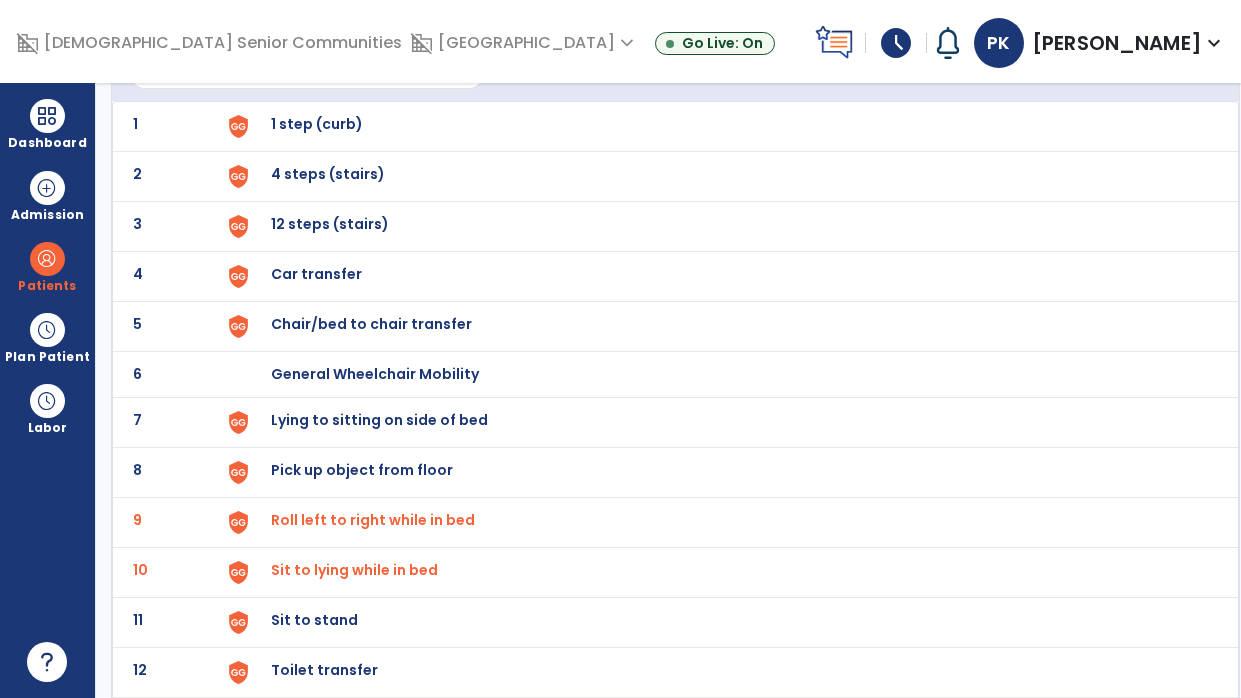 click on "Lying to sitting on side of bed" at bounding box center [724, 126] 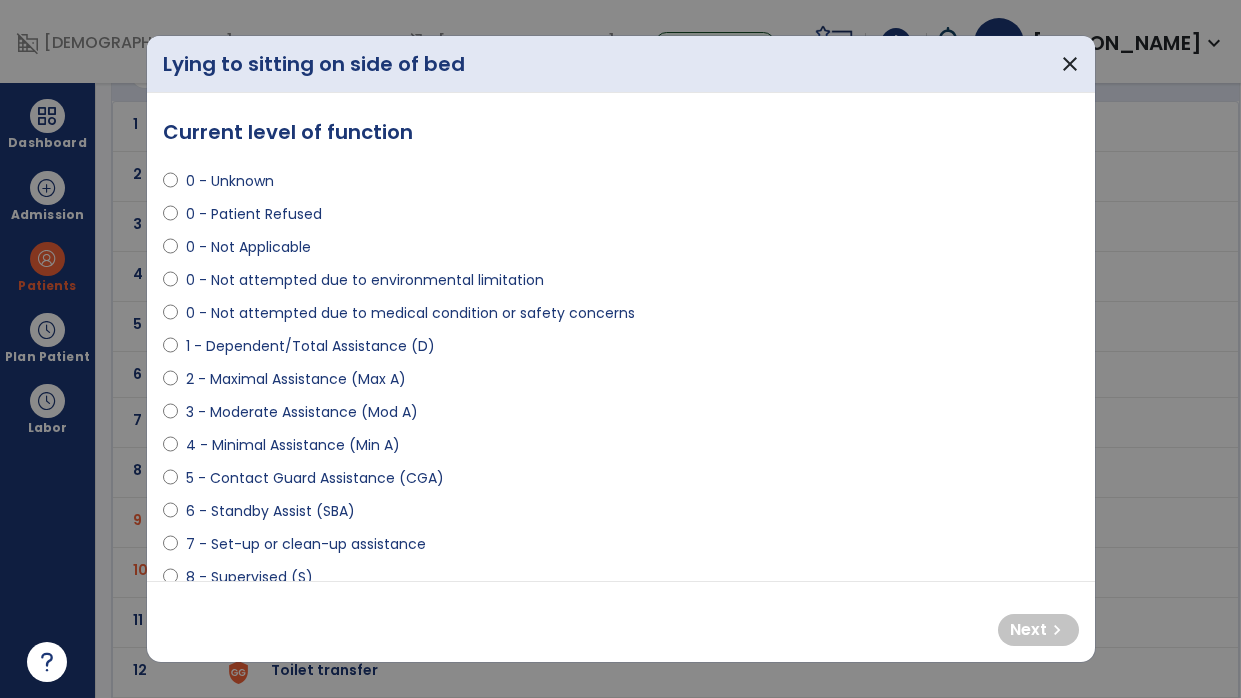 click on "4 - Minimal Assistance (Min A)" at bounding box center (293, 445) 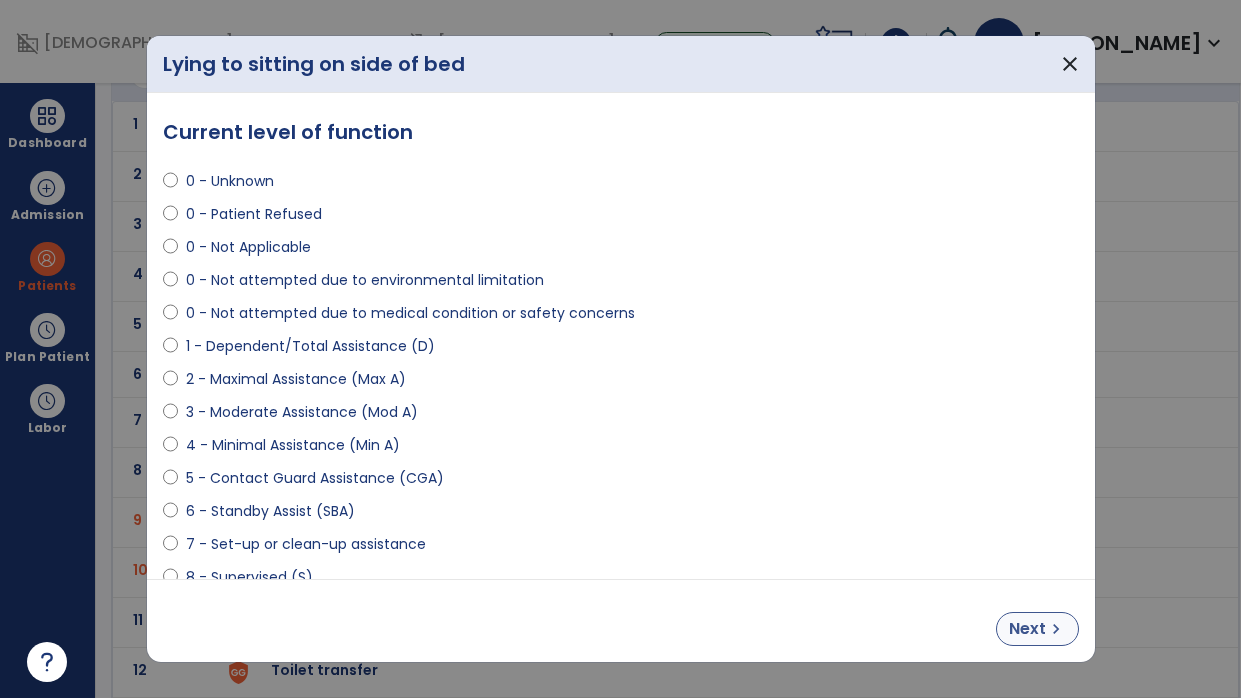 click on "Next  chevron_right" at bounding box center (1037, 629) 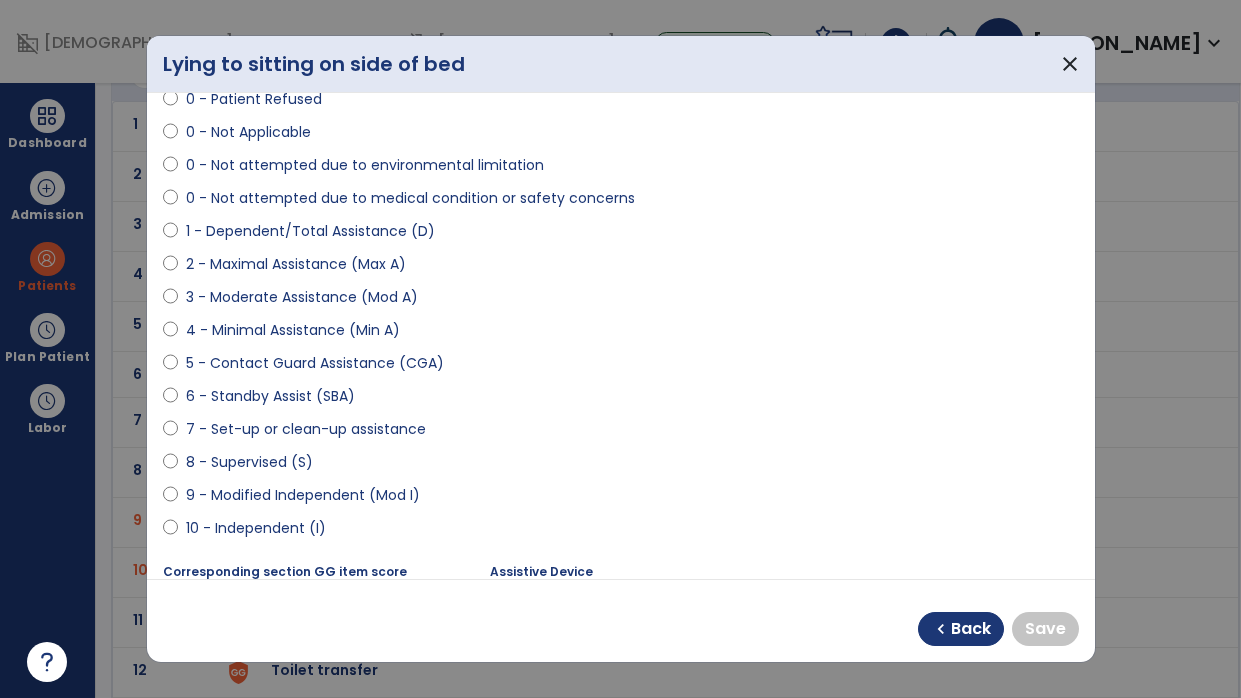scroll, scrollTop: 123, scrollLeft: 0, axis: vertical 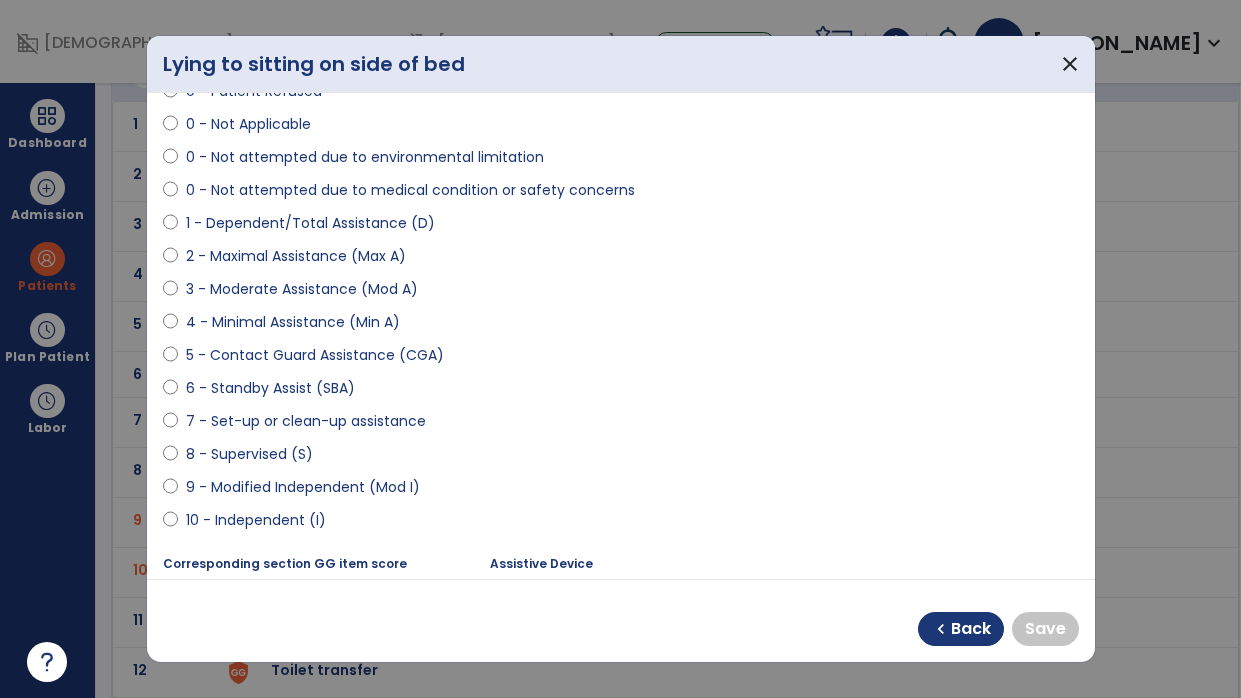 click on "9 - Modified Independent (Mod I)" at bounding box center (303, 487) 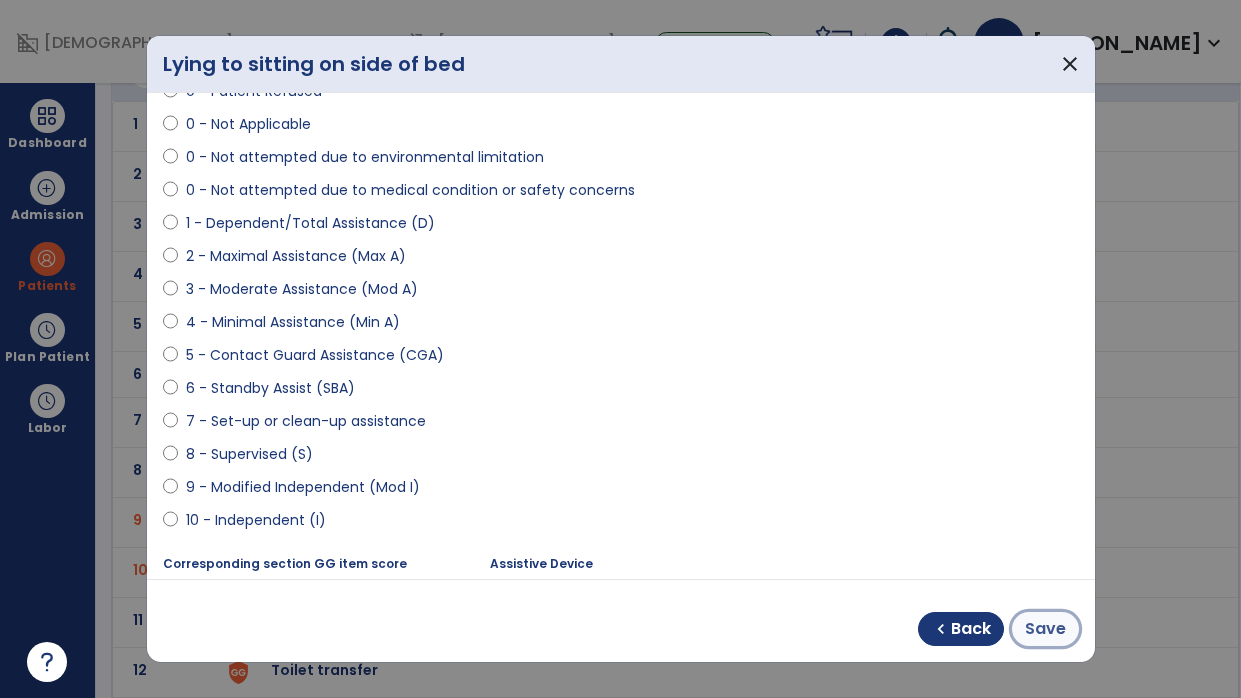 click on "Save" at bounding box center (1045, 629) 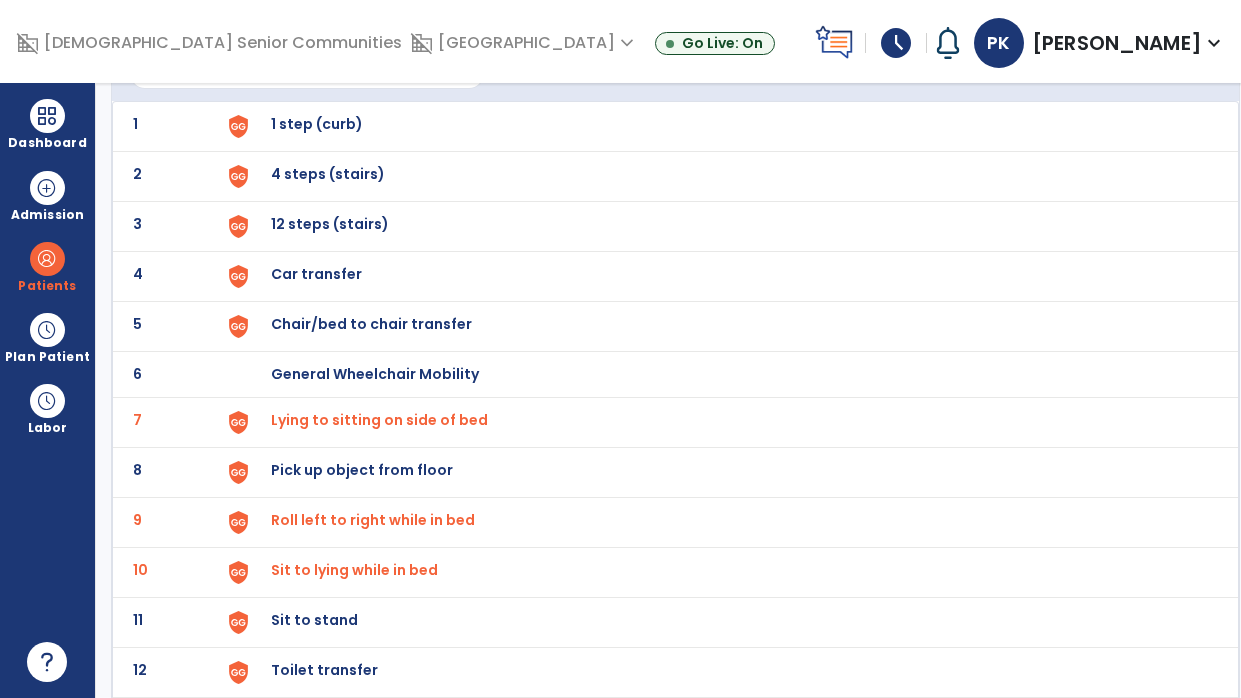 click on "11 Sit to stand" 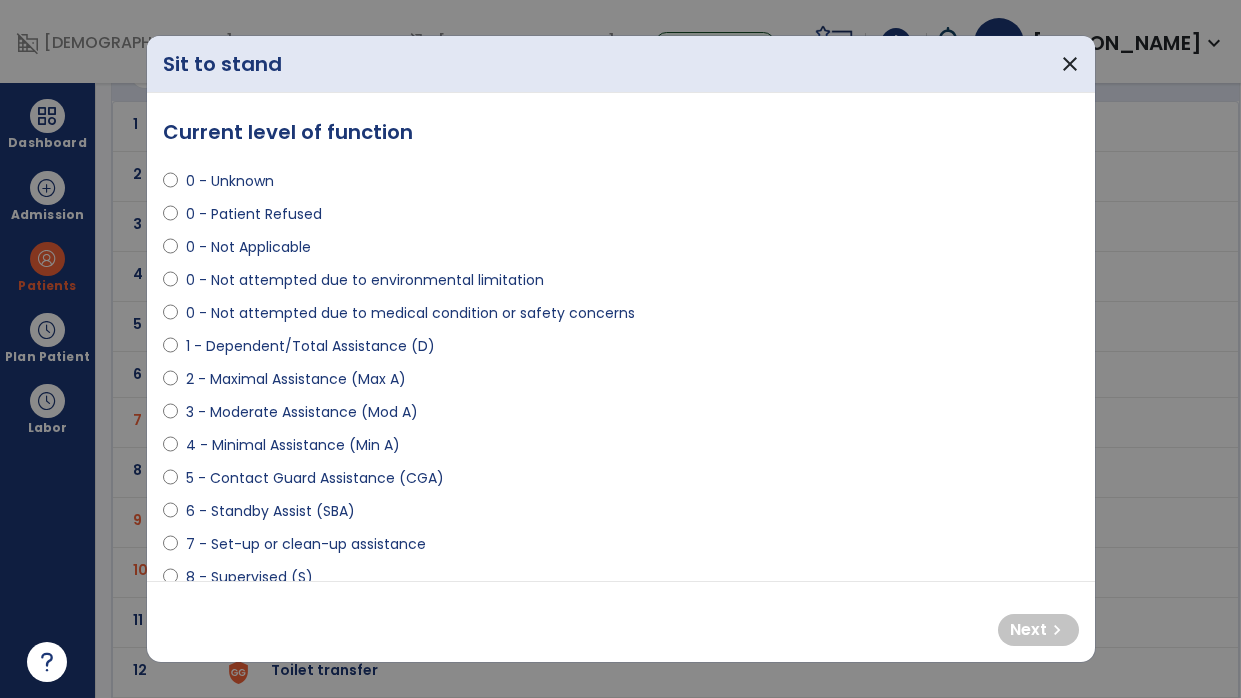 click on "4 - Minimal Assistance (Min A)" at bounding box center (293, 445) 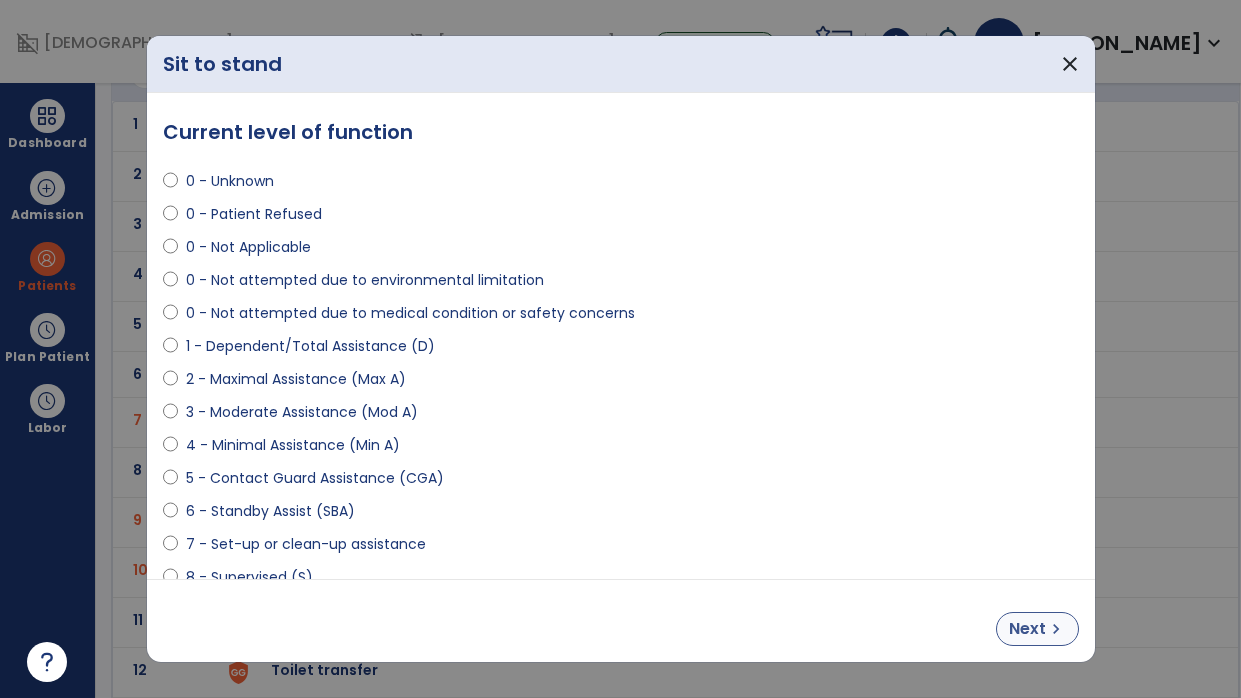 click on "Next" at bounding box center [1027, 629] 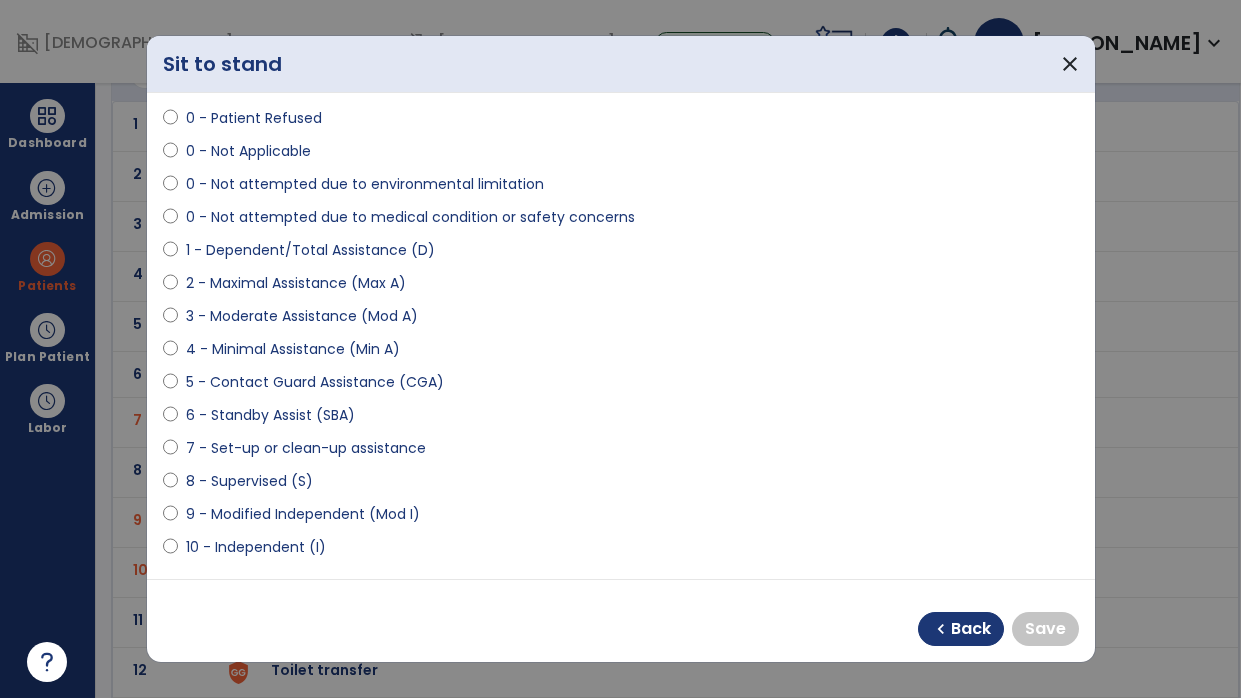 scroll, scrollTop: 132, scrollLeft: 0, axis: vertical 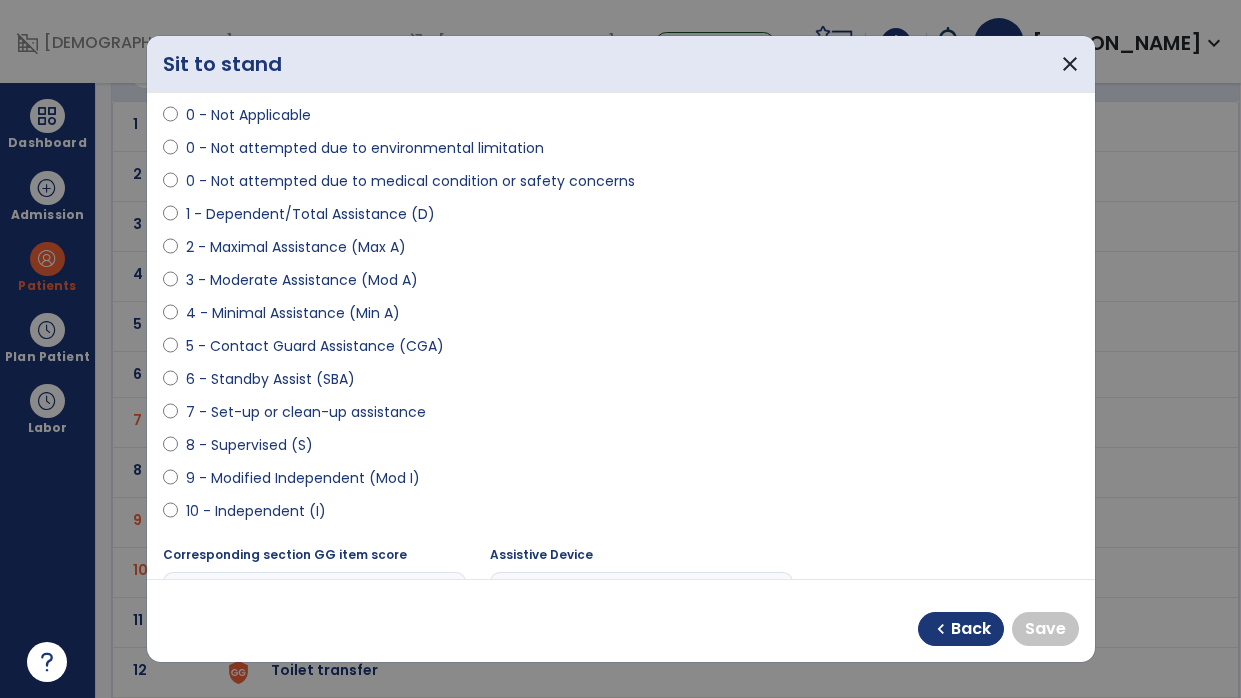 click on "9 - Modified Independent (Mod I)" at bounding box center [303, 478] 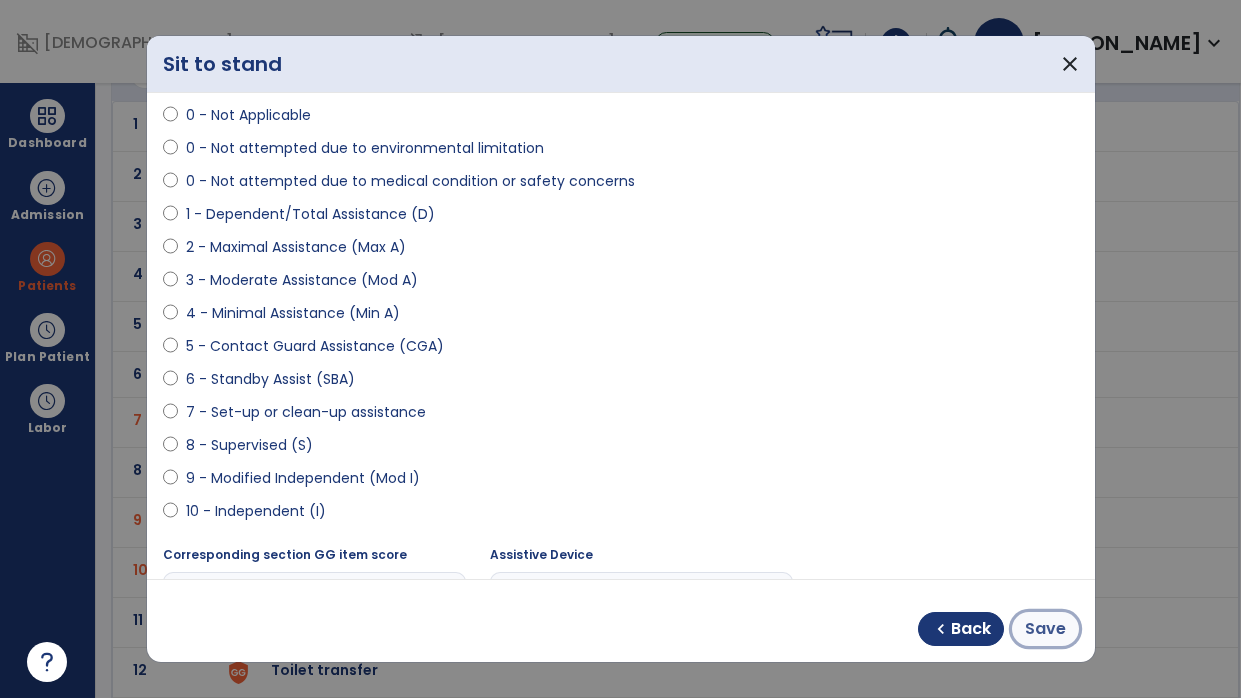 click on "Save" at bounding box center (1045, 629) 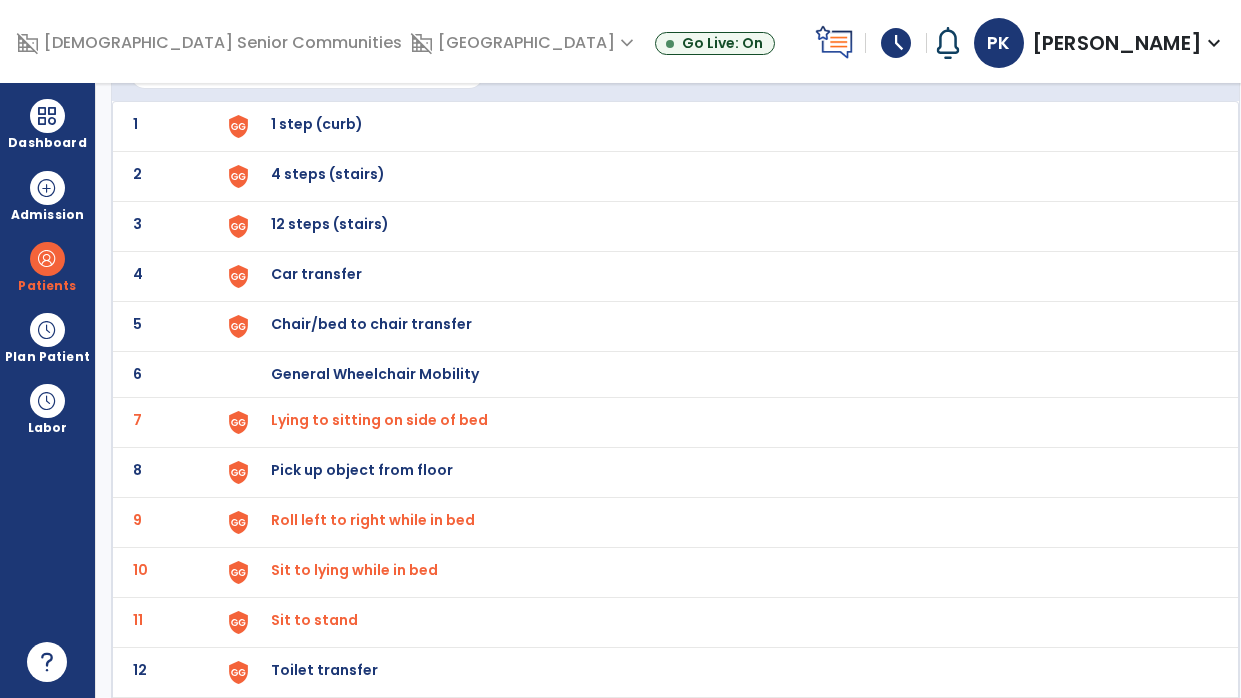 click on "Chair/bed to chair transfer" at bounding box center [317, 124] 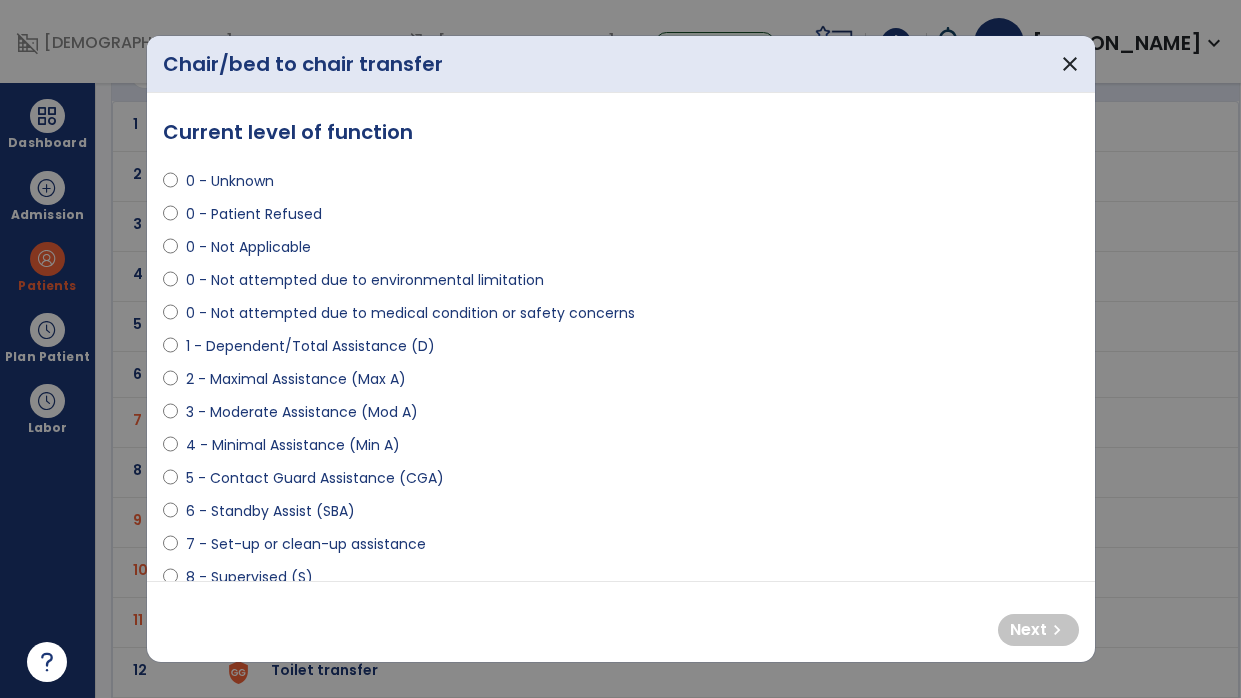 click on "4 - Minimal Assistance (Min A)" at bounding box center (293, 445) 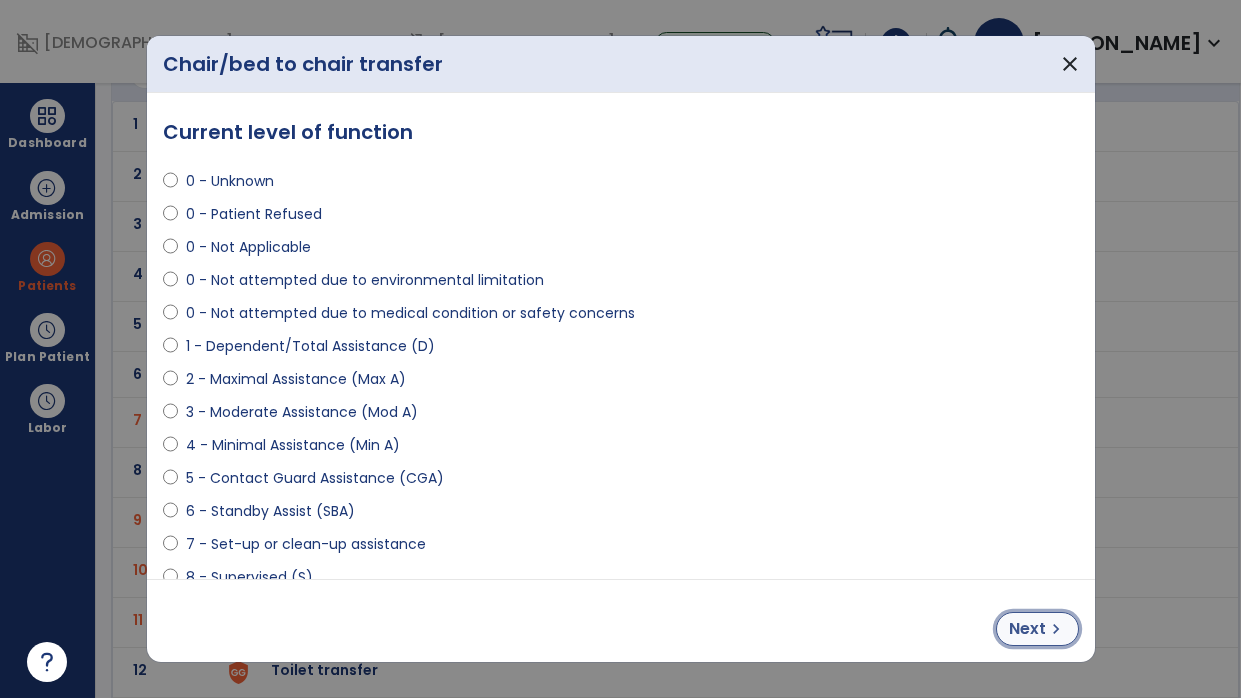click on "chevron_right" at bounding box center [1056, 629] 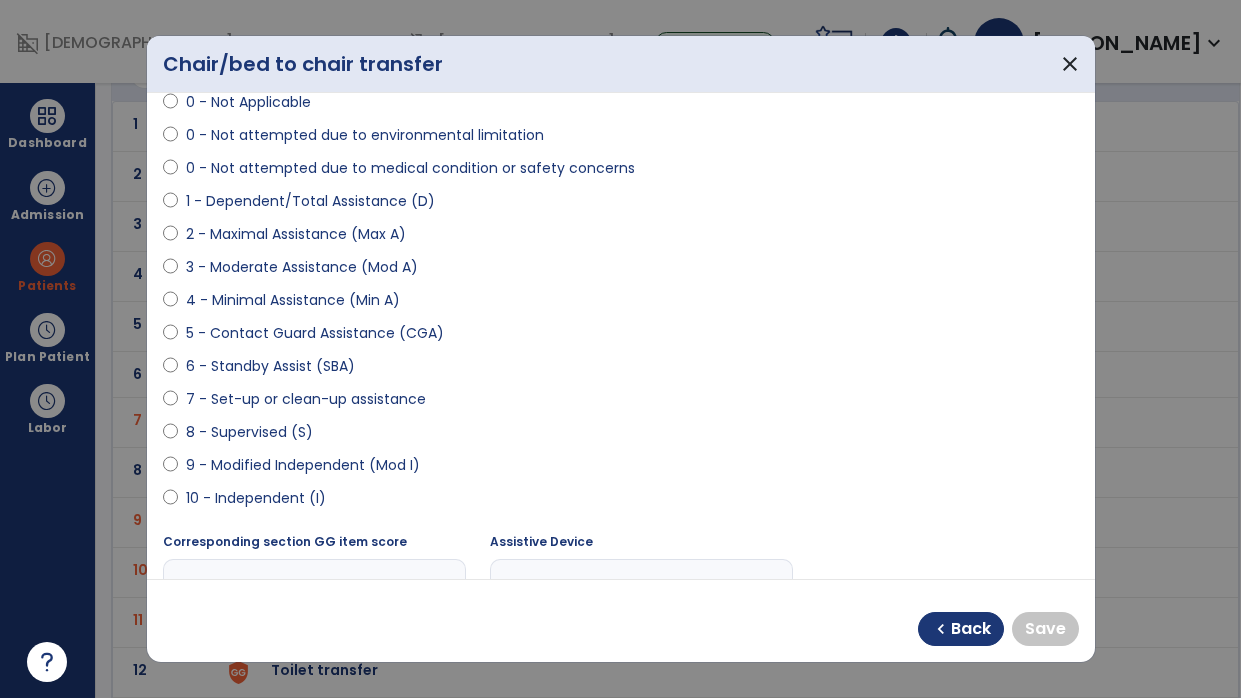 scroll, scrollTop: 160, scrollLeft: 0, axis: vertical 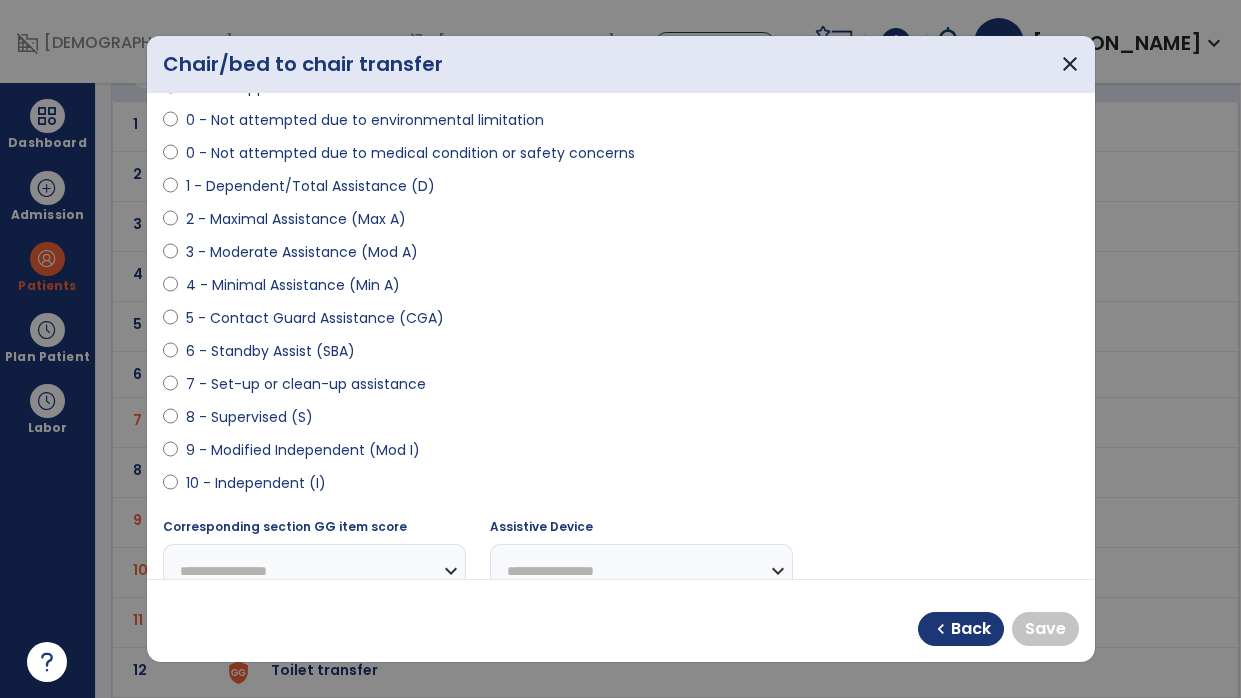 click on "9 - Modified Independent (Mod I)" at bounding box center (303, 450) 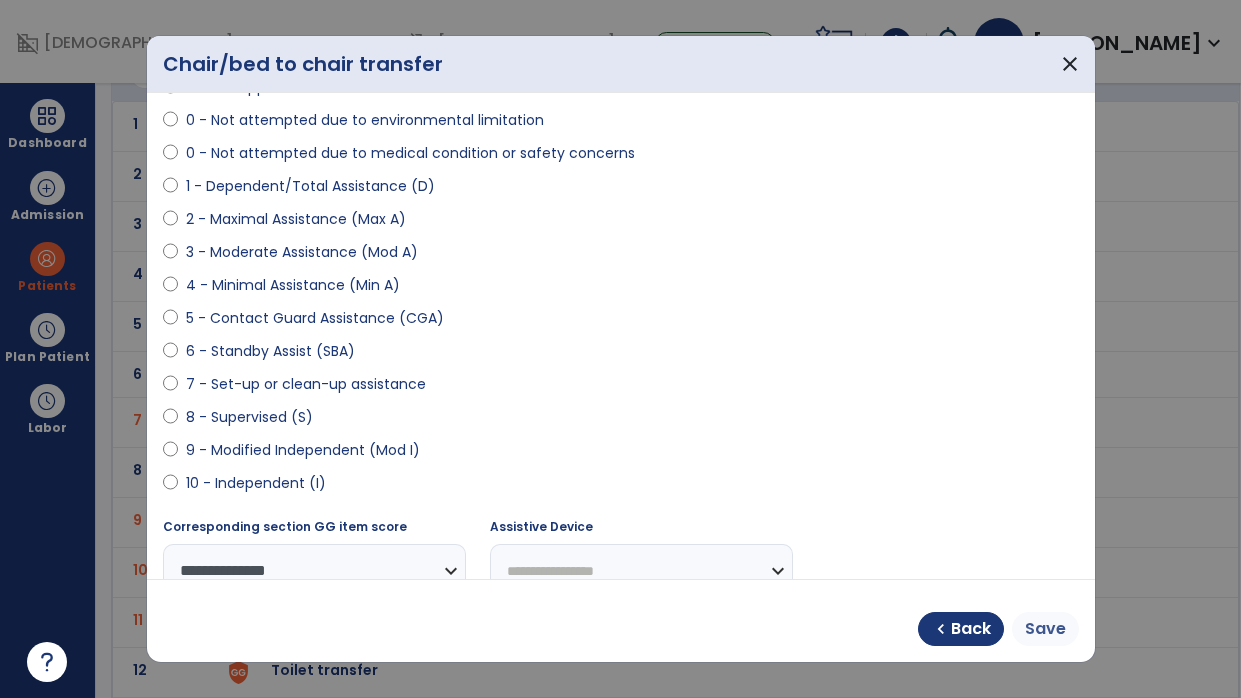 click on "Save" at bounding box center [1045, 629] 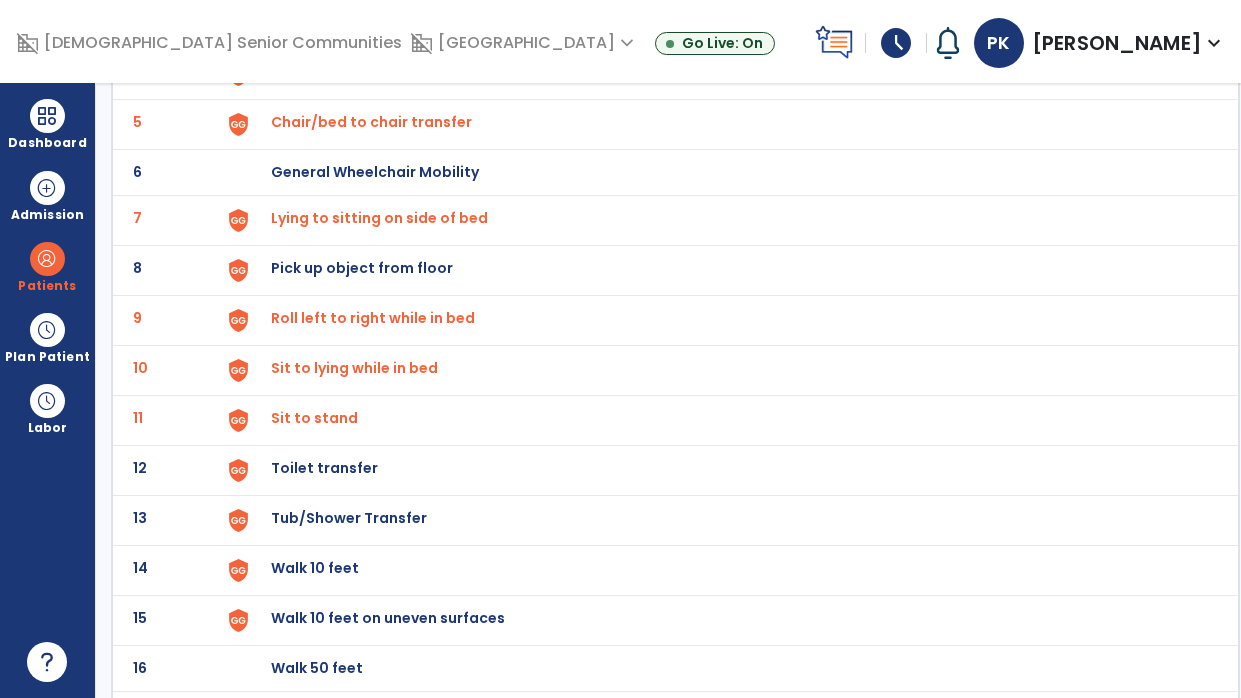 scroll, scrollTop: 349, scrollLeft: 0, axis: vertical 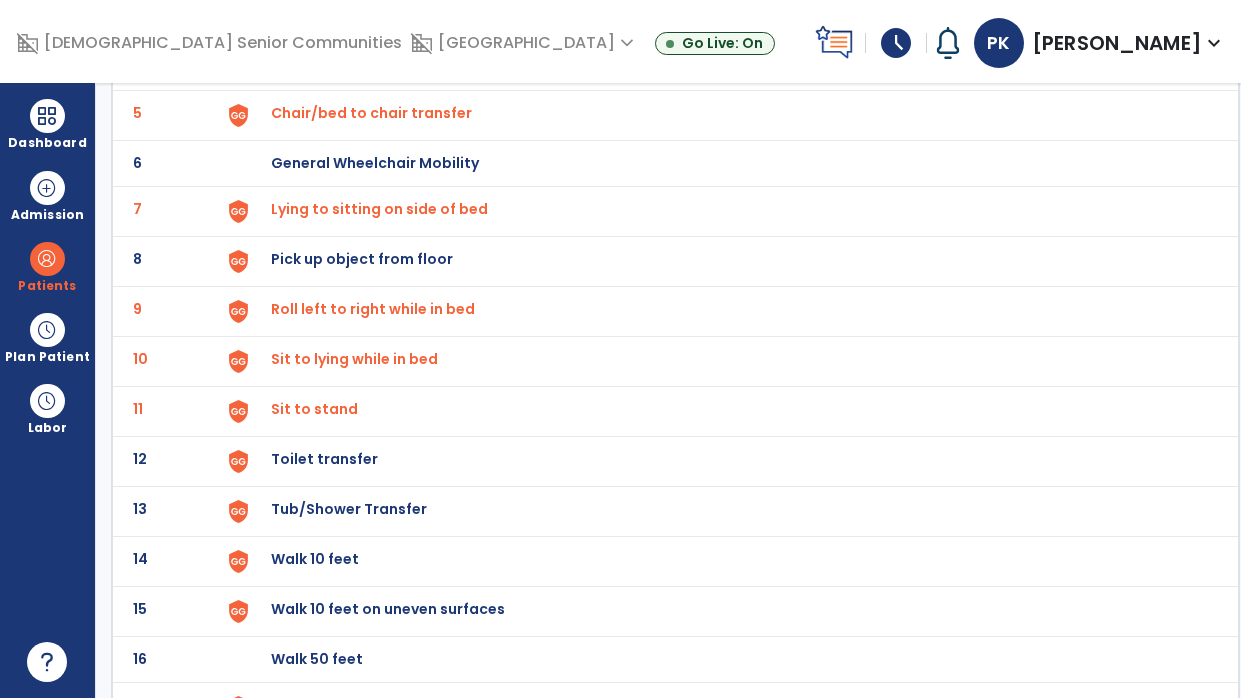 click on "Walk 10 feet" at bounding box center (724, -85) 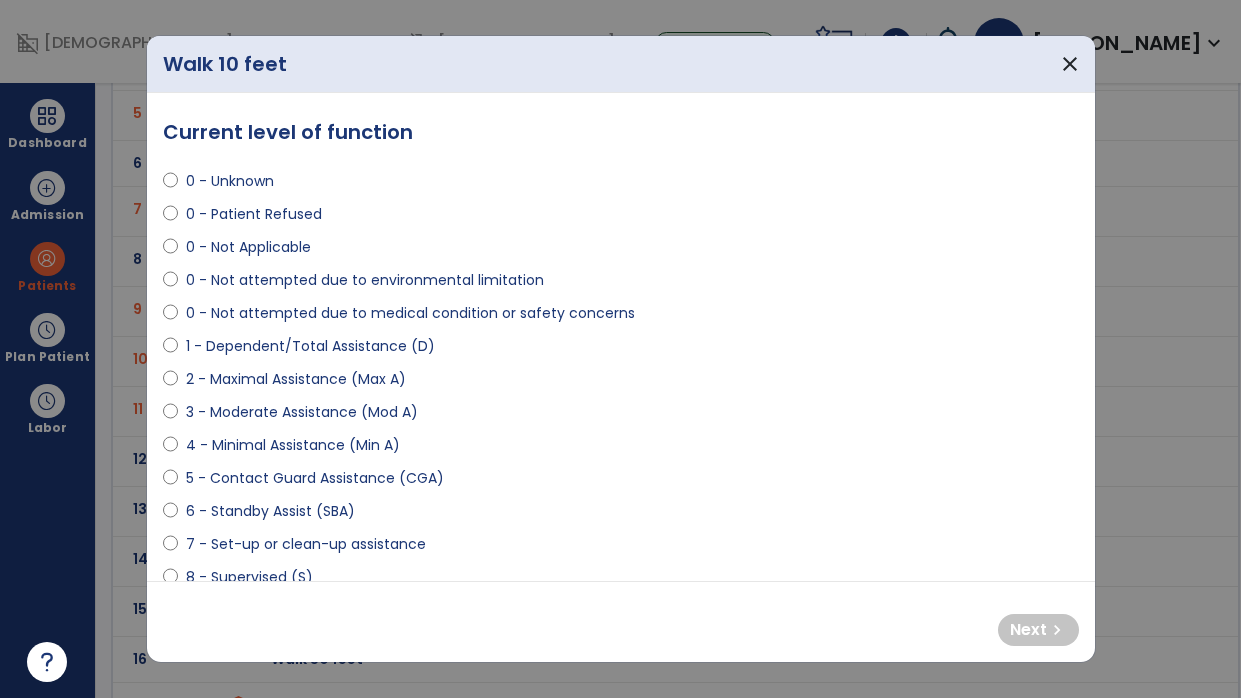 click on "4 - Minimal Assistance (Min A)" at bounding box center (293, 445) 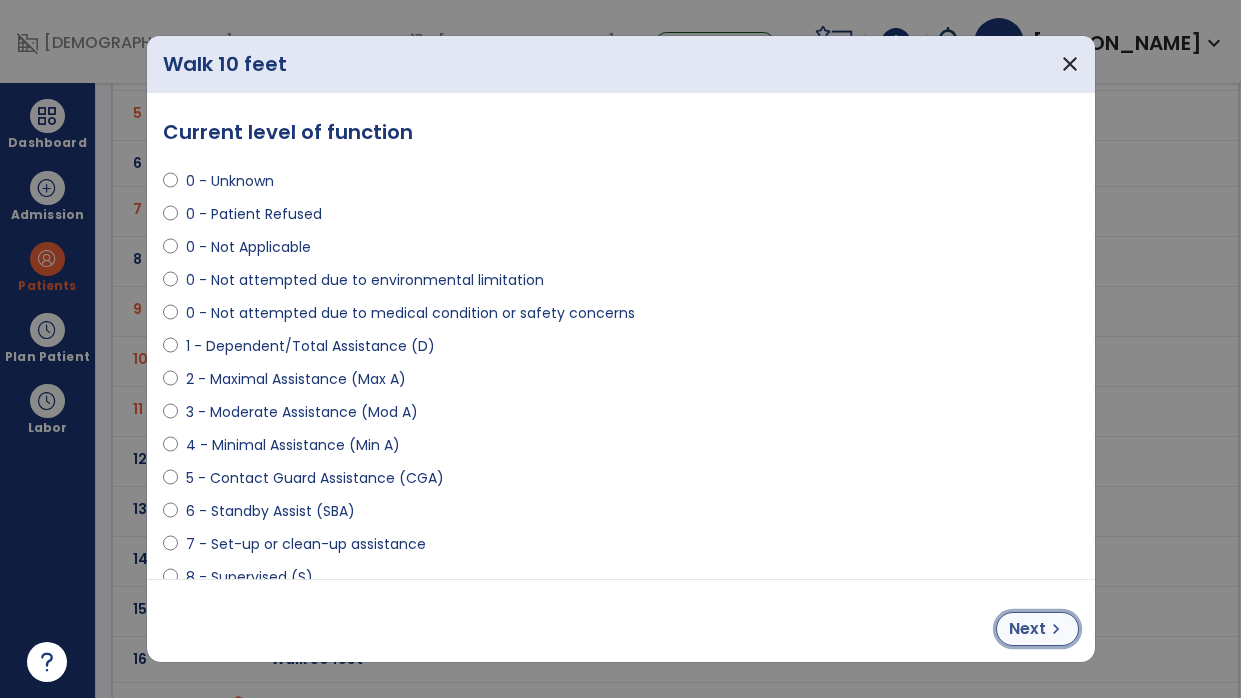 click on "Next" at bounding box center (1027, 629) 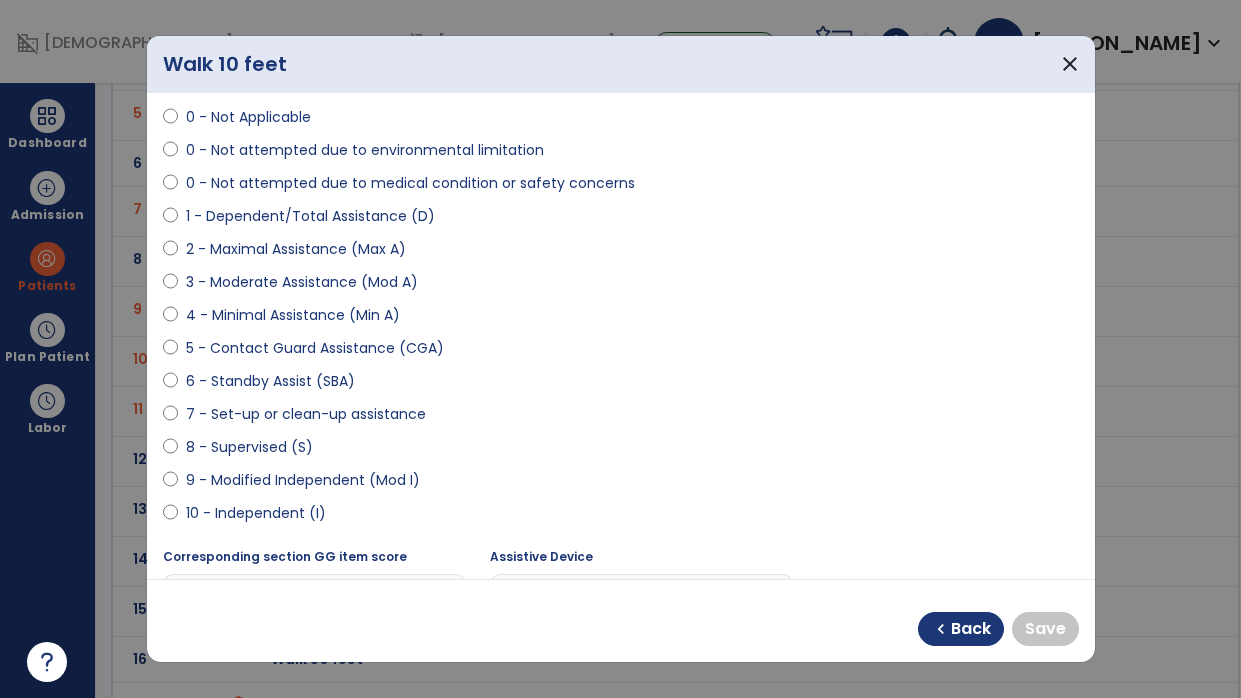 scroll, scrollTop: 132, scrollLeft: 0, axis: vertical 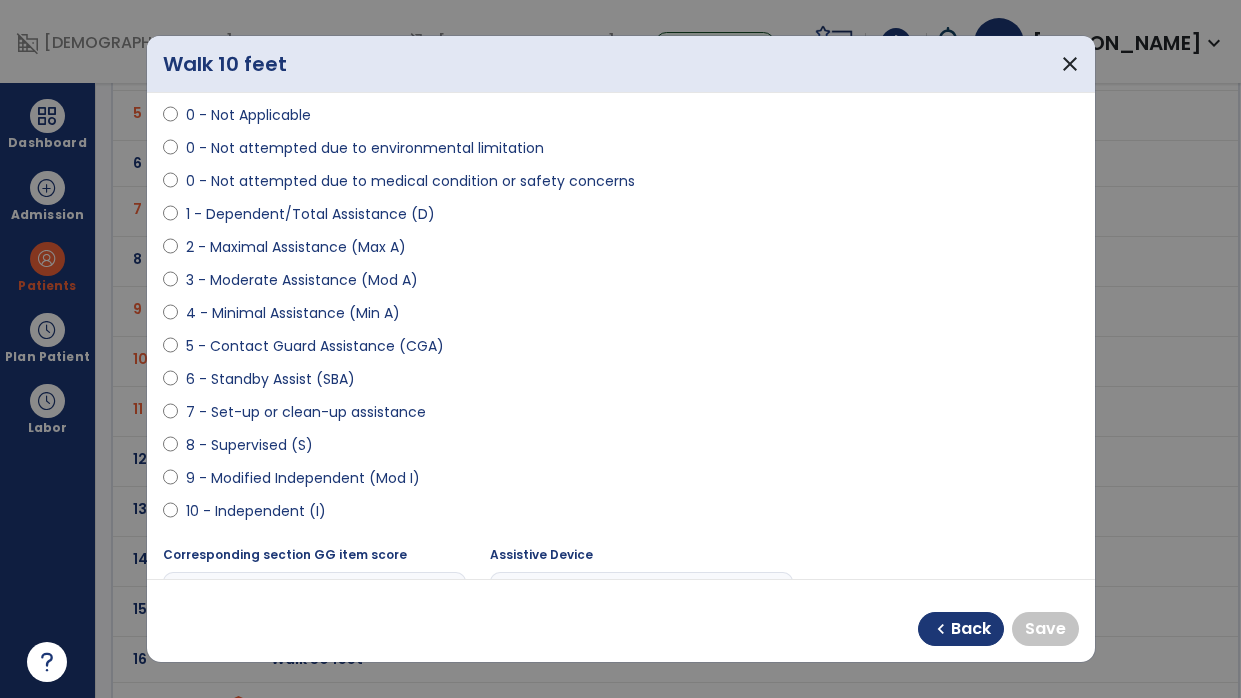 click on "9 - Modified Independent (Mod I)" at bounding box center (303, 478) 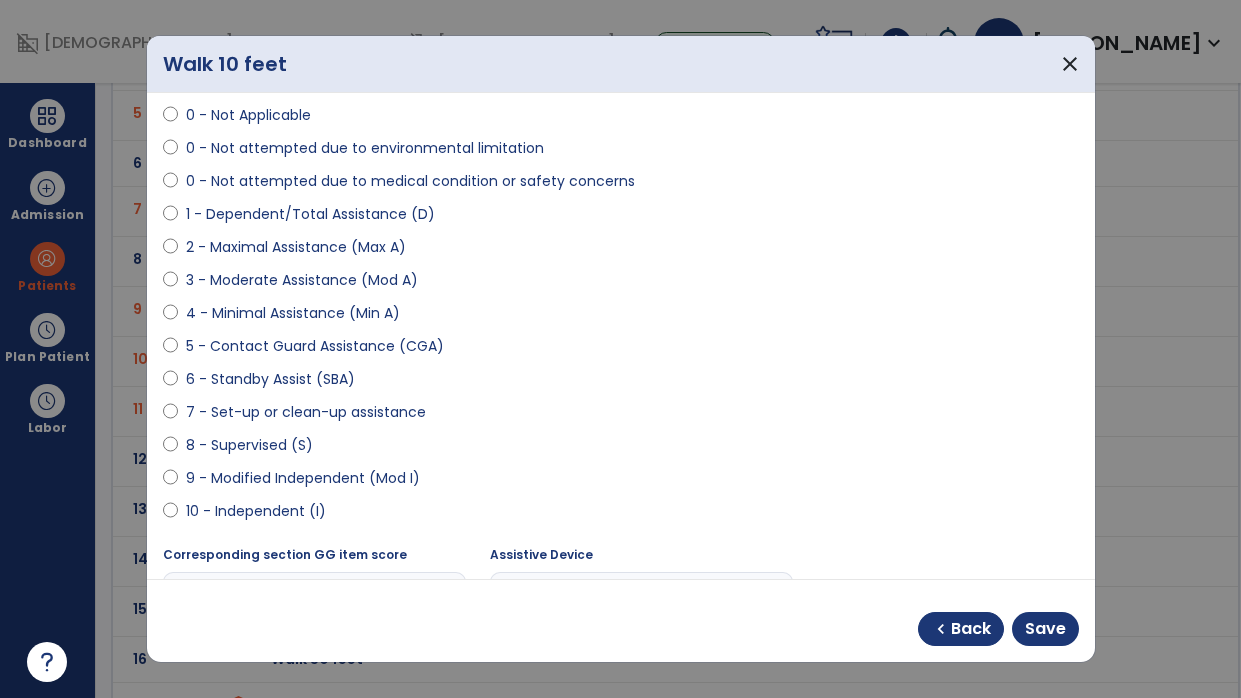 click on "chevron_left  Back Save" at bounding box center [998, 629] 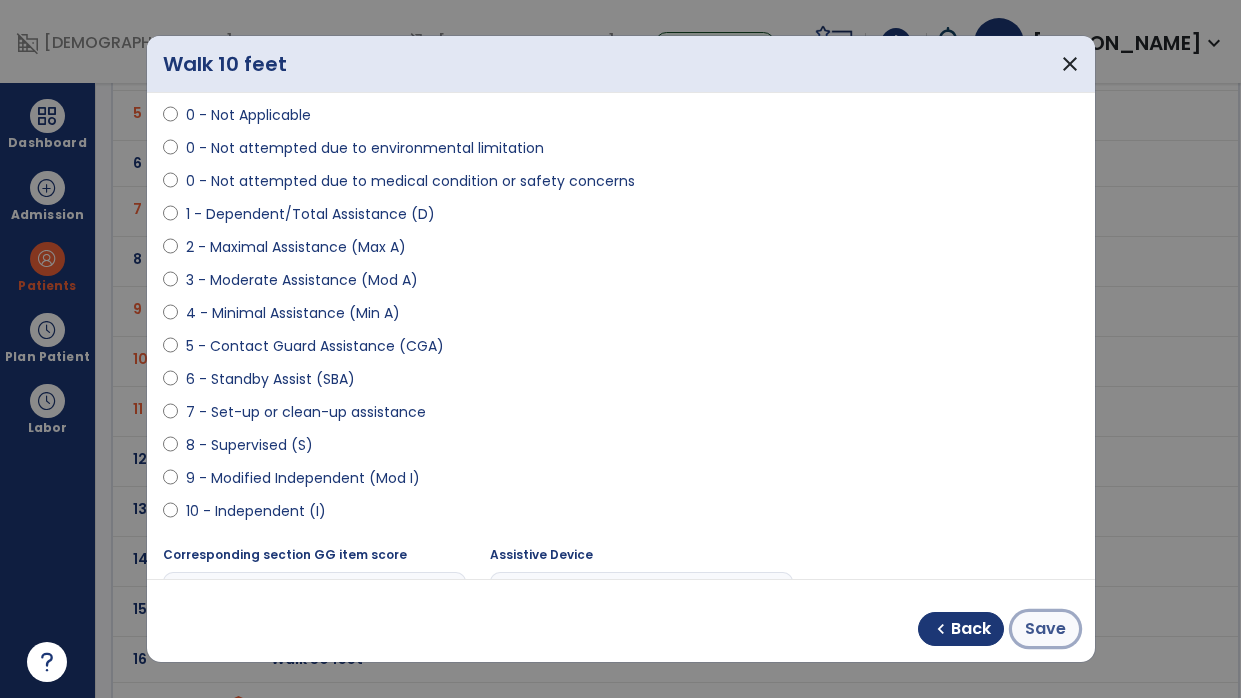 click on "Save" at bounding box center [1045, 629] 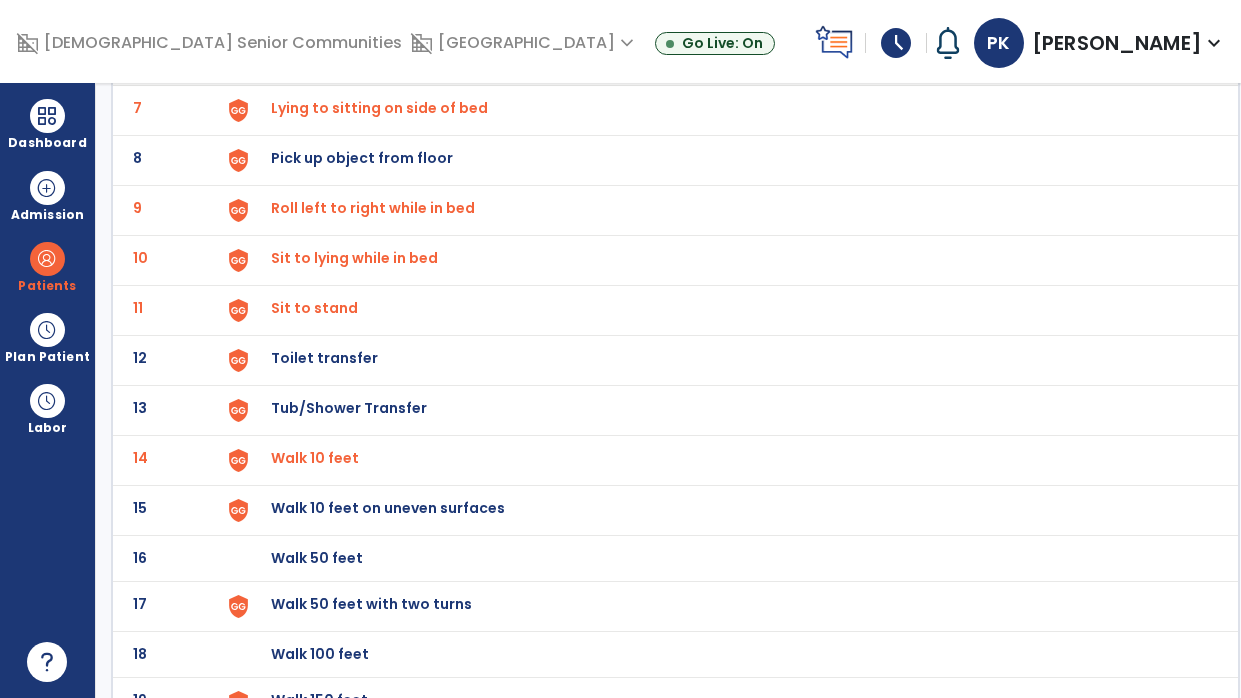 scroll, scrollTop: 515, scrollLeft: 0, axis: vertical 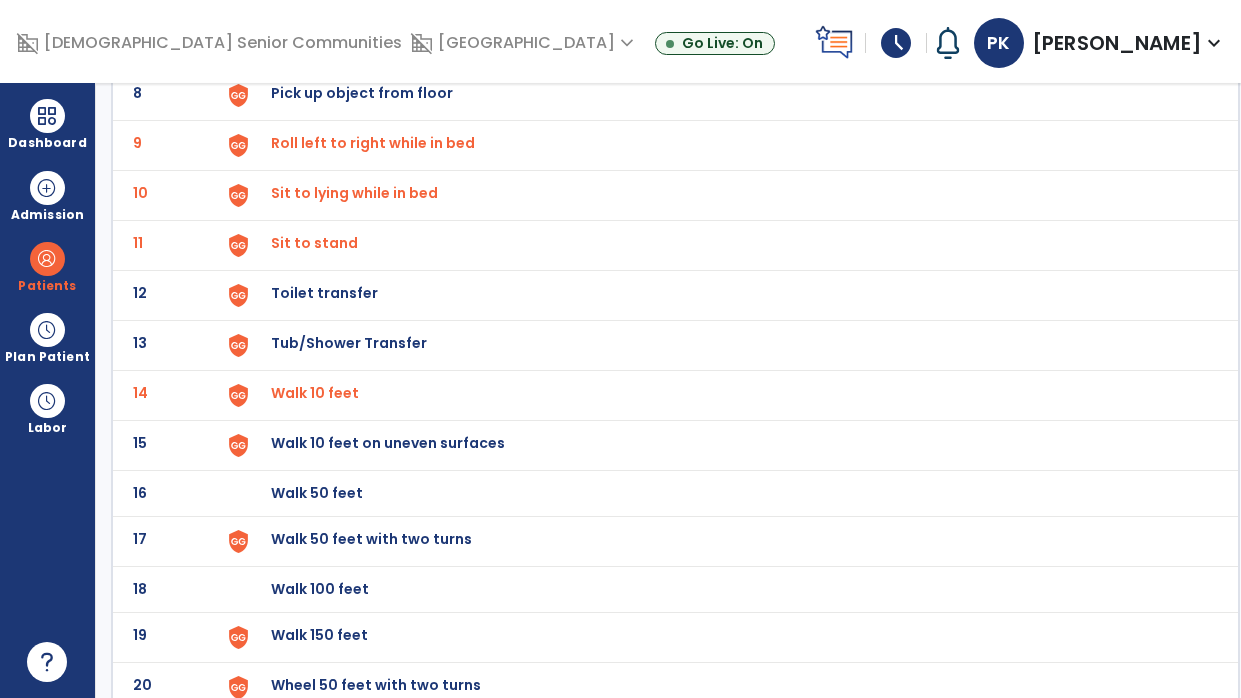 click on "Walk 50 feet" at bounding box center [724, -251] 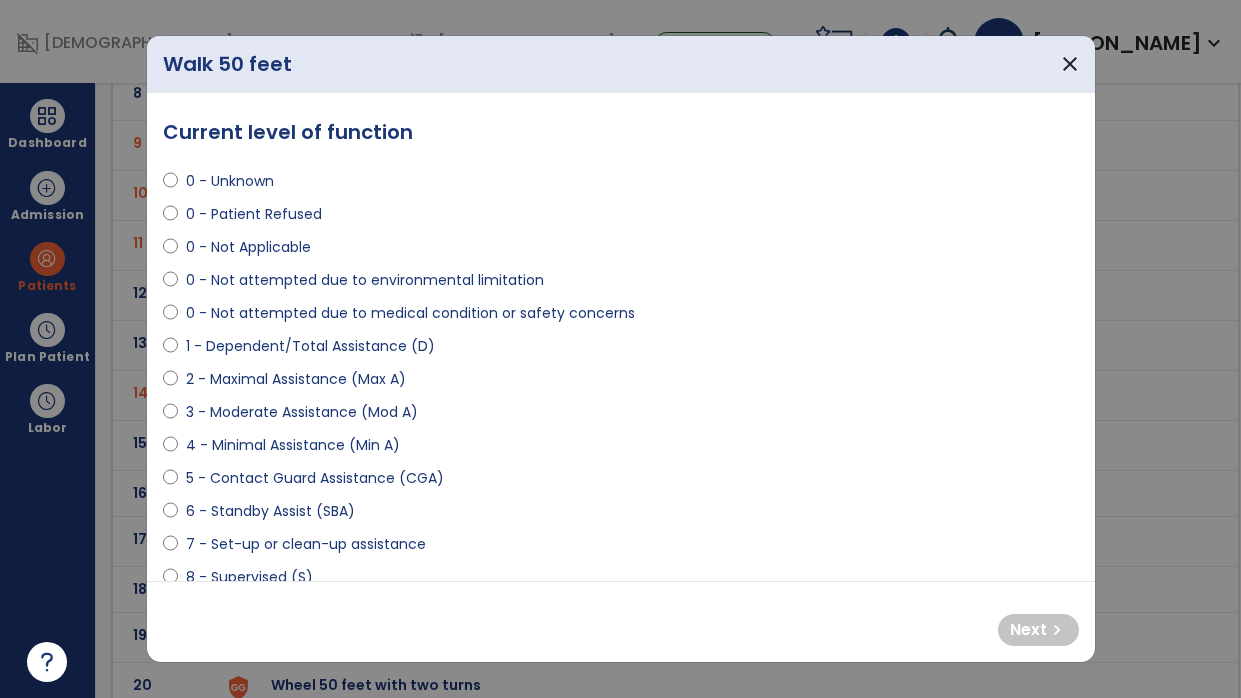click on "4 - Minimal Assistance (Min A)" at bounding box center [293, 445] 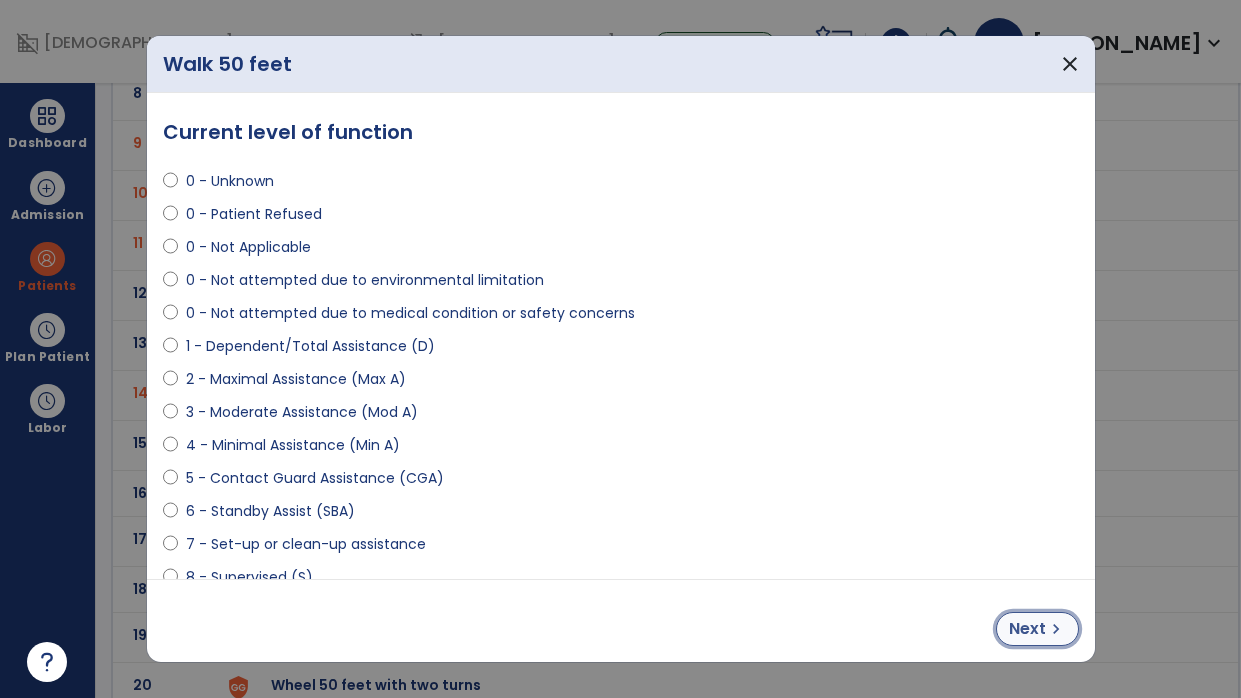 click on "Next" at bounding box center (1027, 629) 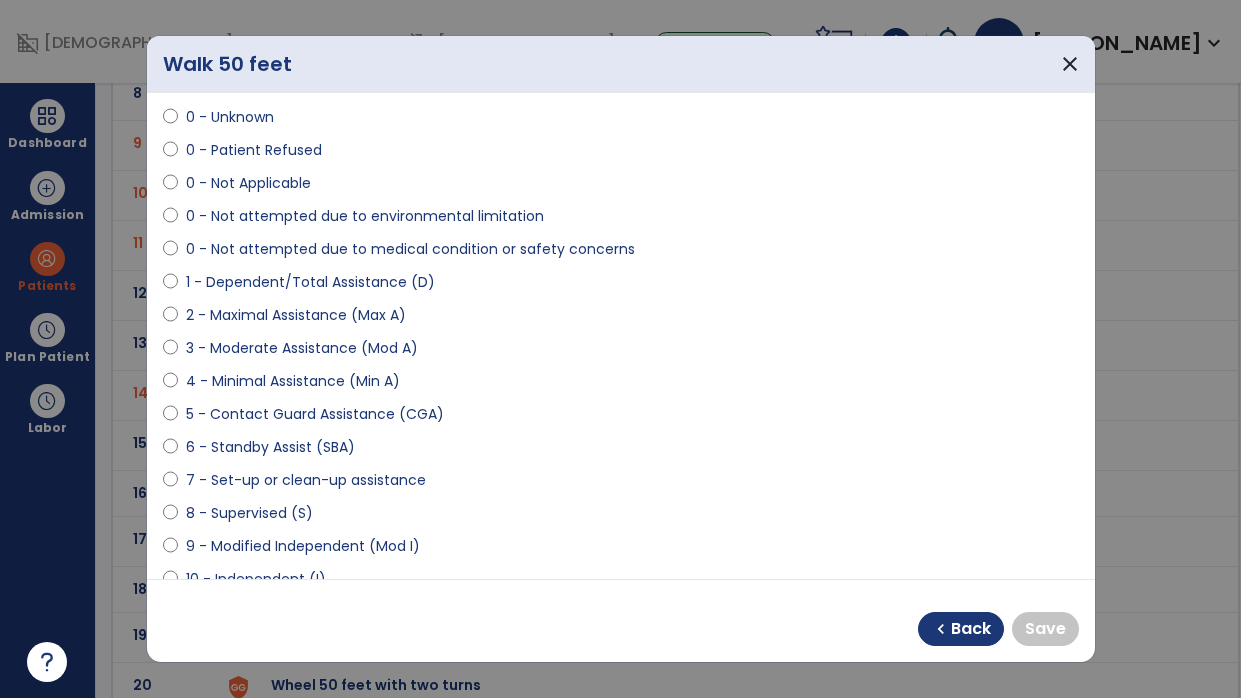 scroll, scrollTop: 89, scrollLeft: 0, axis: vertical 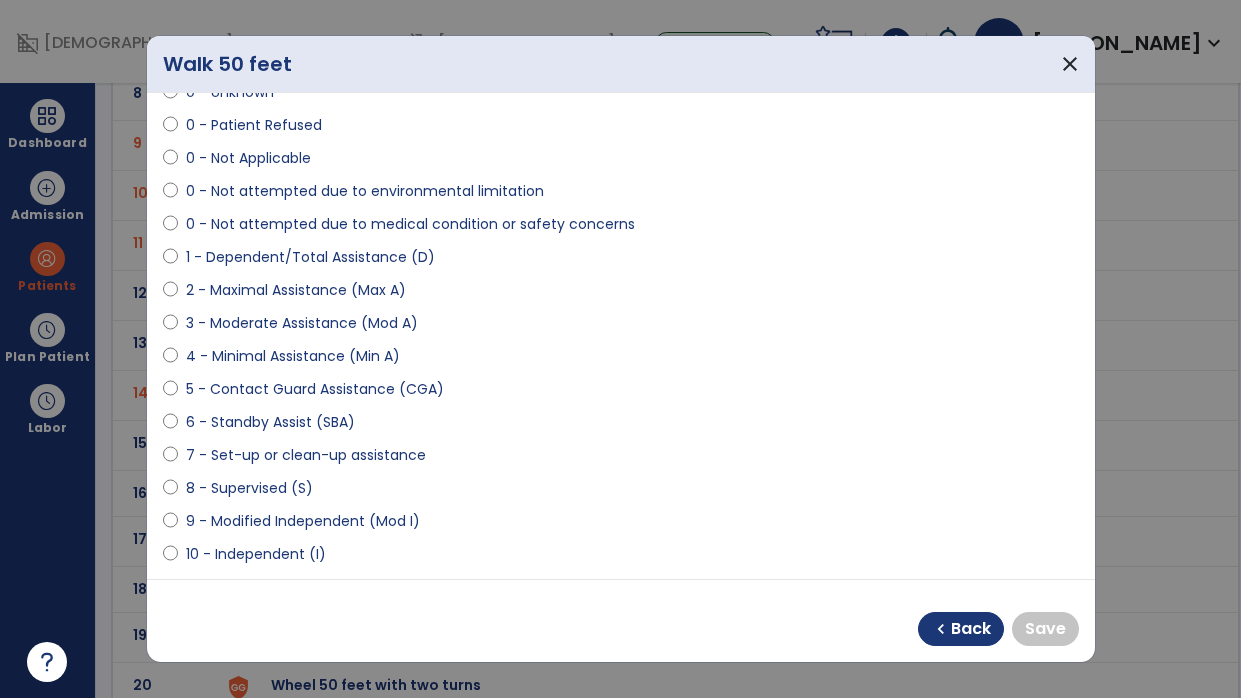 click on "9 - Modified Independent (Mod I)" at bounding box center (303, 521) 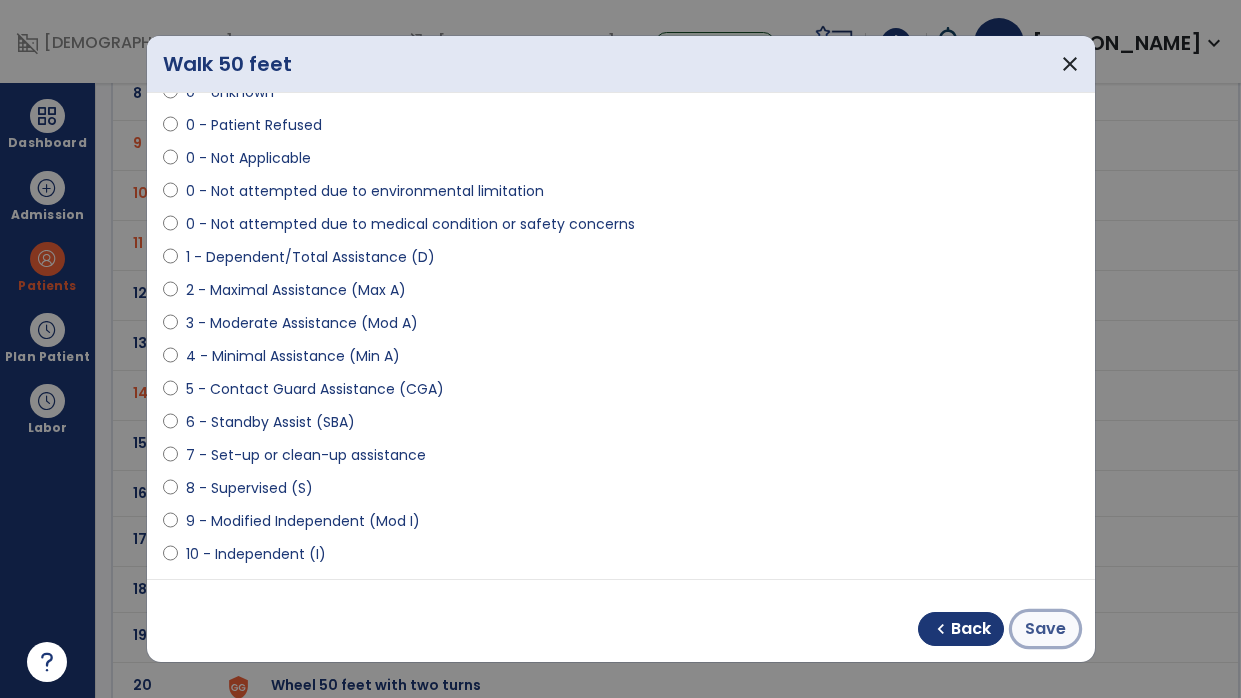 click on "Save" at bounding box center [1045, 629] 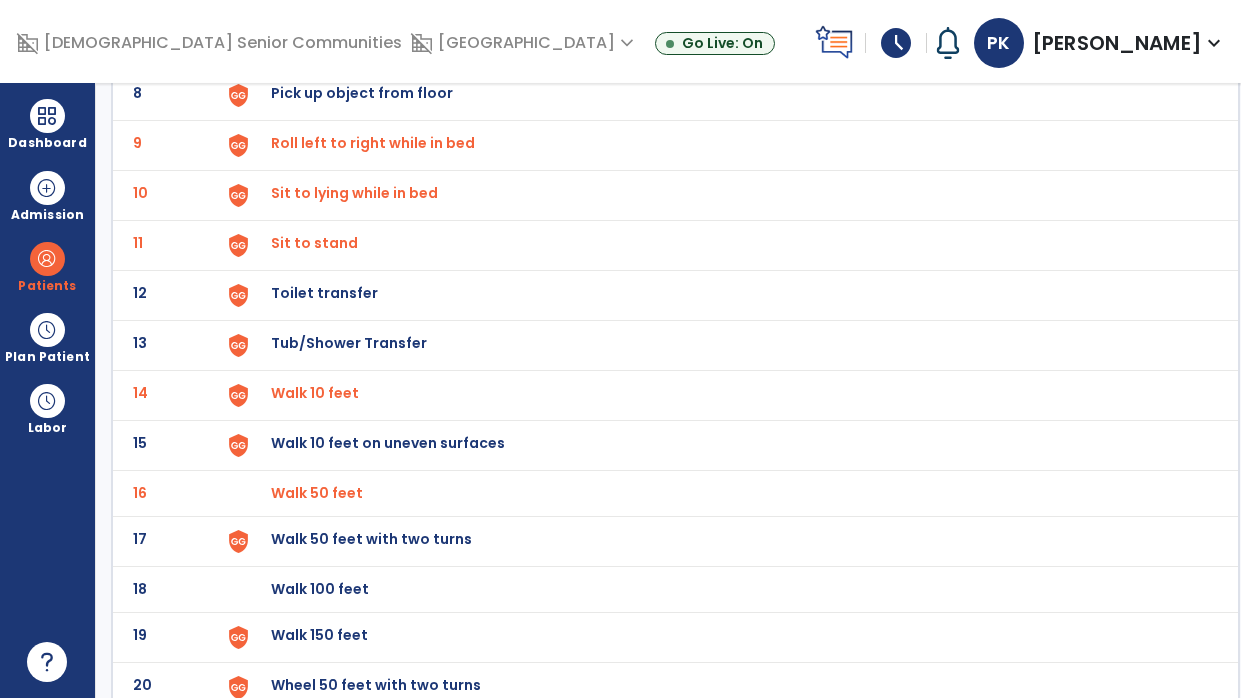 click on "Walk 100 feet" at bounding box center (724, -251) 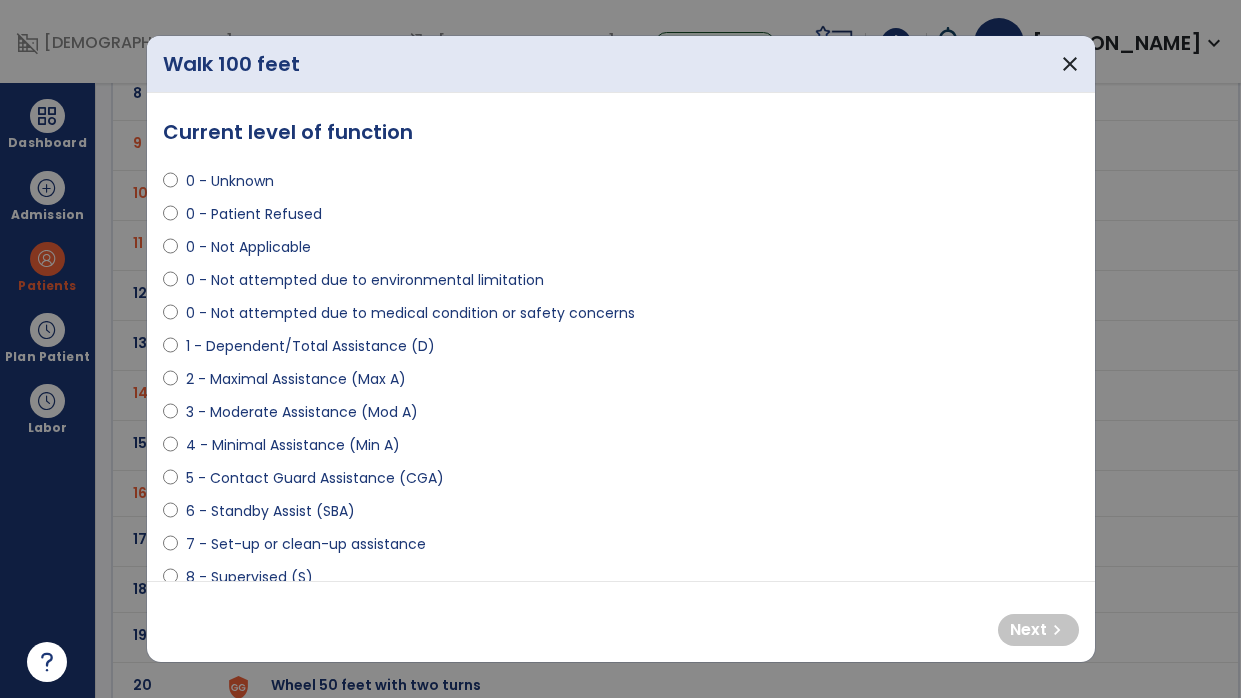 click on "4 - Minimal Assistance (Min A)" at bounding box center [293, 445] 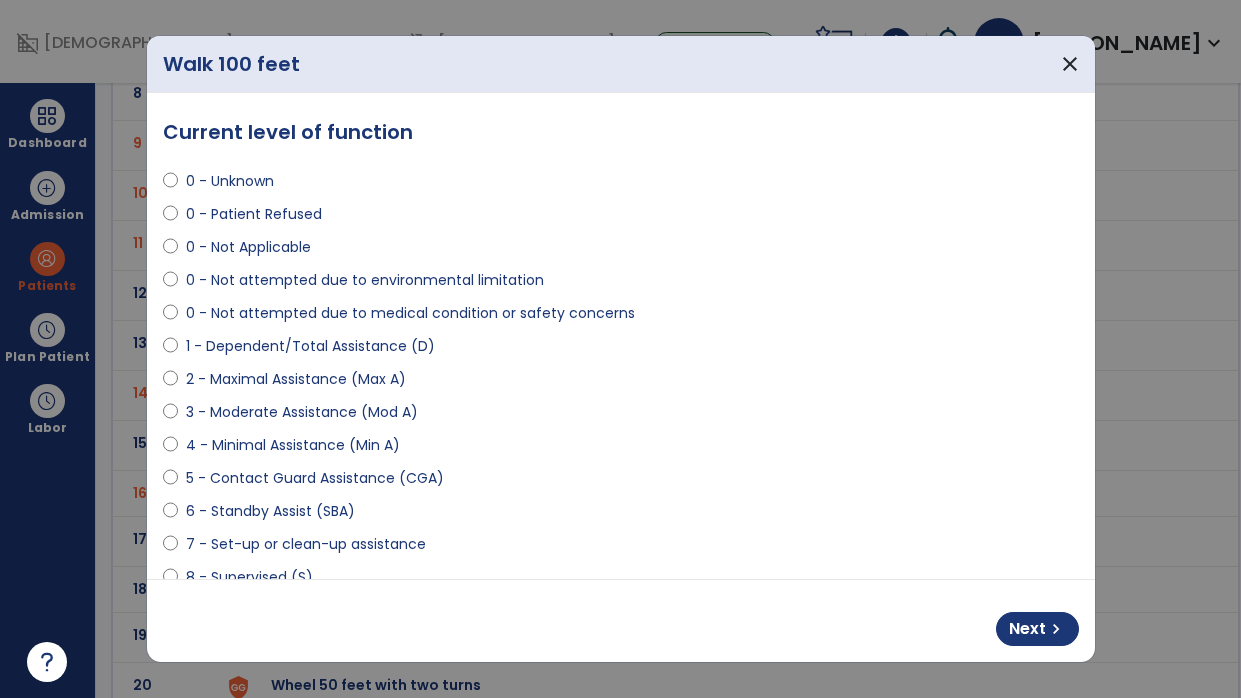 click on "Next  chevron_right" at bounding box center [621, 621] 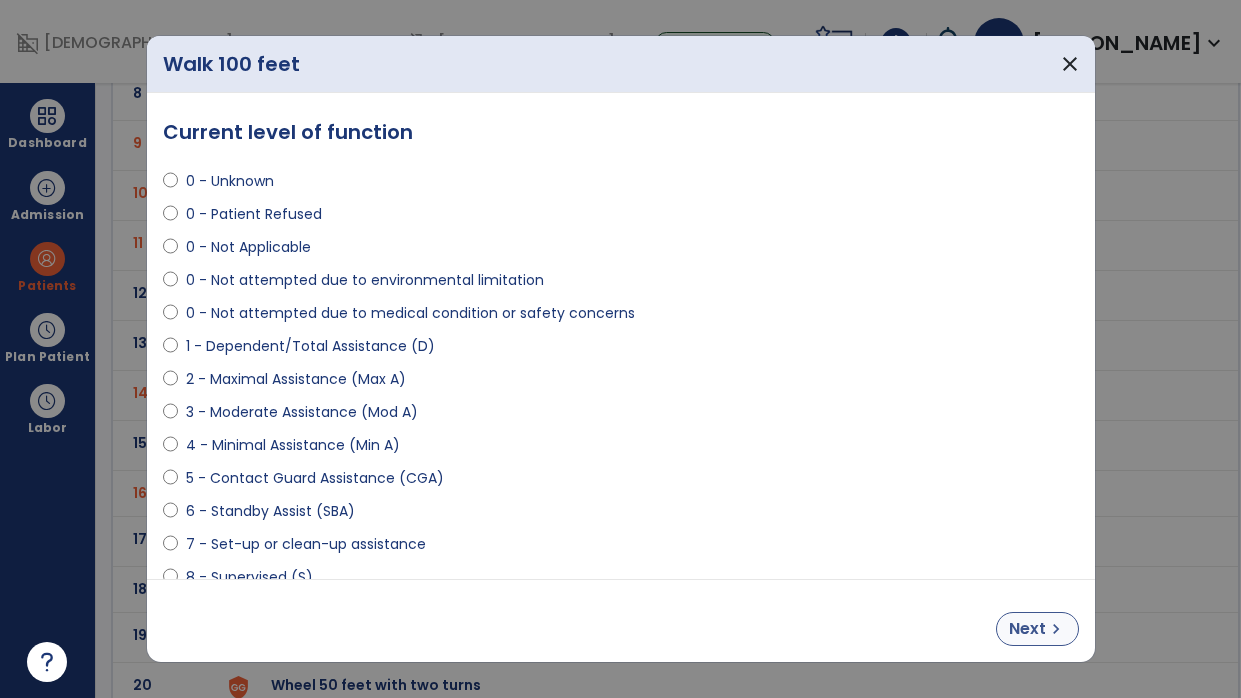 click on "Next" at bounding box center [1027, 629] 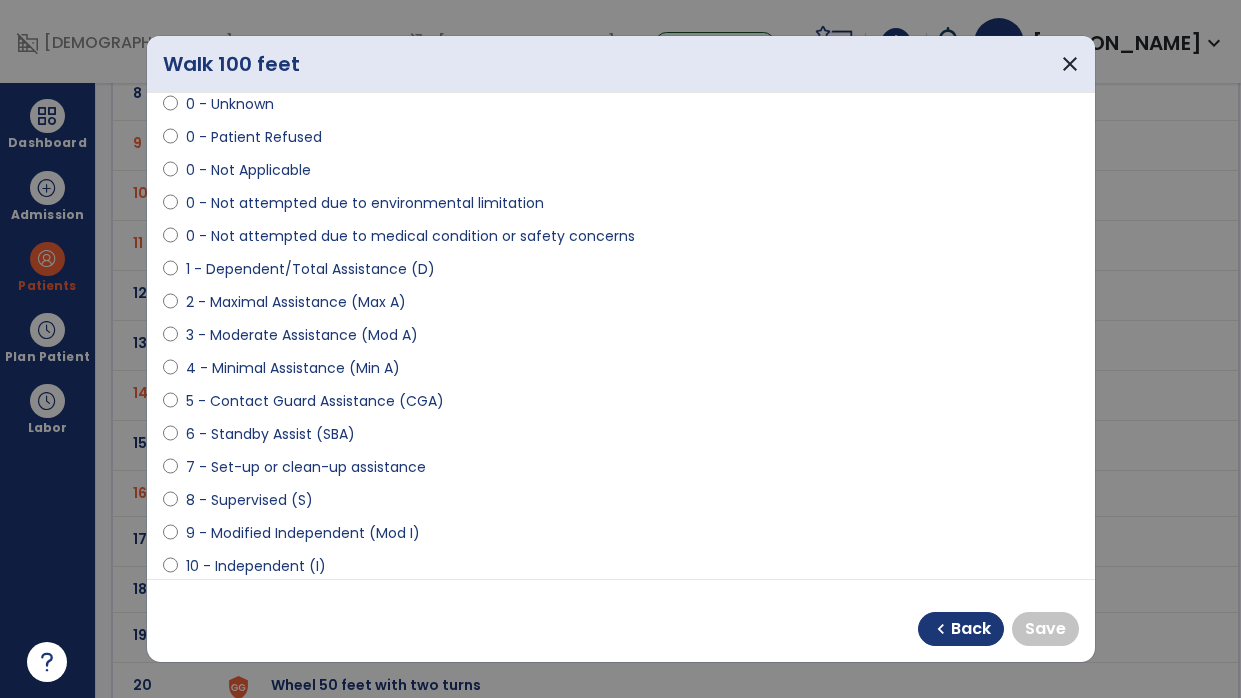 scroll, scrollTop: 114, scrollLeft: 0, axis: vertical 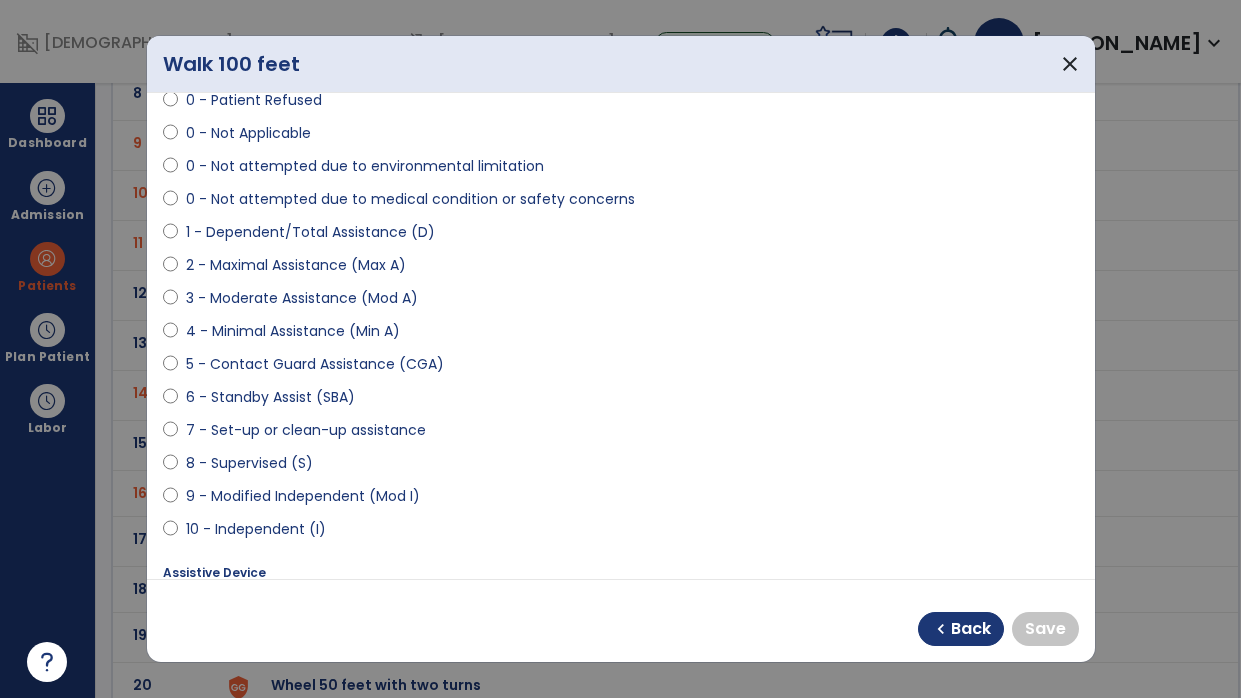 click on "9 - Modified Independent (Mod I)" at bounding box center (303, 496) 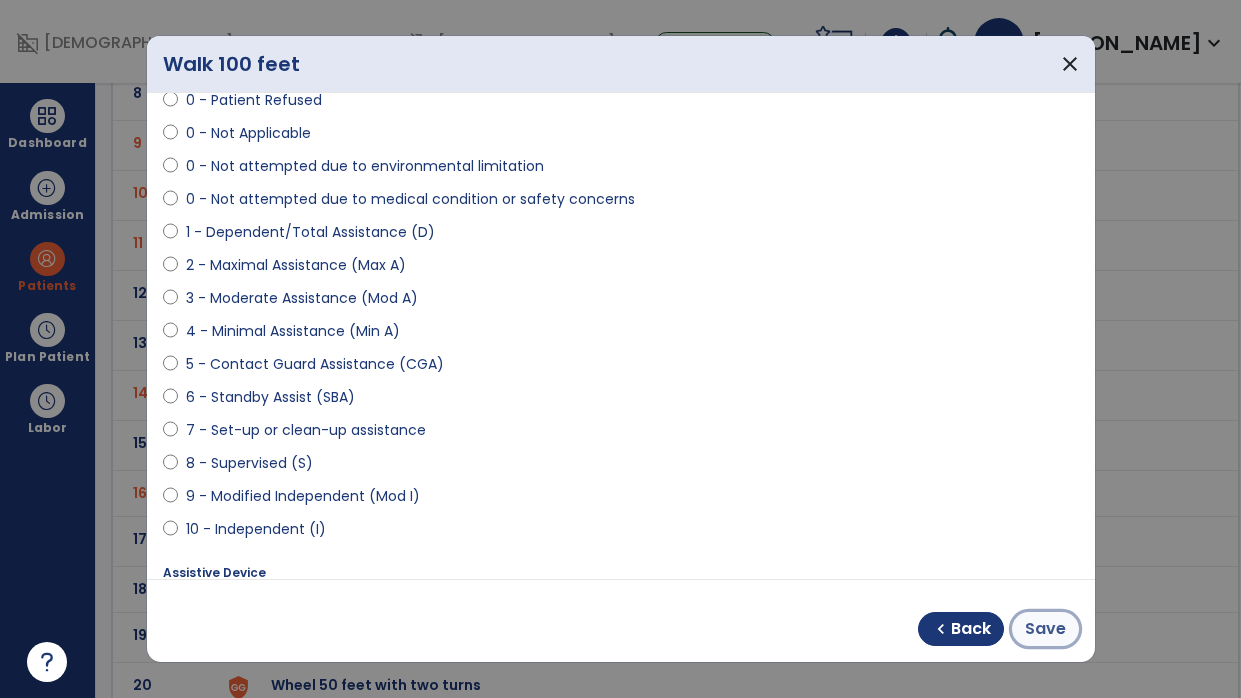 click on "Save" at bounding box center [1045, 629] 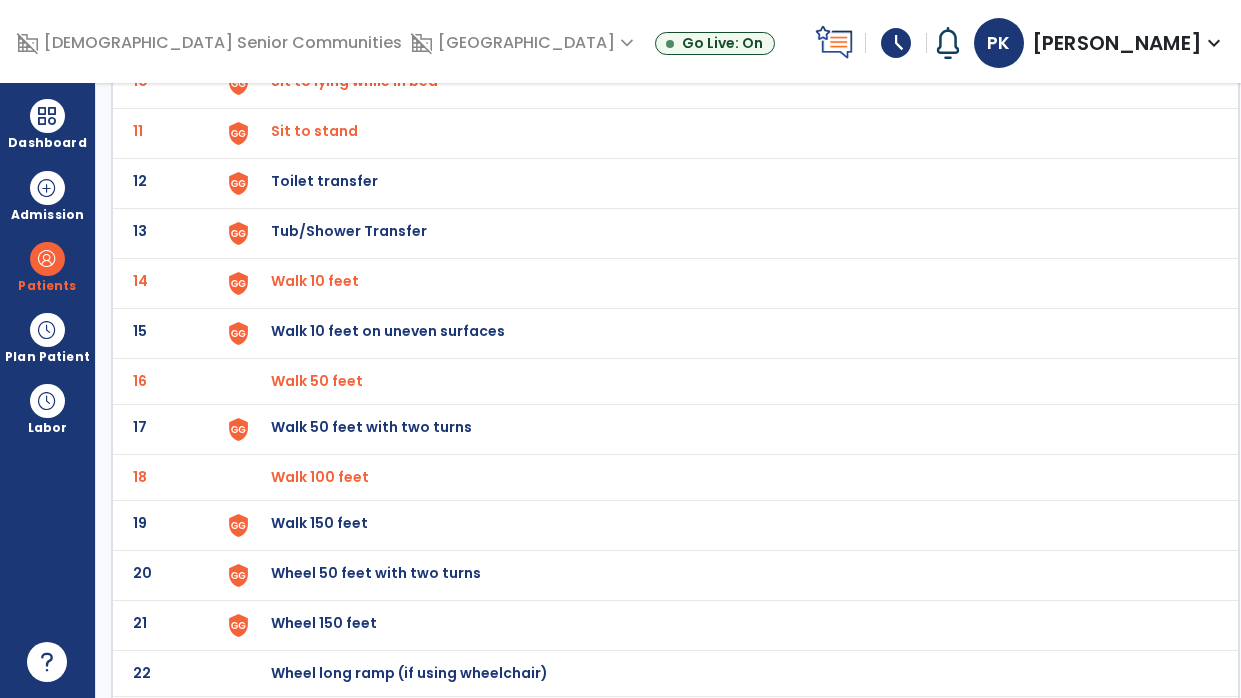 scroll, scrollTop: 645, scrollLeft: 0, axis: vertical 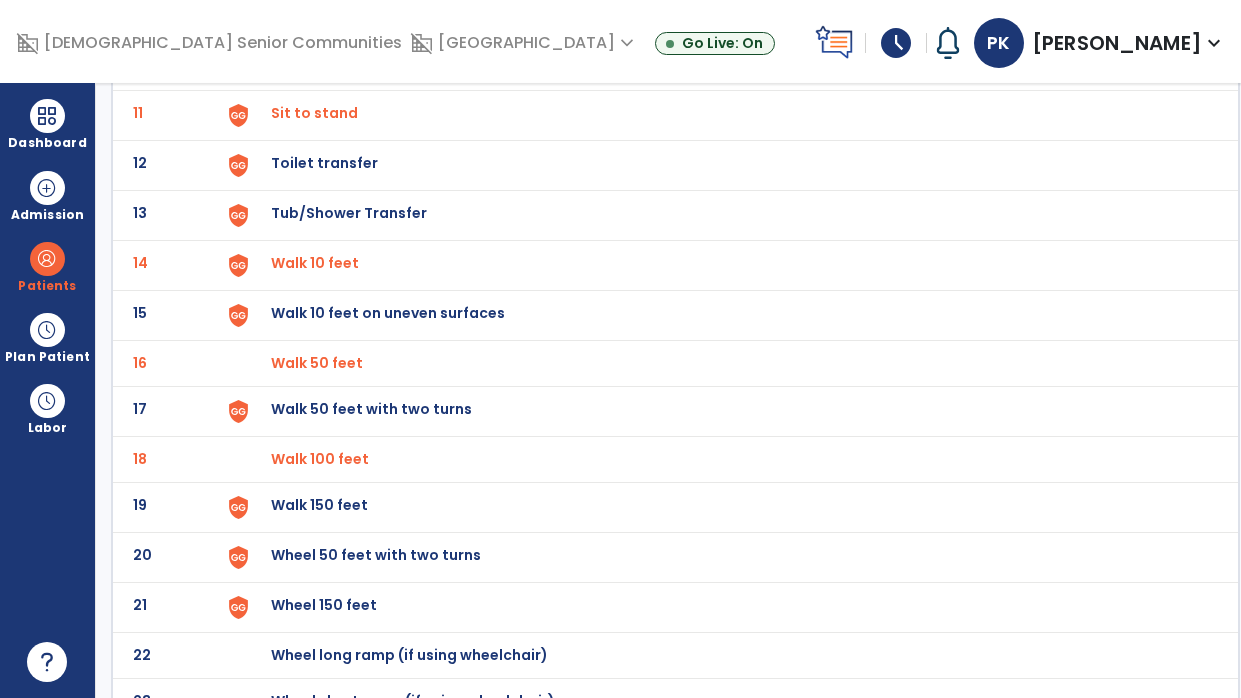 click on "Walk 150 feet" at bounding box center (724, -381) 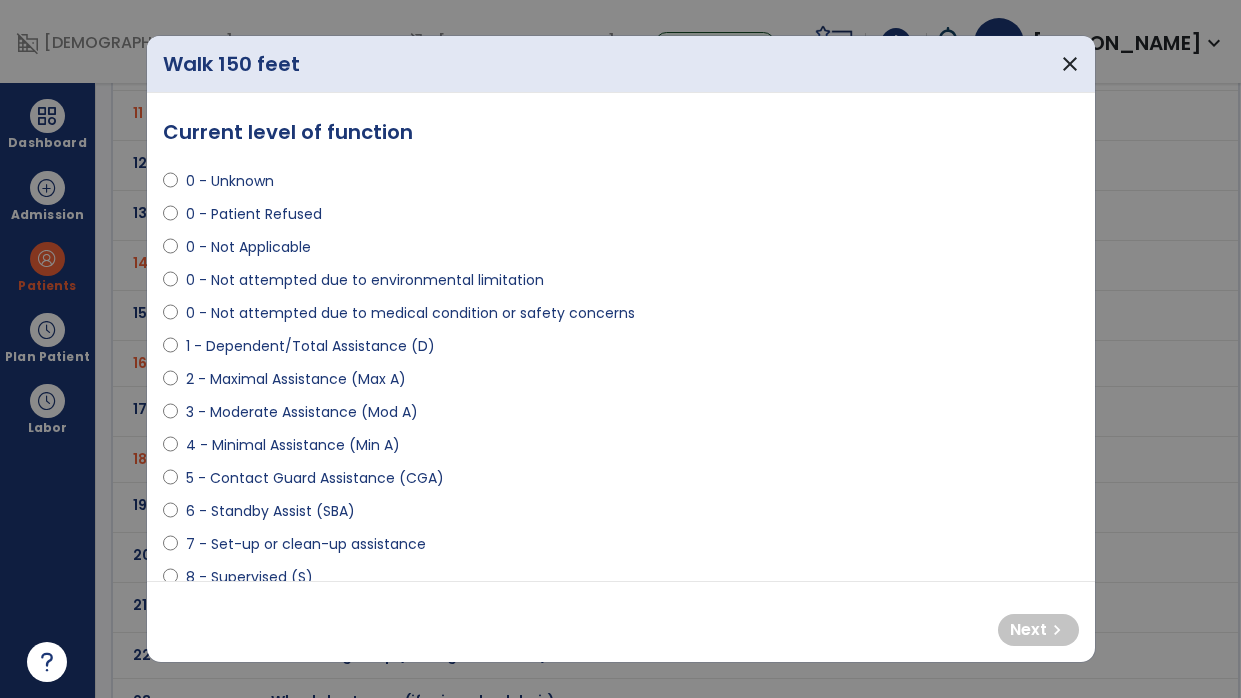 click on "4 - Minimal Assistance (Min A)" at bounding box center (293, 445) 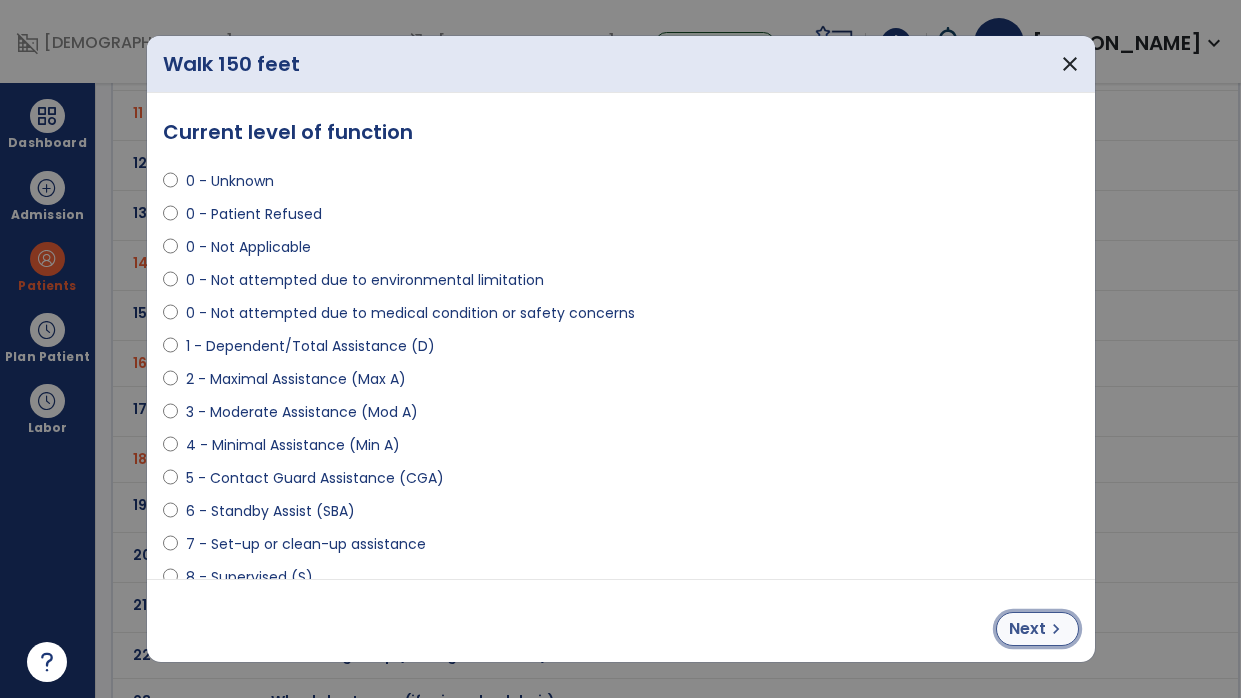 click on "chevron_right" at bounding box center (1056, 629) 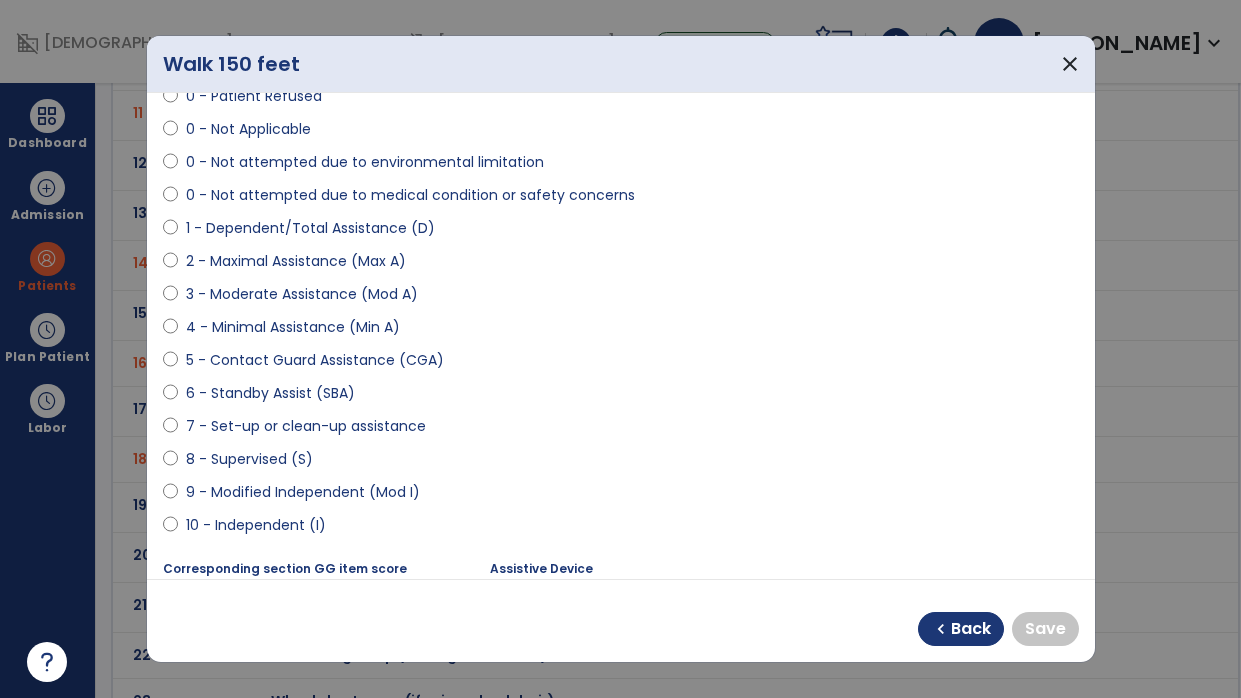 scroll, scrollTop: 121, scrollLeft: 0, axis: vertical 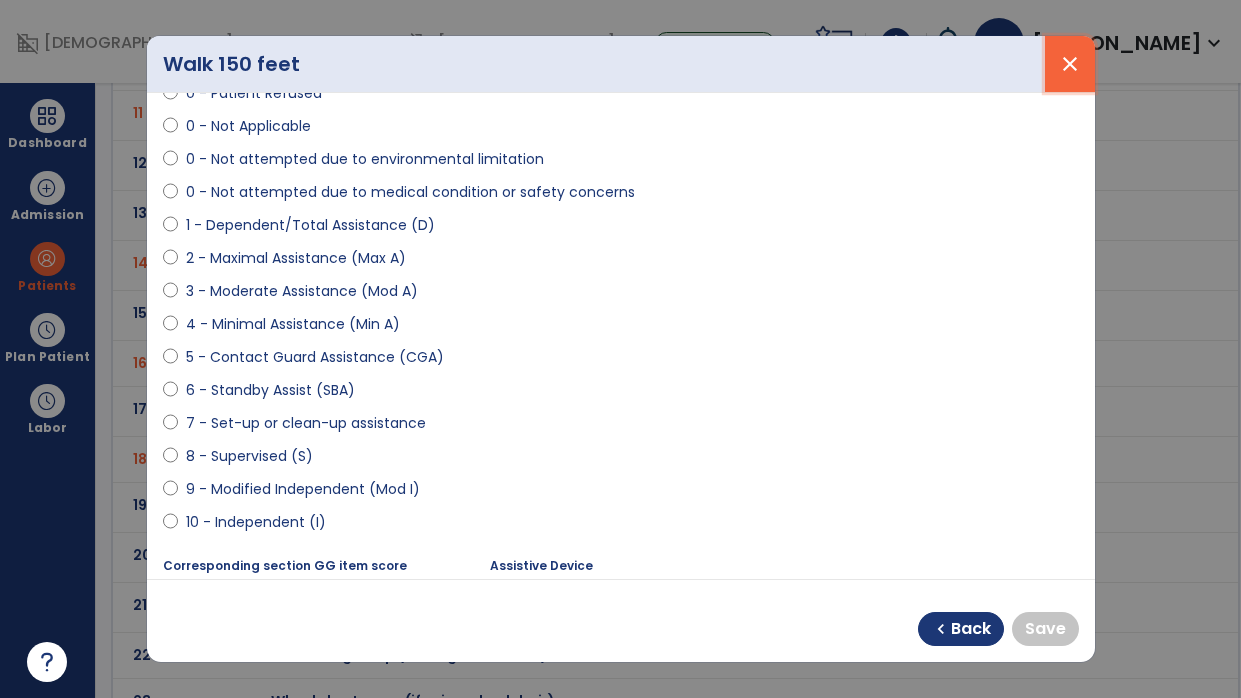 click on "close" at bounding box center (1070, 64) 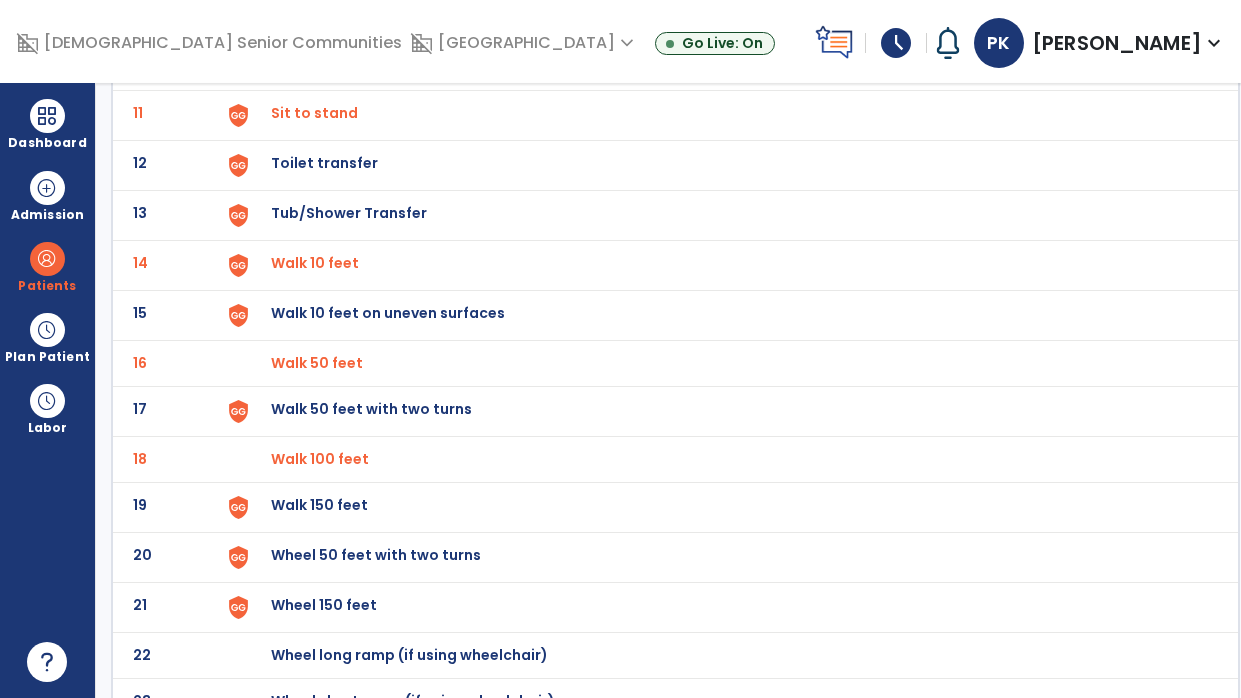 click on "Walk 150 feet" at bounding box center [724, -381] 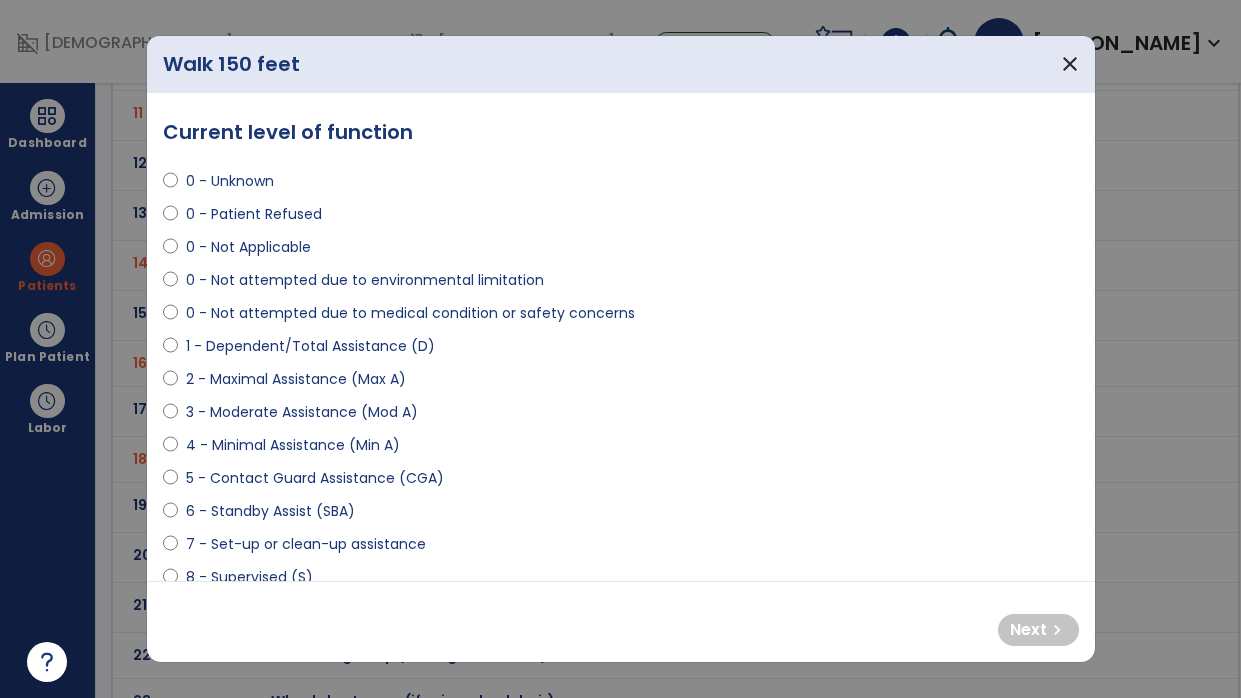 click on "0 - Not attempted due to medical condition or safety concerns" at bounding box center [410, 313] 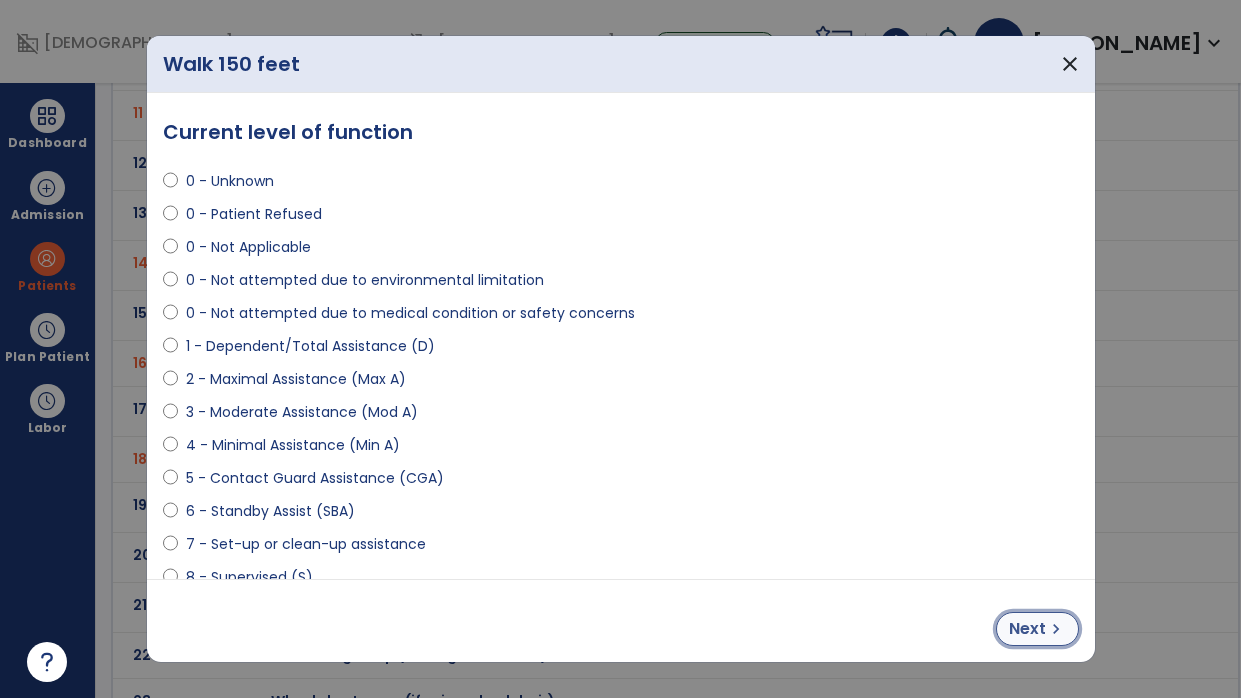 click on "chevron_right" at bounding box center [1056, 629] 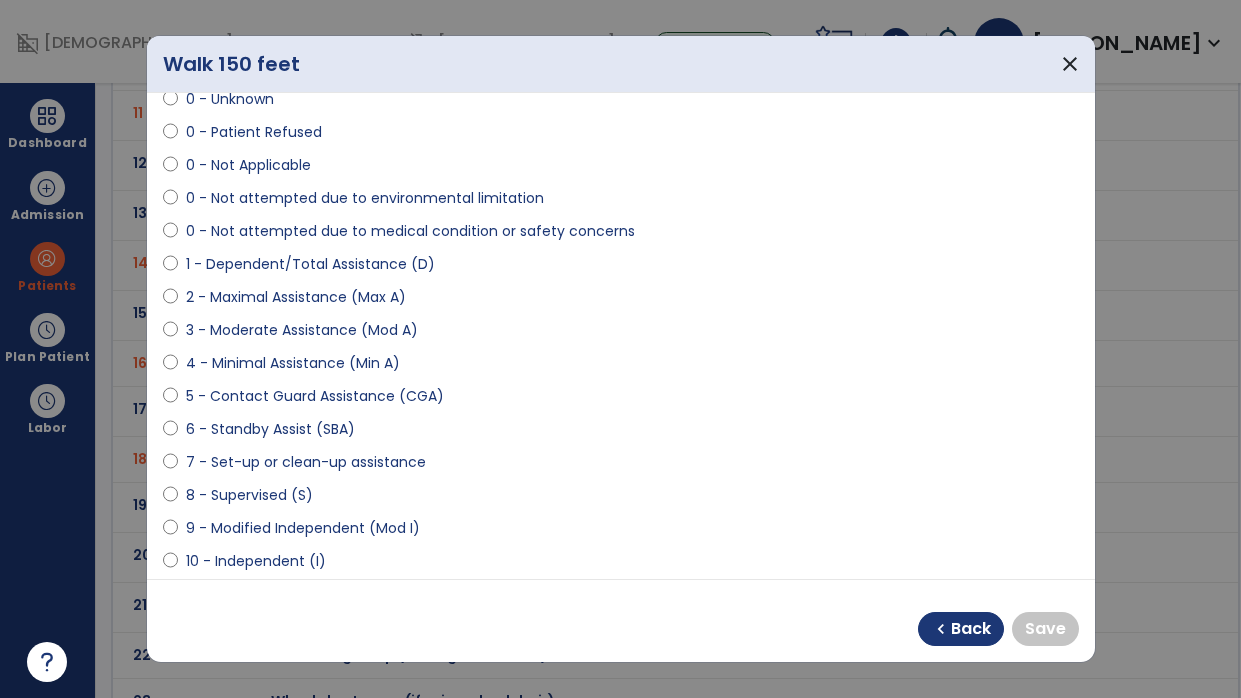 scroll, scrollTop: 99, scrollLeft: 0, axis: vertical 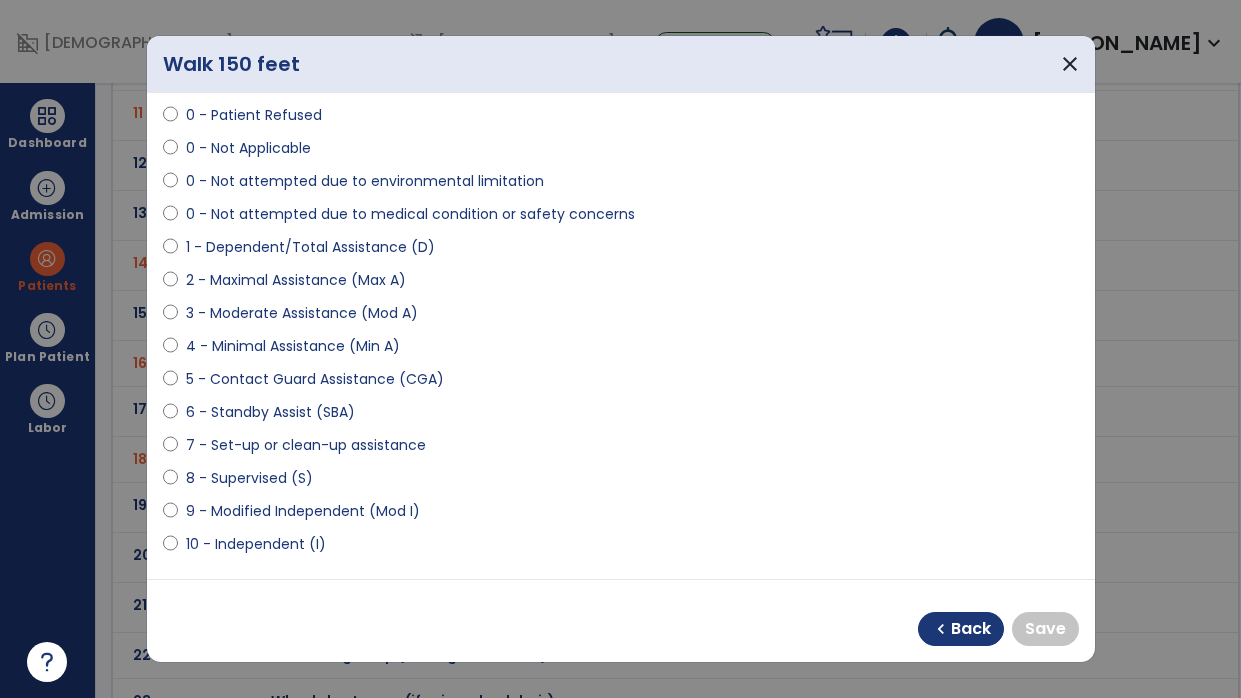 click on "9 - Modified Independent (Mod I)" at bounding box center (303, 511) 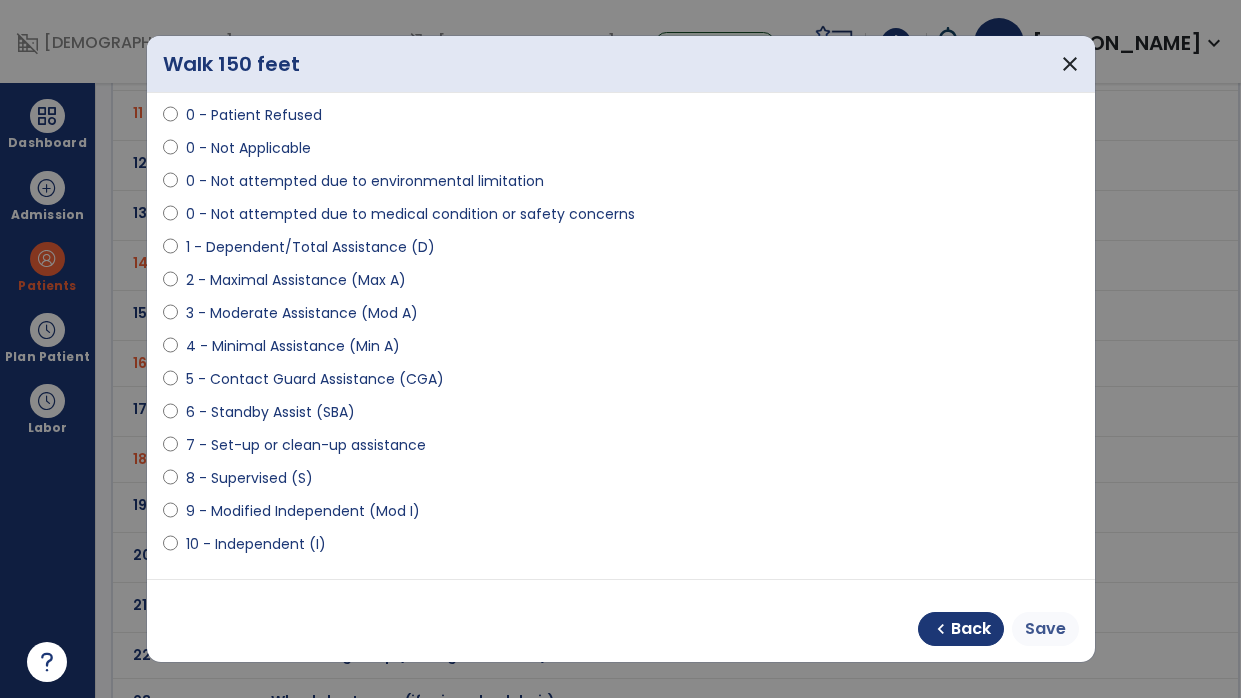 click on "Save" at bounding box center [1045, 629] 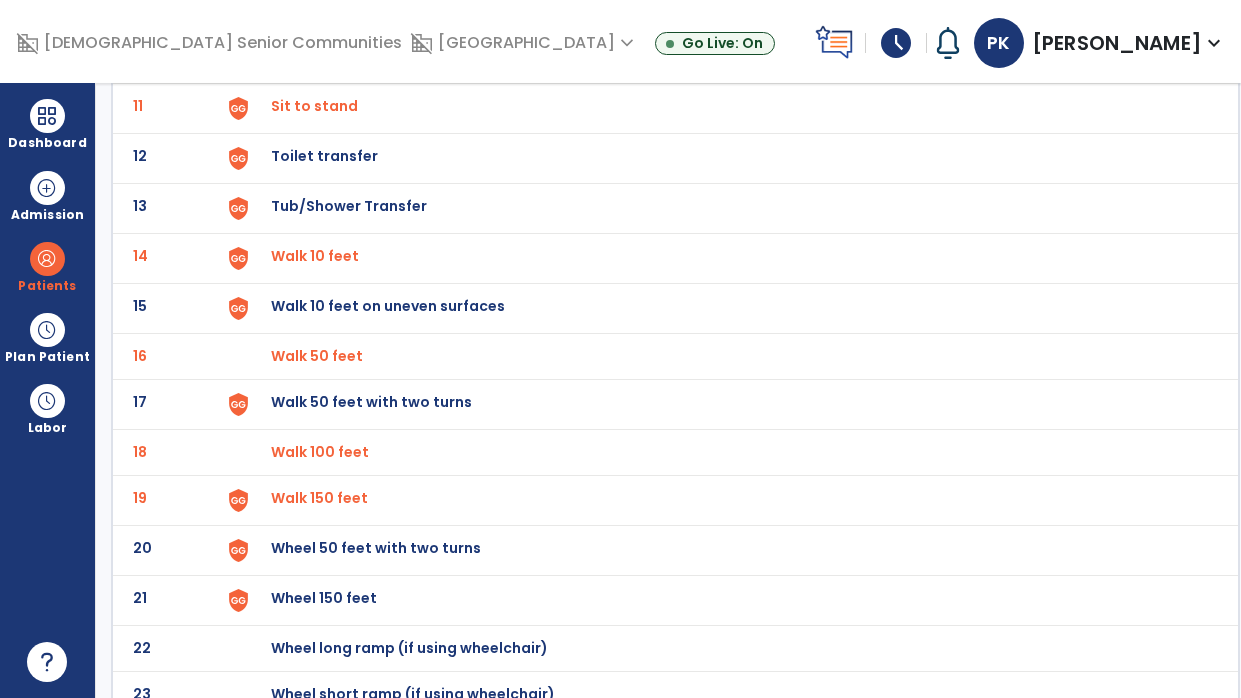scroll, scrollTop: 654, scrollLeft: 0, axis: vertical 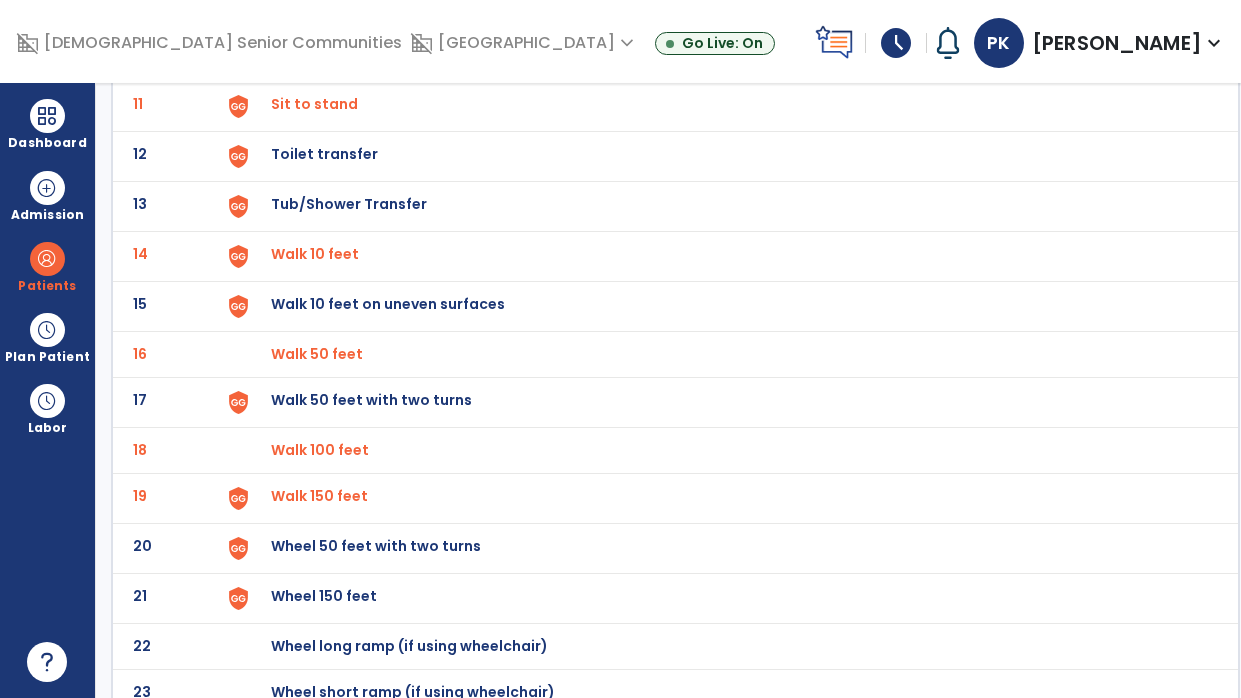 click on "Wheel 150 feet" at bounding box center (724, -390) 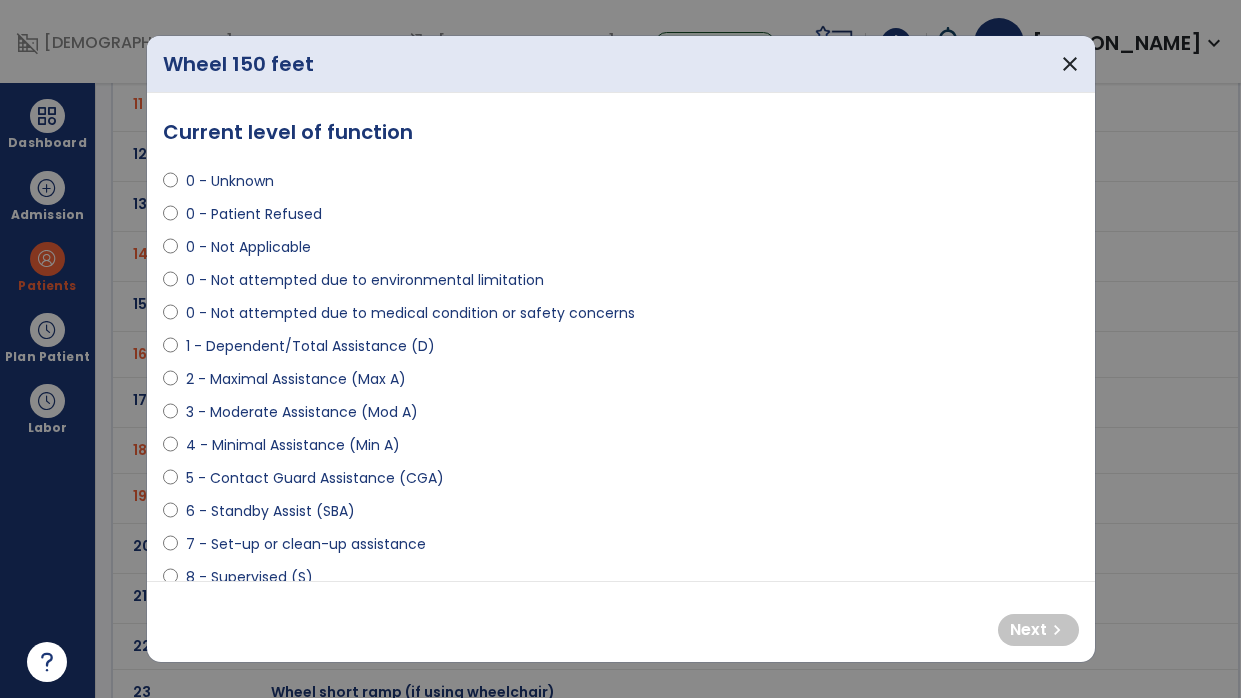 click on "0 - Not attempted due to medical condition or safety concerns" at bounding box center (410, 313) 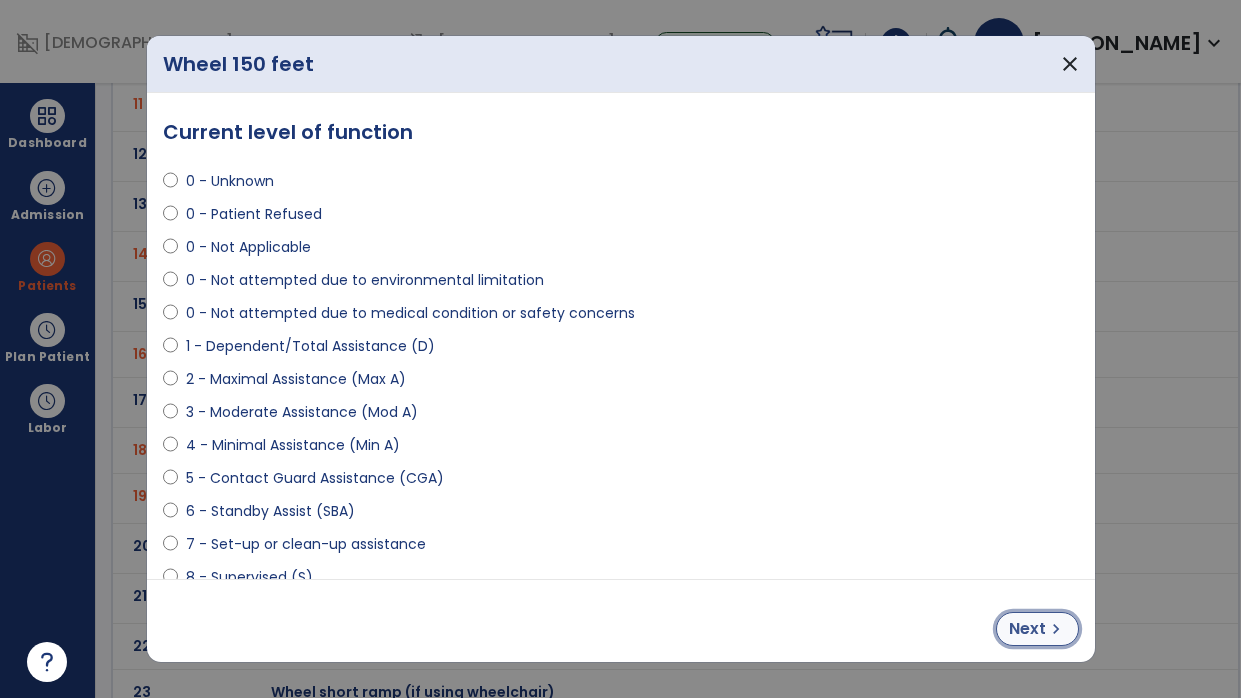 click on "chevron_right" at bounding box center (1056, 629) 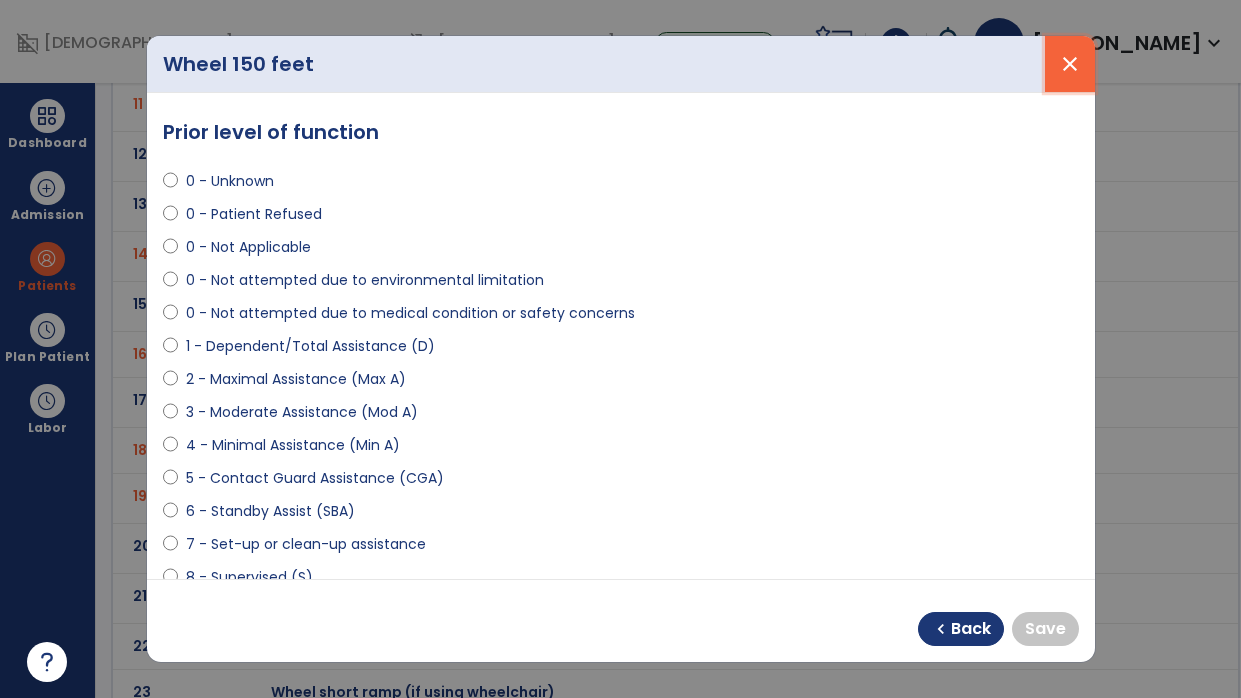 click on "close" at bounding box center (1070, 64) 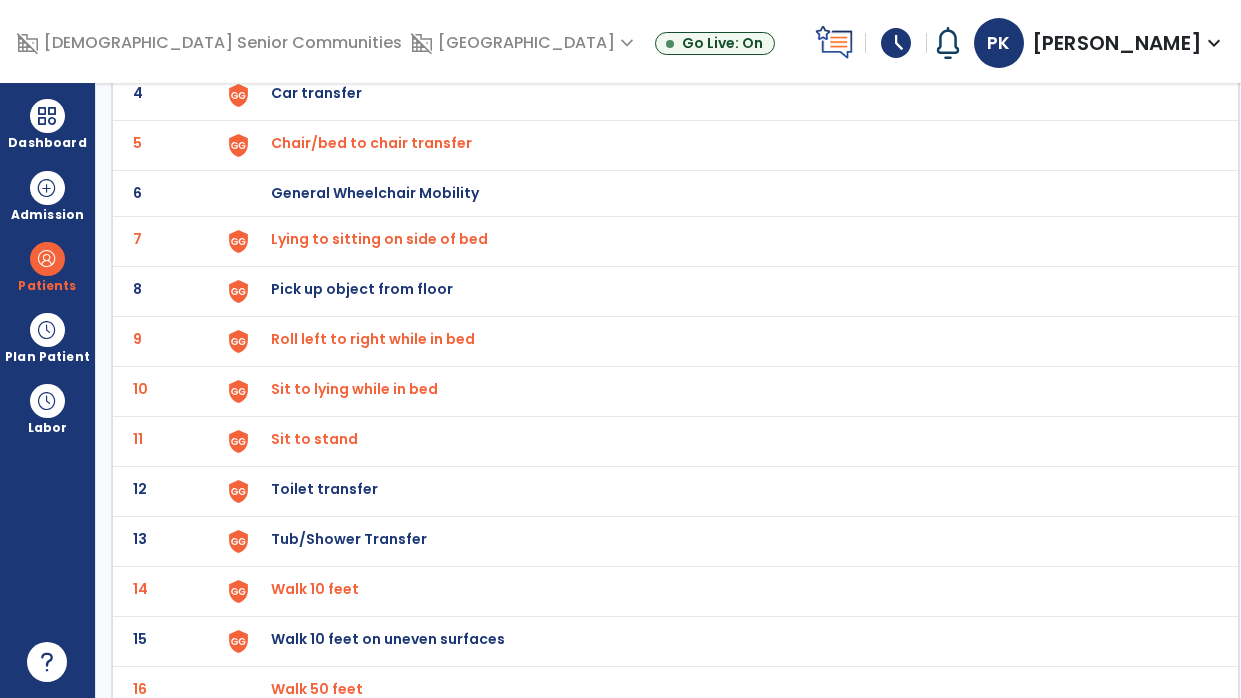 scroll, scrollTop: 0, scrollLeft: 0, axis: both 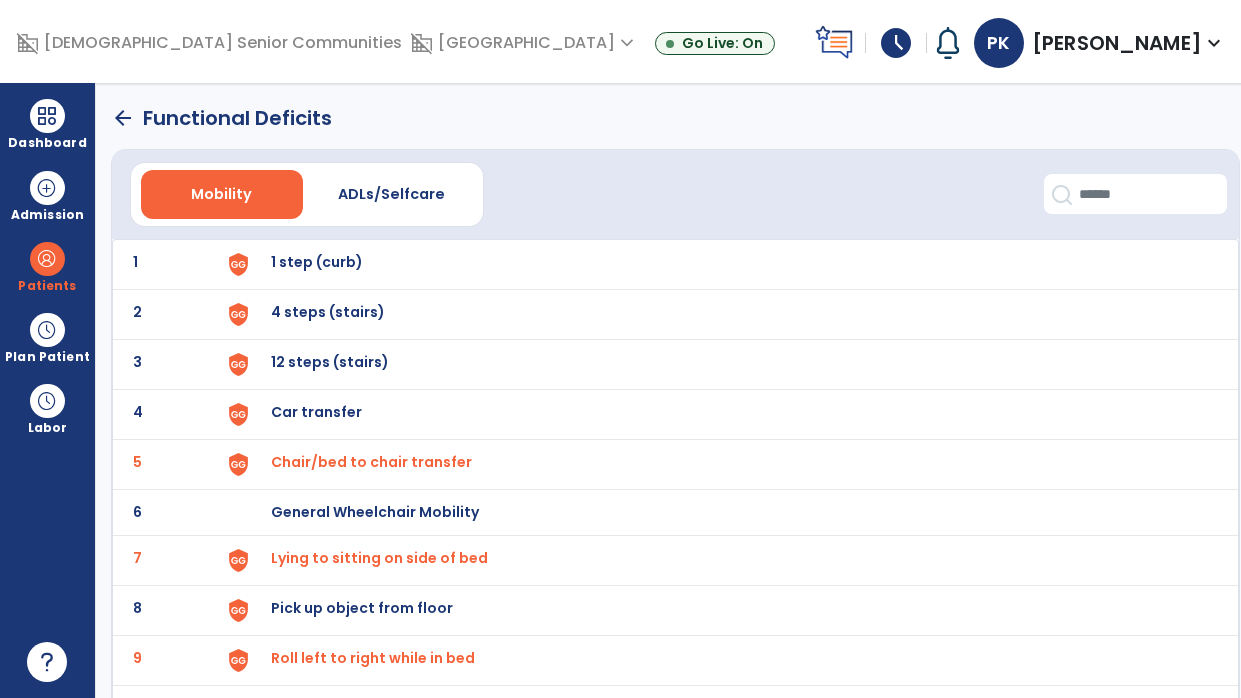 click on "arrow_back" 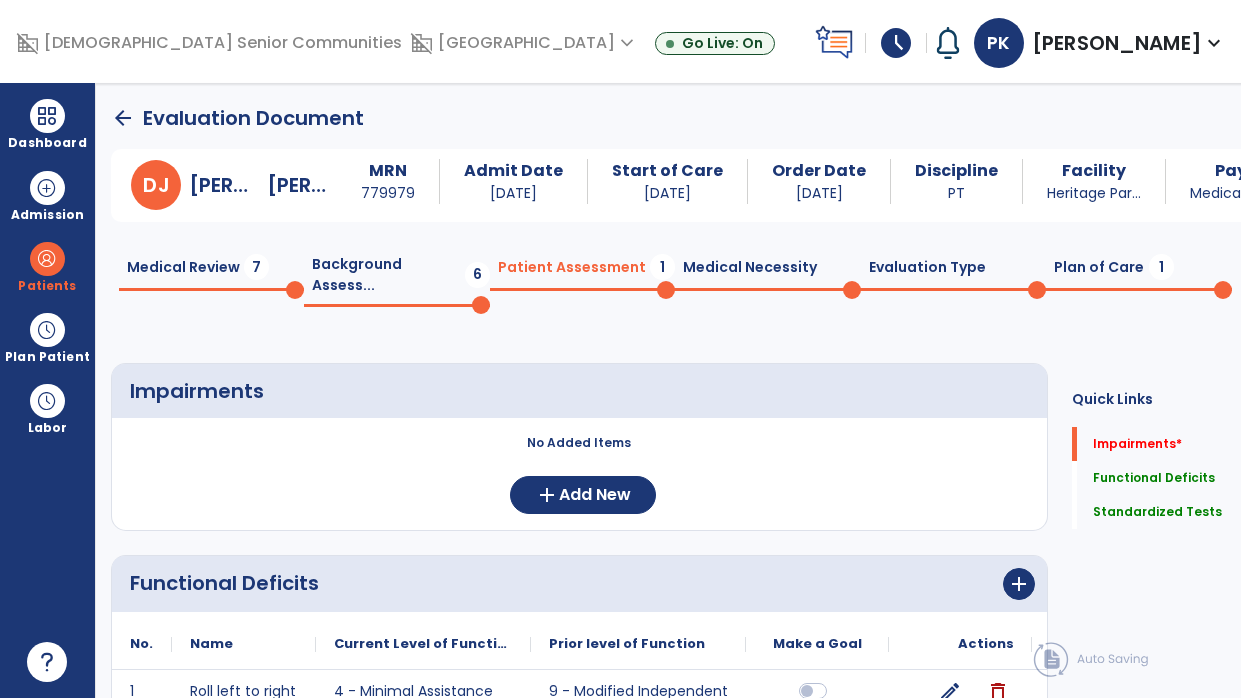 scroll, scrollTop: 19, scrollLeft: 0, axis: vertical 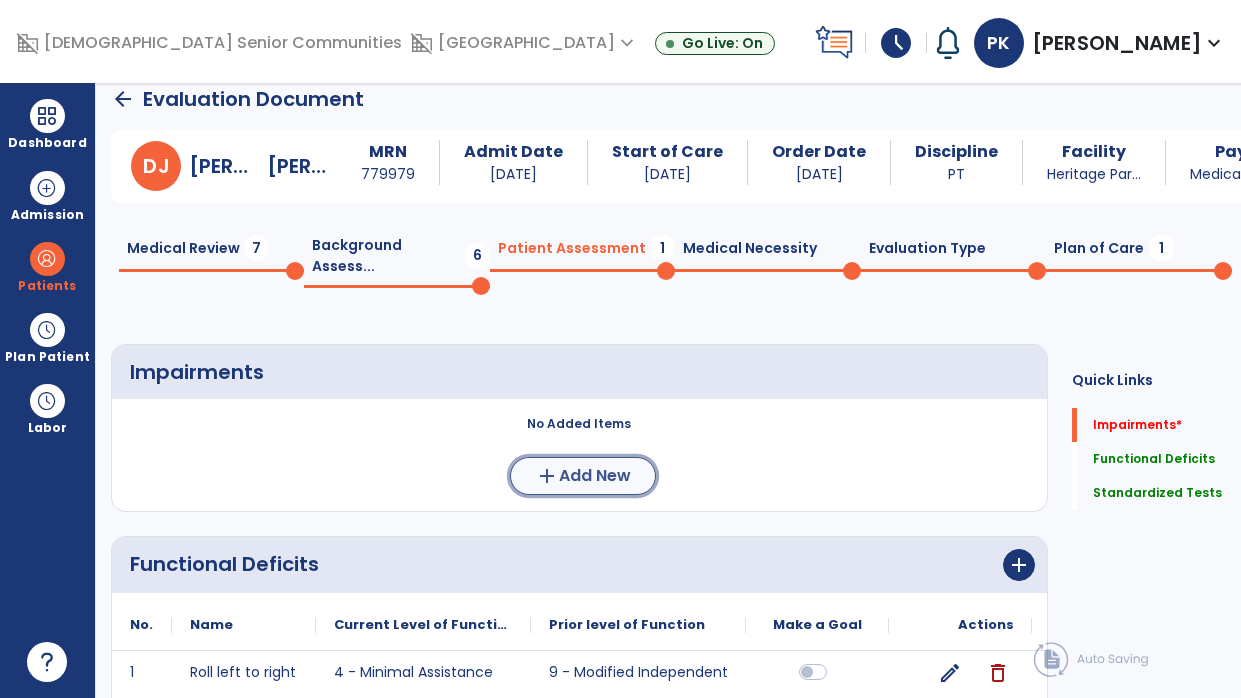 click on "Add New" 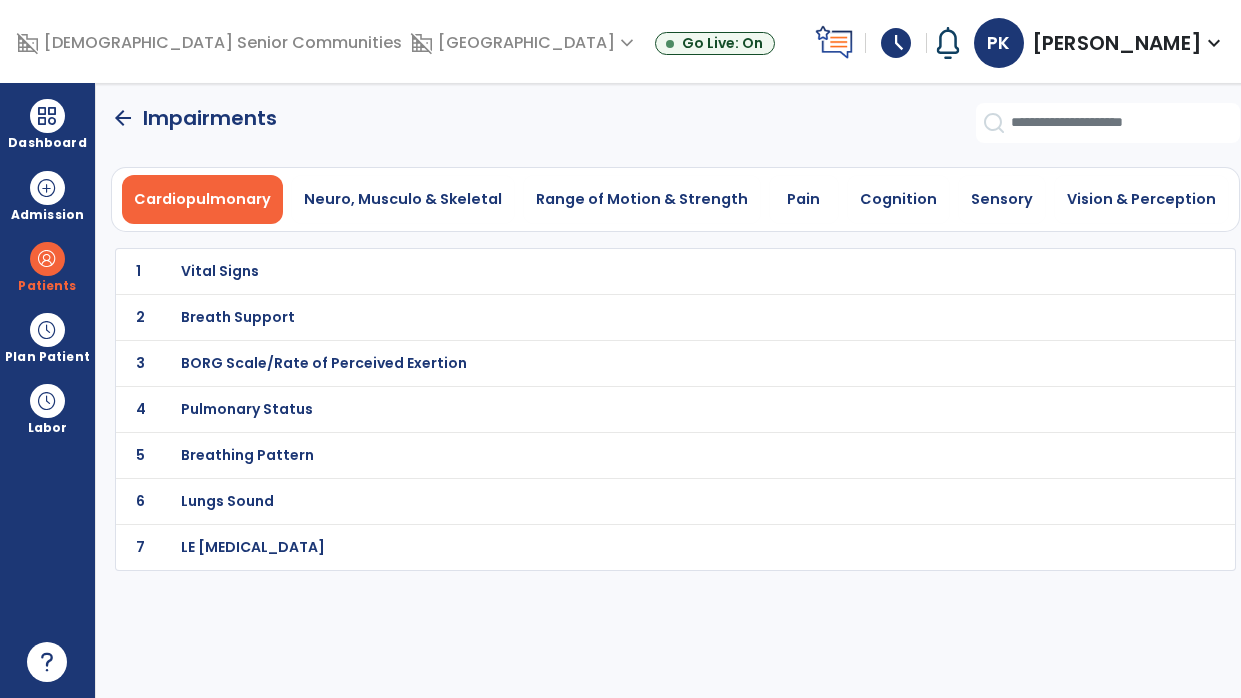 scroll, scrollTop: 0, scrollLeft: 0, axis: both 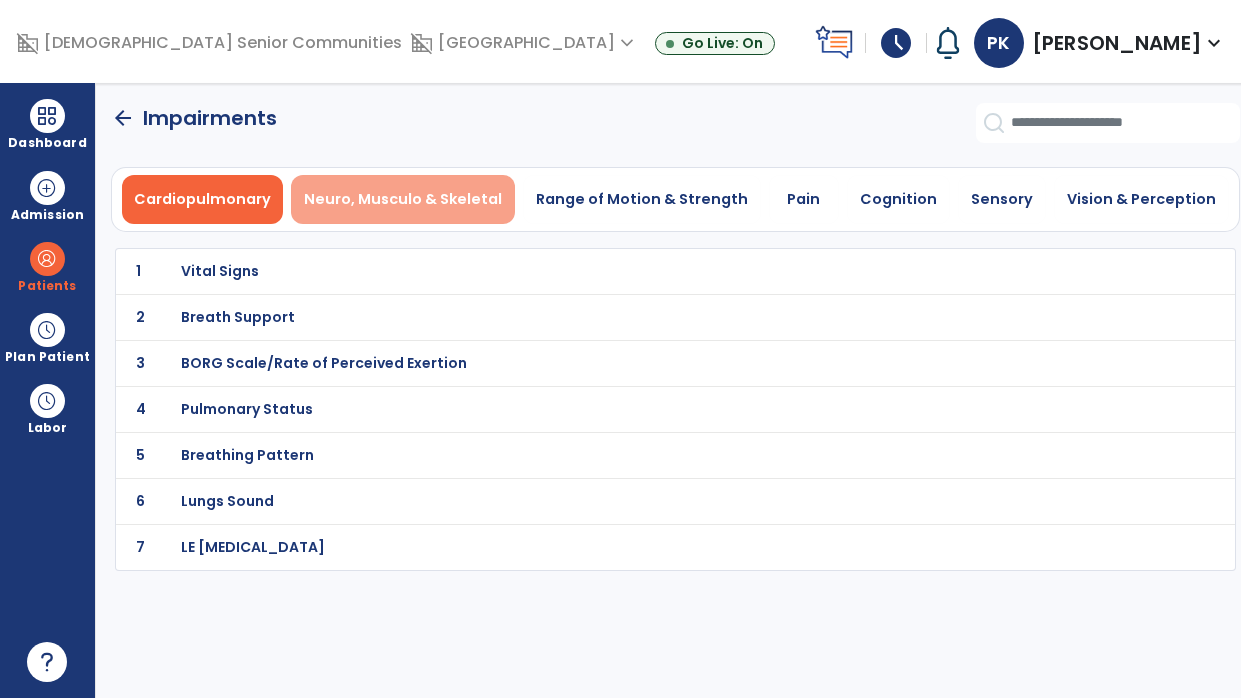 click on "Neuro, Musculo & Skeletal" at bounding box center (403, 199) 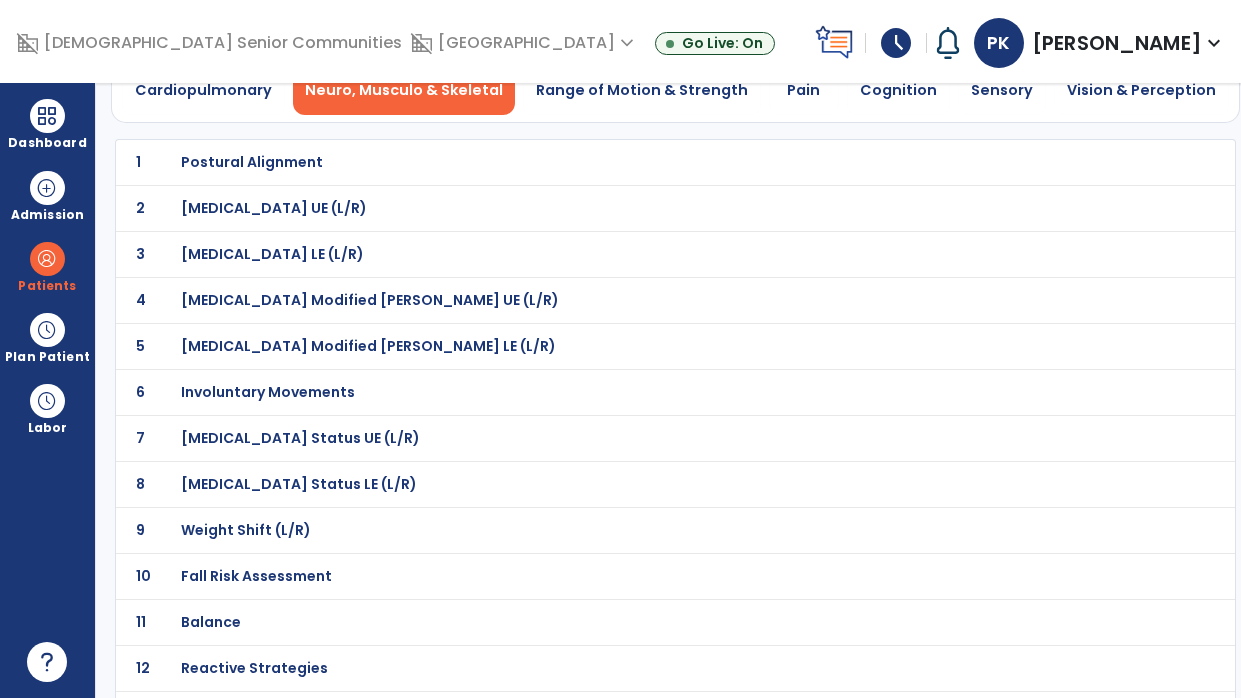 scroll, scrollTop: 188, scrollLeft: 0, axis: vertical 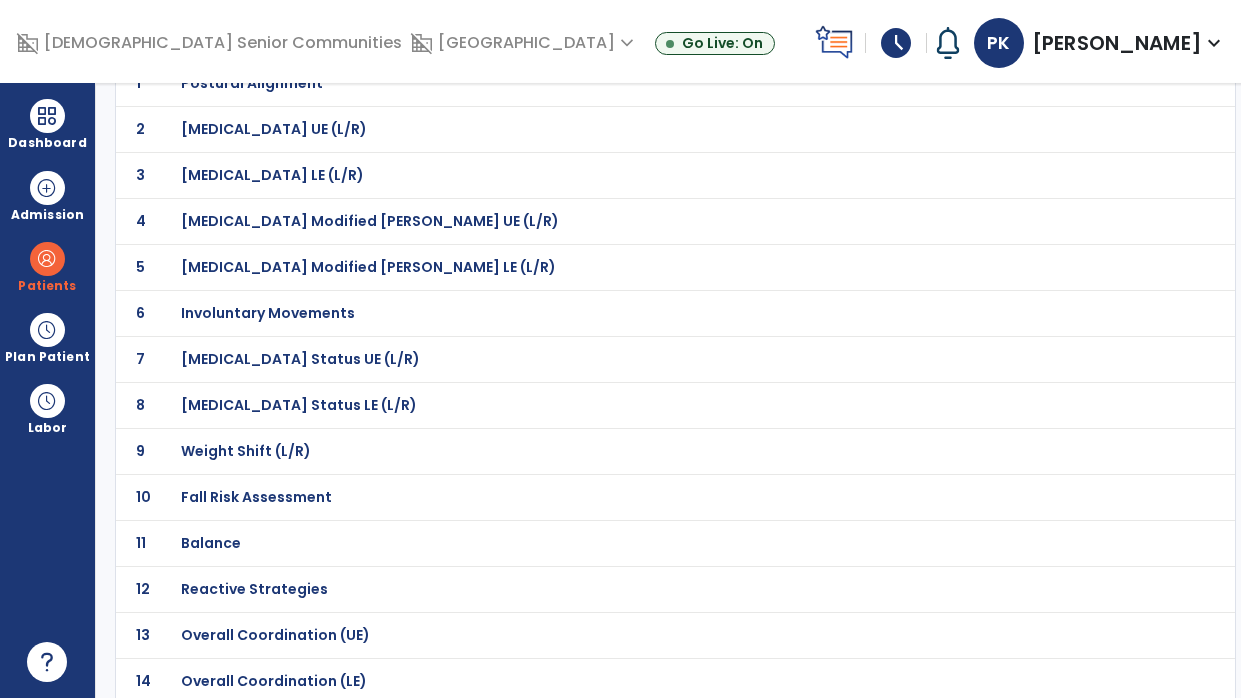 click on "Fall Risk Assessment" at bounding box center [632, 83] 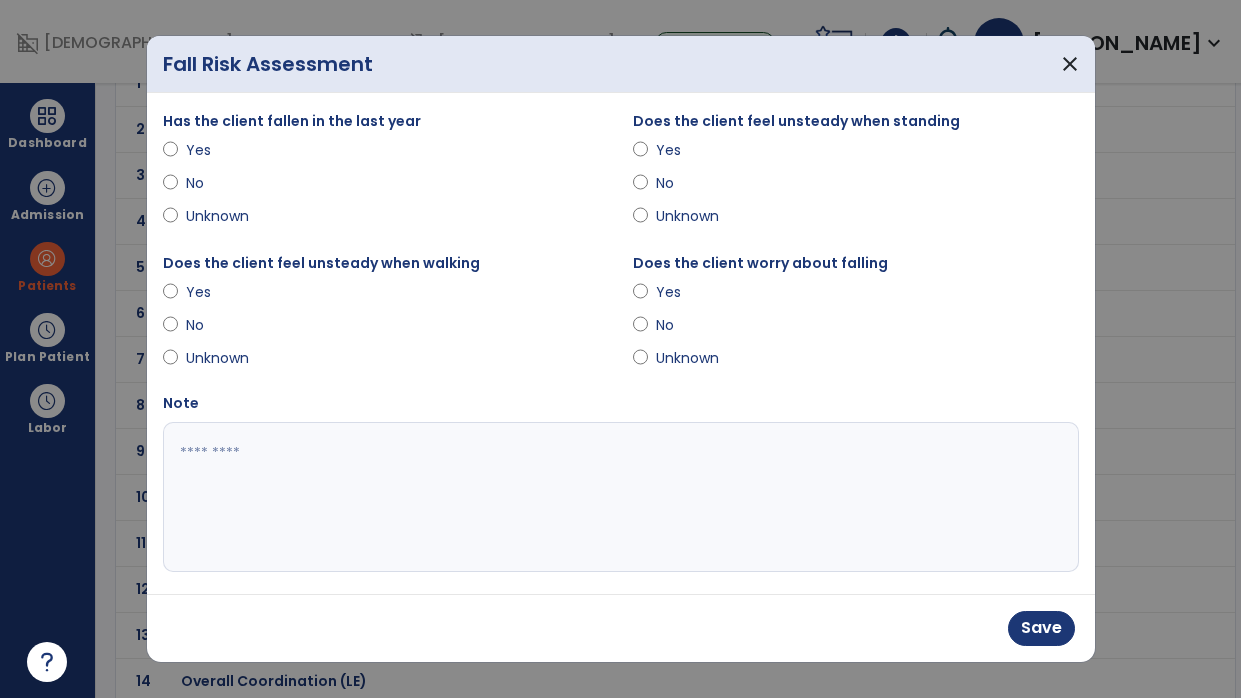 click on "No" at bounding box center [691, 183] 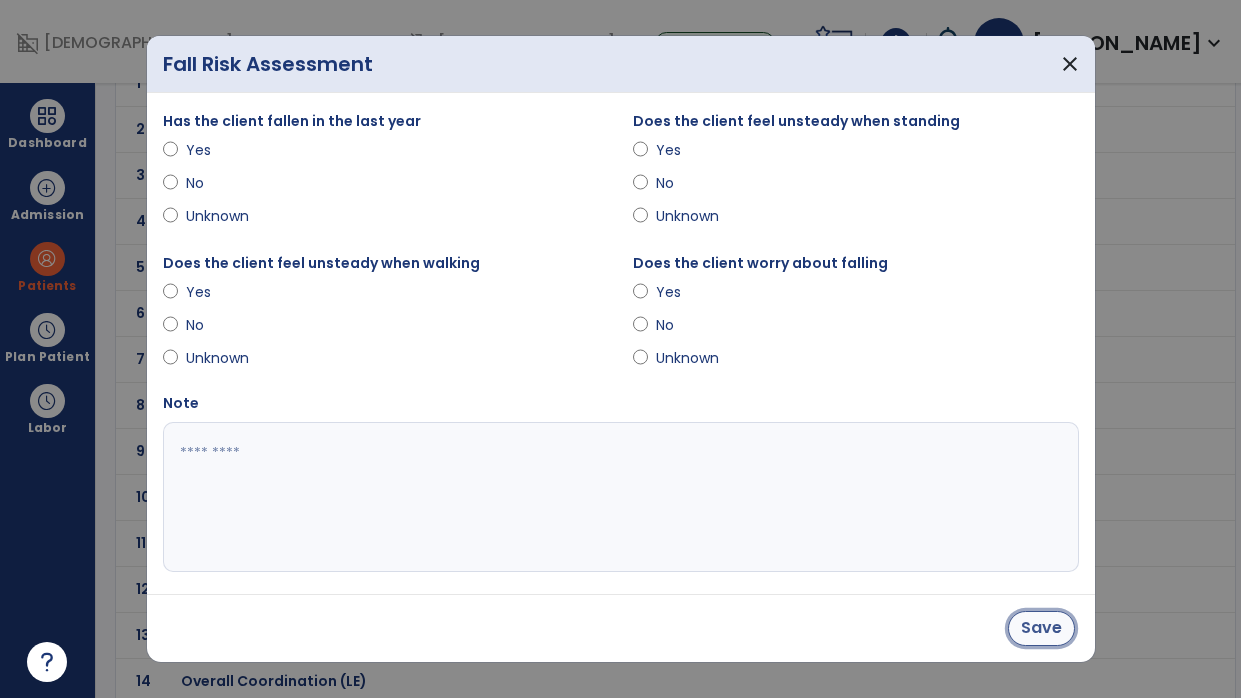 click on "Save" at bounding box center [1041, 628] 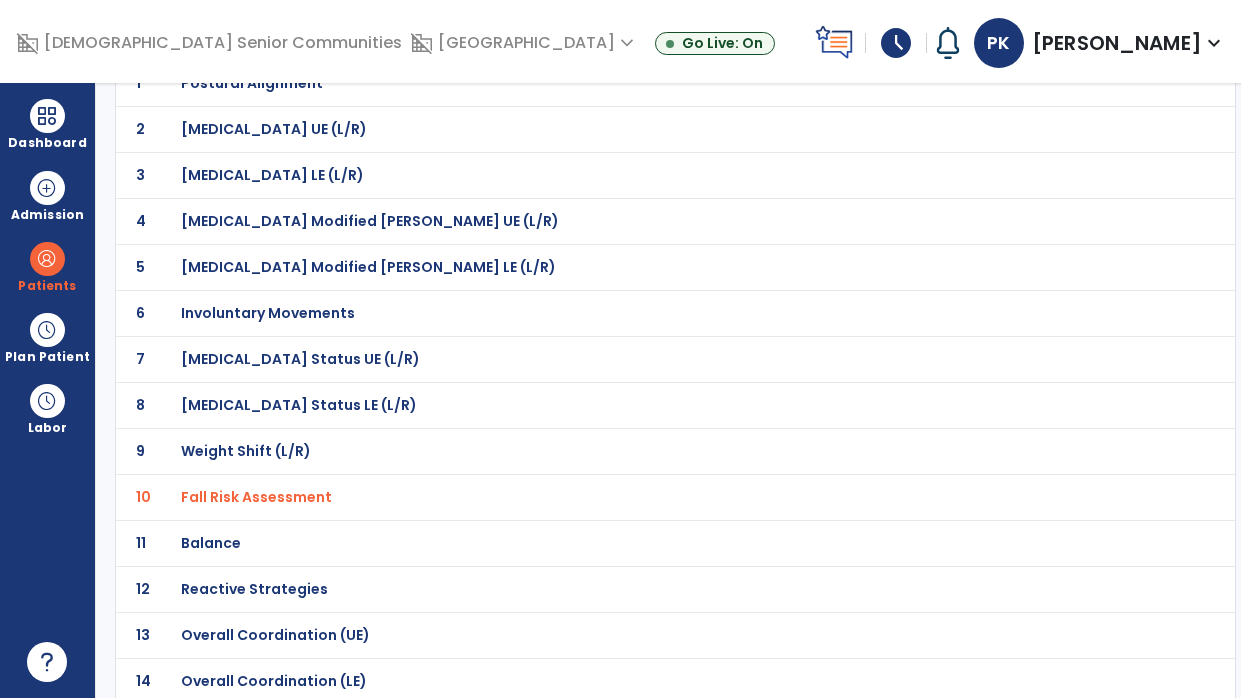 click on "Balance" at bounding box center (632, 83) 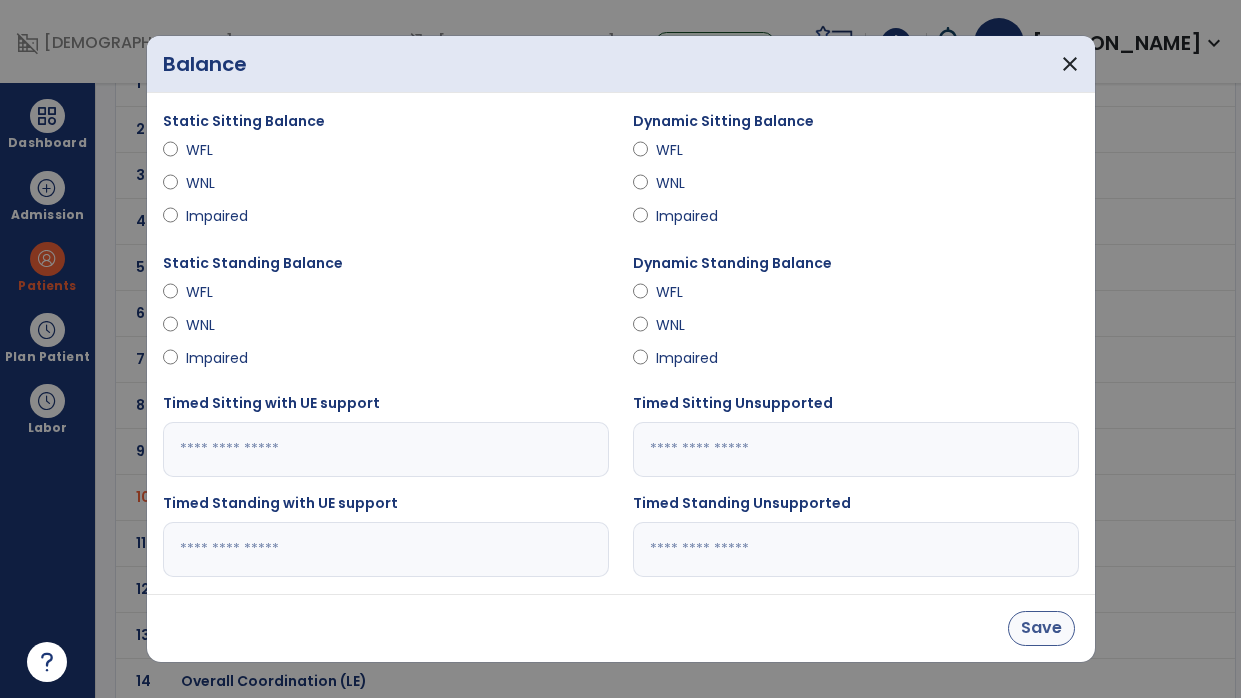 click on "Save" at bounding box center (1041, 628) 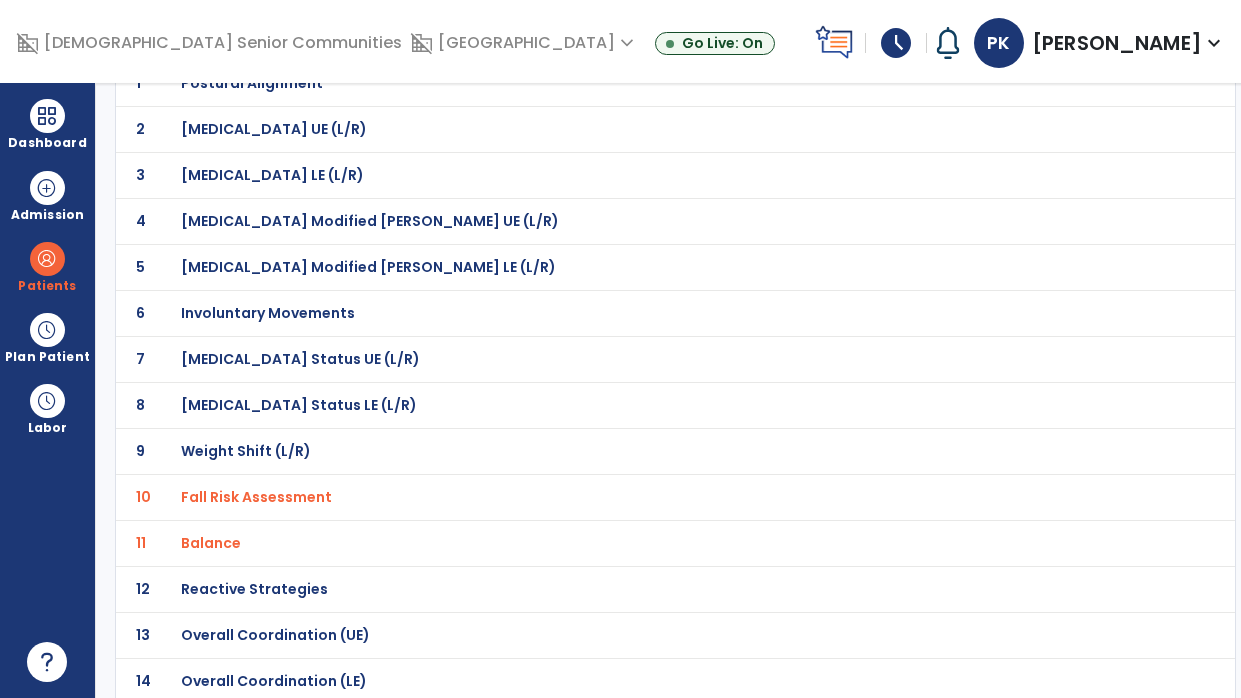 scroll, scrollTop: 0, scrollLeft: 0, axis: both 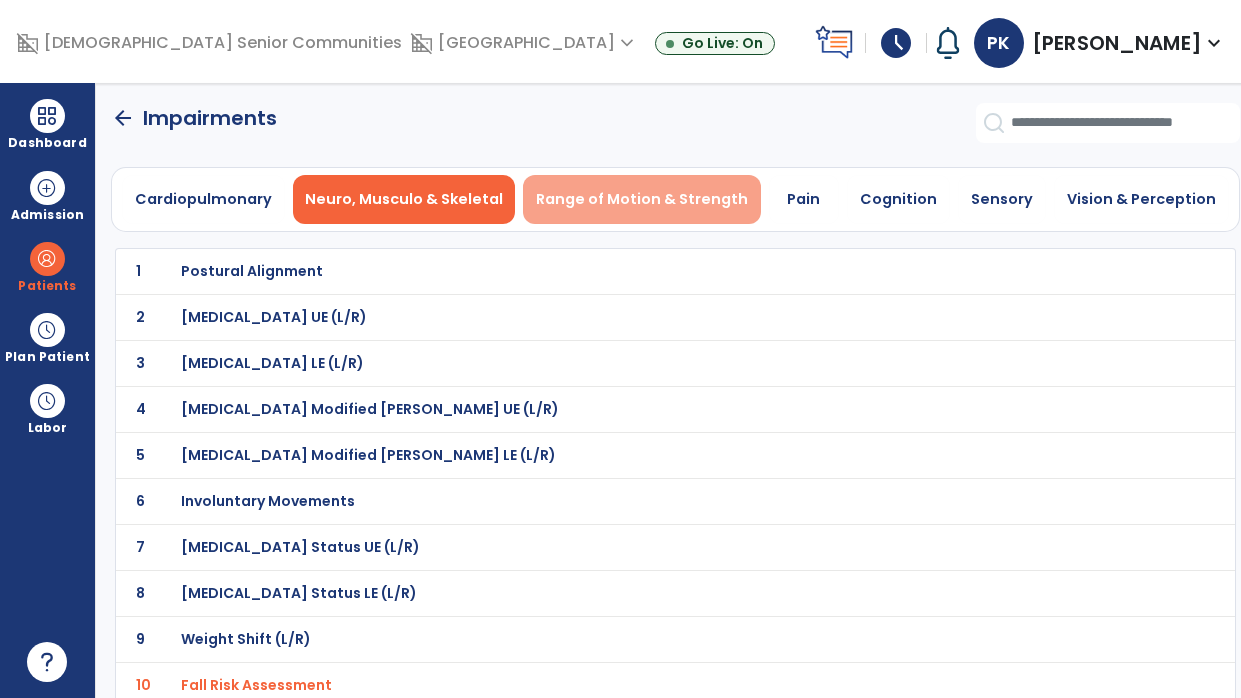 click on "Range of Motion & Strength" at bounding box center (642, 199) 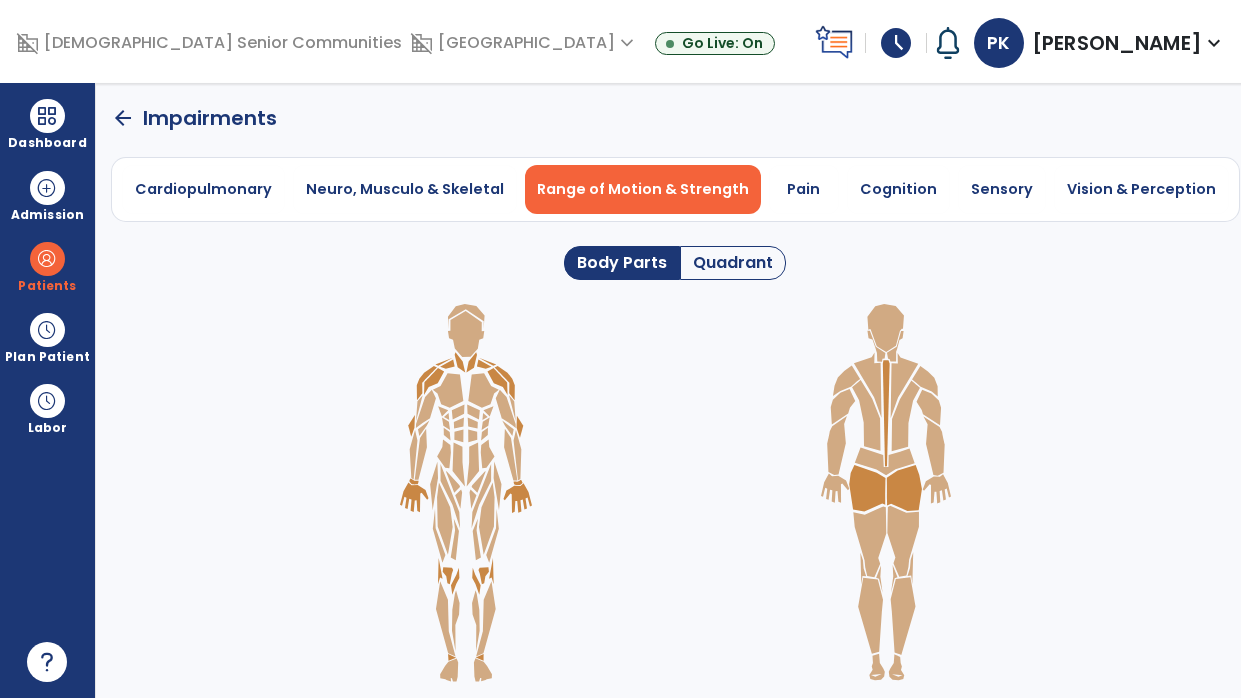 click on "Quadrant" 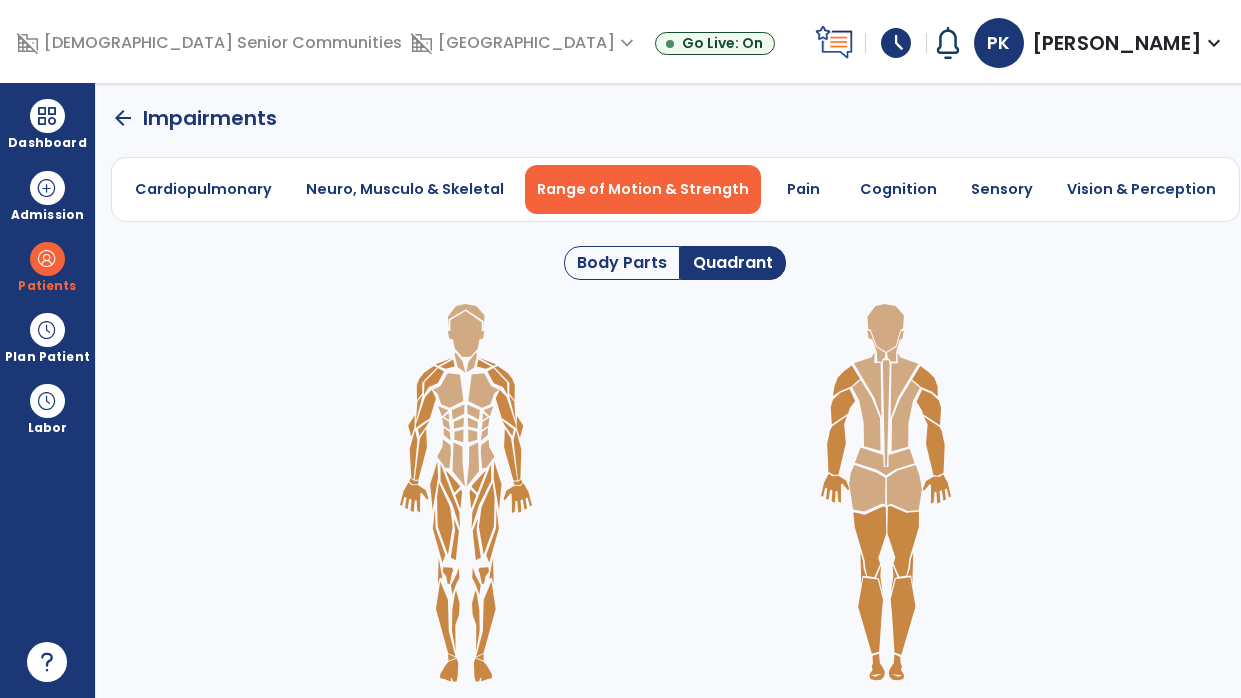 click 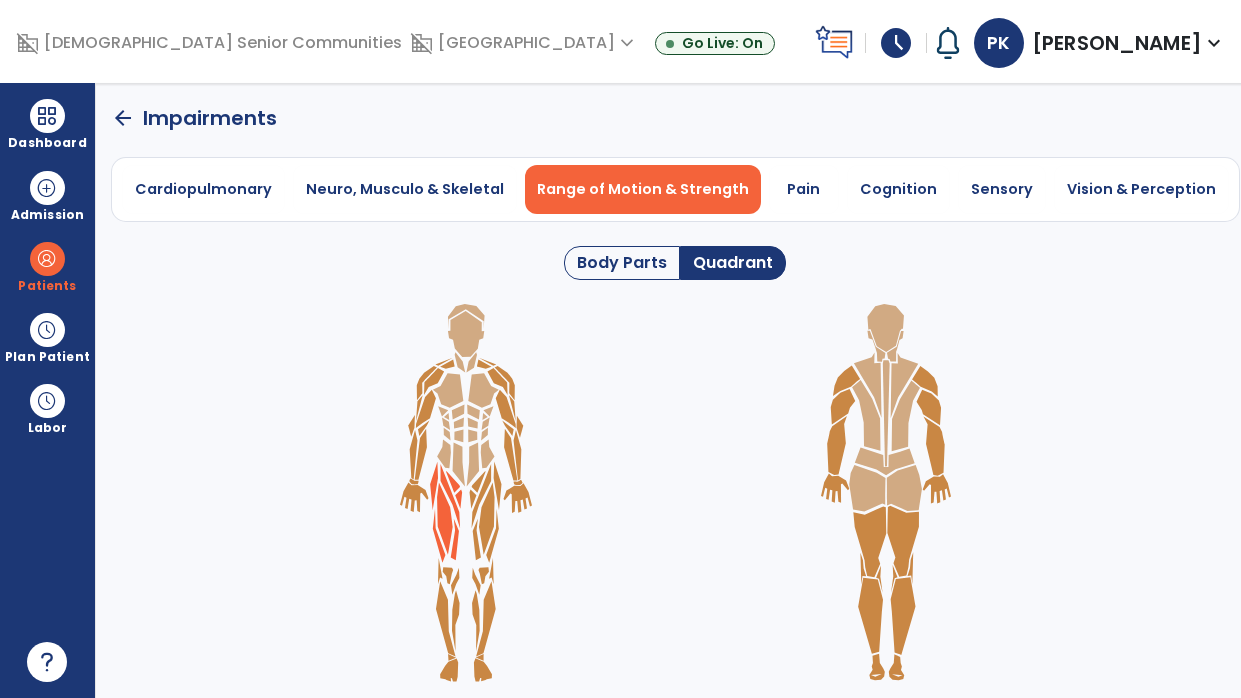 click 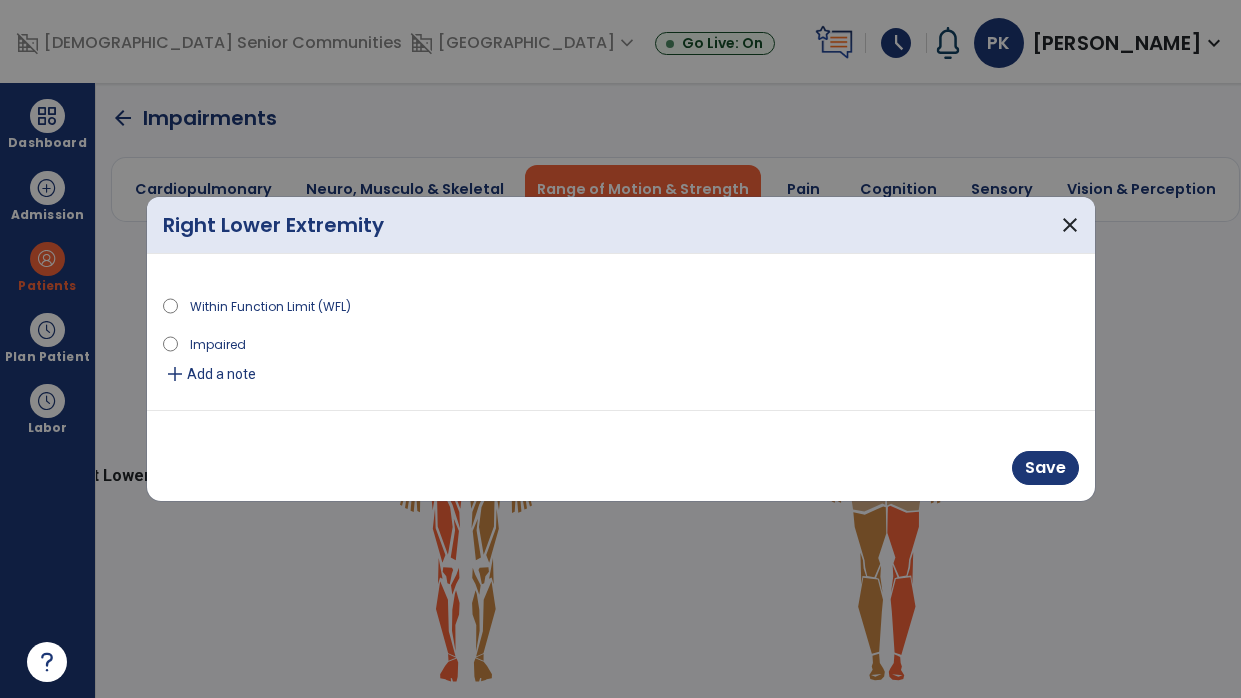 click on "Impaired" at bounding box center [218, 343] 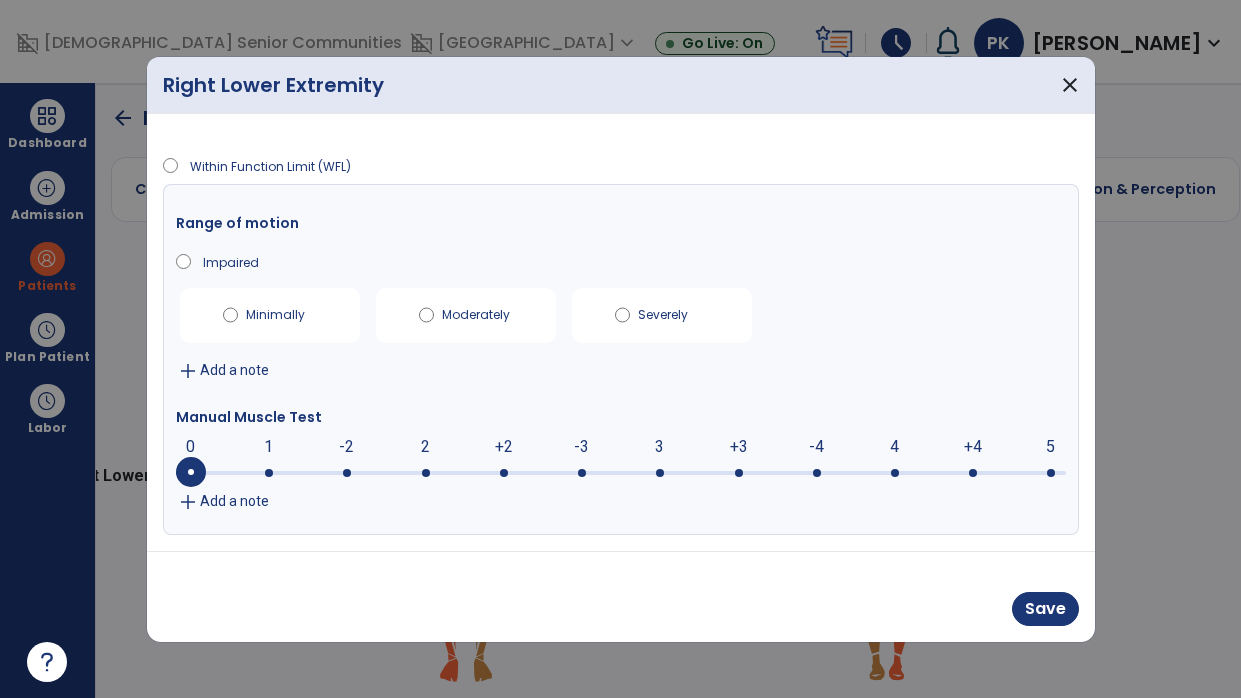 click at bounding box center [621, 473] 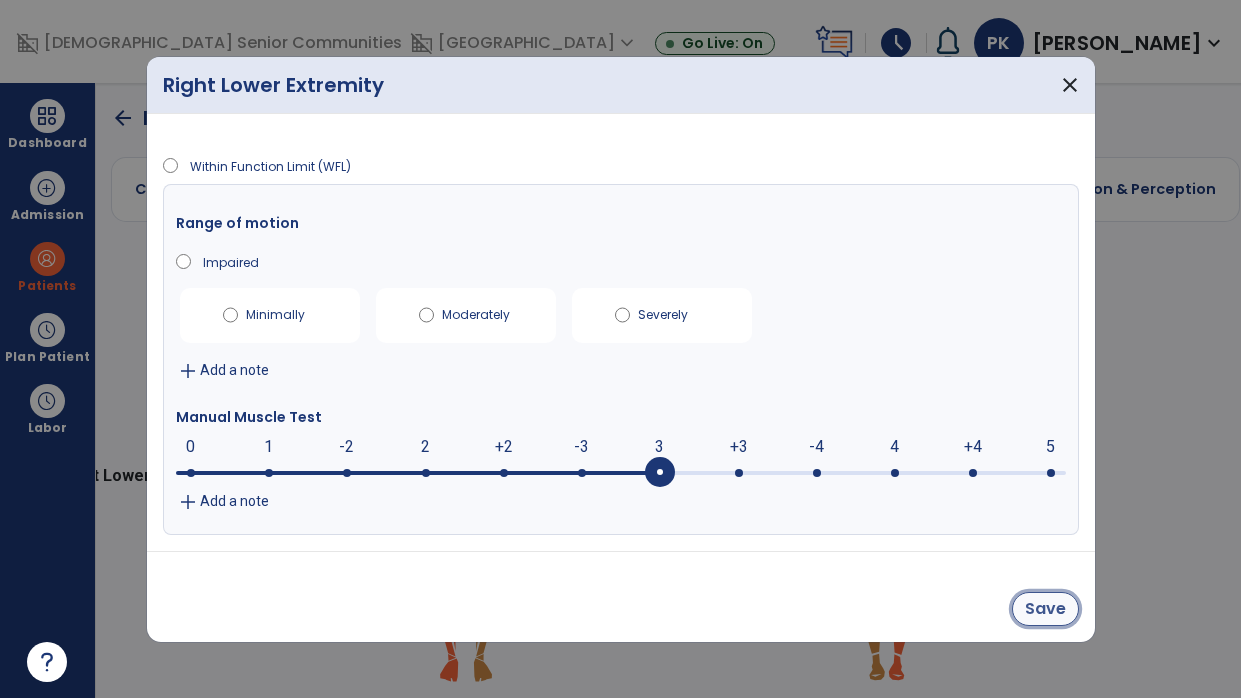 click on "Save" at bounding box center [1045, 609] 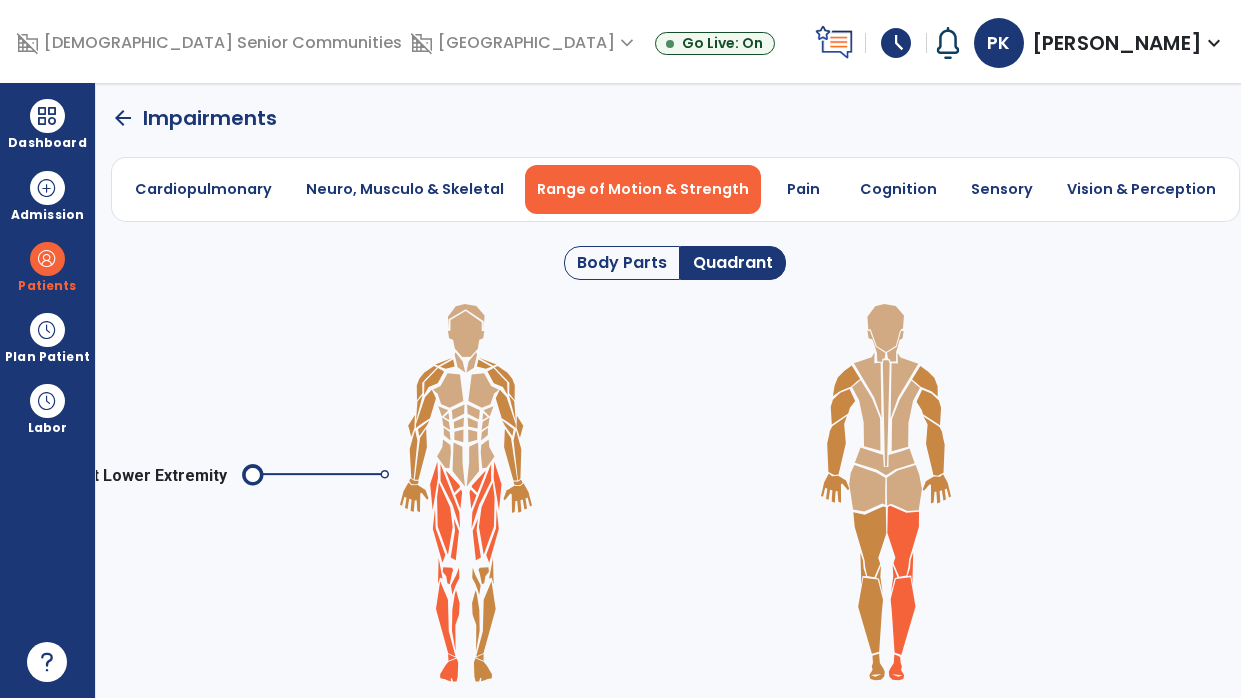 click 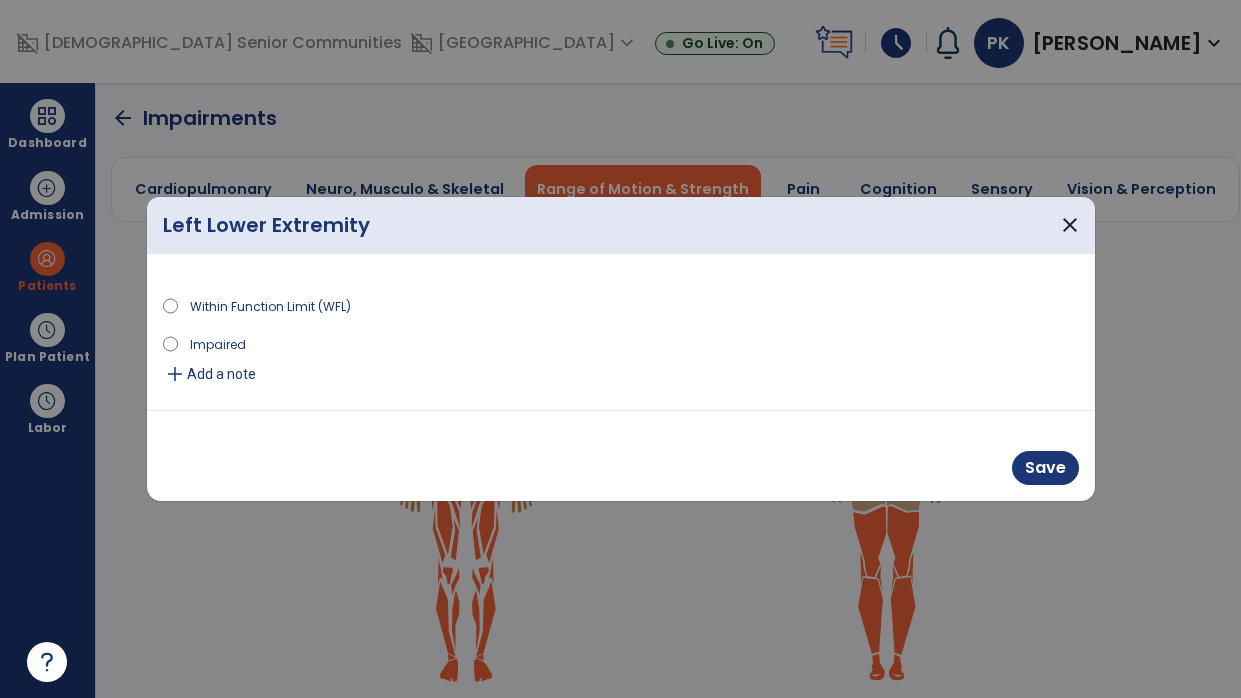 click on "Impaired" at bounding box center (218, 343) 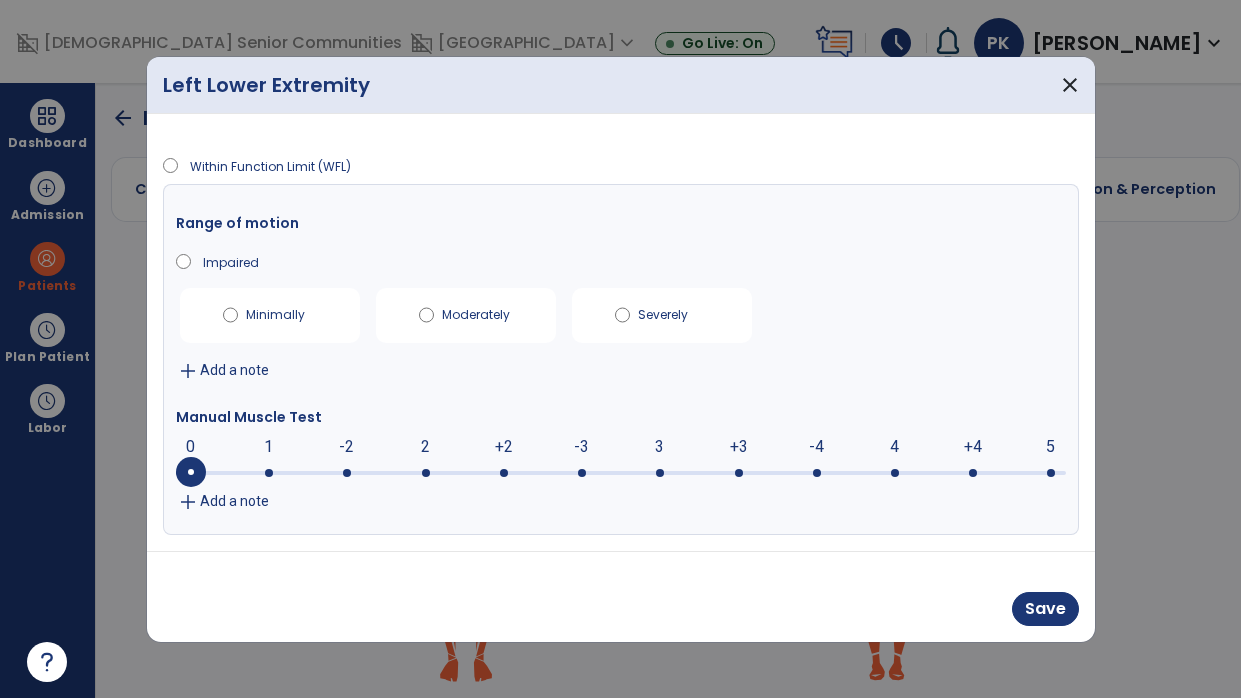 click at bounding box center (660, 473) 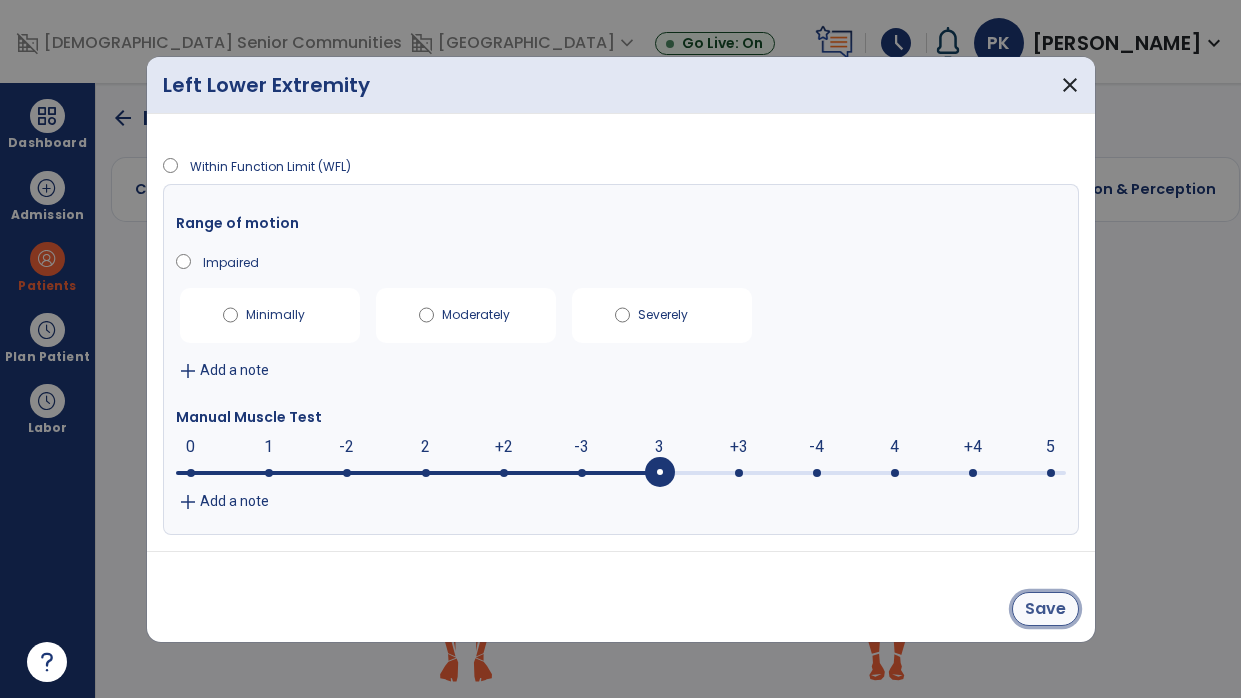 click on "Save" at bounding box center (1045, 609) 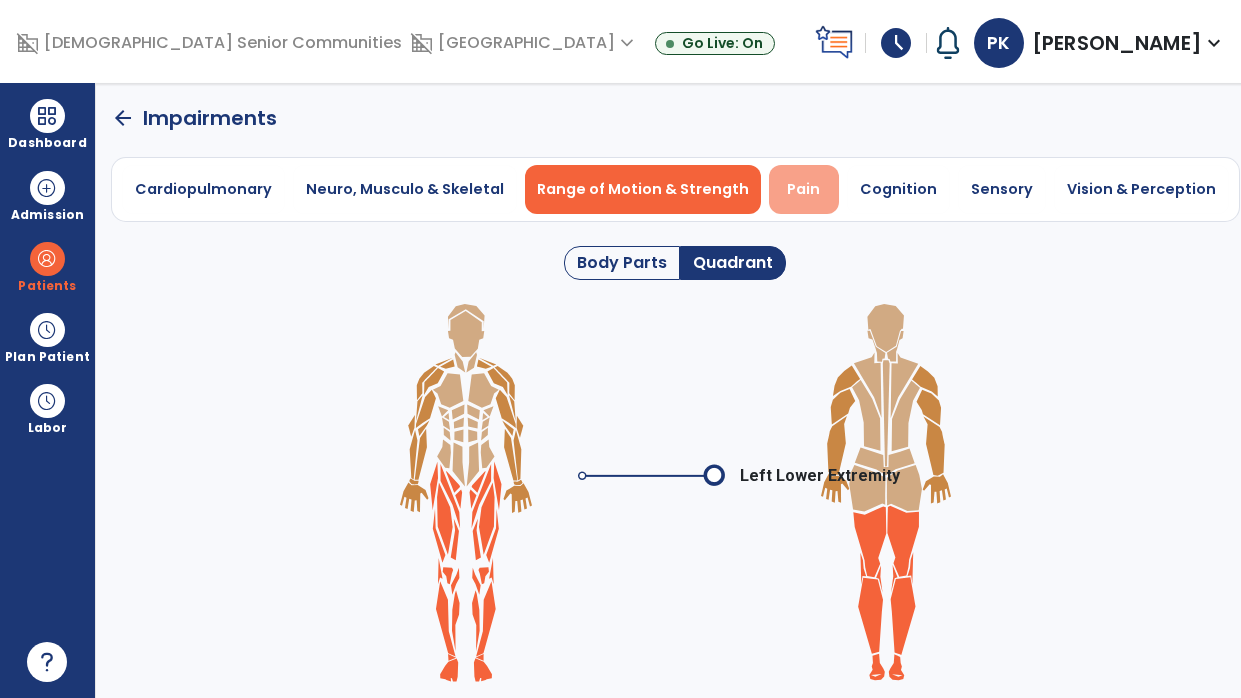 click on "Pain" at bounding box center [804, 189] 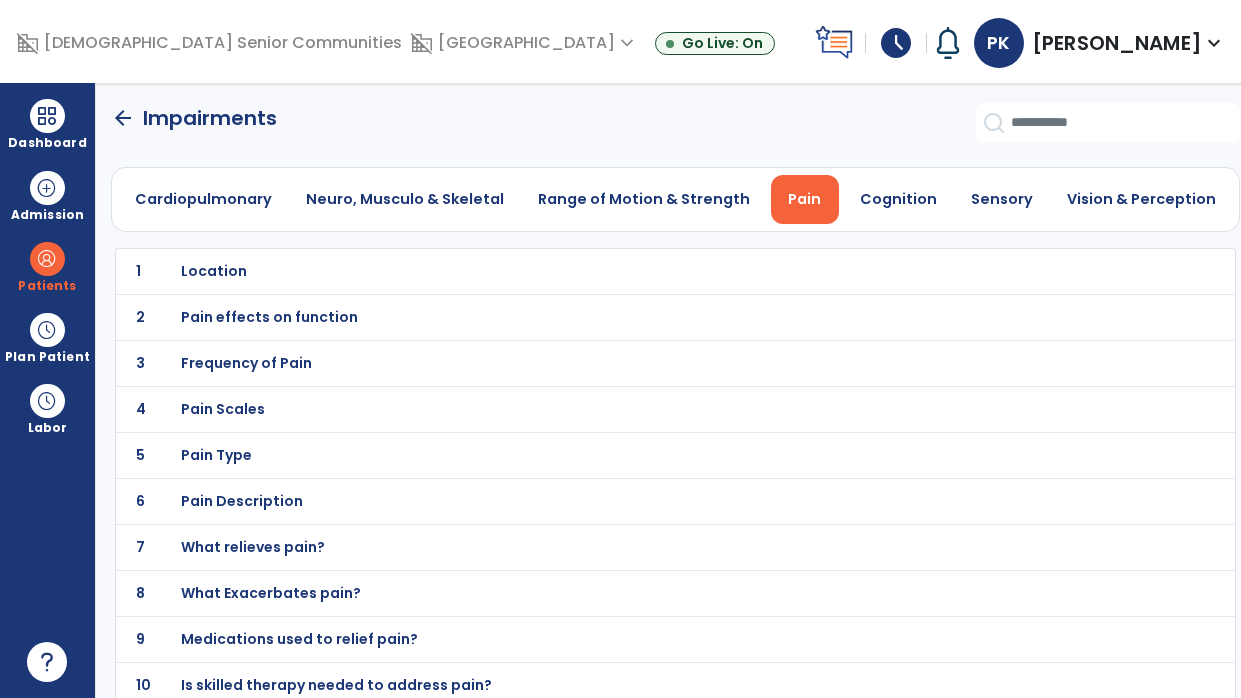 click on "Location" at bounding box center (632, 271) 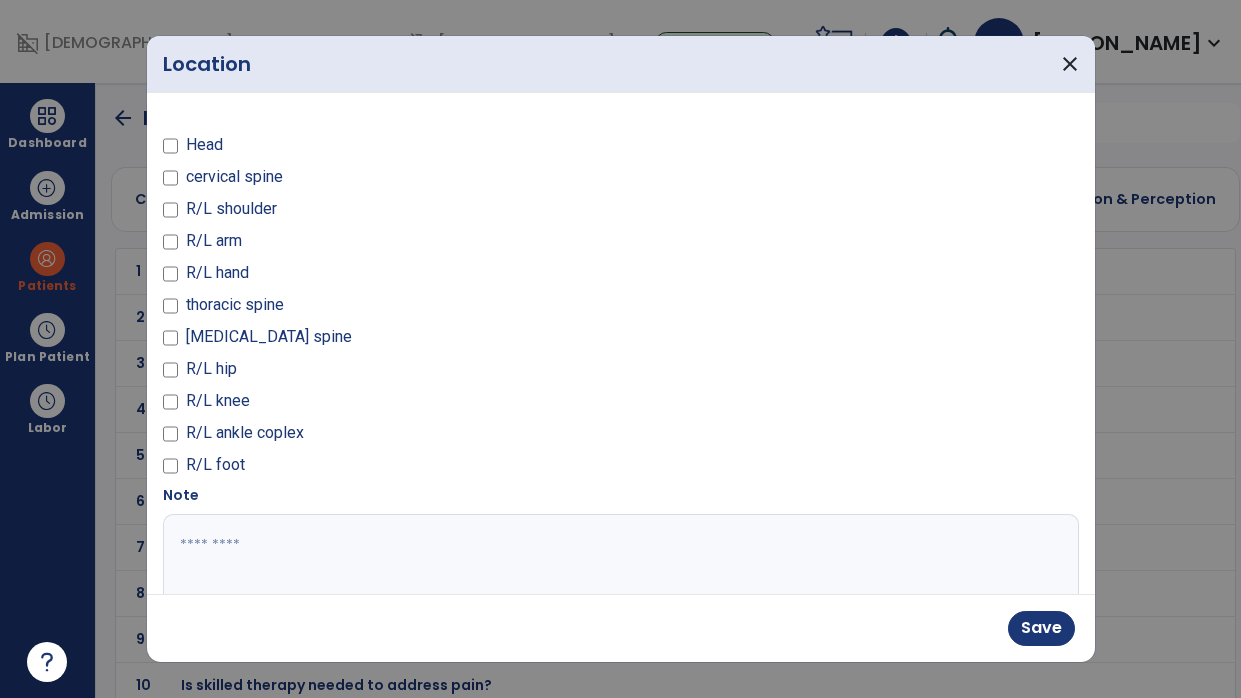 click at bounding box center [619, 589] 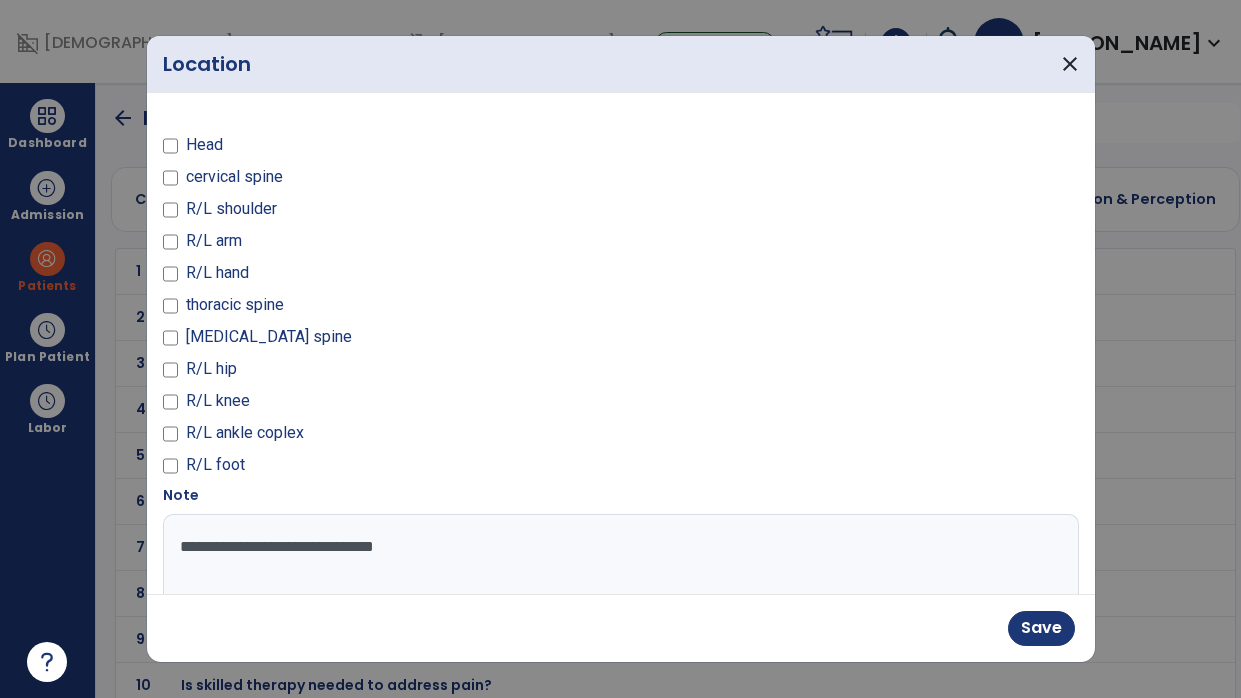 type on "**********" 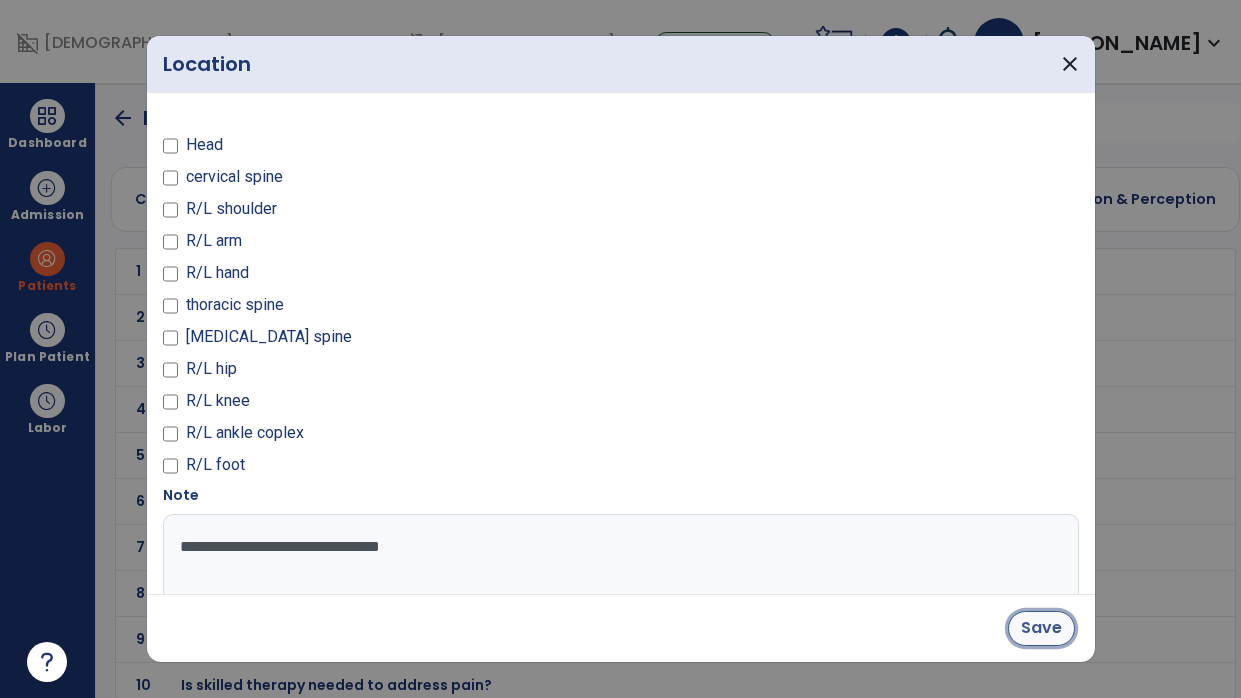 click on "Save" at bounding box center [1041, 628] 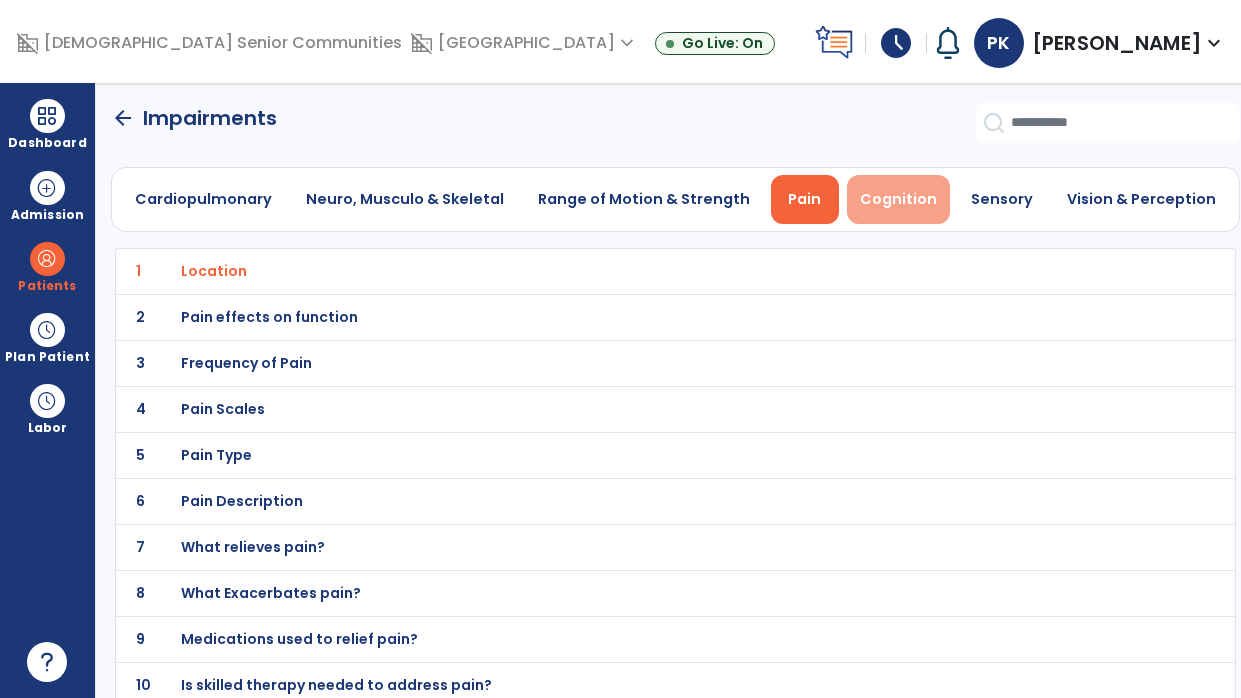click on "Cognition" at bounding box center [898, 199] 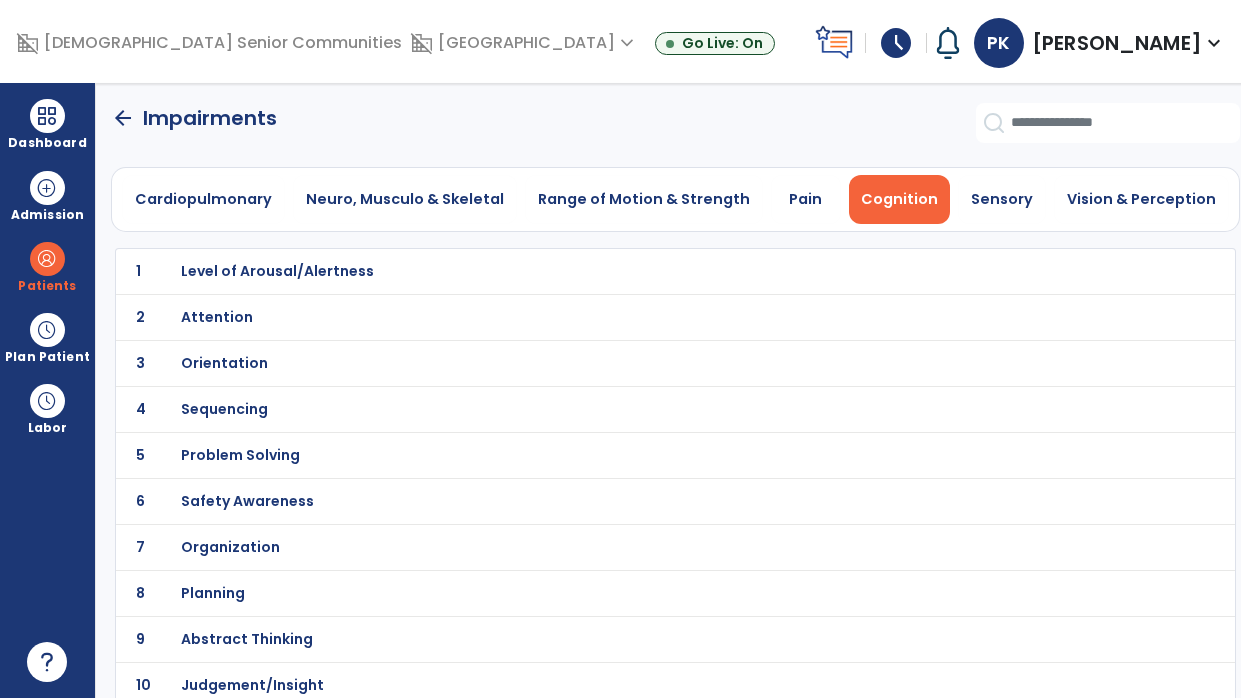 click on "Orientation" at bounding box center [632, 271] 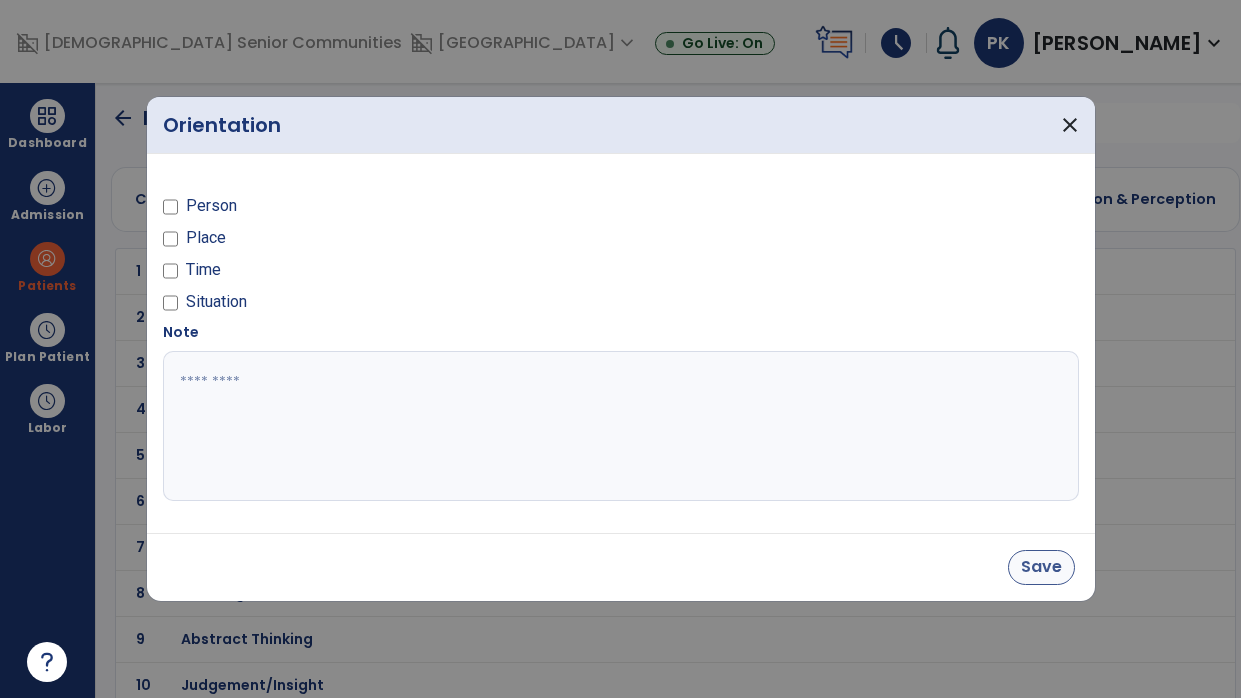 click on "Save" at bounding box center (1041, 567) 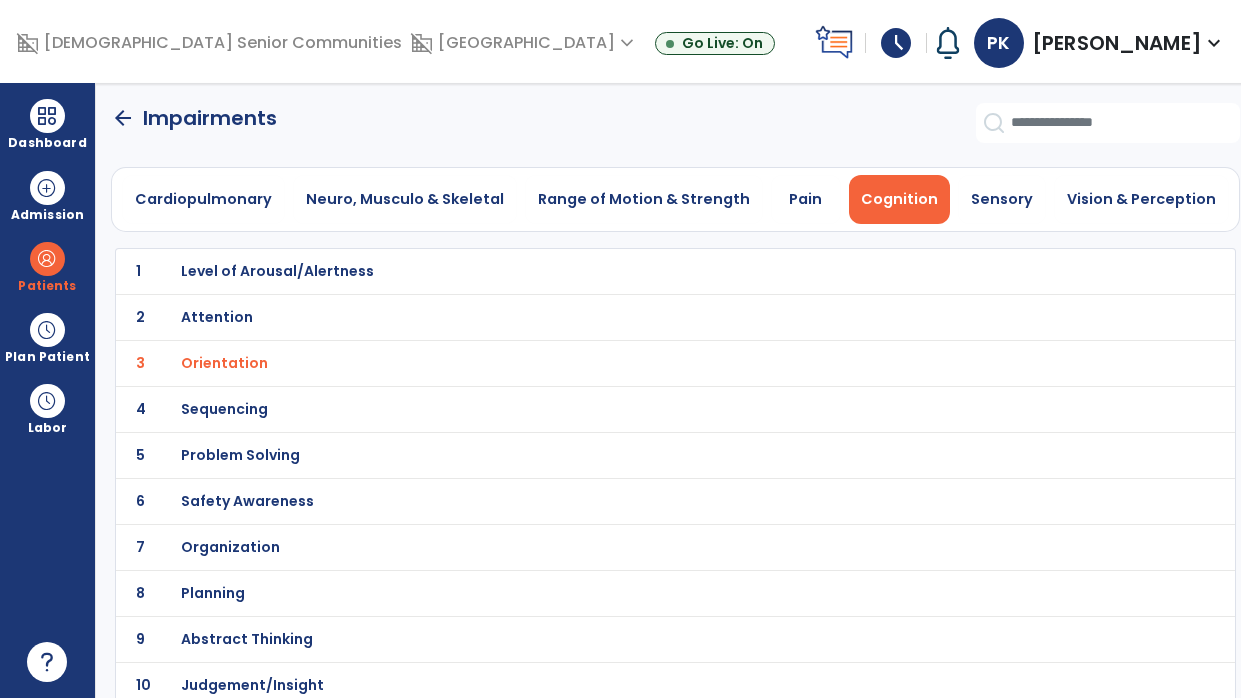 click on "arrow_back" 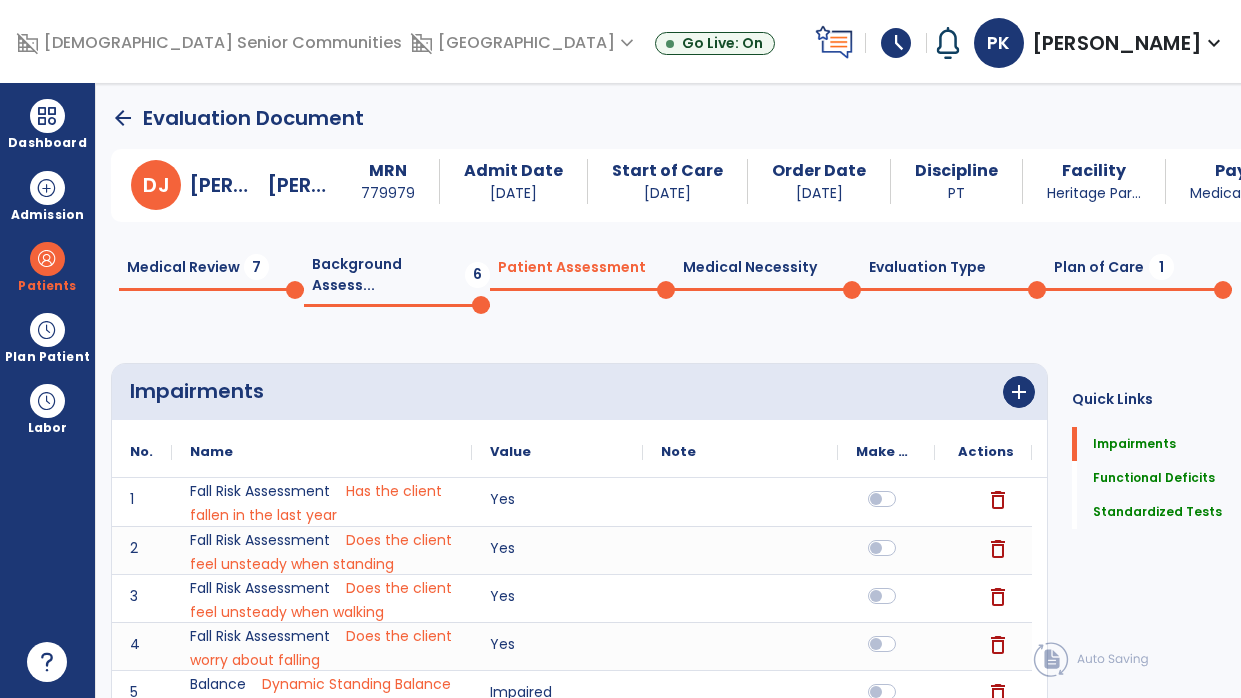click on "Patient Assessment  0" 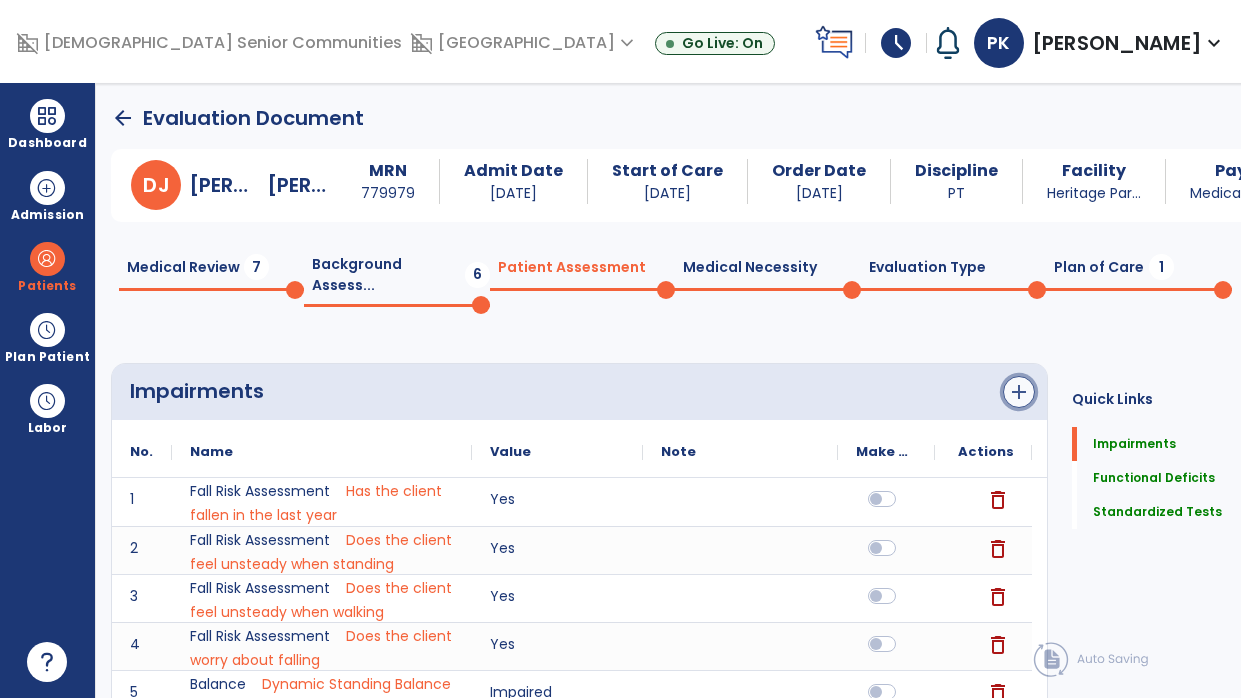 click on "add" 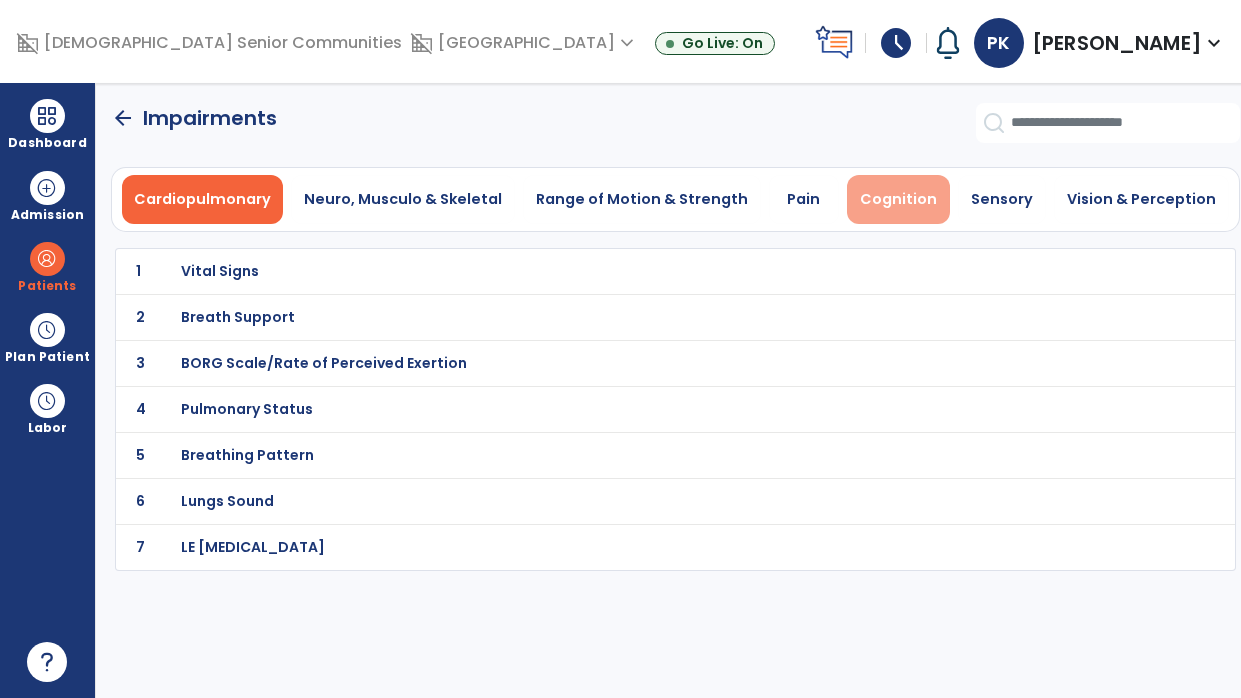 click on "Cognition" at bounding box center (898, 199) 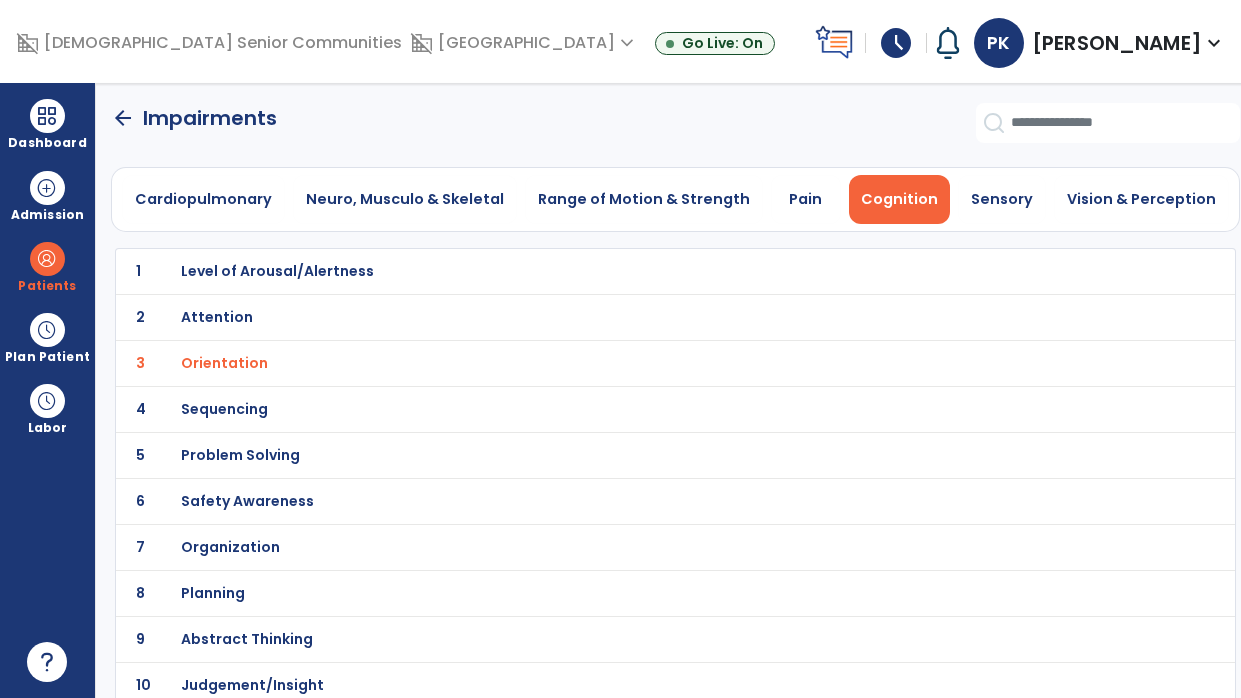 click on "Safety Awareness" at bounding box center [632, 271] 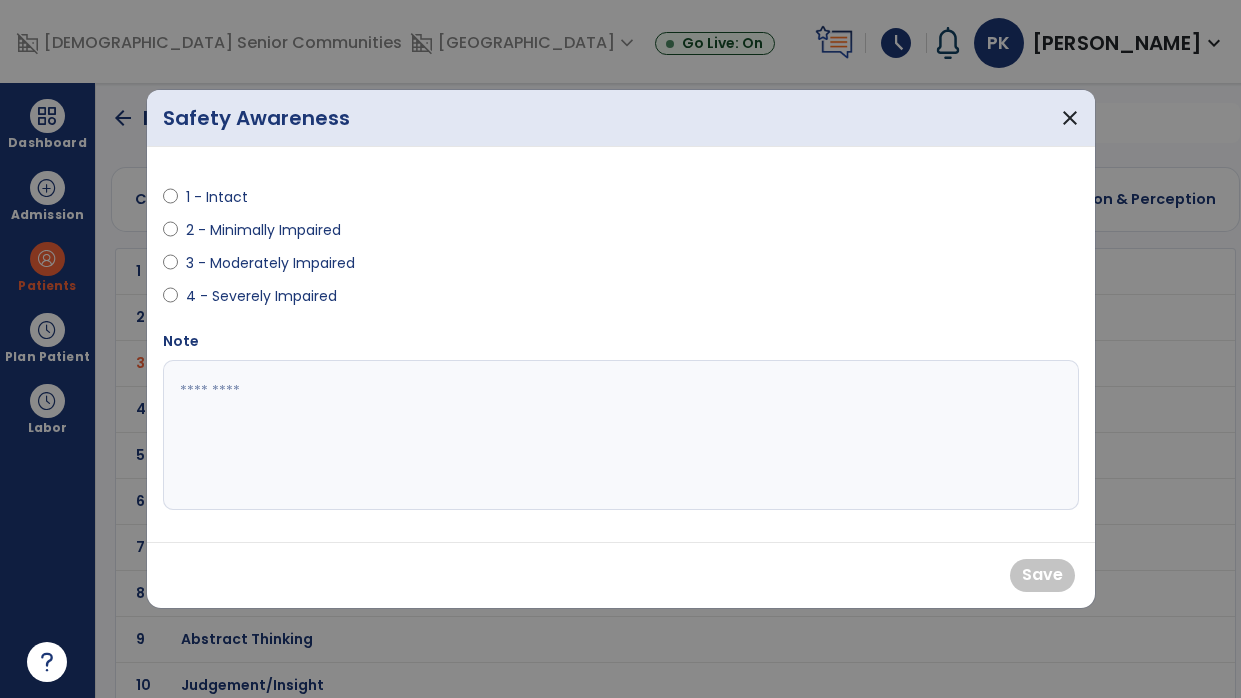 click on "2 - Minimally Impaired" at bounding box center (263, 230) 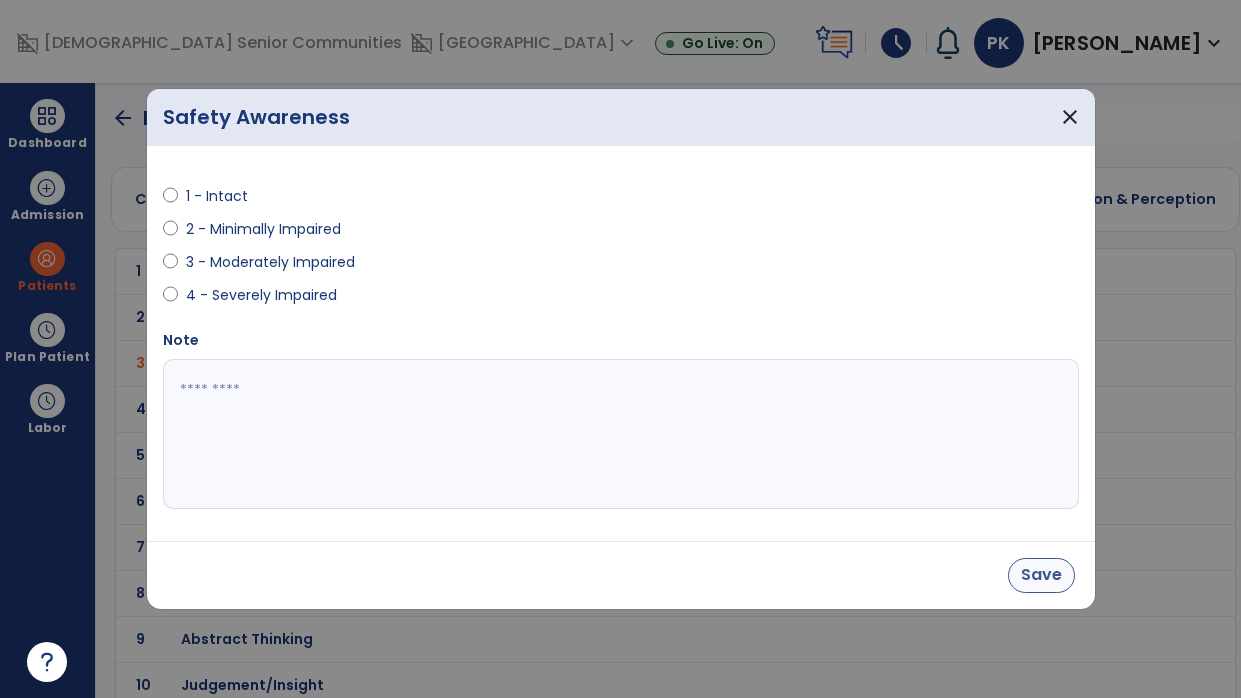 click on "Save" at bounding box center [1041, 575] 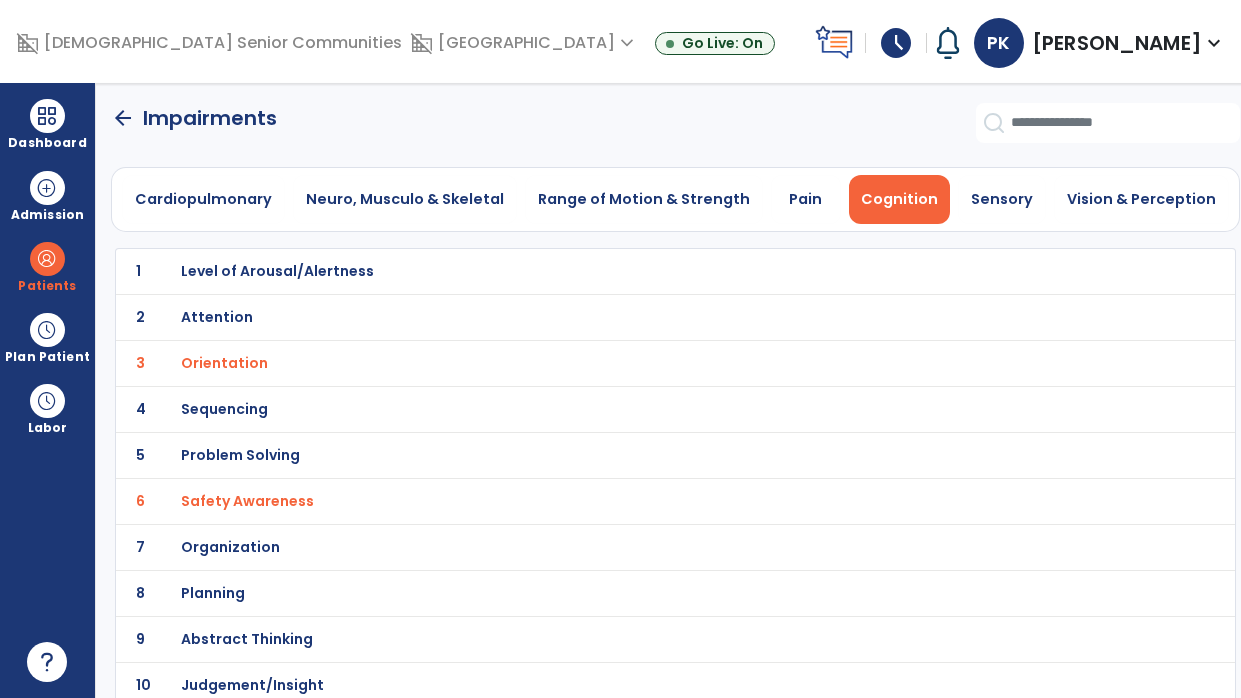 click on "arrow_back" 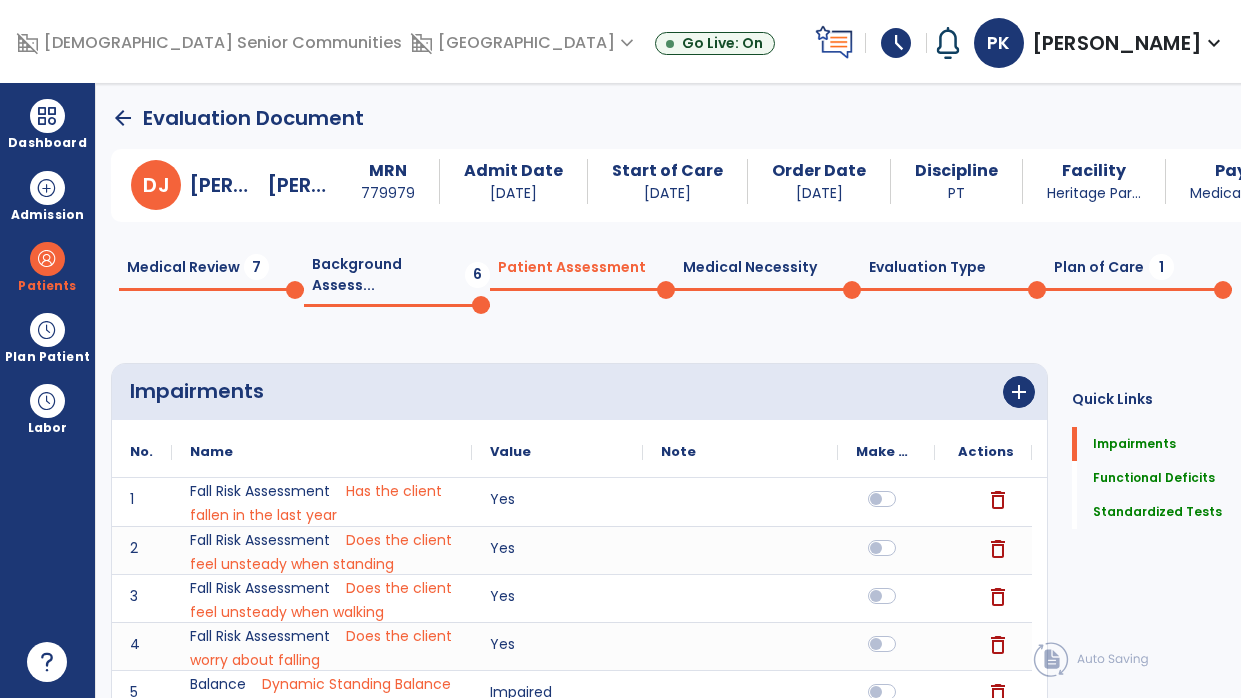 click 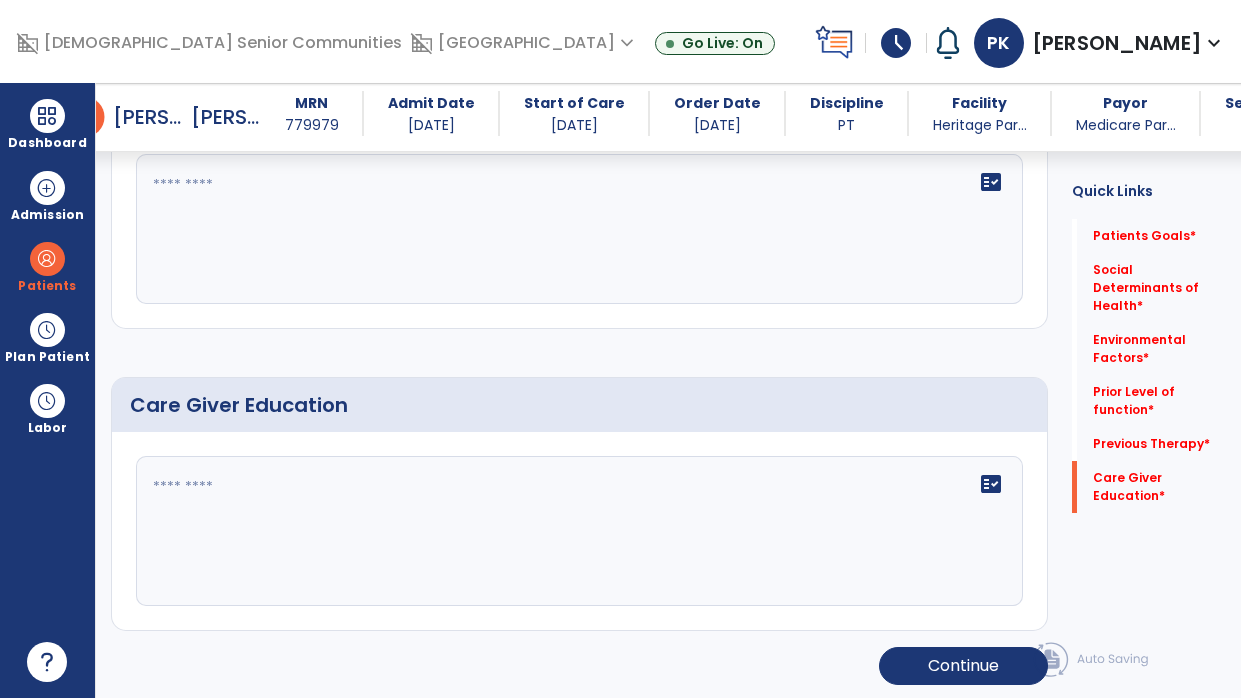 click on "fact_check" 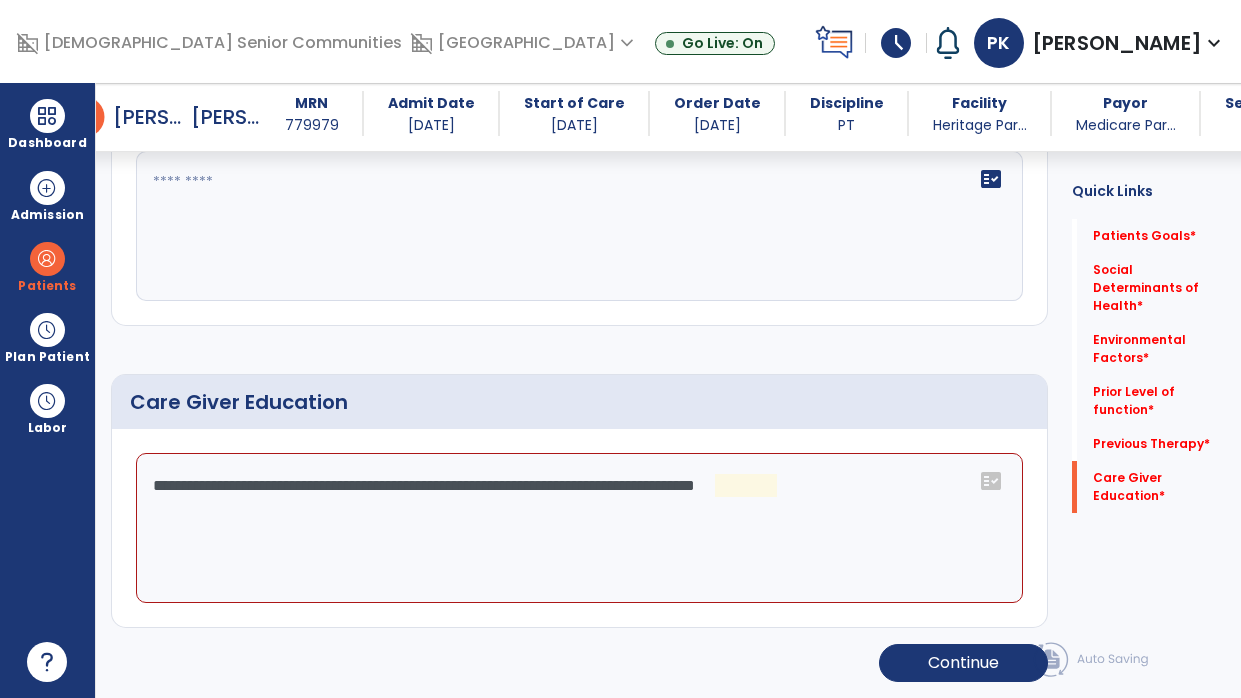 scroll, scrollTop: 1219, scrollLeft: 0, axis: vertical 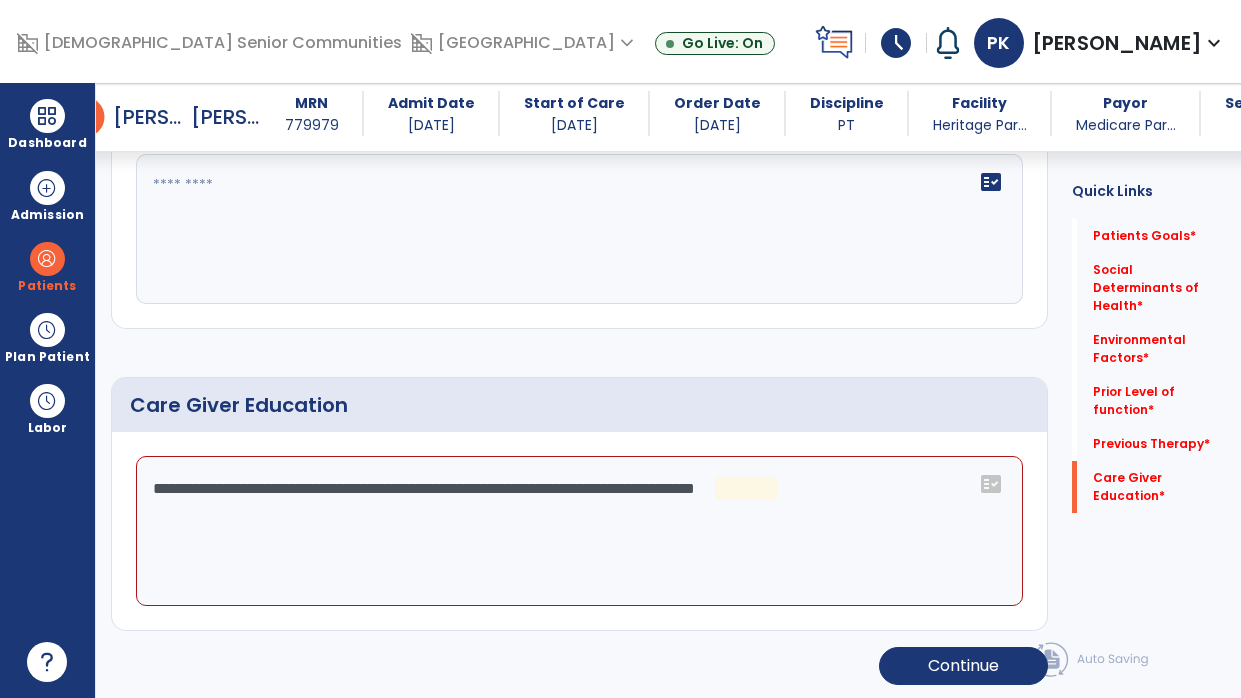 click on "**********" 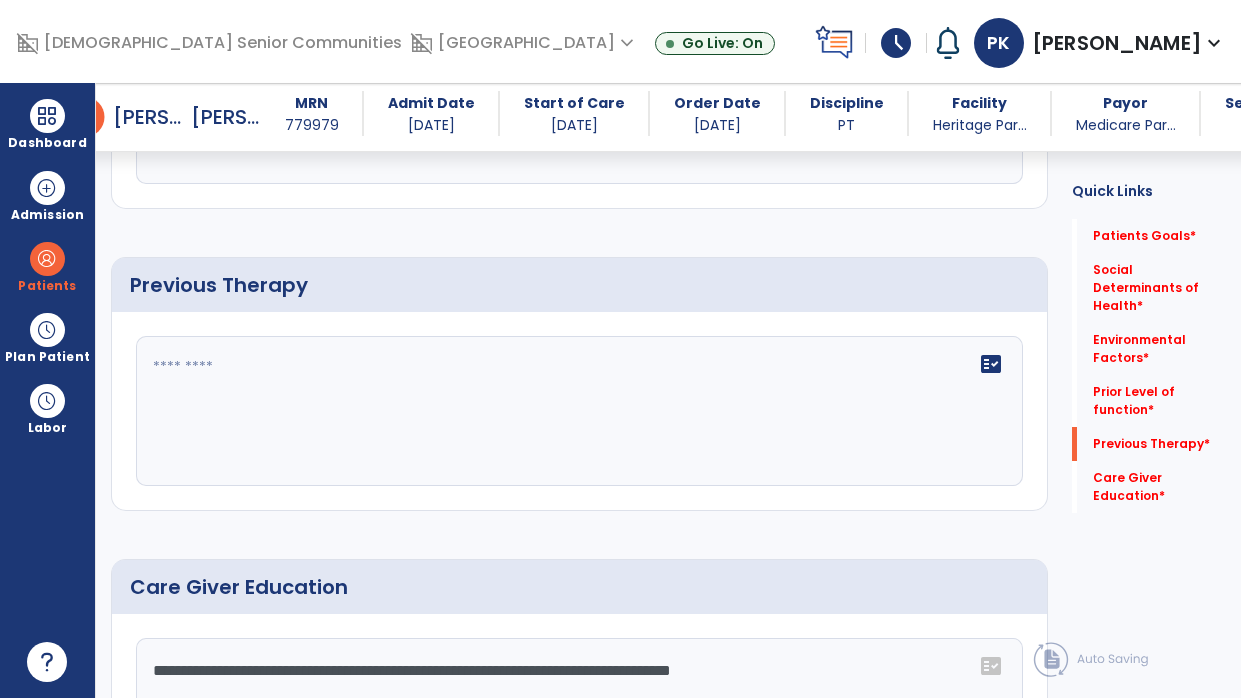 scroll, scrollTop: 1032, scrollLeft: 0, axis: vertical 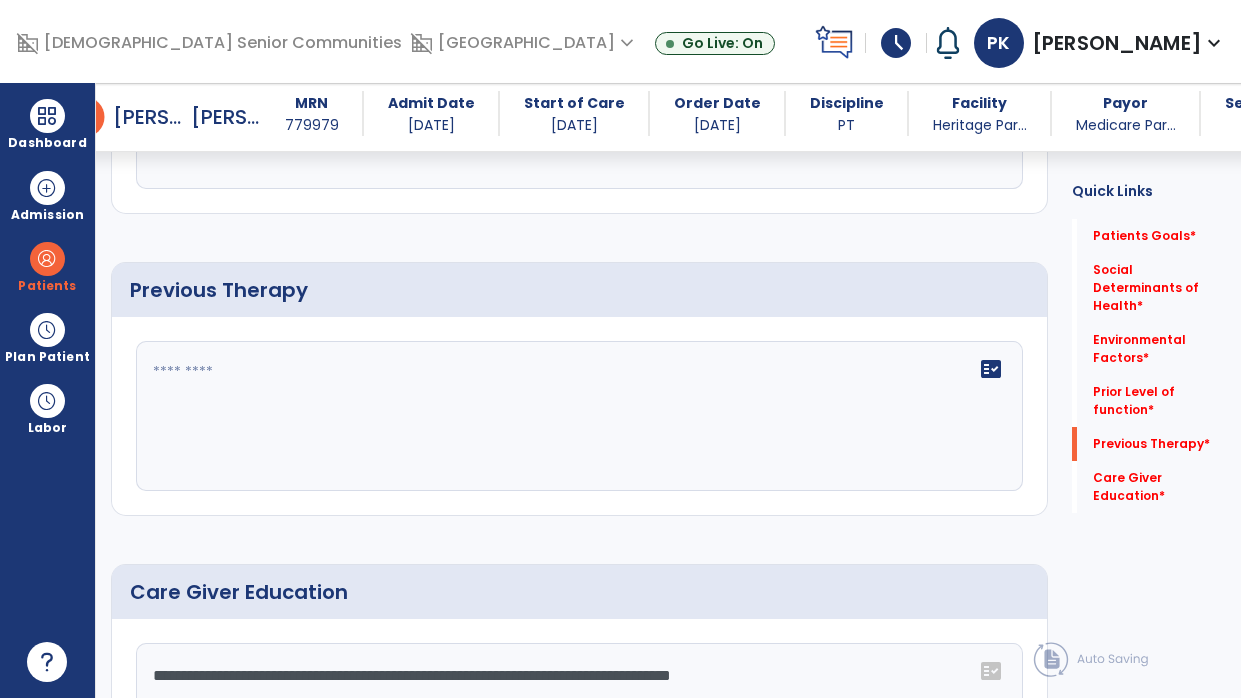 type on "**********" 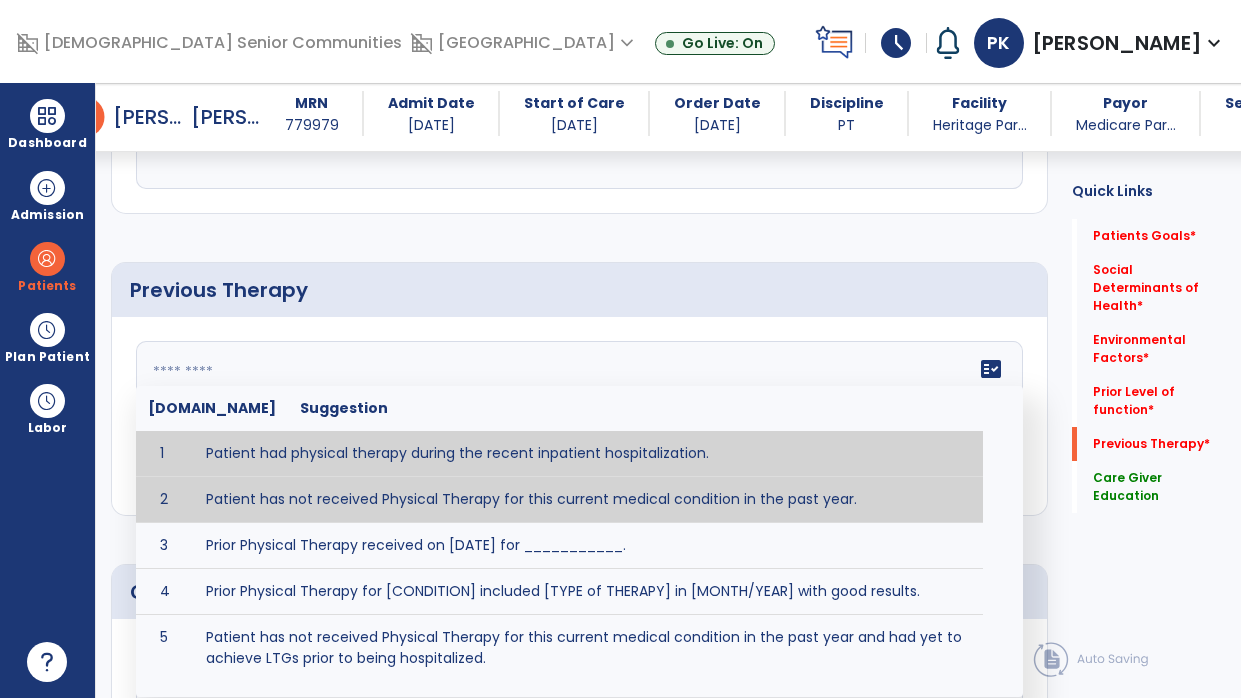 type on "**********" 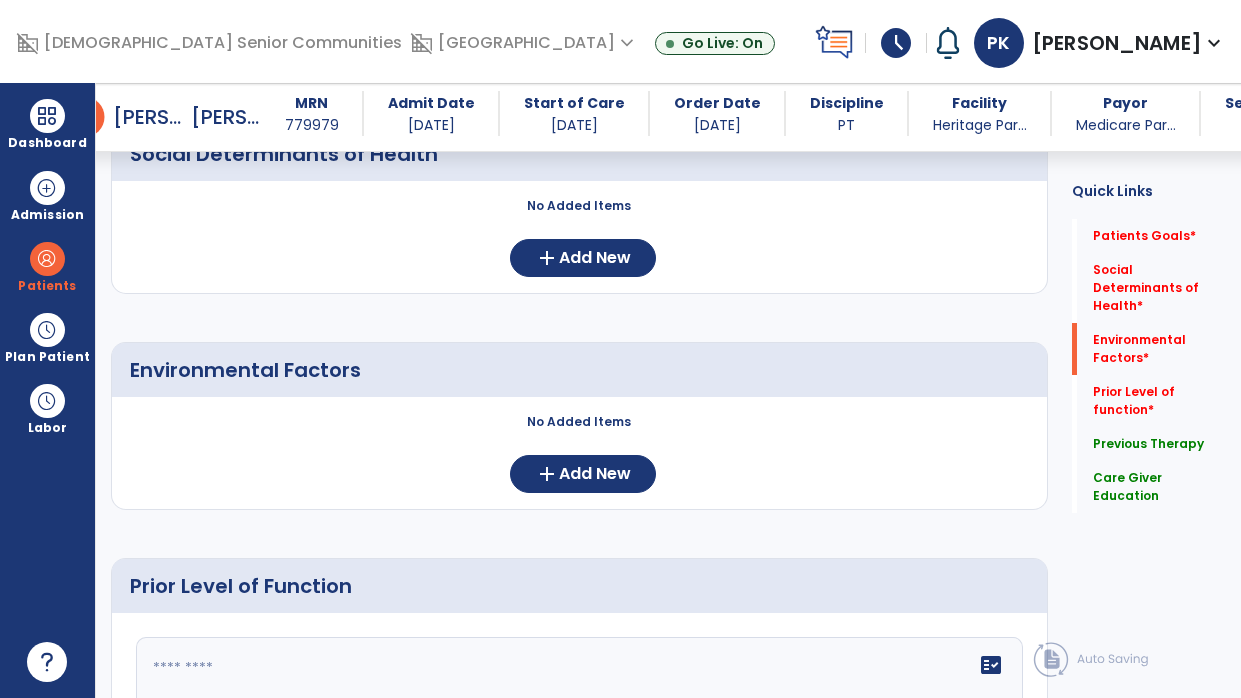 scroll, scrollTop: 431, scrollLeft: 0, axis: vertical 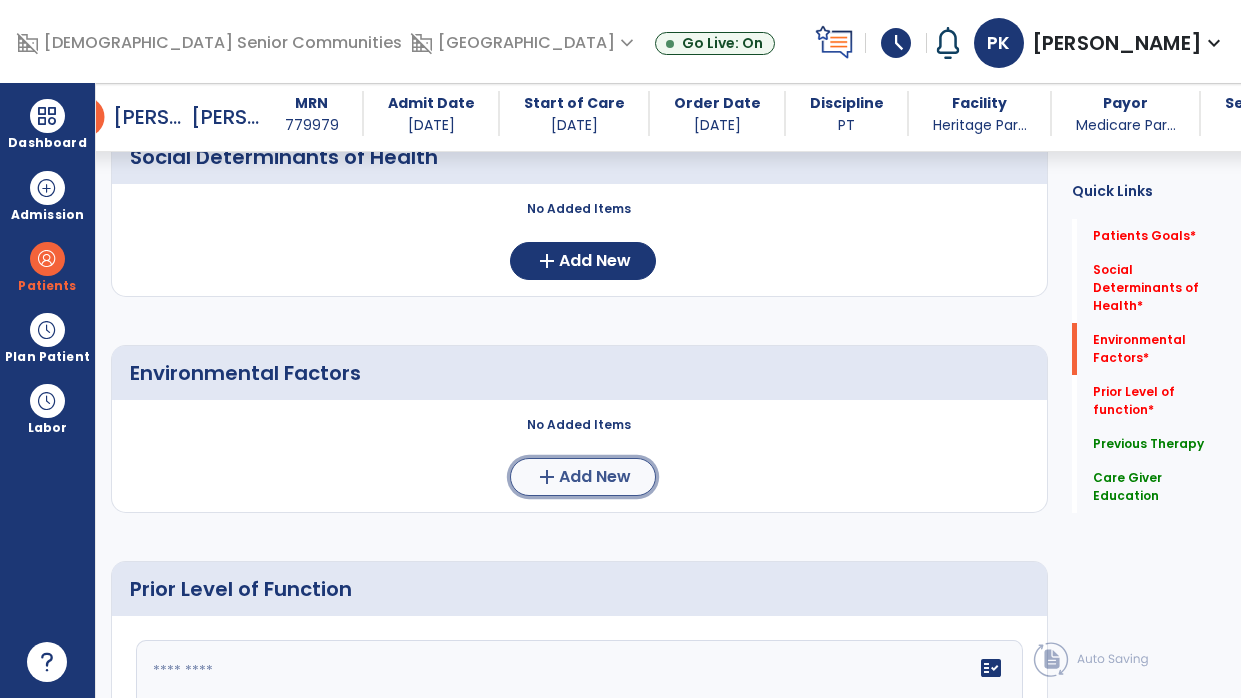 click on "add  Add New" 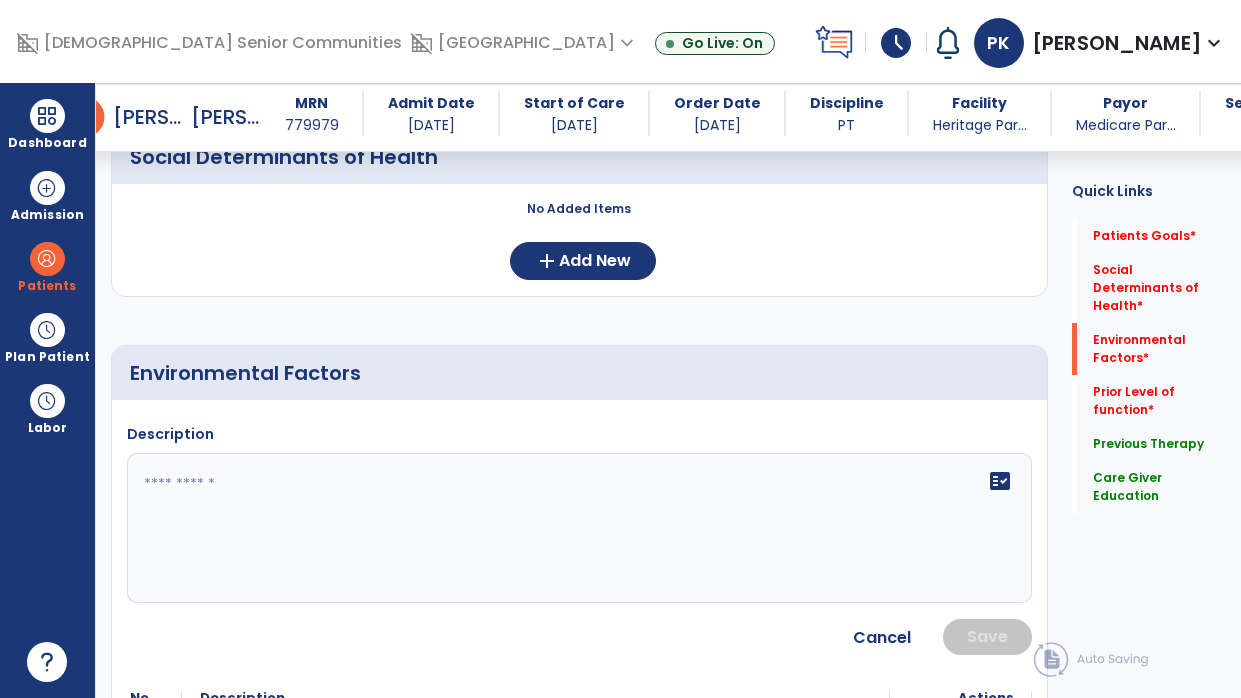 click 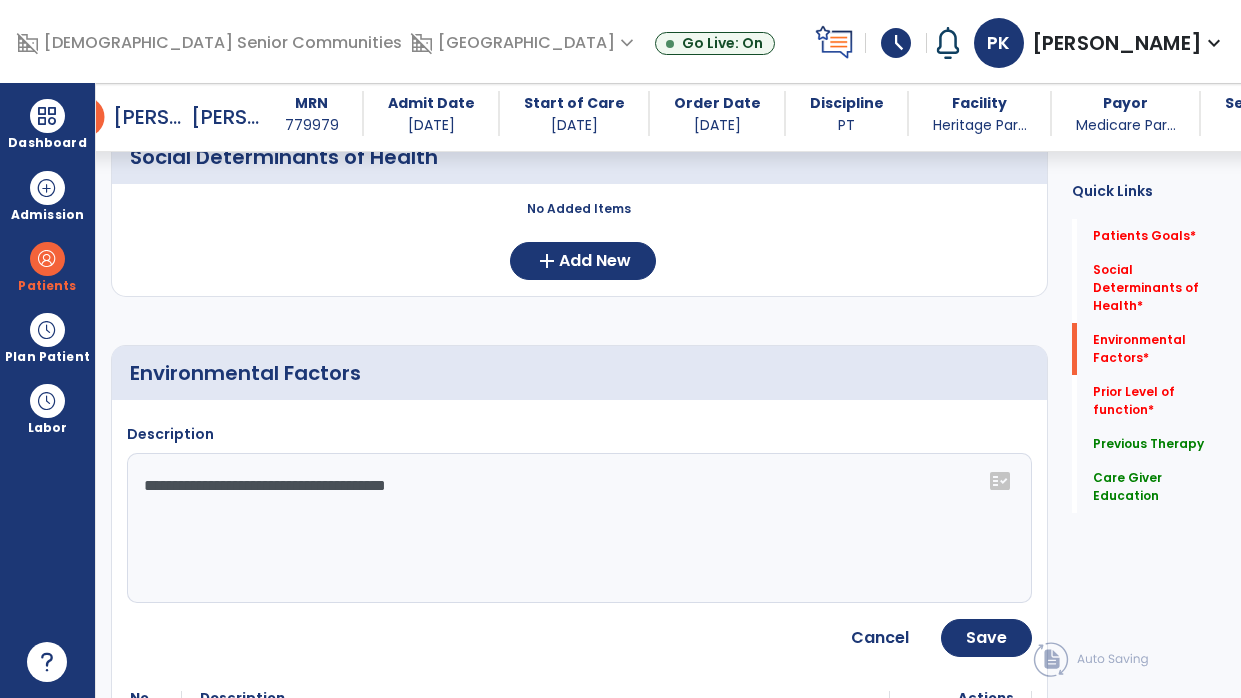 type on "**********" 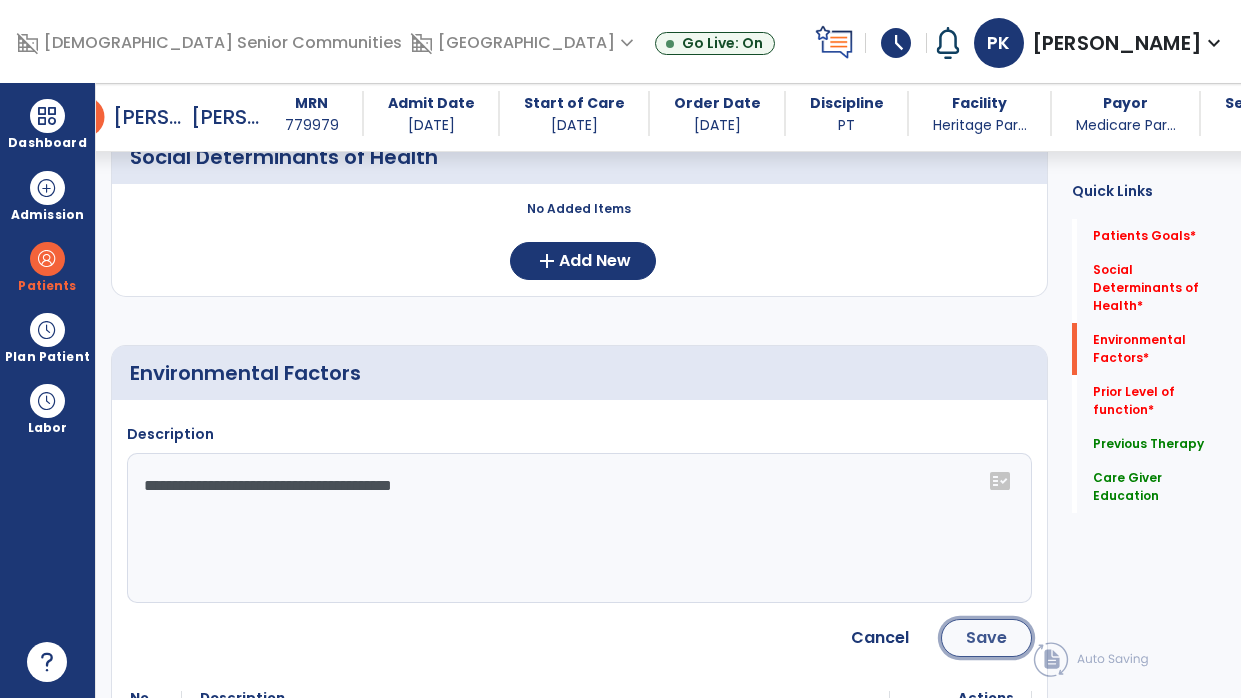 click on "Save" 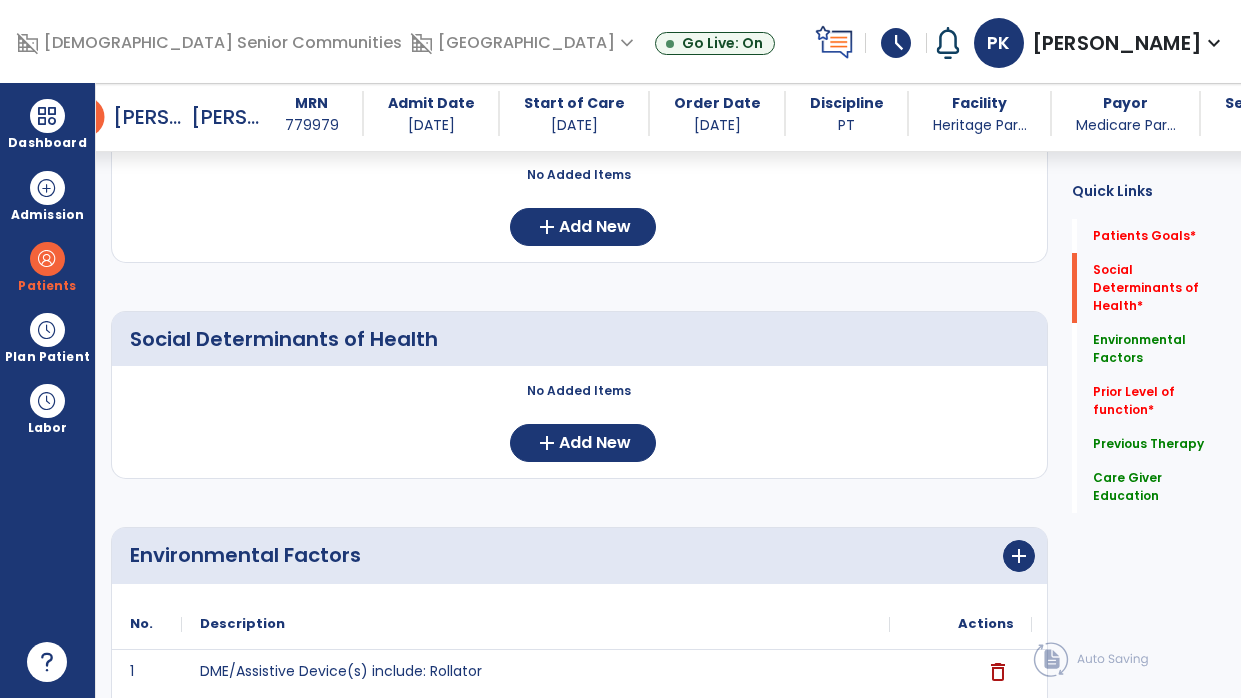 scroll, scrollTop: 248, scrollLeft: 0, axis: vertical 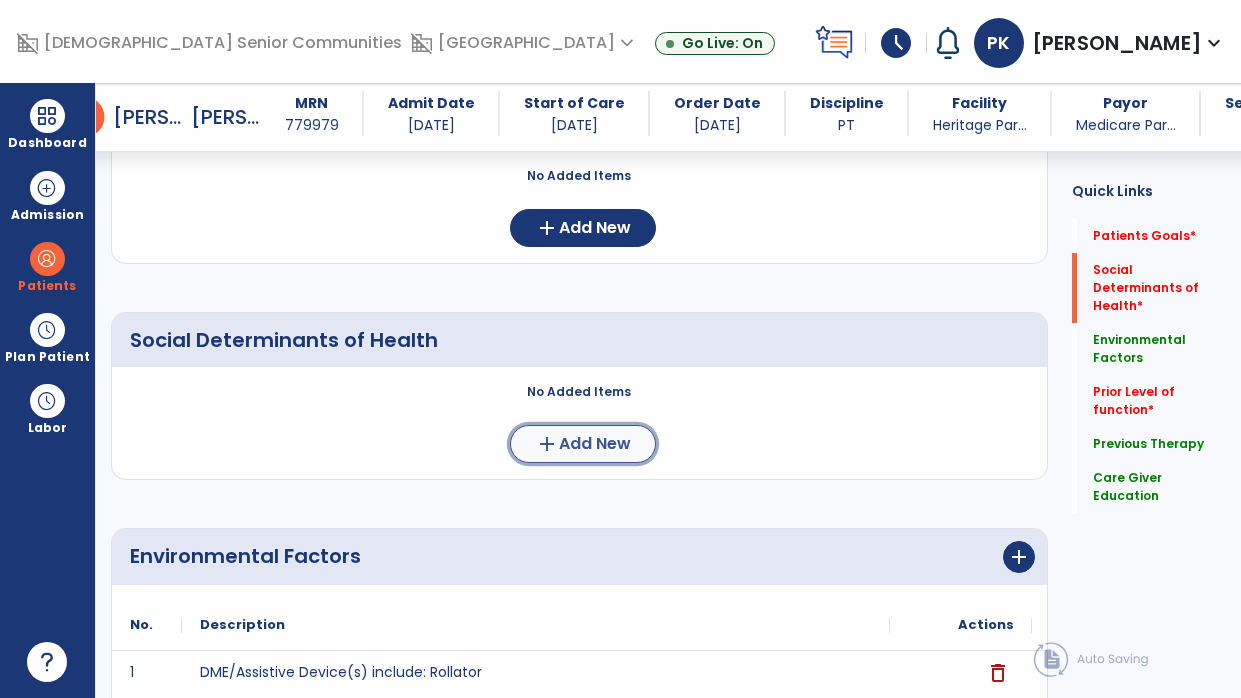 click on "Add New" 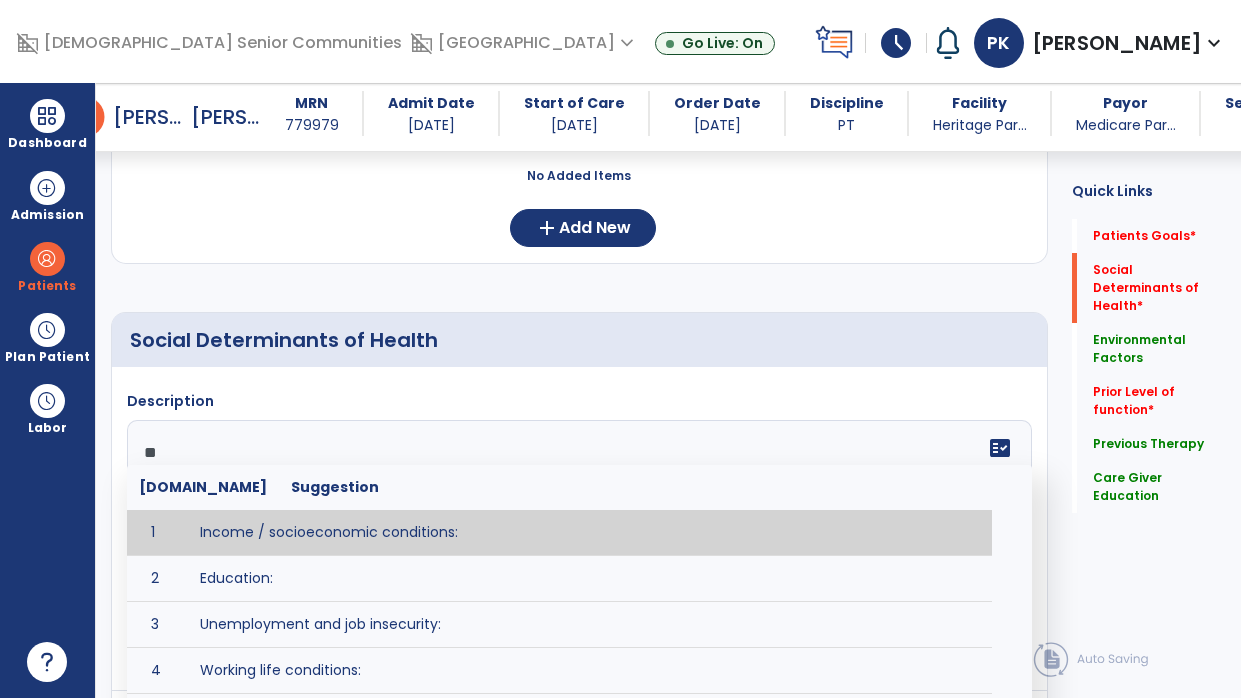 type on "***" 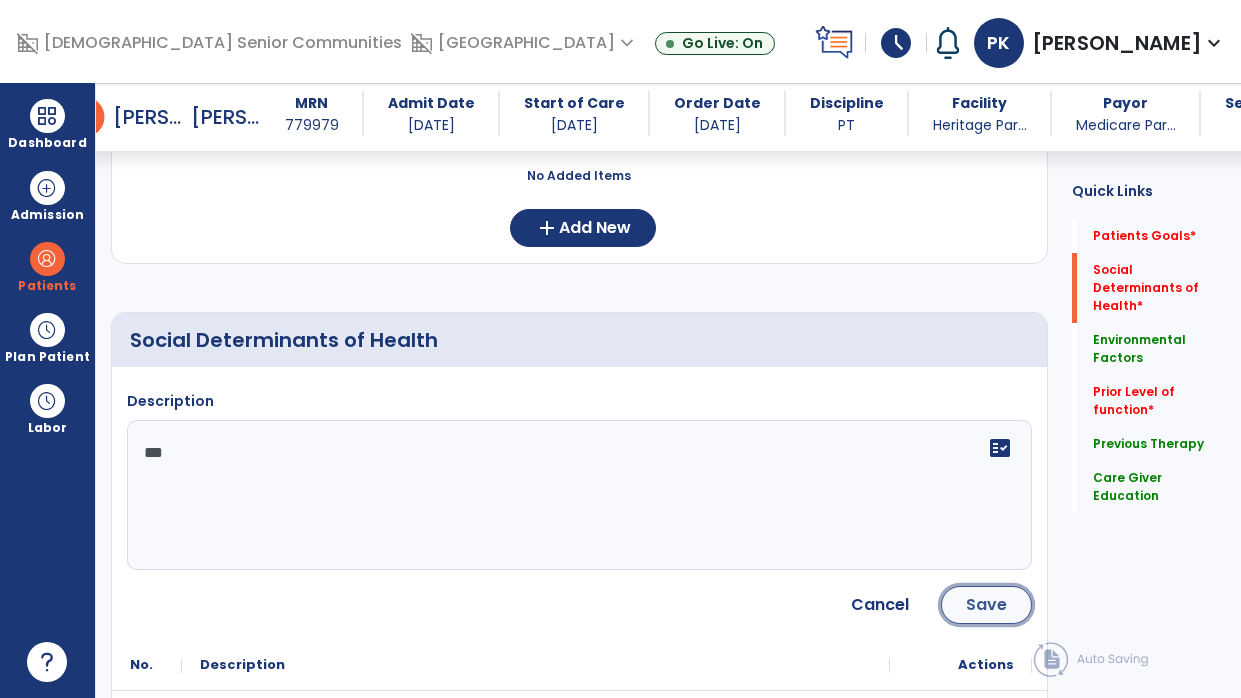click on "Save" 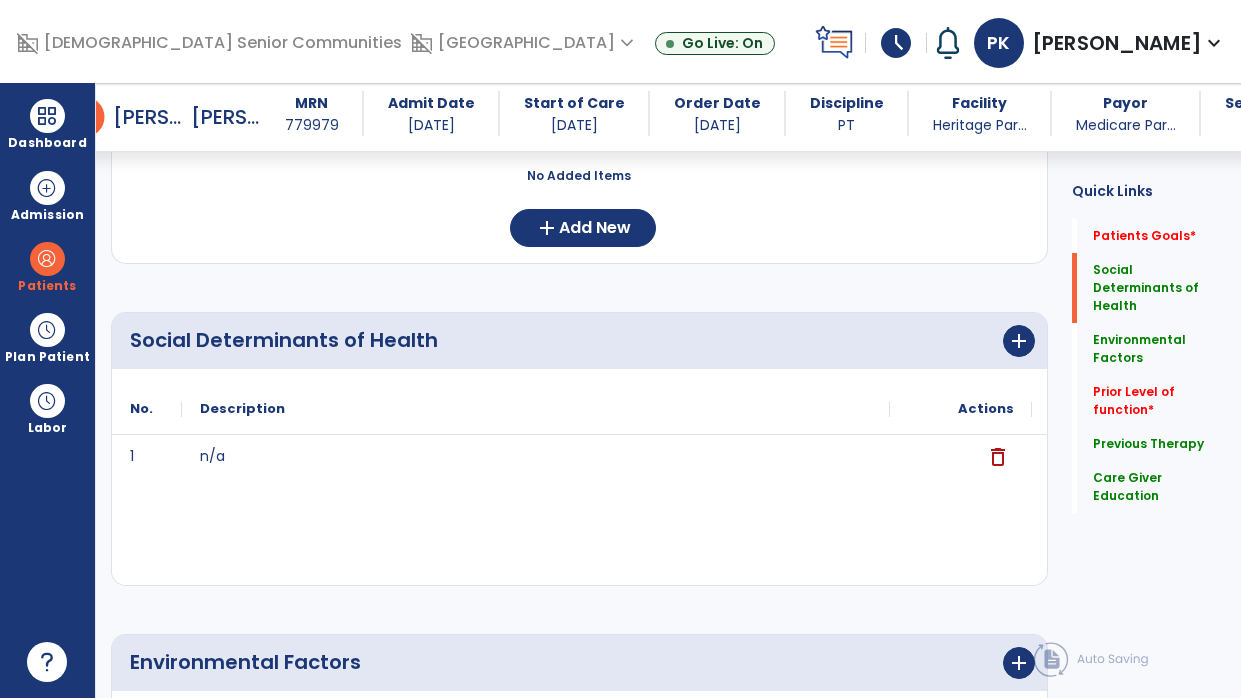scroll, scrollTop: 122, scrollLeft: 0, axis: vertical 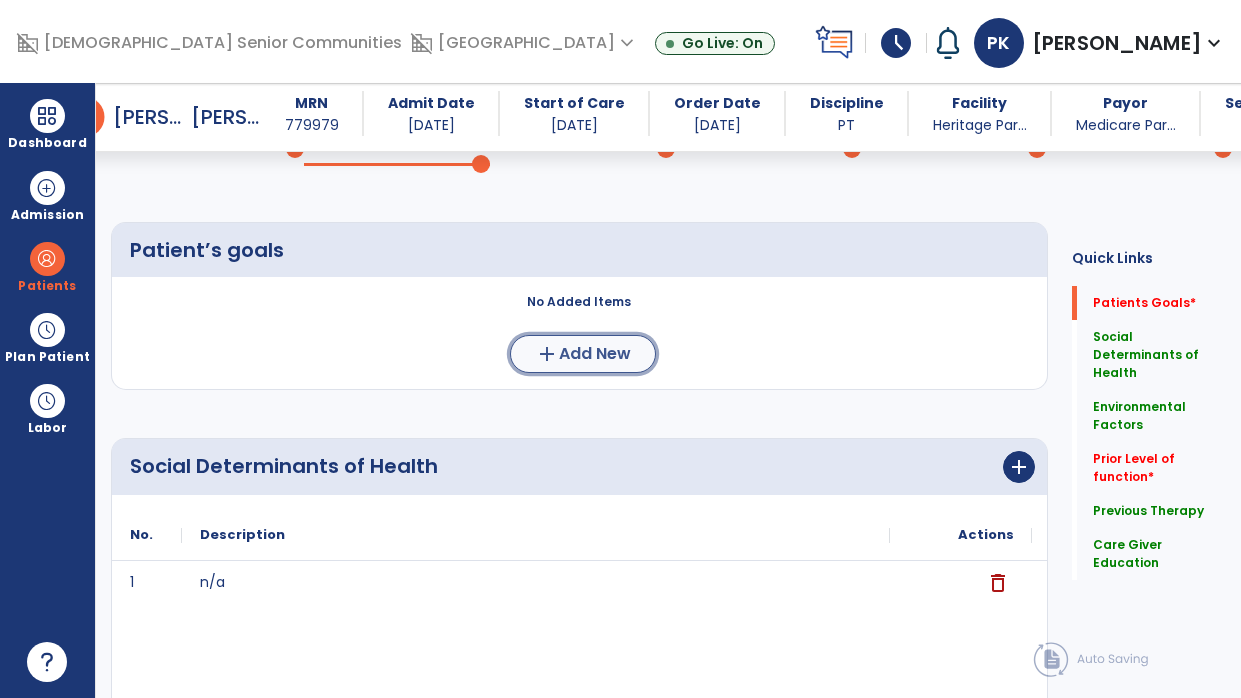 click on "add  Add New" 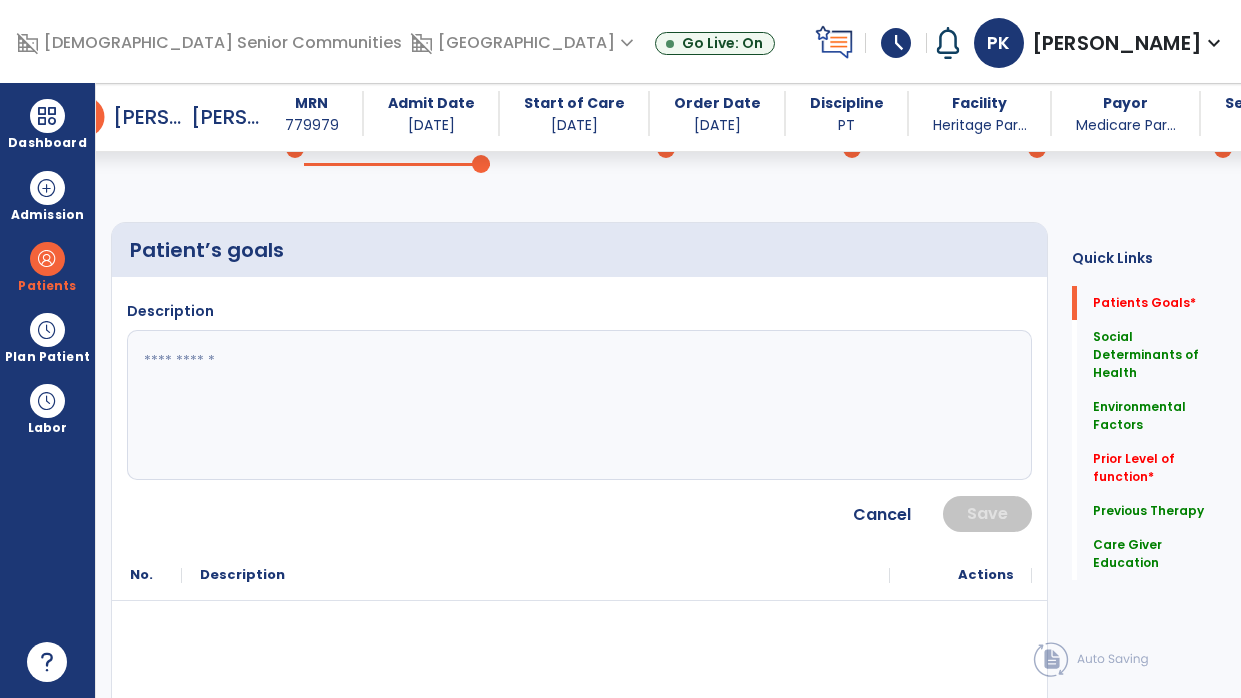 click 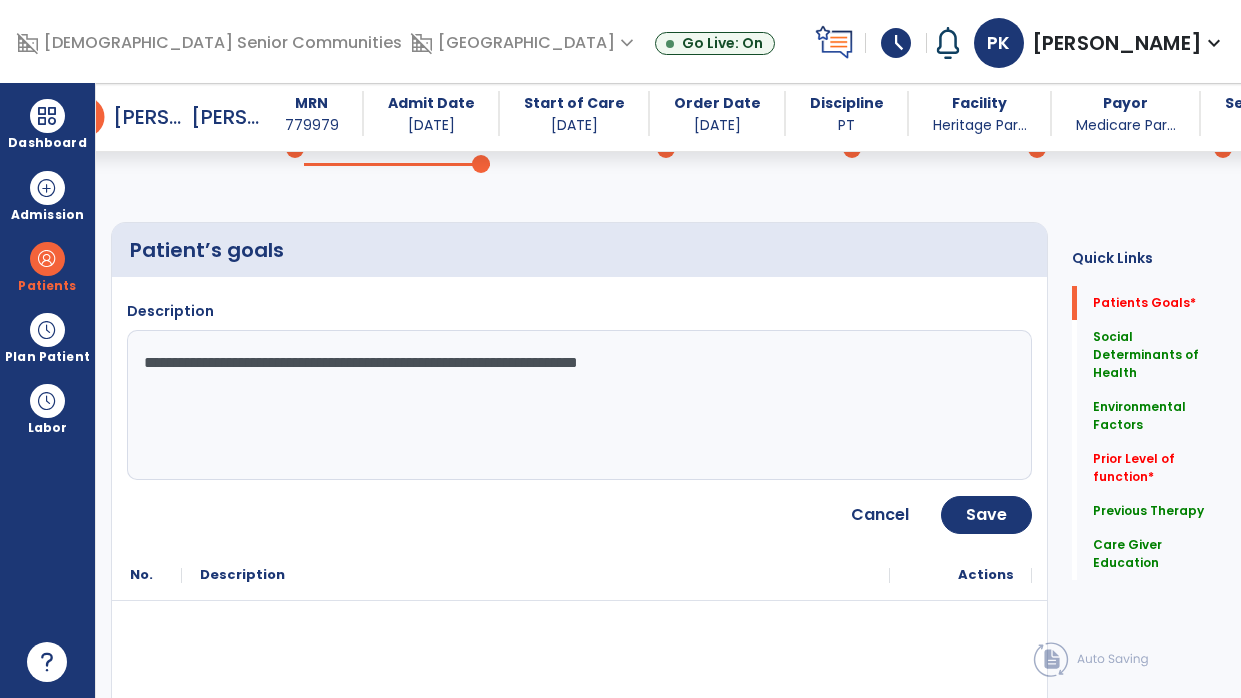 type on "**********" 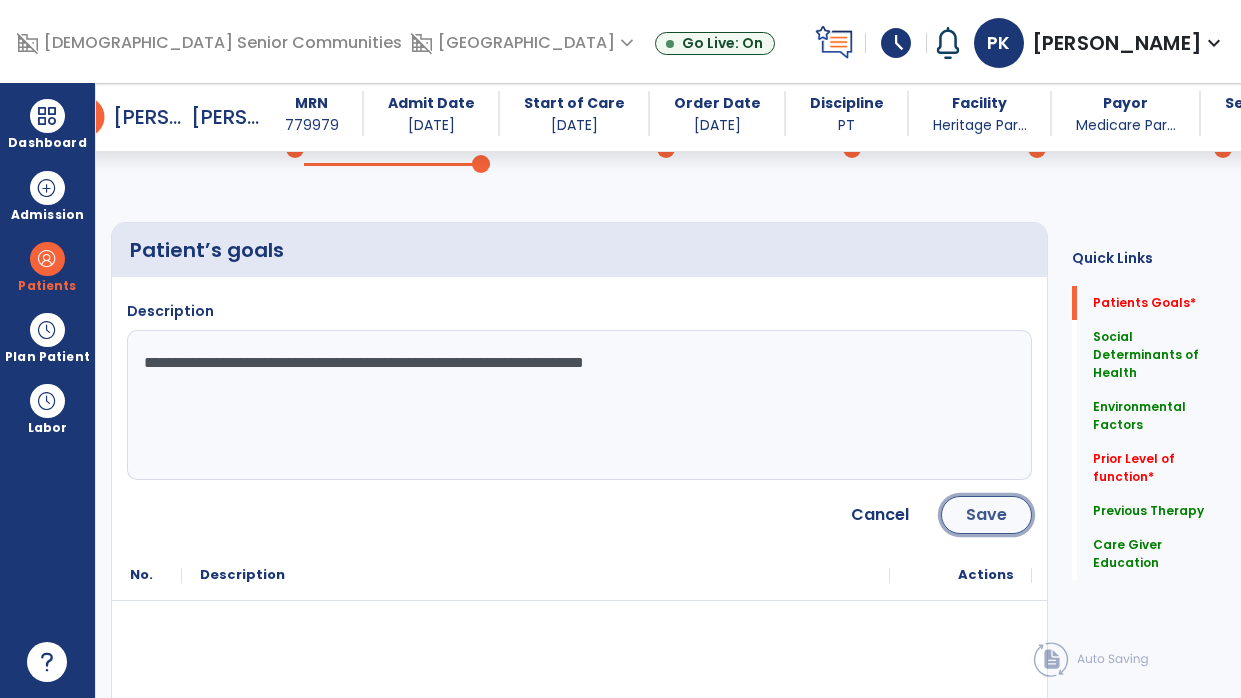click on "Save" 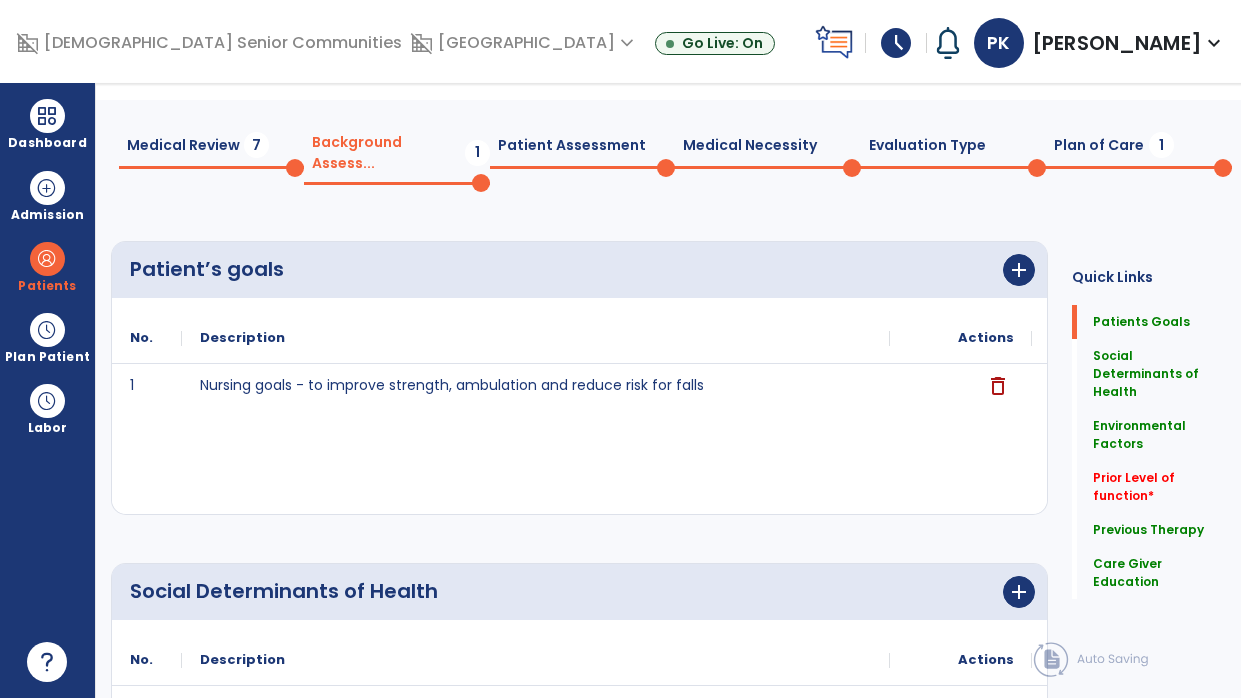 scroll, scrollTop: 0, scrollLeft: 0, axis: both 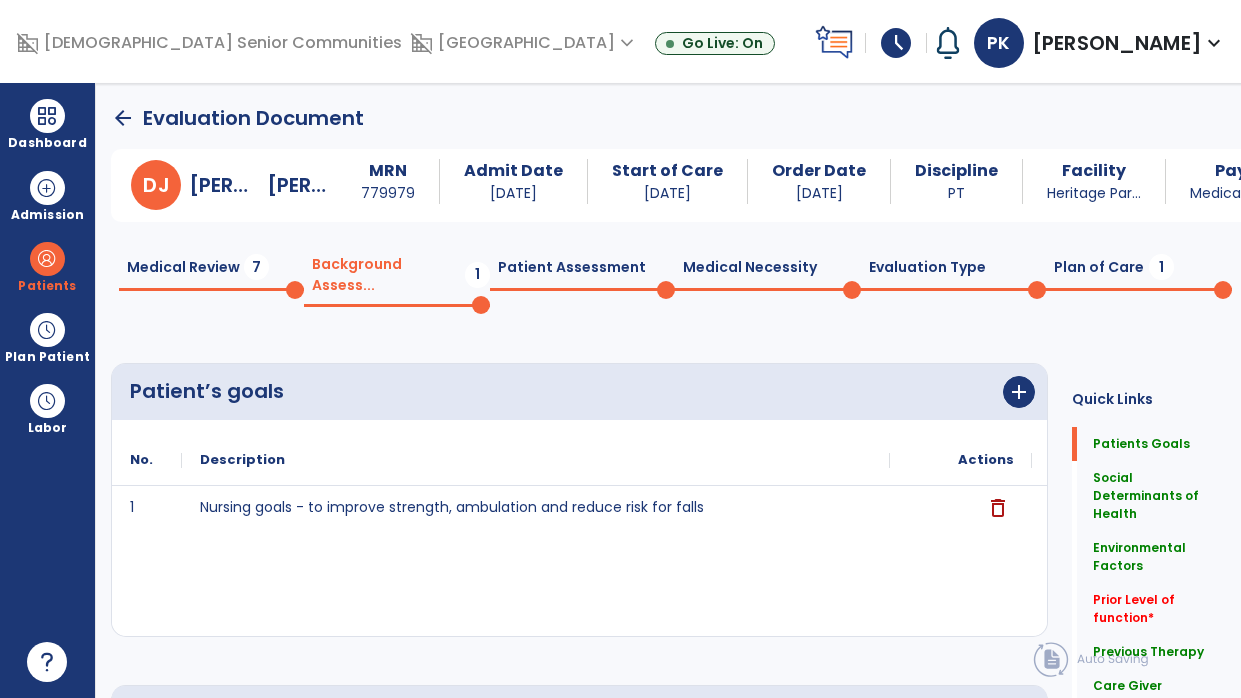 click on "Medical Review  7" 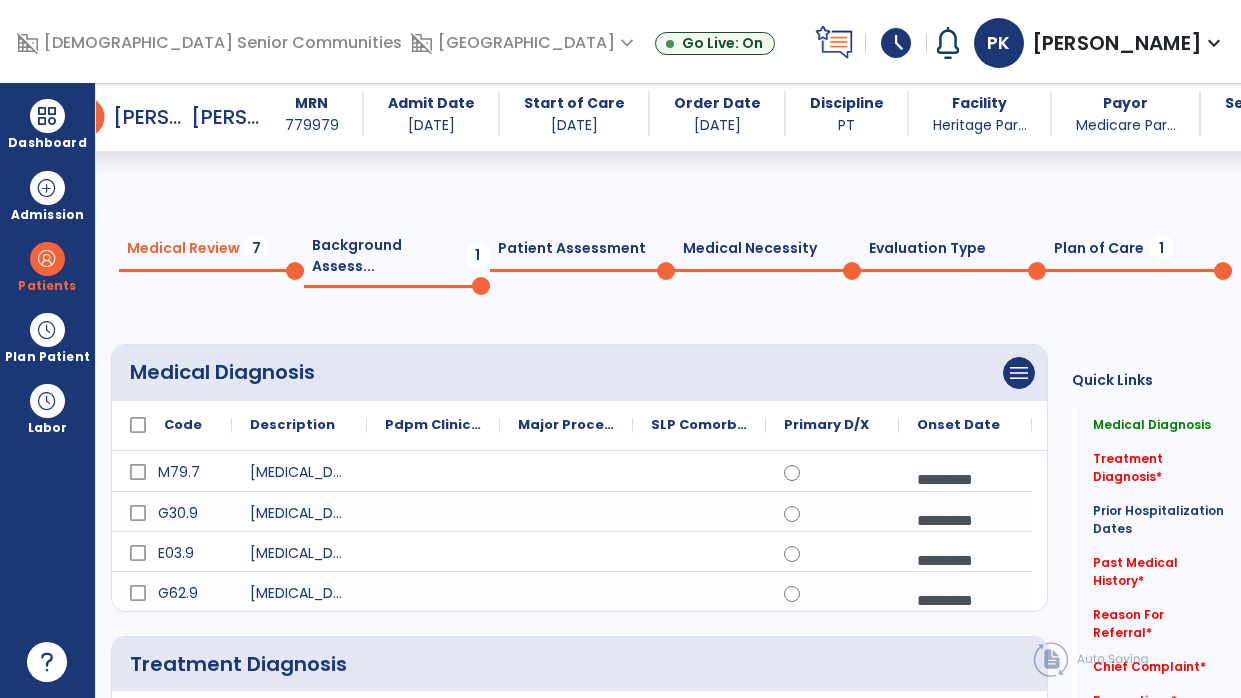 scroll, scrollTop: 1719, scrollLeft: 0, axis: vertical 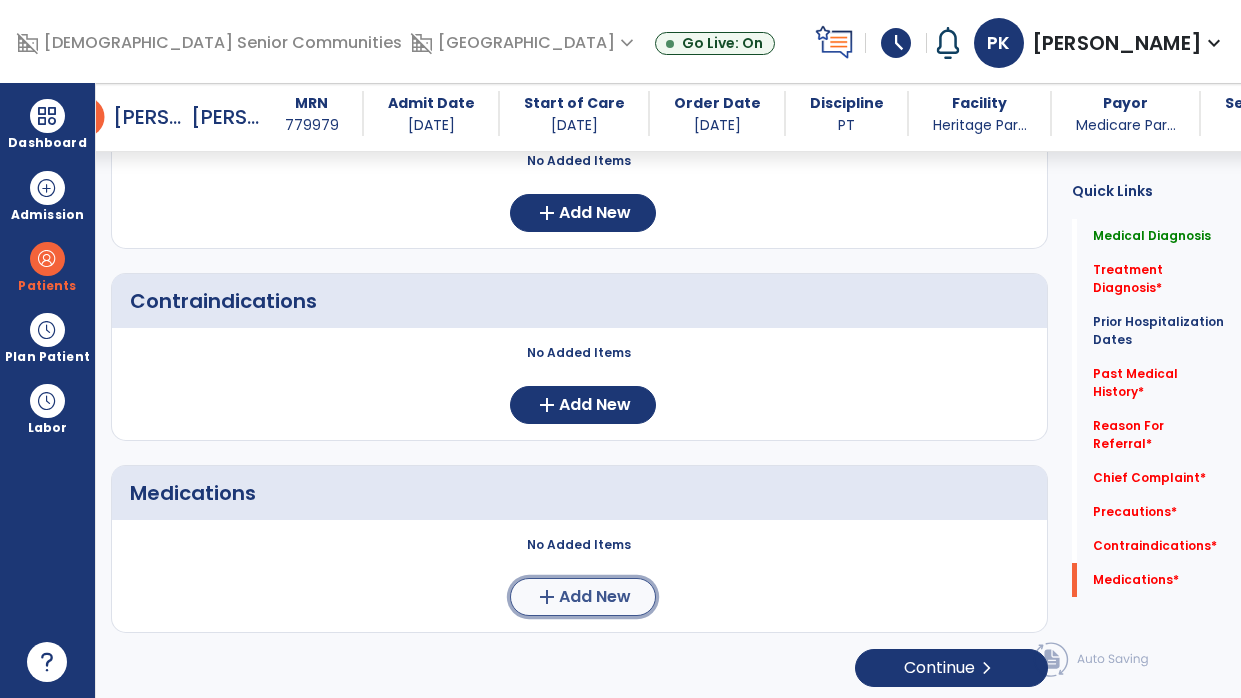 click on "Add New" 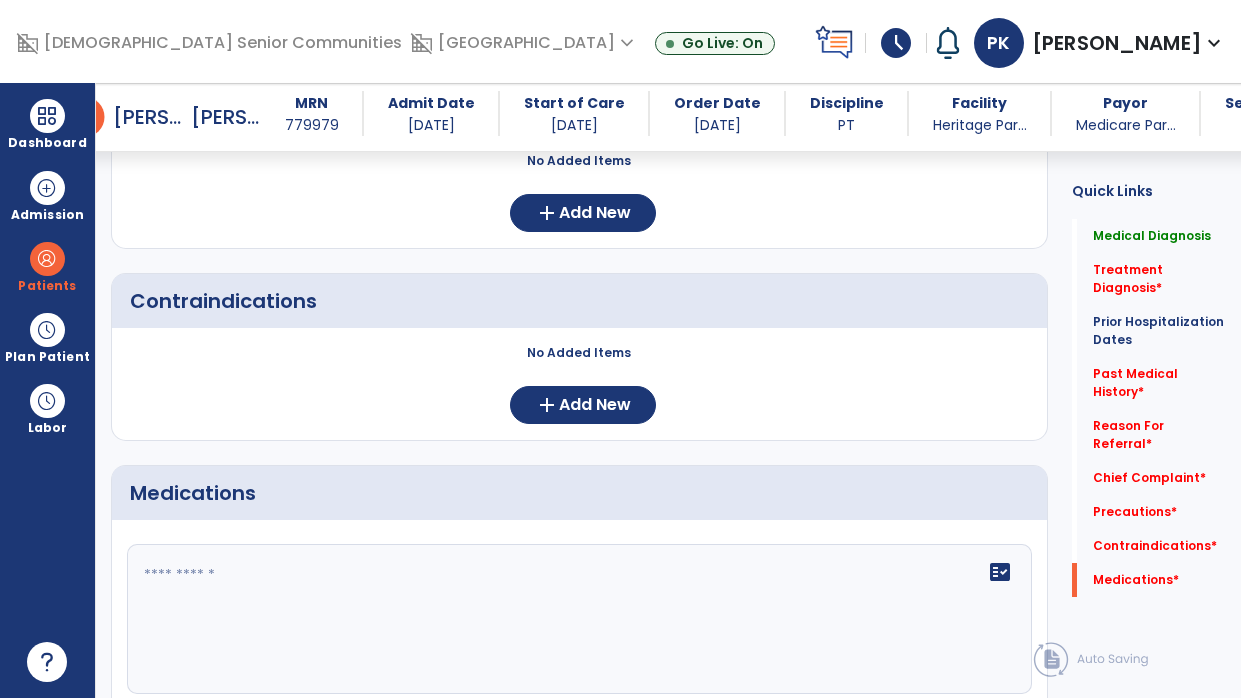 click on "fact_check" 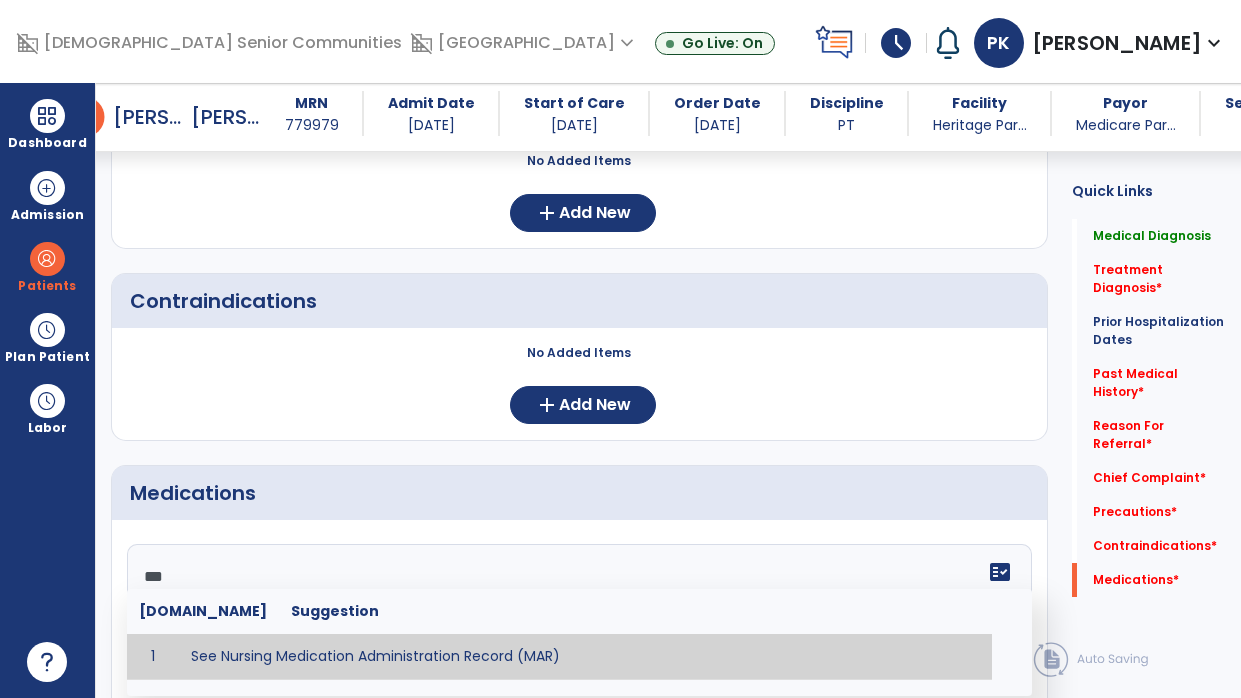 type on "**********" 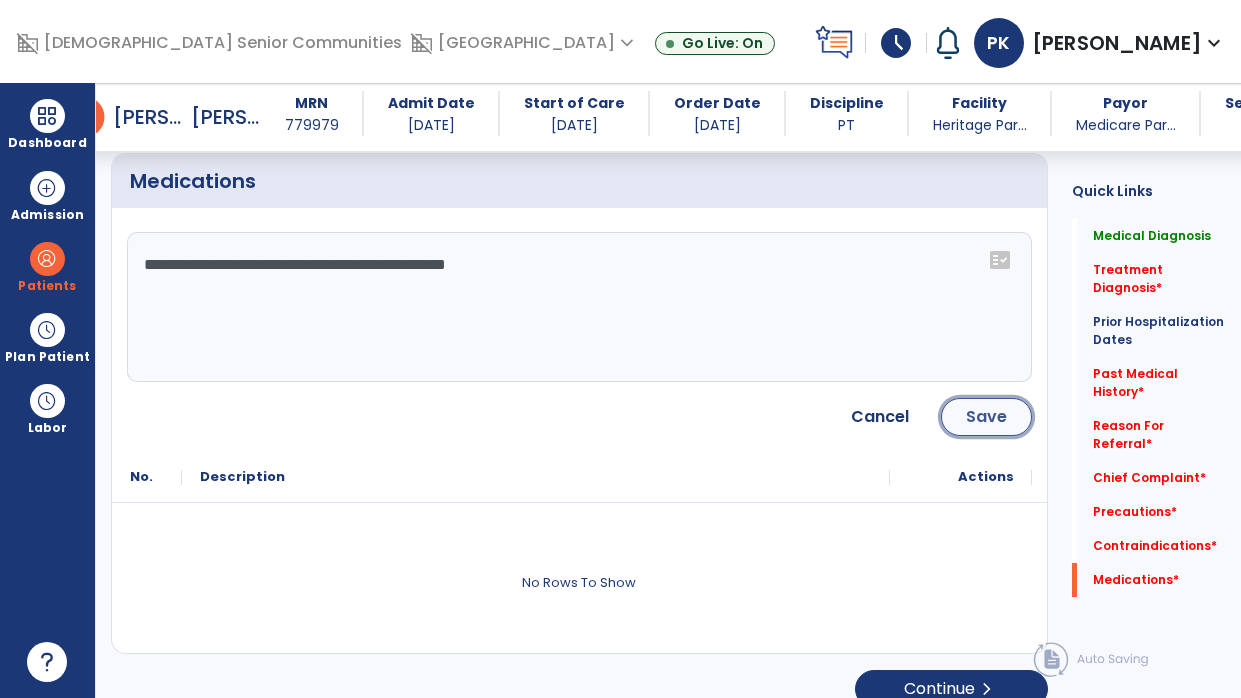 click on "Save" 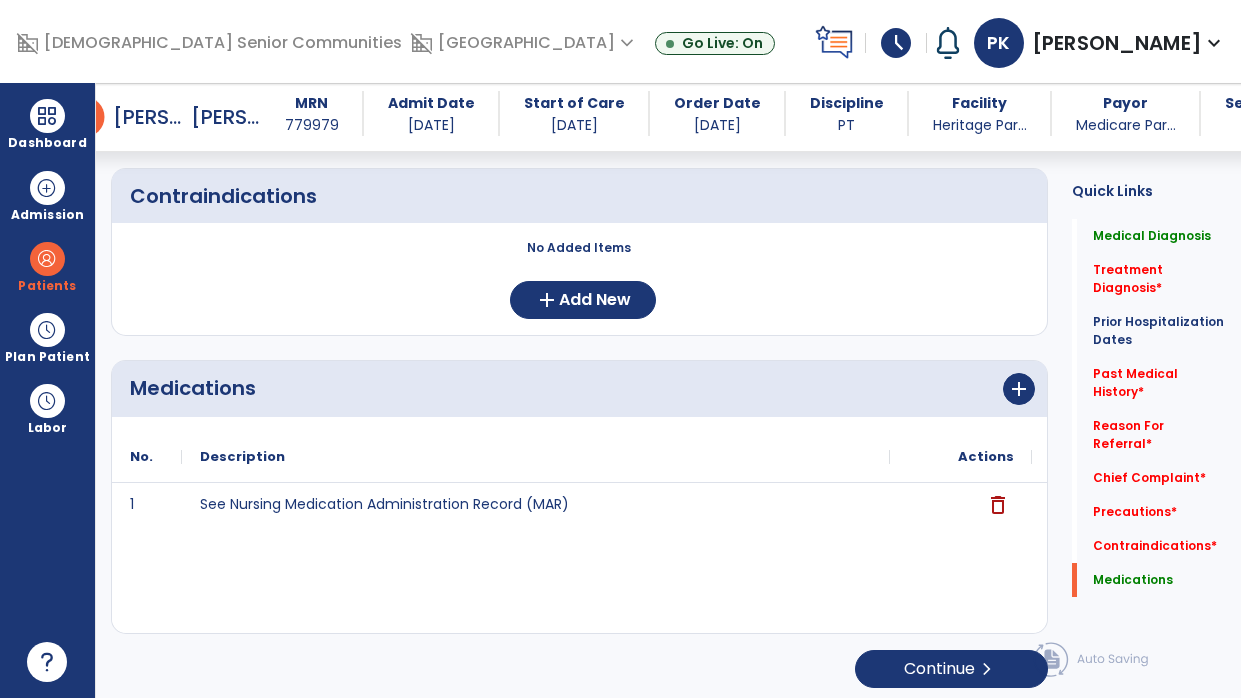 scroll, scrollTop: 1681, scrollLeft: 0, axis: vertical 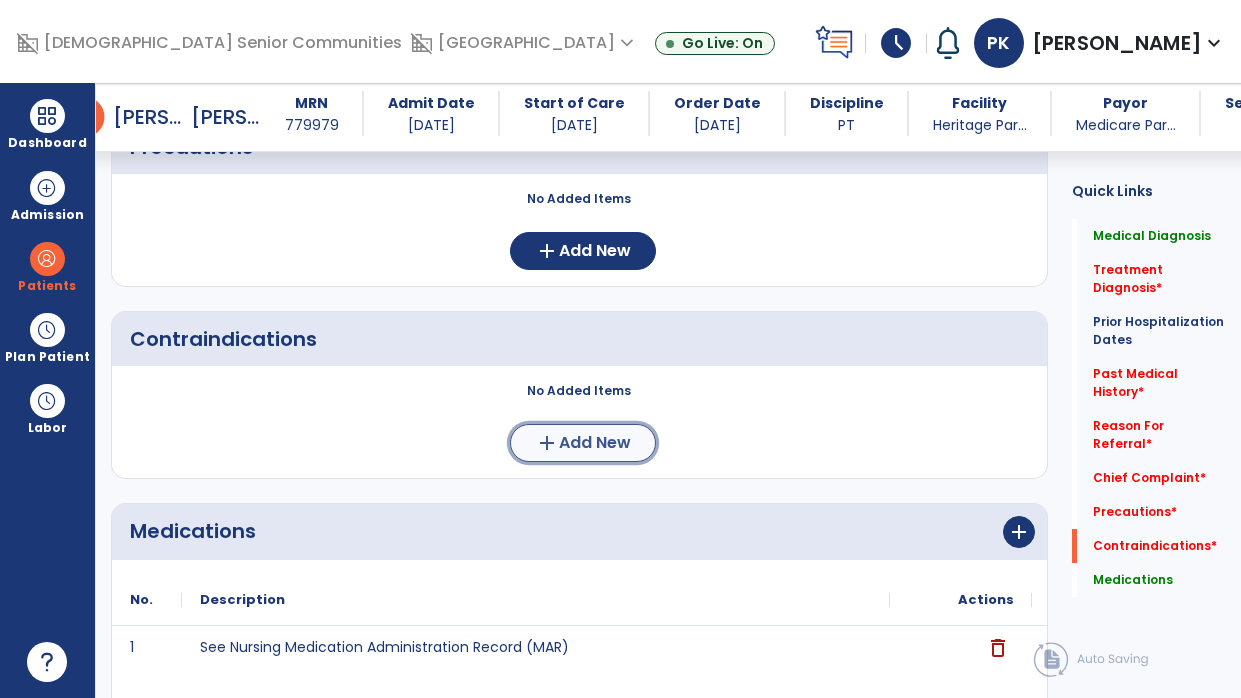 click on "add  Add New" 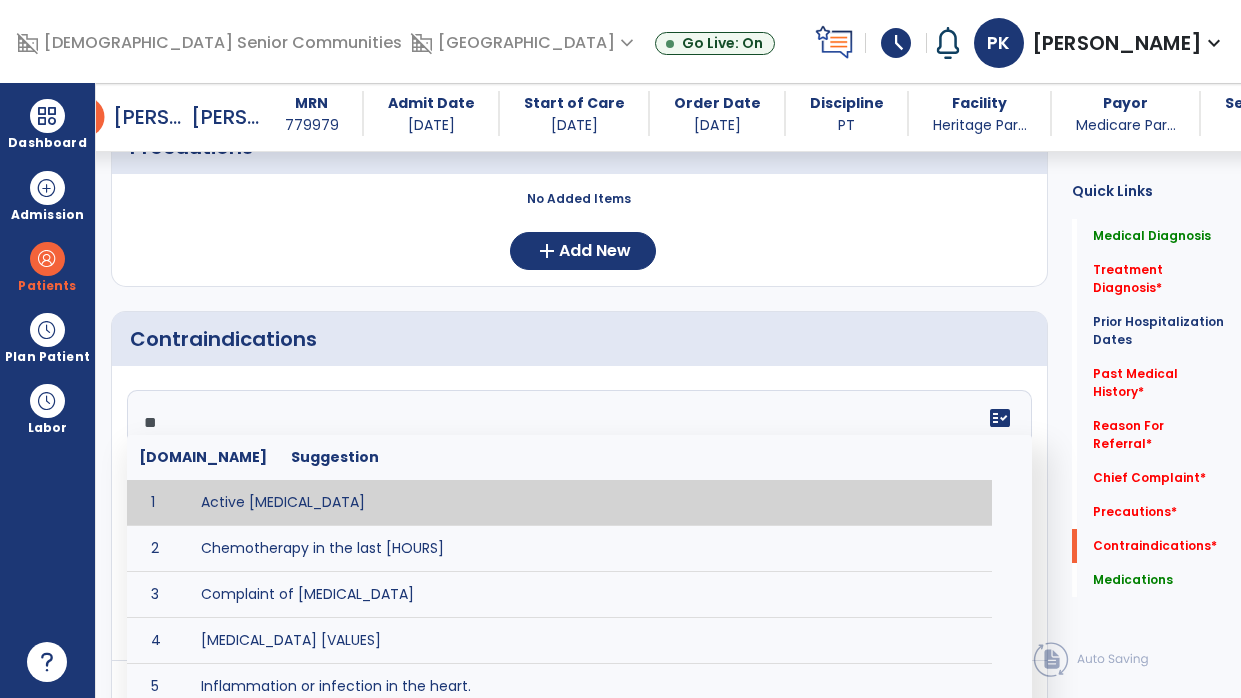 type on "***" 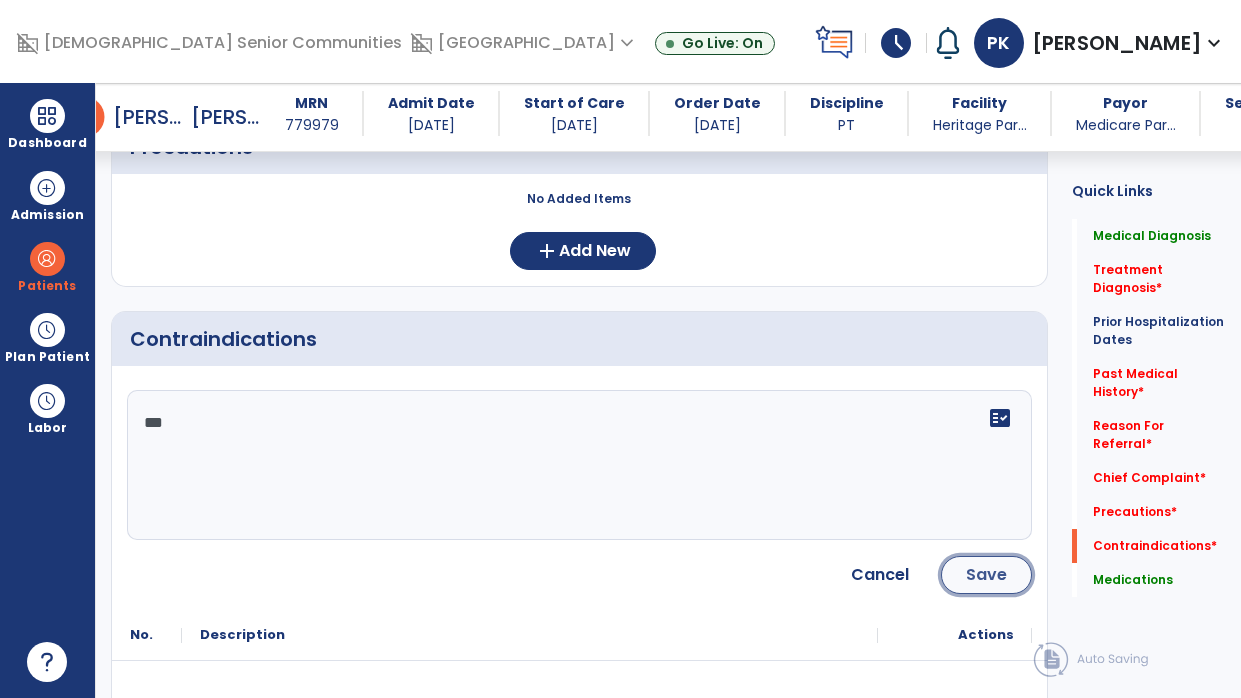 click on "Save" 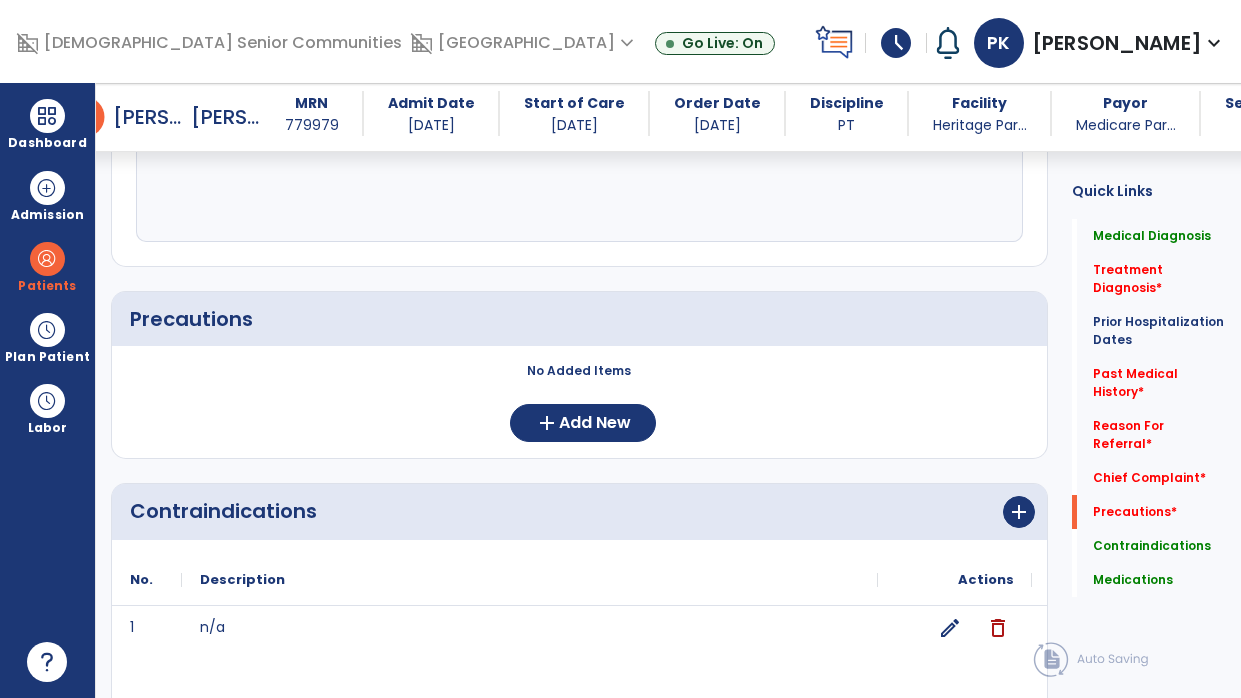 scroll, scrollTop: 1492, scrollLeft: 0, axis: vertical 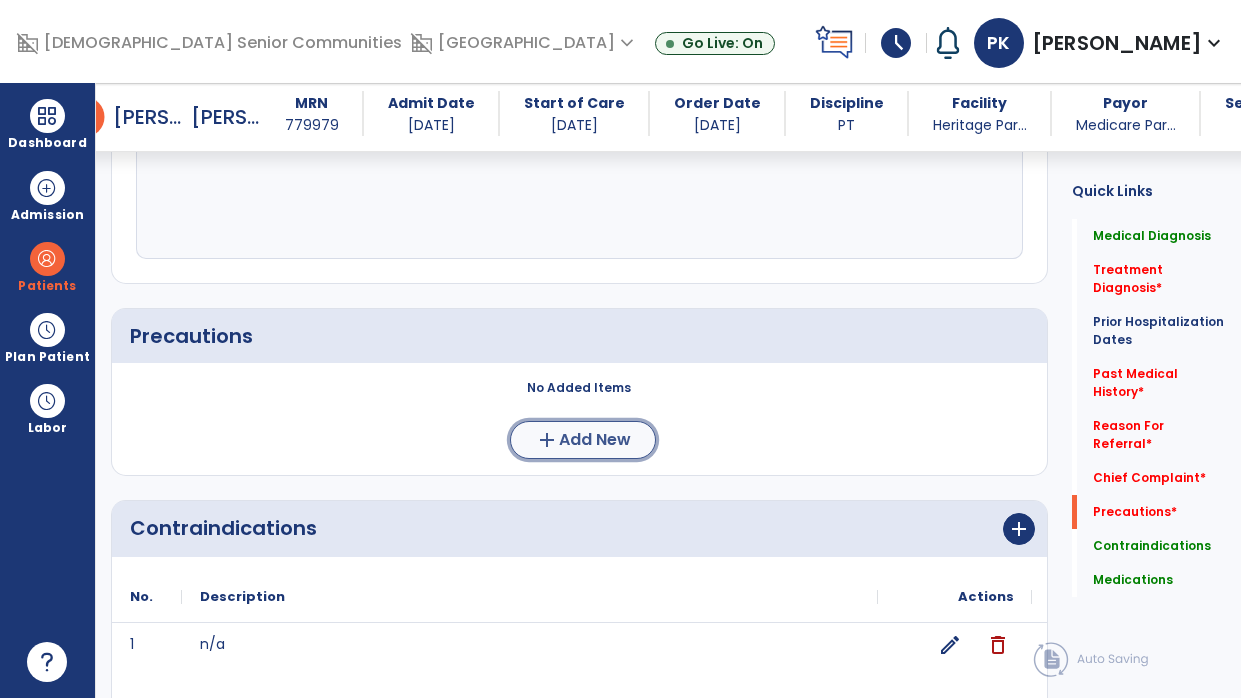 click on "Add New" 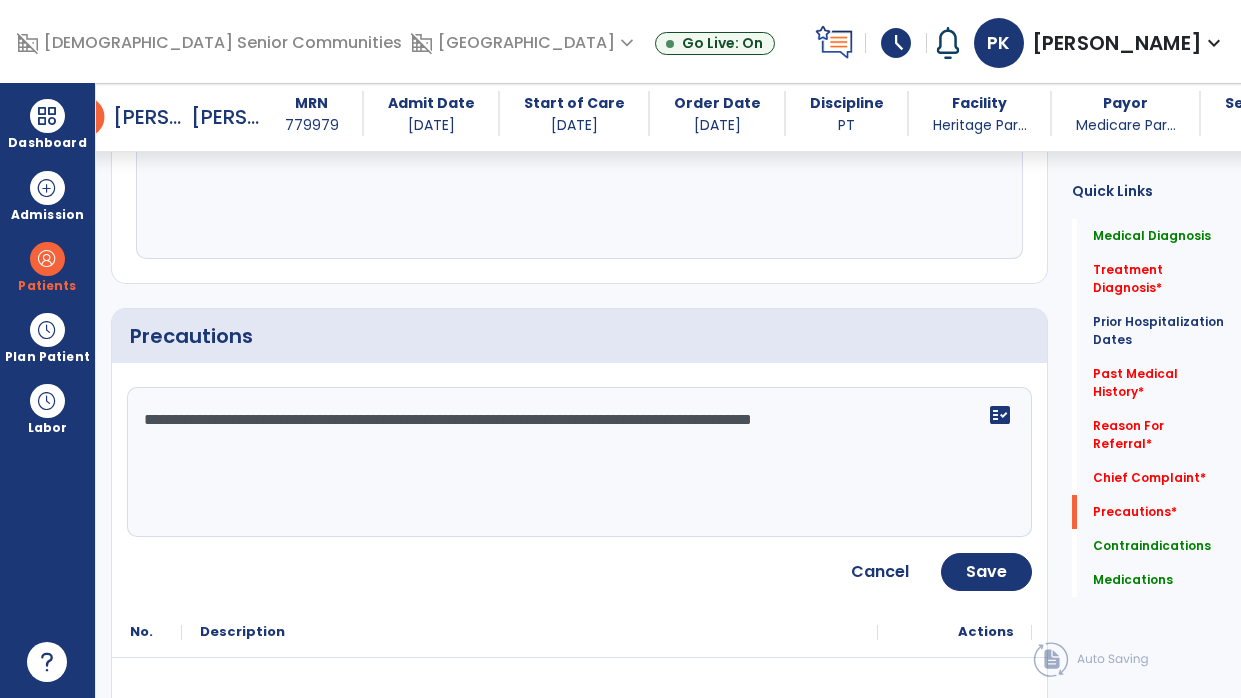 type on "**********" 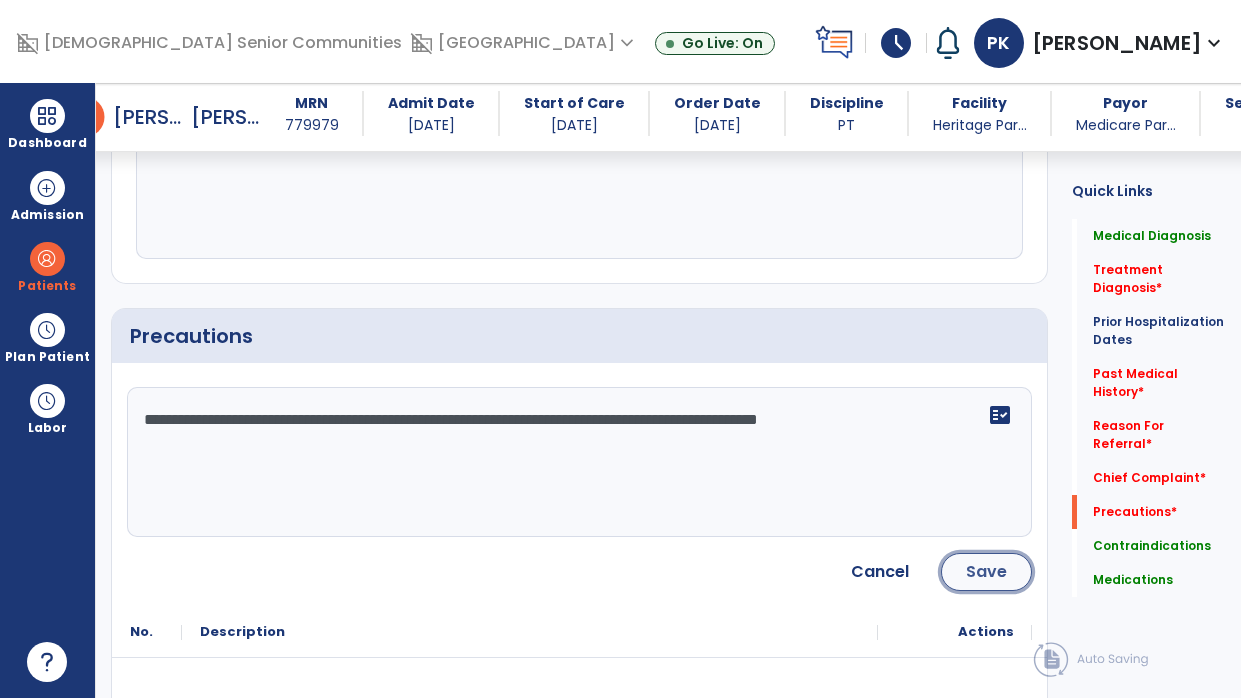 click on "Save" 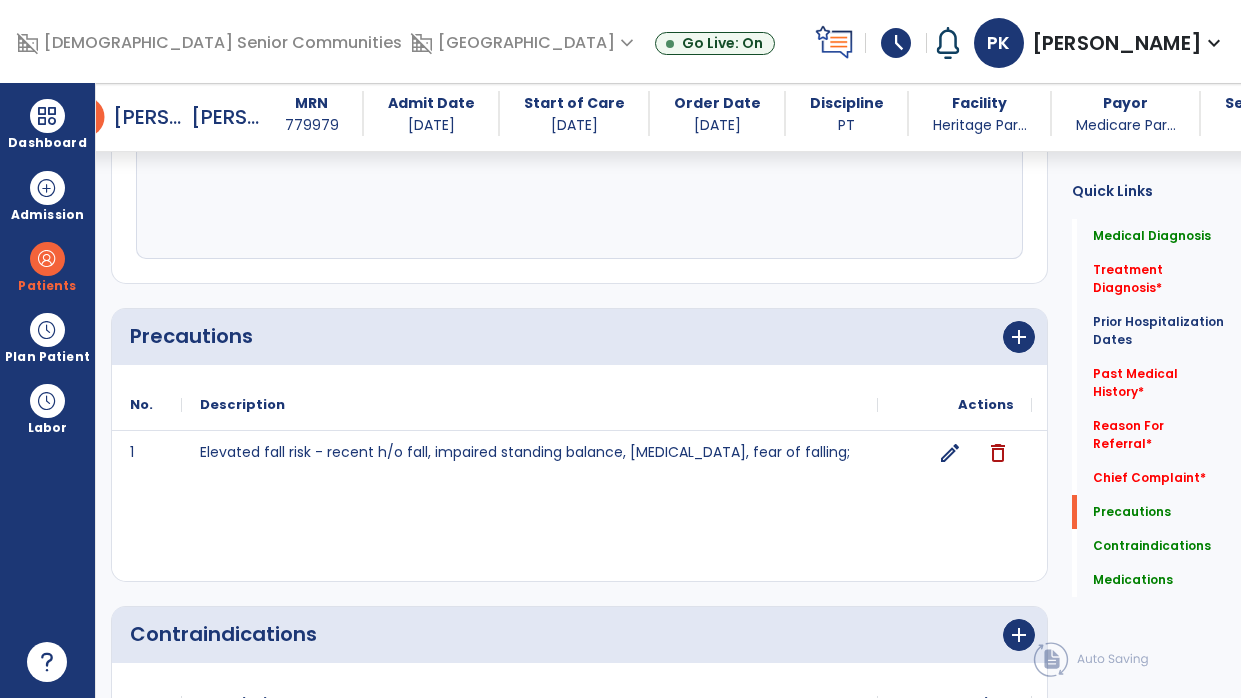scroll, scrollTop: 1262, scrollLeft: 0, axis: vertical 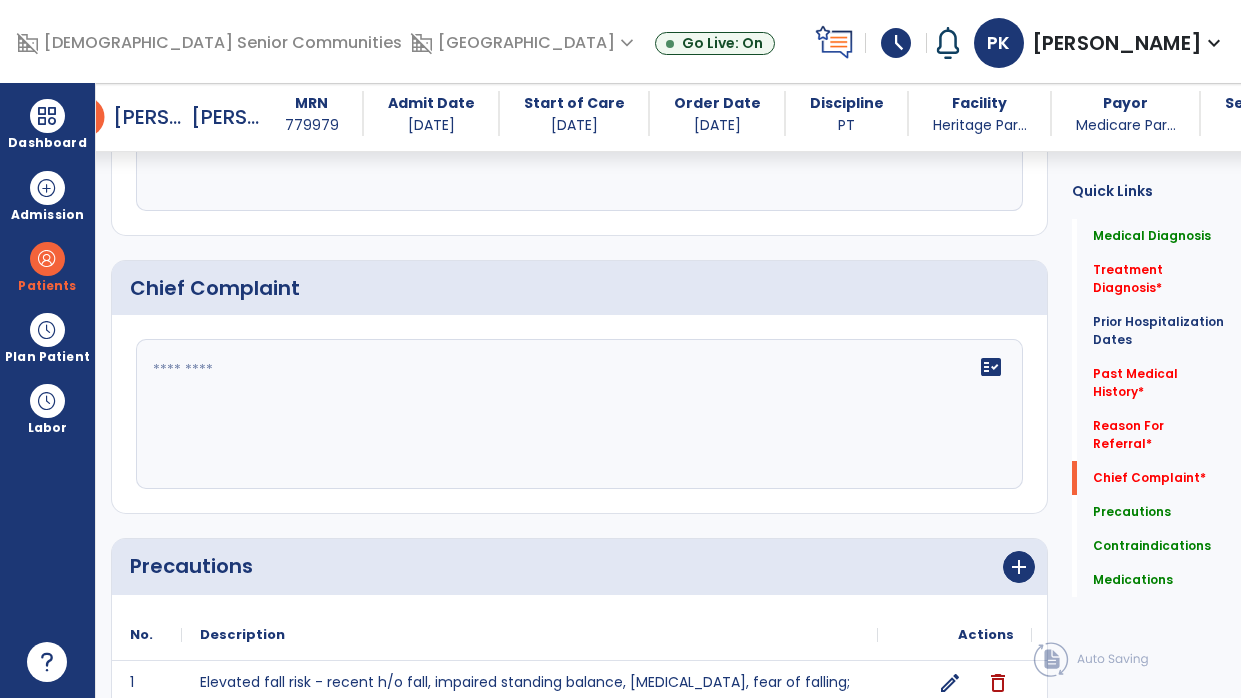 click on "fact_check" 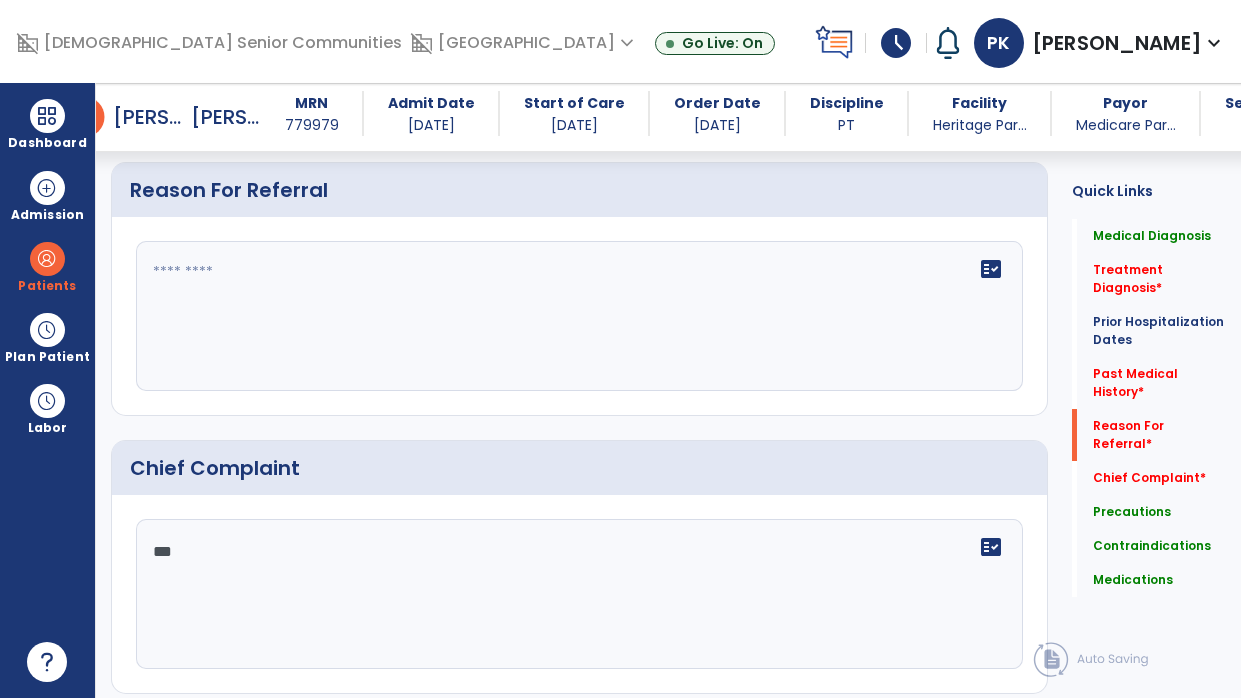 scroll, scrollTop: 1080, scrollLeft: 0, axis: vertical 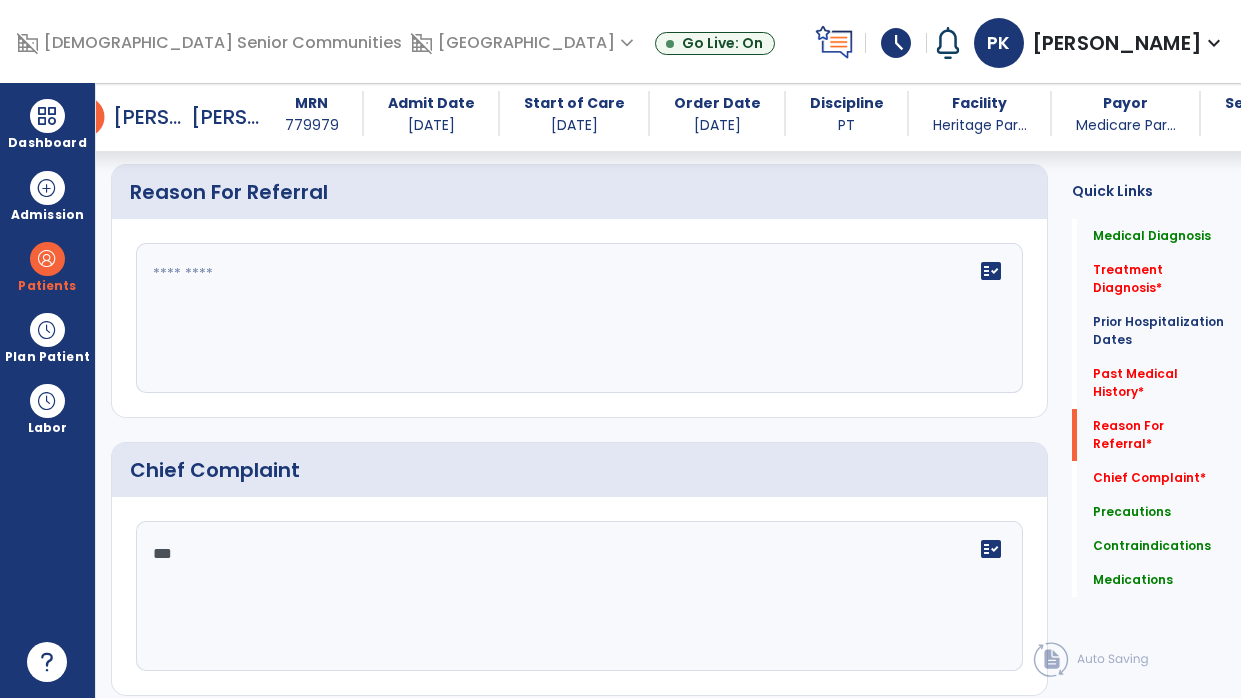 type on "***" 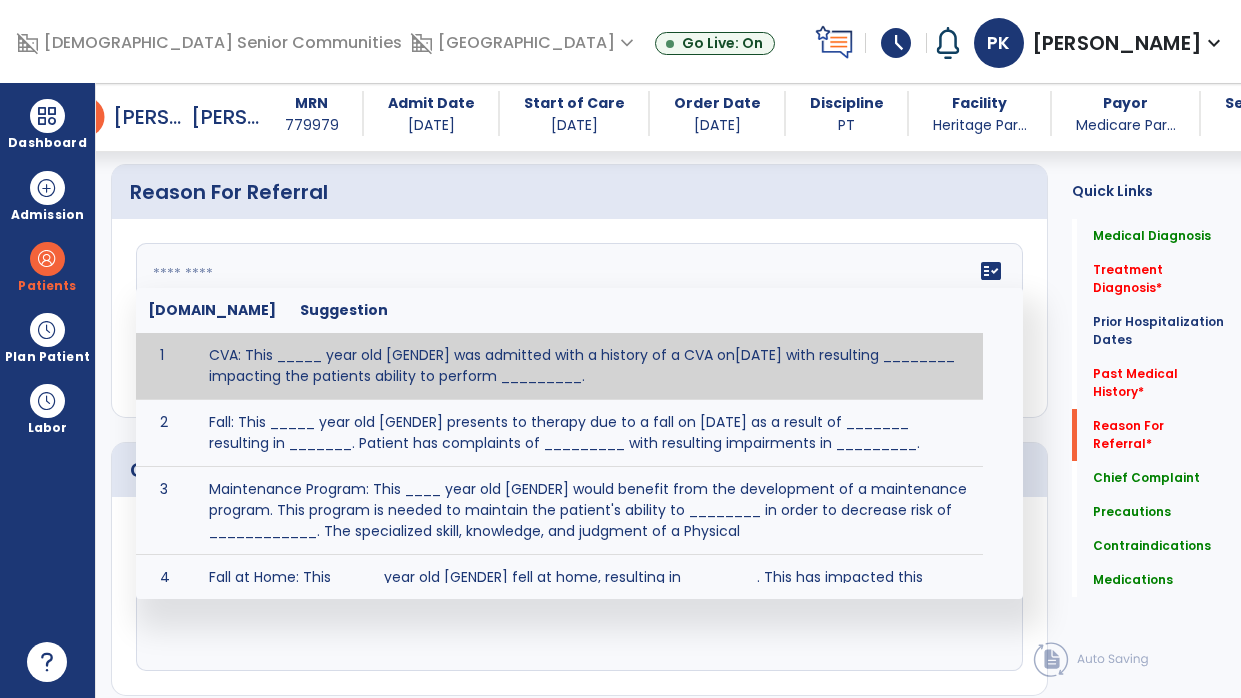 click 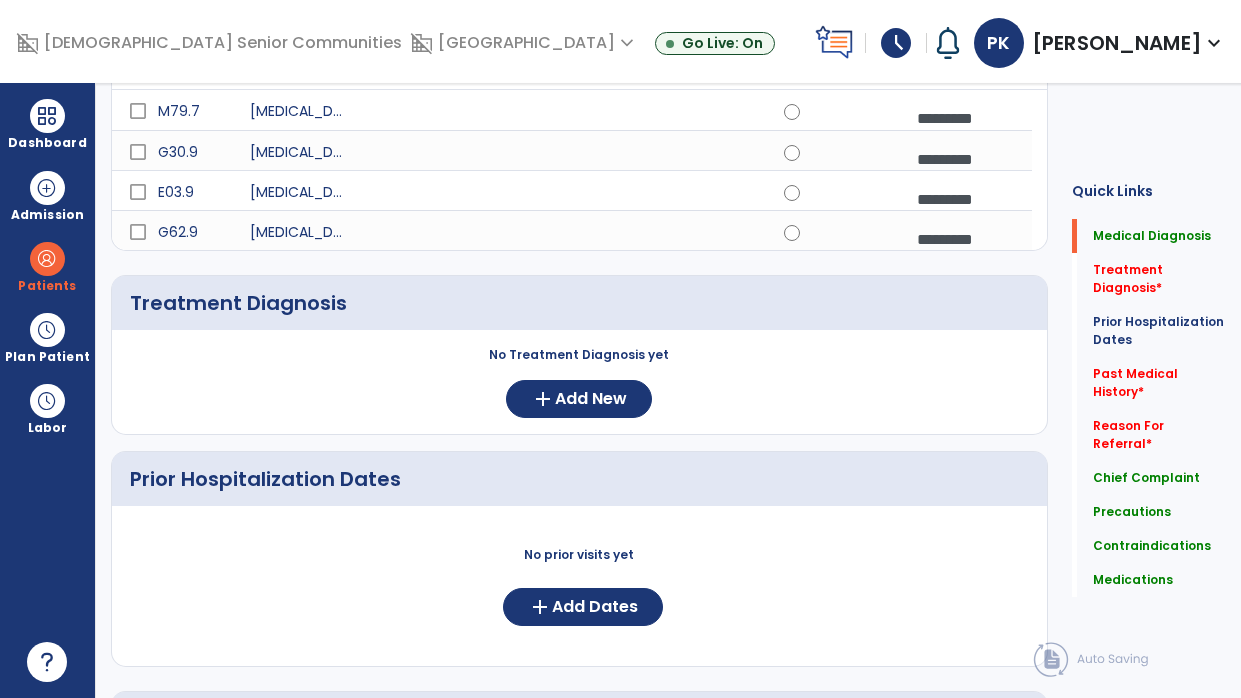 scroll, scrollTop: 0, scrollLeft: 0, axis: both 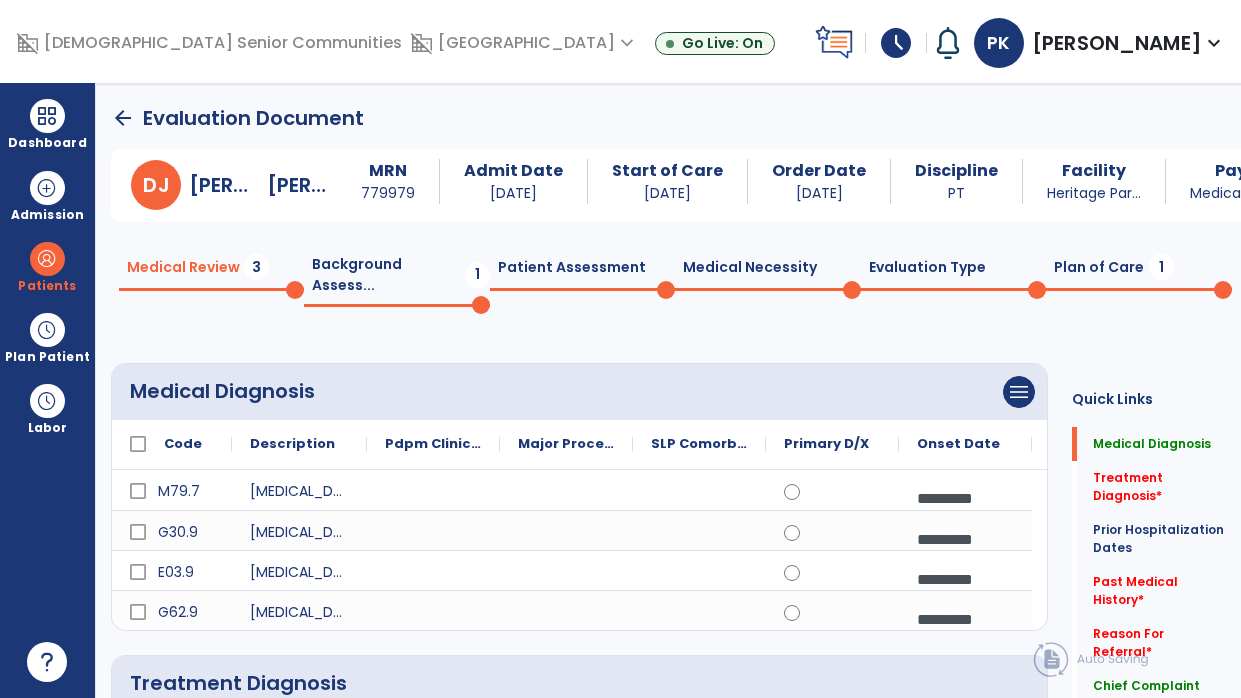 click on "arrow_back" 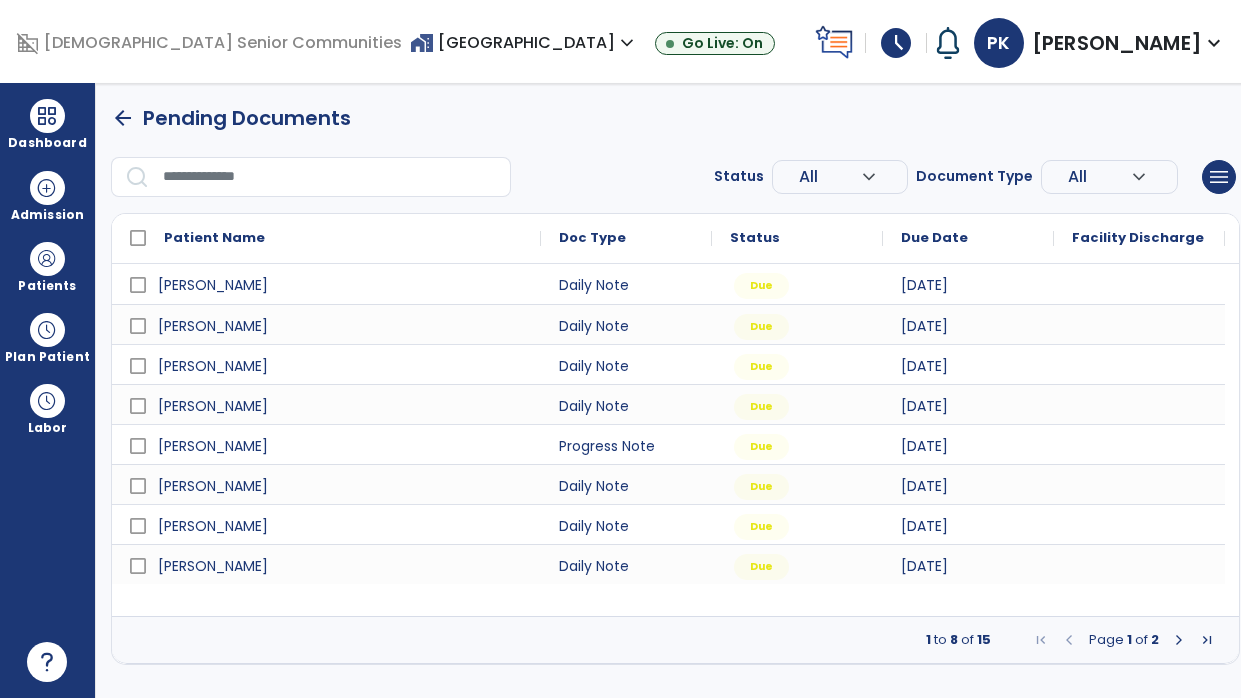 click at bounding box center [1179, 640] 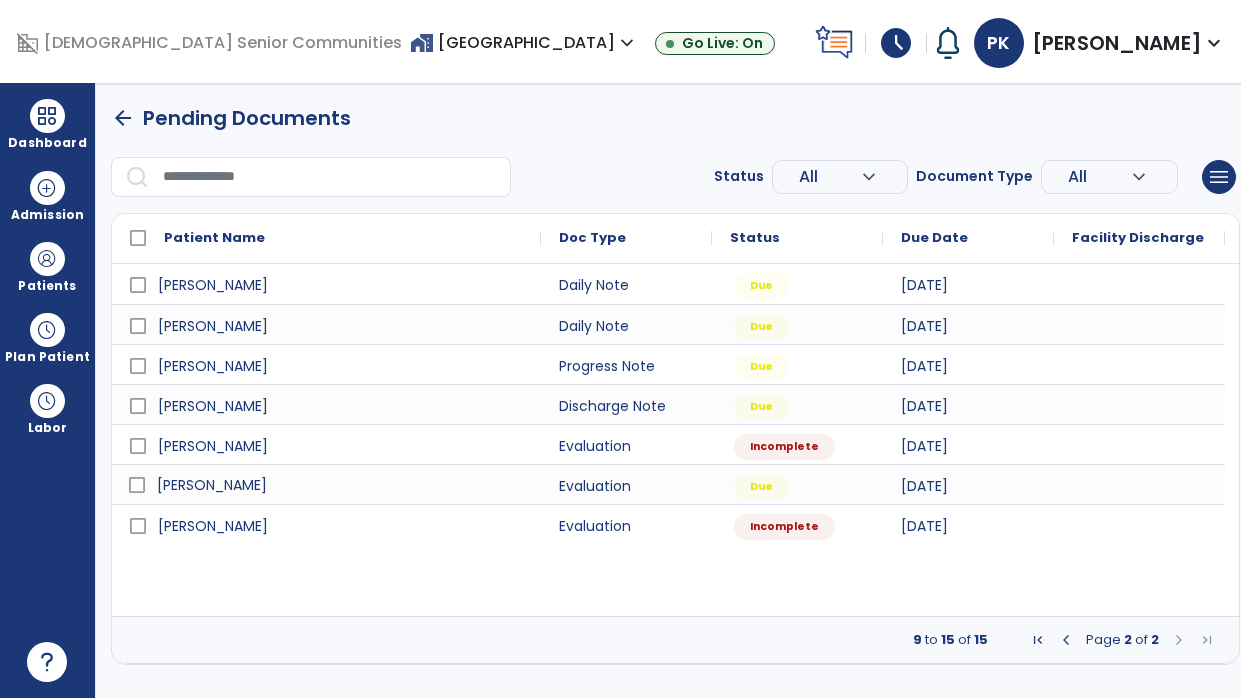click on "[PERSON_NAME]" at bounding box center [340, 485] 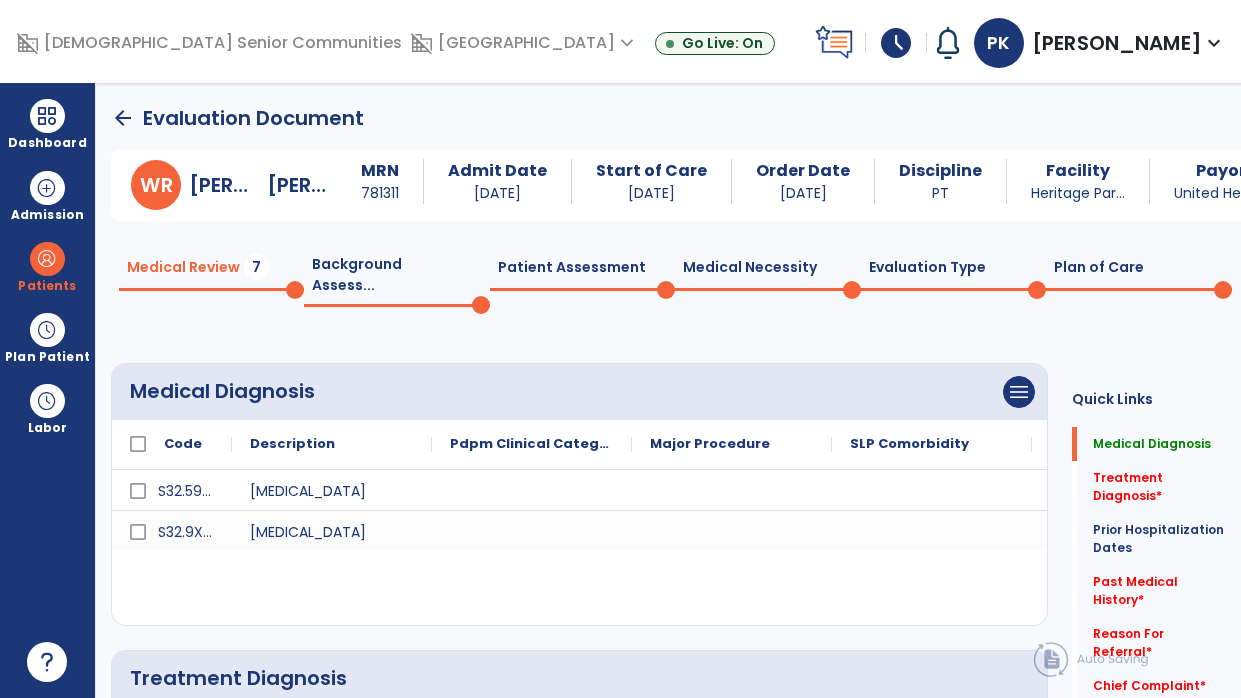 click on "Medical Necessity  0" 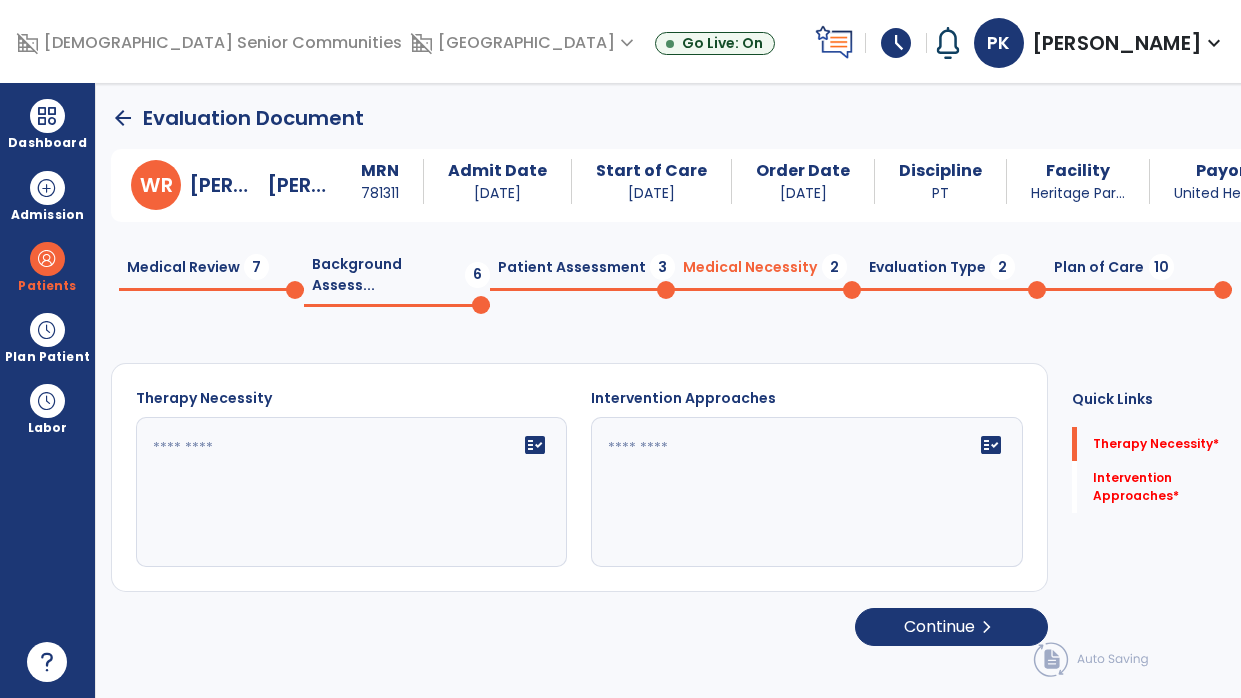 click on "fact_check" 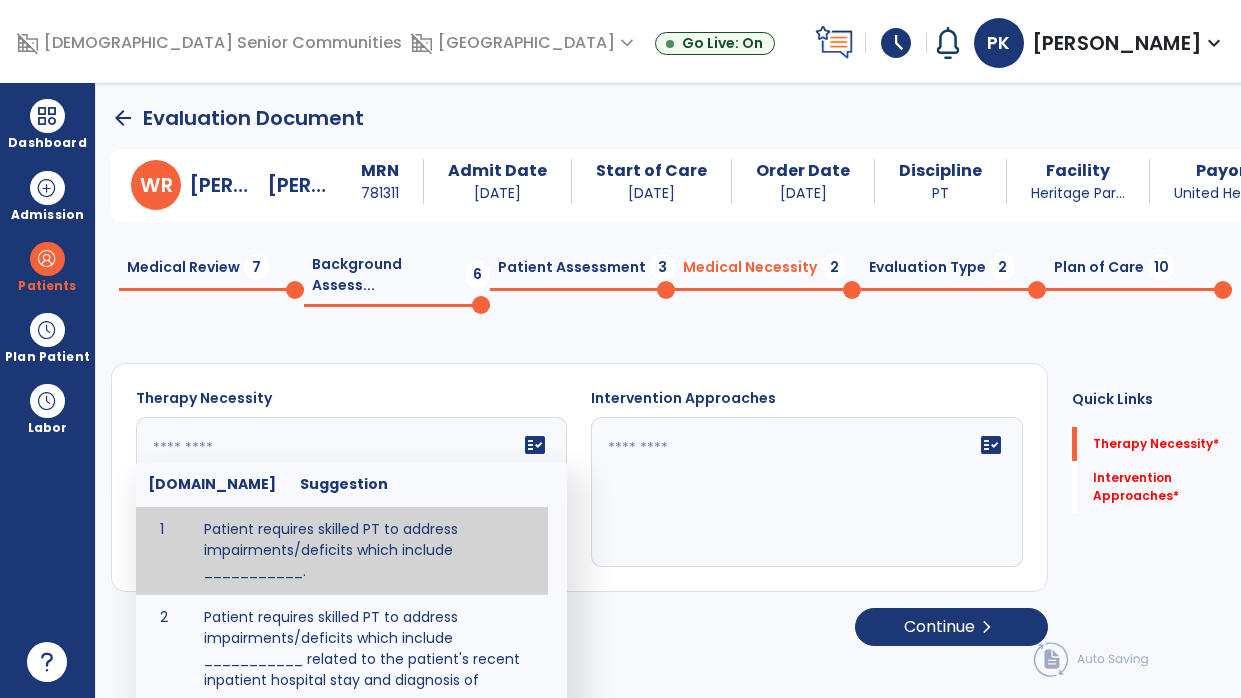 type on "**********" 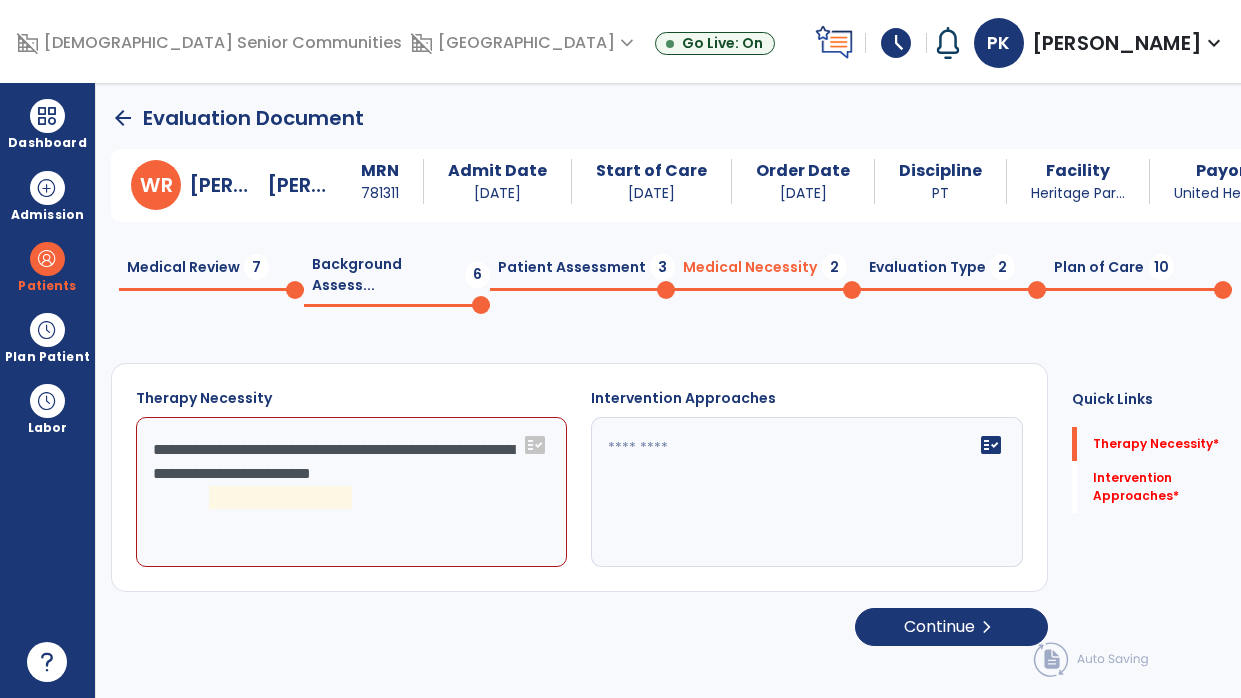 click 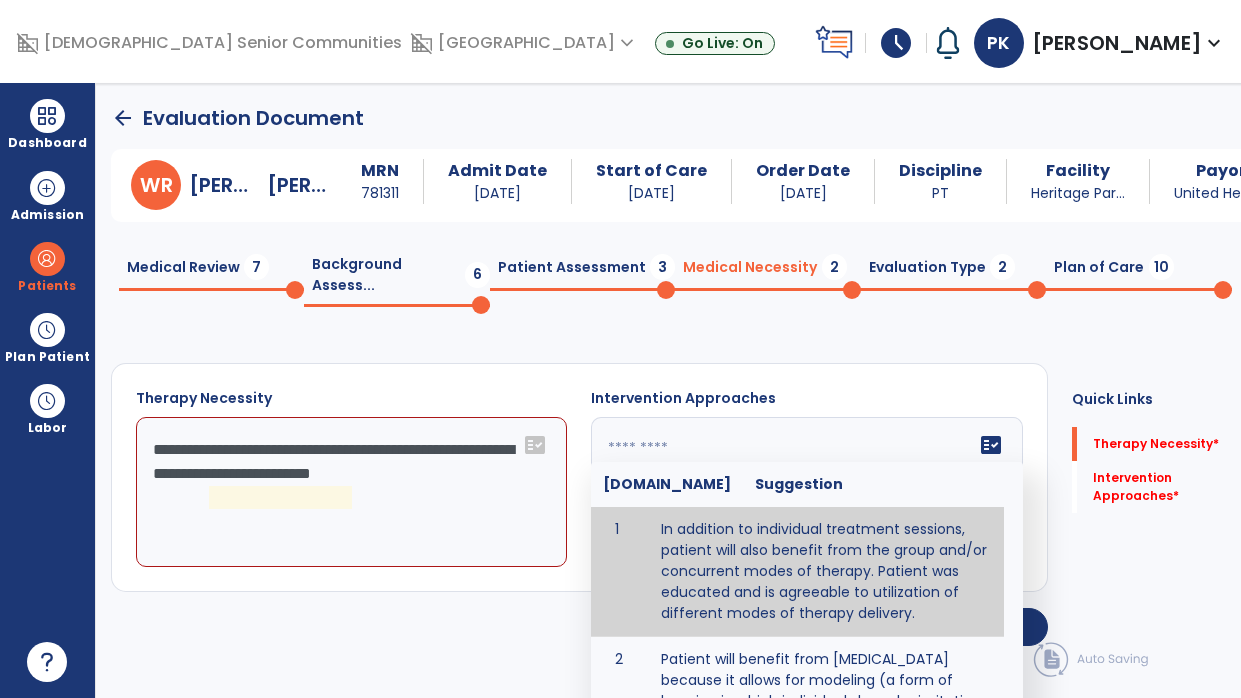 type on "**********" 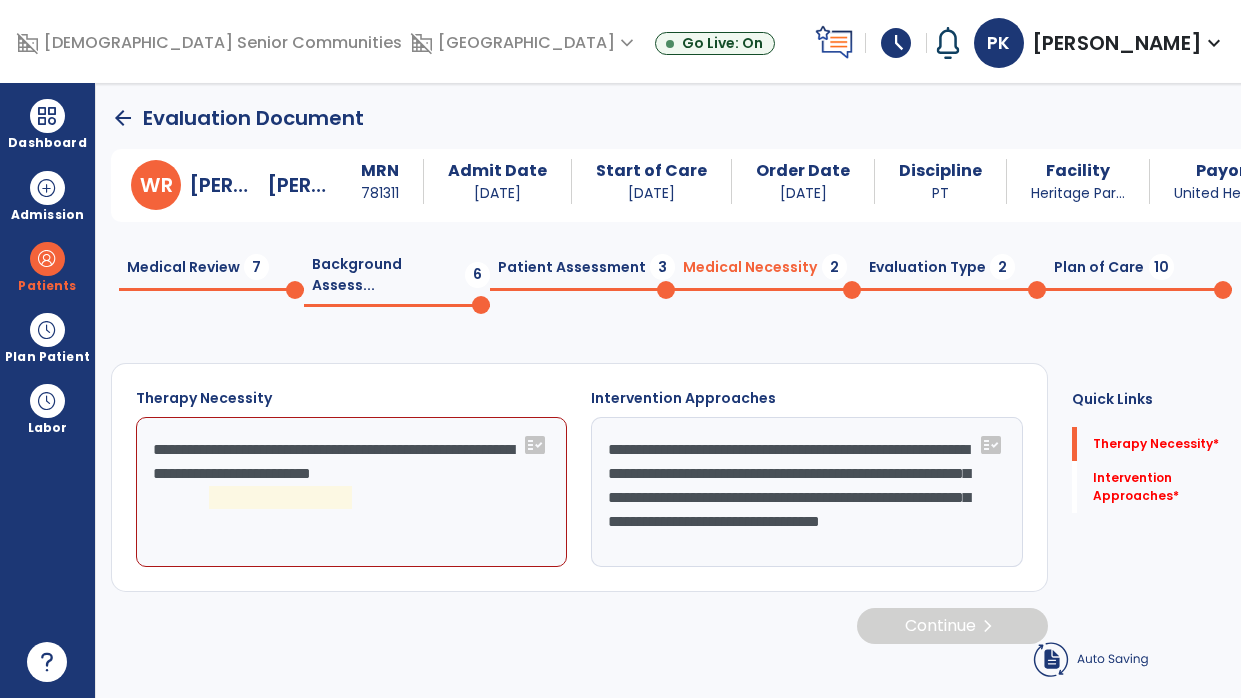 click on "**********" 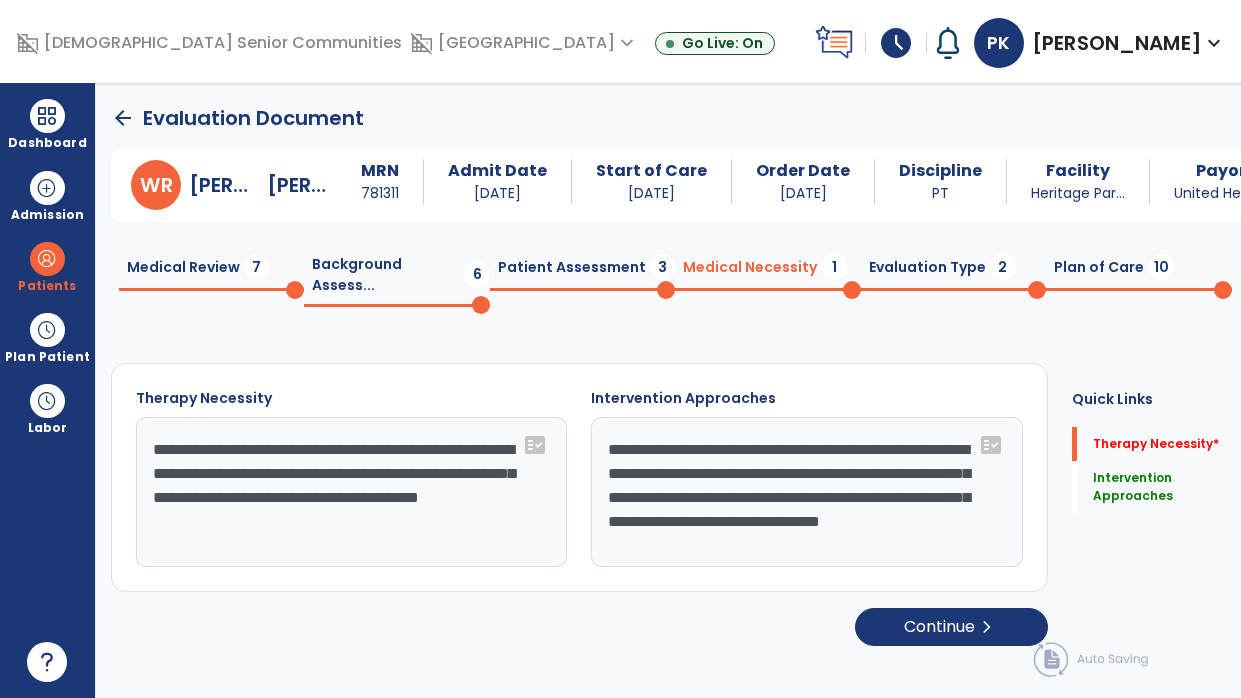 type on "**********" 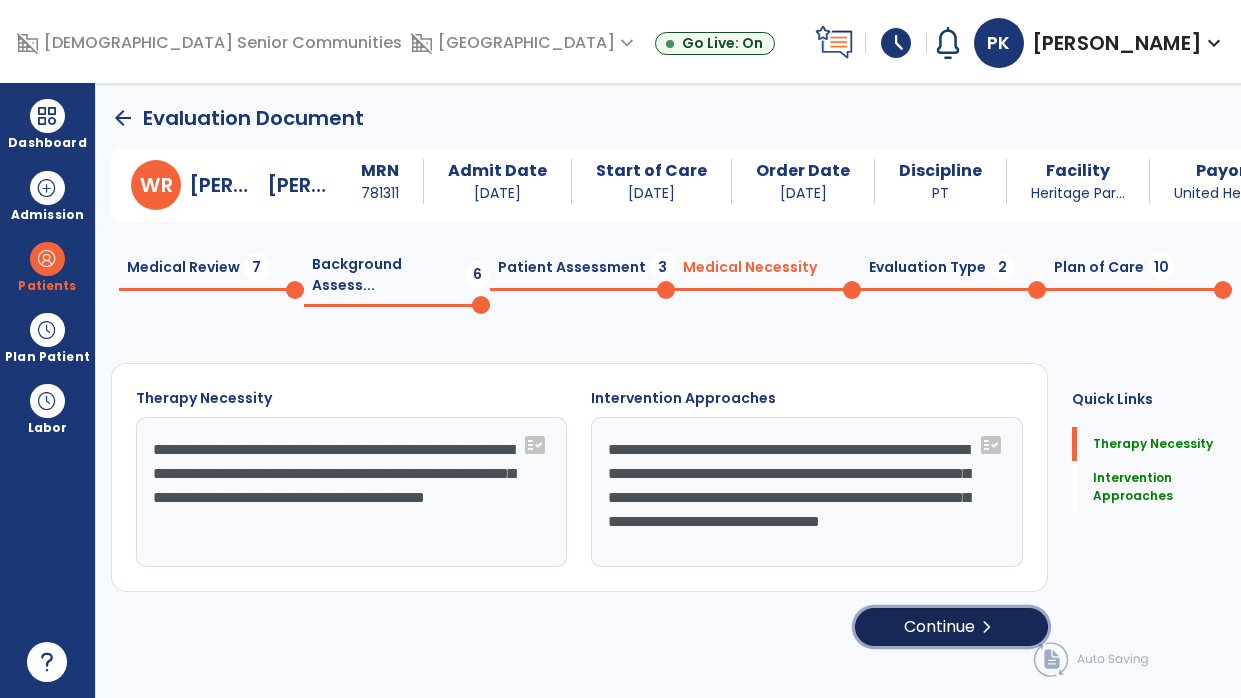 click on "Continue  chevron_right" 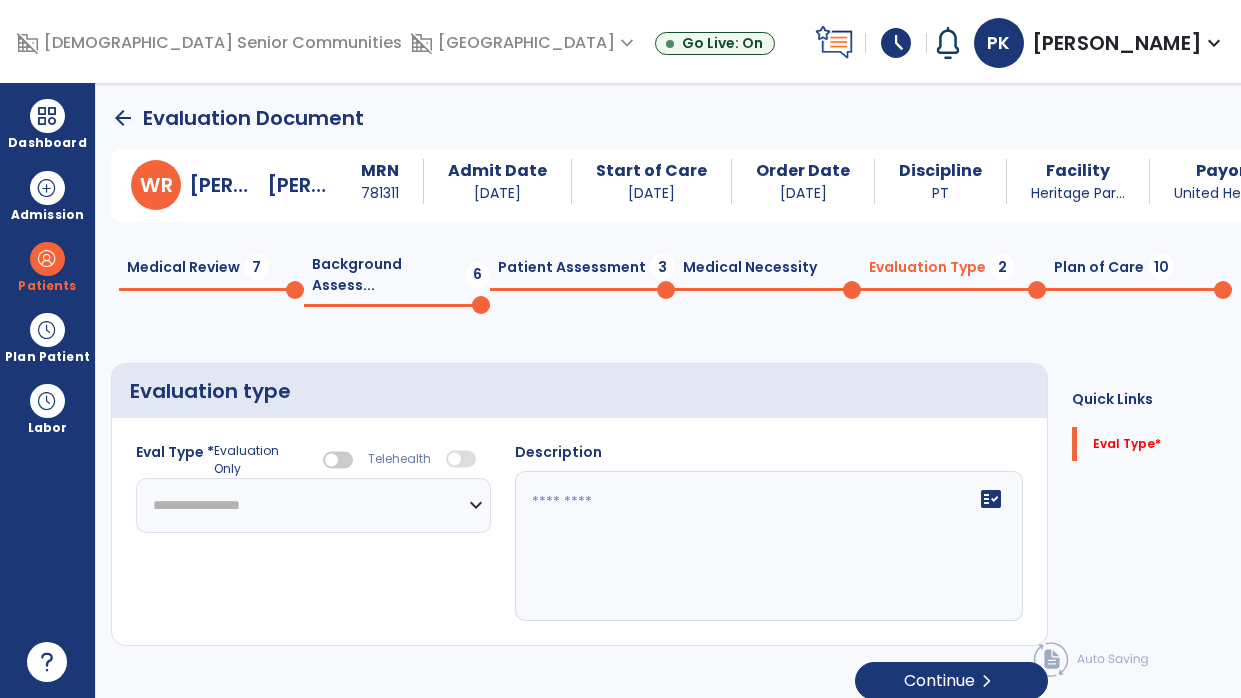 click on "**********" 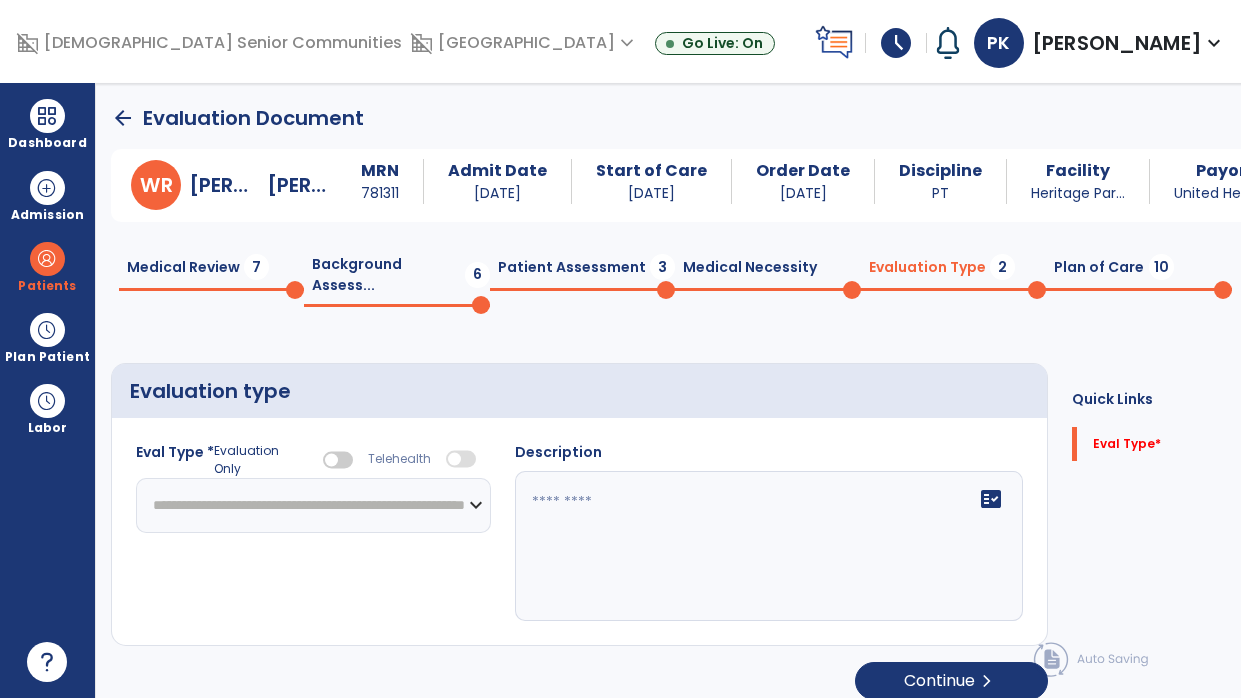 click on "**********" 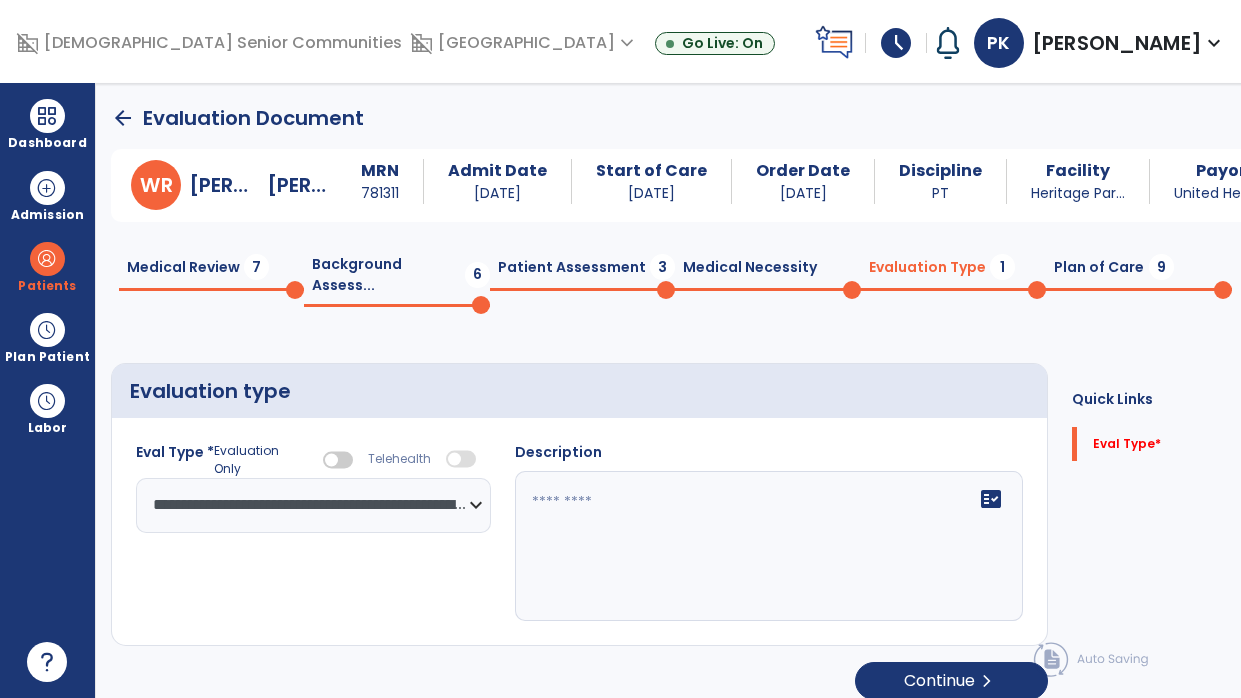 click on "**********" 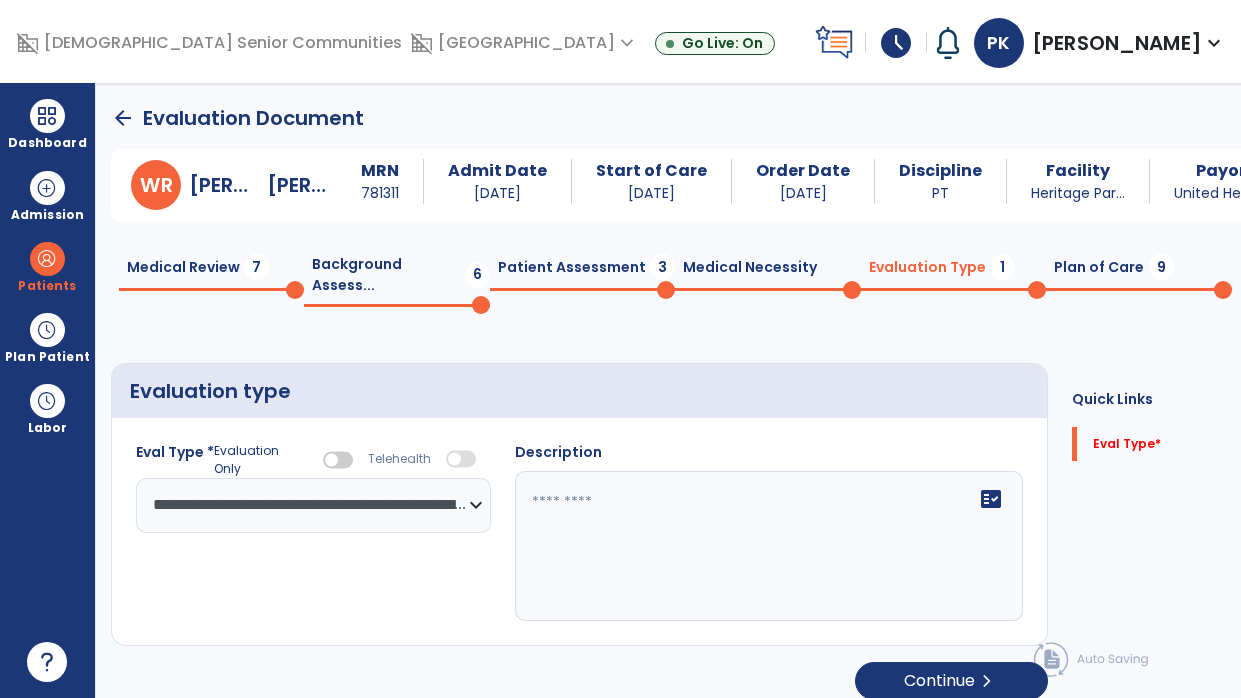 click on "fact_check" 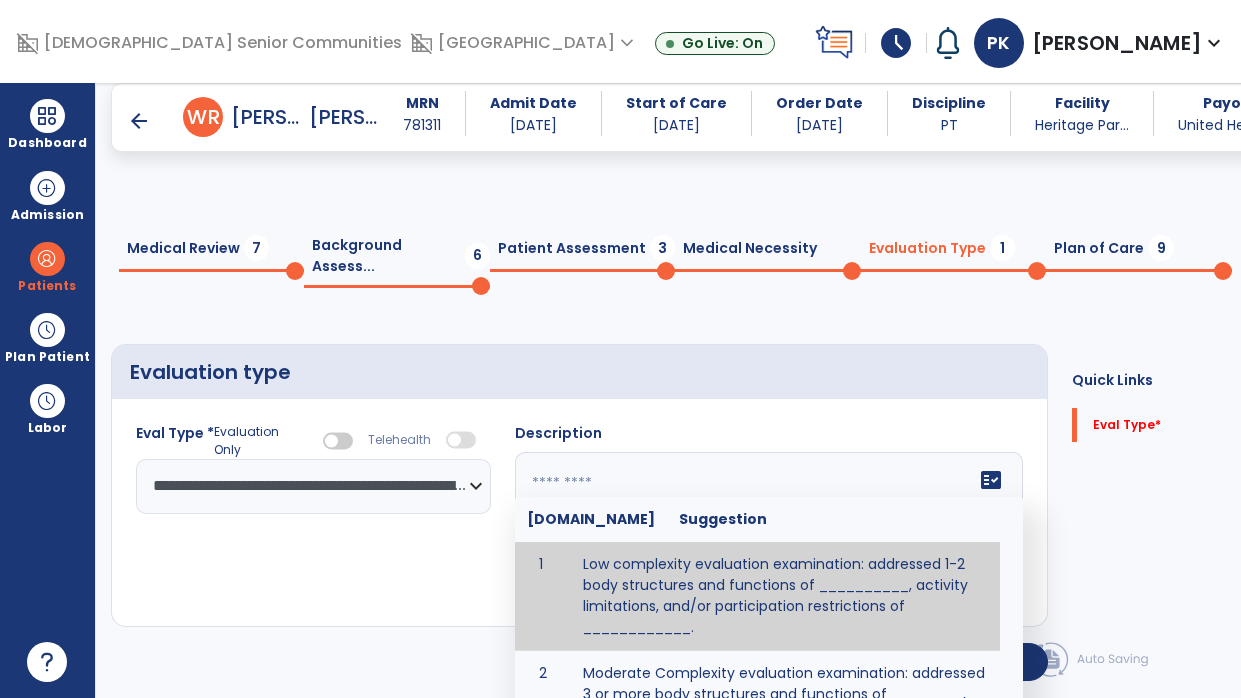 scroll, scrollTop: 109, scrollLeft: 0, axis: vertical 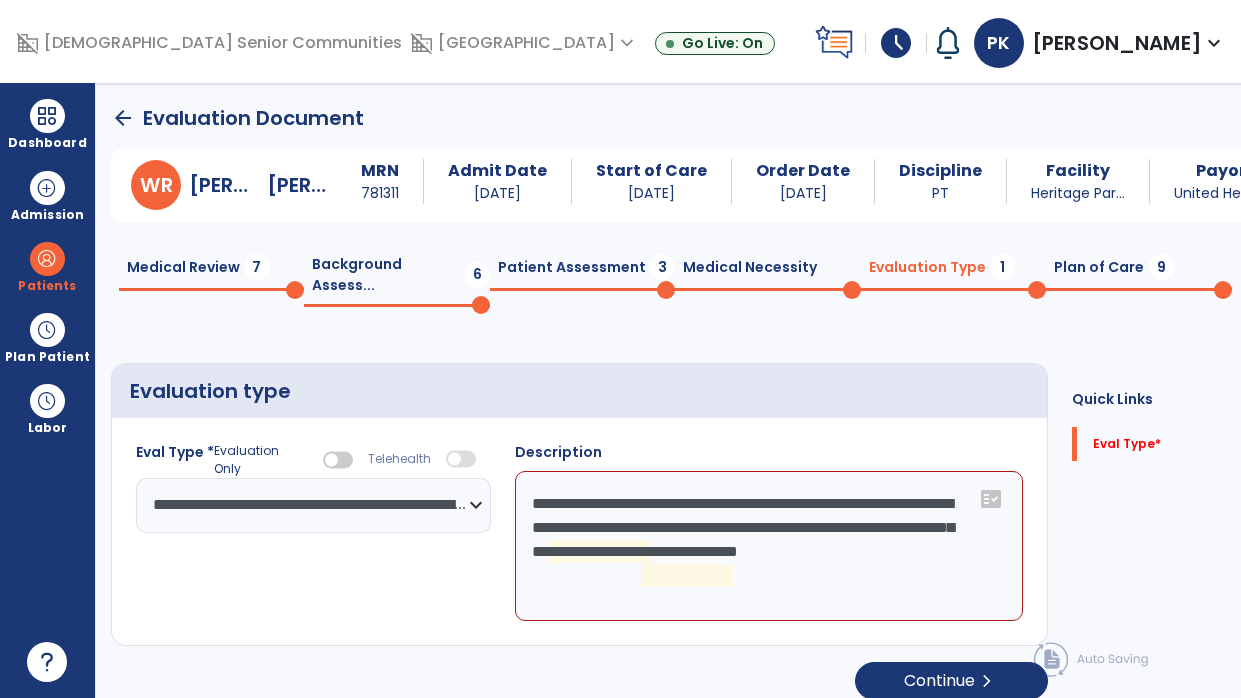 click on "**********" 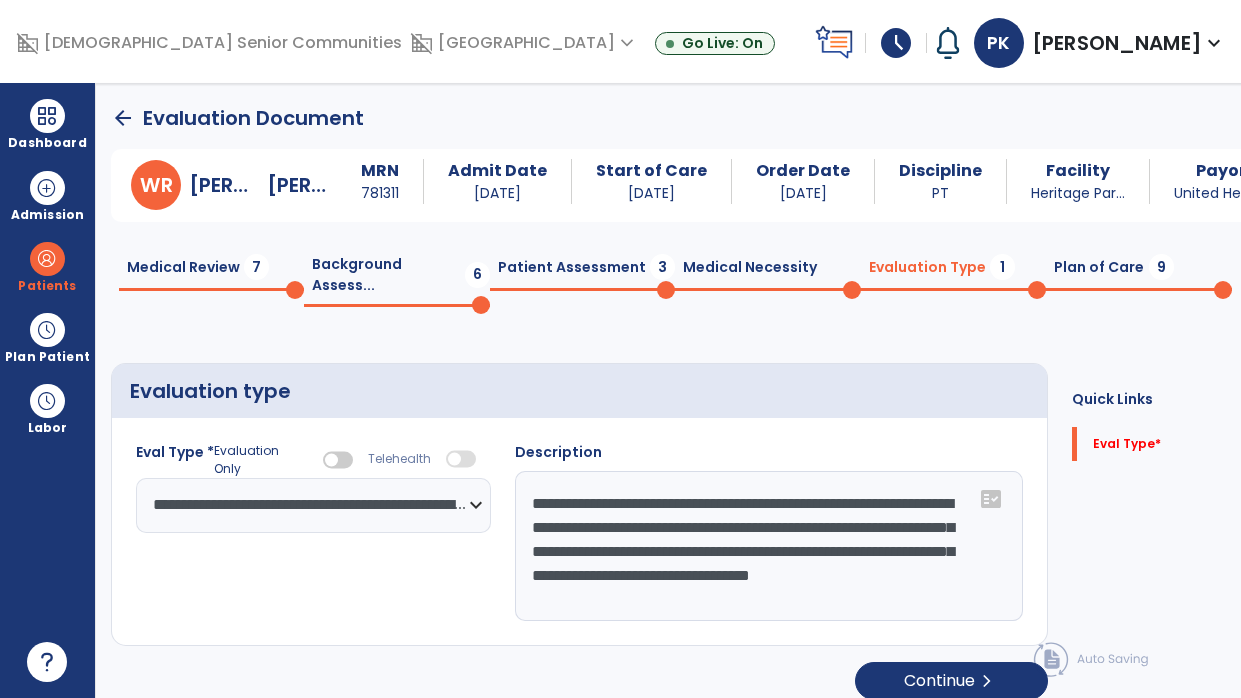 type on "**********" 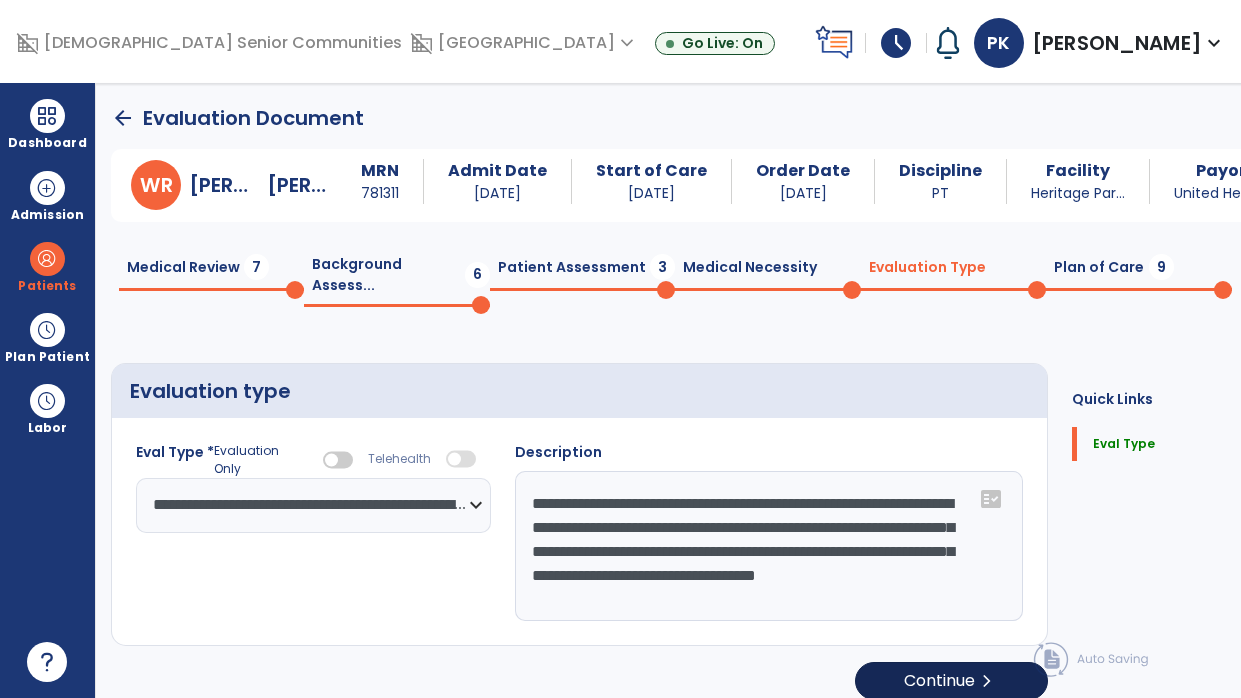 click on "chevron_right" 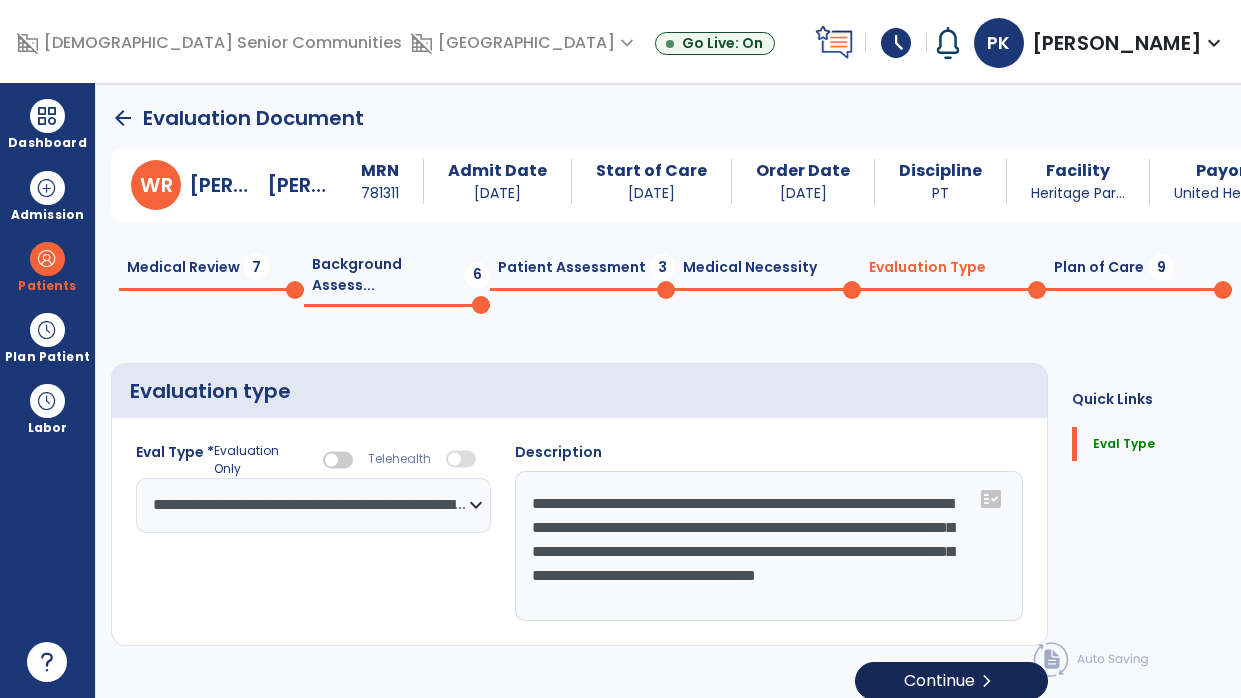 select on "*****" 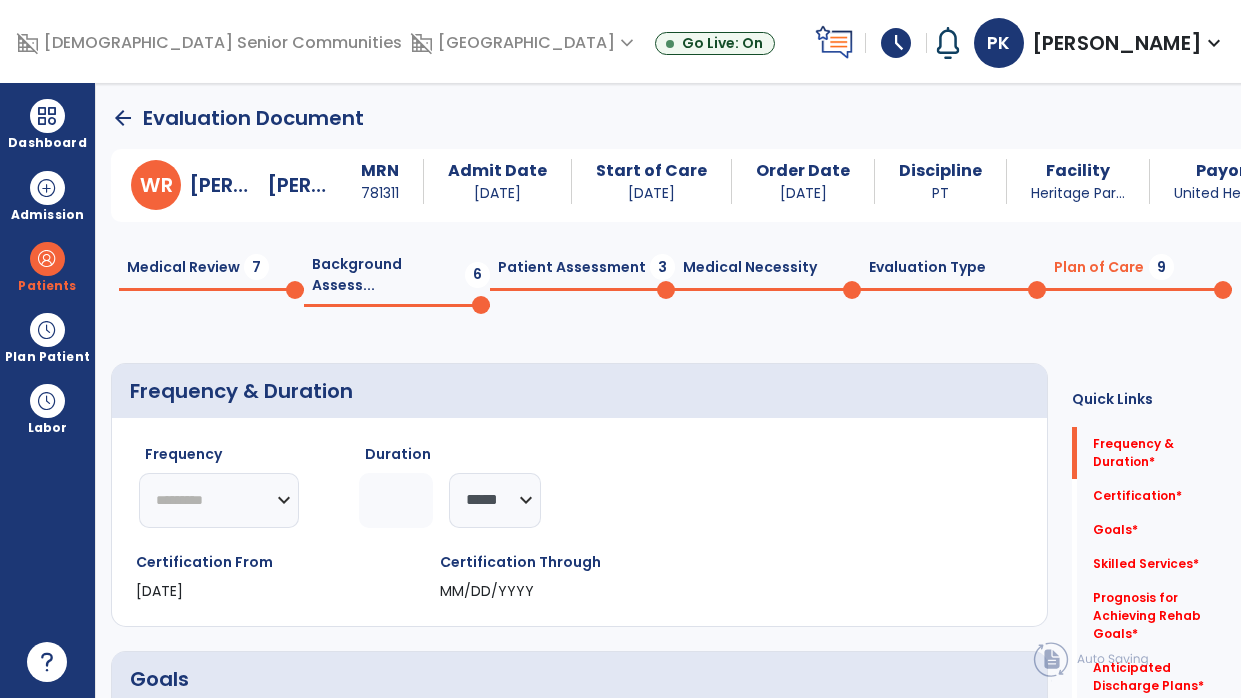 click on "********* ** ** ** ** ** ** **" 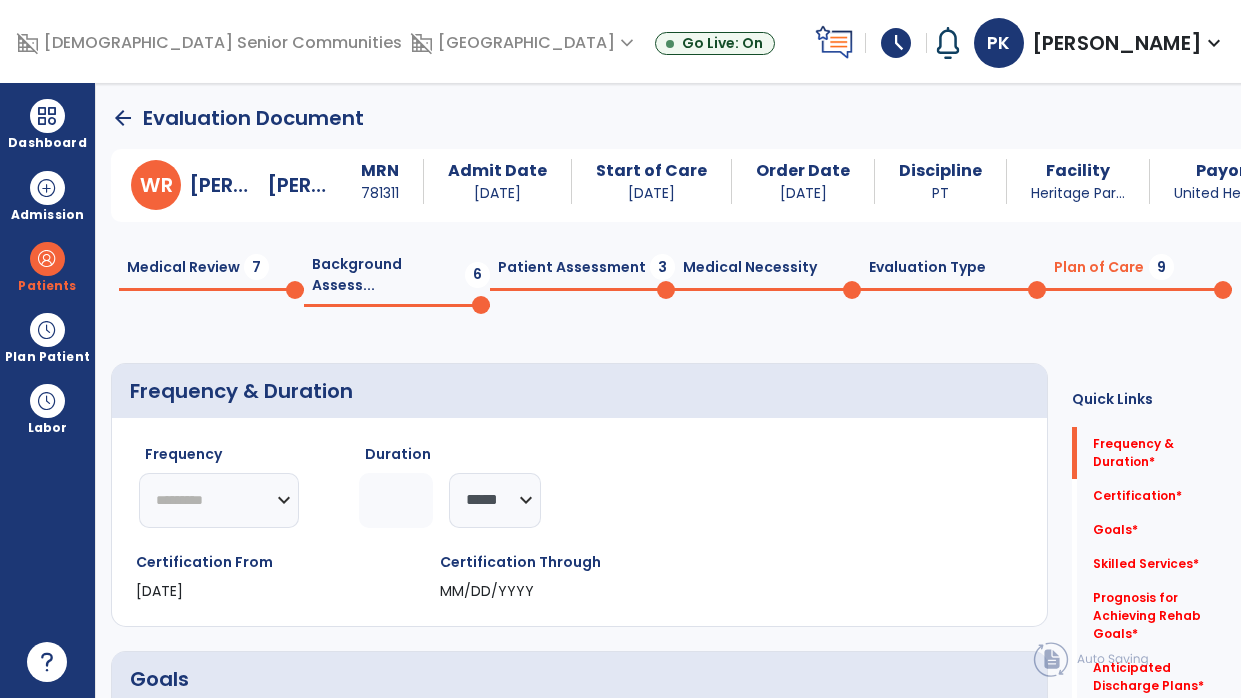 select on "**" 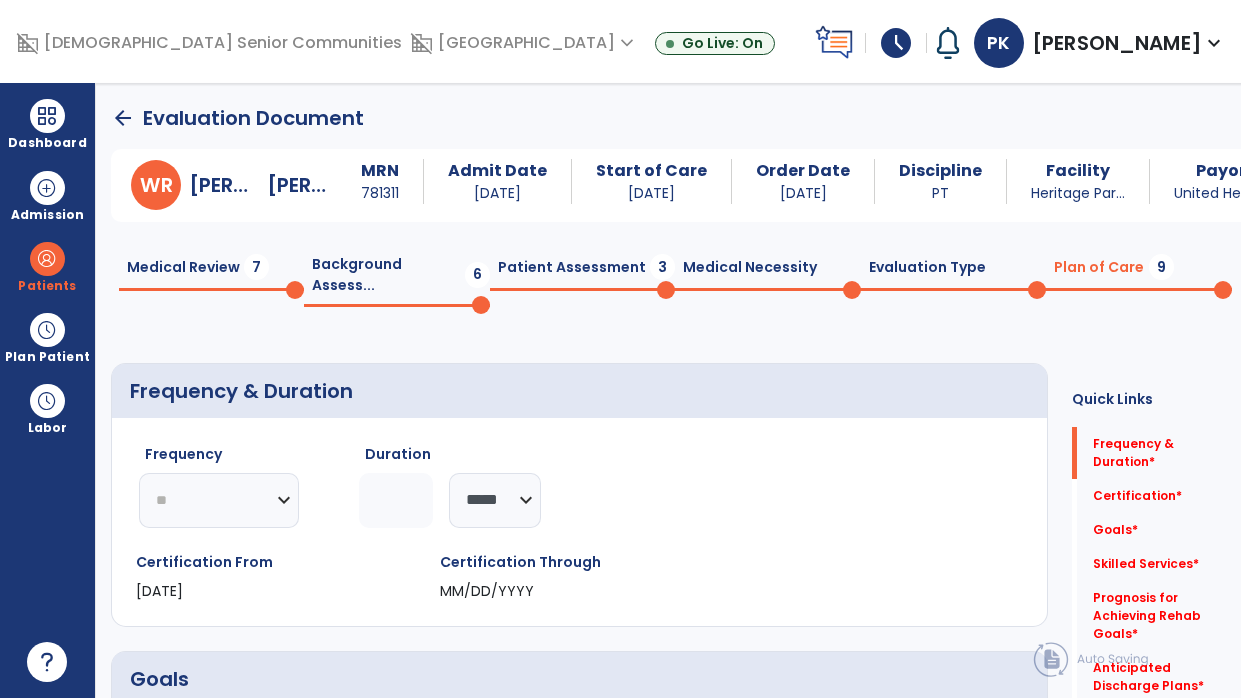 click on "********* ** ** ** ** ** ** **" 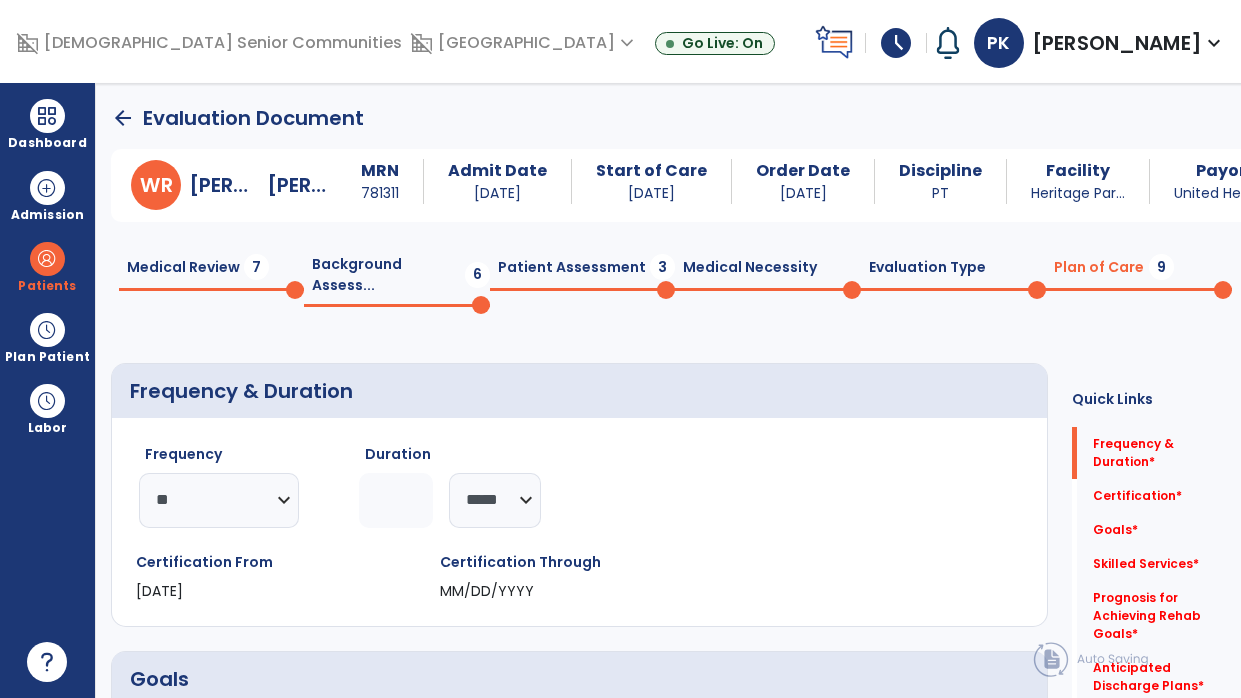 click 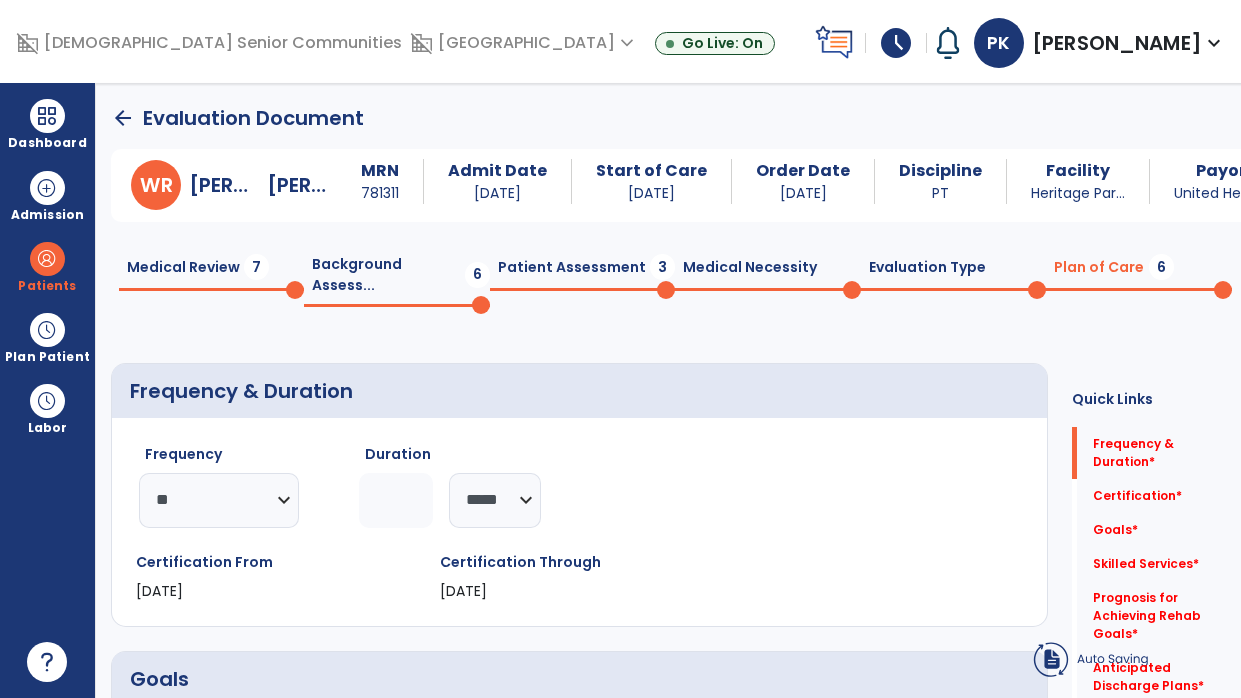 type on "*" 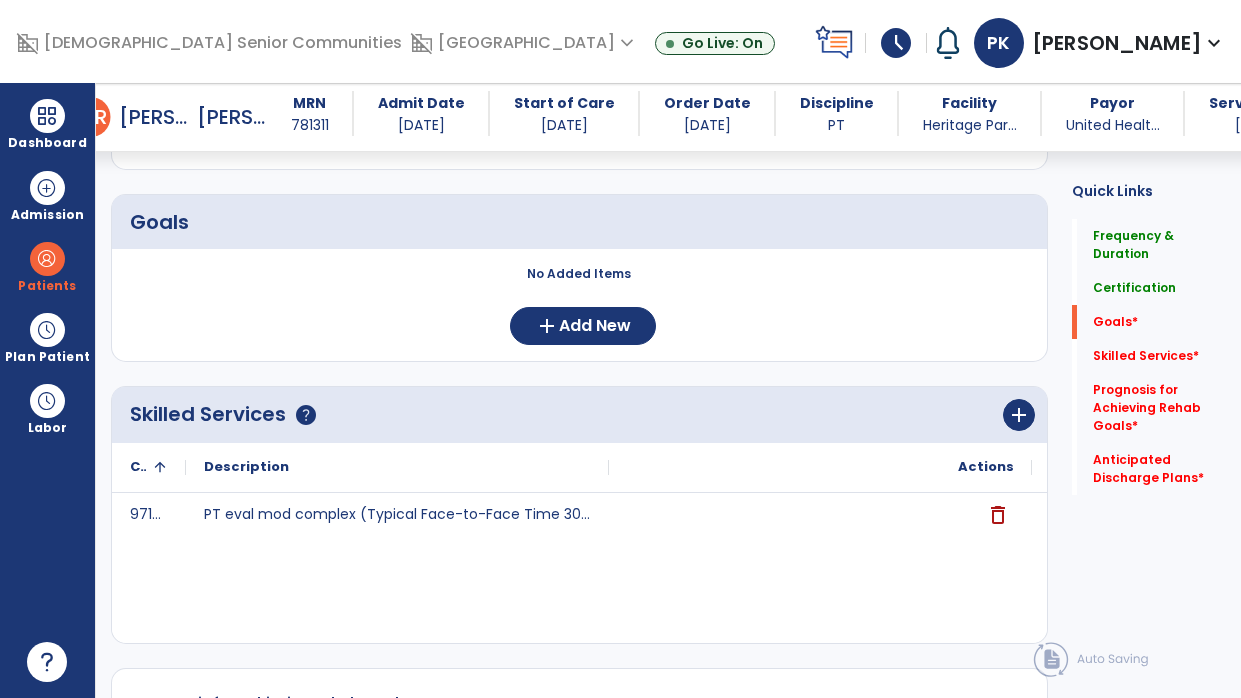 scroll, scrollTop: 476, scrollLeft: 0, axis: vertical 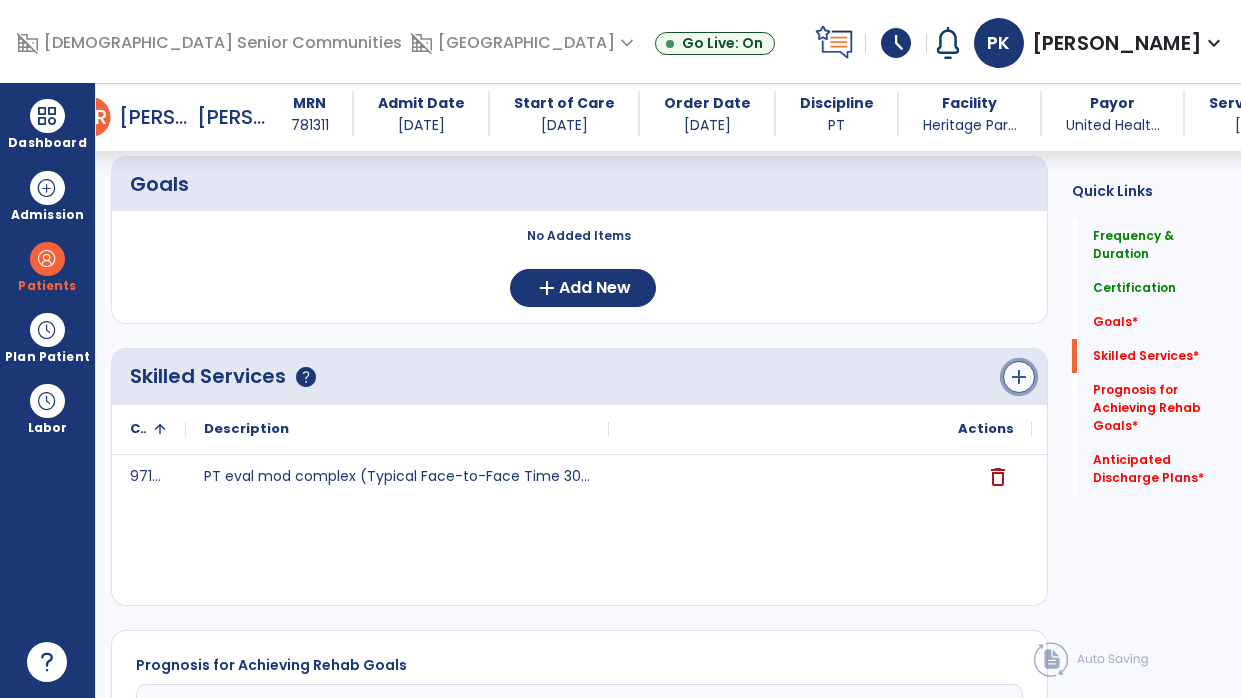 click on "add" 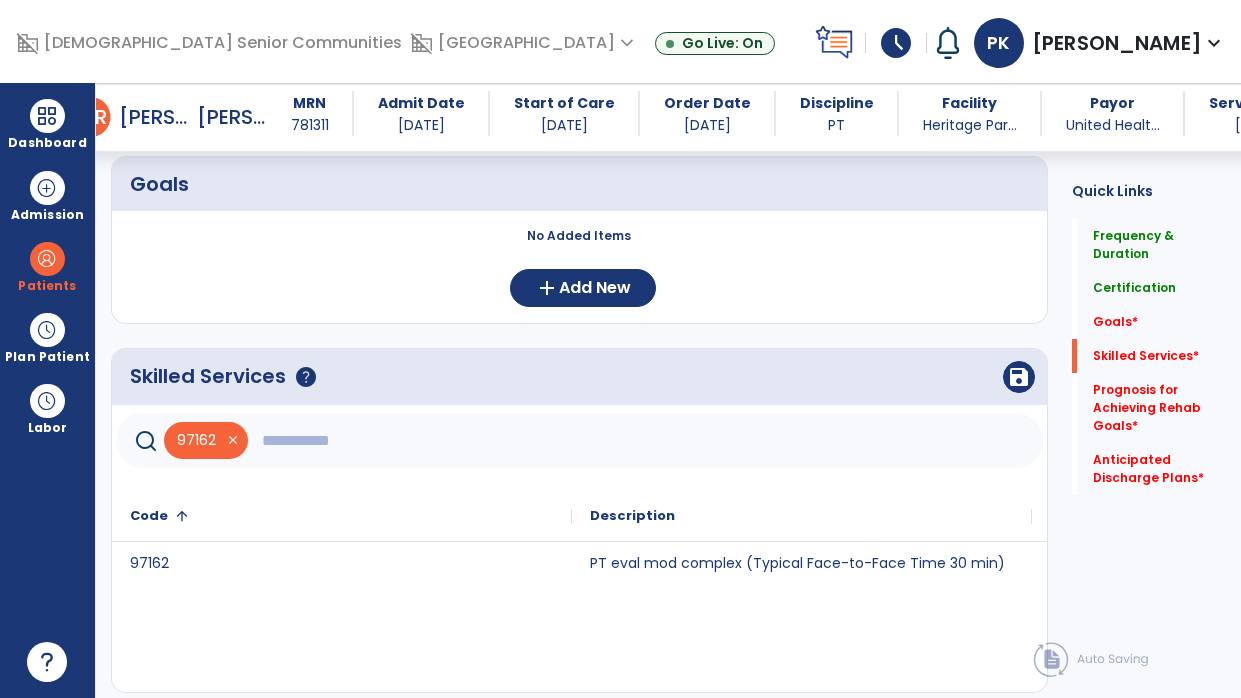 click 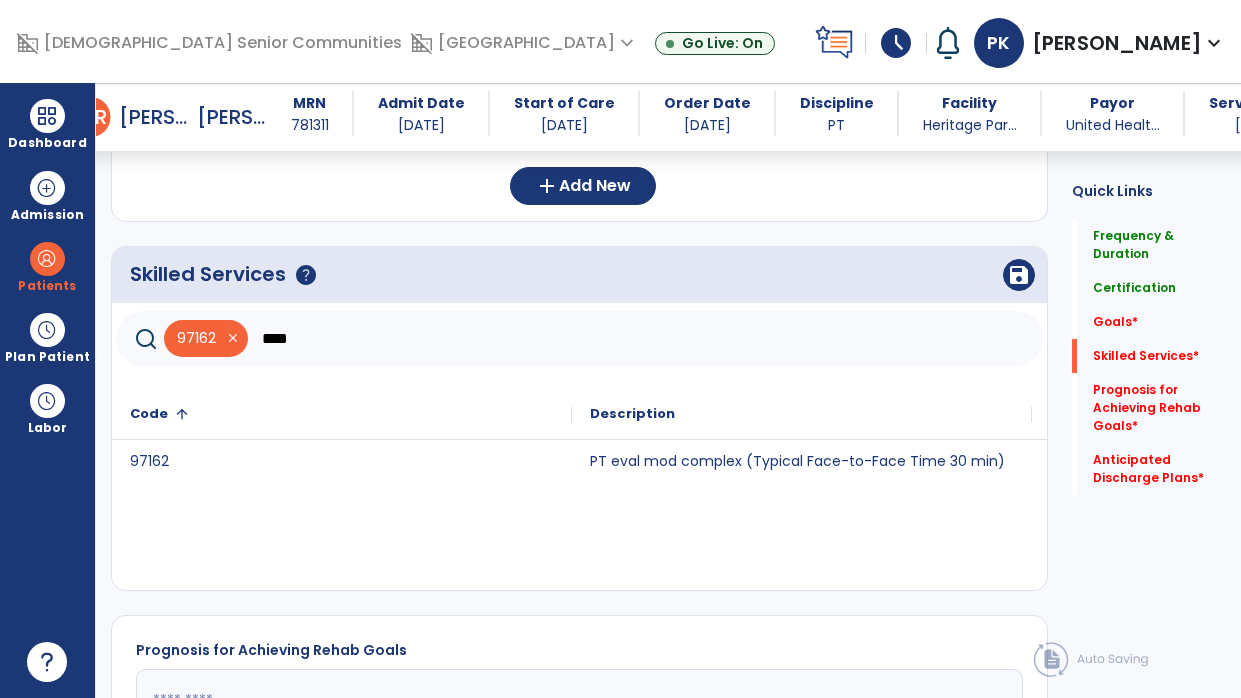 scroll, scrollTop: 611, scrollLeft: 0, axis: vertical 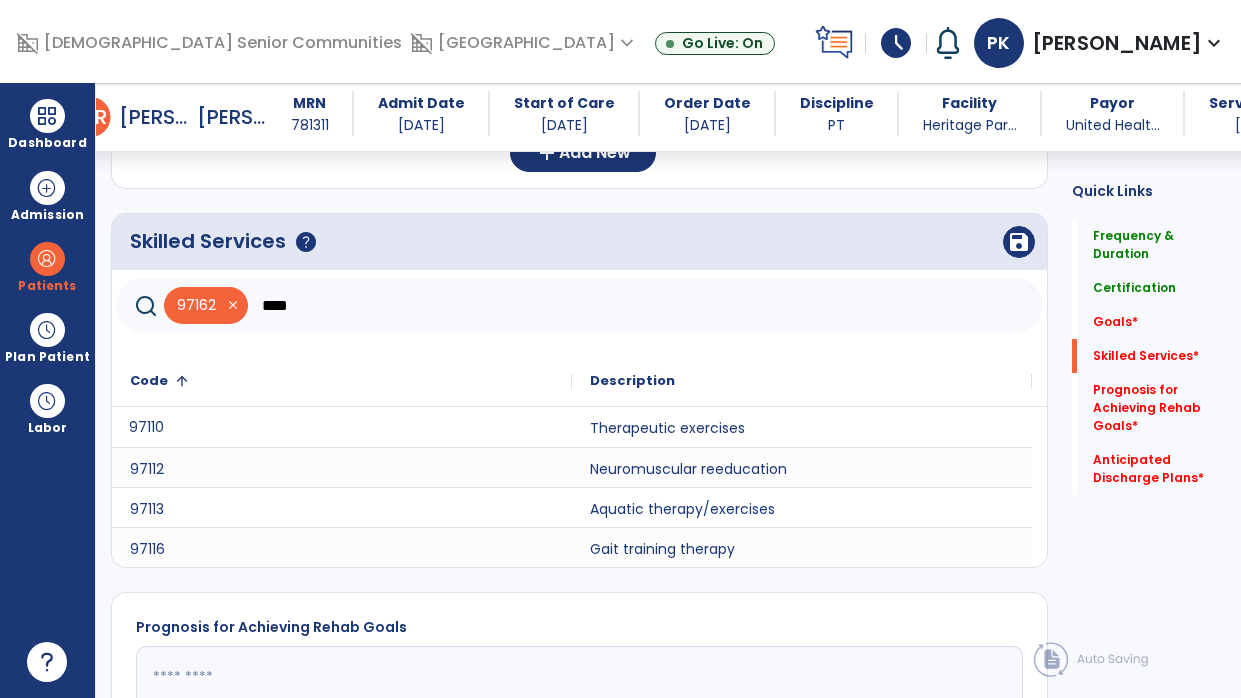 click on "97110" 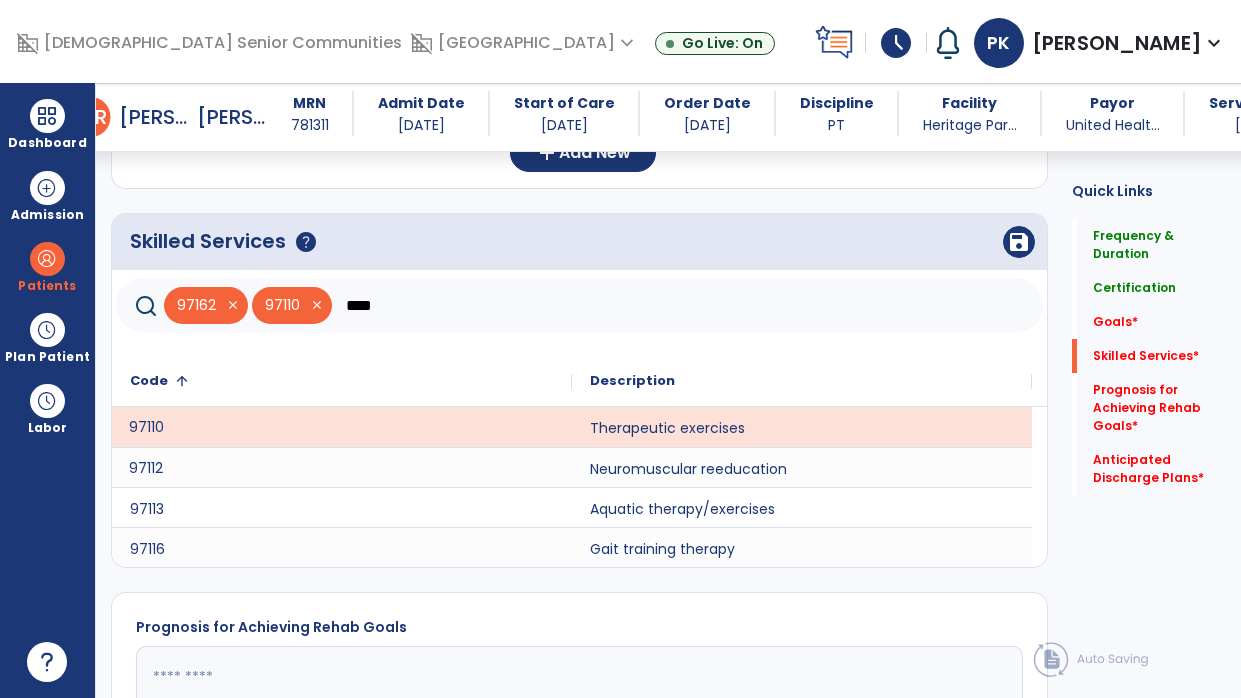 click on "97112" 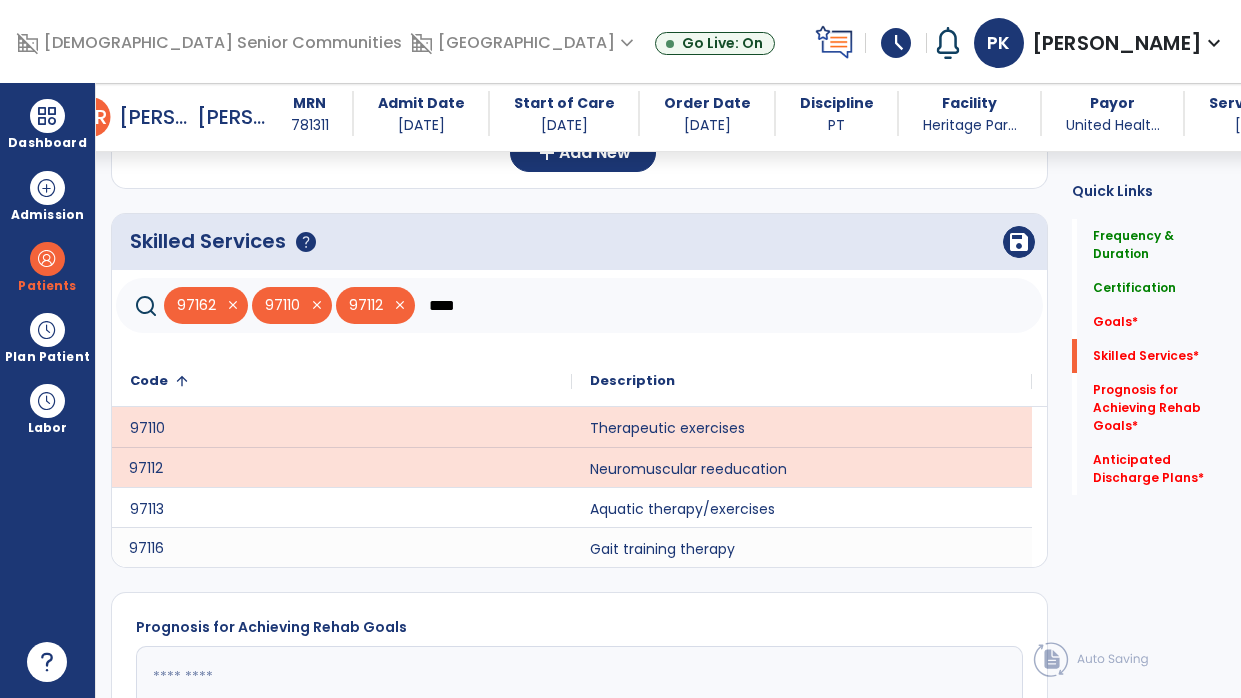 click on "97116" 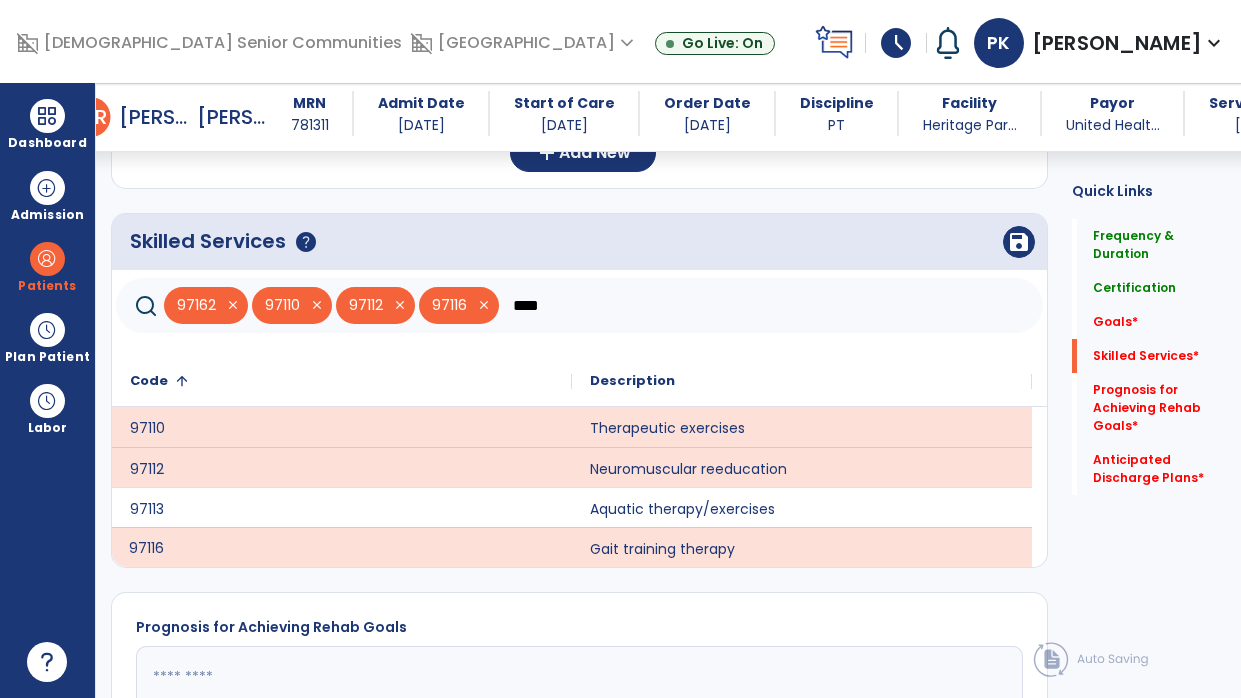 click on "****" 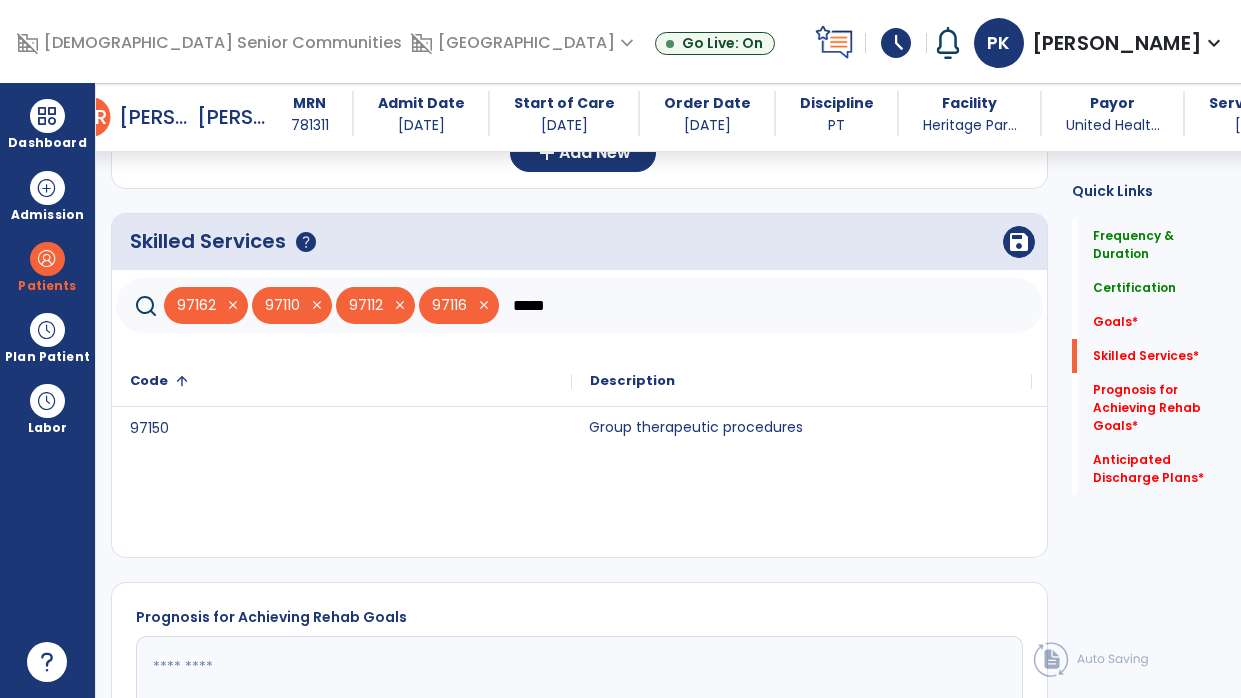 click on "Group therapeutic procedures" 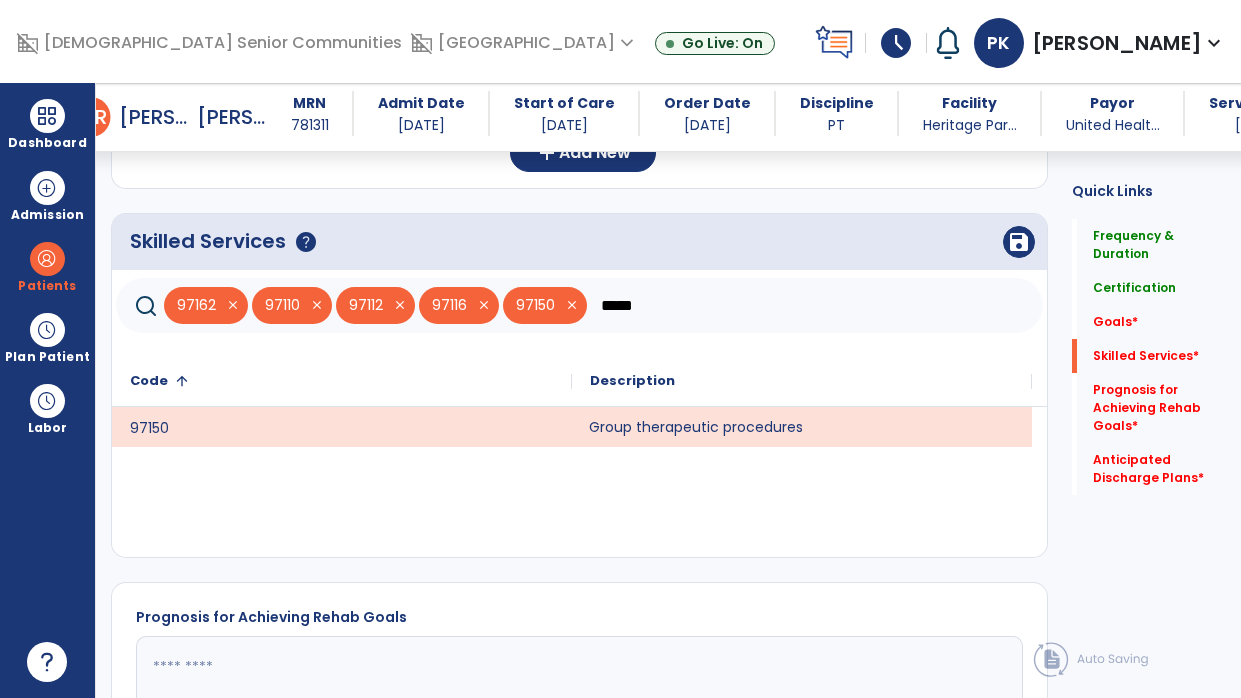 click on "*****" 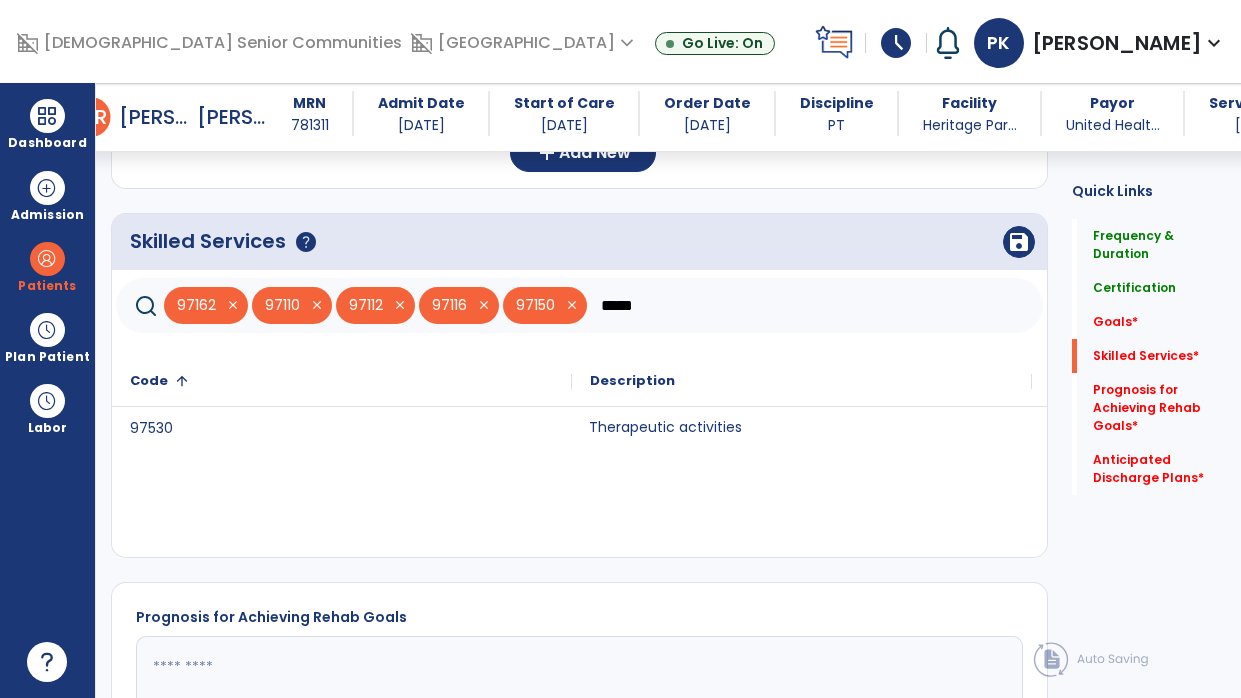 click on "Therapeutic activities" 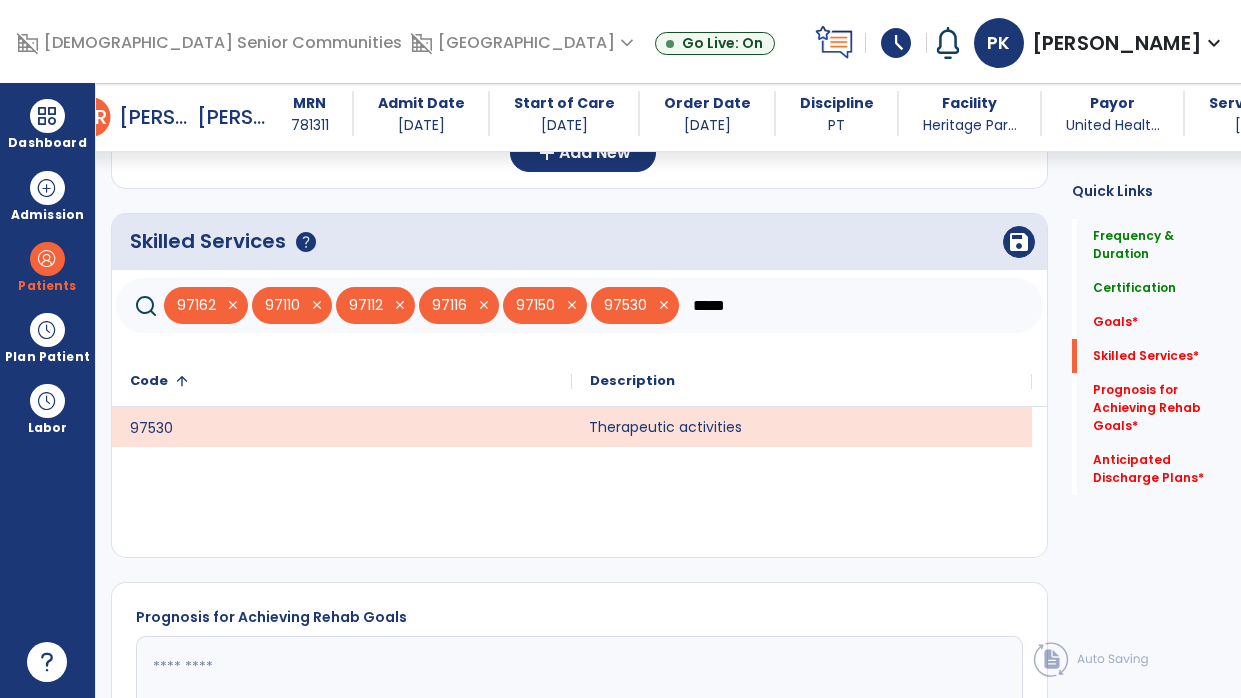 click on "*****" 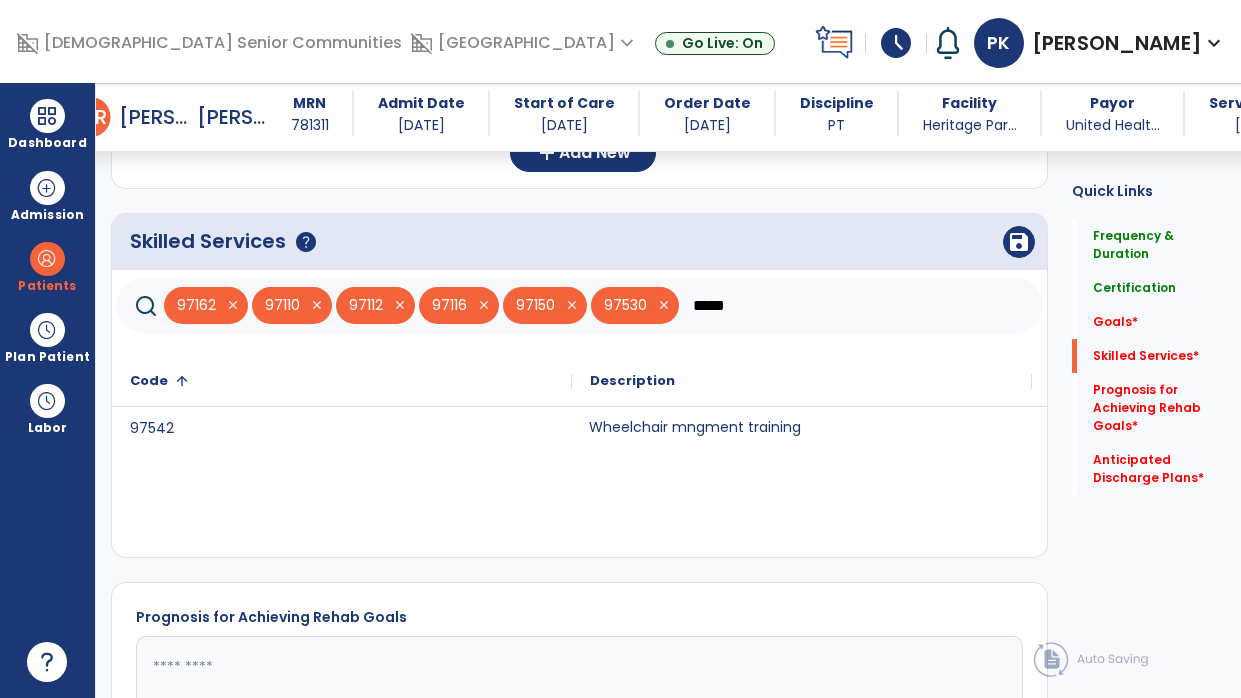 type on "*****" 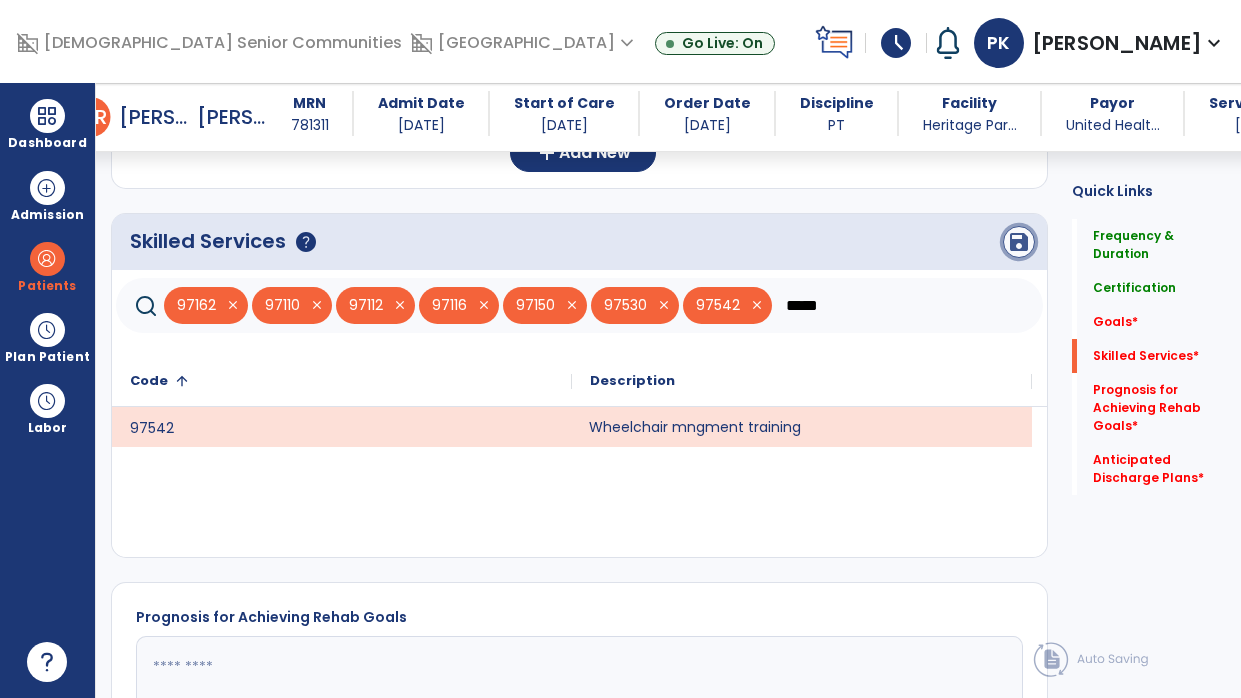 click on "save" 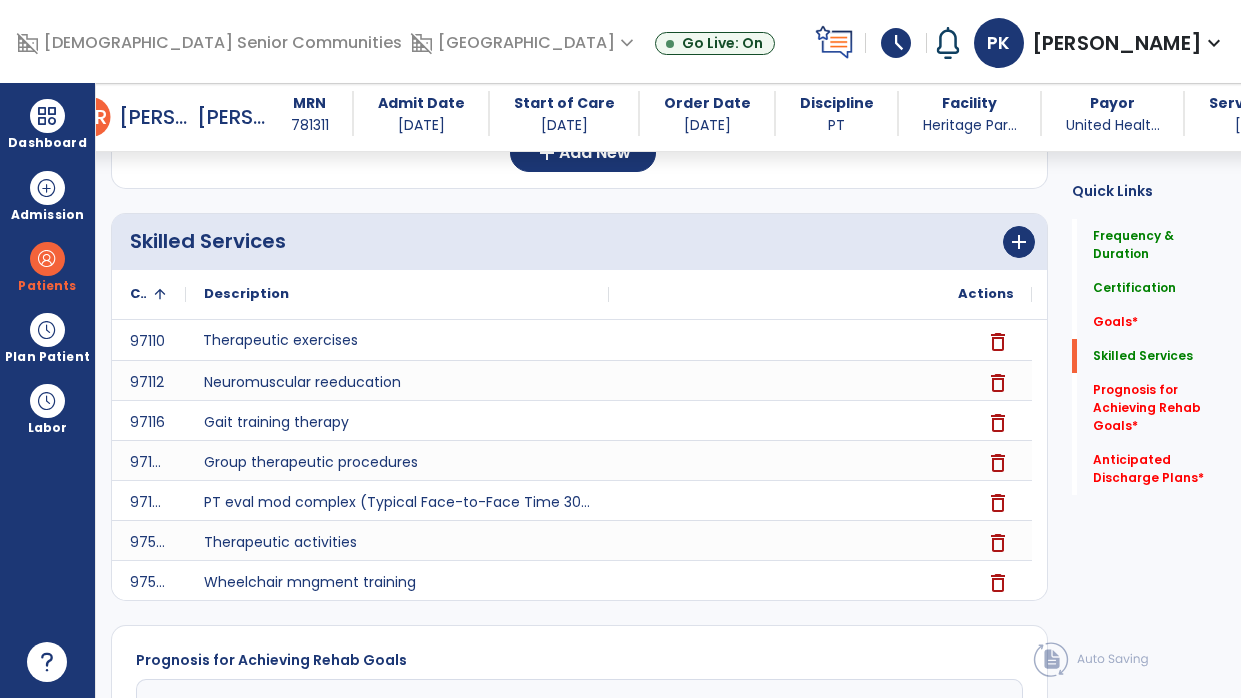 scroll, scrollTop: 833, scrollLeft: 0, axis: vertical 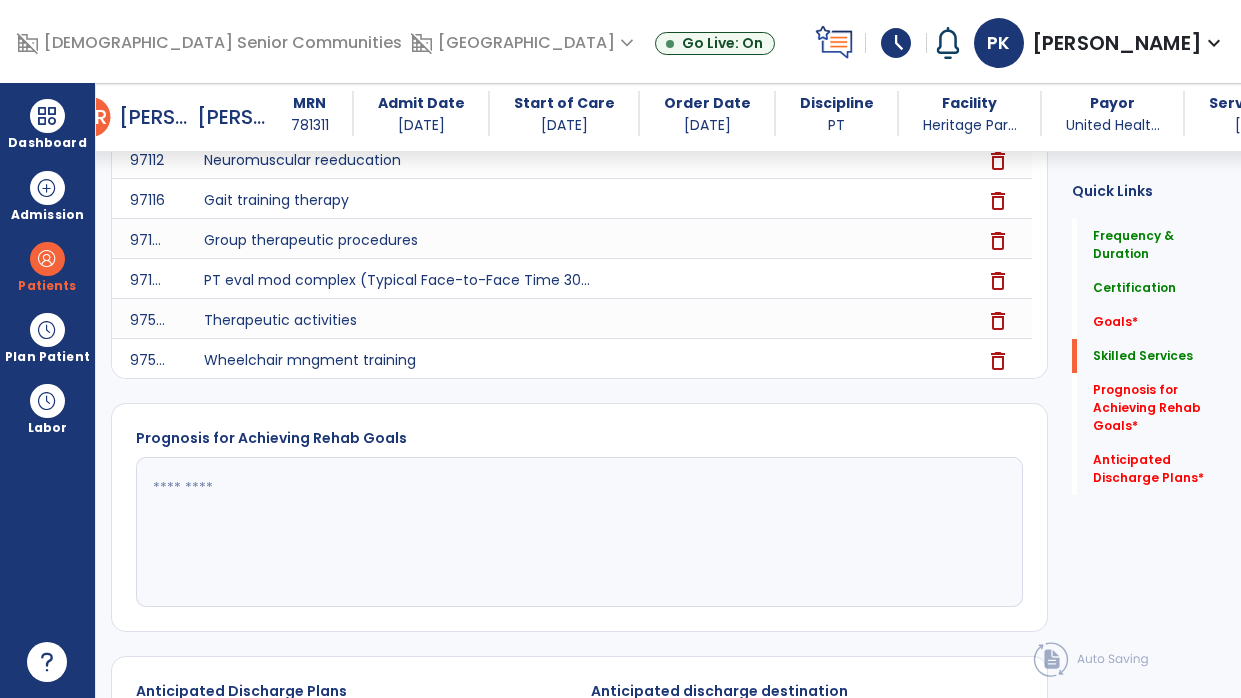 click 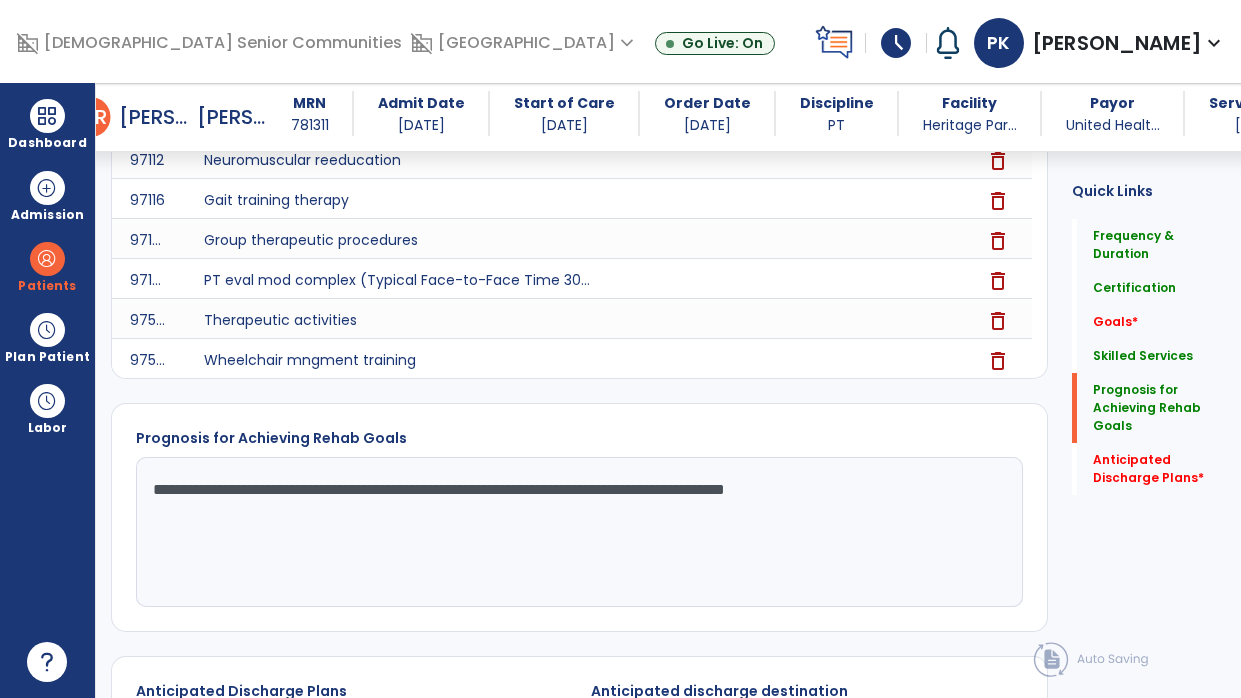 scroll, scrollTop: 1113, scrollLeft: 0, axis: vertical 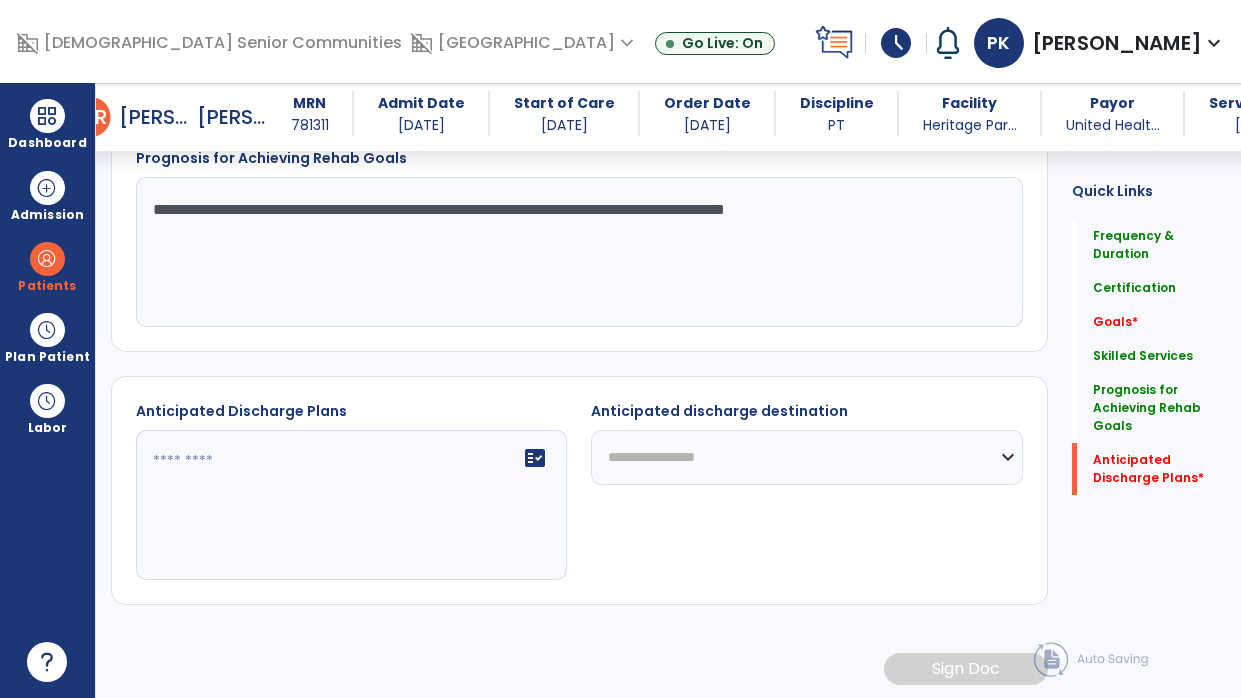 type on "**********" 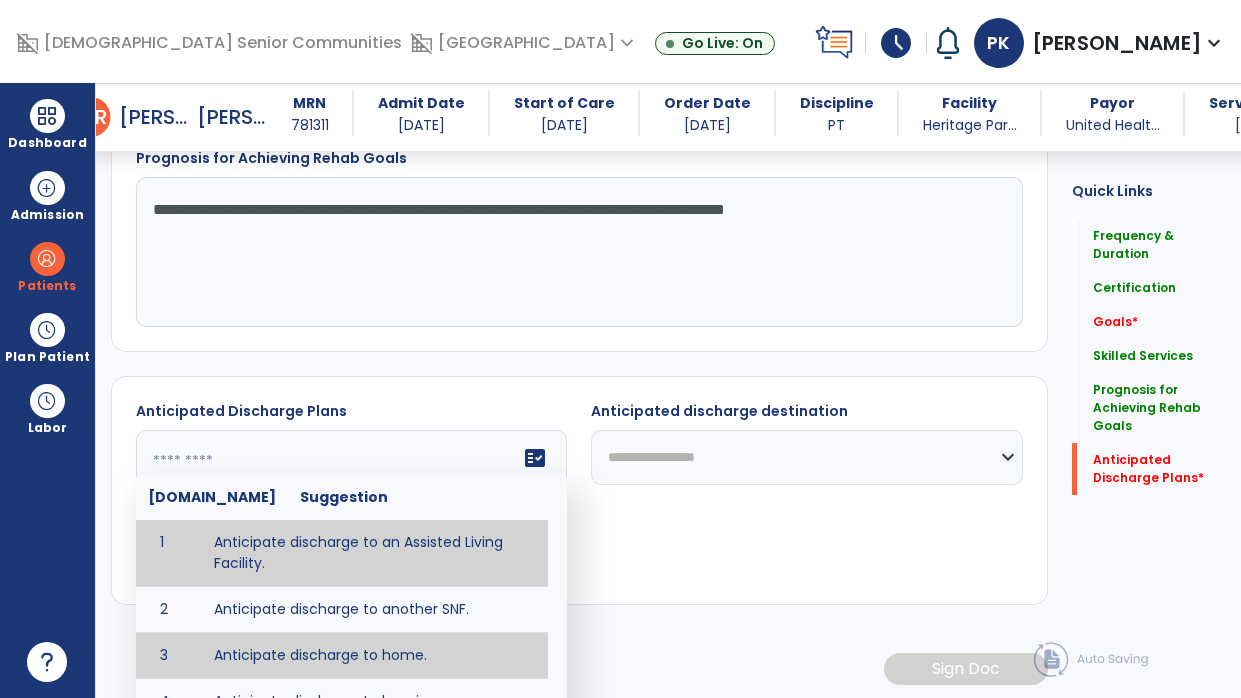 type on "**********" 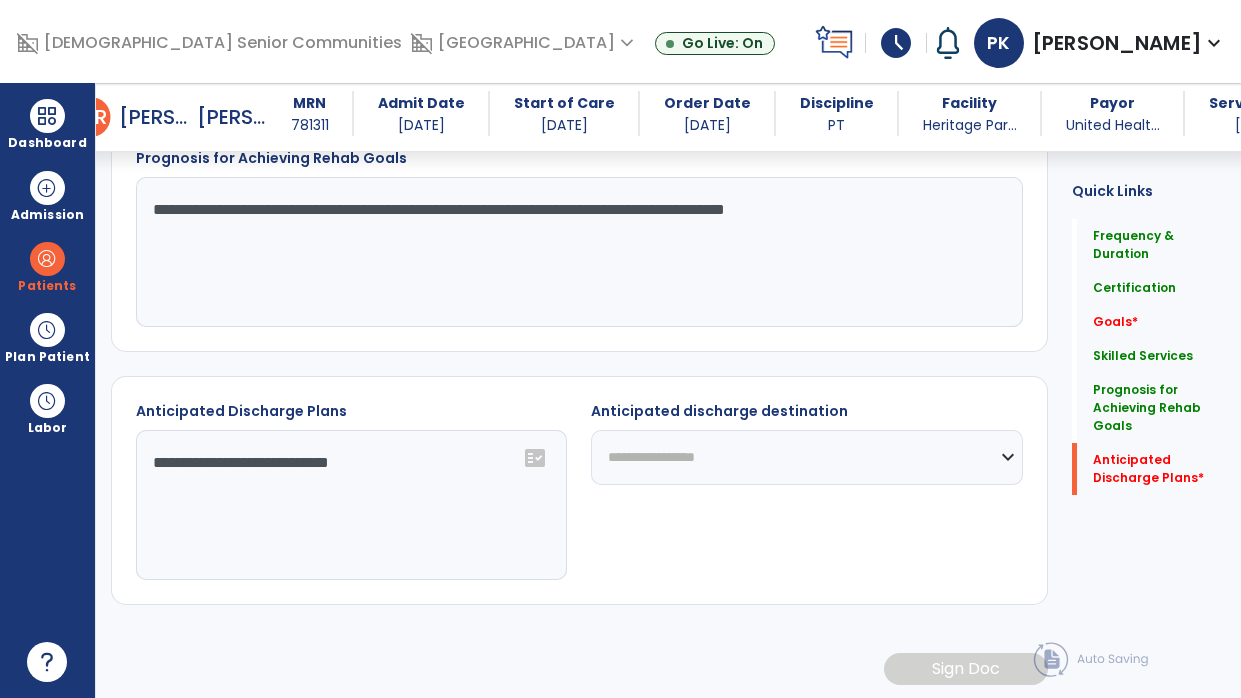click on "**********" 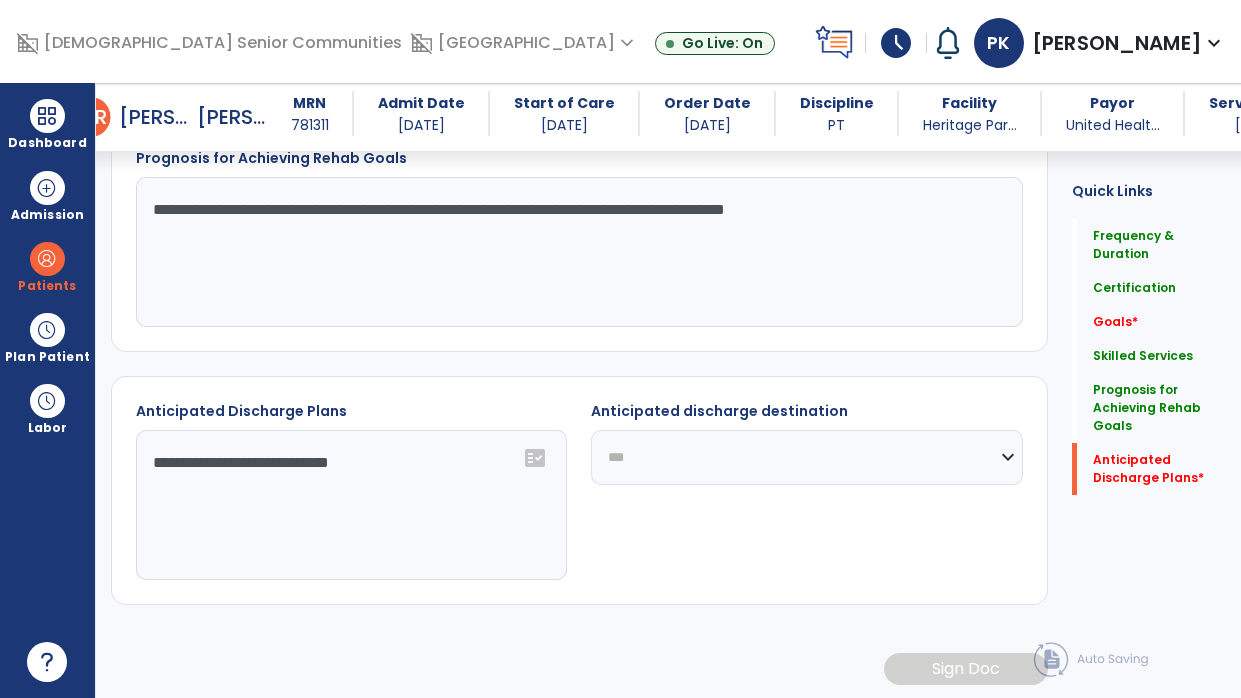click on "**********" 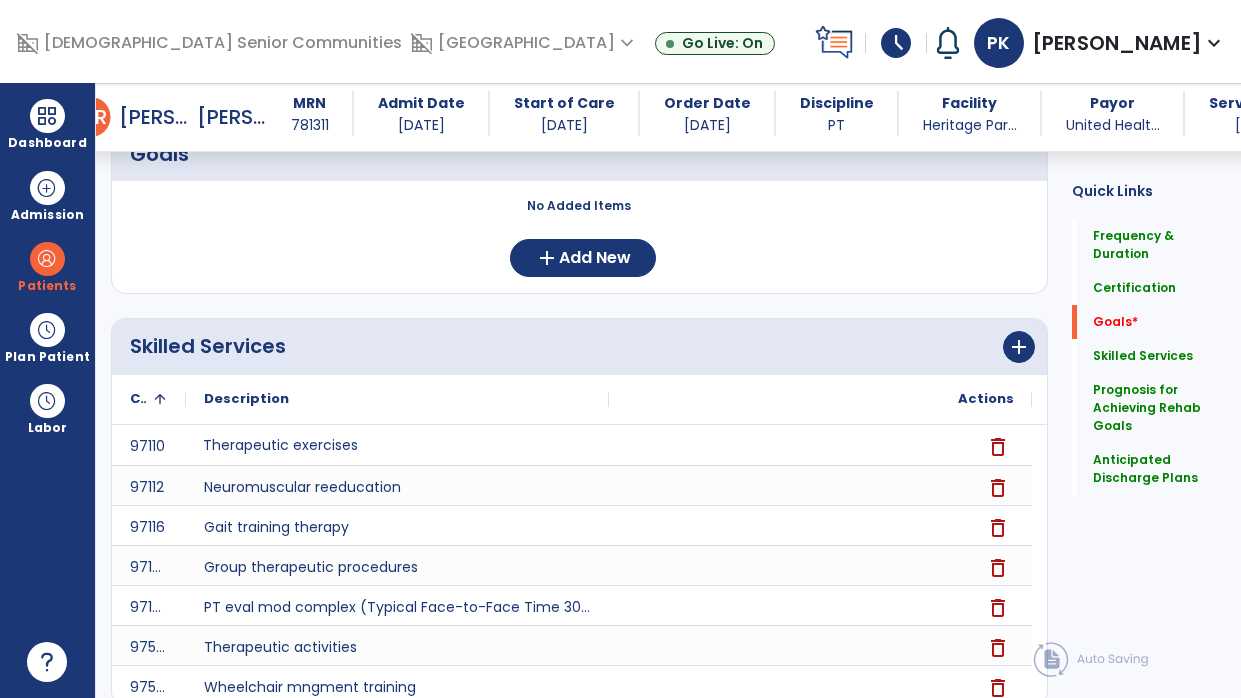 scroll, scrollTop: 0, scrollLeft: 0, axis: both 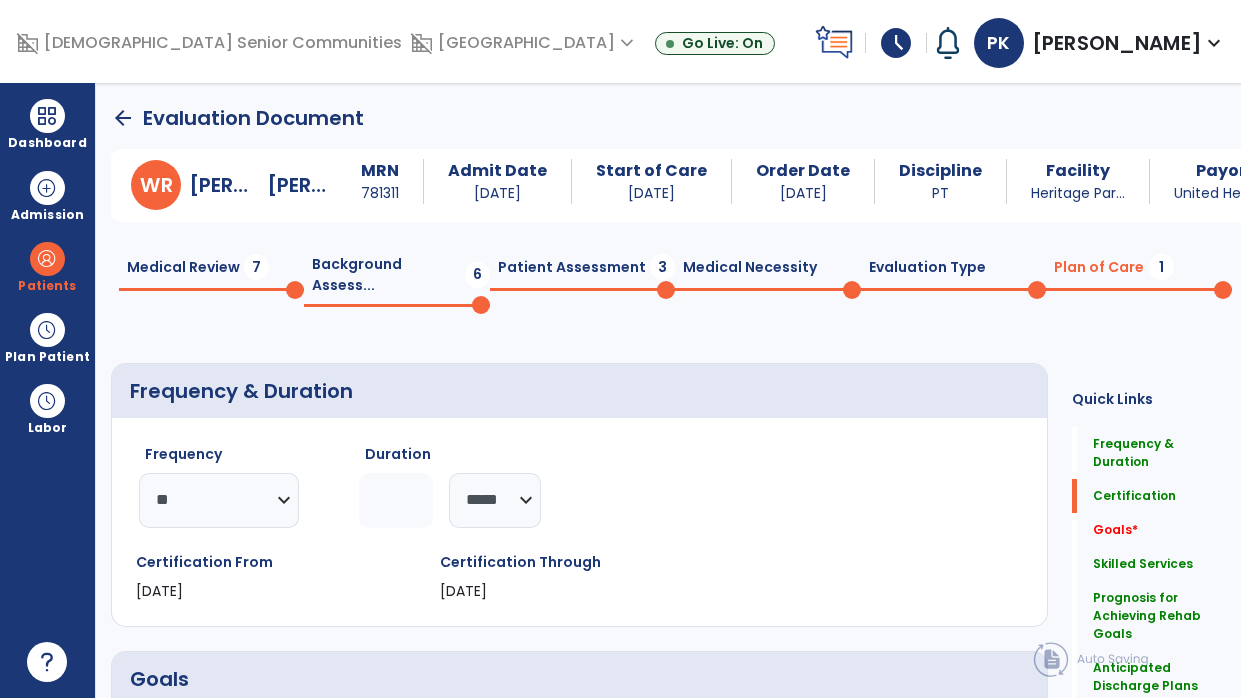 click on "Patient Assessment  3" 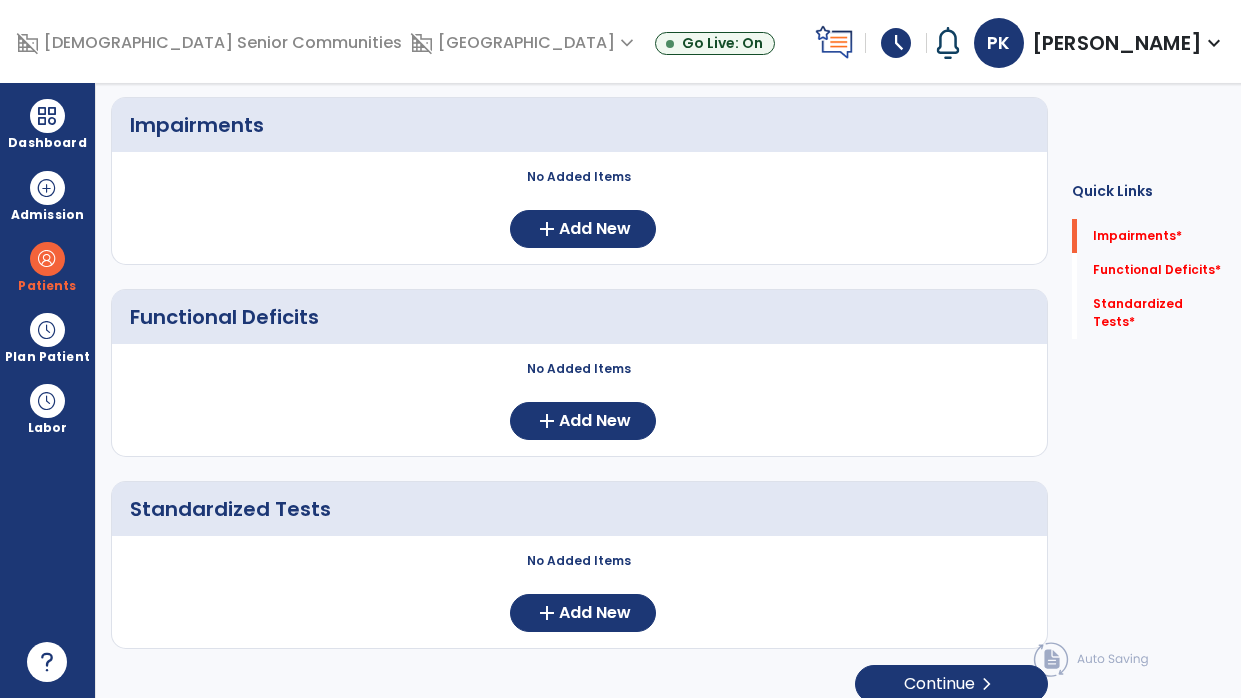 scroll, scrollTop: 0, scrollLeft: 0, axis: both 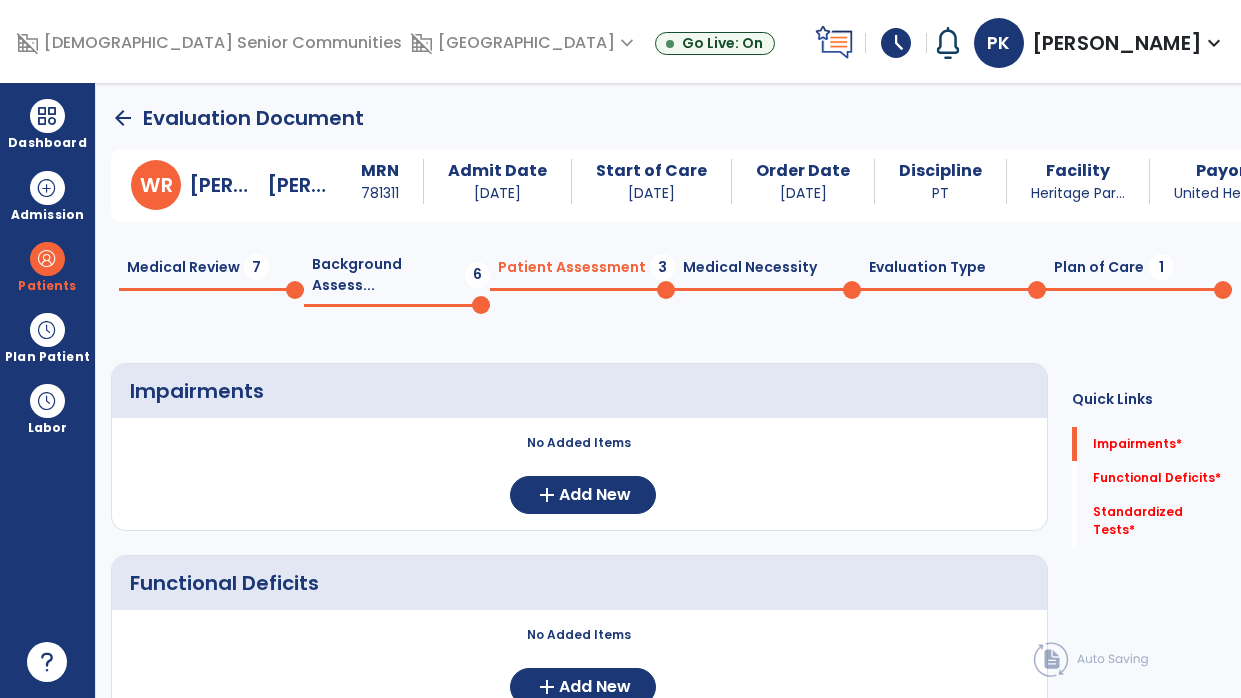 click on "arrow_back" 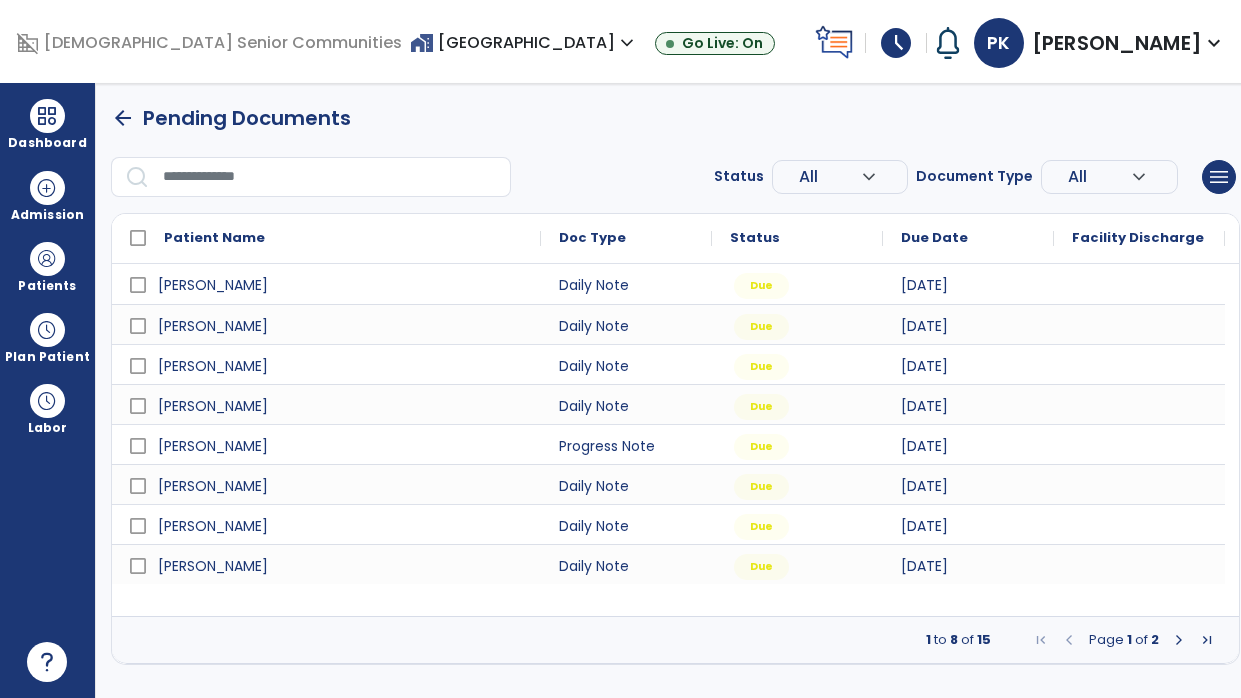 click at bounding box center [1179, 640] 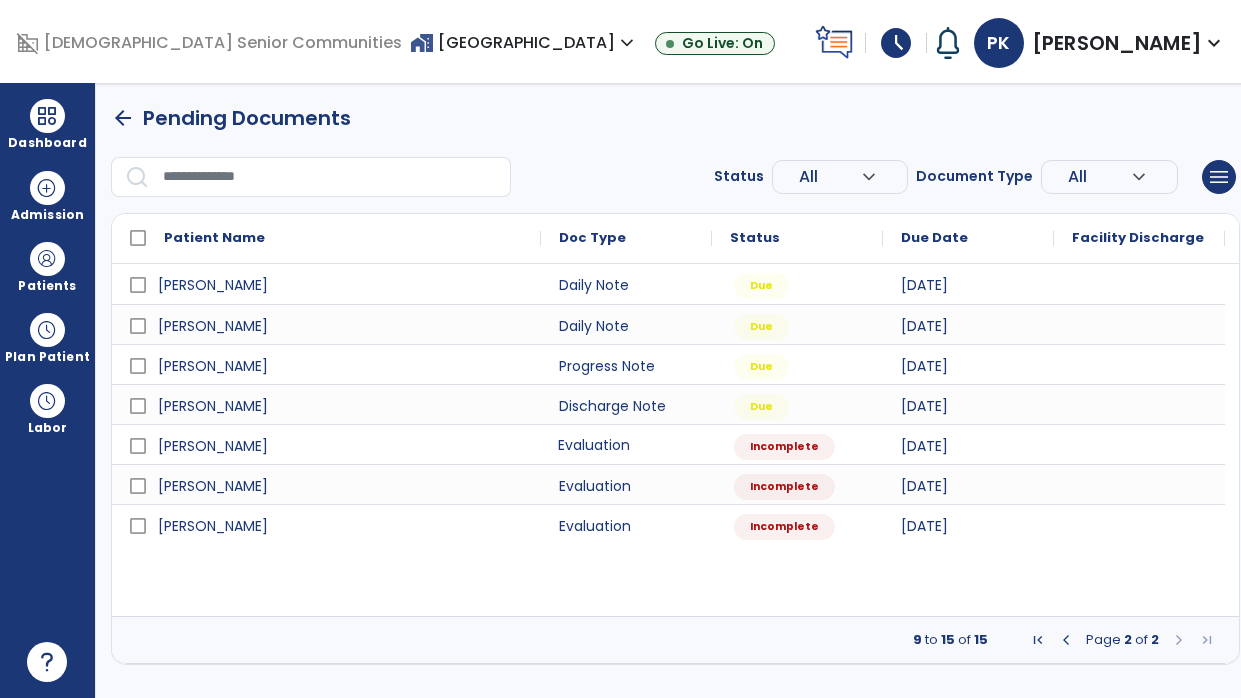 click on "Evaluation" at bounding box center [626, 444] 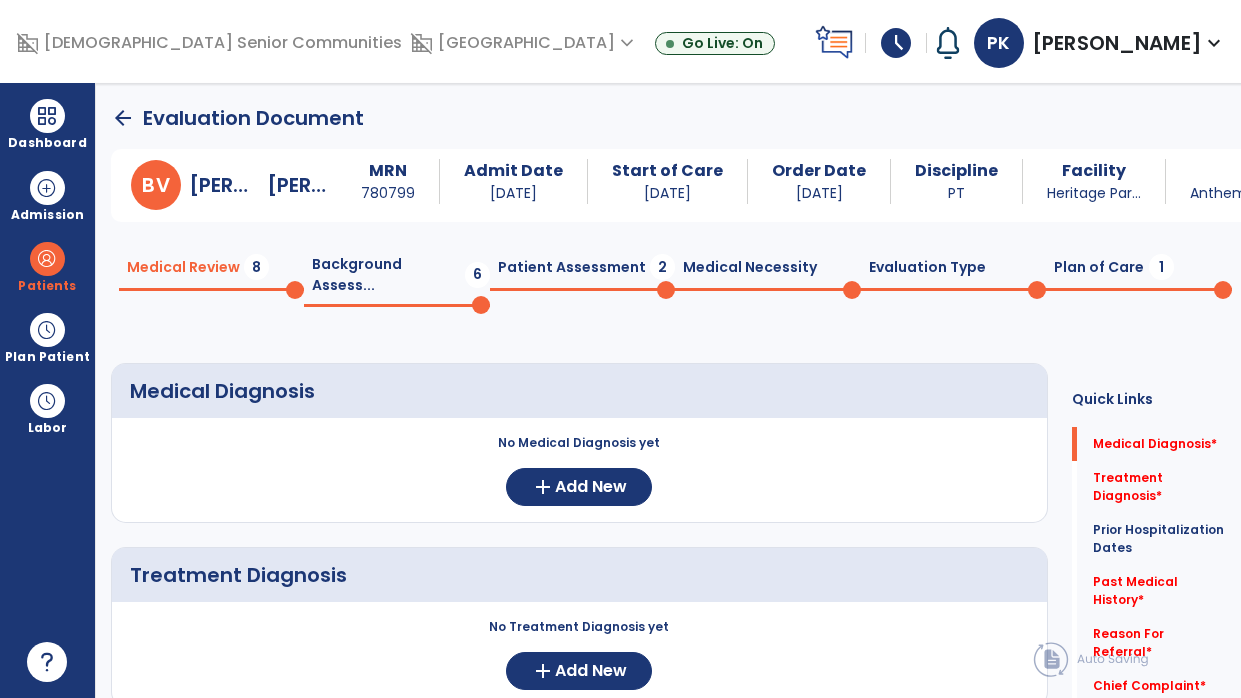 click on "Patient Assessment  2" 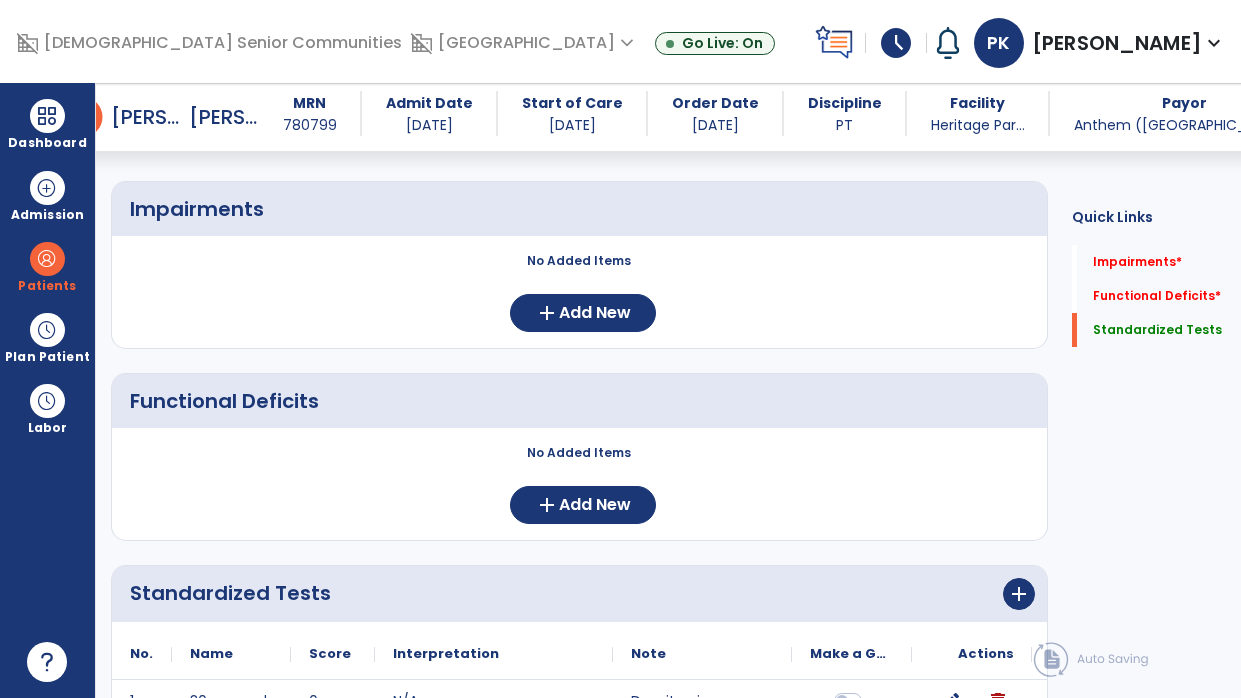 scroll, scrollTop: 251, scrollLeft: 0, axis: vertical 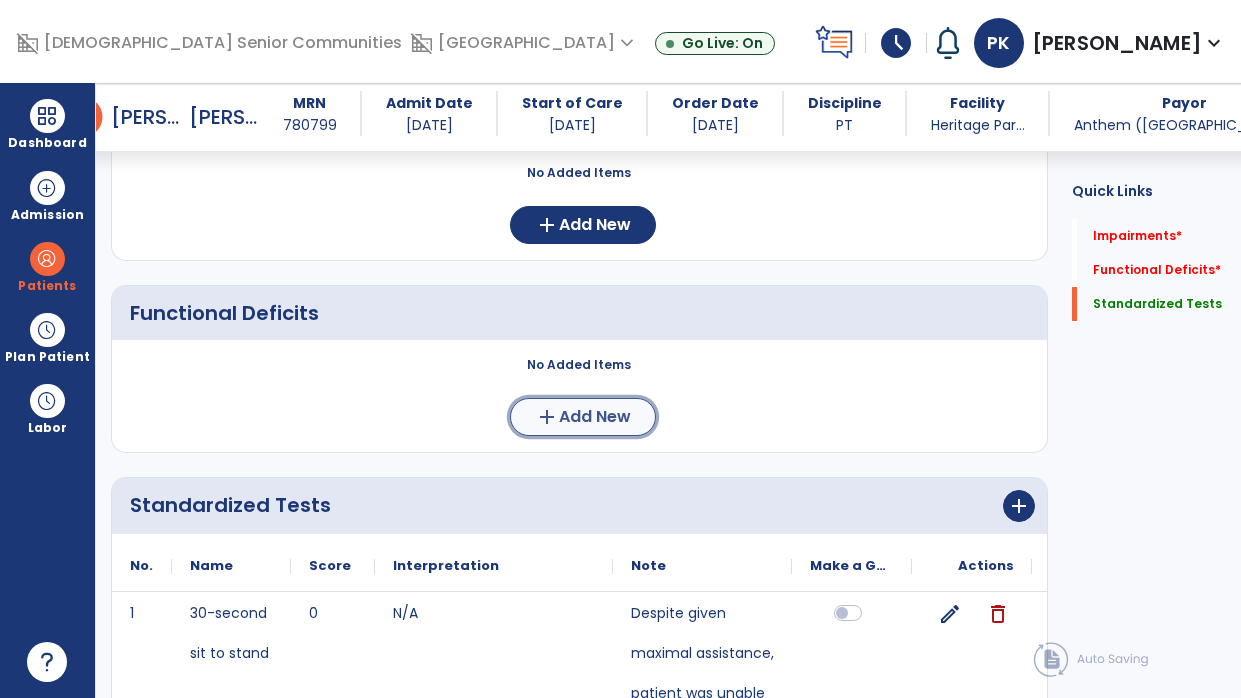 click on "add  Add New" 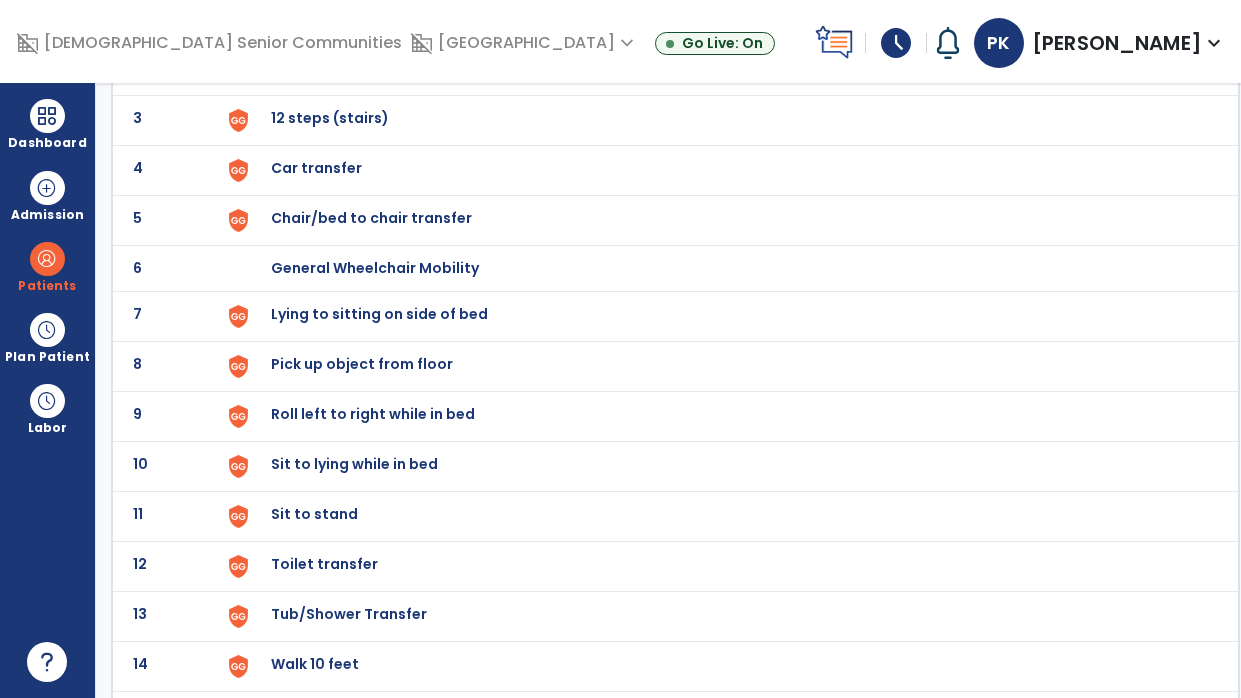scroll, scrollTop: 258, scrollLeft: 0, axis: vertical 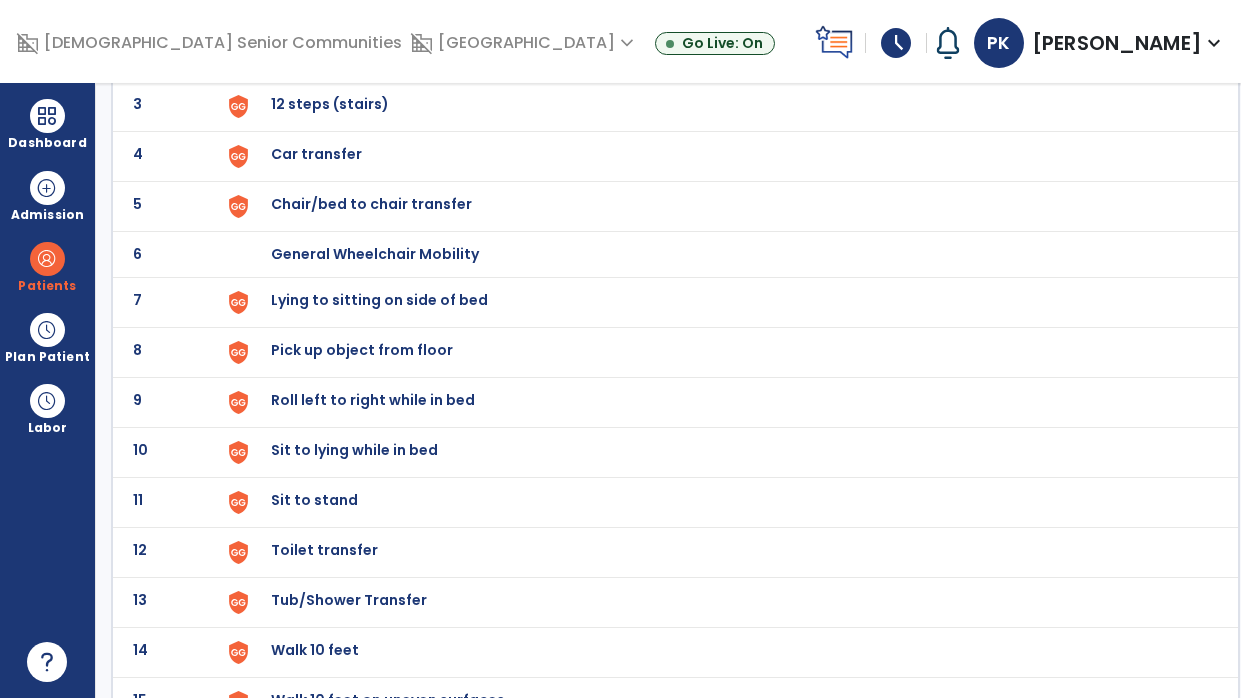 click on "Roll left to right while in bed" at bounding box center [724, 6] 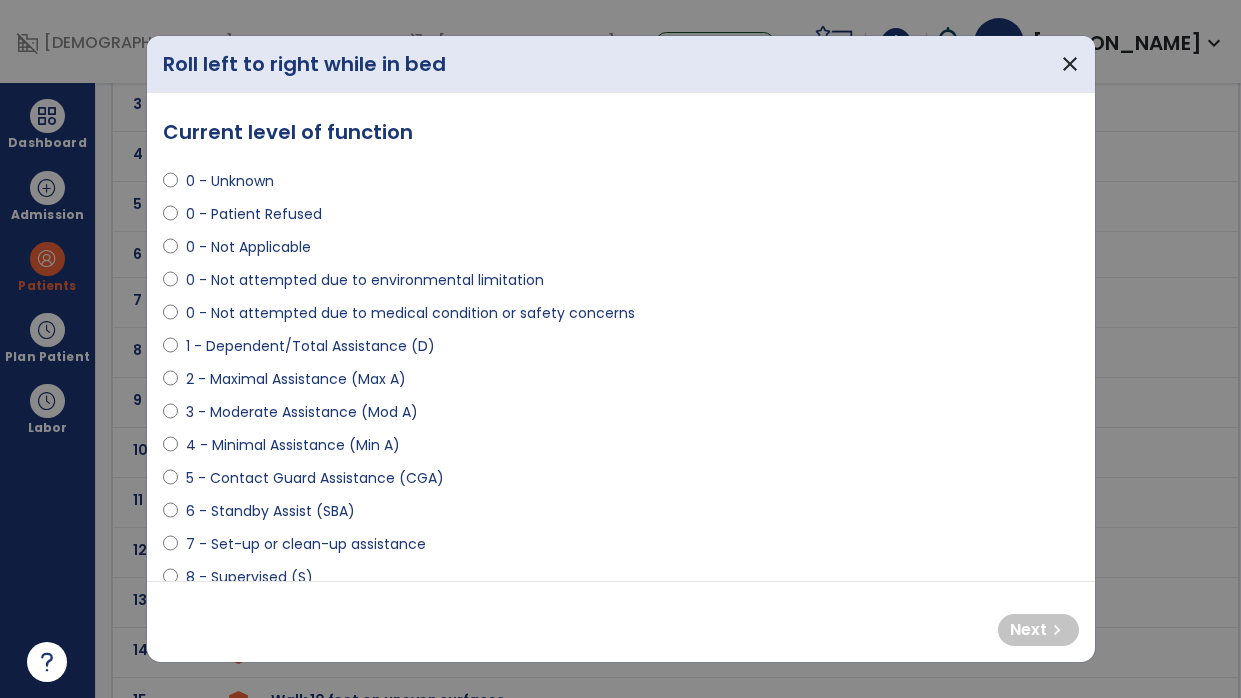 click on "2 - Maximal Assistance (Max A)" at bounding box center [296, 379] 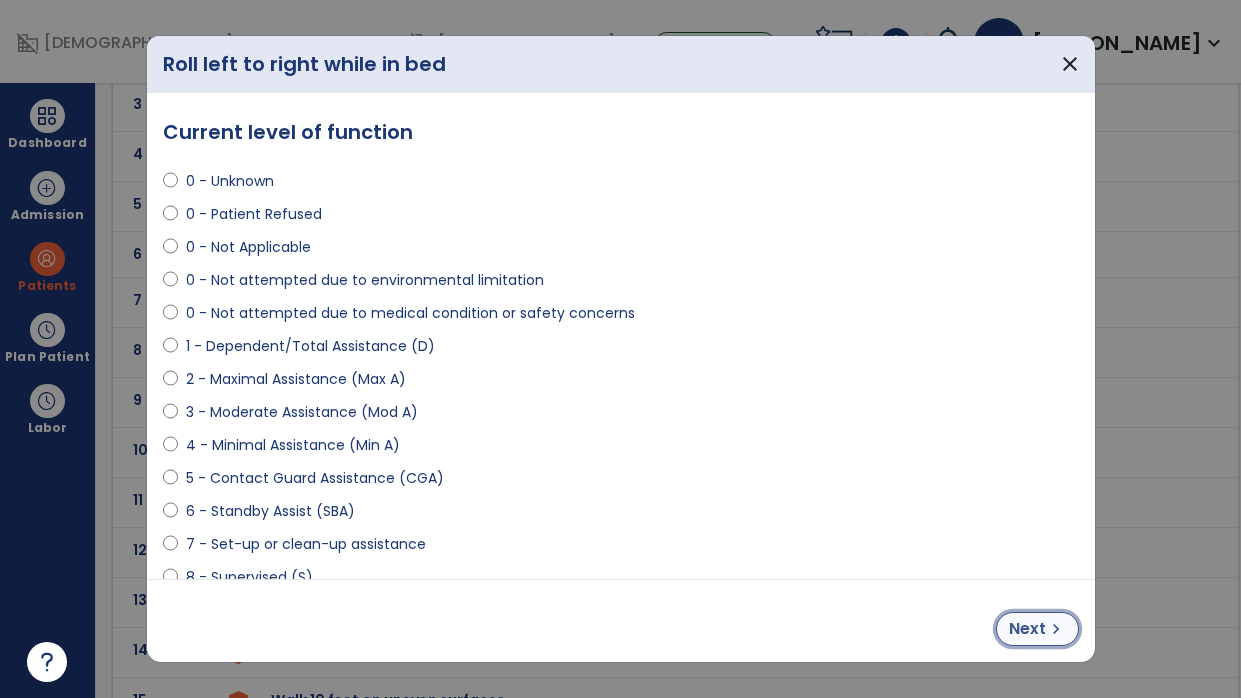 click on "Next" at bounding box center (1027, 629) 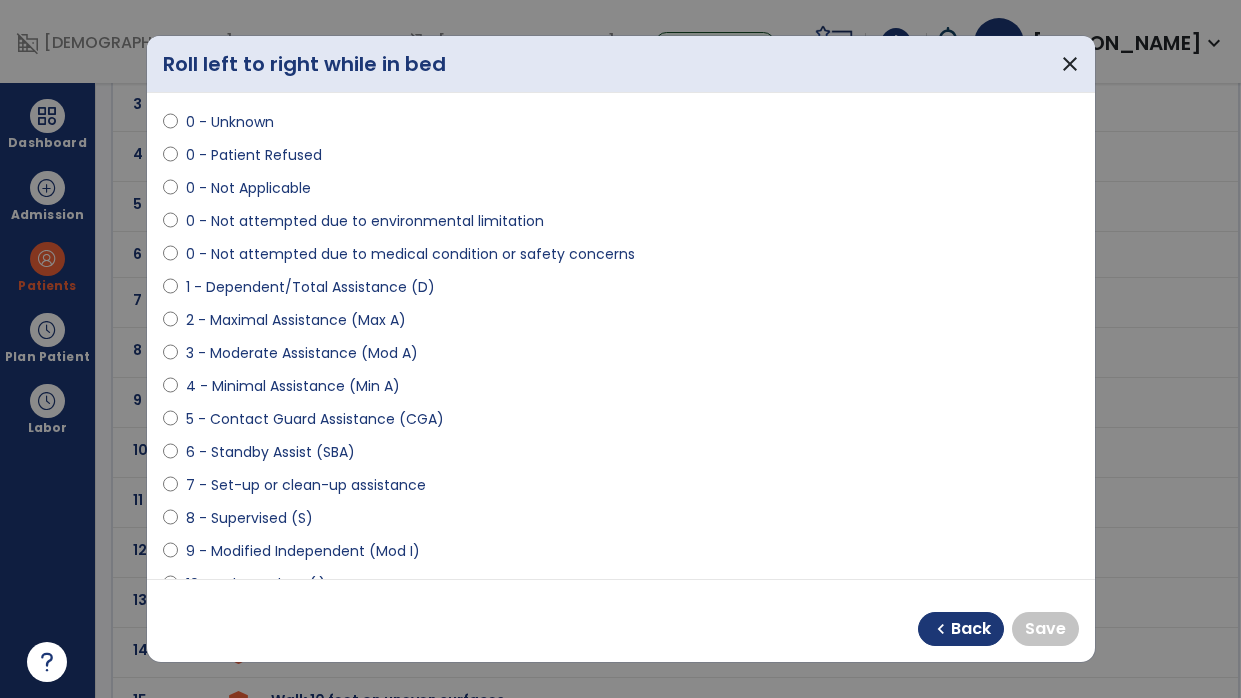 scroll, scrollTop: 60, scrollLeft: 0, axis: vertical 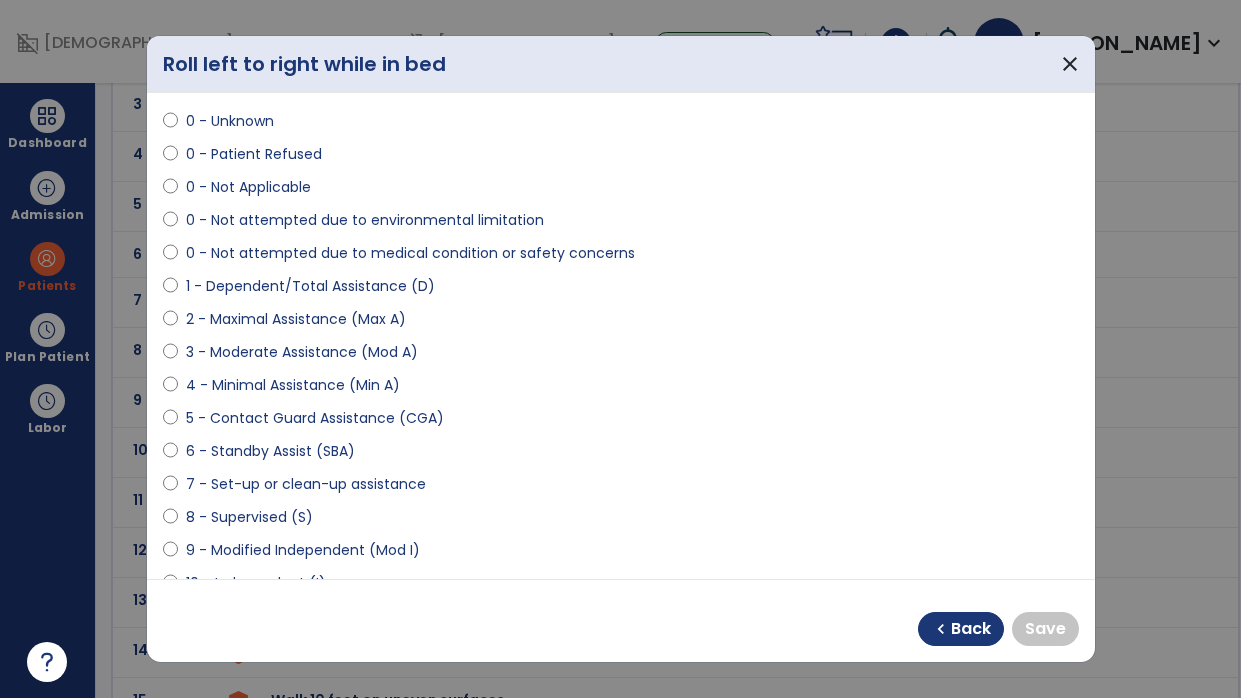 click on "9 - Modified Independent (Mod I)" at bounding box center (303, 550) 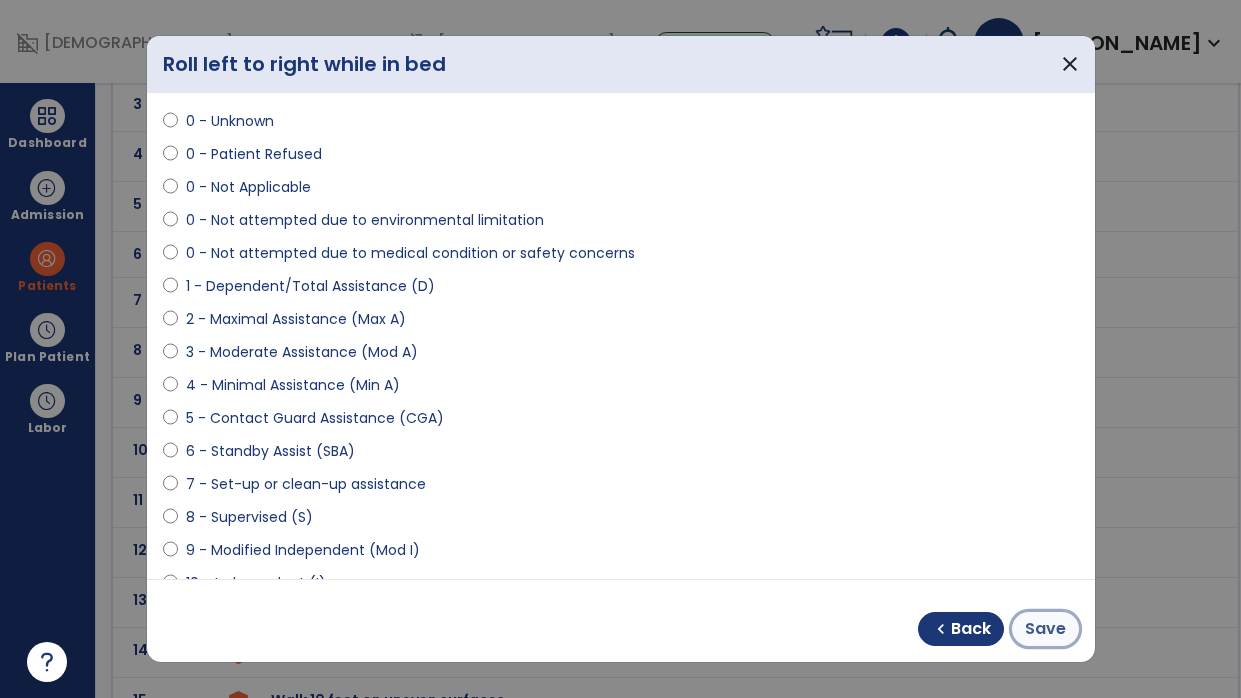 click on "Save" at bounding box center [1045, 629] 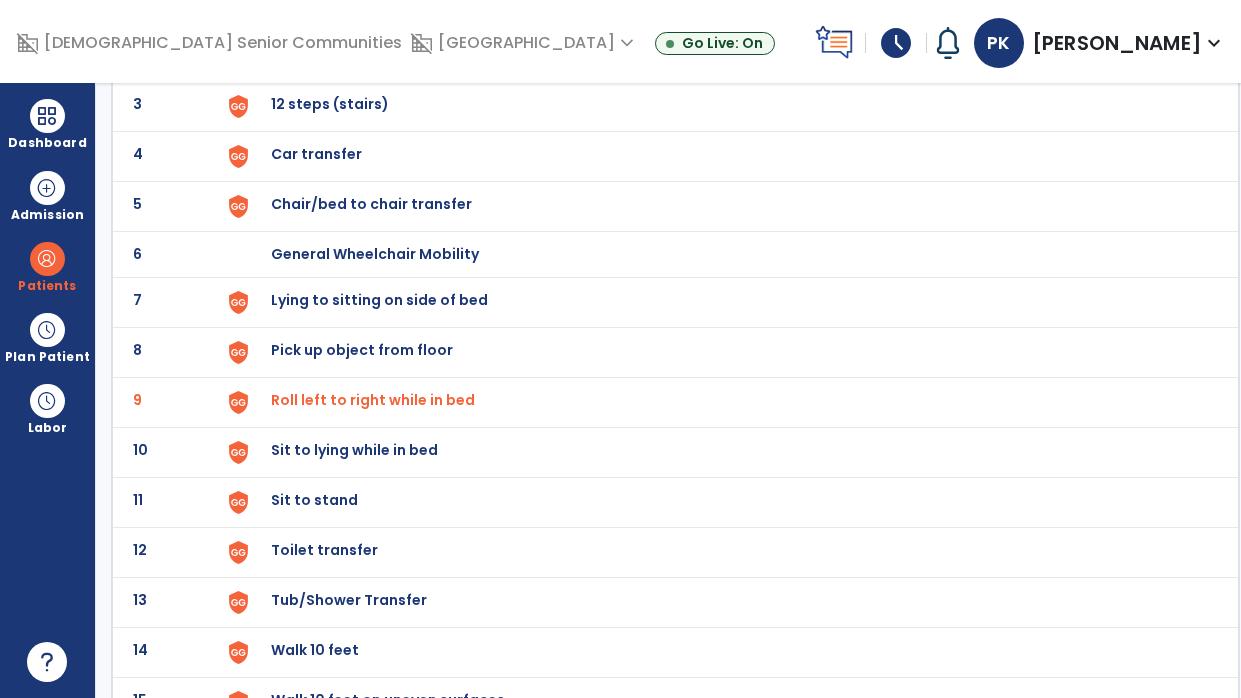 click on "Sit to lying while in bed" at bounding box center (724, 6) 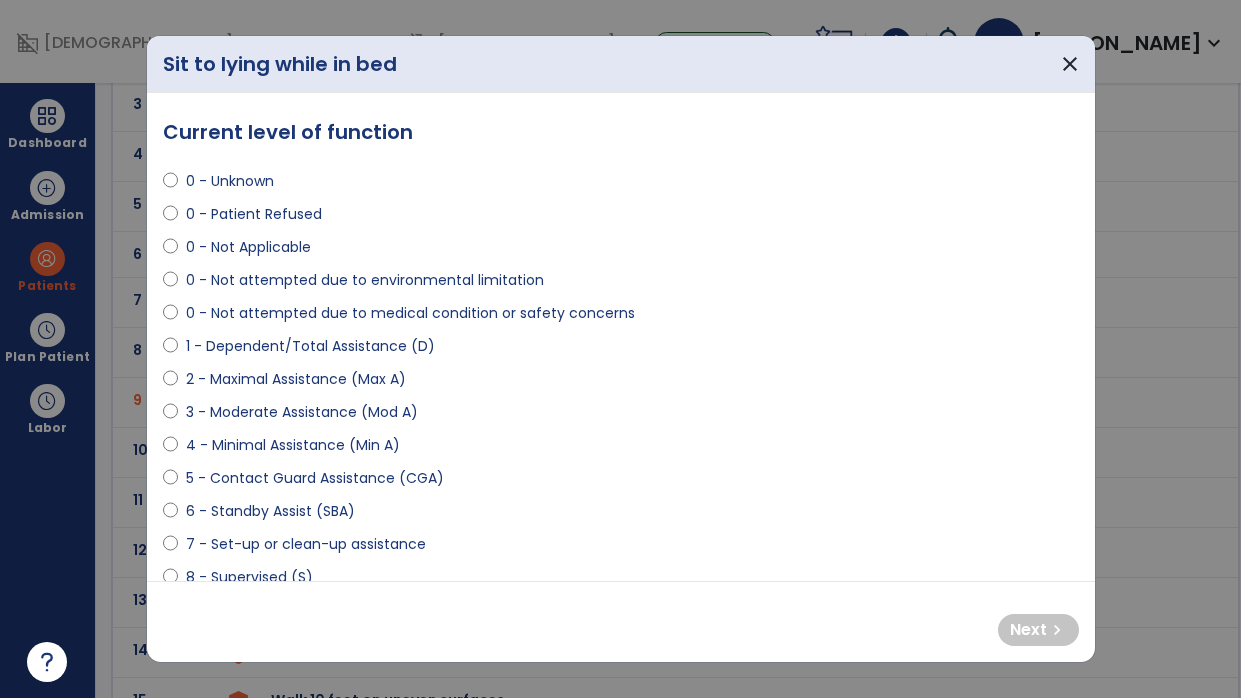 click on "2 - Maximal Assistance (Max A)" at bounding box center (296, 379) 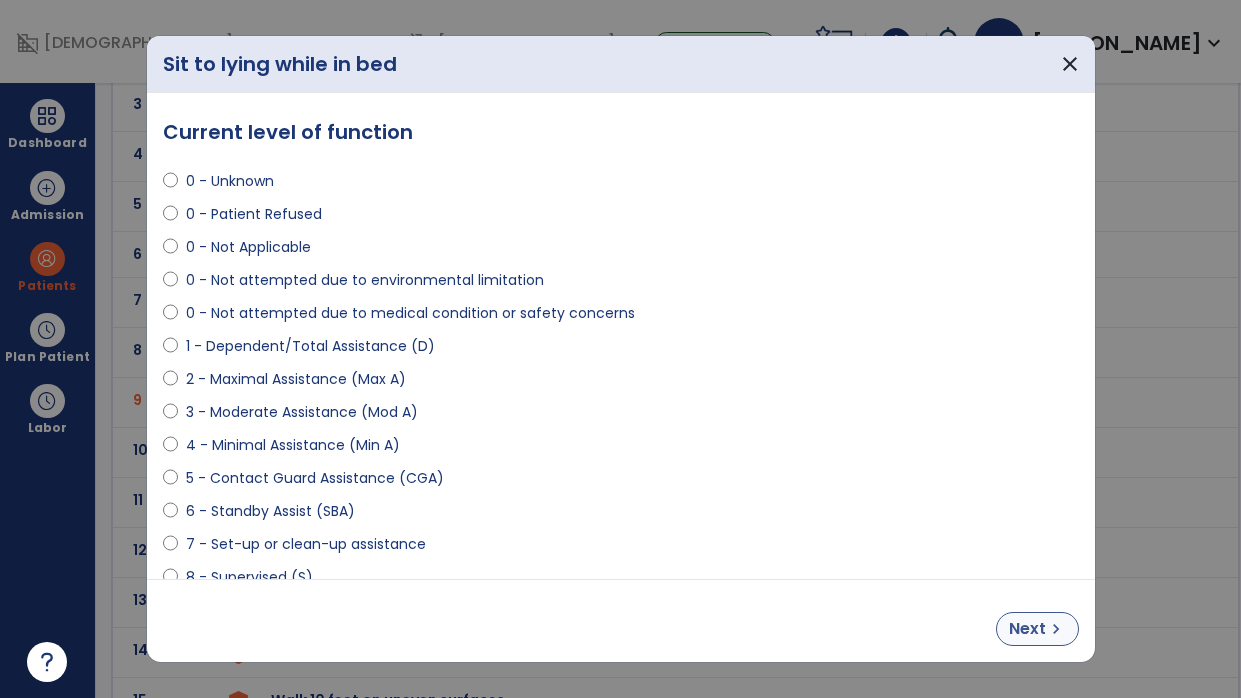 click on "Next" at bounding box center [1027, 629] 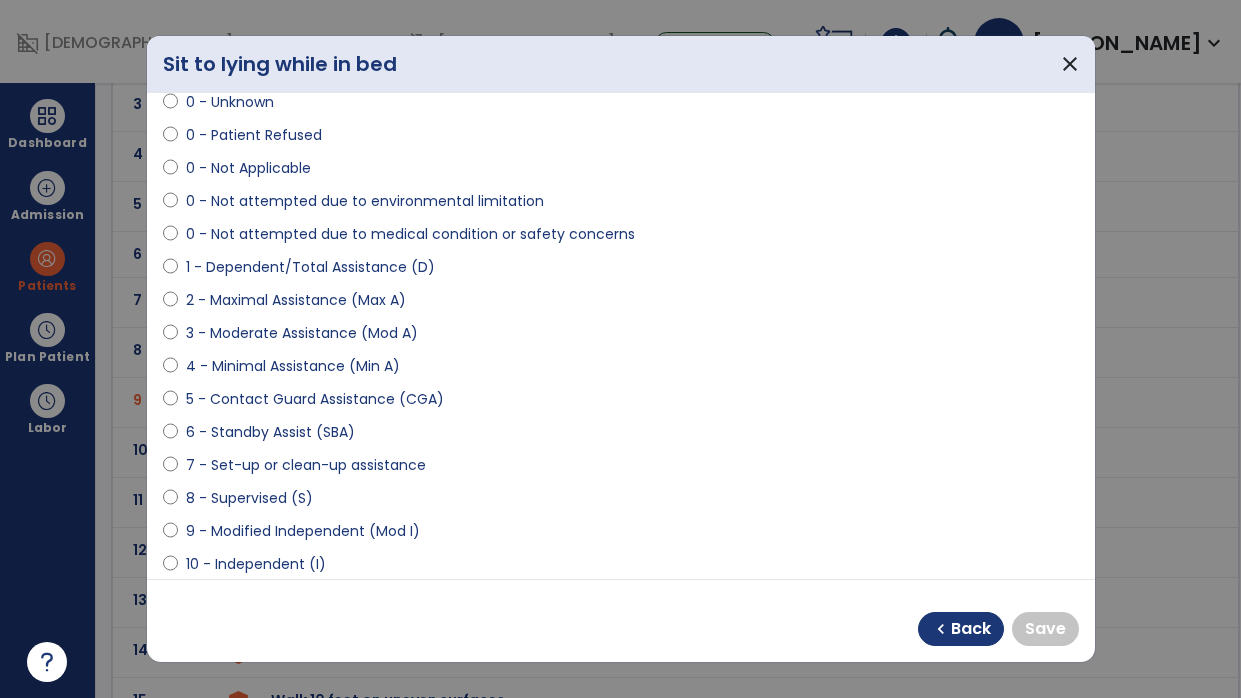 scroll, scrollTop: 80, scrollLeft: 0, axis: vertical 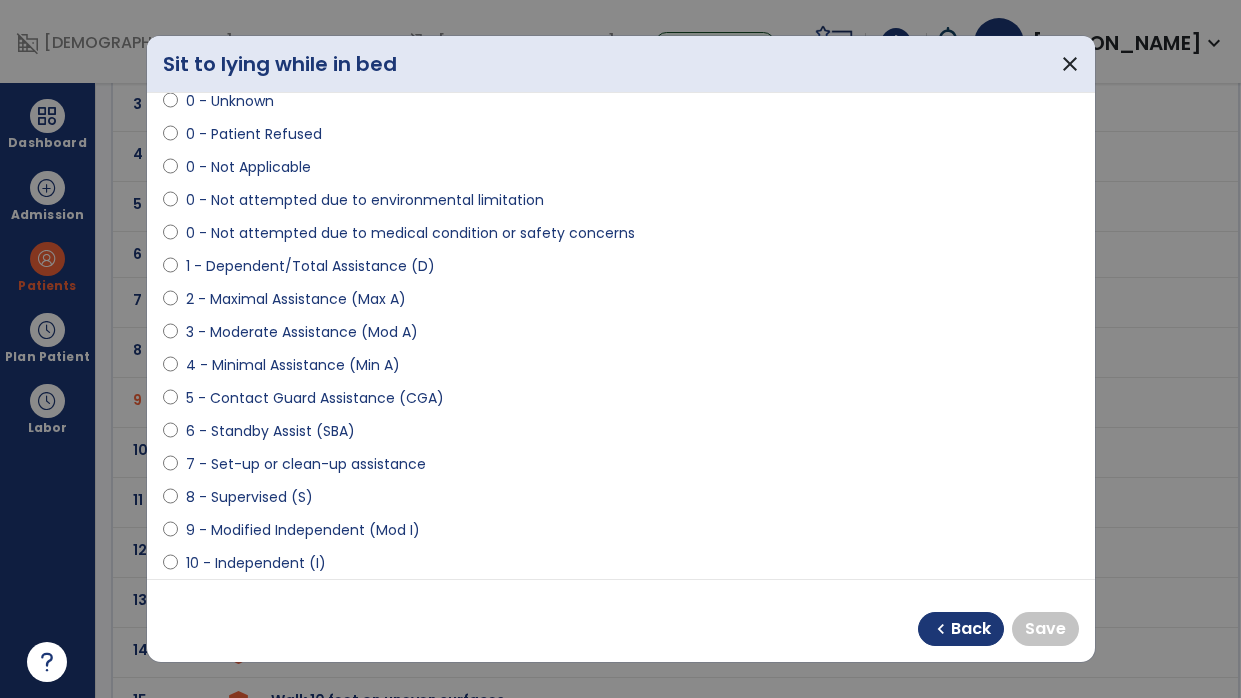 click on "9 - Modified Independent (Mod I)" at bounding box center [303, 530] 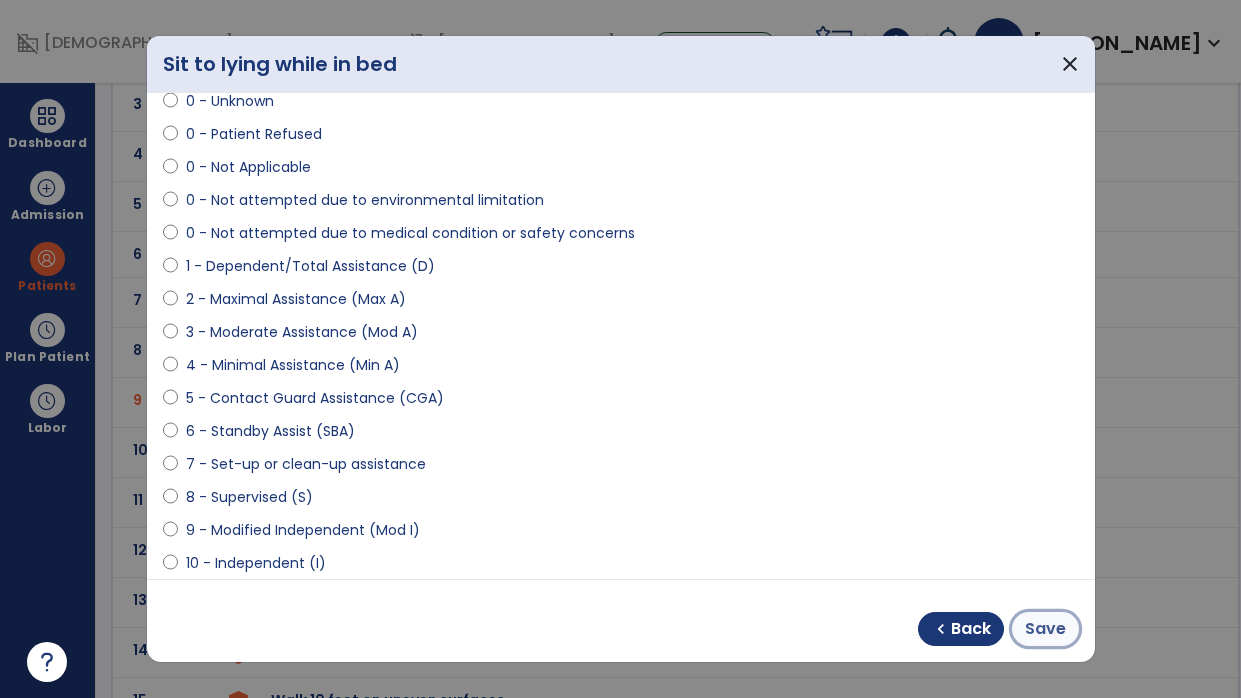click on "Save" at bounding box center [1045, 629] 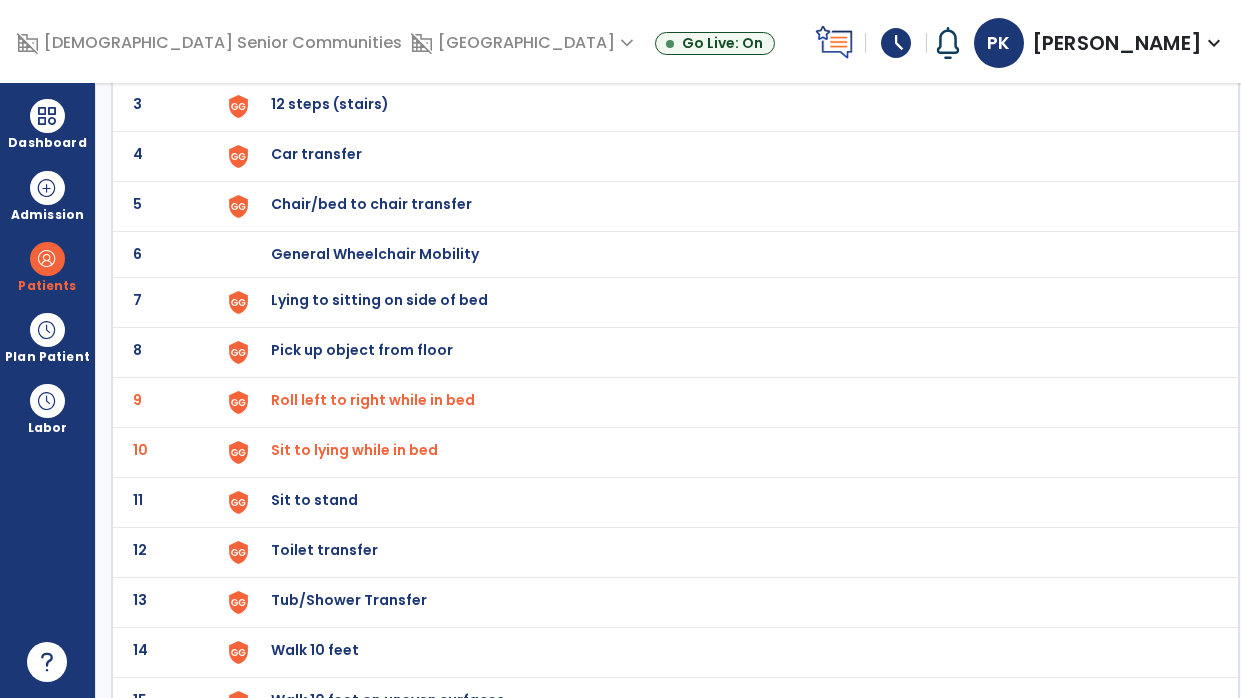click on "Lying to sitting on side of bed" at bounding box center [724, 6] 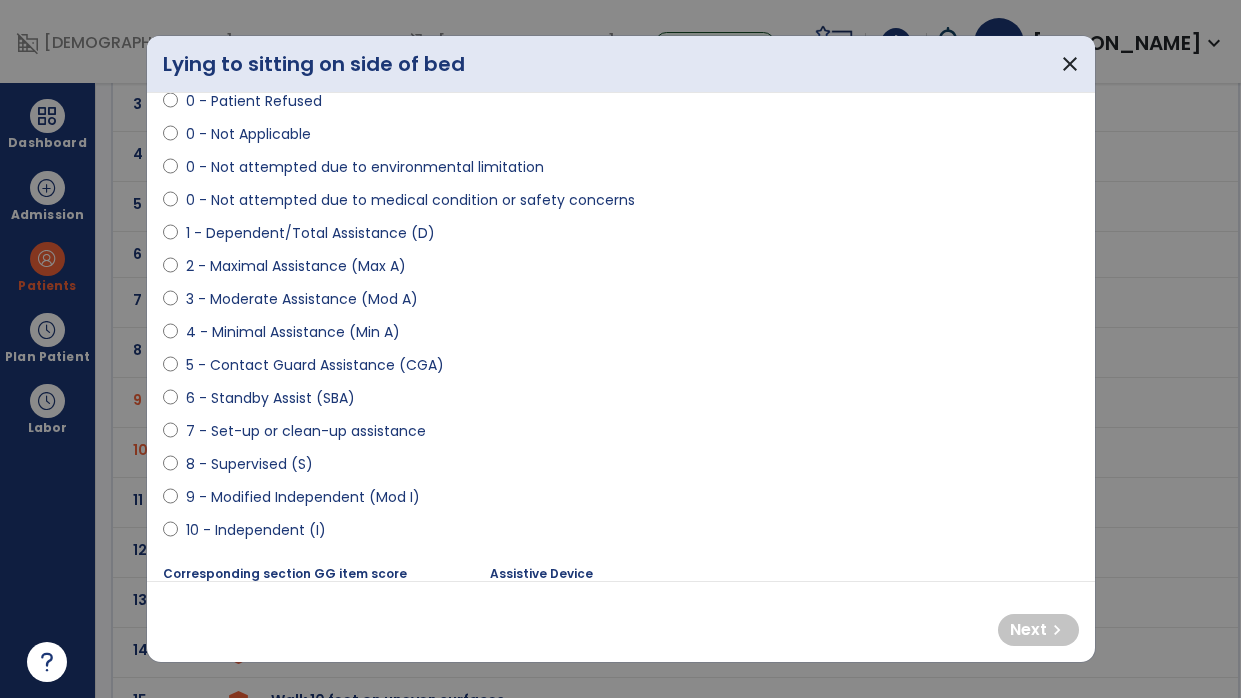 scroll, scrollTop: 112, scrollLeft: 0, axis: vertical 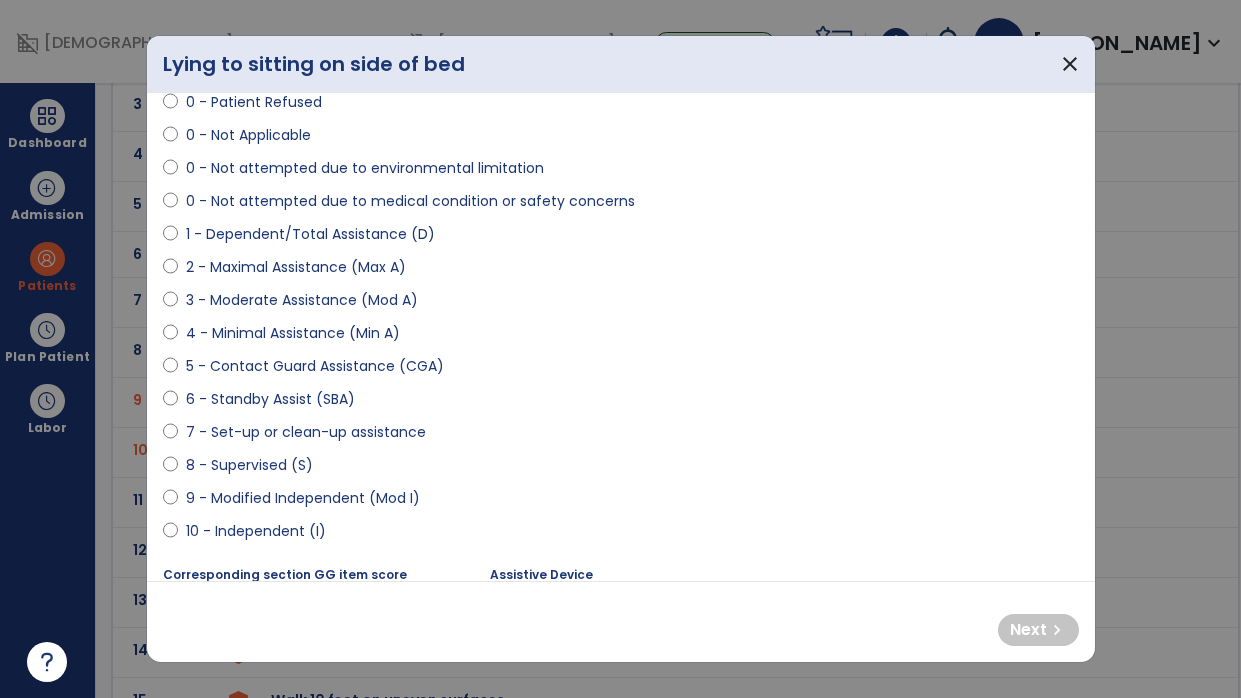 click on "2 - Maximal Assistance (Max A)" at bounding box center (296, 267) 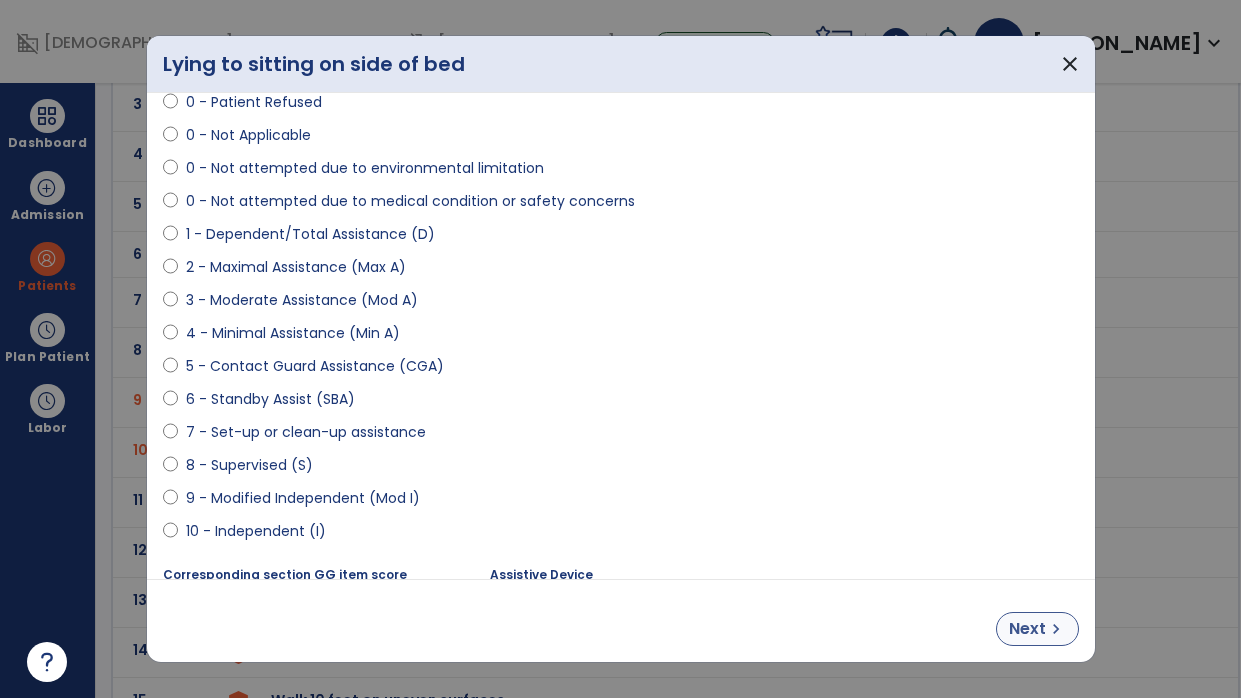 click on "Next" at bounding box center [1027, 629] 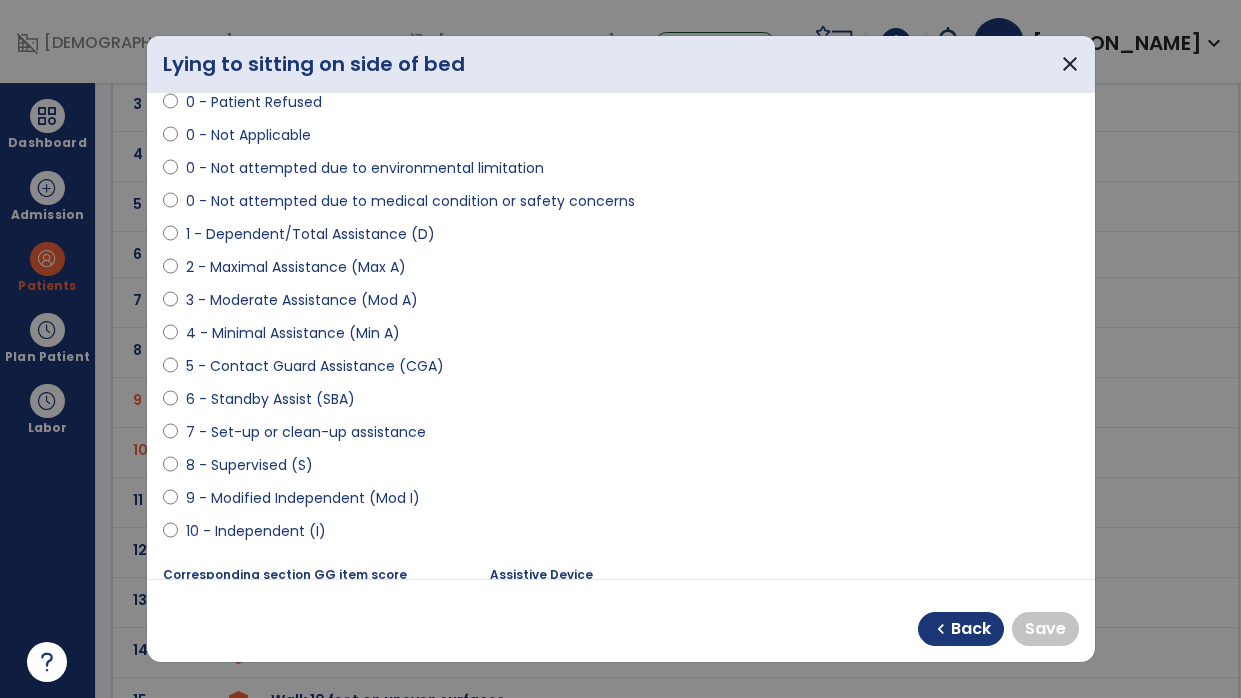 click on "9 - Modified Independent (Mod I)" at bounding box center (303, 498) 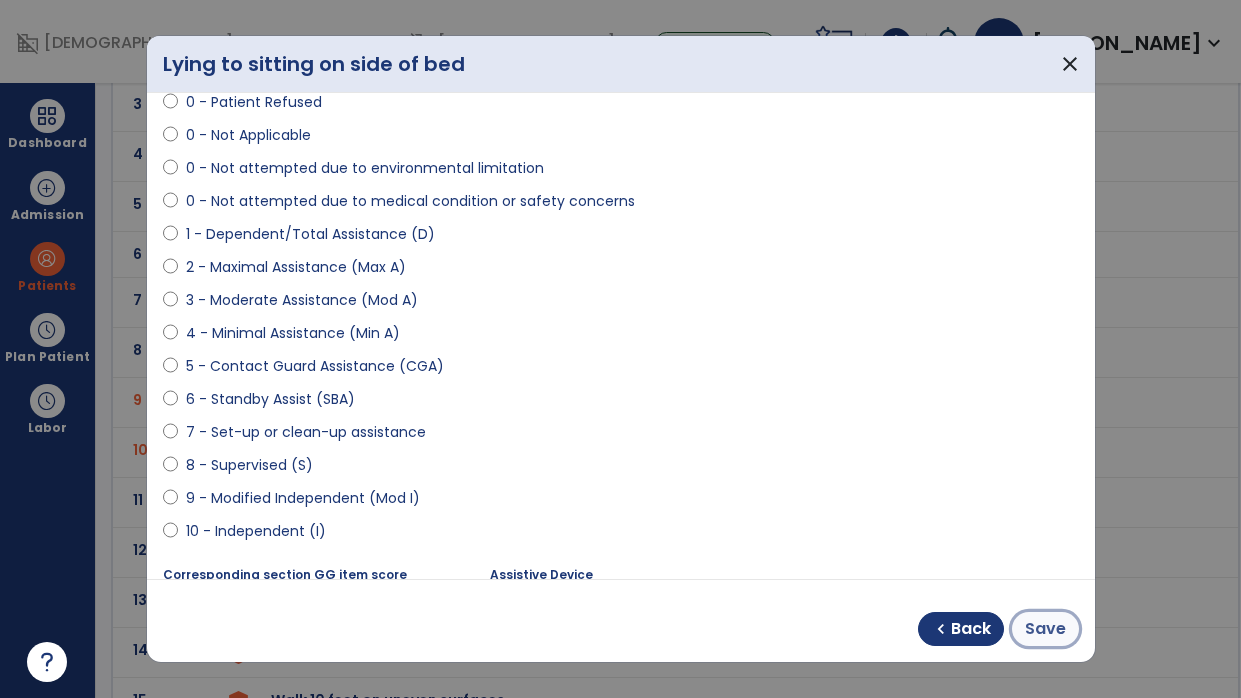 click on "Save" at bounding box center [1045, 629] 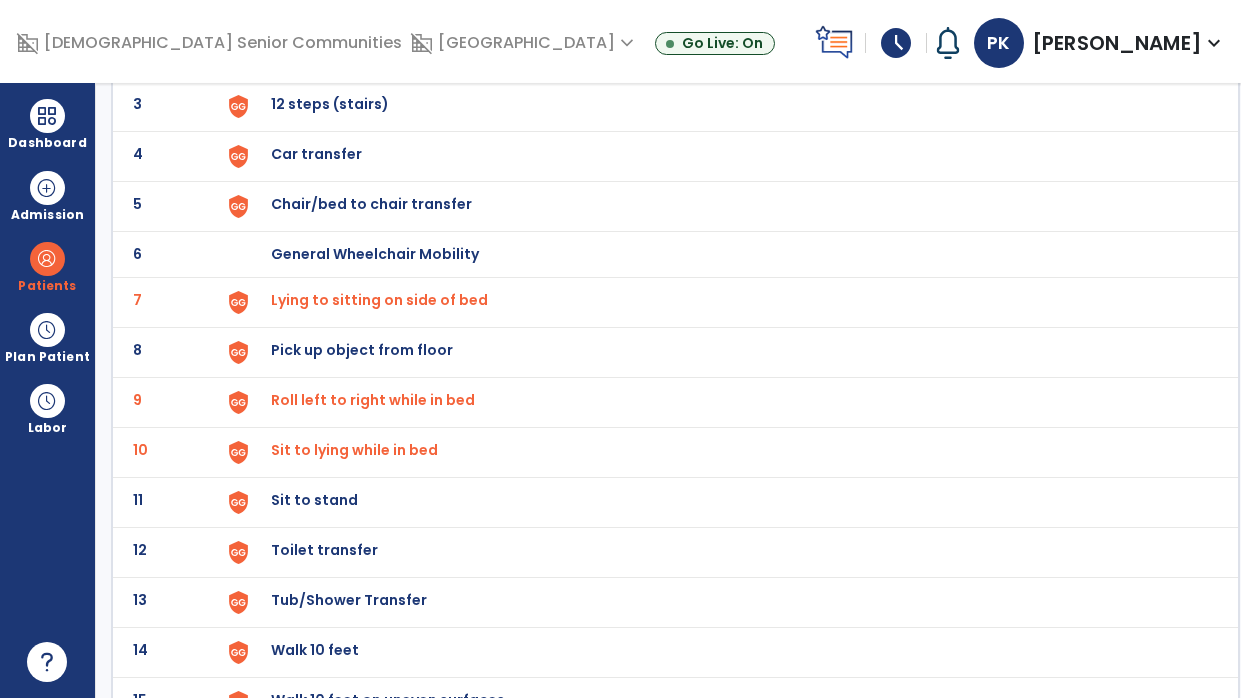 click on "Sit to stand" at bounding box center (724, 6) 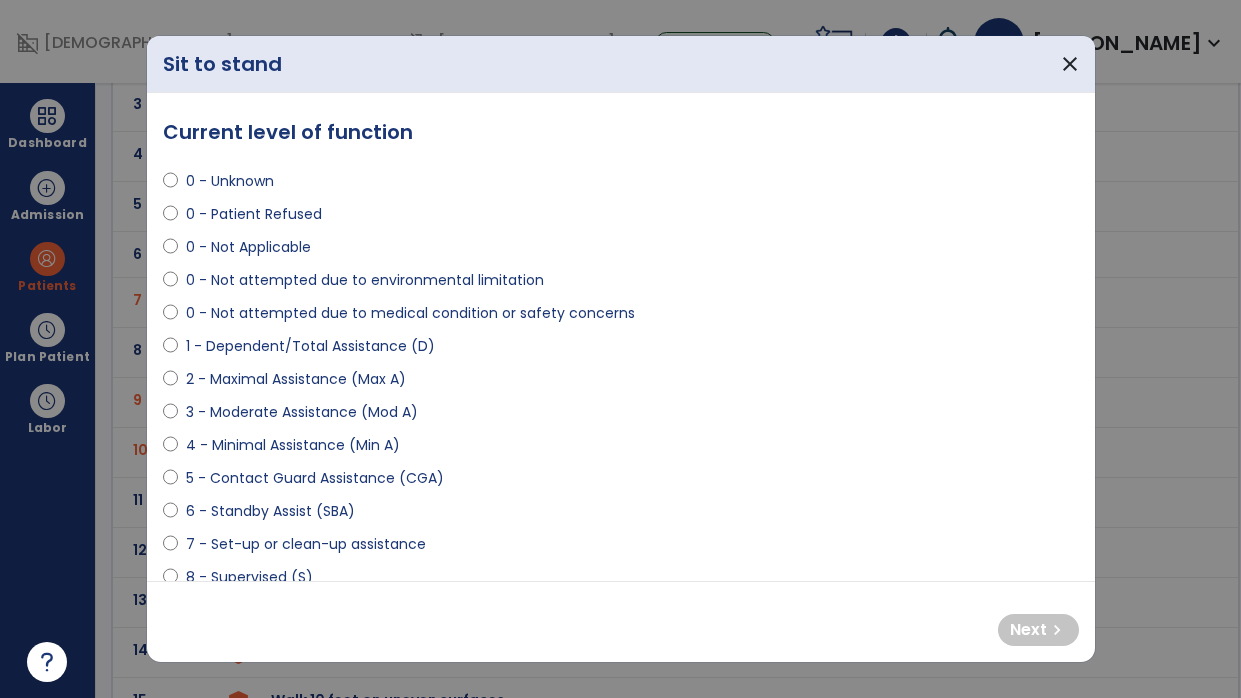 click on "1 - Dependent/Total Assistance (D)" at bounding box center (310, 346) 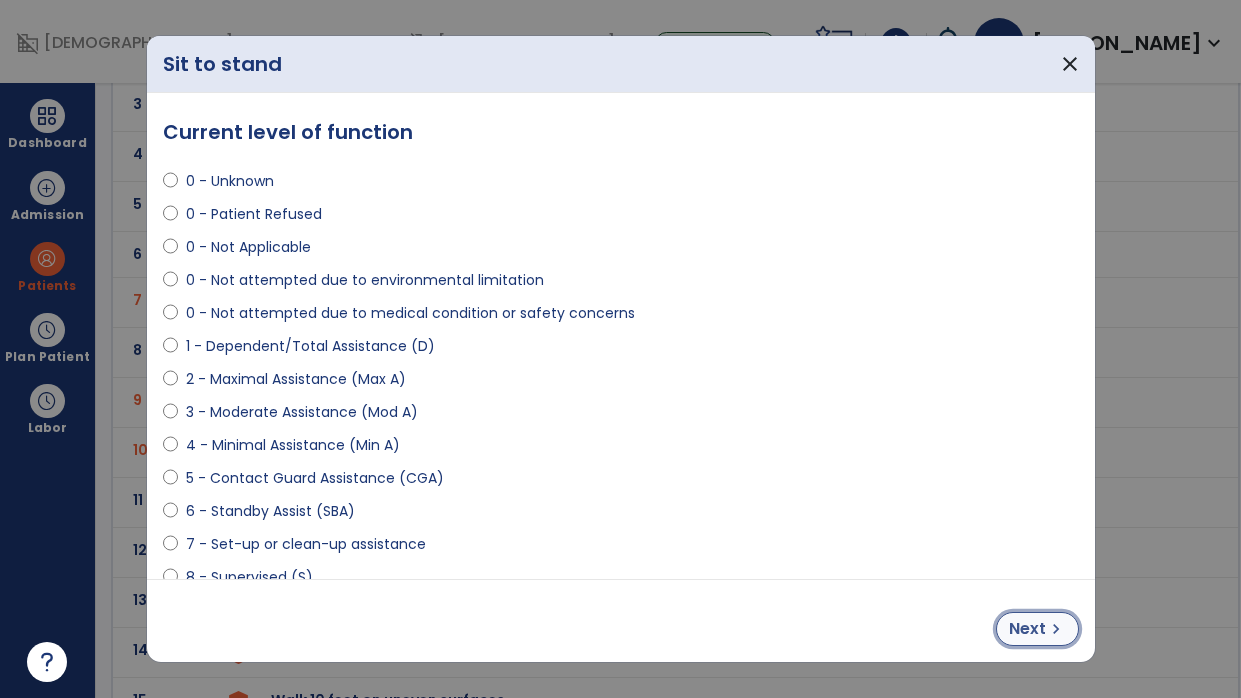 click on "Next" at bounding box center (1027, 629) 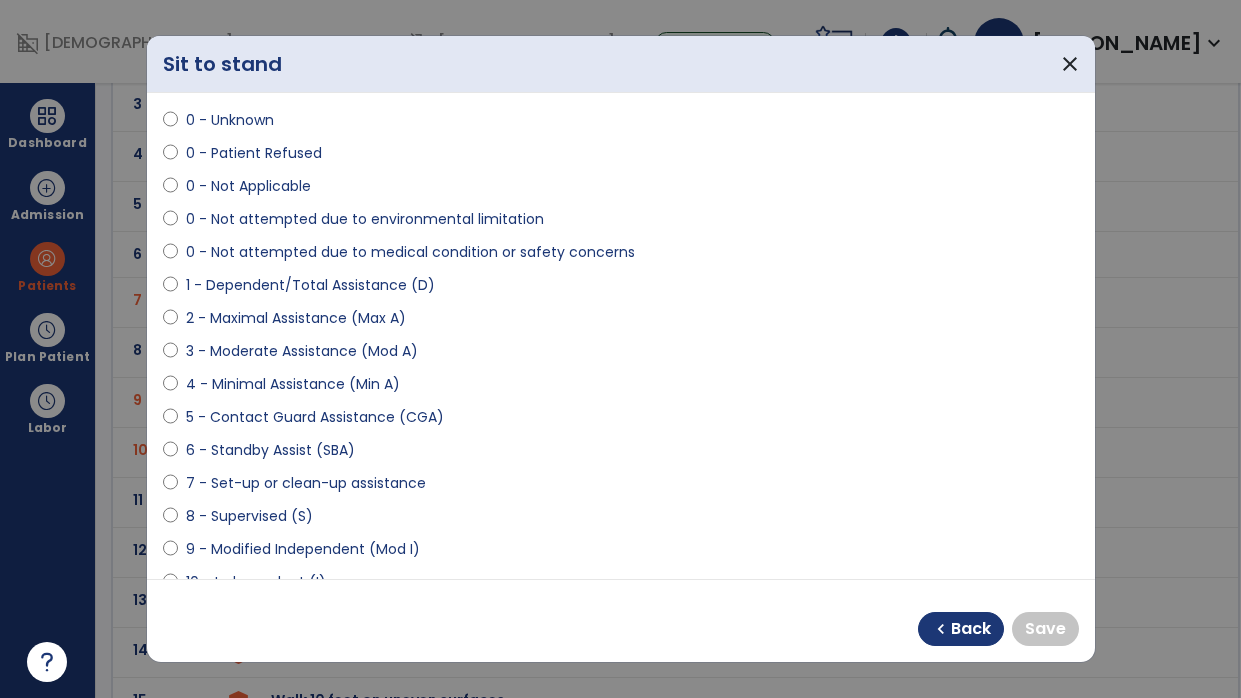 scroll, scrollTop: 82, scrollLeft: 0, axis: vertical 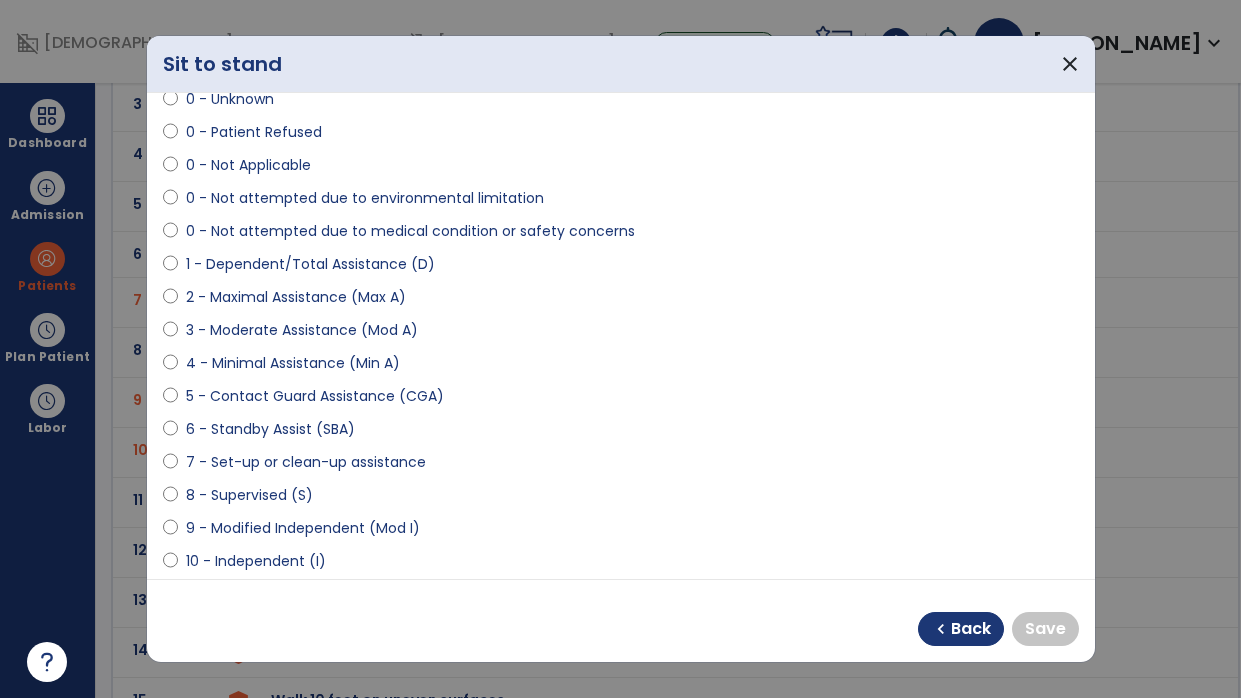 click on "9 - Modified Independent (Mod I)" at bounding box center (303, 528) 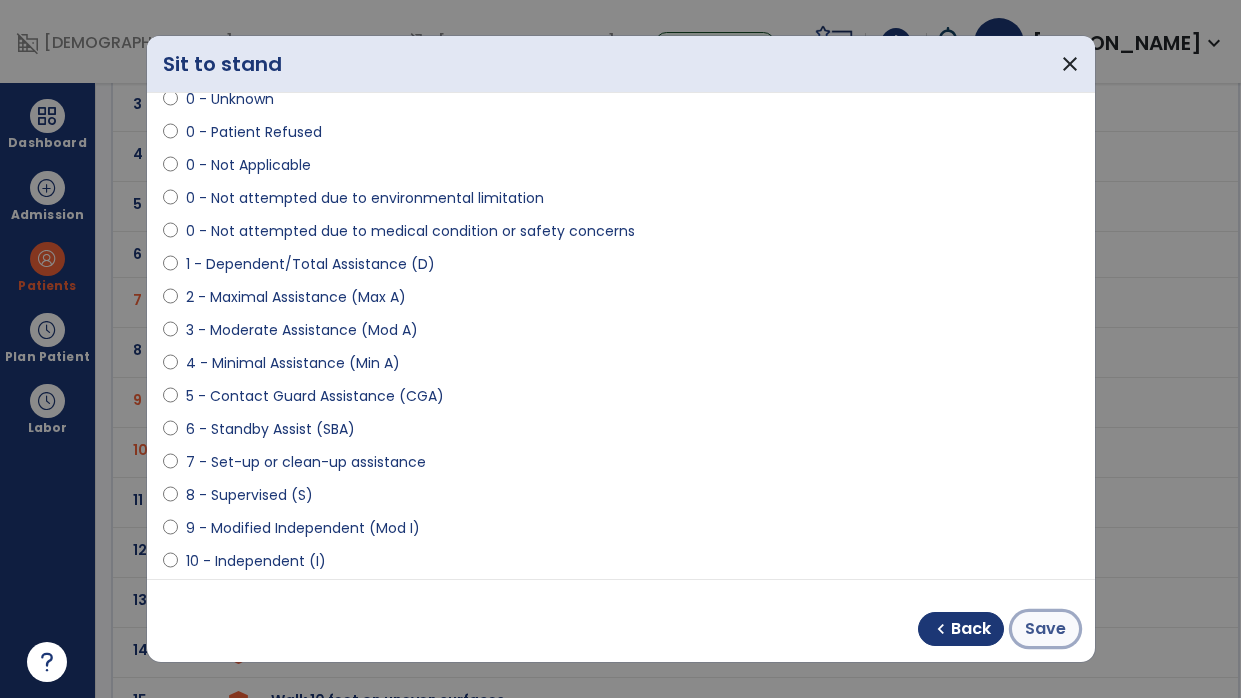 click on "Save" at bounding box center (1045, 629) 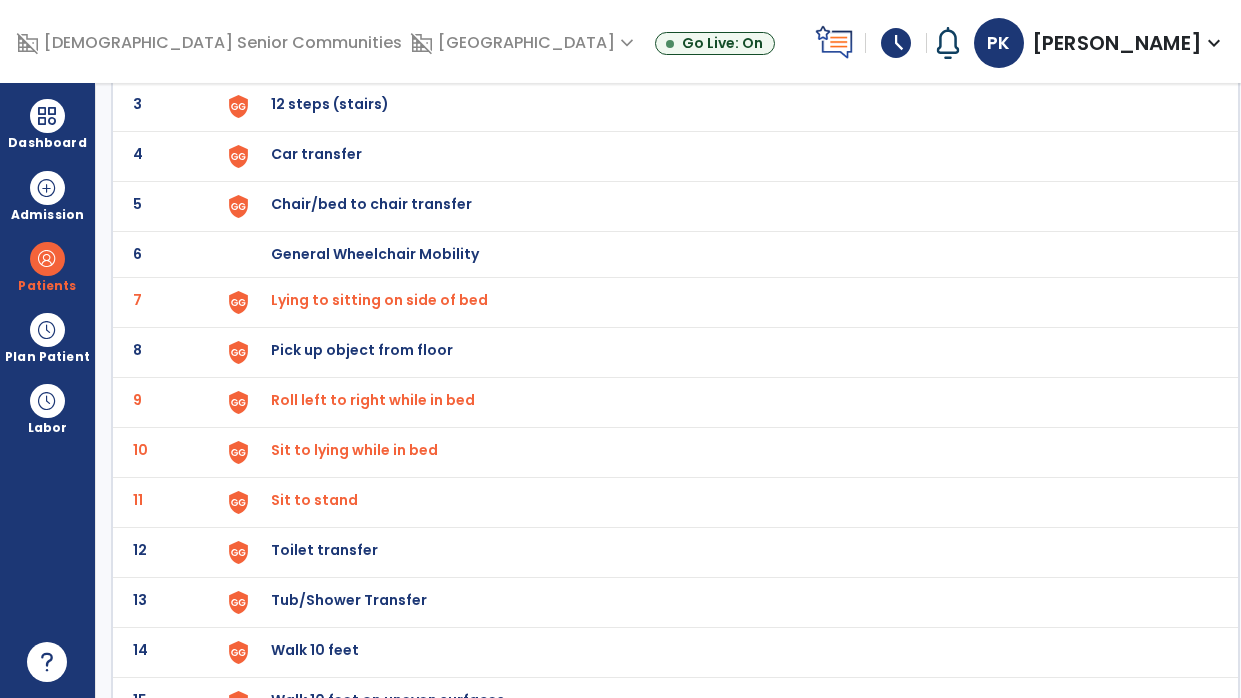 click on "Chair/bed to chair transfer" at bounding box center [724, 6] 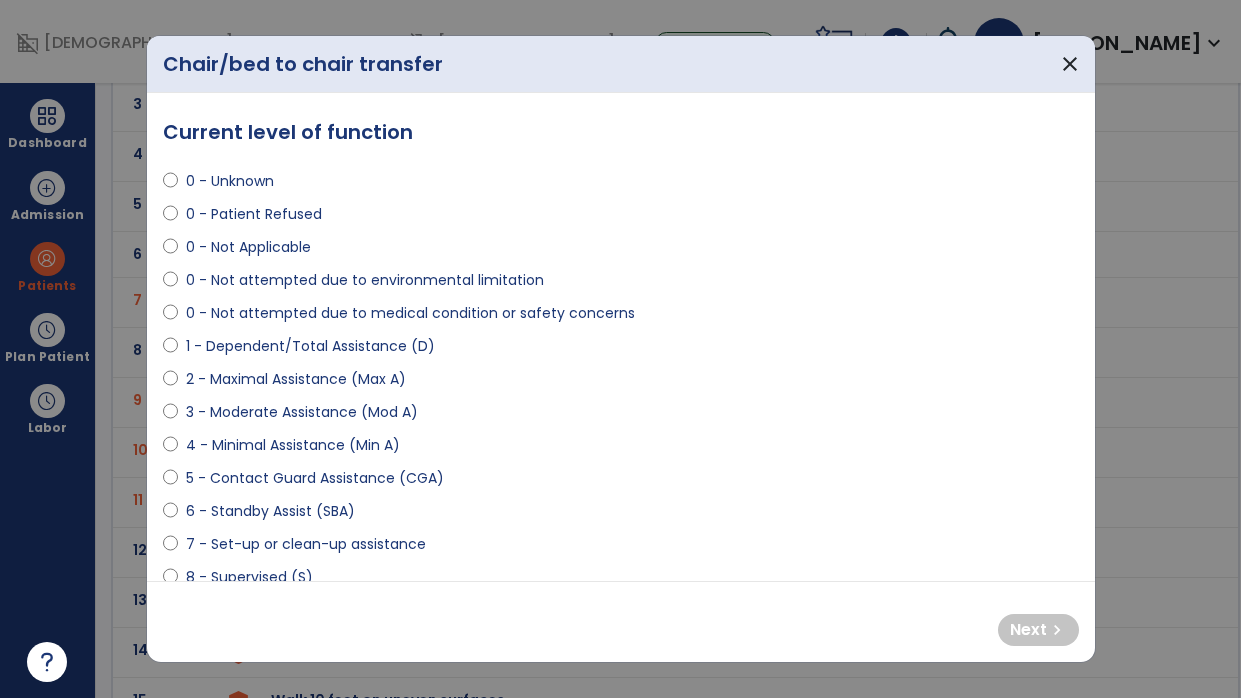 click on "1 - Dependent/Total Assistance (D)" at bounding box center [310, 346] 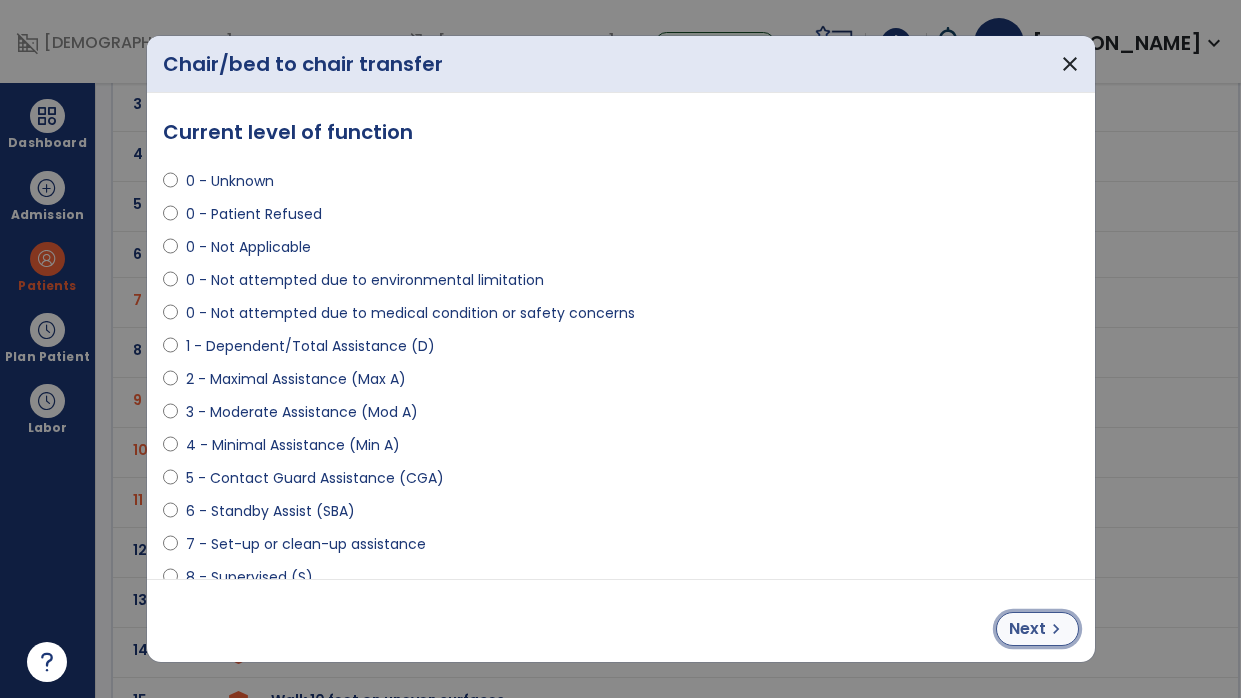 click on "Next" at bounding box center (1027, 629) 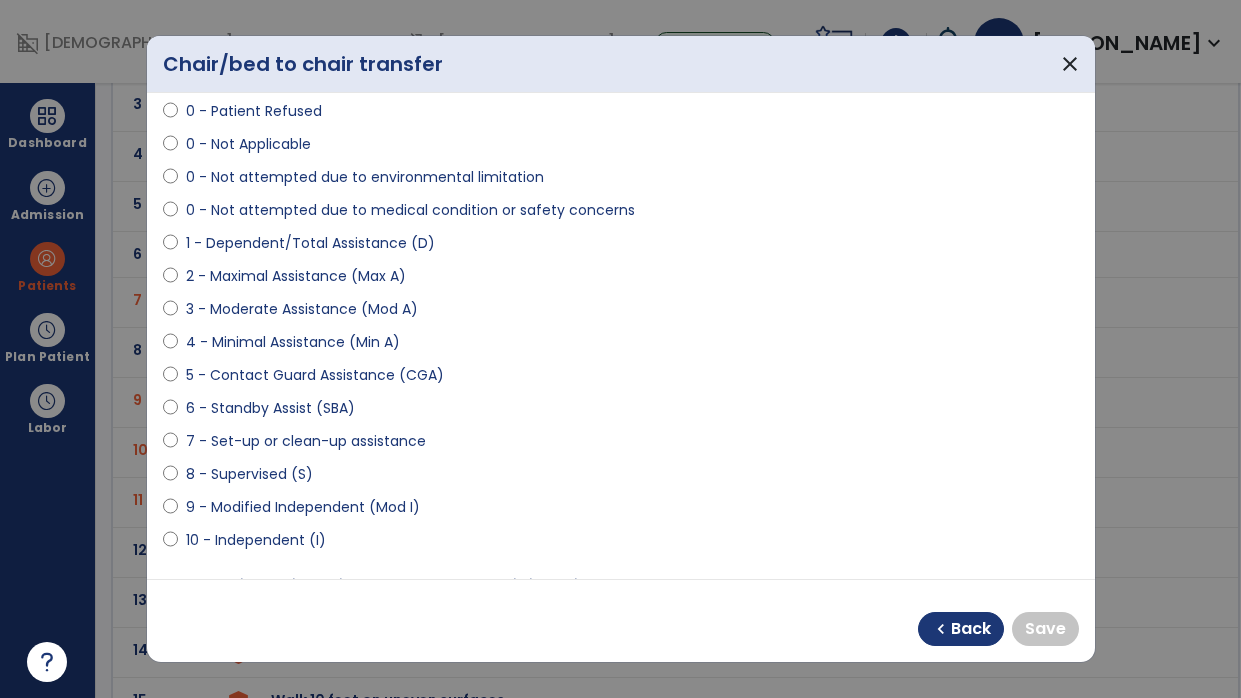 scroll, scrollTop: 138, scrollLeft: 0, axis: vertical 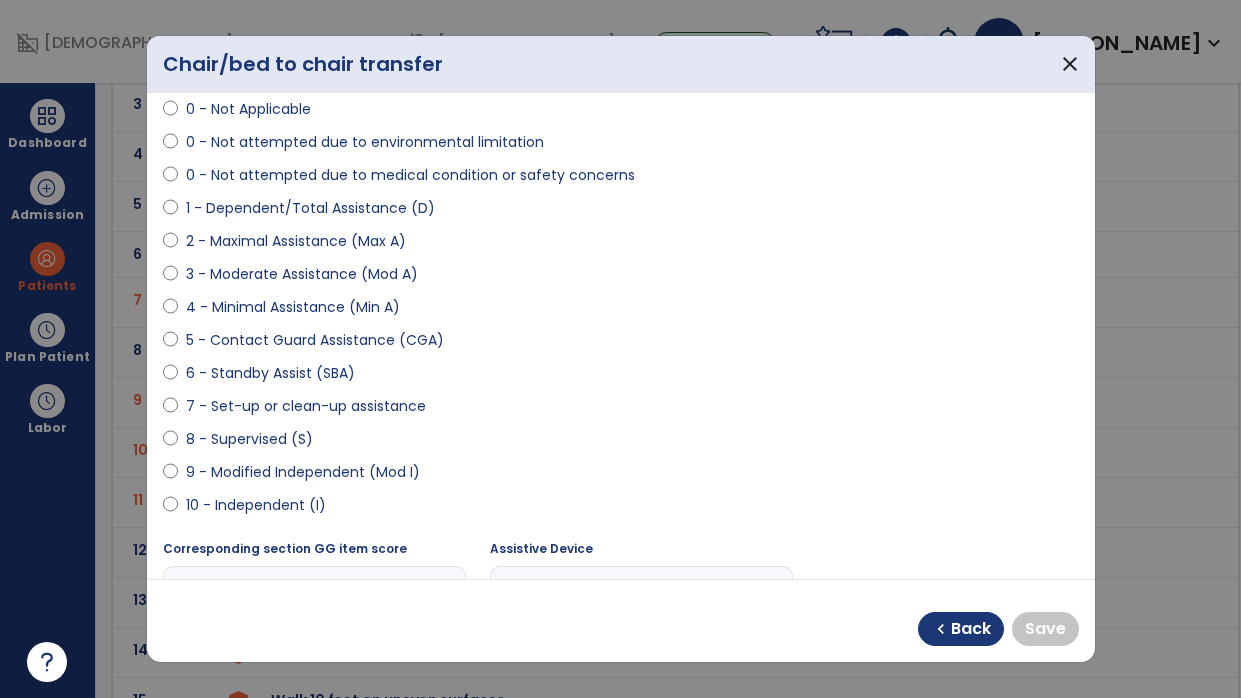 click on "9 - Modified Independent (Mod I)" at bounding box center (303, 472) 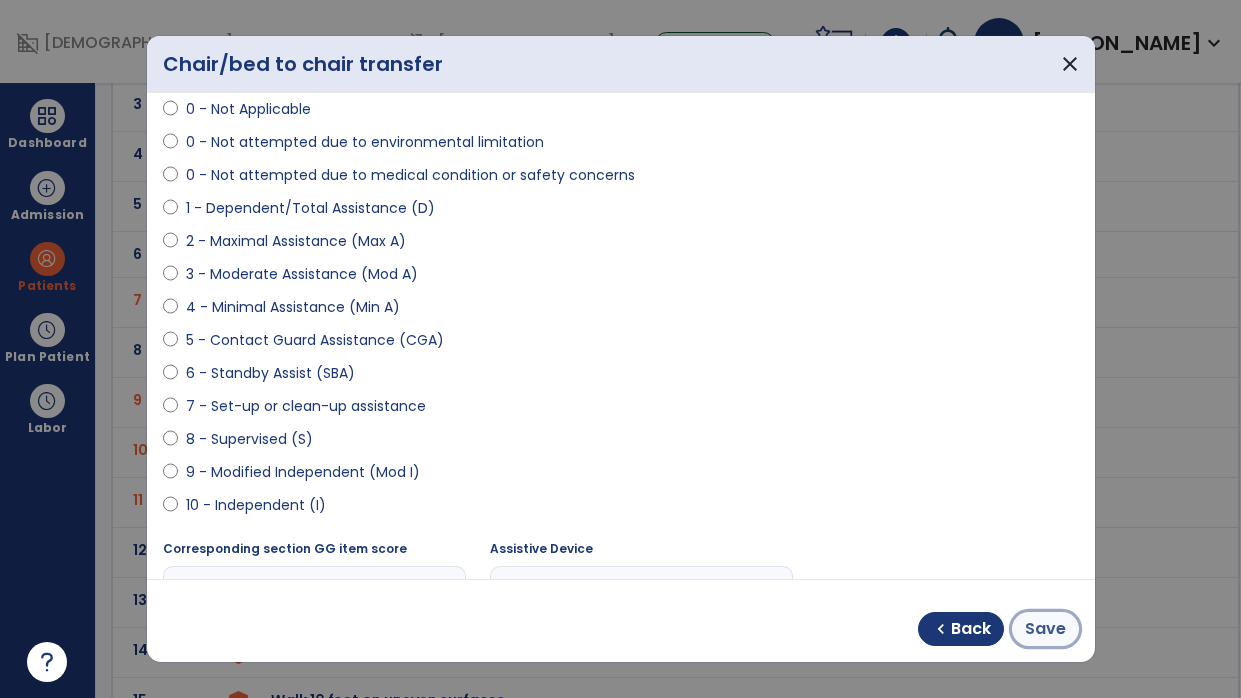 click on "Save" at bounding box center [1045, 629] 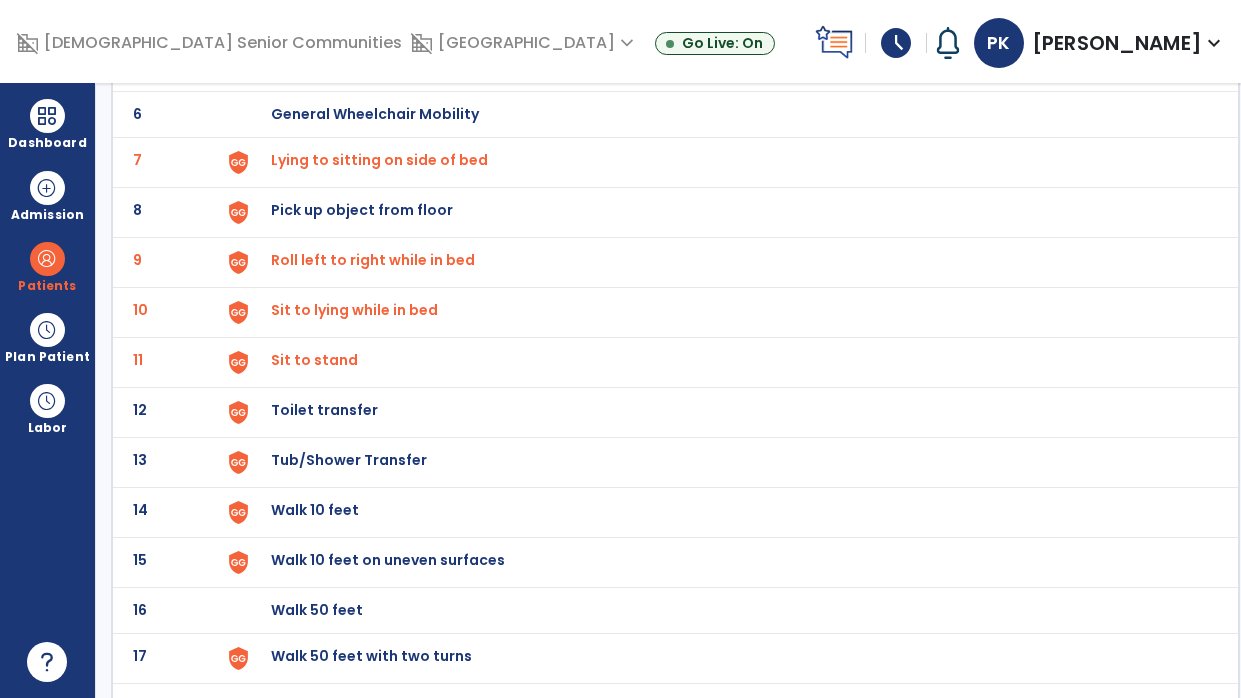 scroll, scrollTop: 421, scrollLeft: 0, axis: vertical 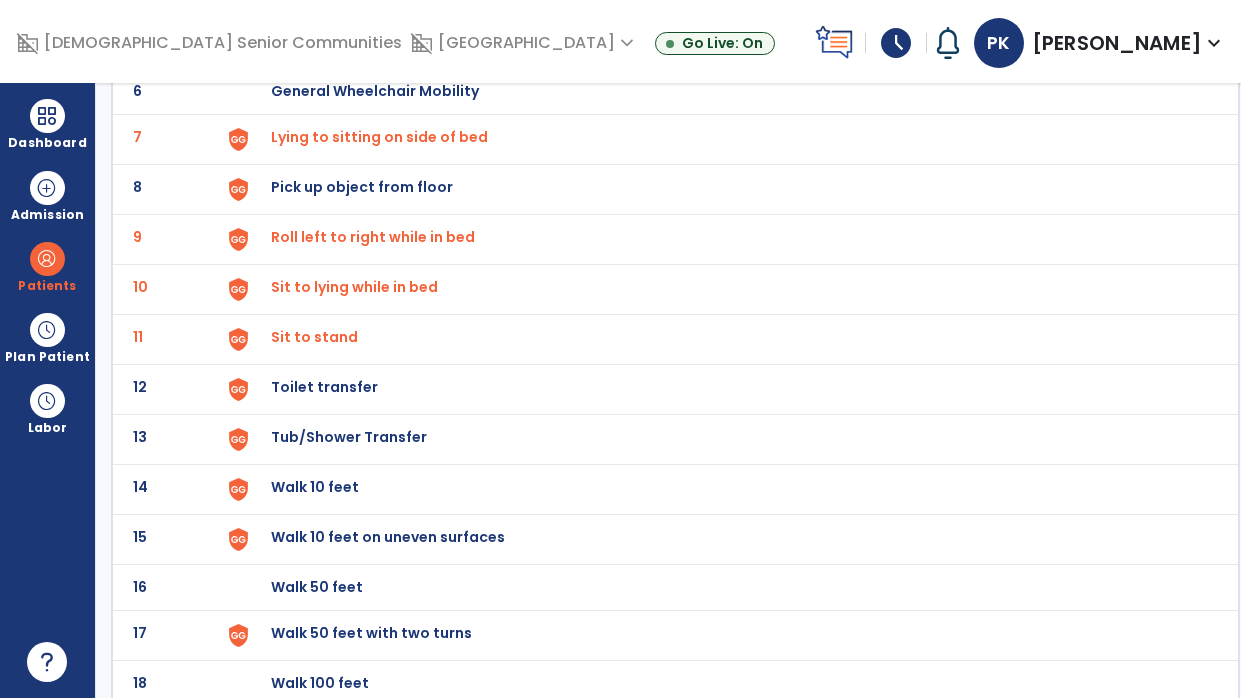click on "14 Walk 10 feet" 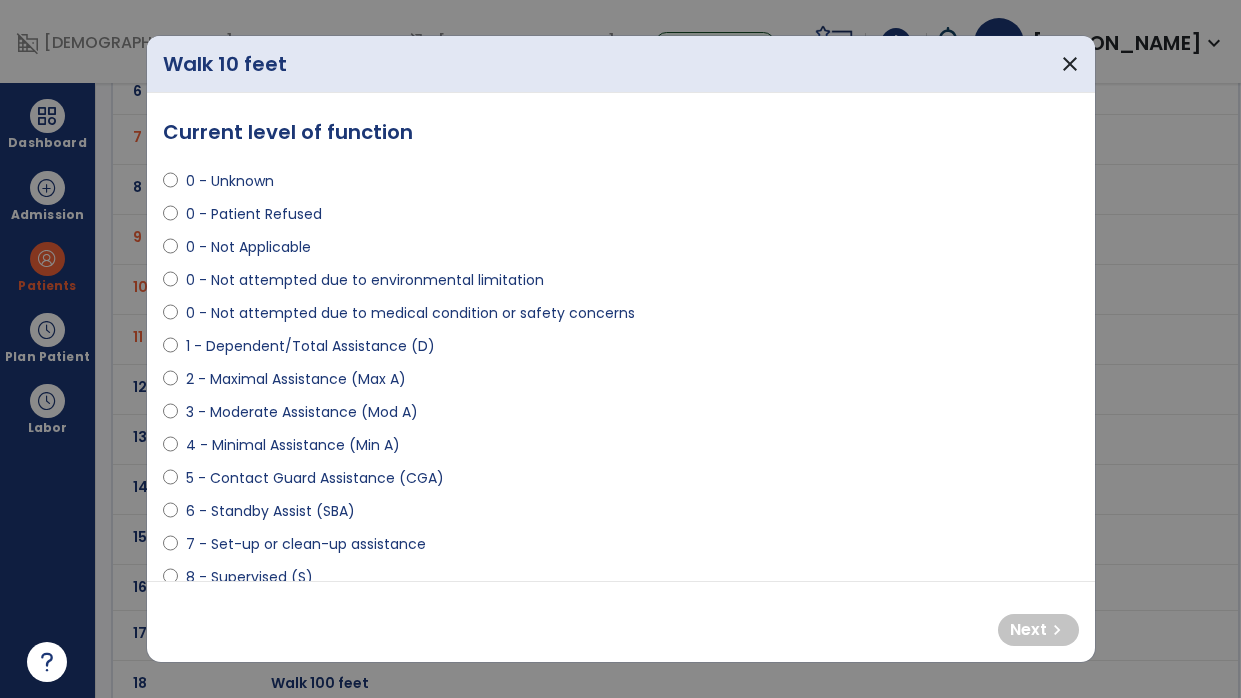 click on "0 - Not attempted due to medical condition or safety concerns" at bounding box center [410, 313] 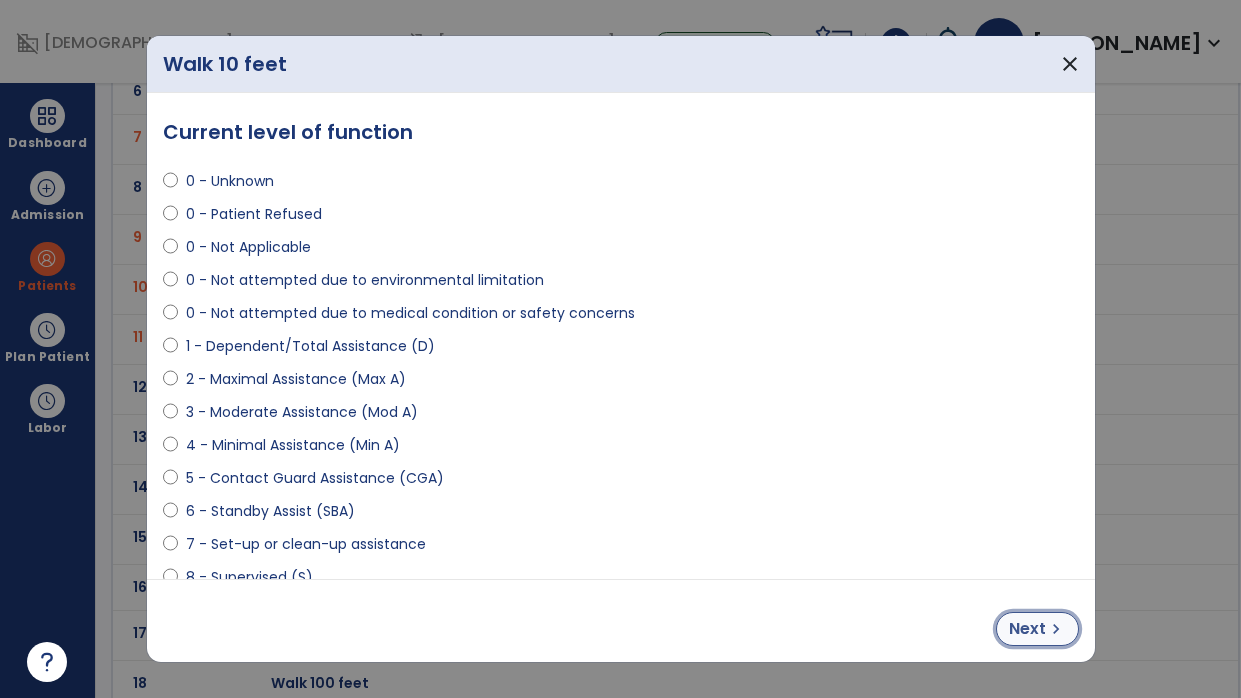 click on "Next" at bounding box center (1027, 629) 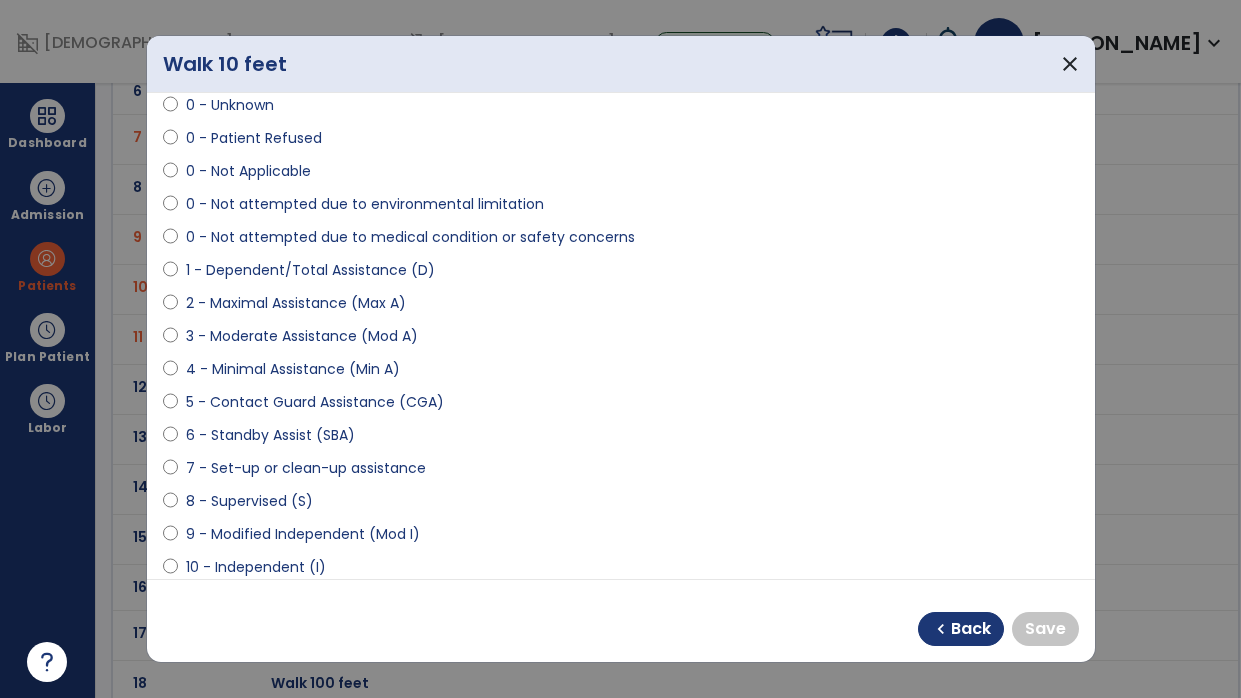 scroll, scrollTop: 77, scrollLeft: 0, axis: vertical 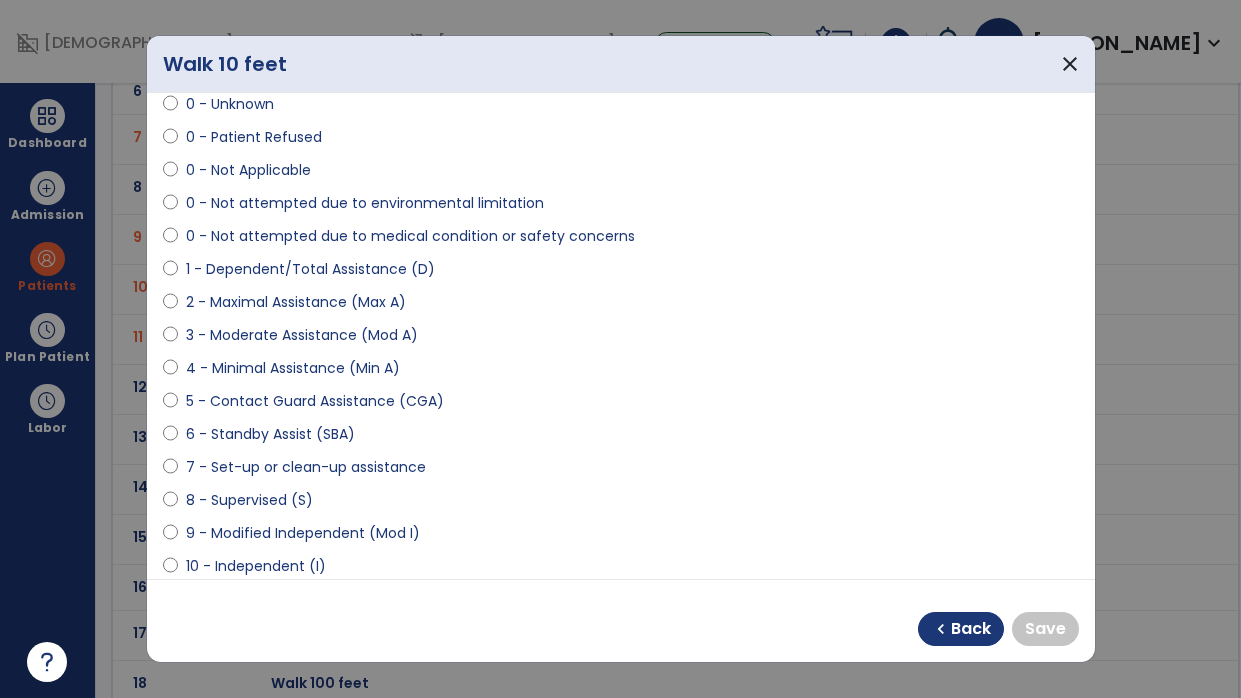 click on "9 - Modified Independent (Mod I)" at bounding box center [303, 533] 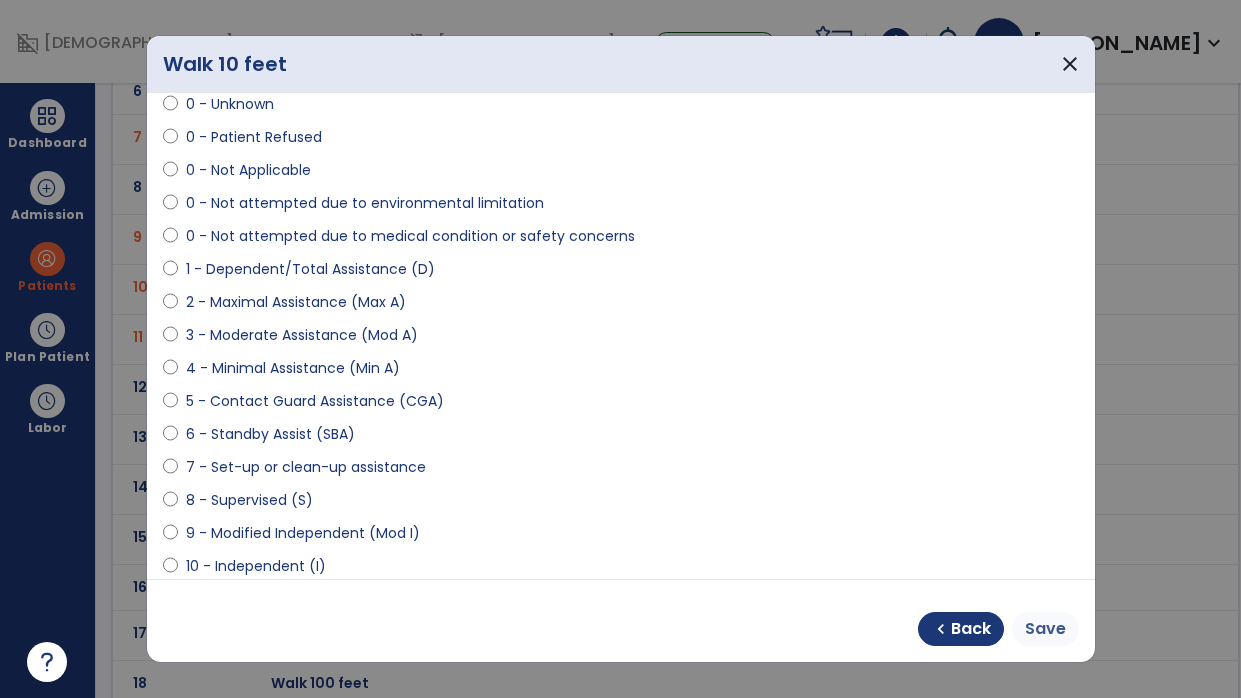 click on "Save" at bounding box center (1045, 629) 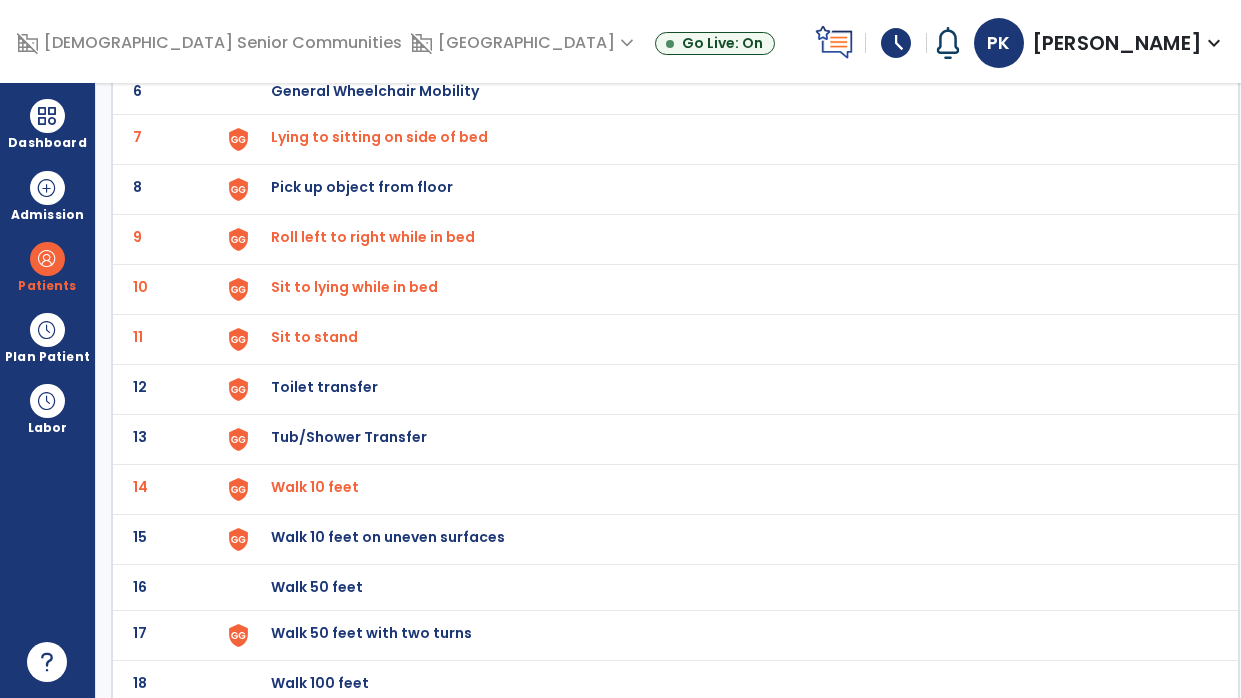 click on "Walk 50 feet" at bounding box center [724, -157] 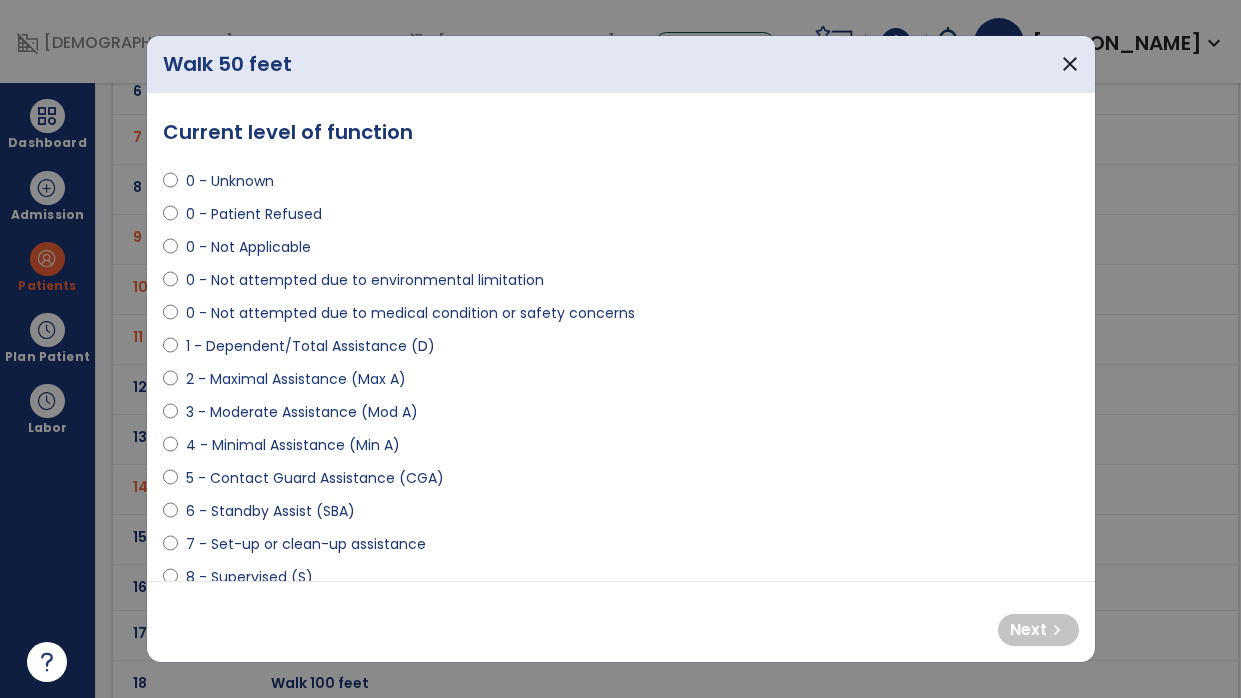 click on "0 - Not attempted due to medical condition or safety concerns" at bounding box center [410, 313] 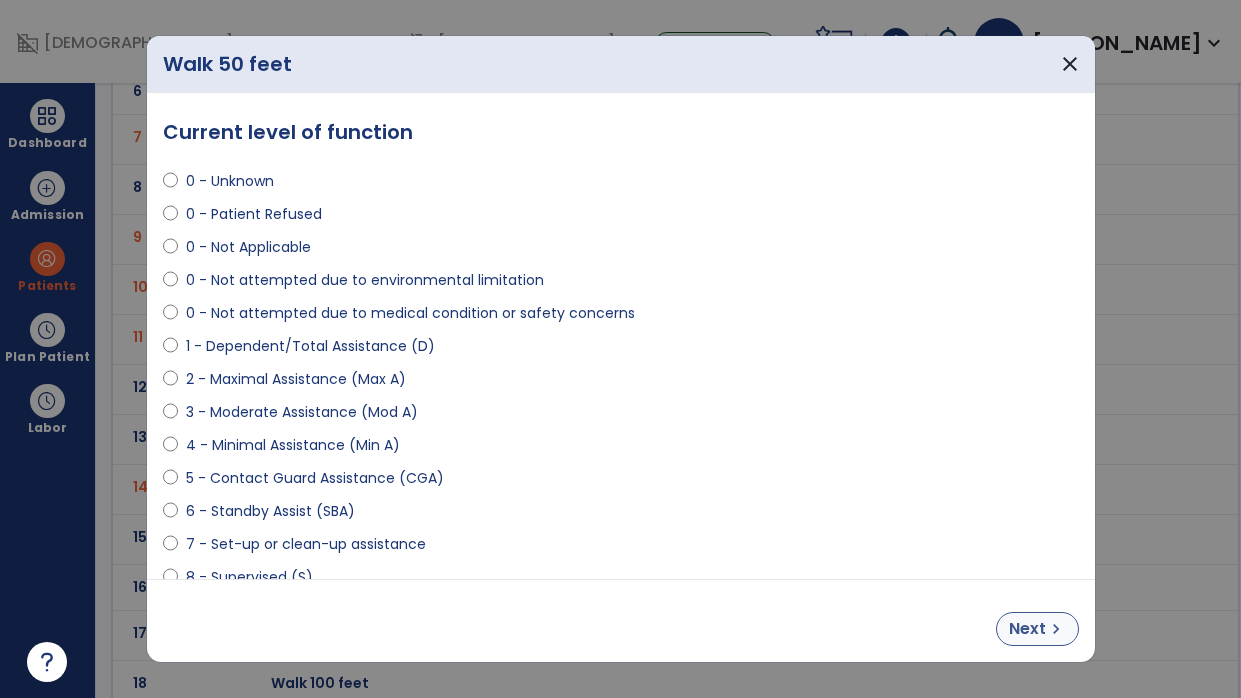 click on "Next  chevron_right" at bounding box center [1037, 629] 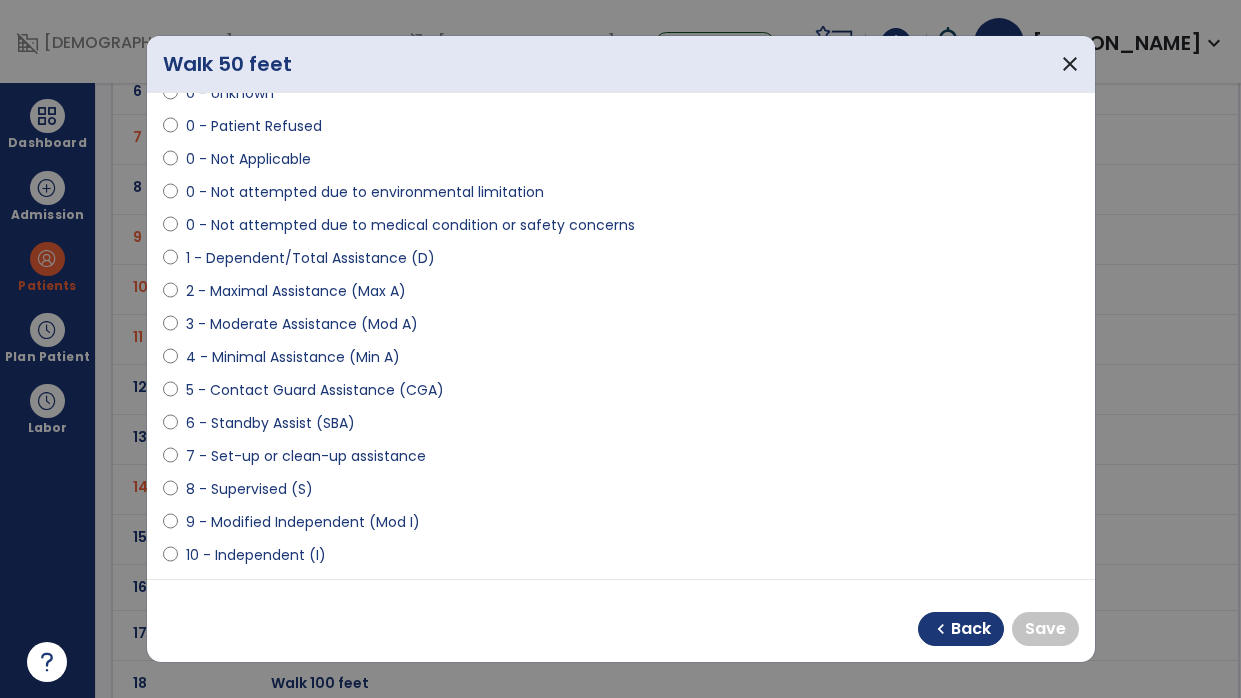 scroll, scrollTop: 126, scrollLeft: 0, axis: vertical 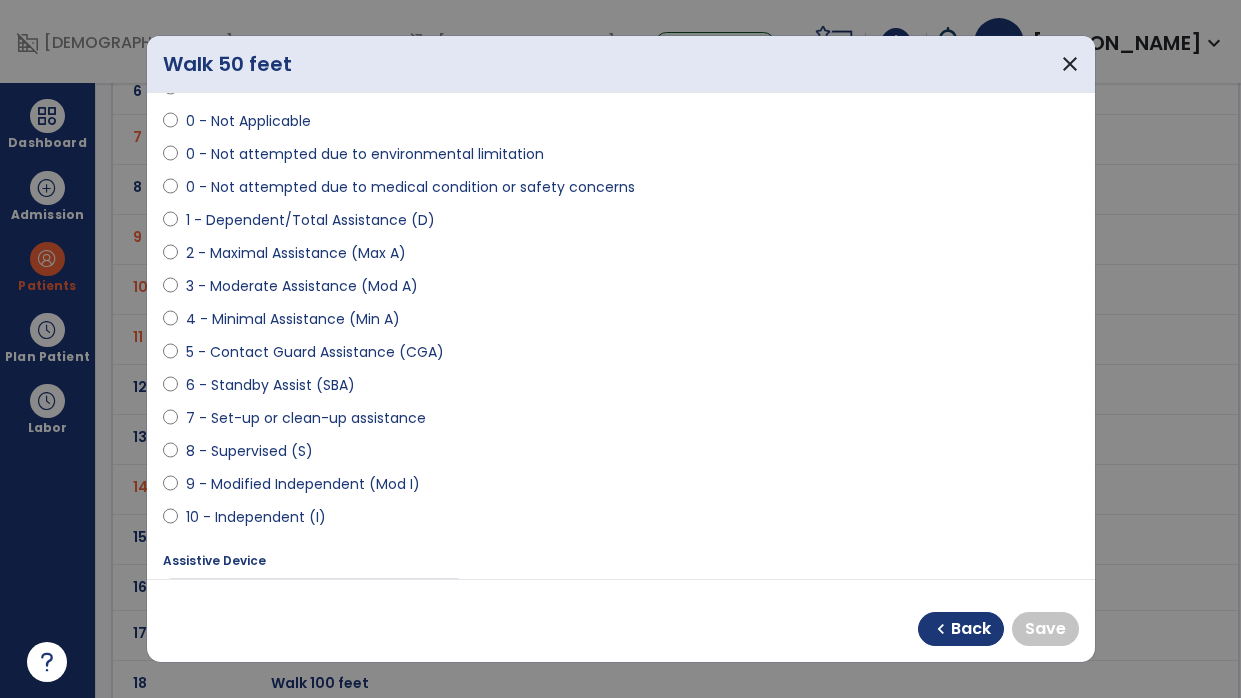 click on "9 - Modified Independent (Mod I)" at bounding box center [303, 484] 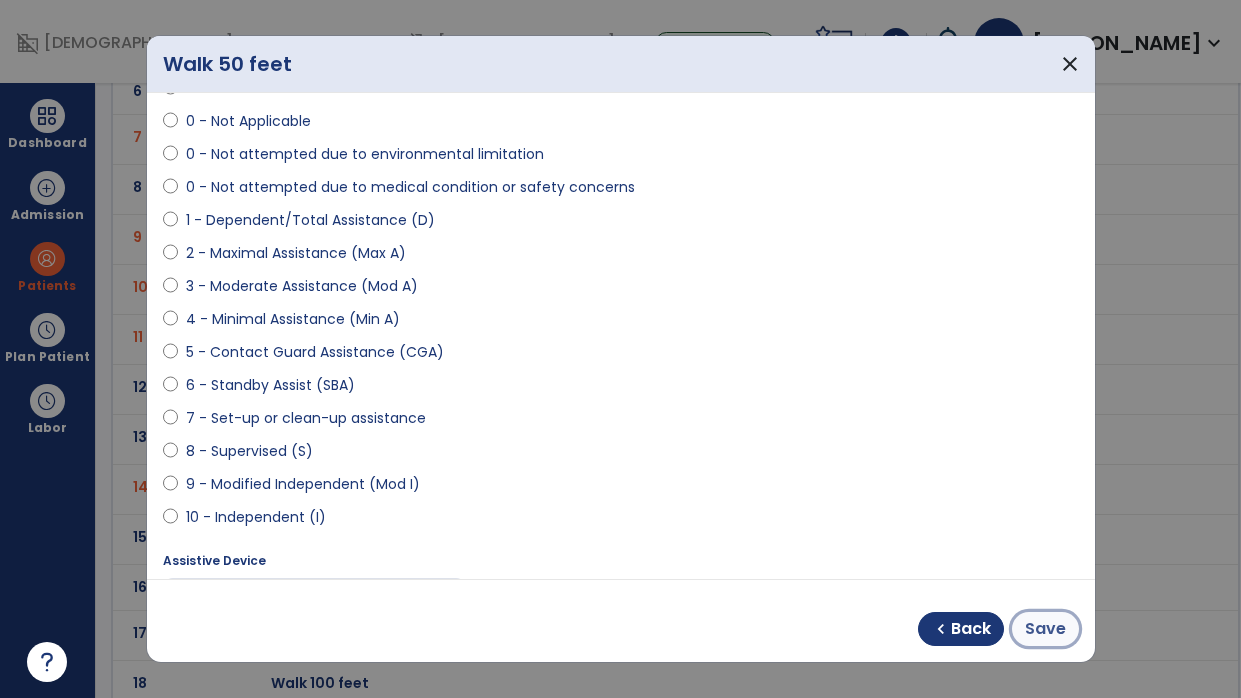 click on "Save" at bounding box center (1045, 629) 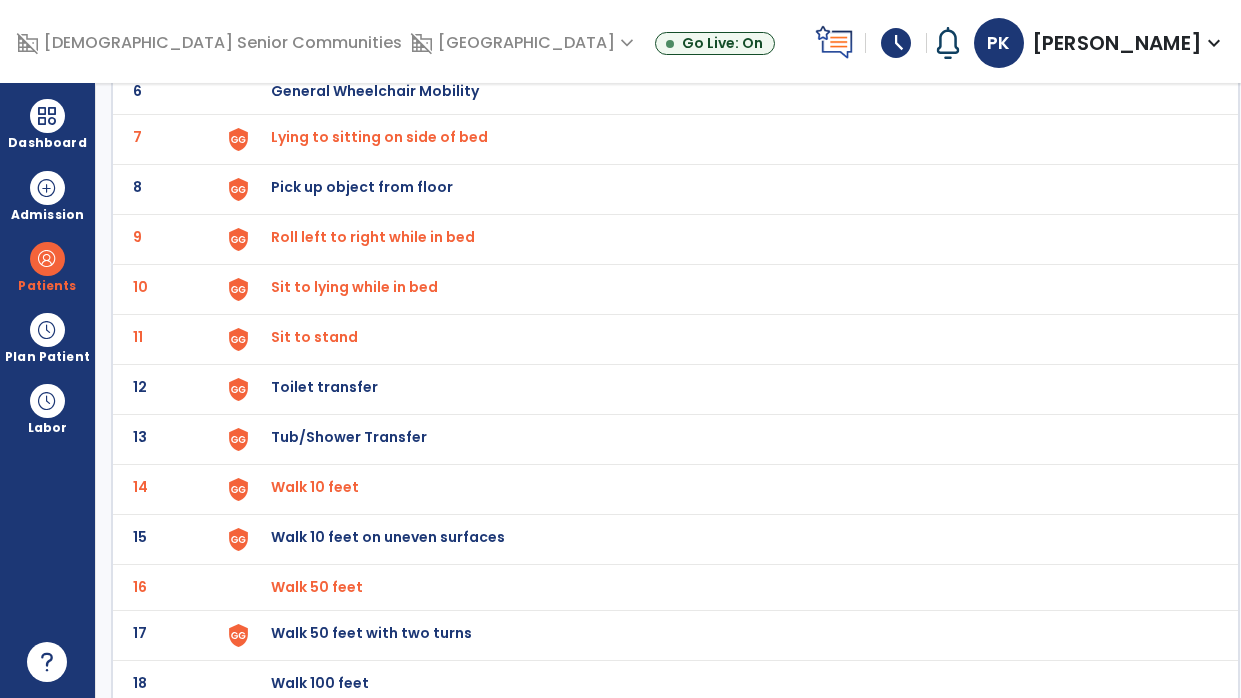 click on "18 Walk 100 feet" 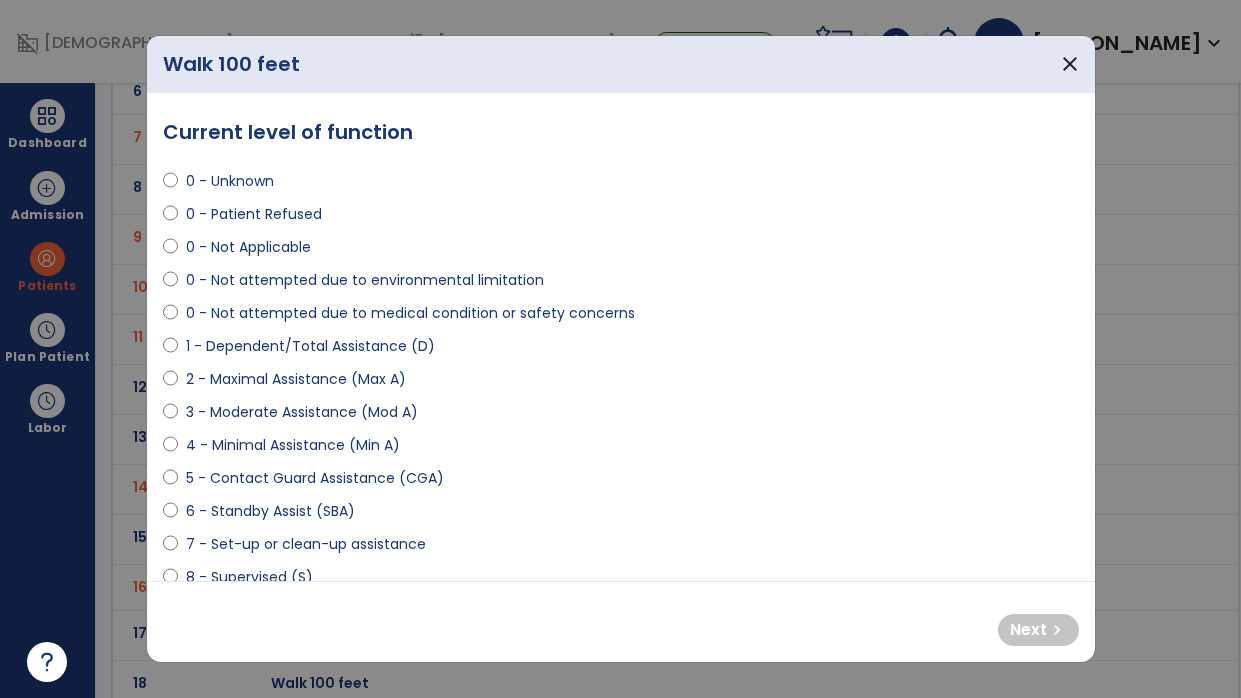 click on "0 - Not attempted due to medical condition or safety concerns" at bounding box center [410, 313] 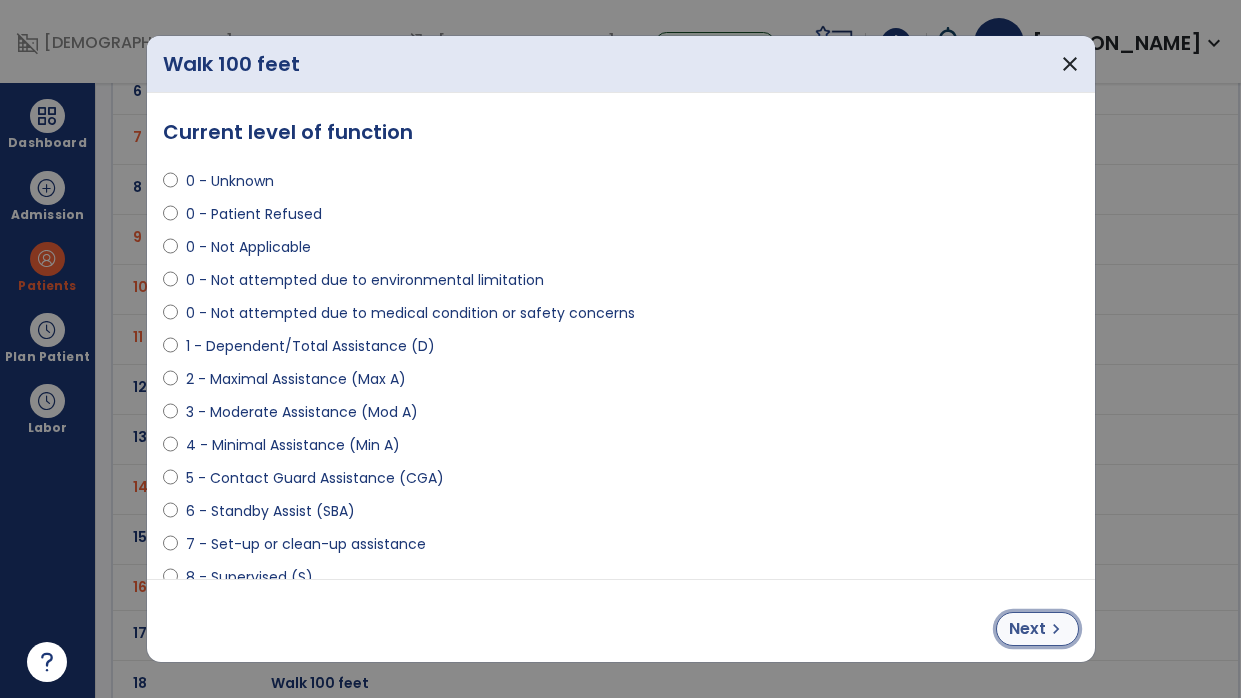 click on "Next" at bounding box center (1027, 629) 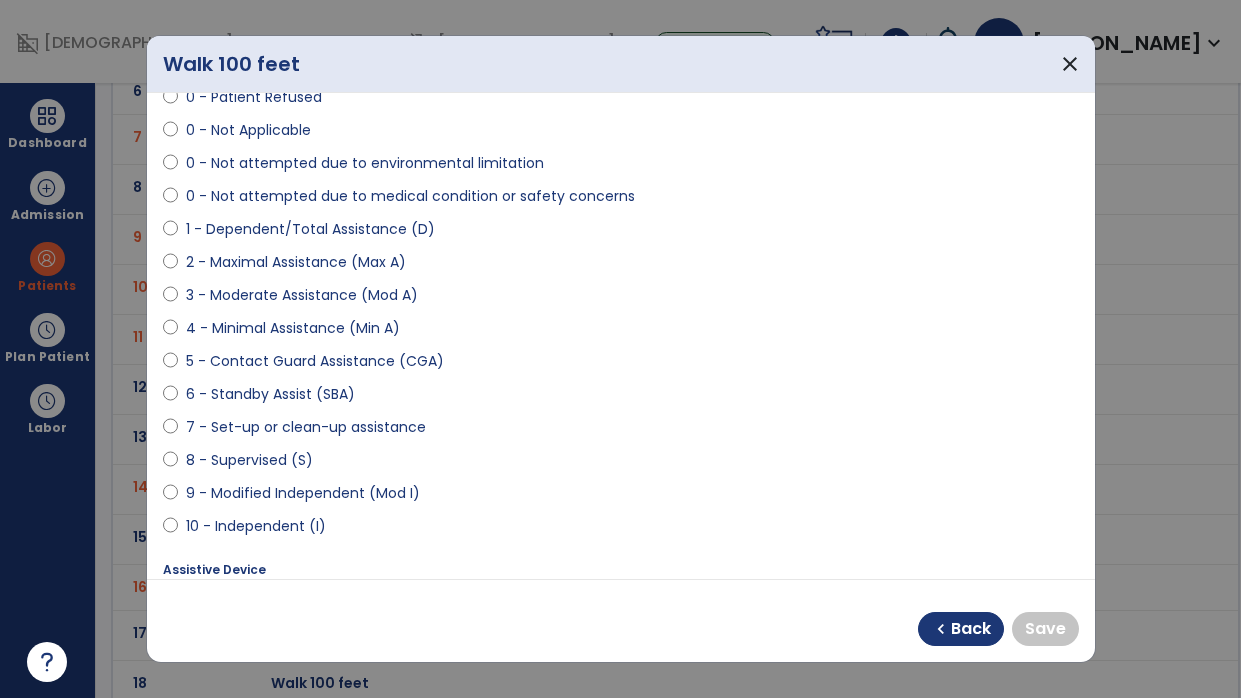 scroll, scrollTop: 125, scrollLeft: 0, axis: vertical 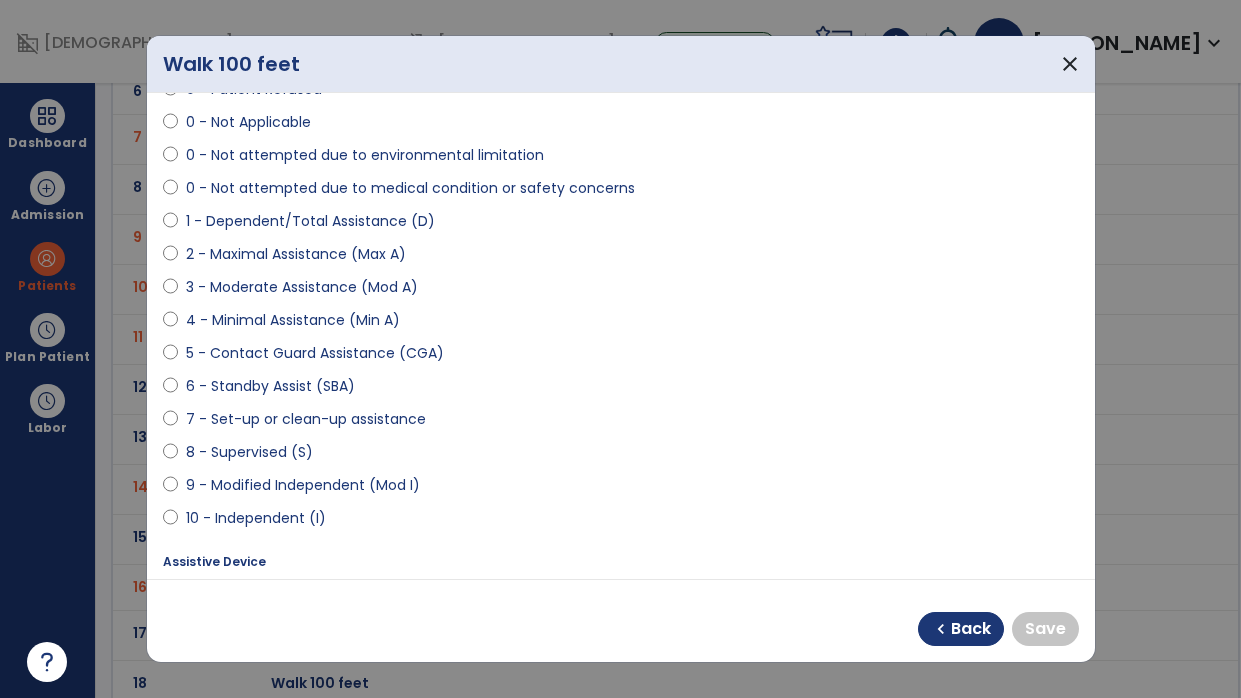 click on "9 - Modified Independent (Mod I)" at bounding box center [303, 485] 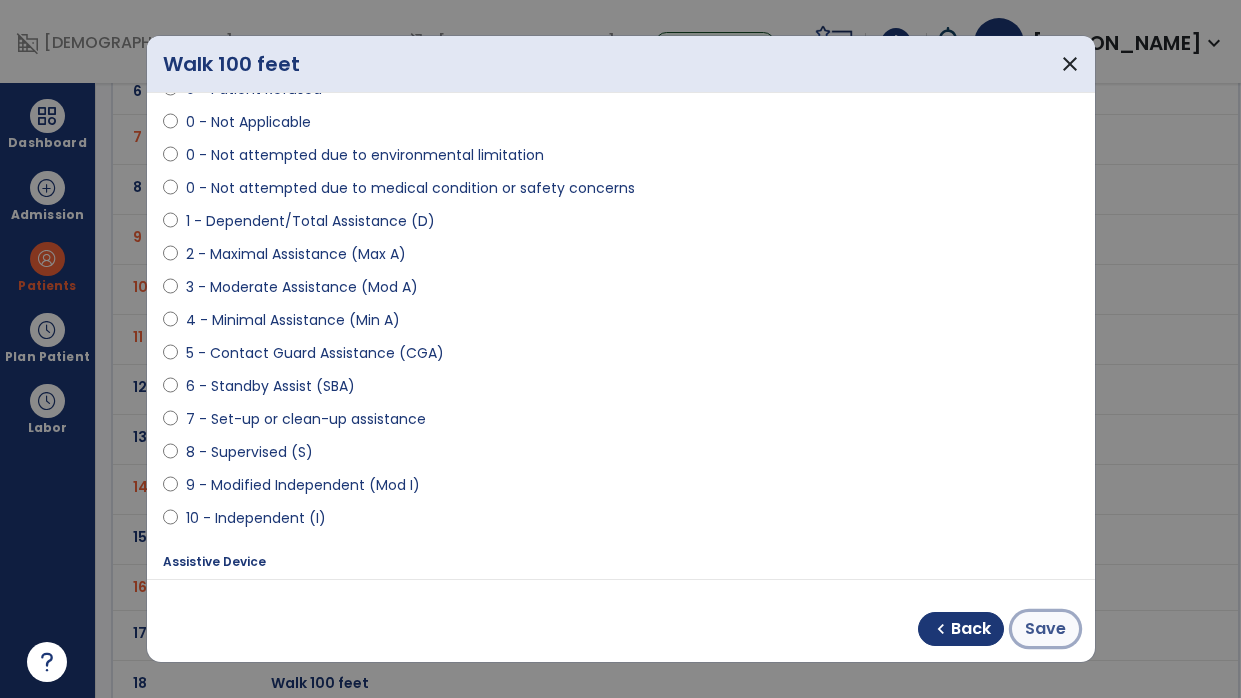 click on "Save" at bounding box center [1045, 629] 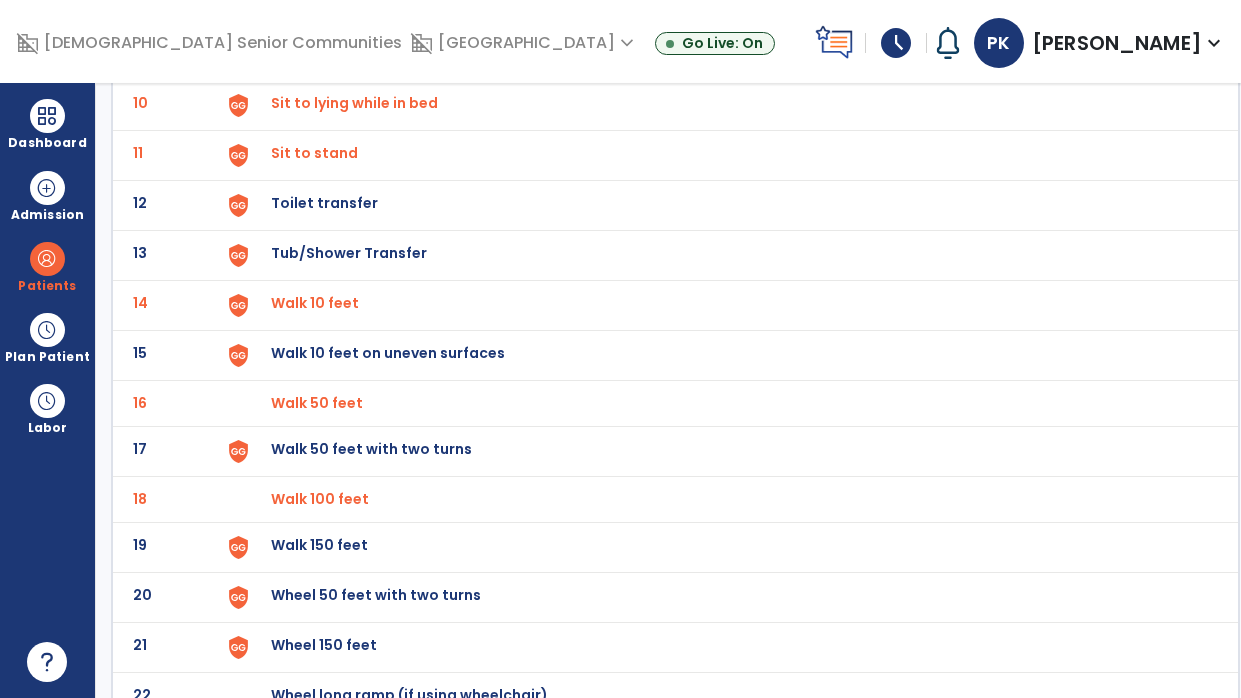 scroll, scrollTop: 670, scrollLeft: 0, axis: vertical 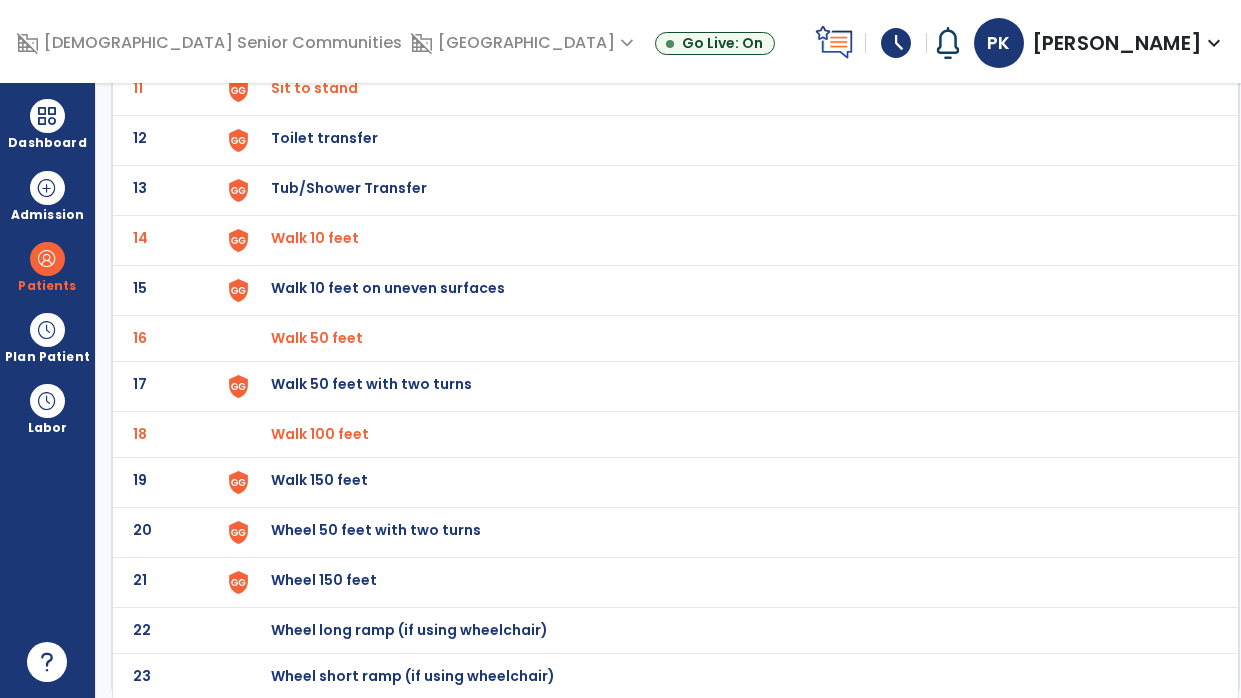 click on "Walk 150 feet" at bounding box center (724, -406) 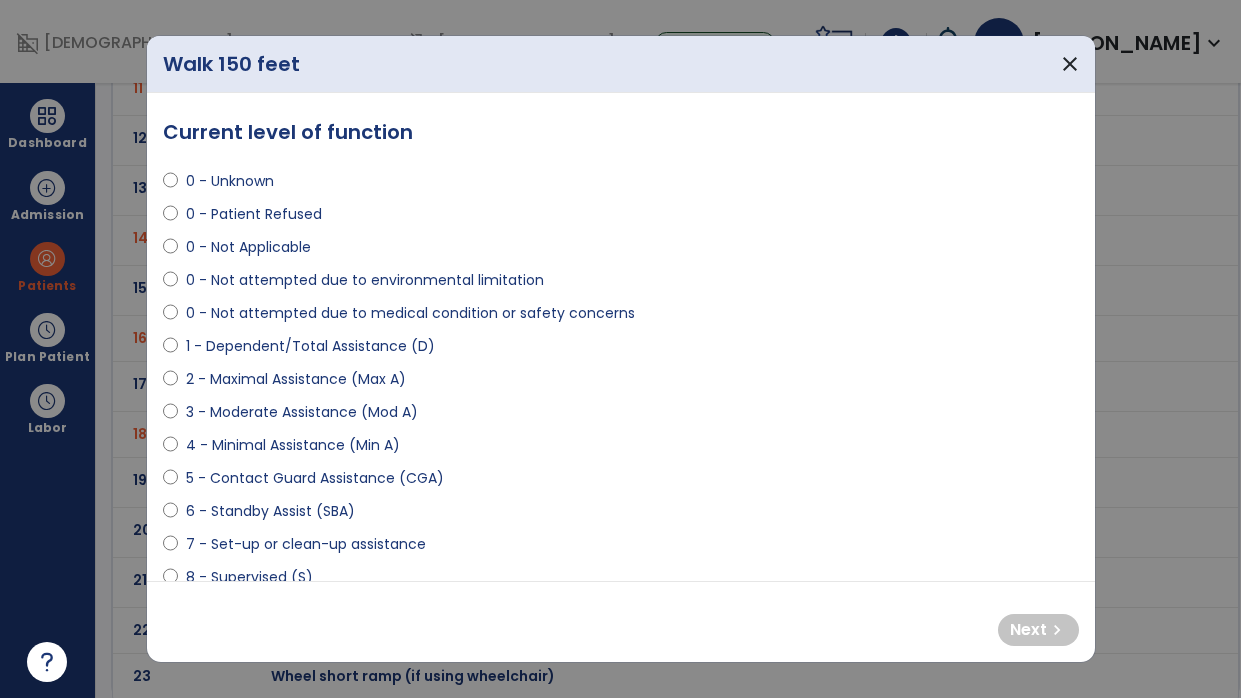 click on "0 - Not attempted due to medical condition or safety concerns" at bounding box center (410, 313) 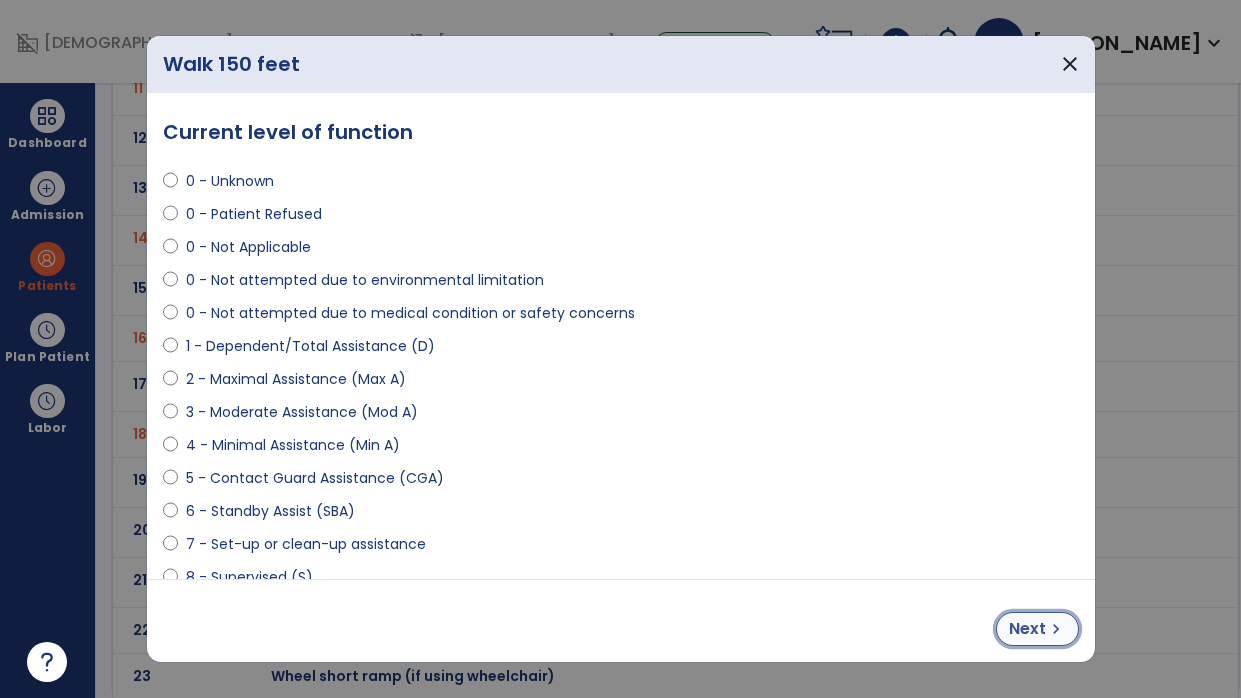 click on "chevron_right" at bounding box center [1056, 629] 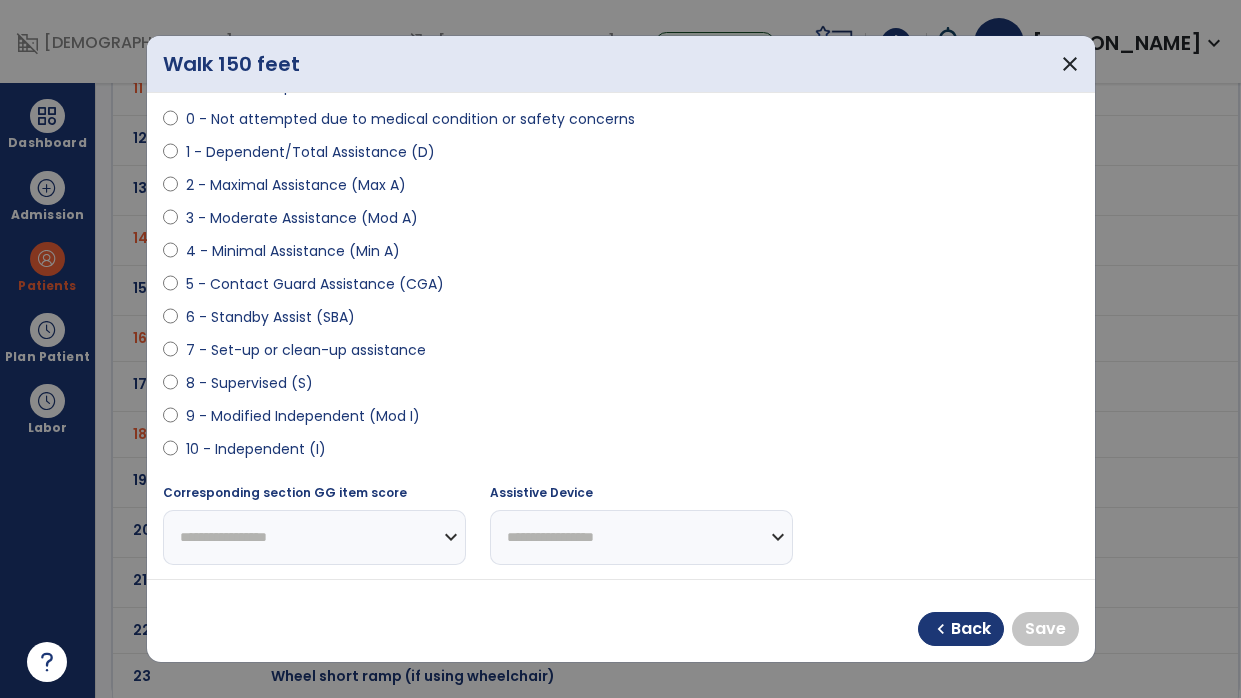 scroll, scrollTop: 197, scrollLeft: 0, axis: vertical 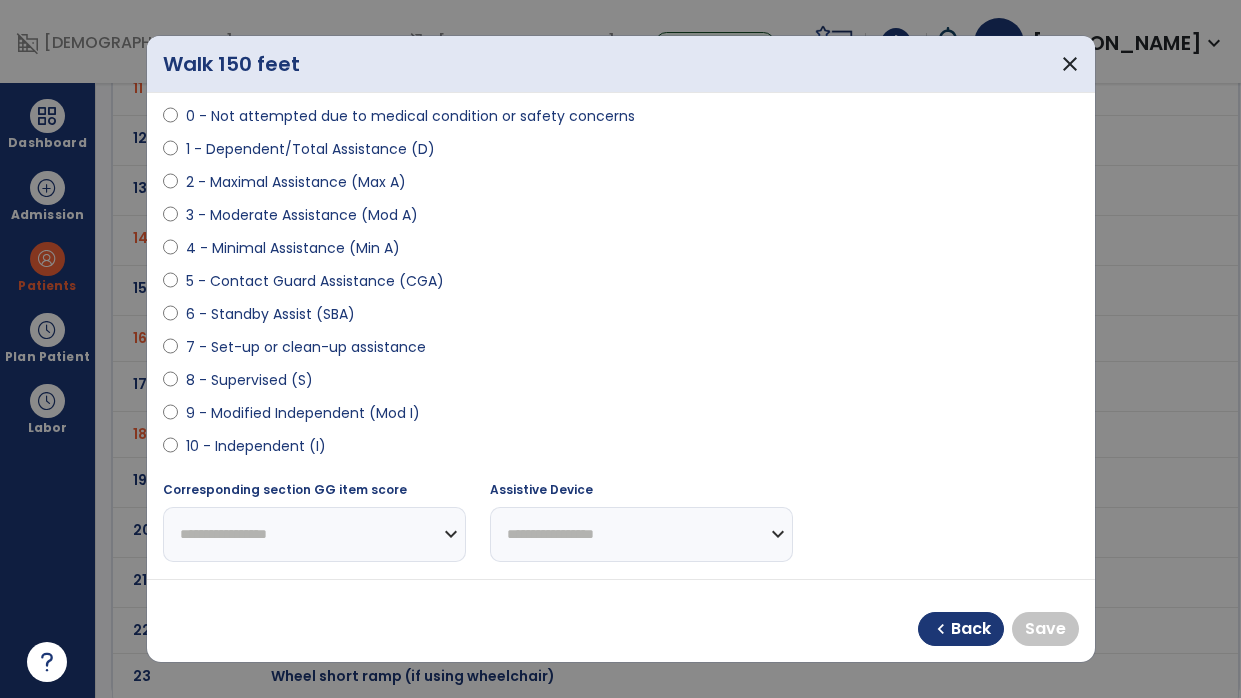 click on "9 - Modified Independent (Mod I)" at bounding box center [303, 413] 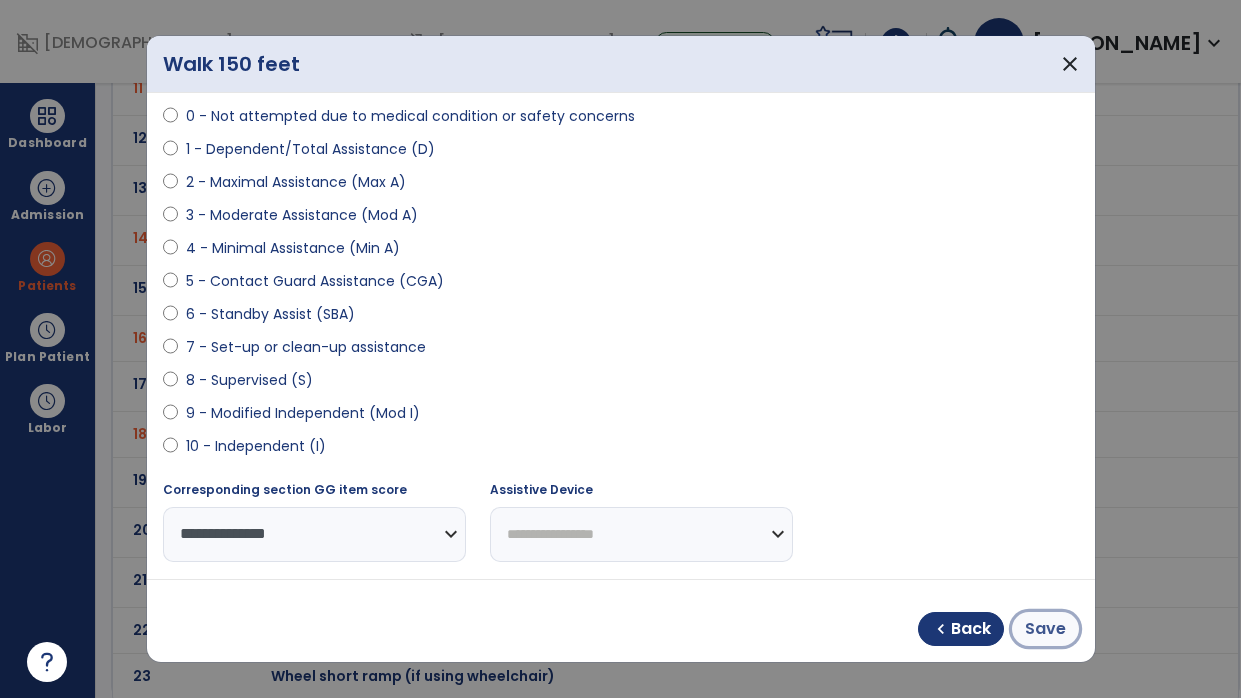 click on "Save" at bounding box center [1045, 629] 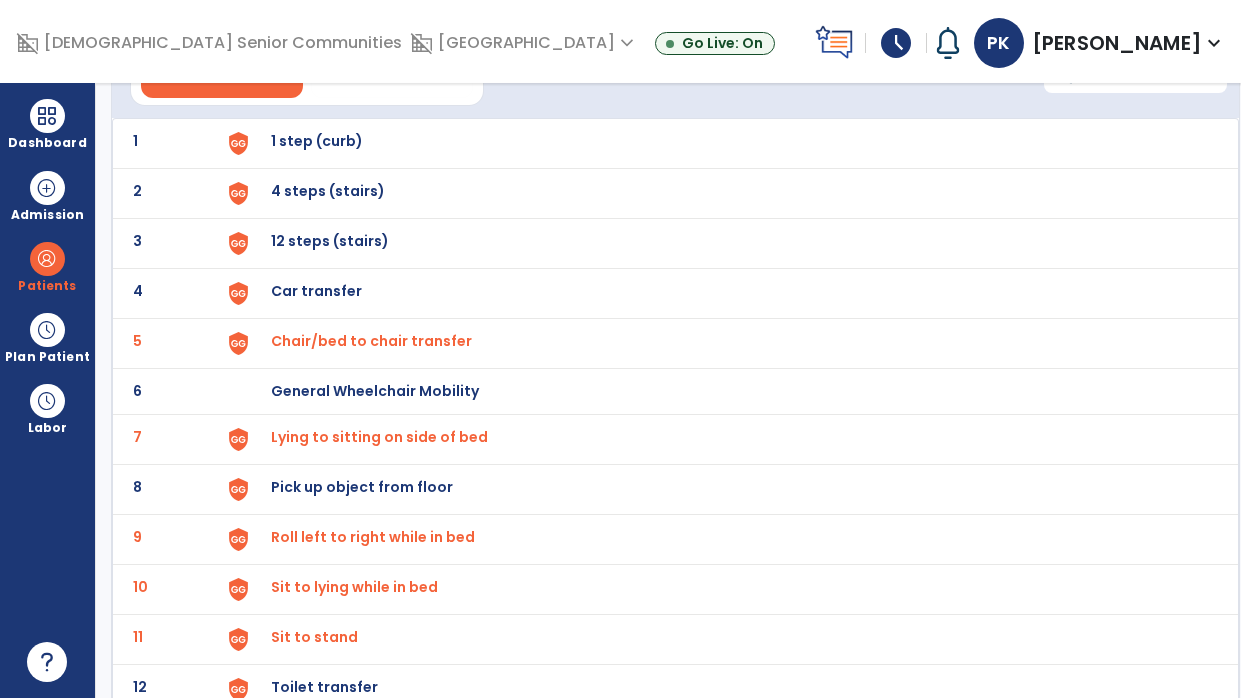 scroll, scrollTop: 0, scrollLeft: 0, axis: both 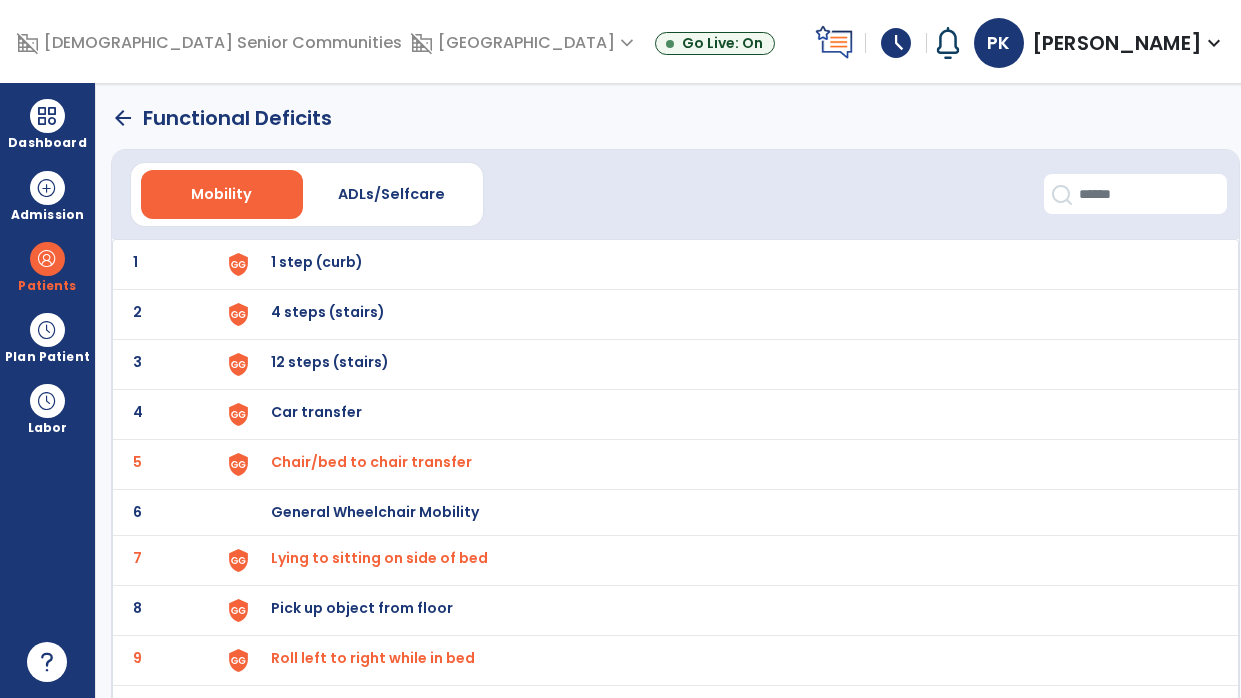 click on "arrow_back" 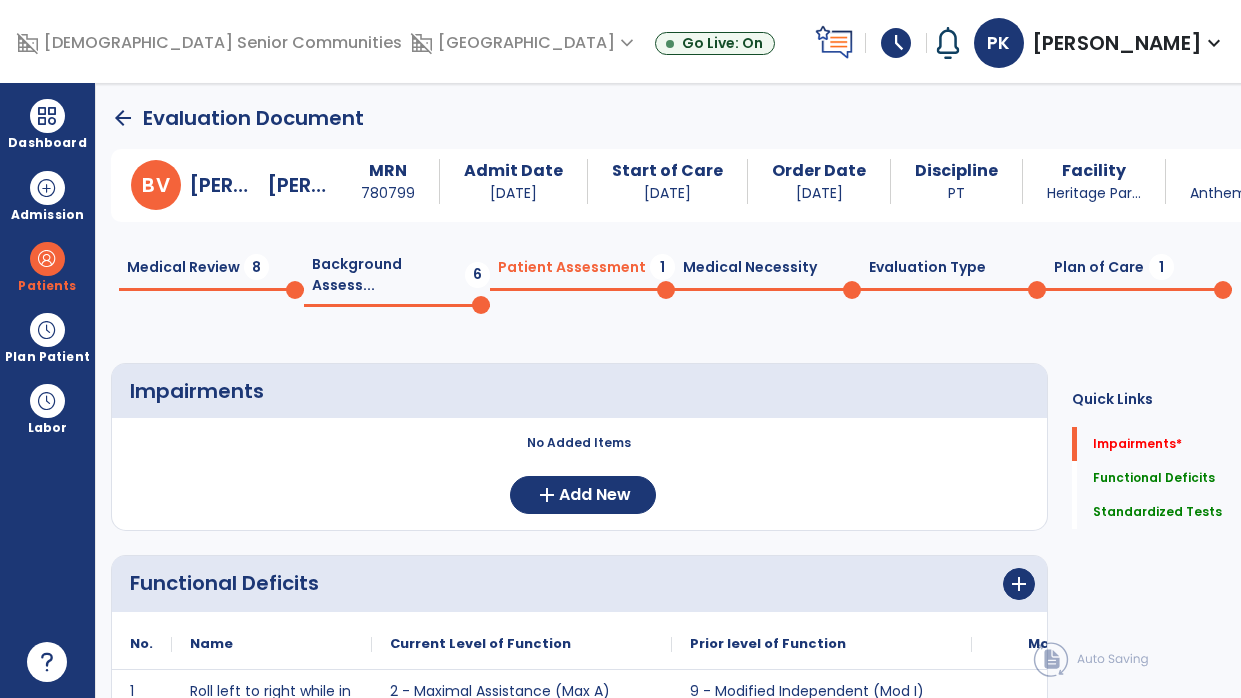scroll, scrollTop: 19, scrollLeft: 0, axis: vertical 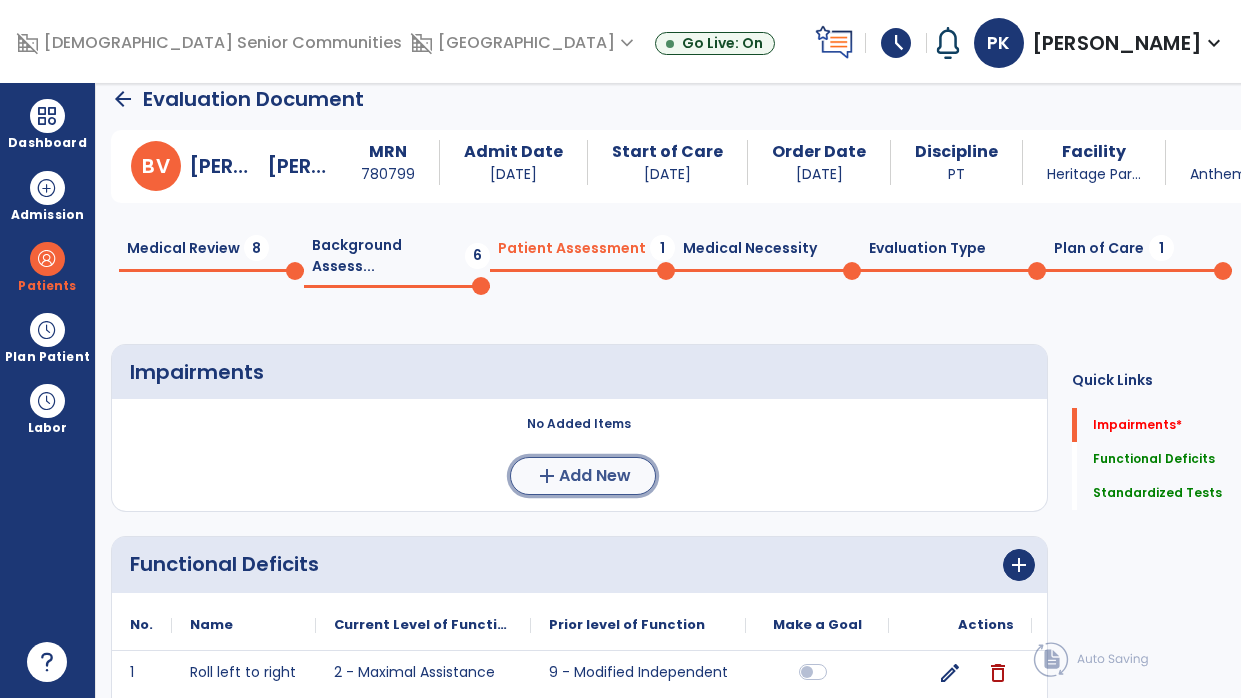 click on "Add New" 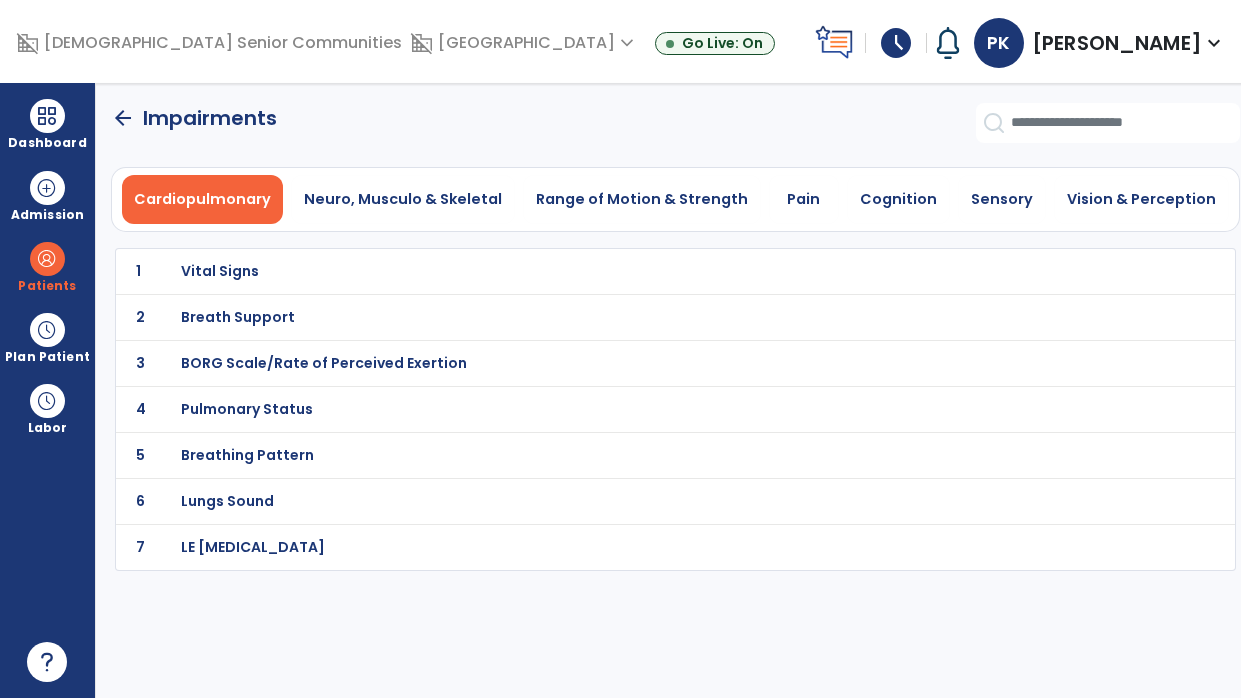 scroll, scrollTop: 0, scrollLeft: 0, axis: both 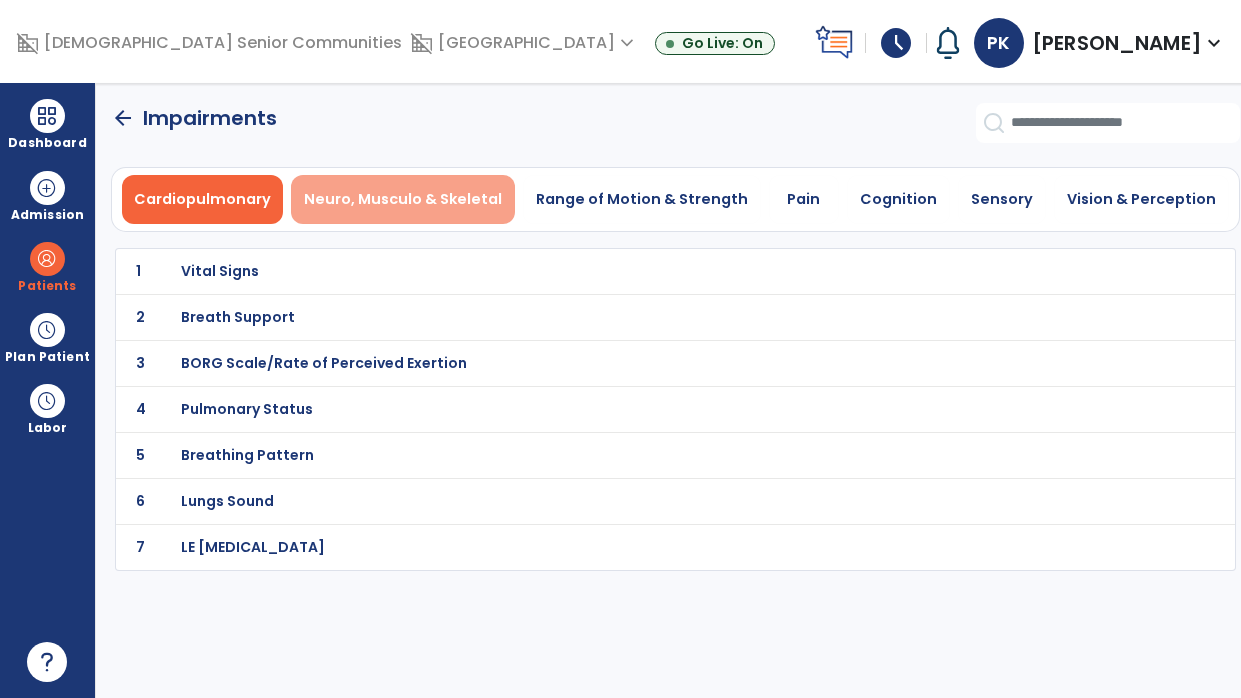 click on "Neuro, Musculo & Skeletal" at bounding box center (403, 199) 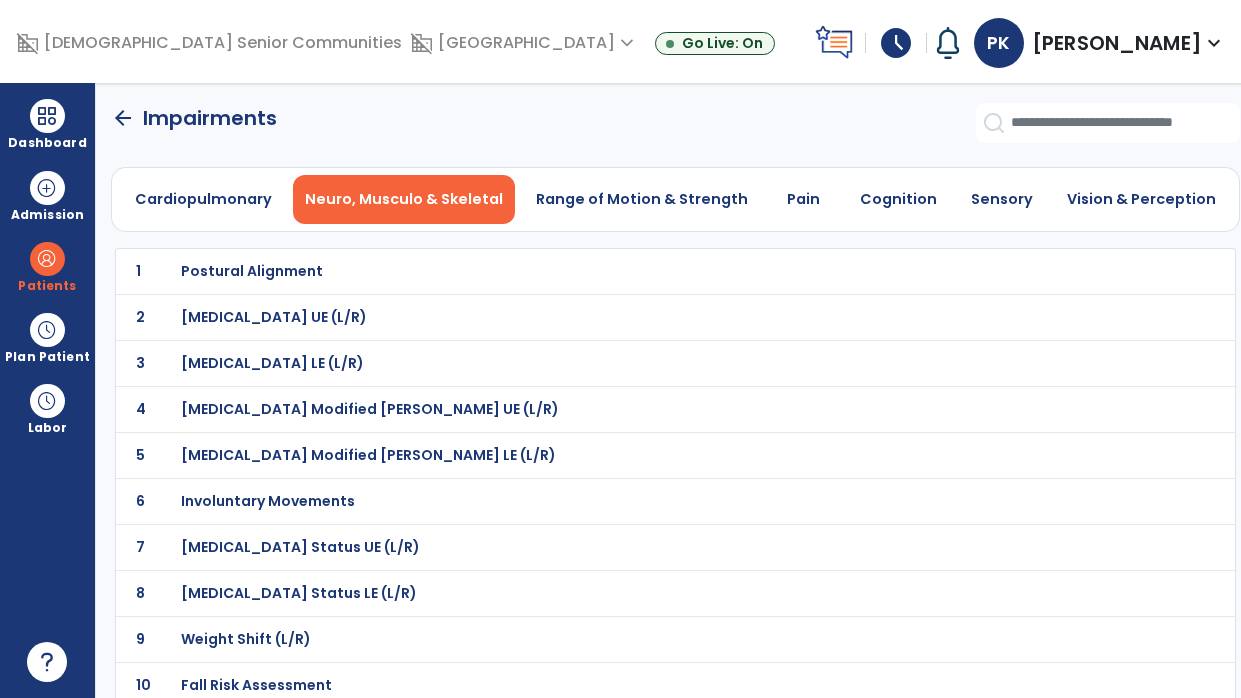 click on "[MEDICAL_DATA] Status UE (L/R)" at bounding box center (632, 271) 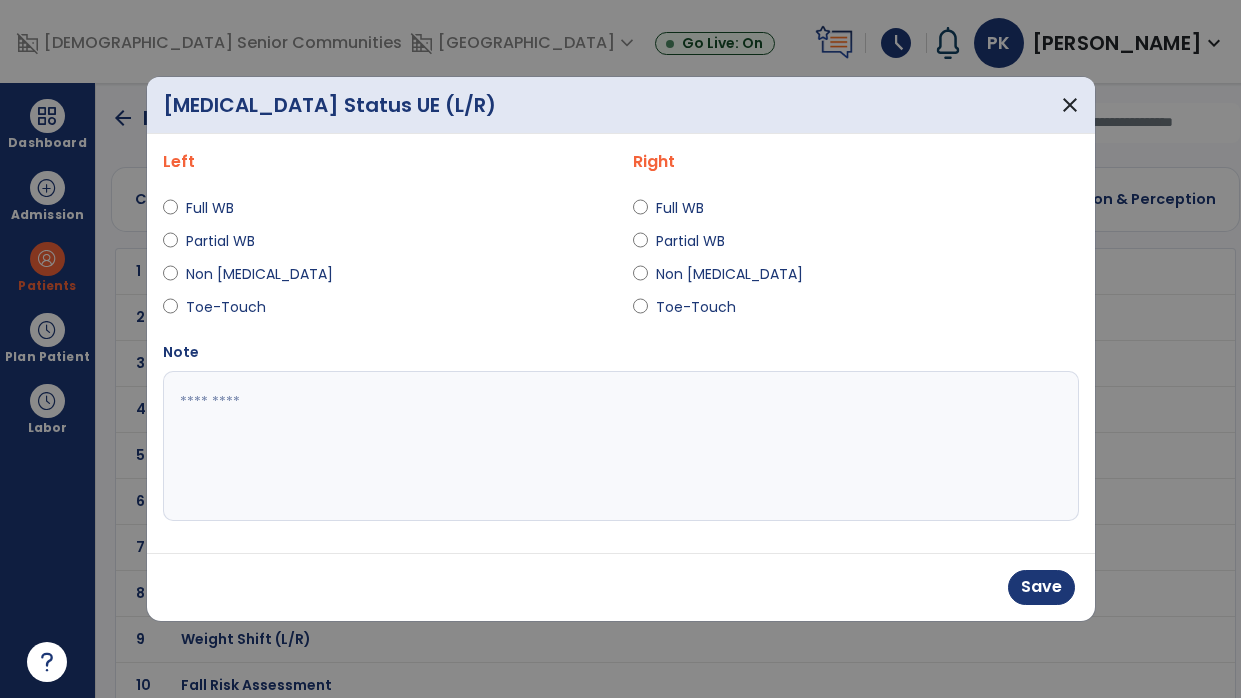 click at bounding box center (621, 446) 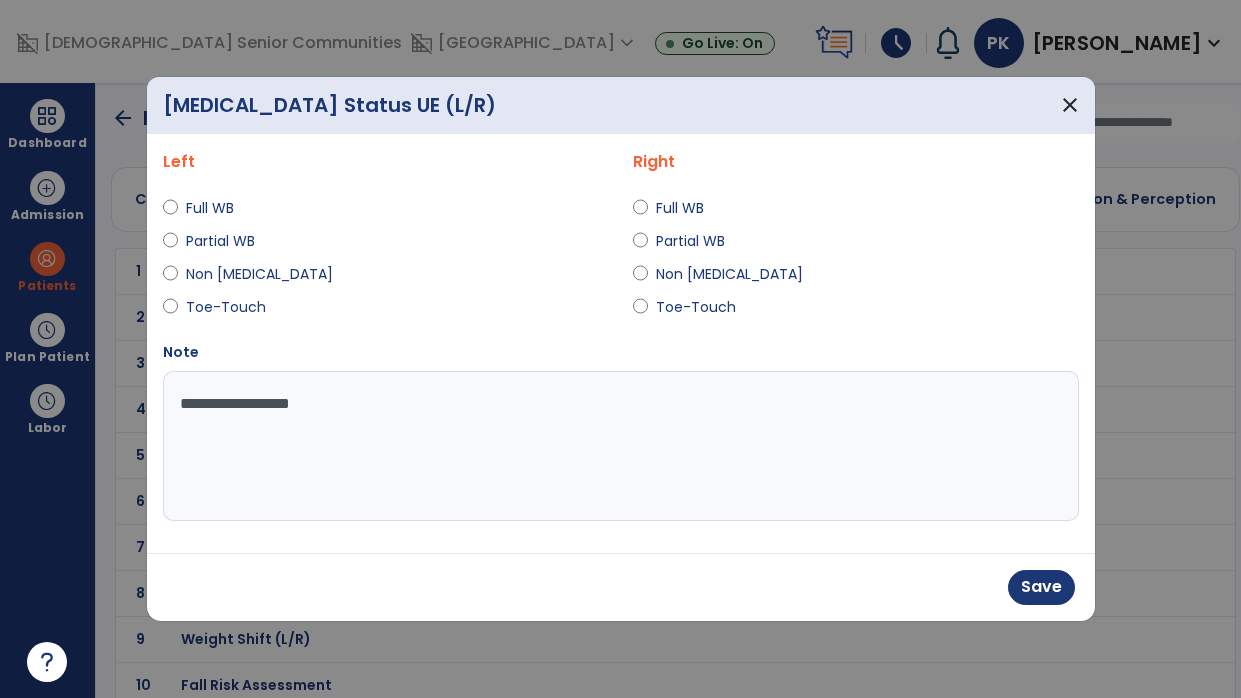 type on "**********" 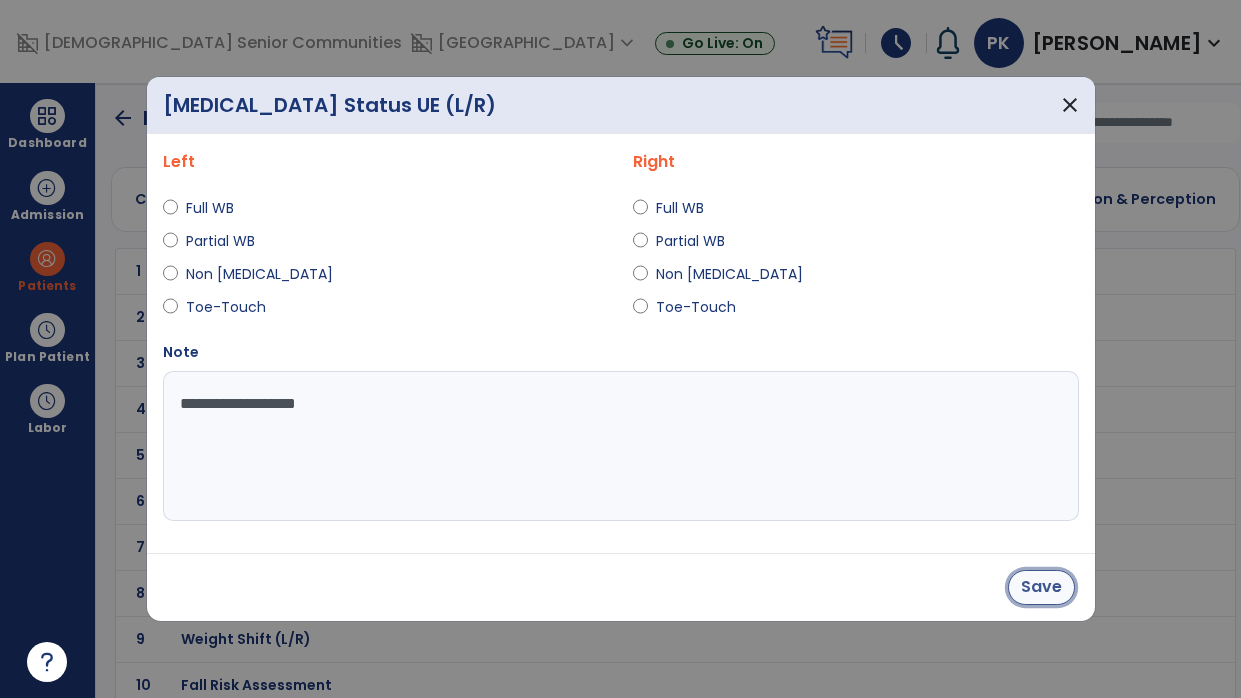 click on "Save" at bounding box center [1041, 587] 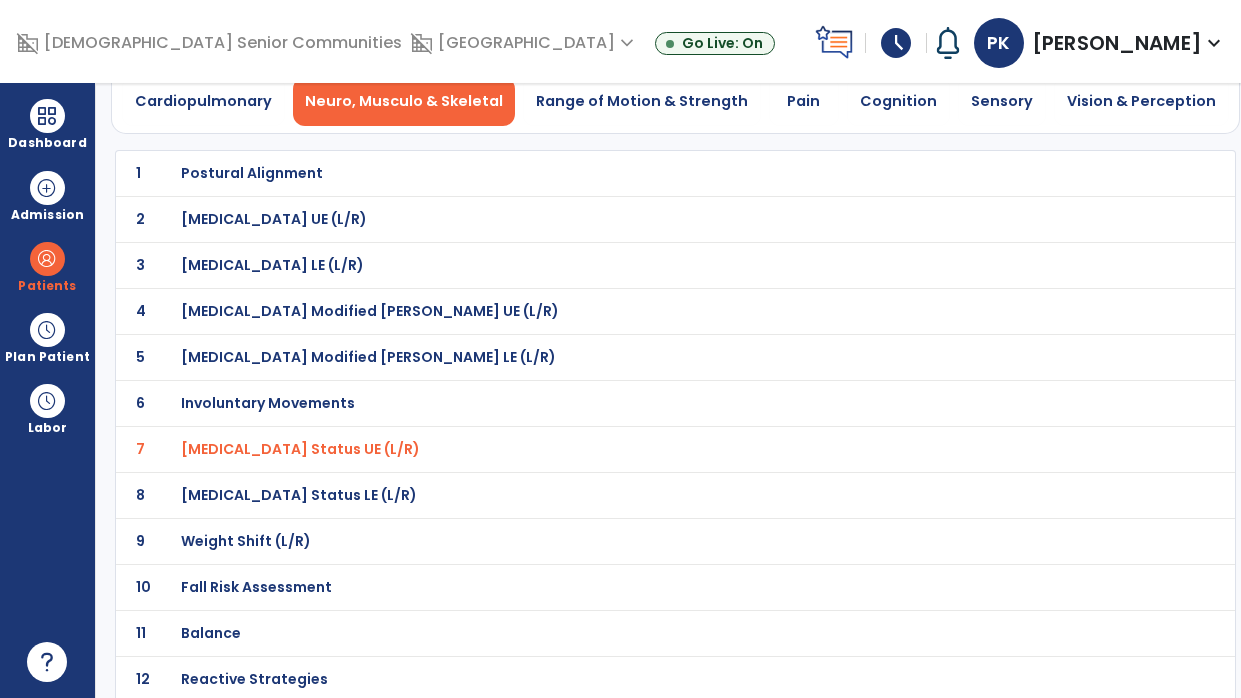 scroll, scrollTop: 179, scrollLeft: 0, axis: vertical 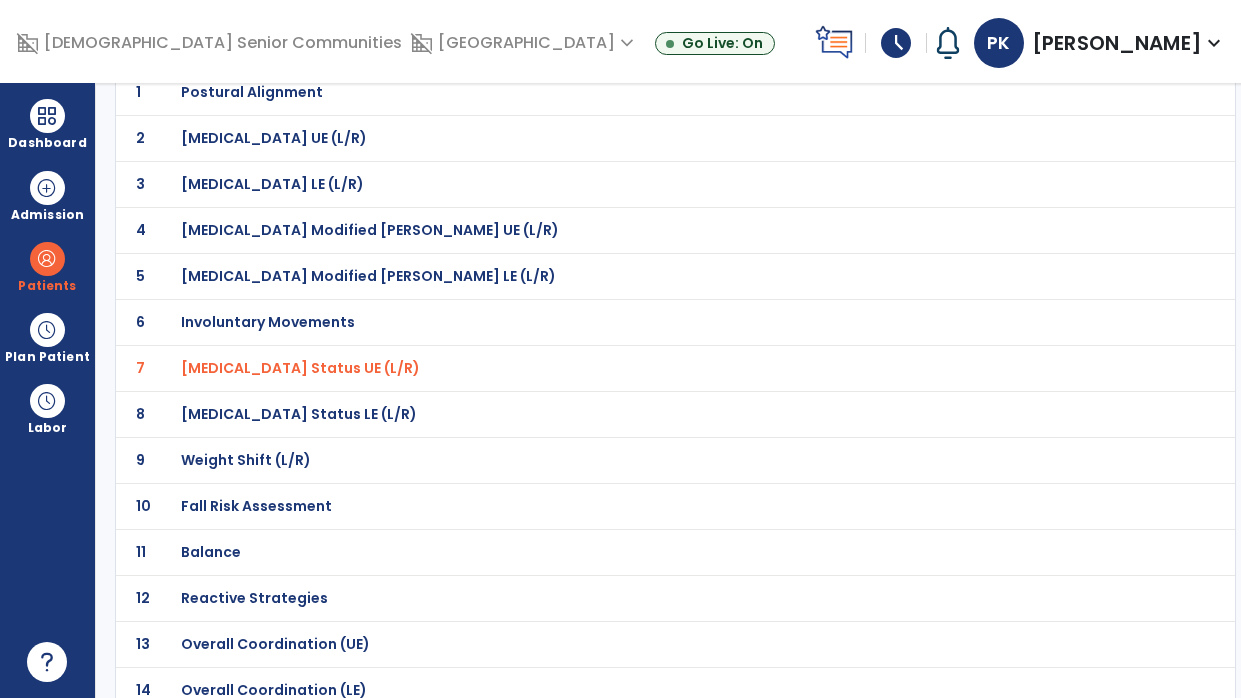 click on "Fall Risk Assessment" at bounding box center (632, 92) 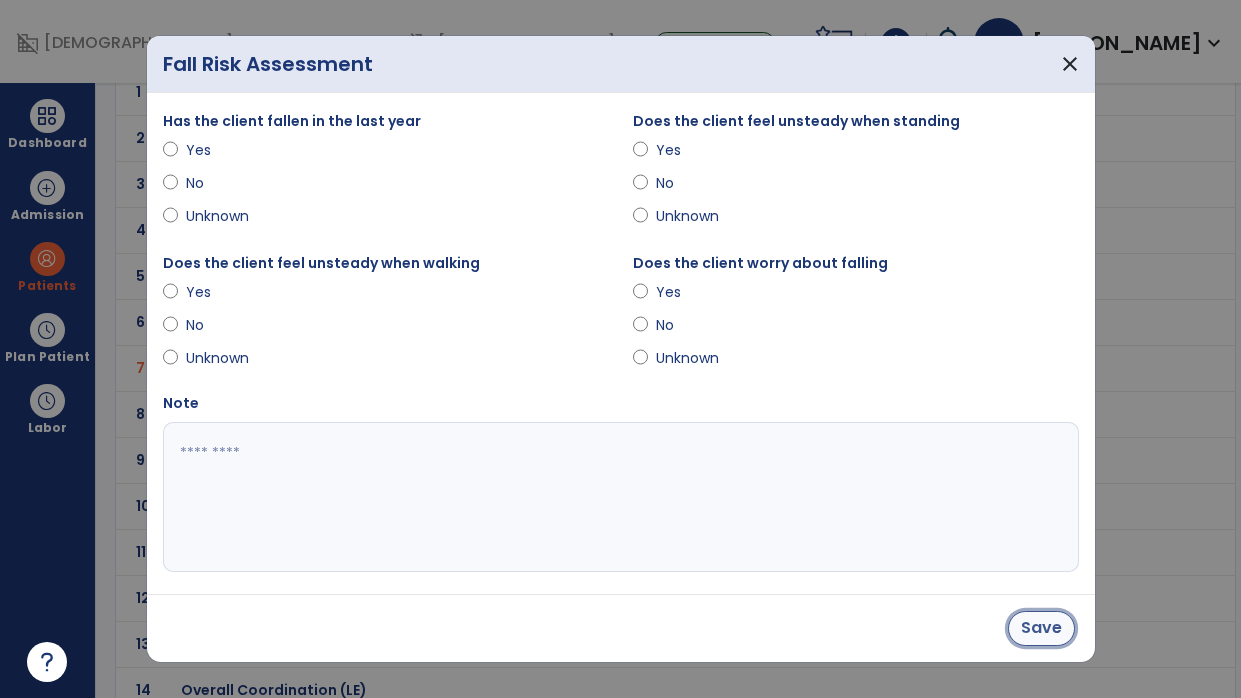 click on "Save" at bounding box center (1041, 628) 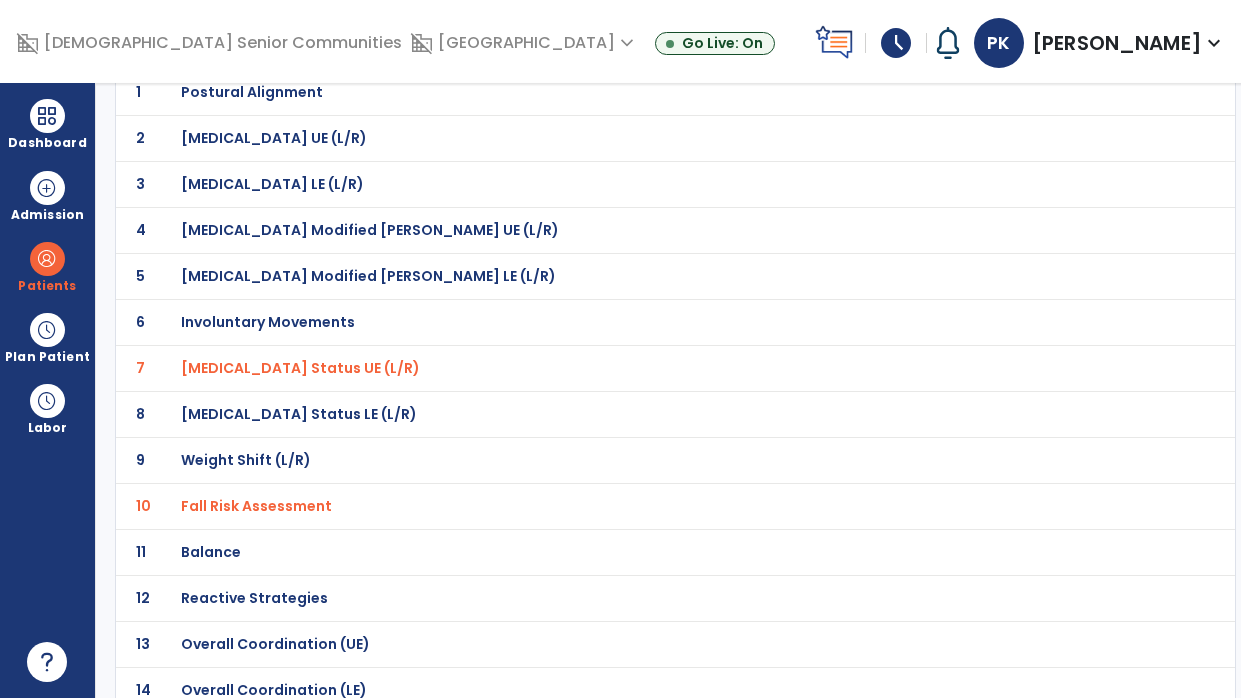 click on "Balance" at bounding box center (632, 92) 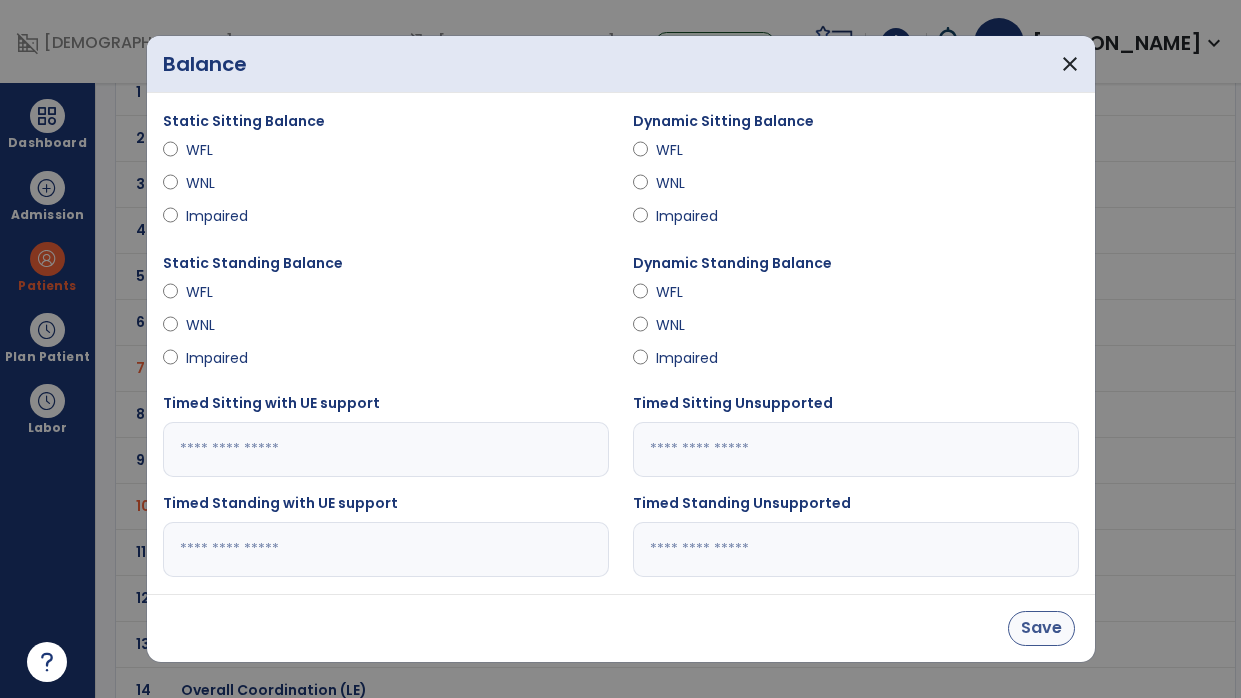 click on "Save" at bounding box center [1041, 628] 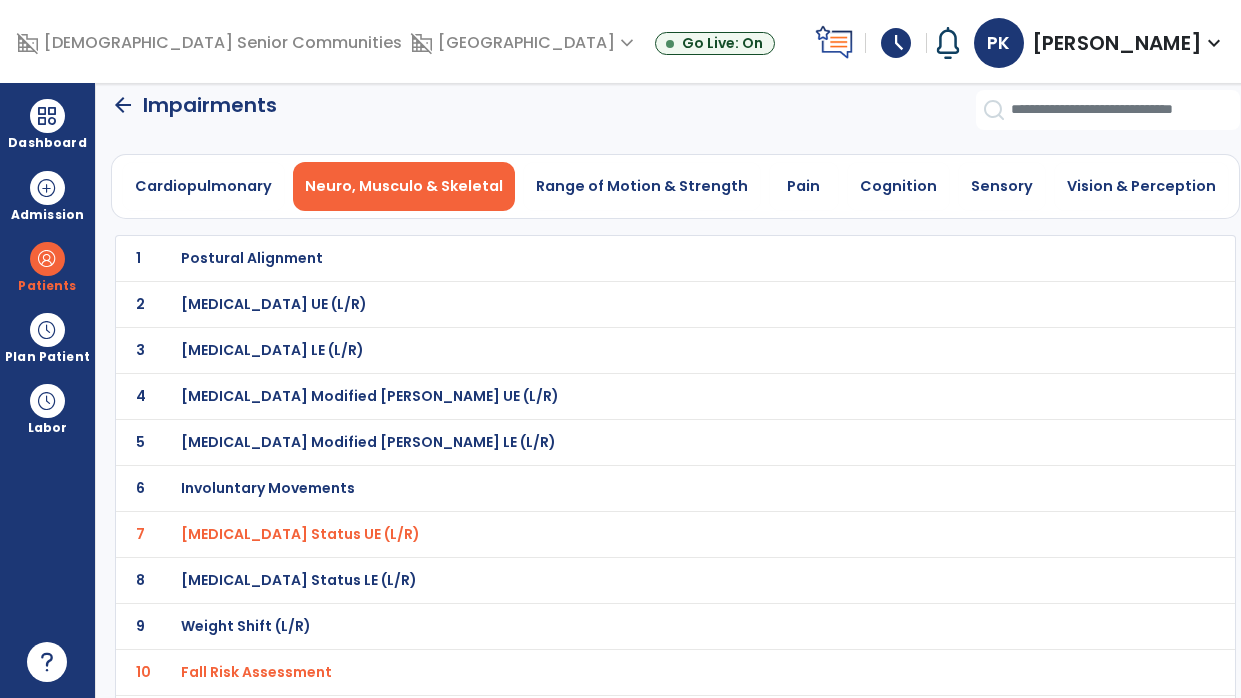 scroll, scrollTop: 0, scrollLeft: 0, axis: both 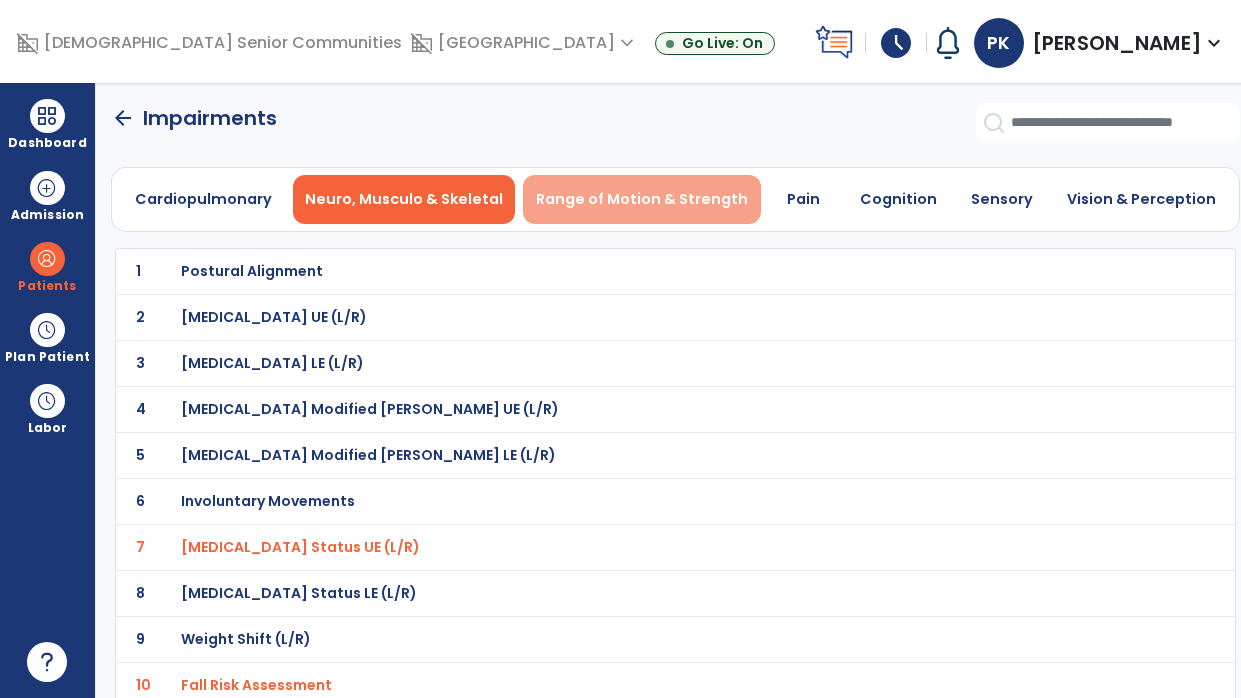 click on "Range of Motion & Strength" at bounding box center (642, 199) 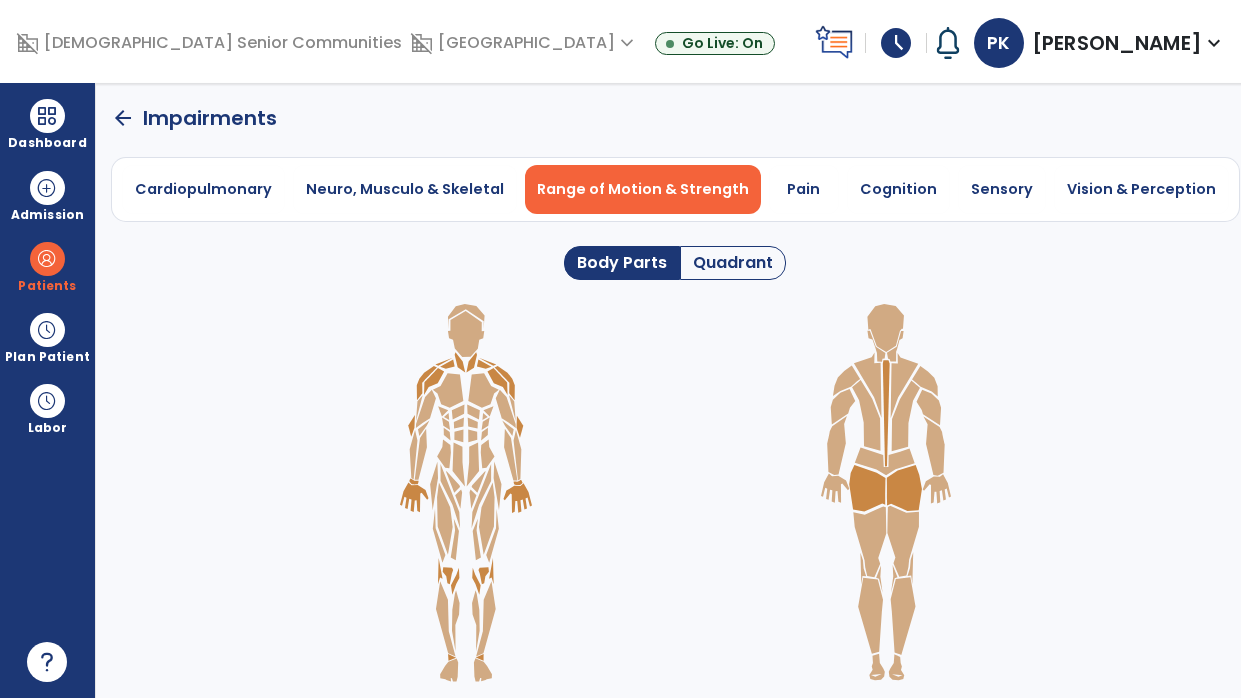 click on "Quadrant" 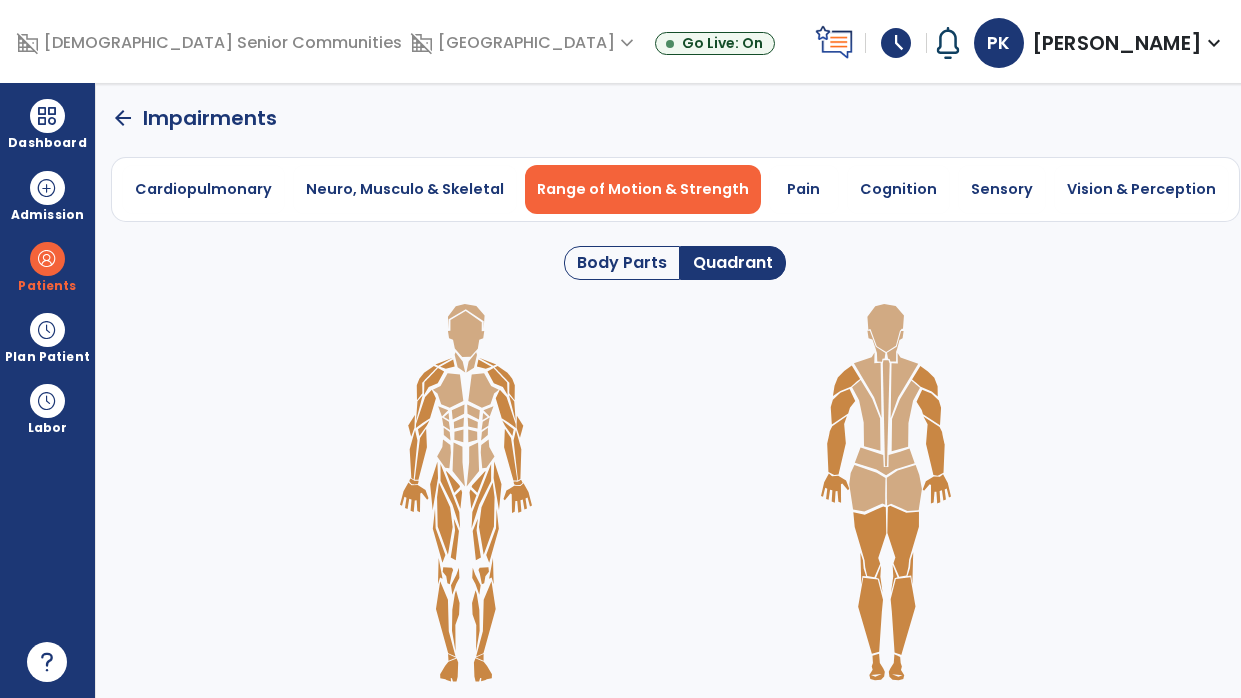click 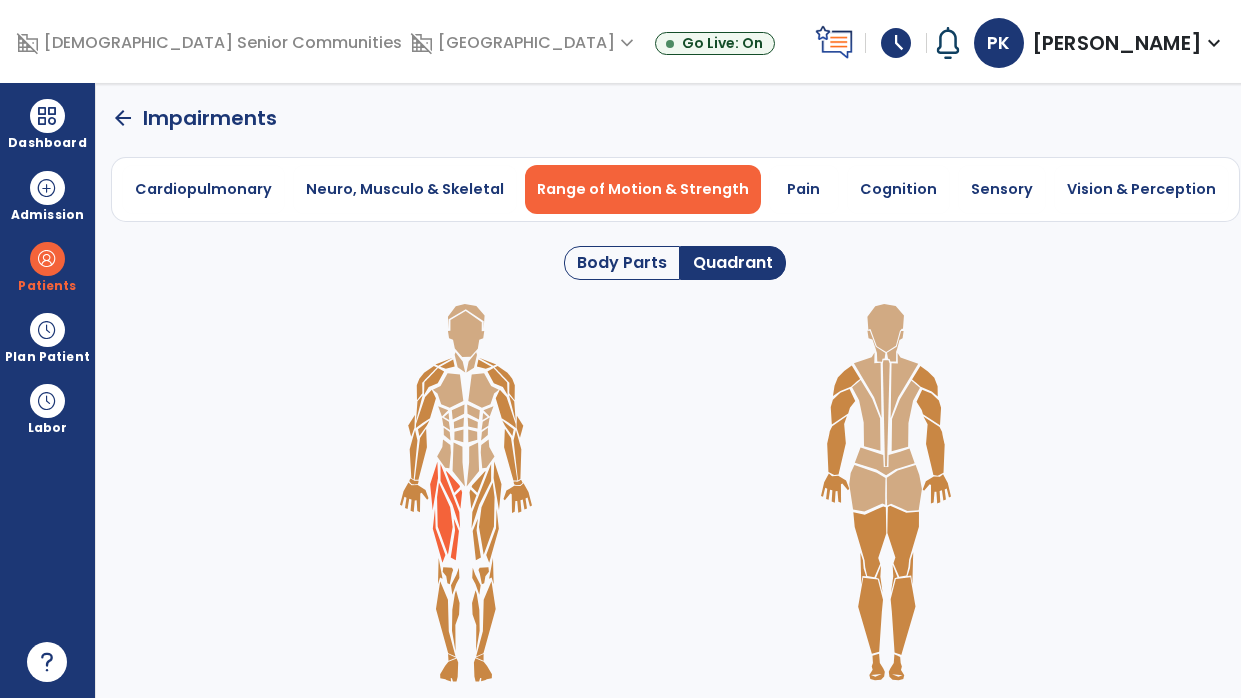 click 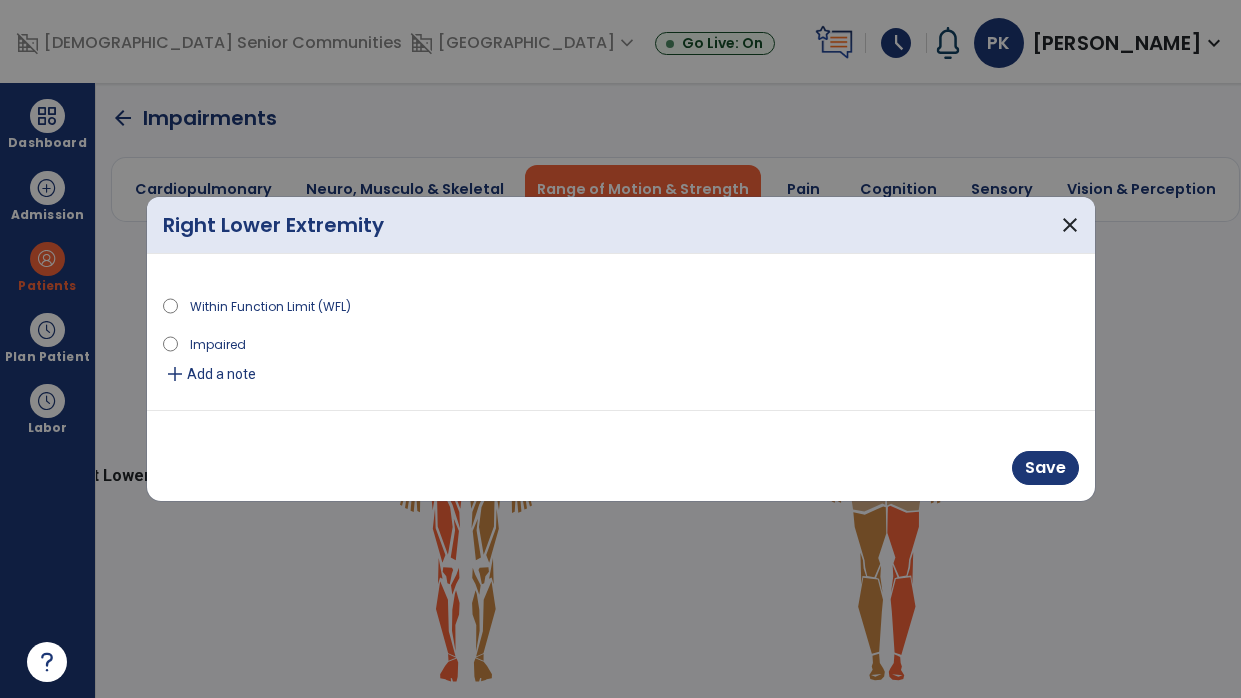 click on "Impaired" at bounding box center [218, 343] 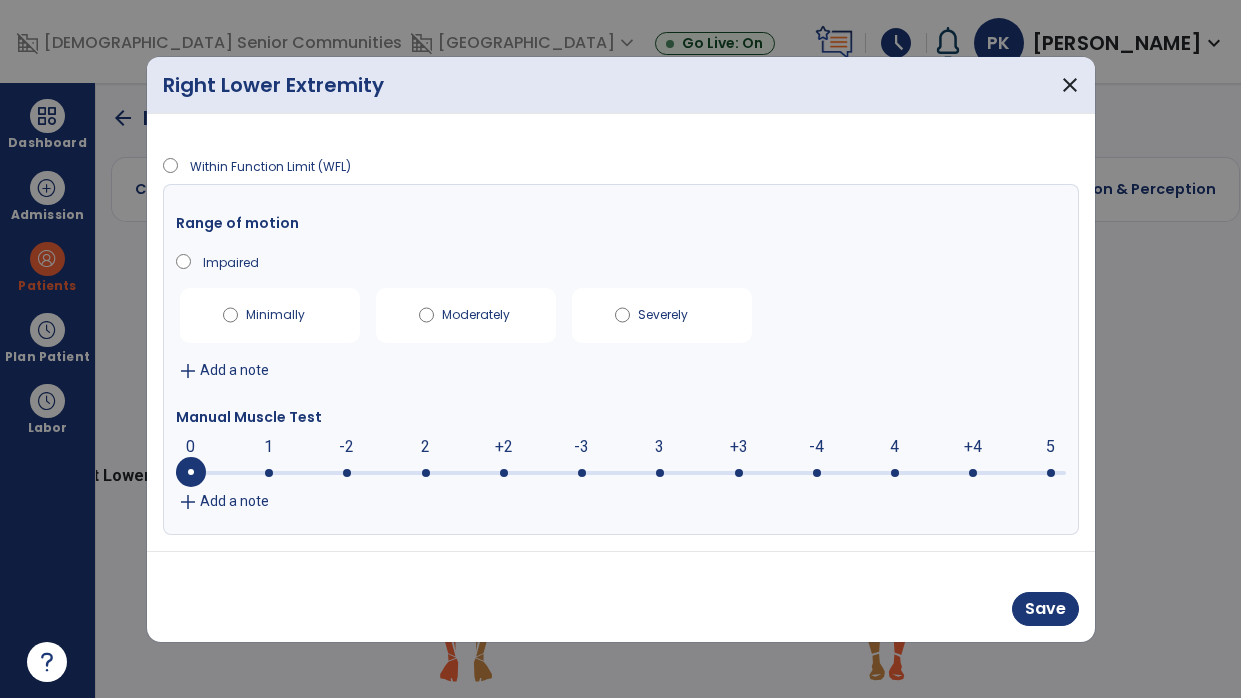 click at bounding box center (621, 473) 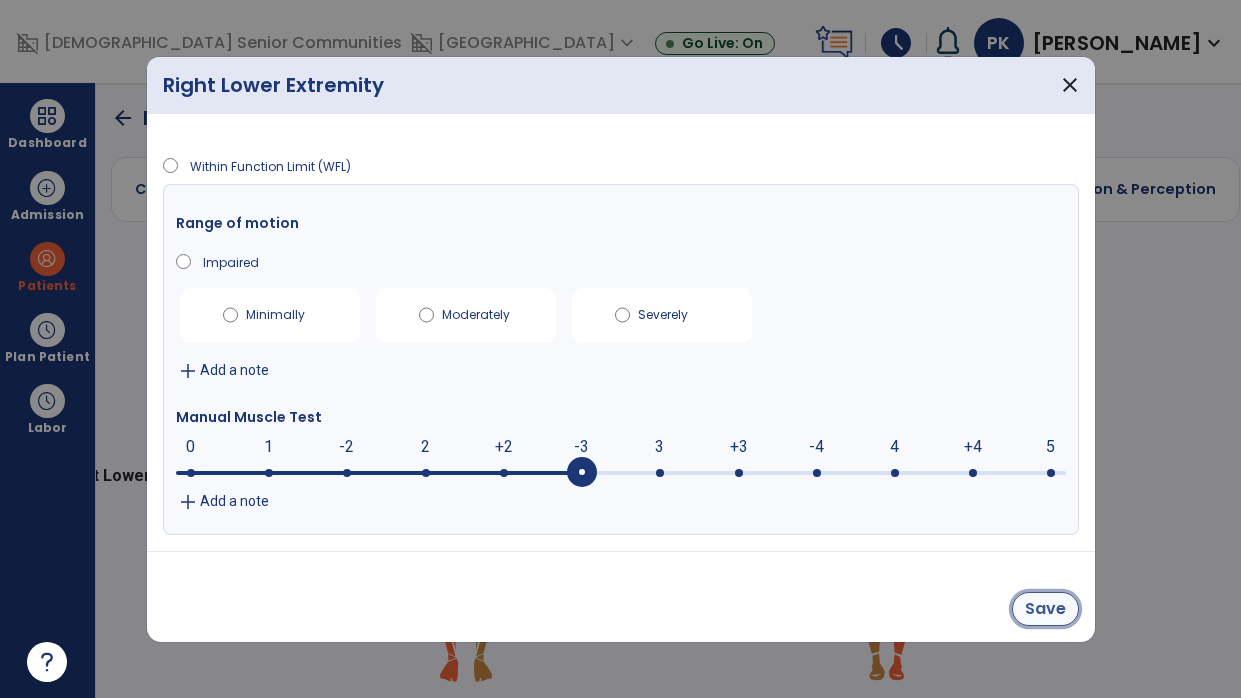 click on "Save" at bounding box center (1045, 609) 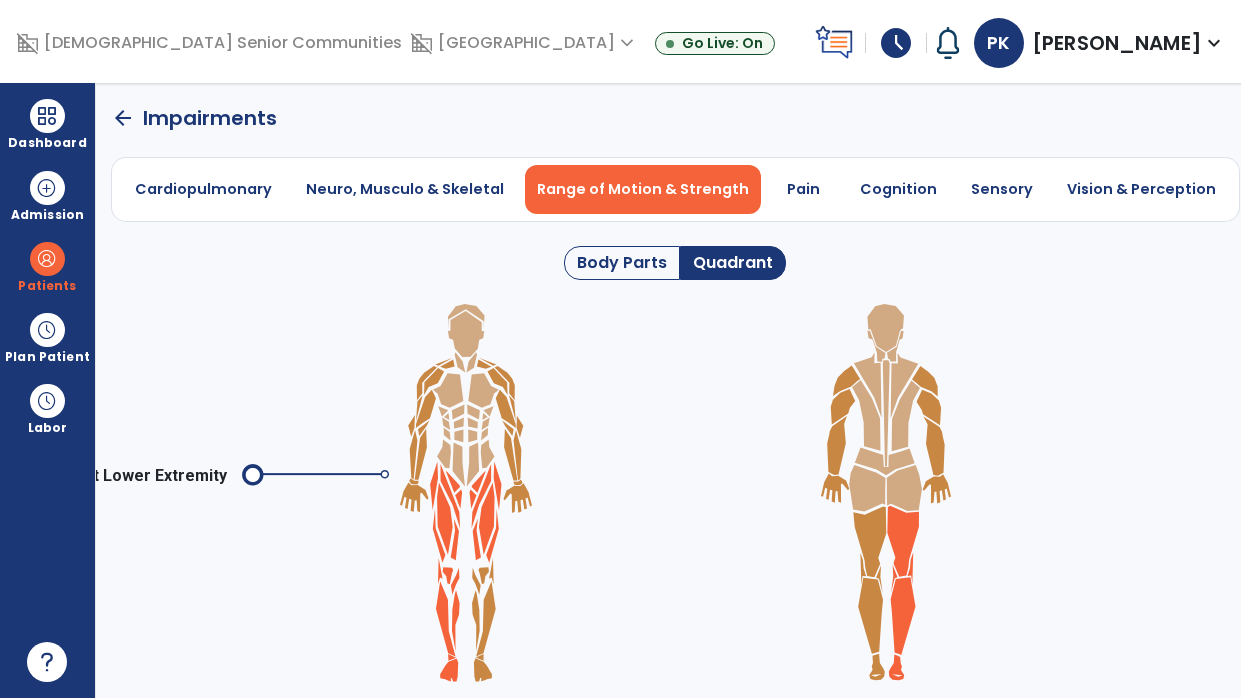 click 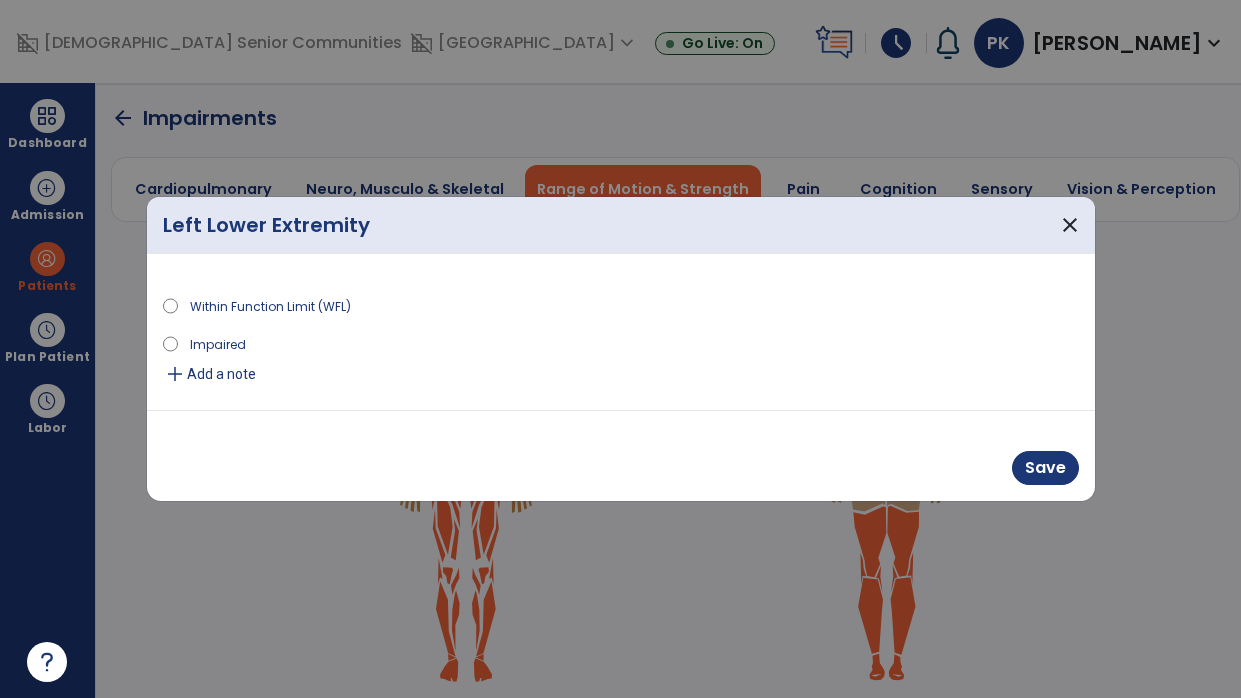 click on "Impaired" at bounding box center (218, 343) 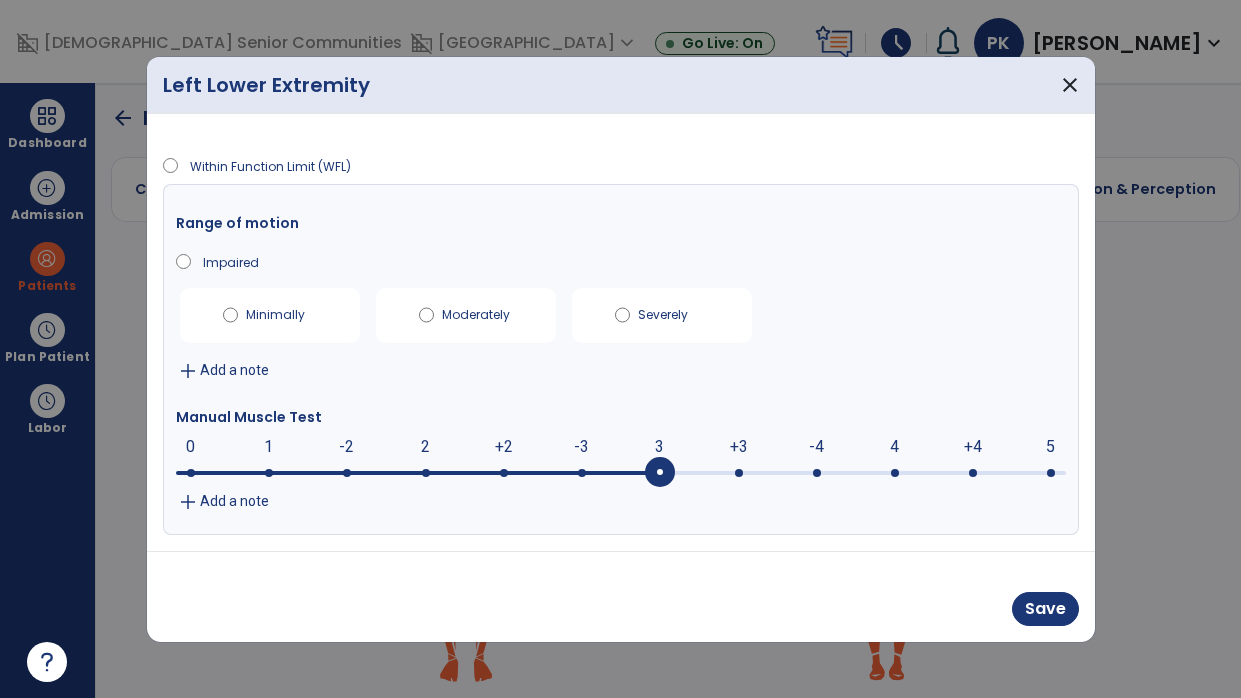click at bounding box center [621, 473] 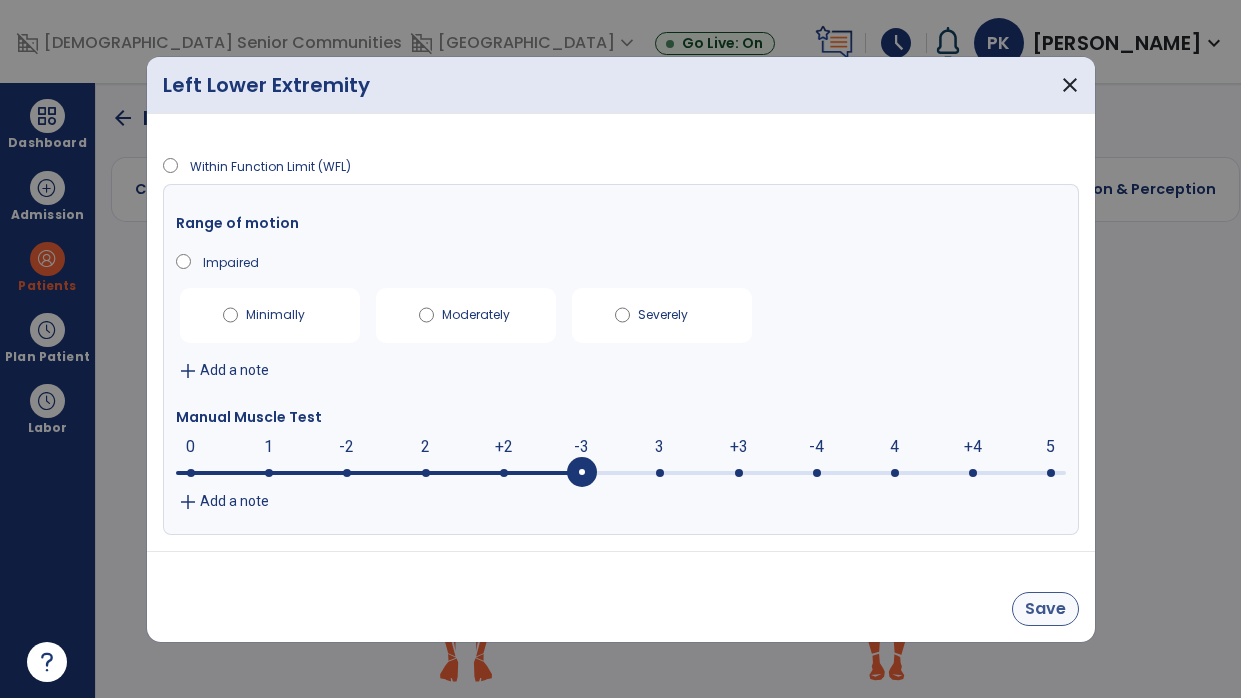 click on "Save" at bounding box center (1045, 609) 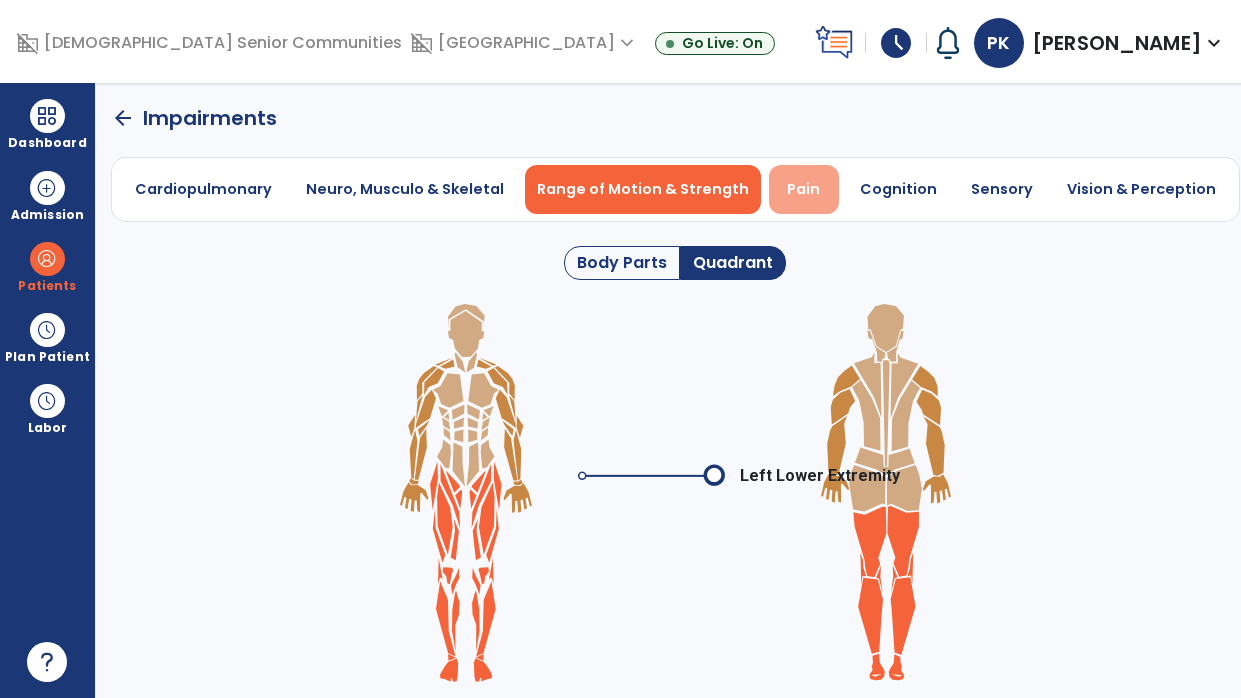 click on "Pain" at bounding box center [804, 189] 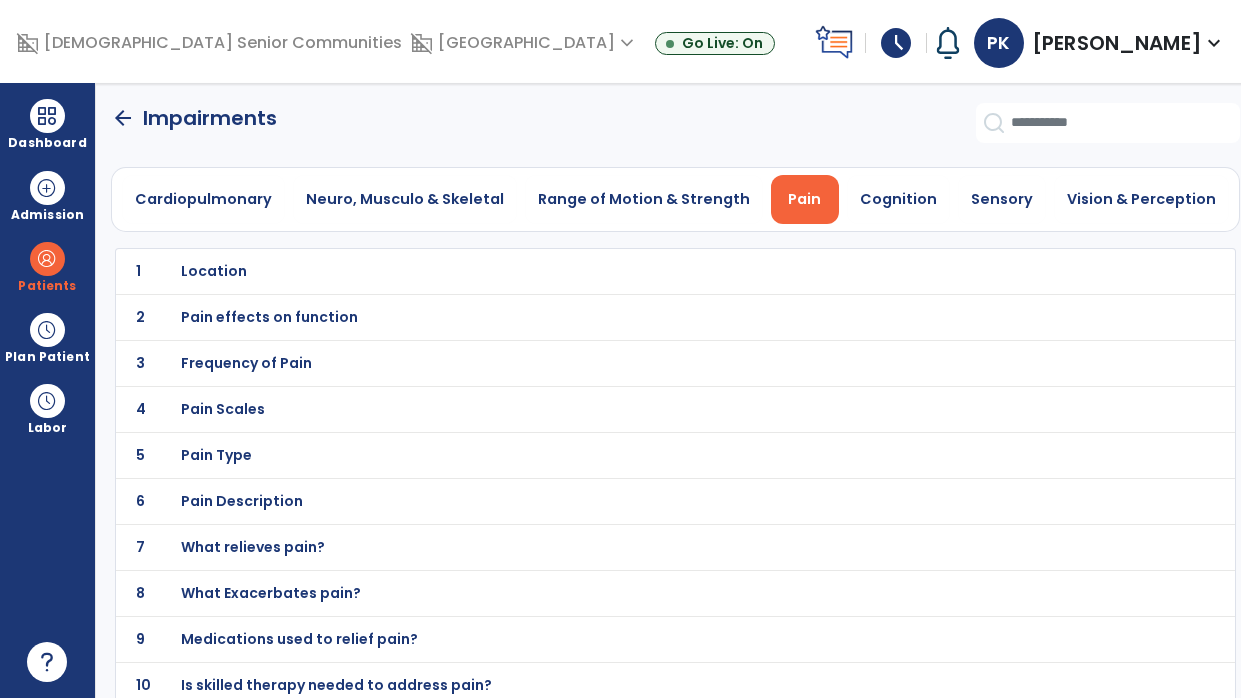 click on "Location" at bounding box center [632, 271] 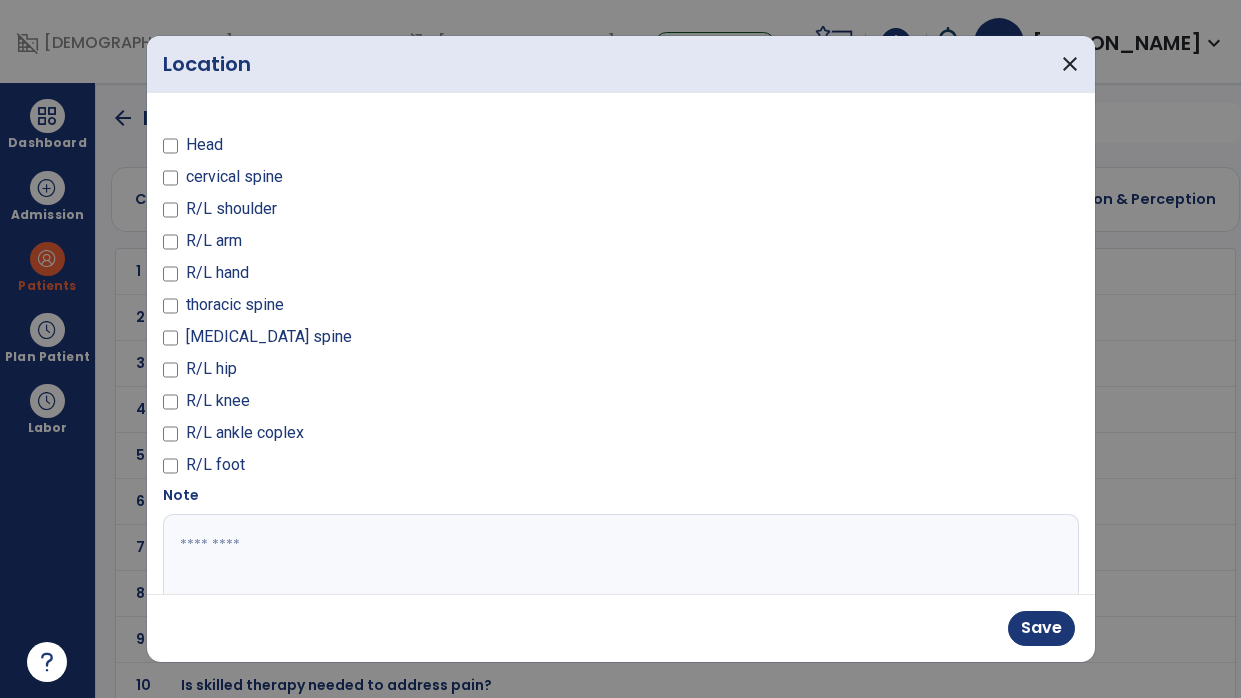 click at bounding box center [619, 589] 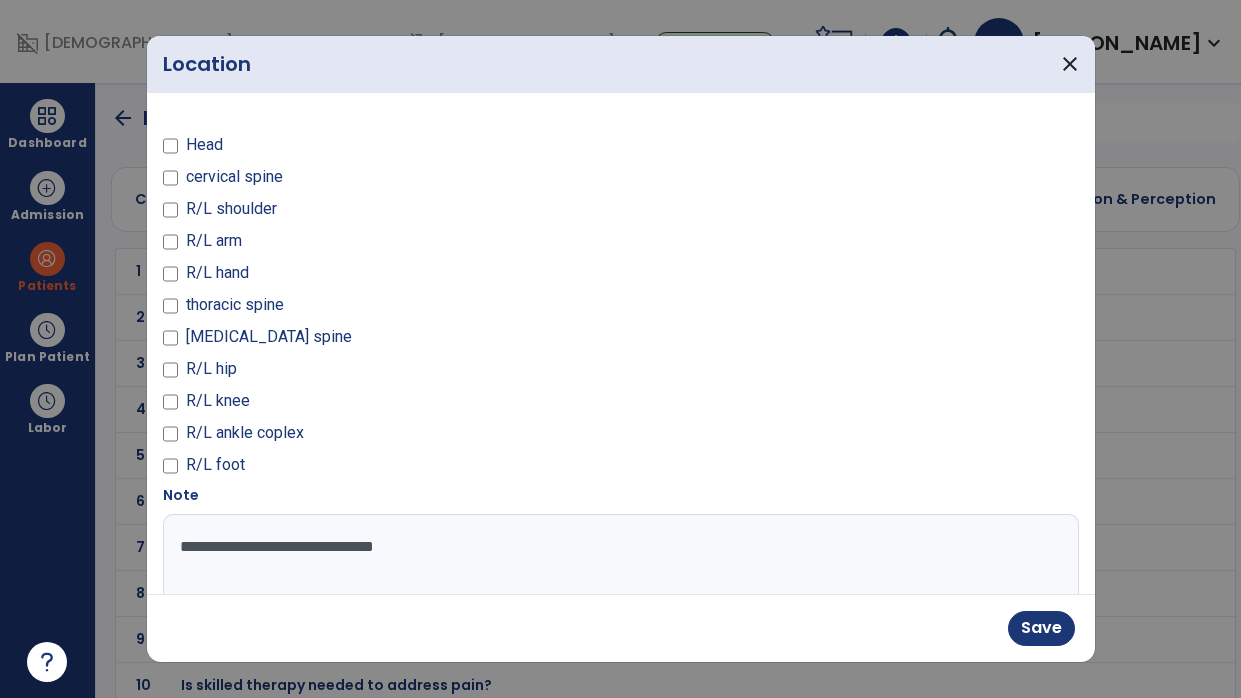 type on "**********" 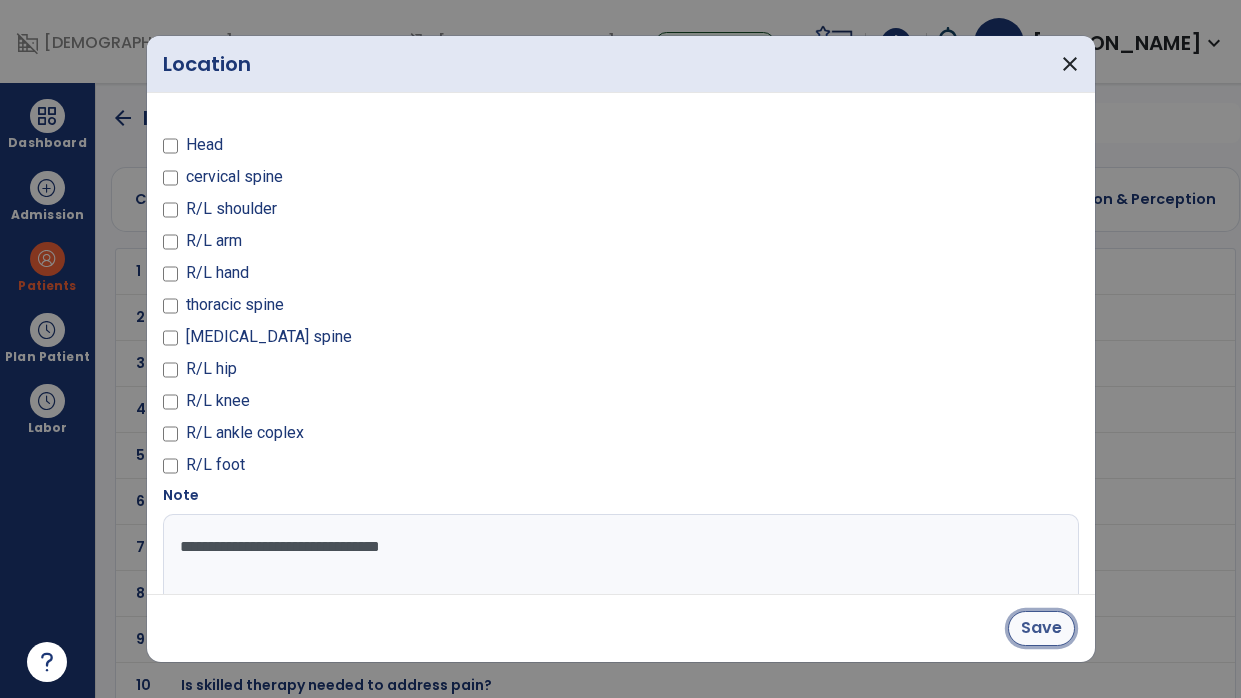 click on "Save" at bounding box center [1041, 628] 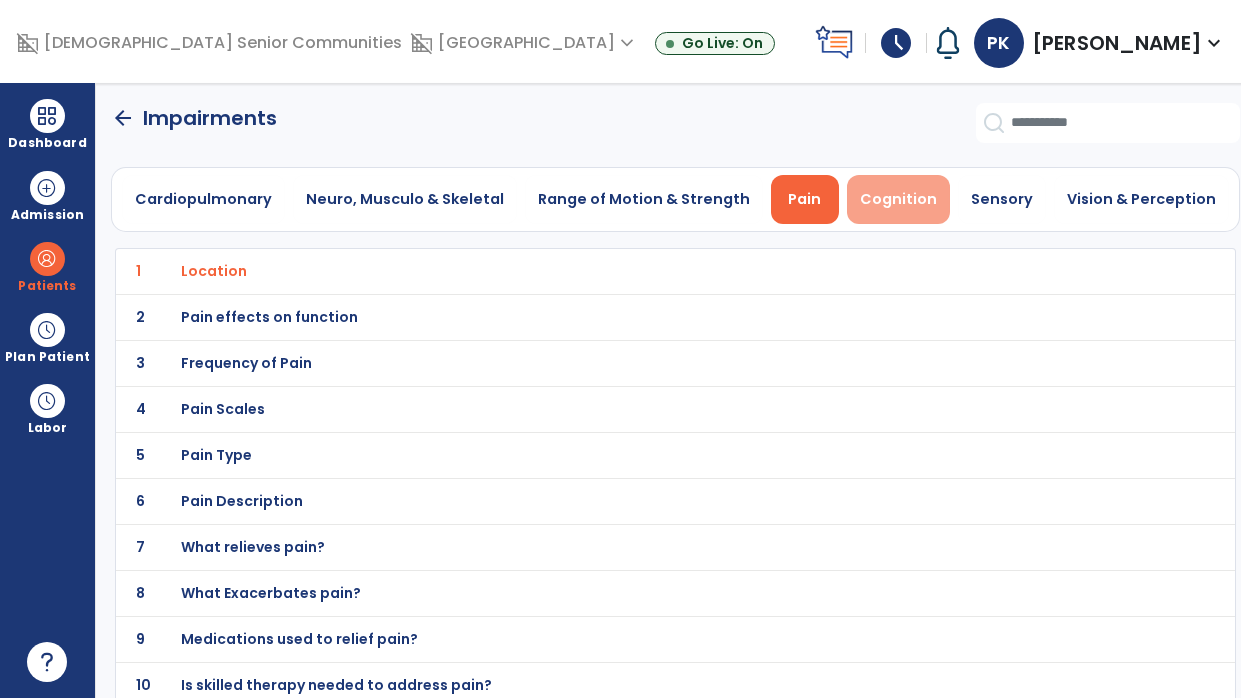 click on "Cognition" at bounding box center [898, 199] 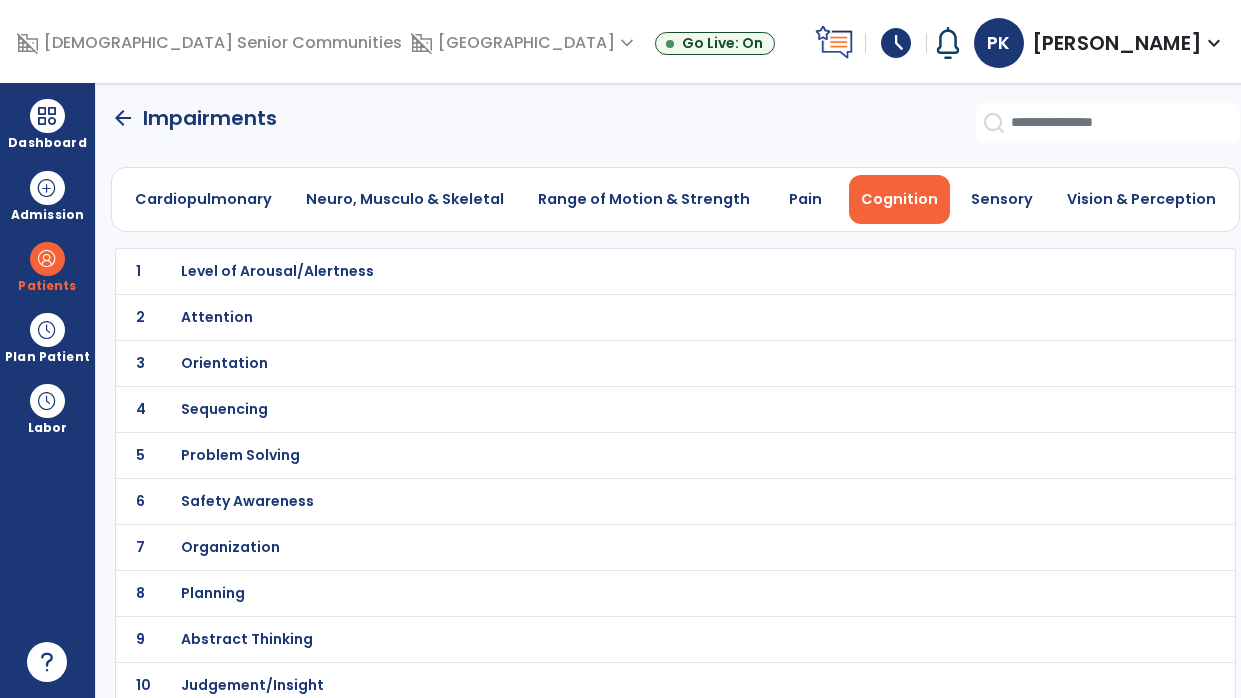 click on "Orientation" at bounding box center [632, 271] 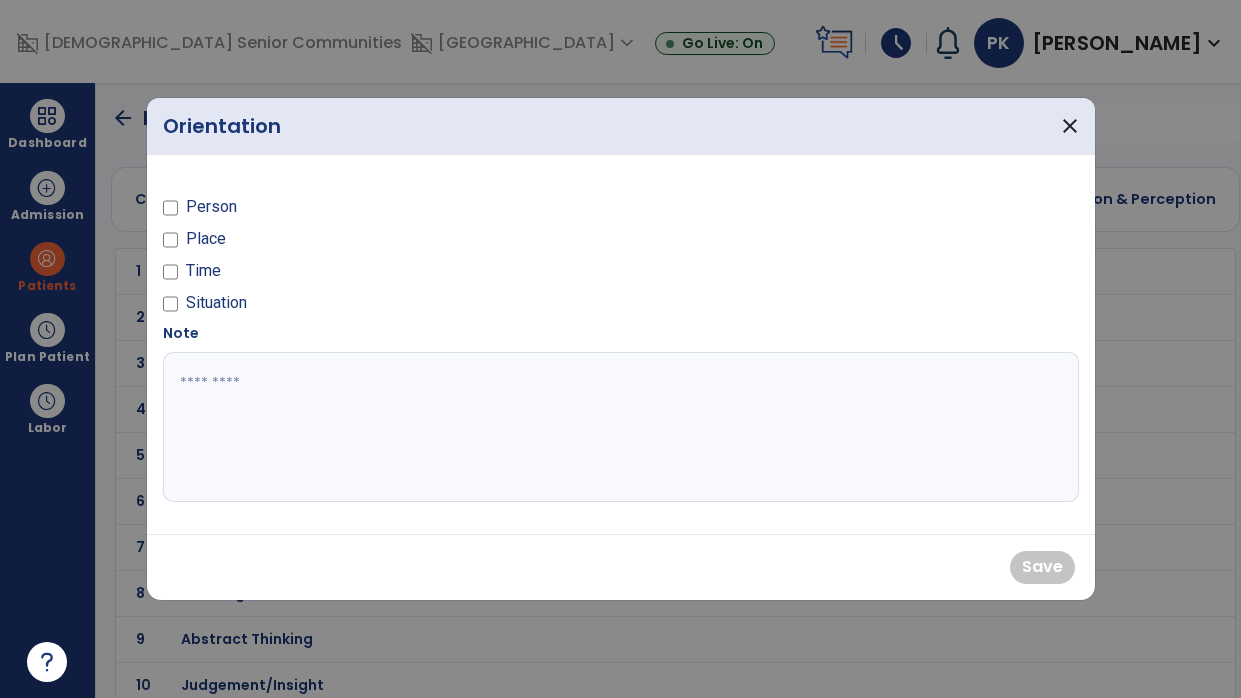 click on "Person" at bounding box center [211, 207] 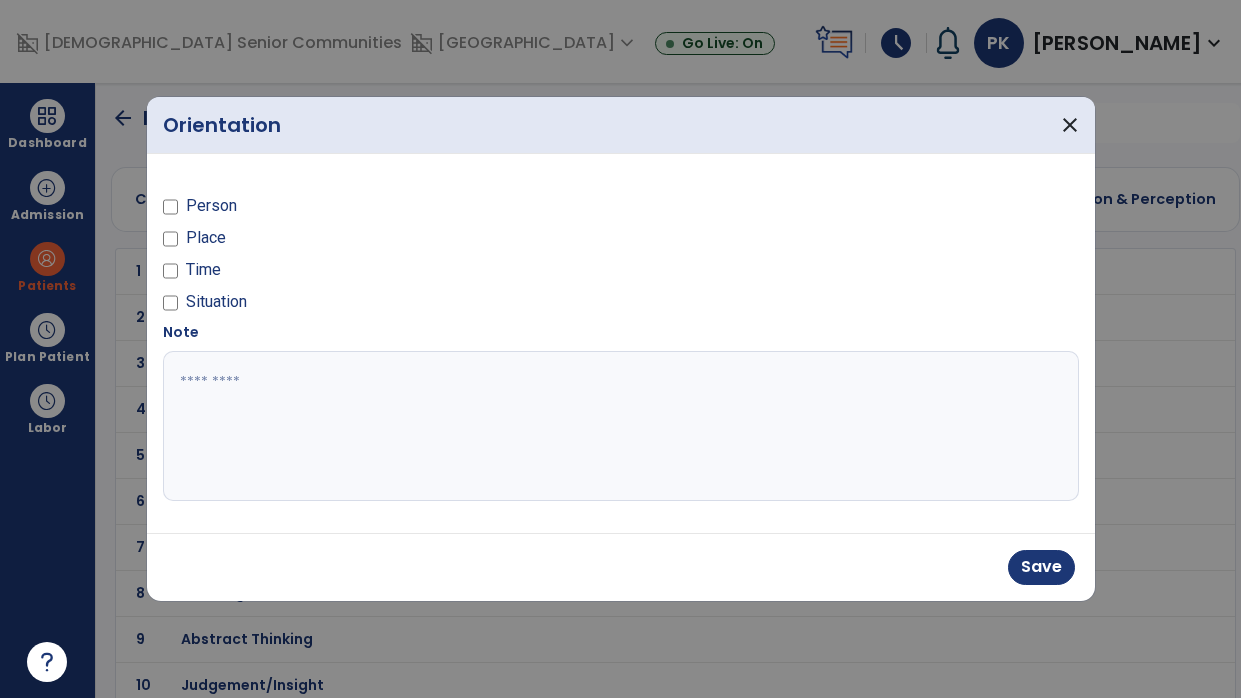 click on "Place" at bounding box center (206, 238) 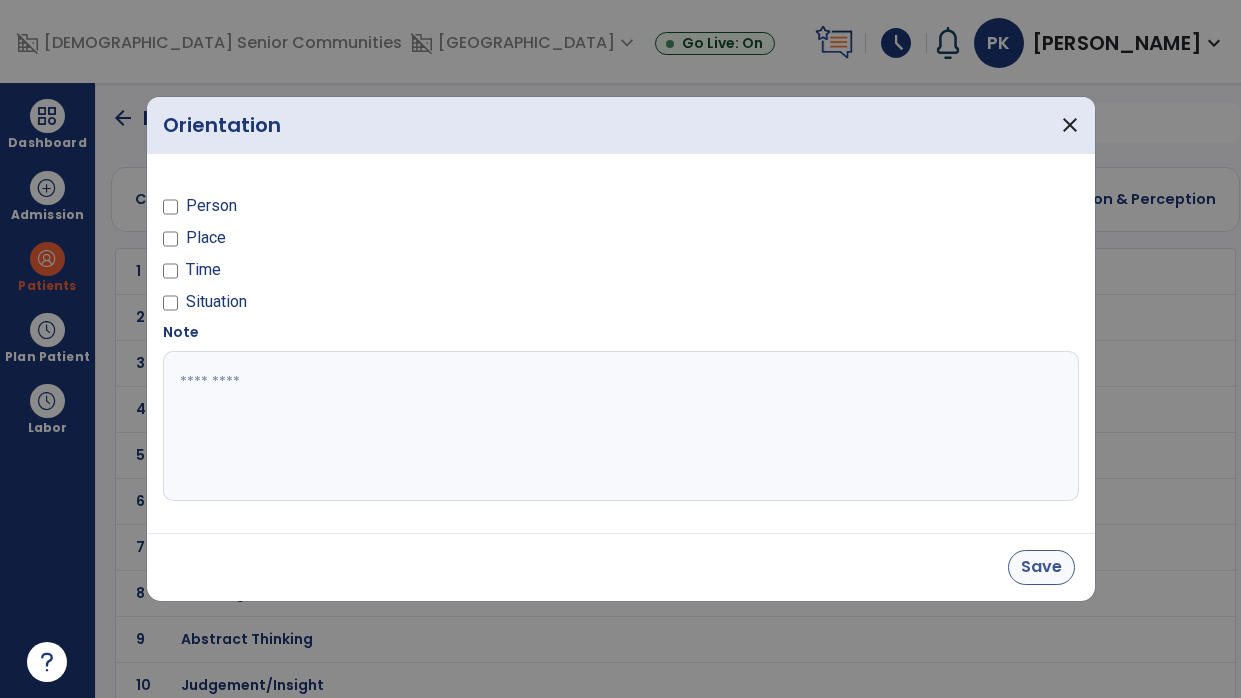 click on "Save" at bounding box center (1041, 567) 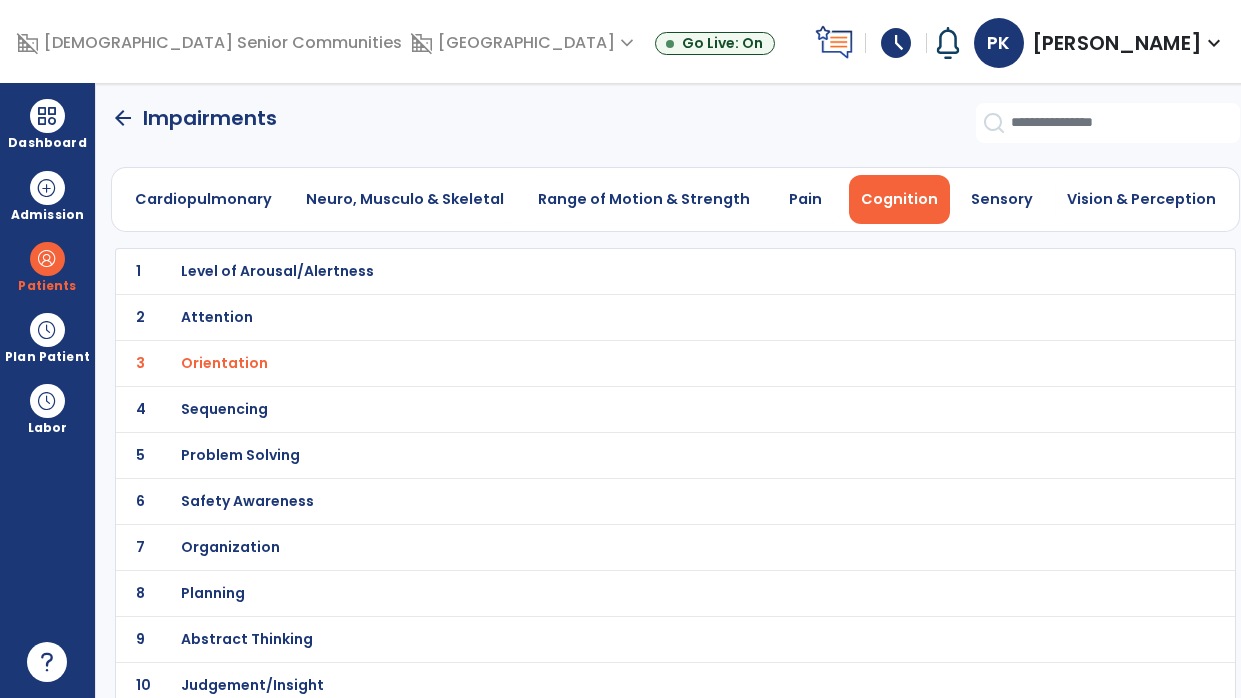 click on "arrow_back" 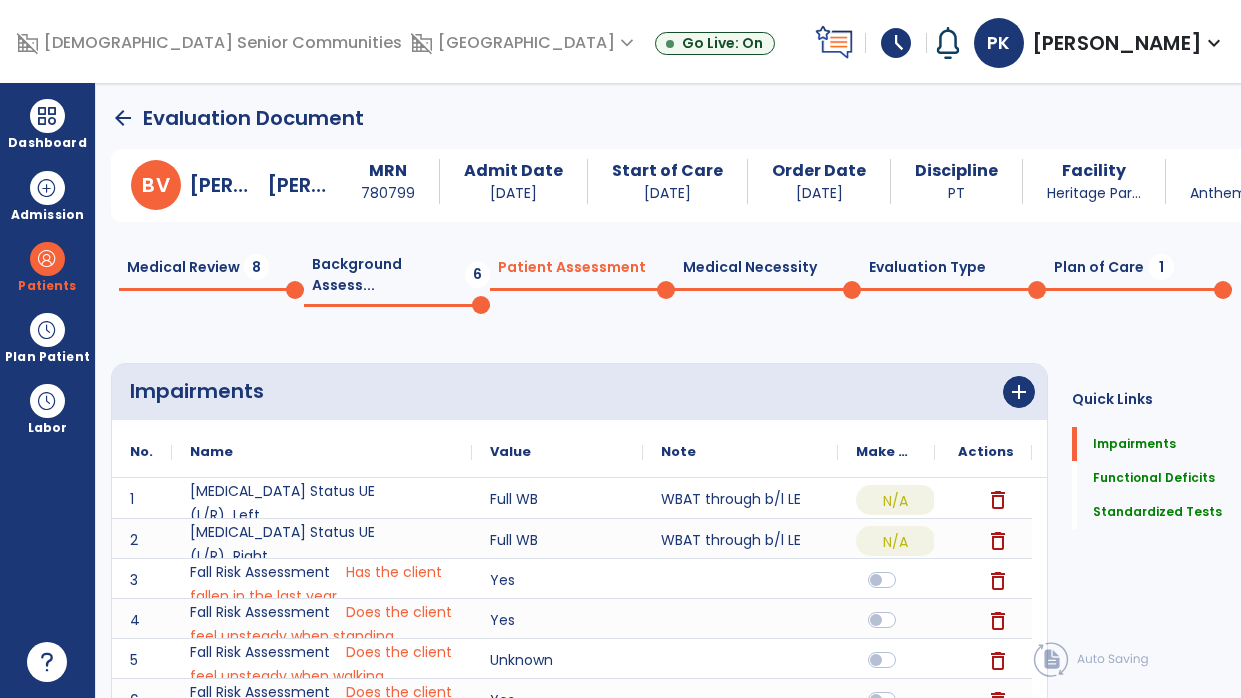 click on "Background Assess...  6" 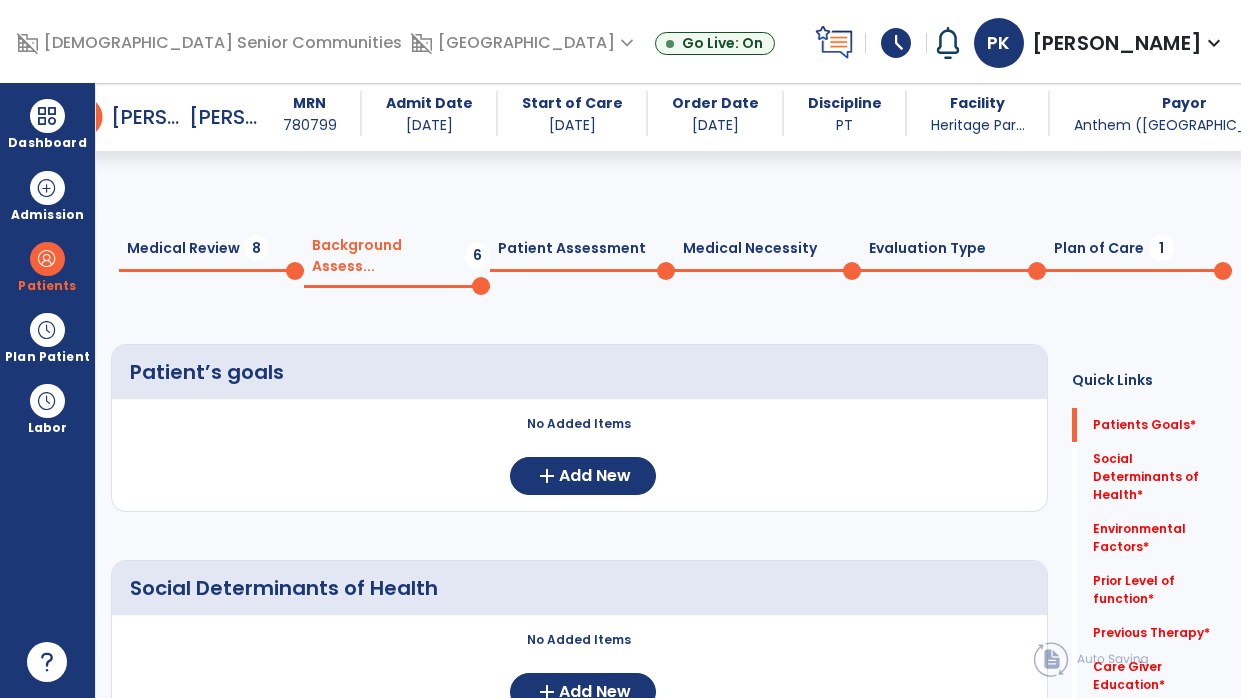 click on "fact_check" 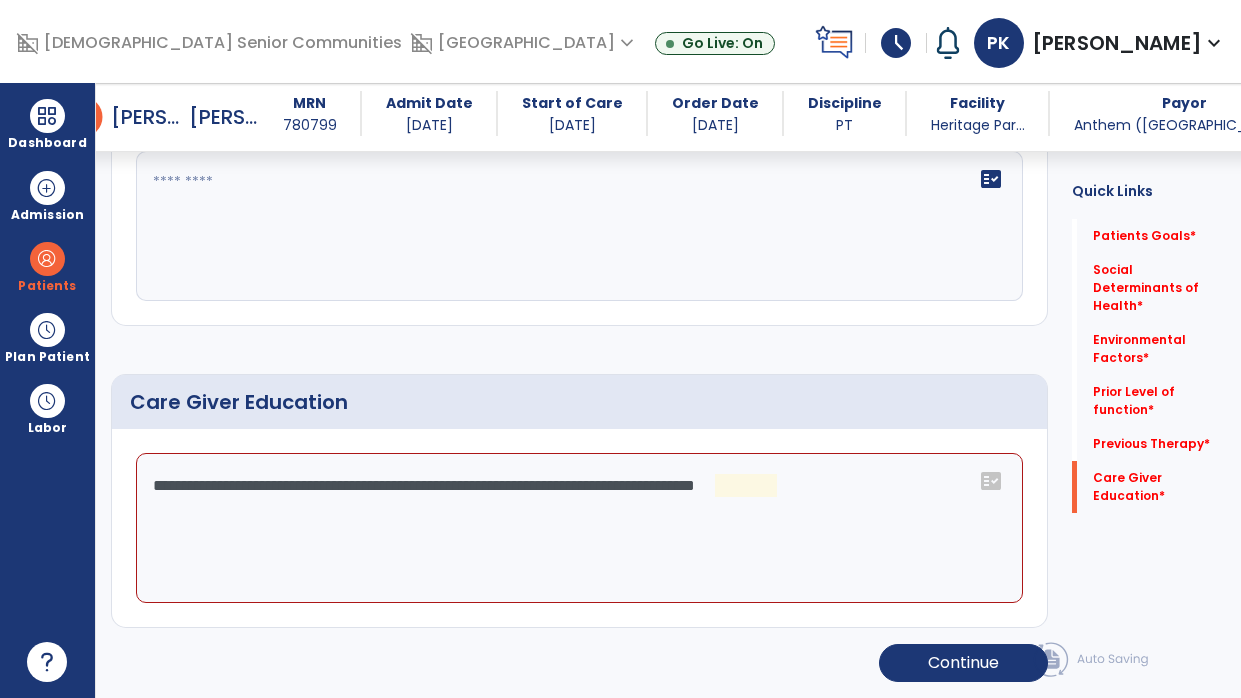 scroll, scrollTop: 1219, scrollLeft: 0, axis: vertical 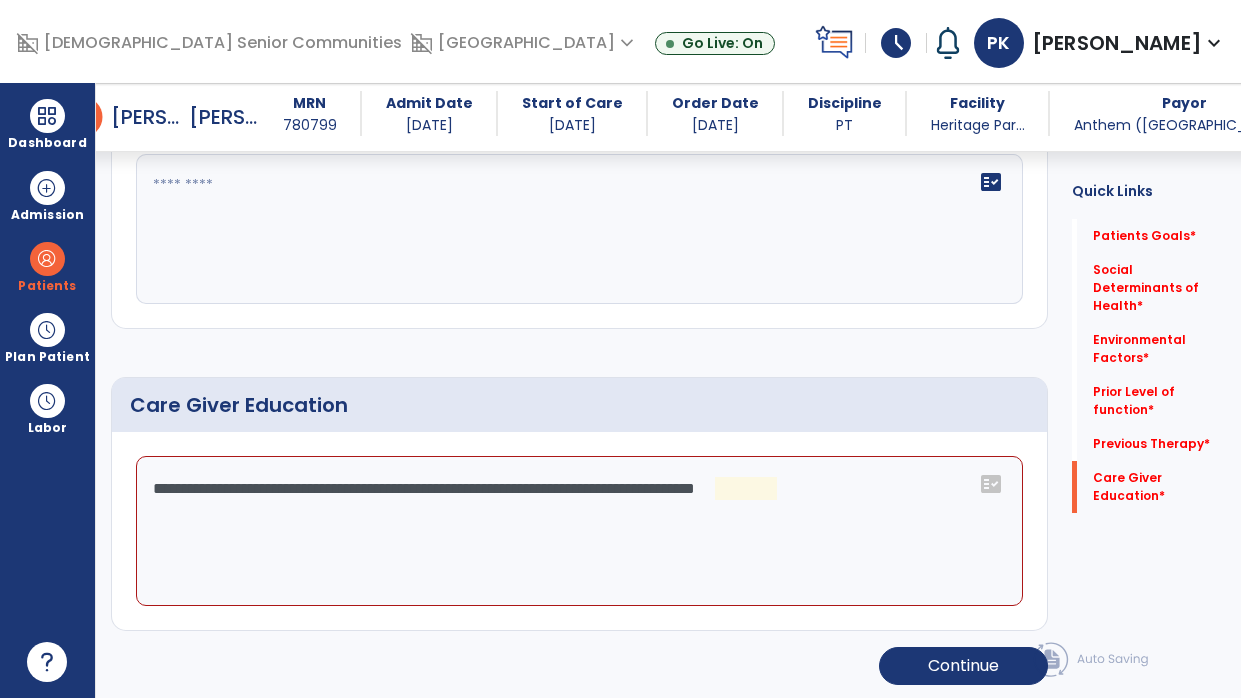click on "**********" 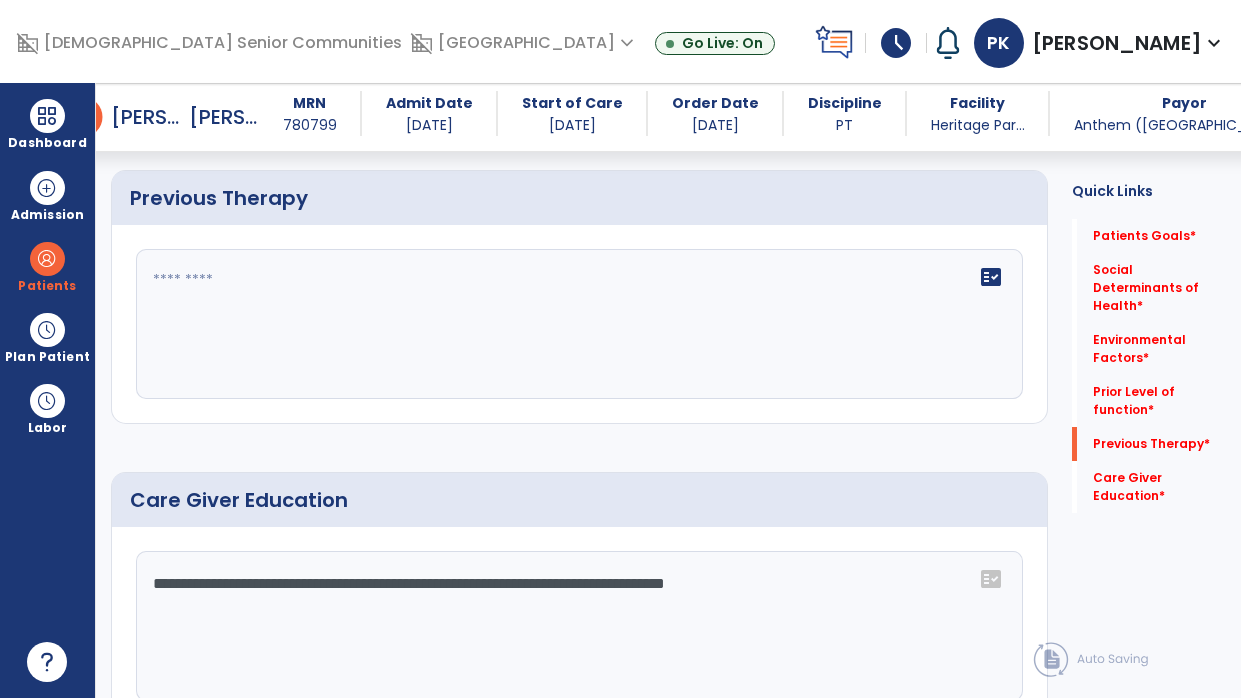 scroll, scrollTop: 1052, scrollLeft: 0, axis: vertical 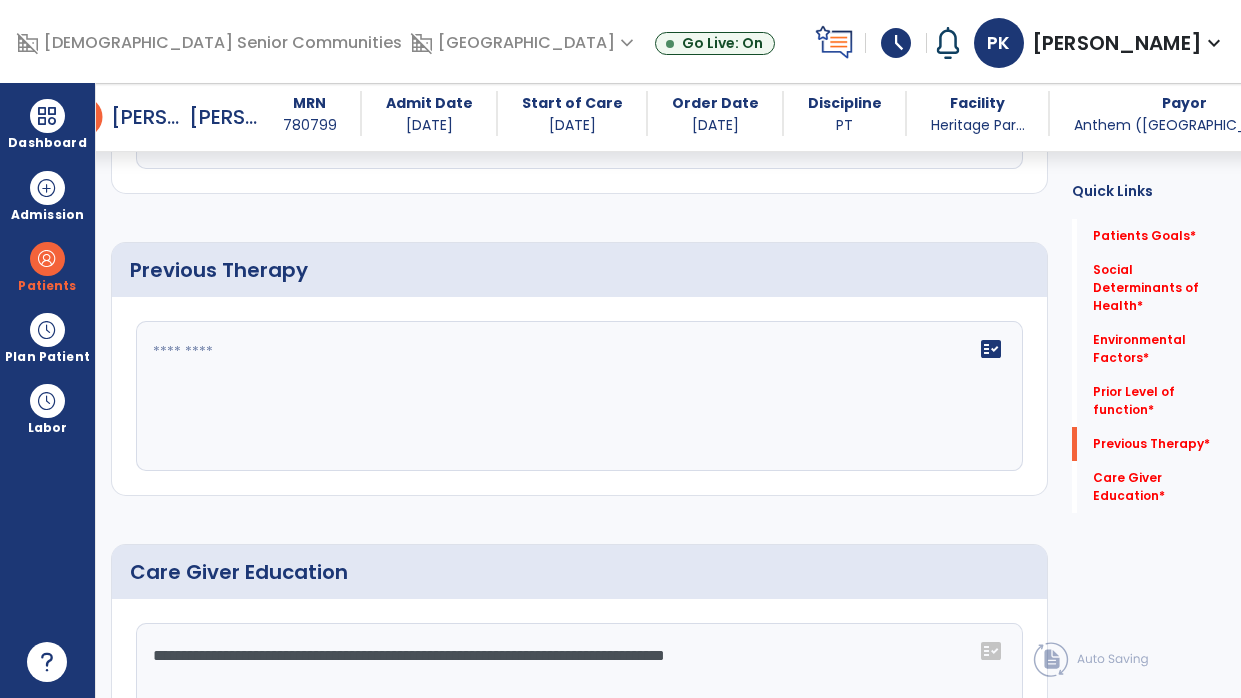 type on "**********" 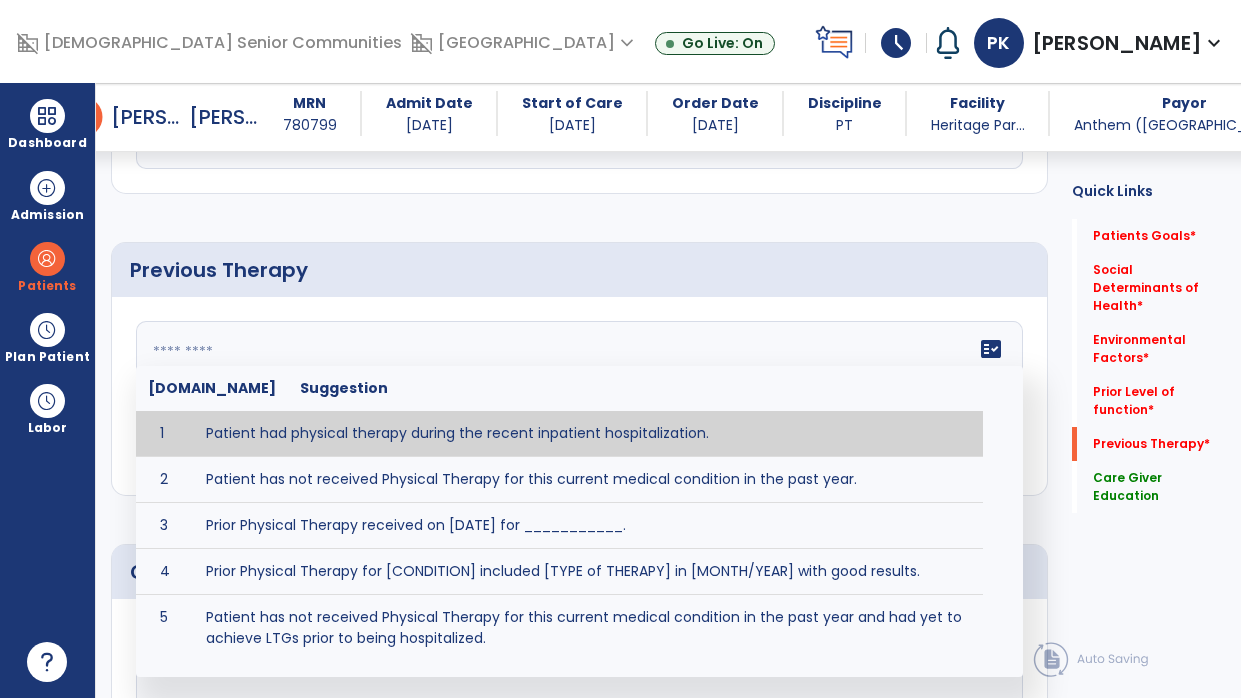 type on "**********" 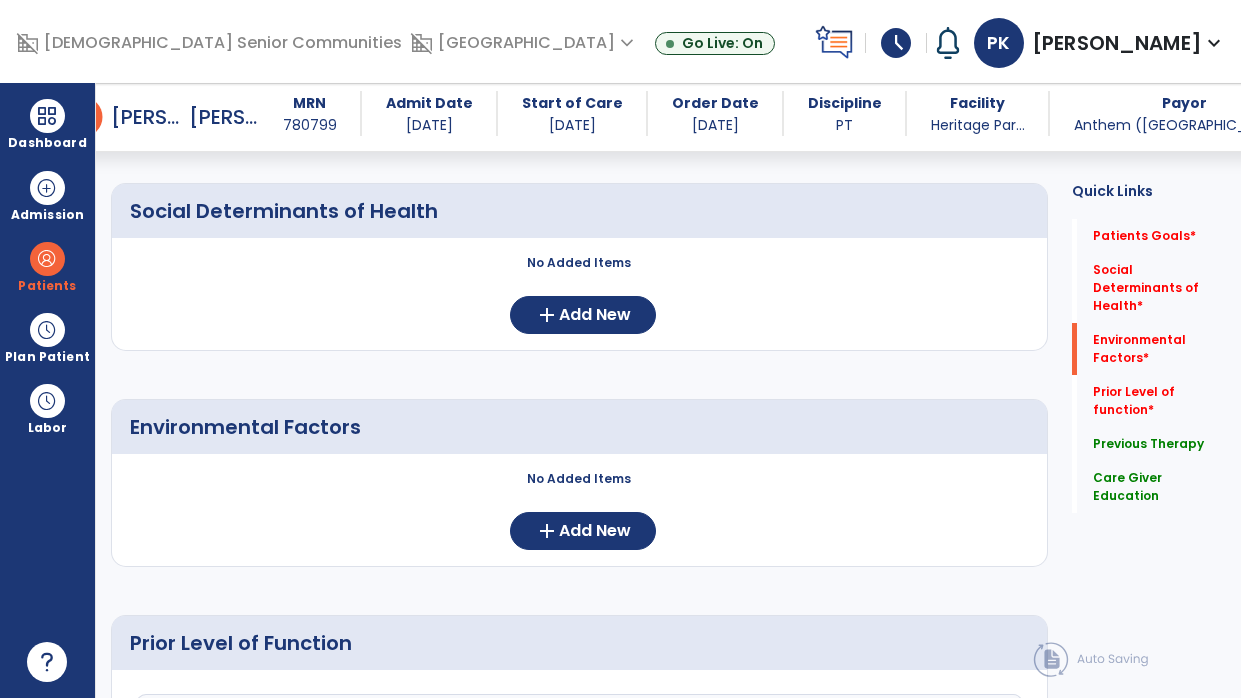 scroll, scrollTop: 372, scrollLeft: 0, axis: vertical 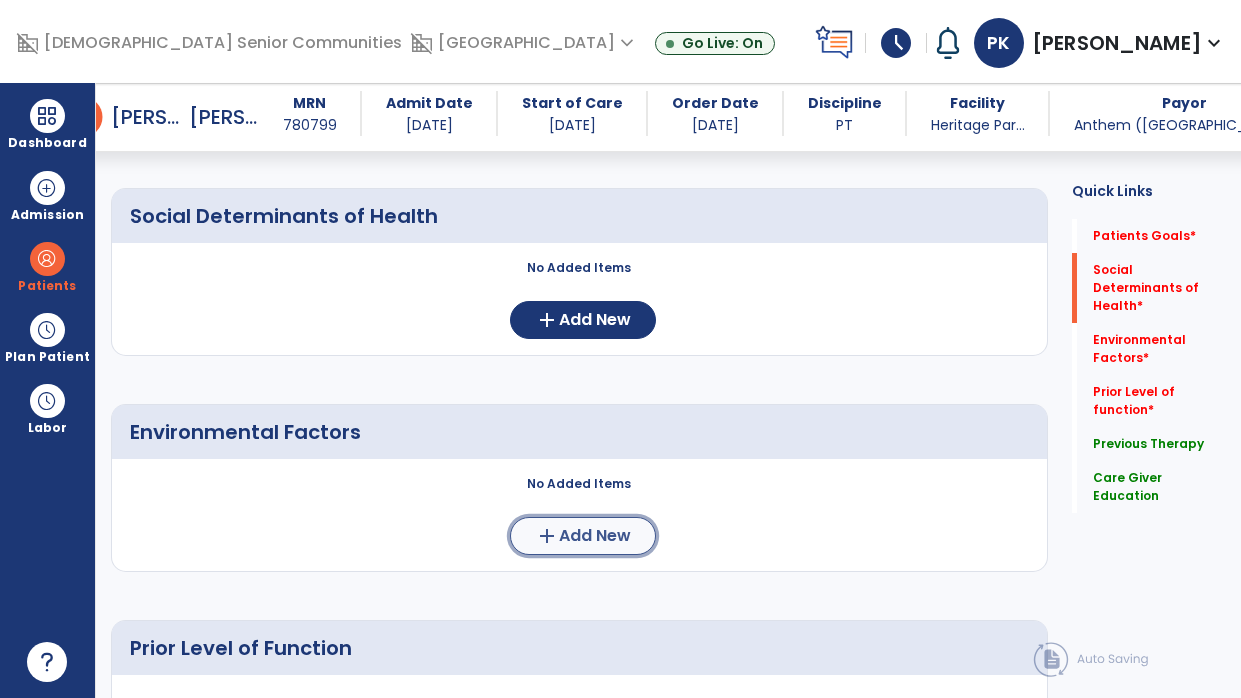 click on "Add New" 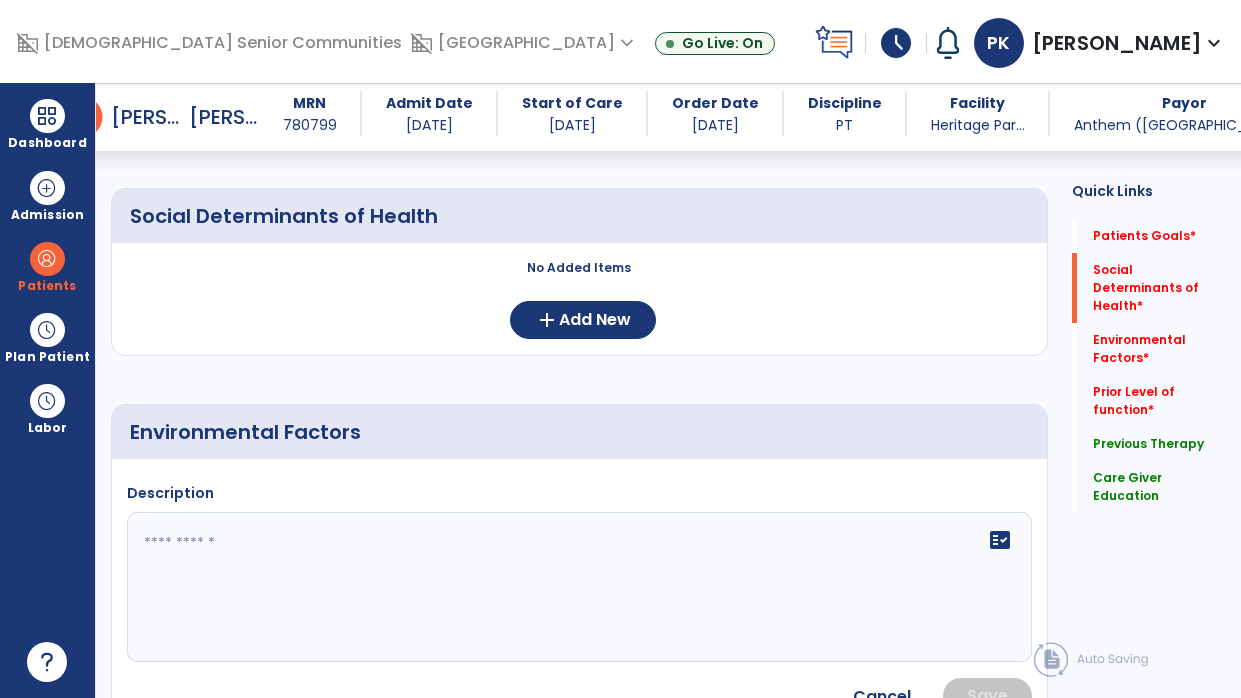 click 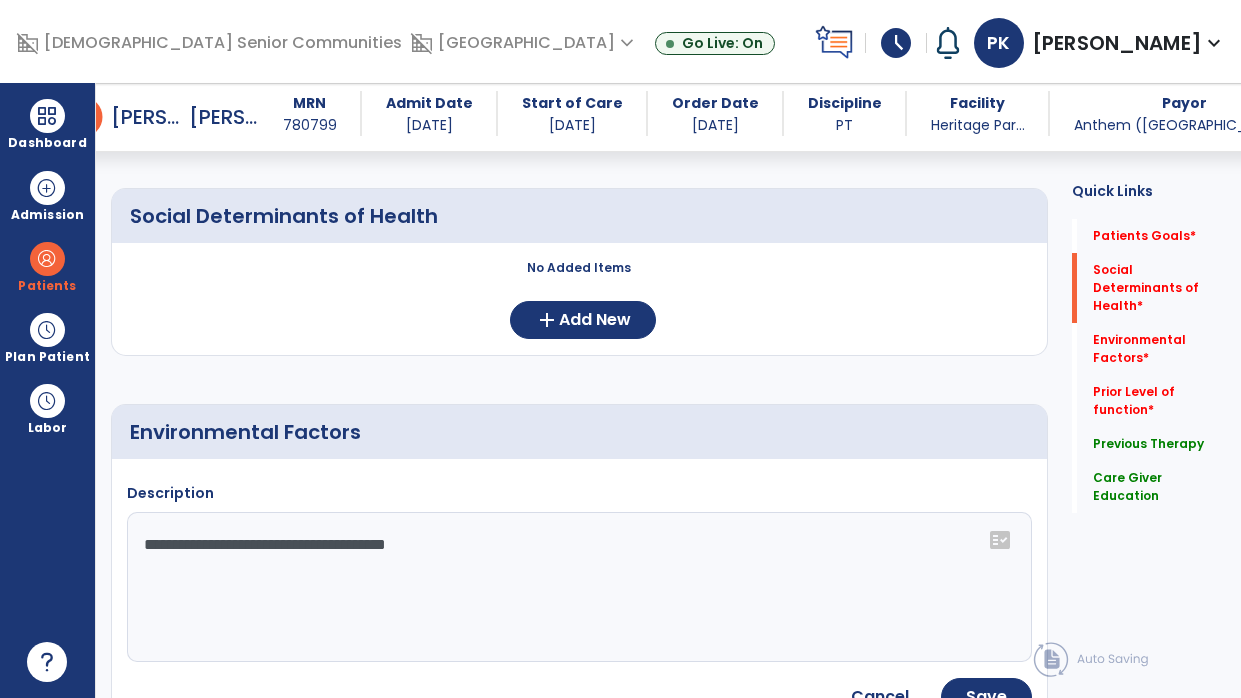 type on "**********" 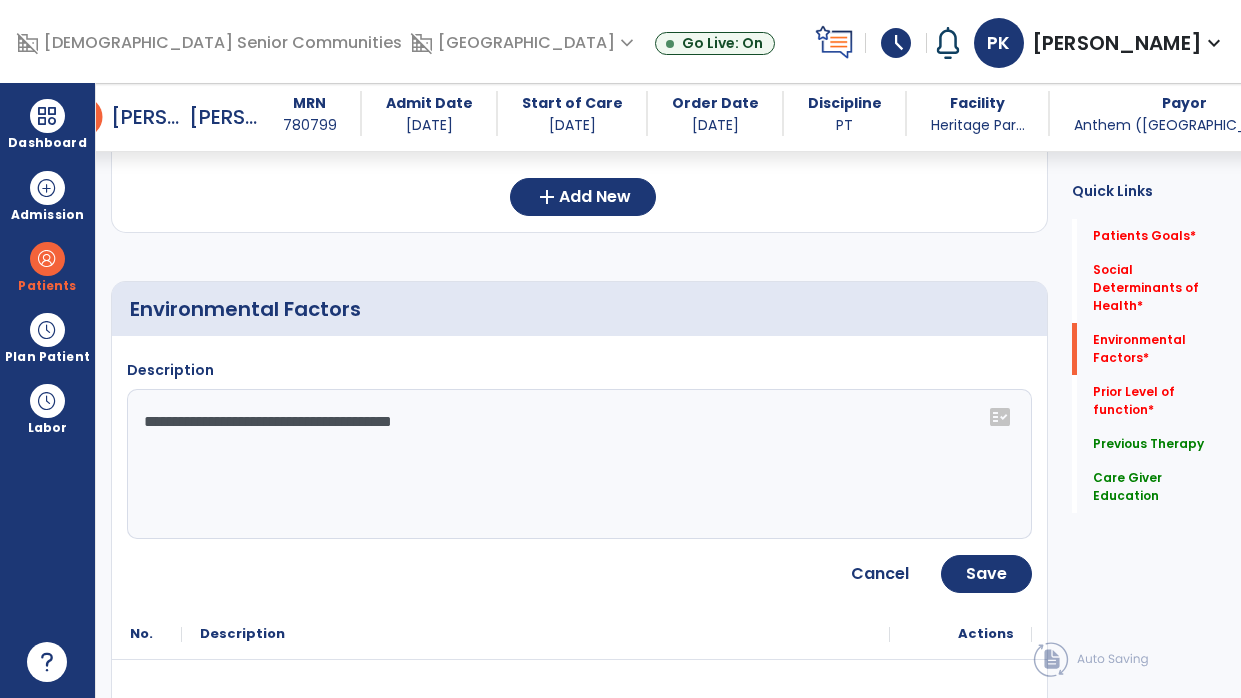 scroll, scrollTop: 494, scrollLeft: 0, axis: vertical 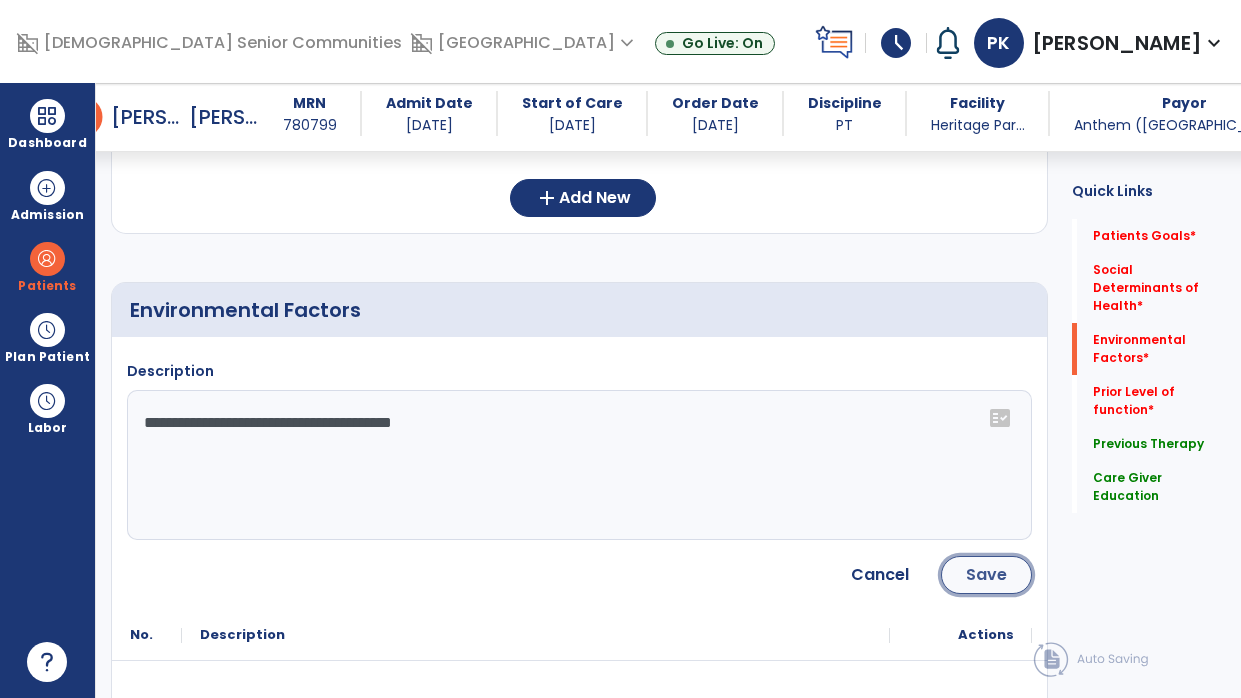 click on "Save" 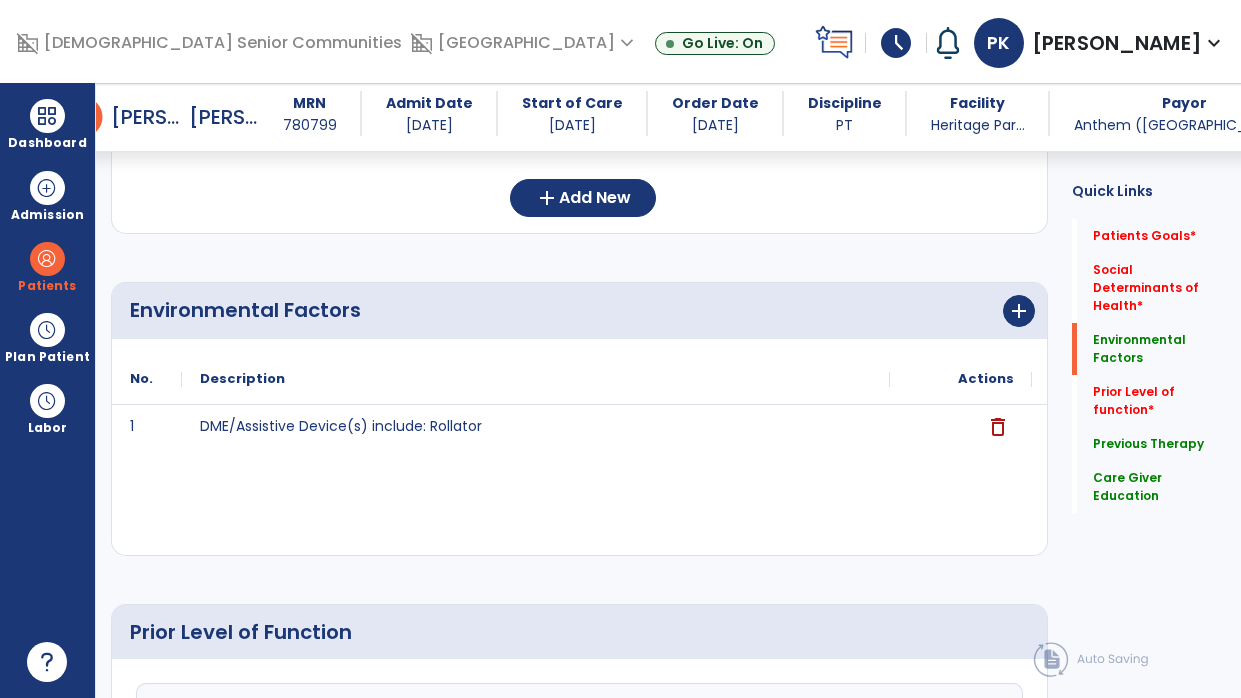 scroll, scrollTop: 281, scrollLeft: 0, axis: vertical 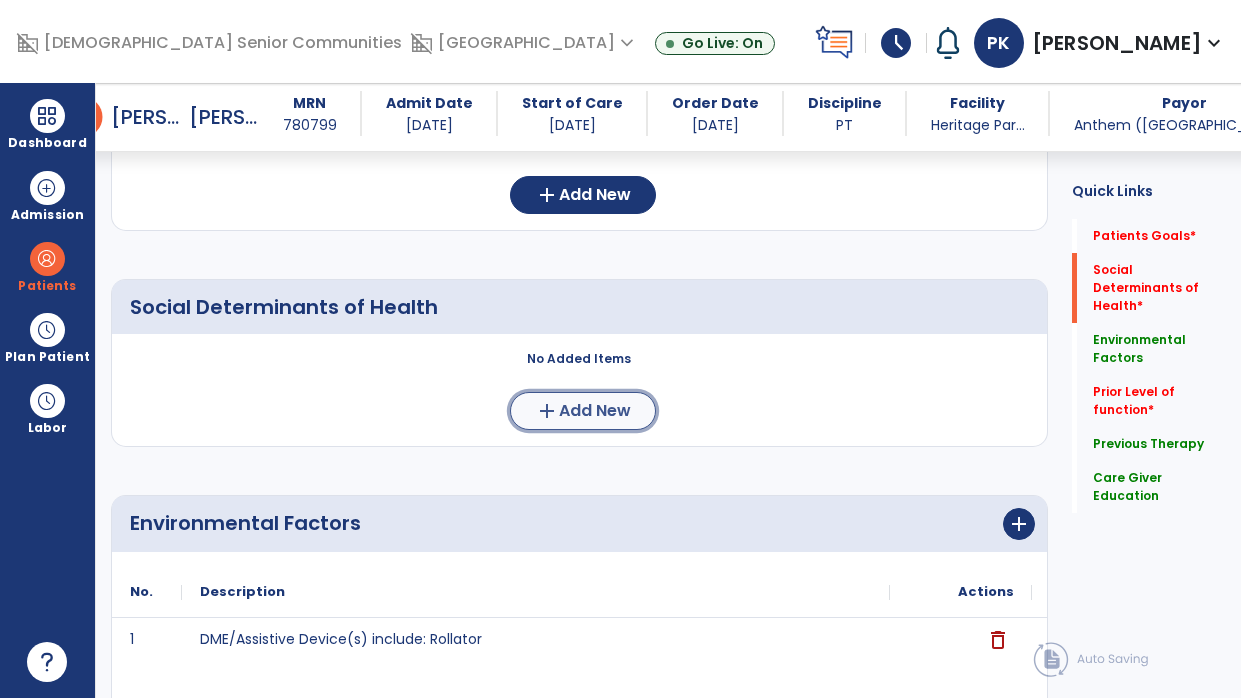 click on "add  Add New" 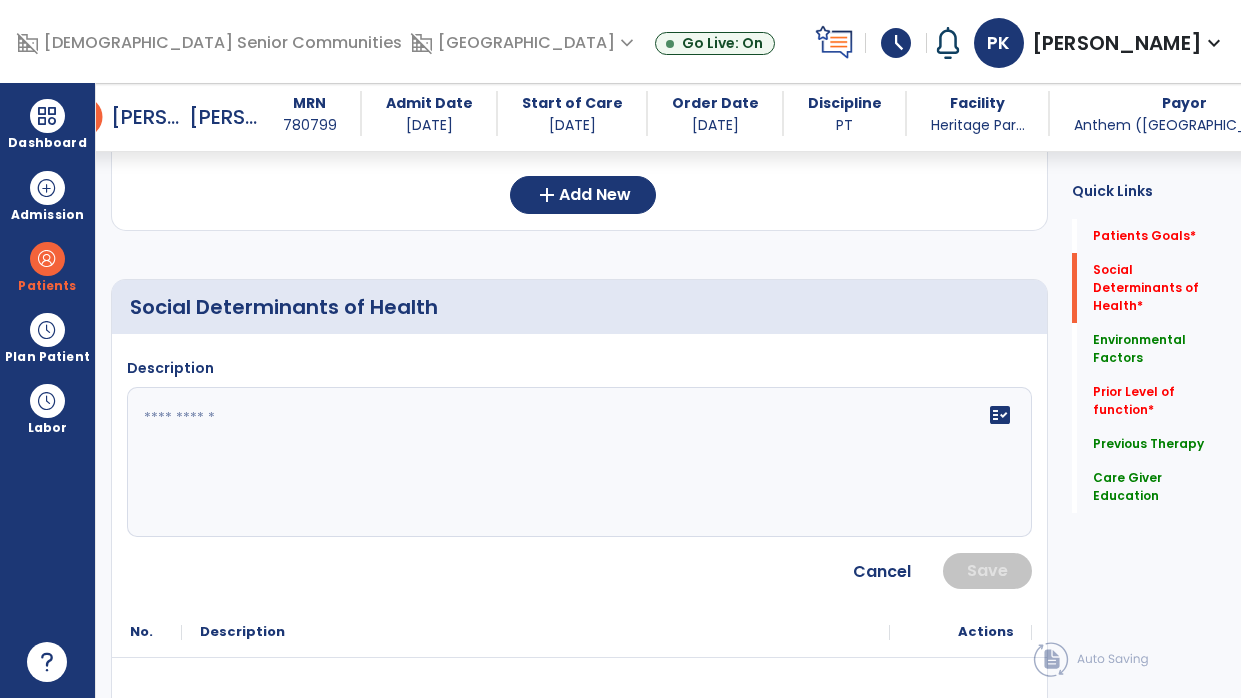 click on "fact_check" 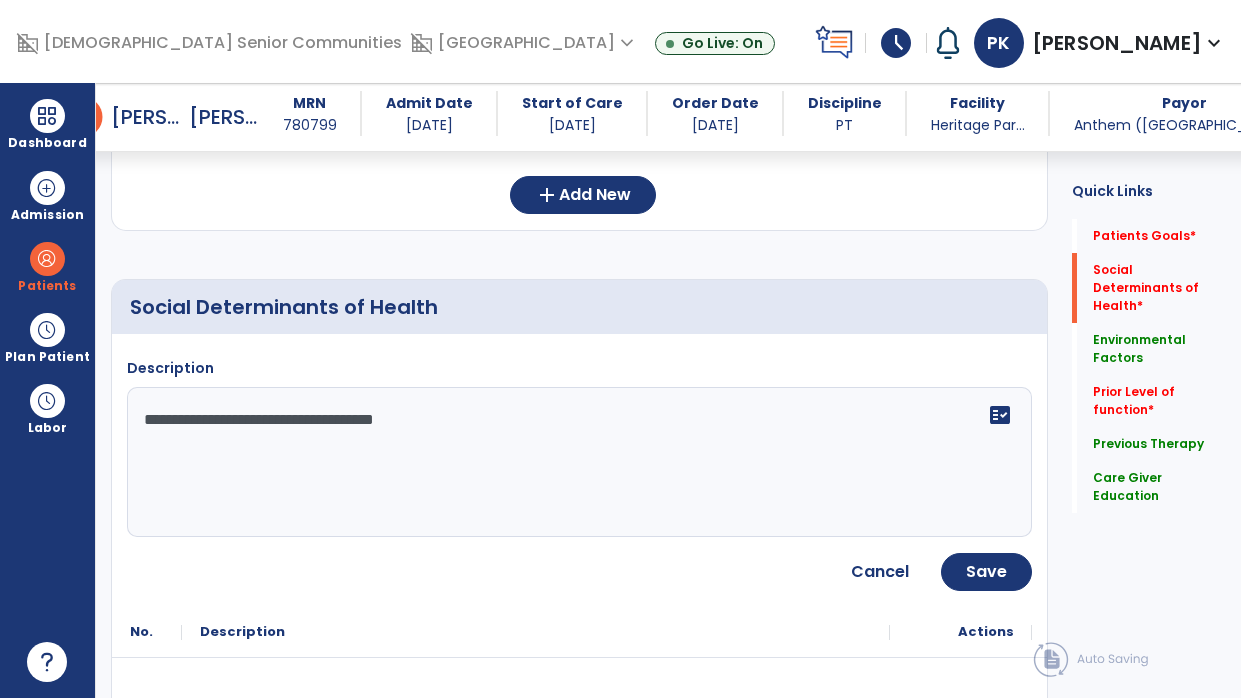 type on "**********" 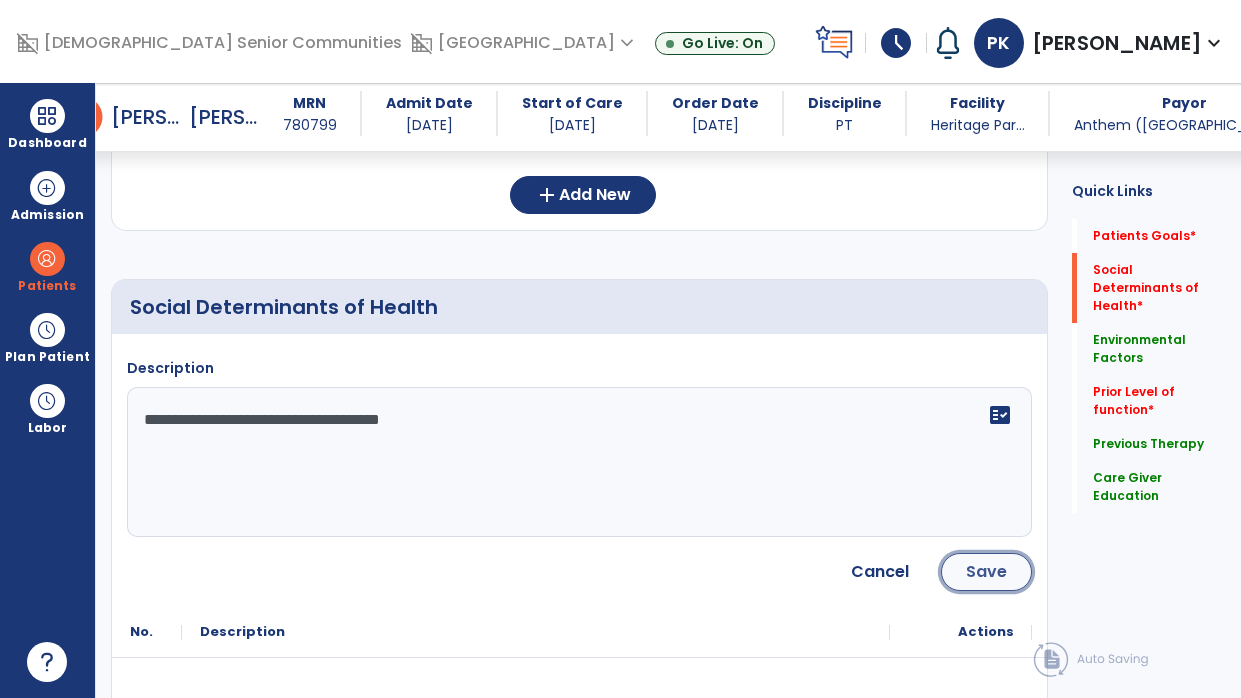 click on "Save" 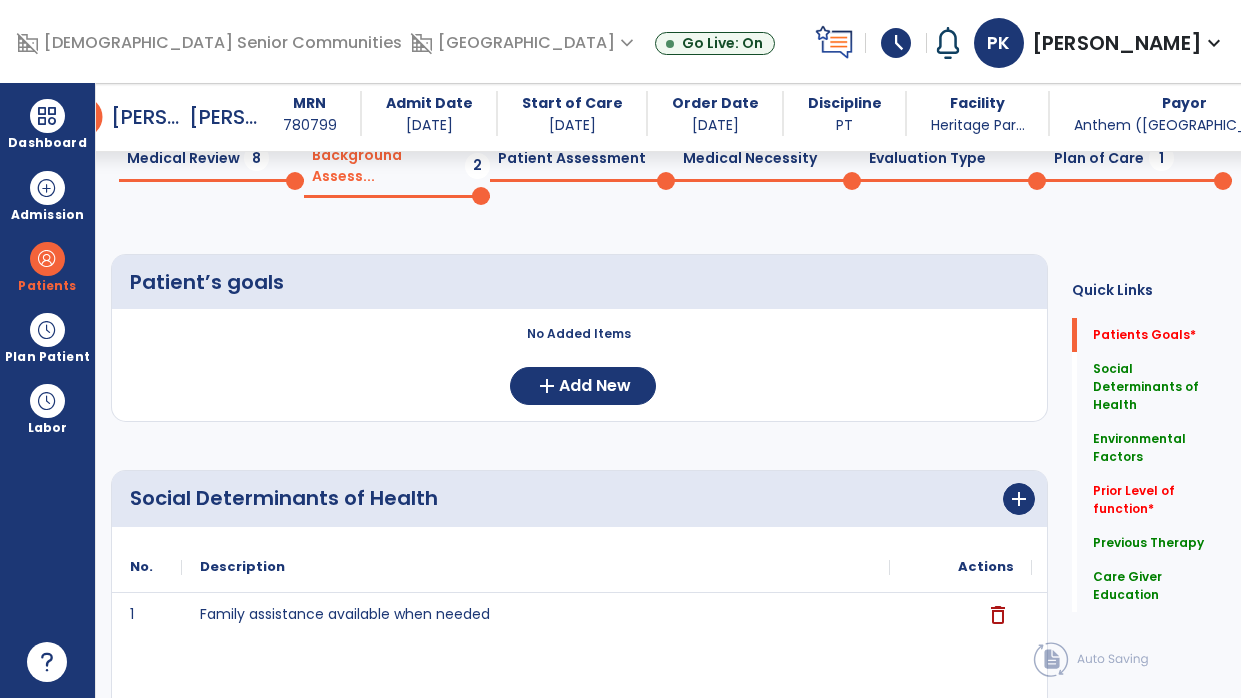 scroll, scrollTop: 89, scrollLeft: 0, axis: vertical 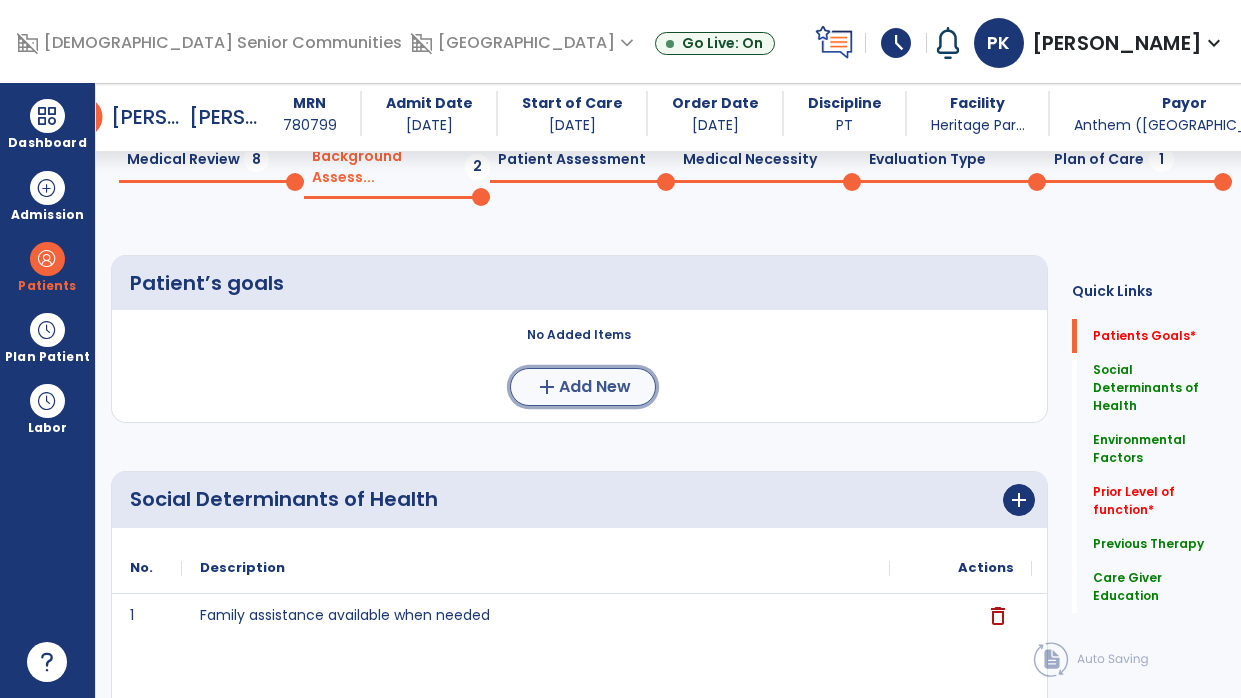 click on "Add New" 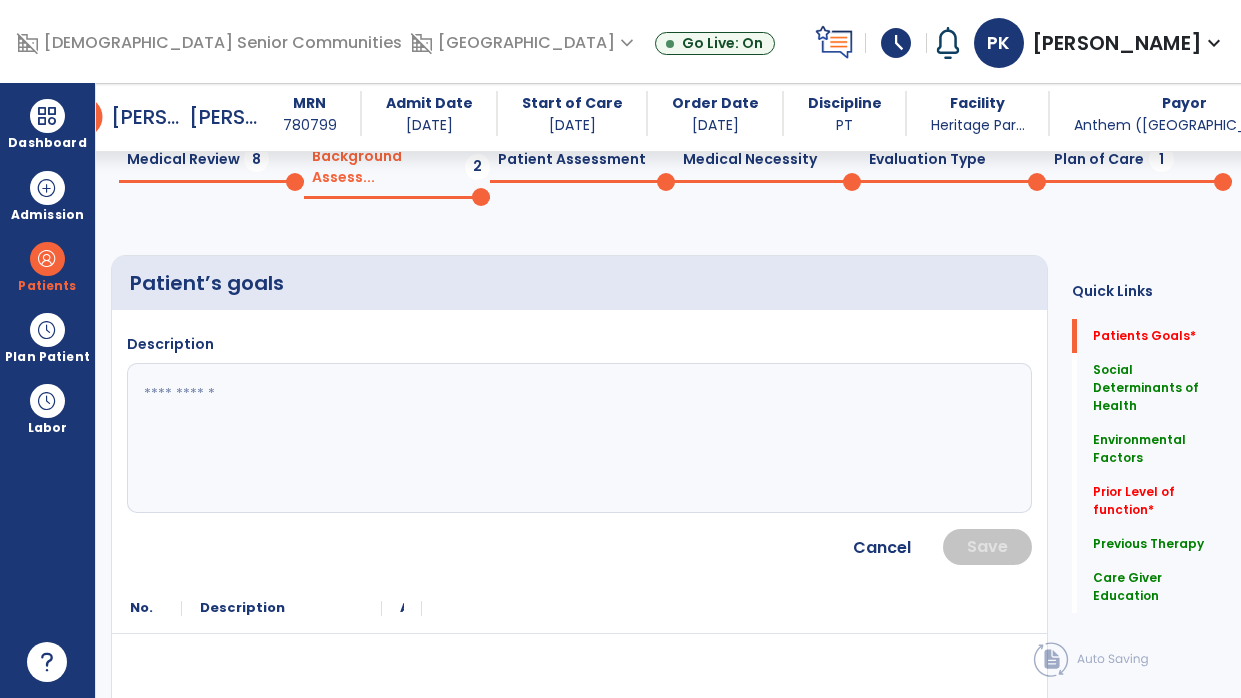 click 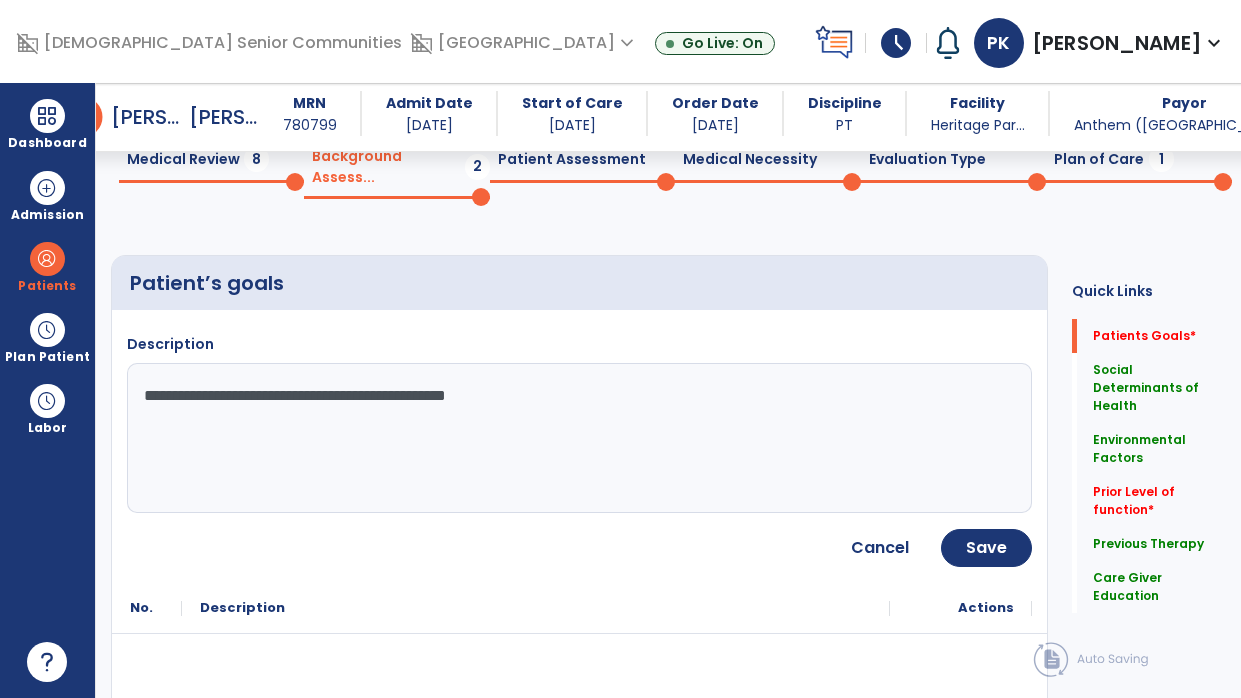 type on "**********" 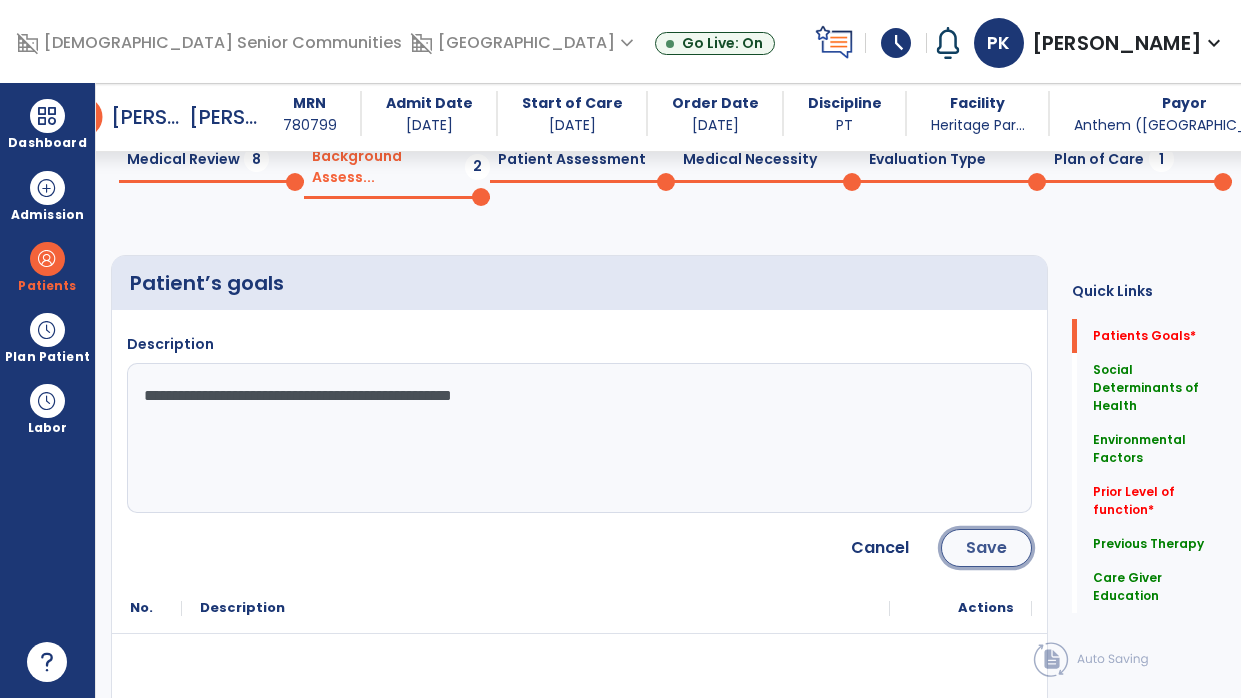 click on "Save" 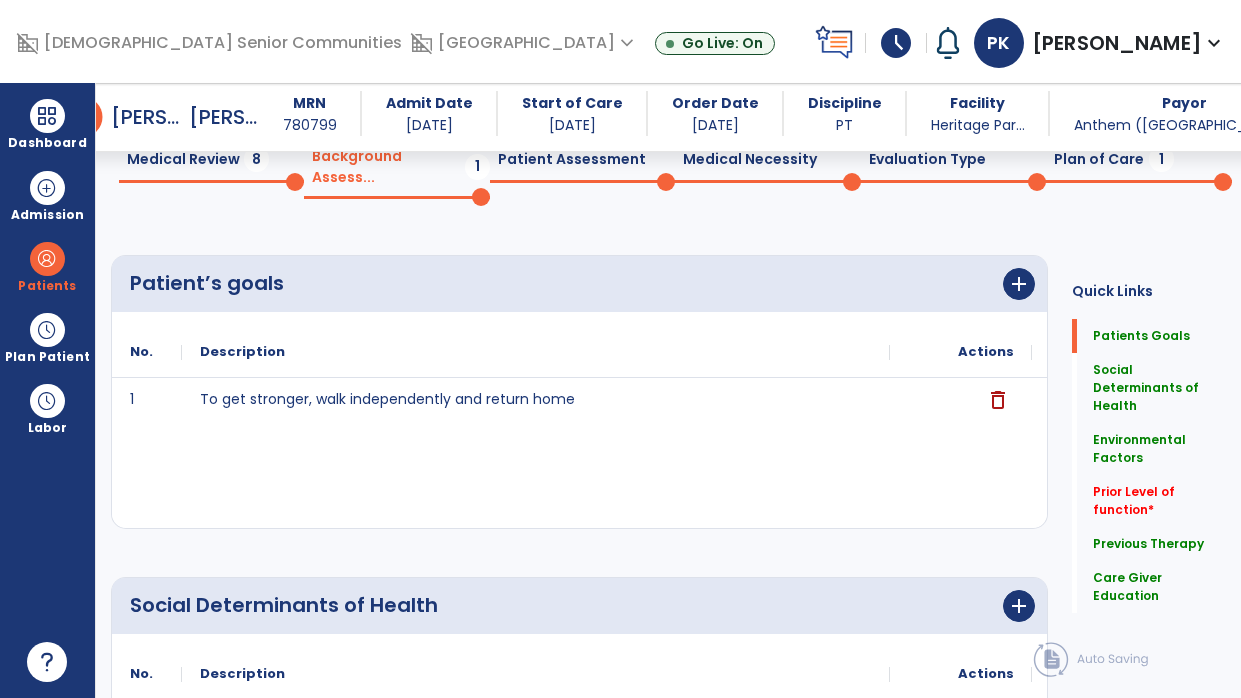 scroll, scrollTop: 0, scrollLeft: 0, axis: both 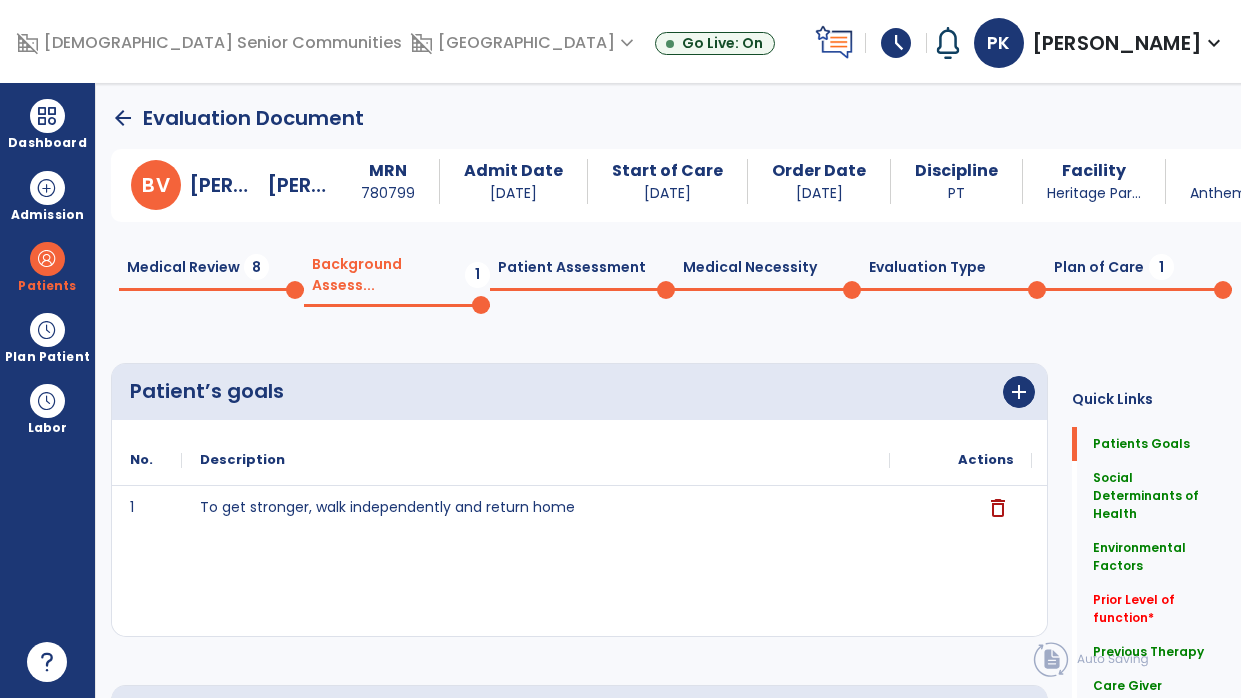 click on "Medical Review  8" 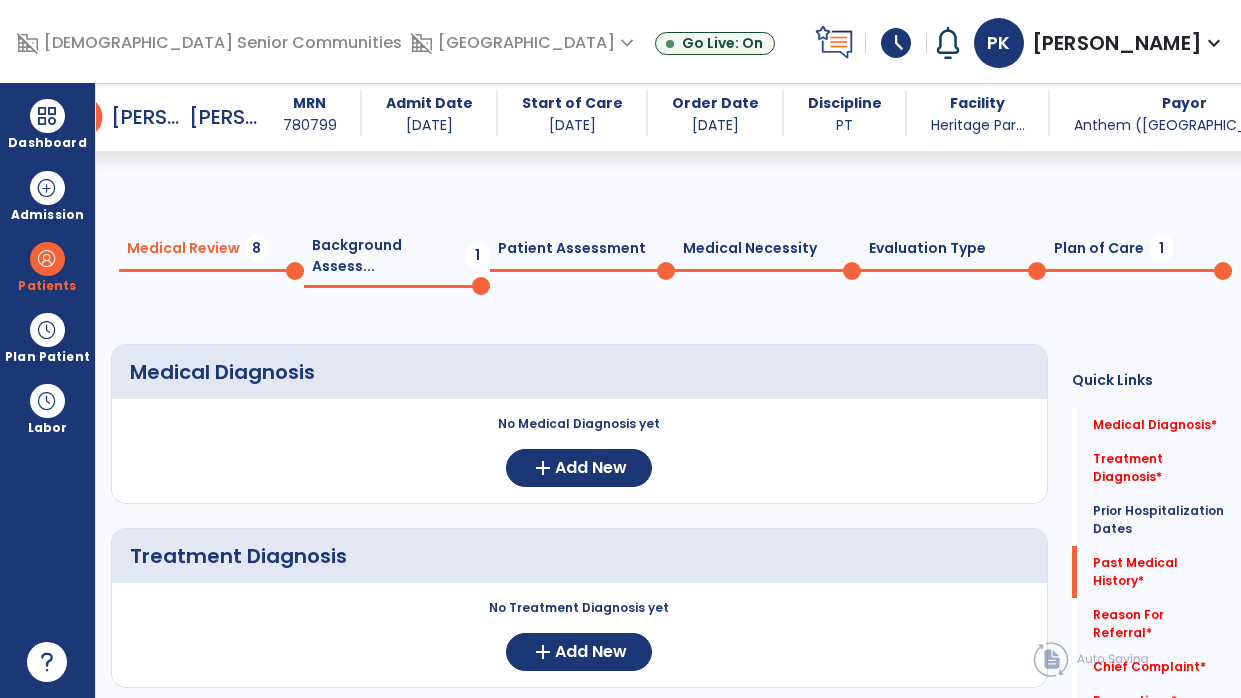 scroll, scrollTop: 1611, scrollLeft: 0, axis: vertical 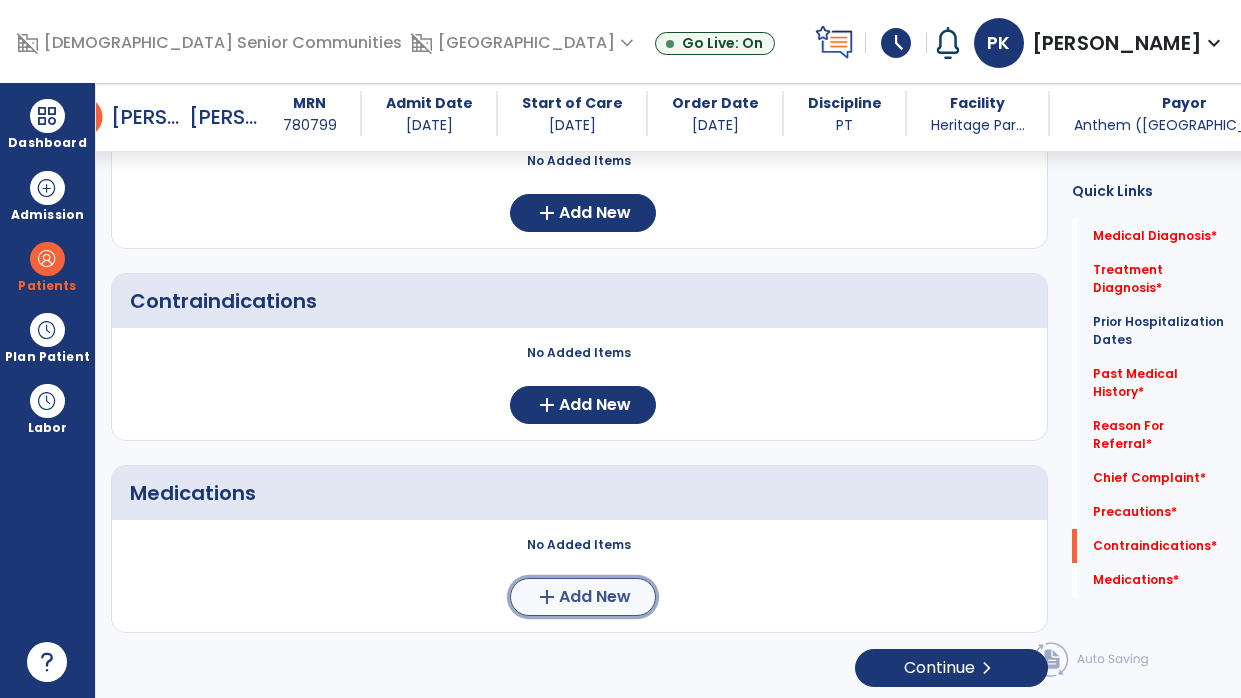 click on "Add New" 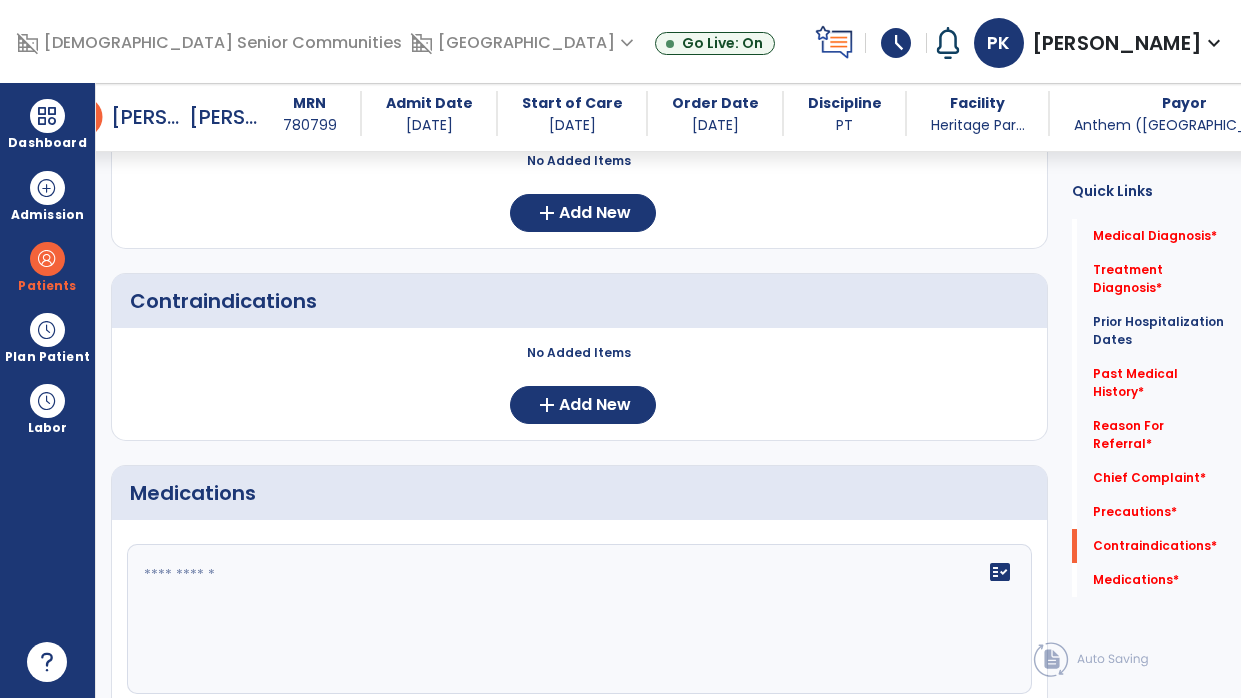 click 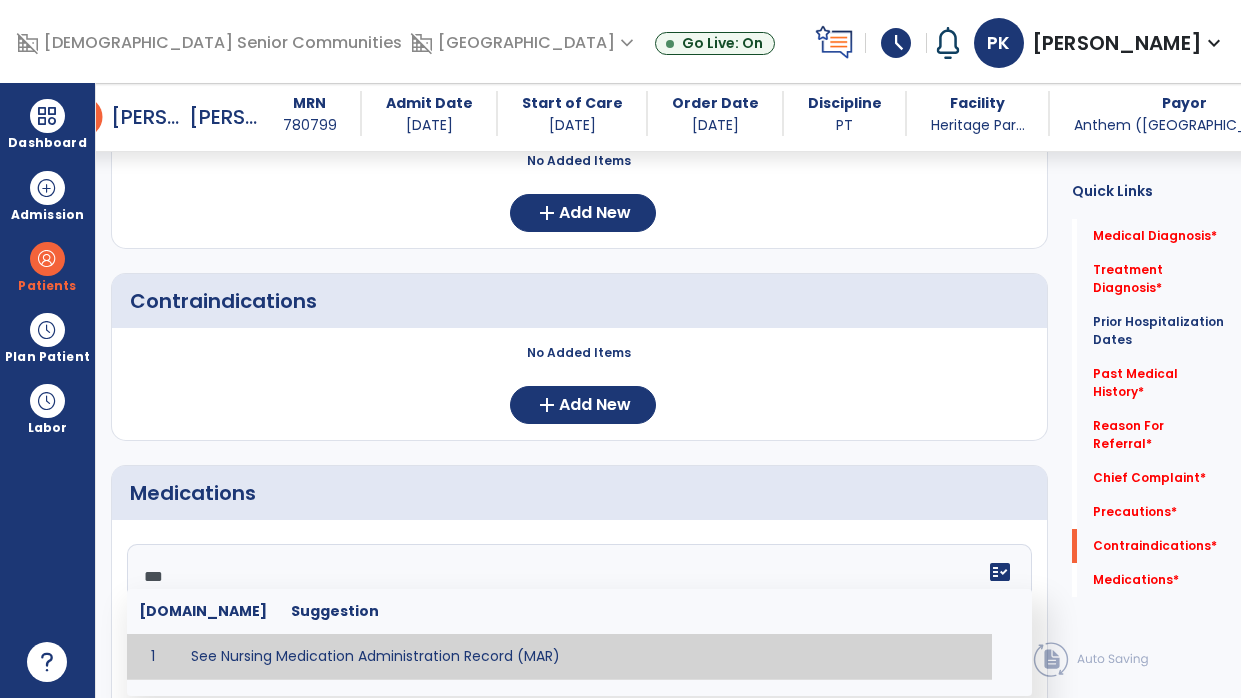 type on "**********" 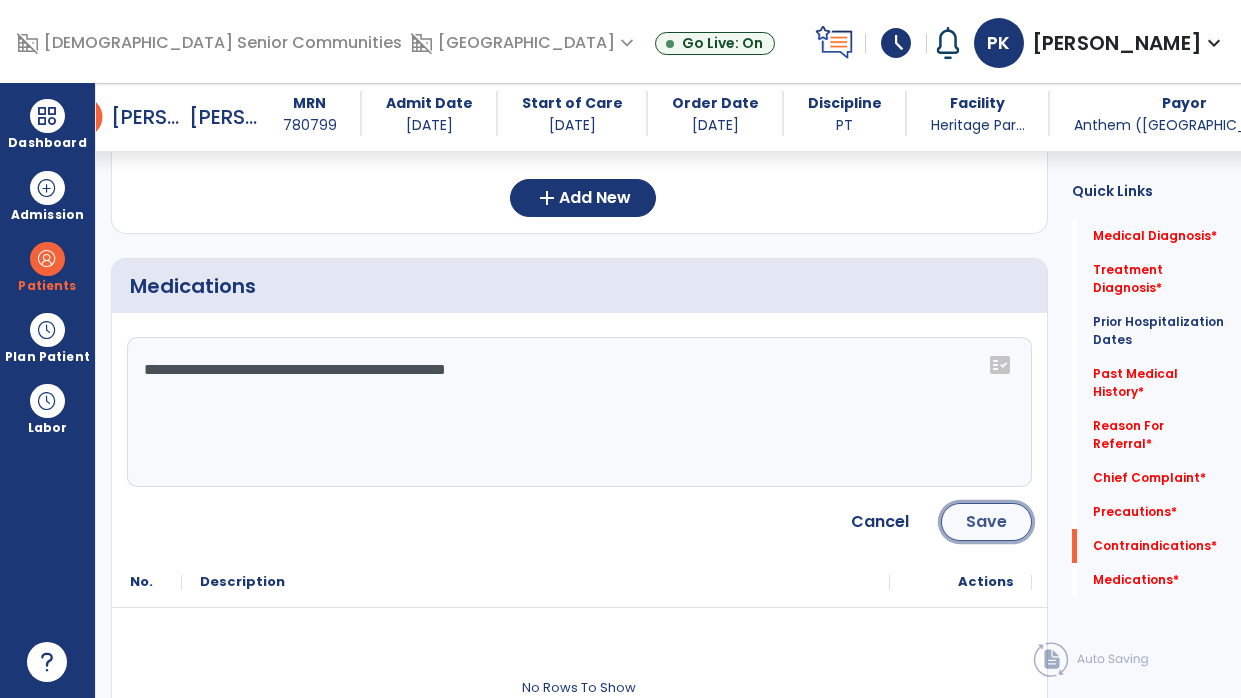 click on "Save" 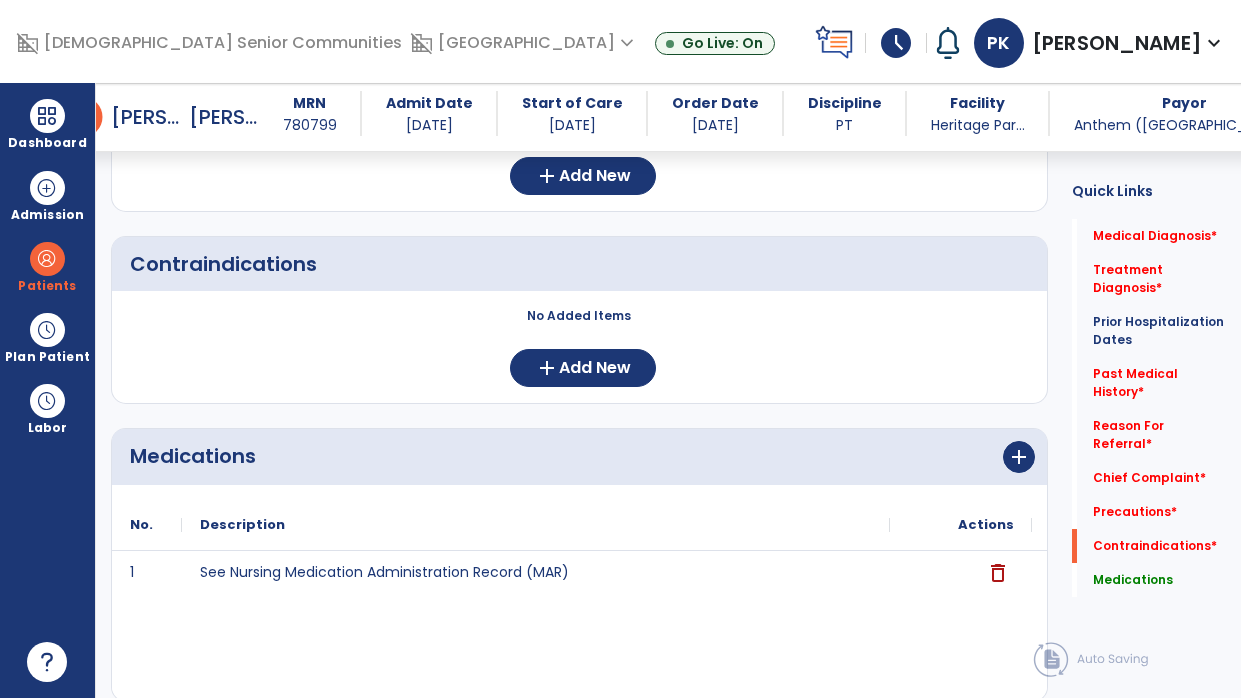 scroll, scrollTop: 1530, scrollLeft: 0, axis: vertical 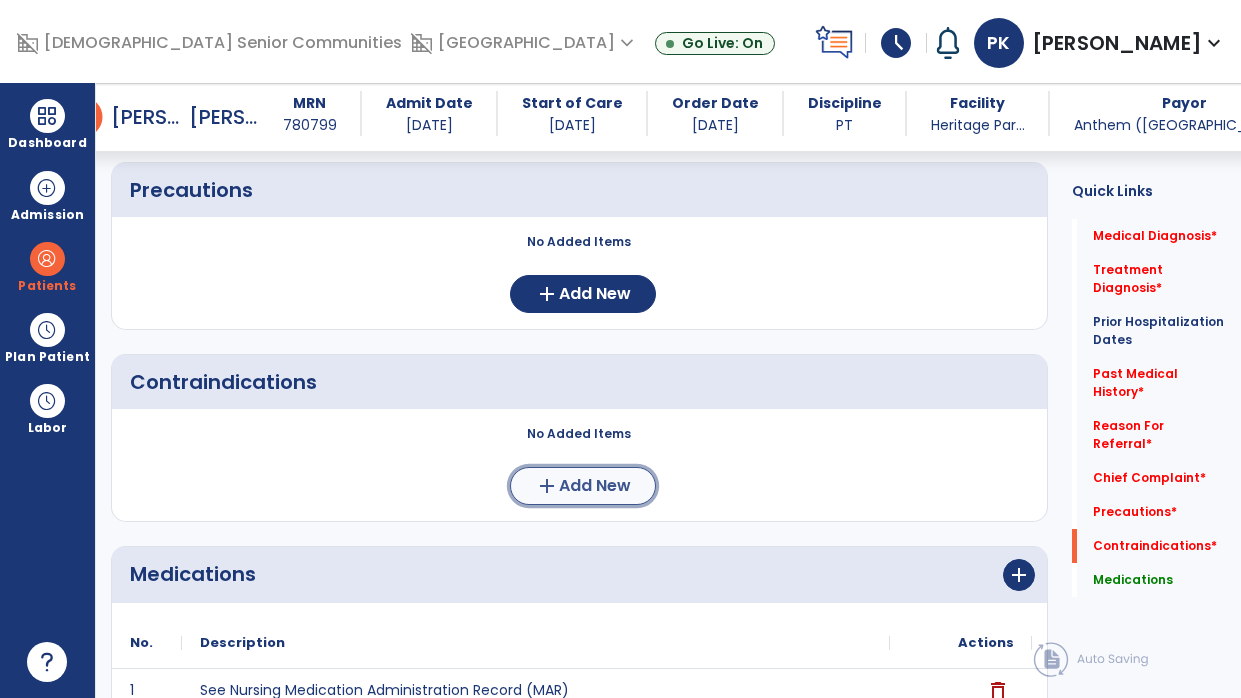 click on "Add New" 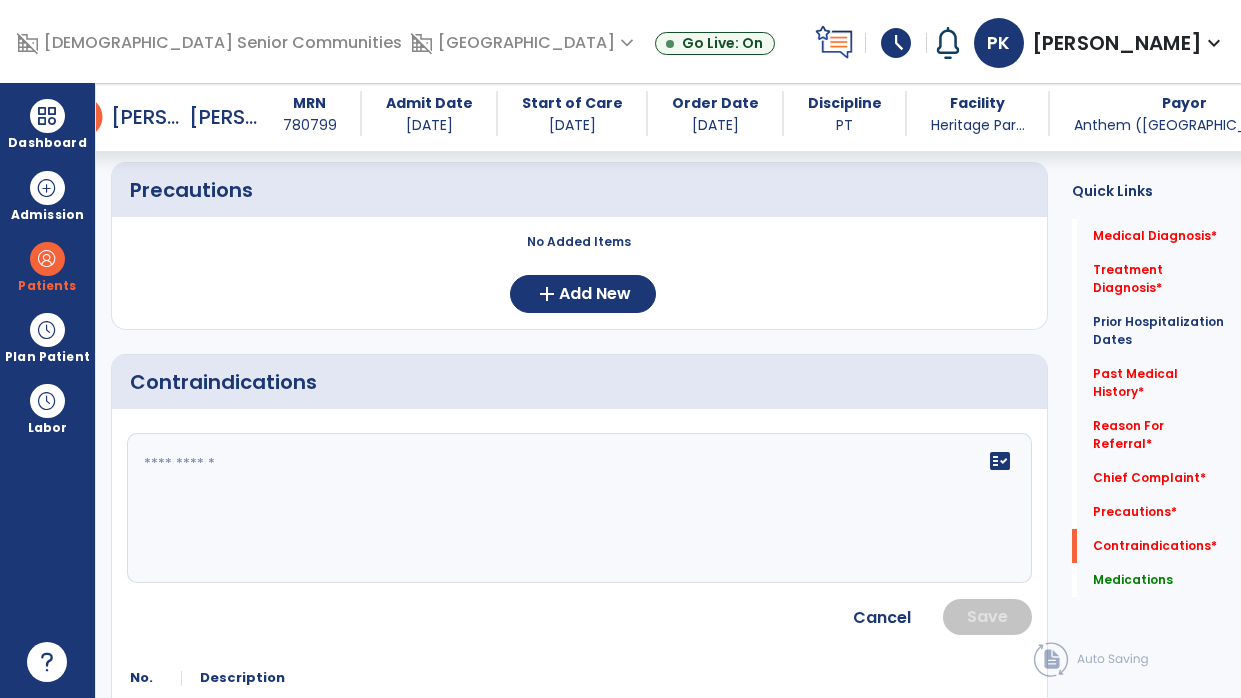 click on "fact_check" 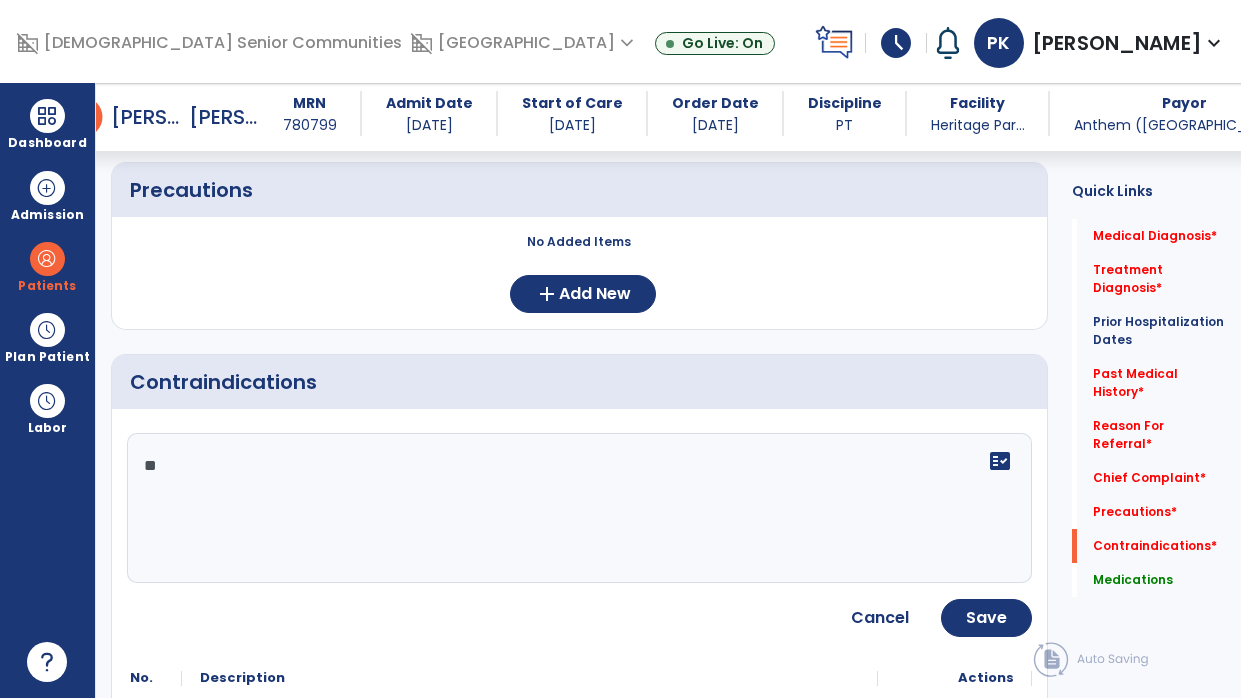 type on "***" 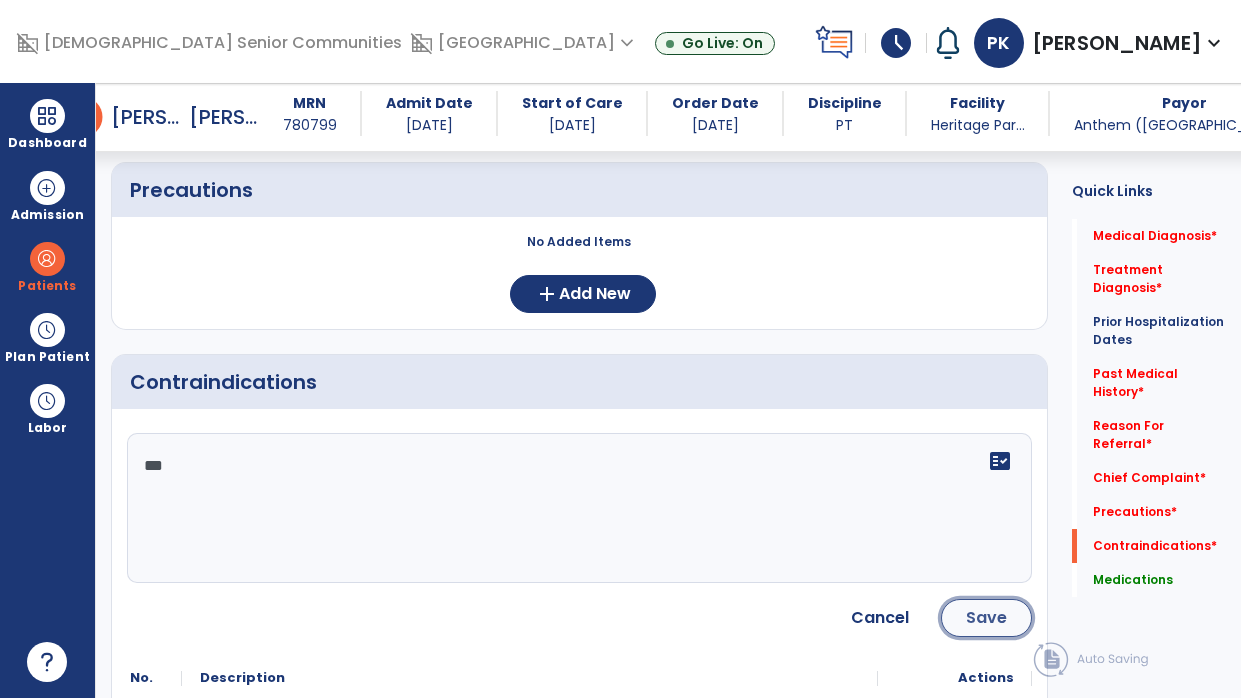 click on "Save" 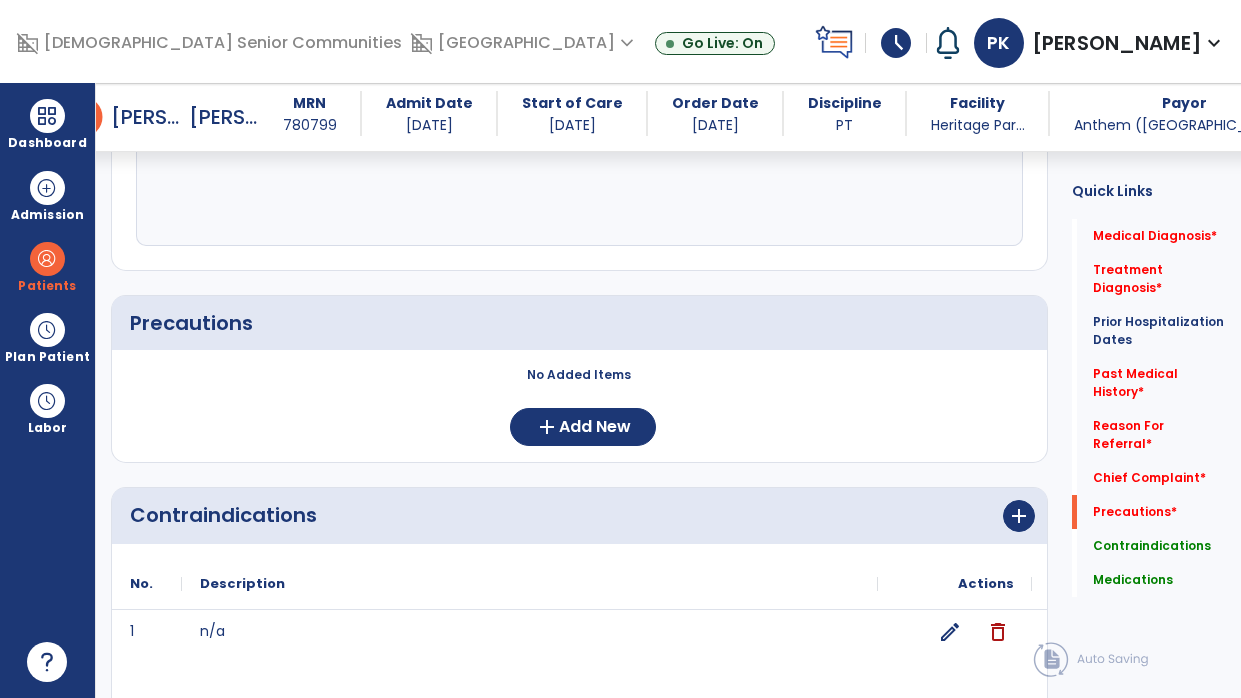 scroll, scrollTop: 1389, scrollLeft: 0, axis: vertical 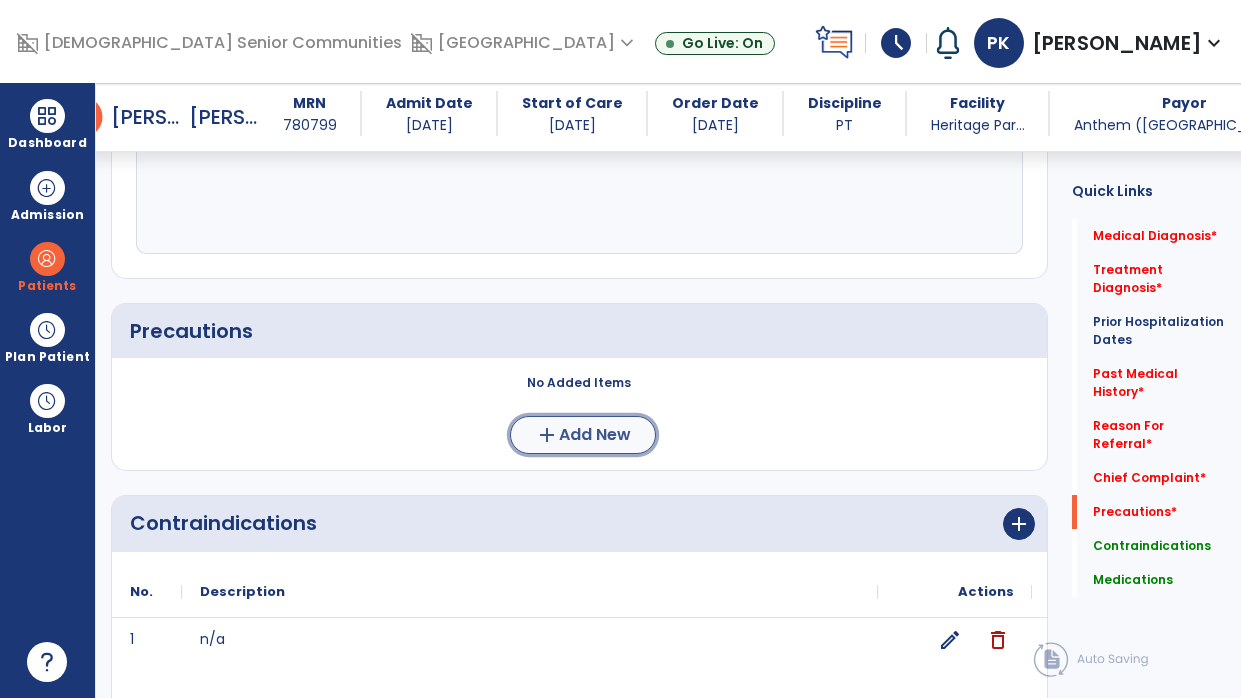 click on "add  Add New" 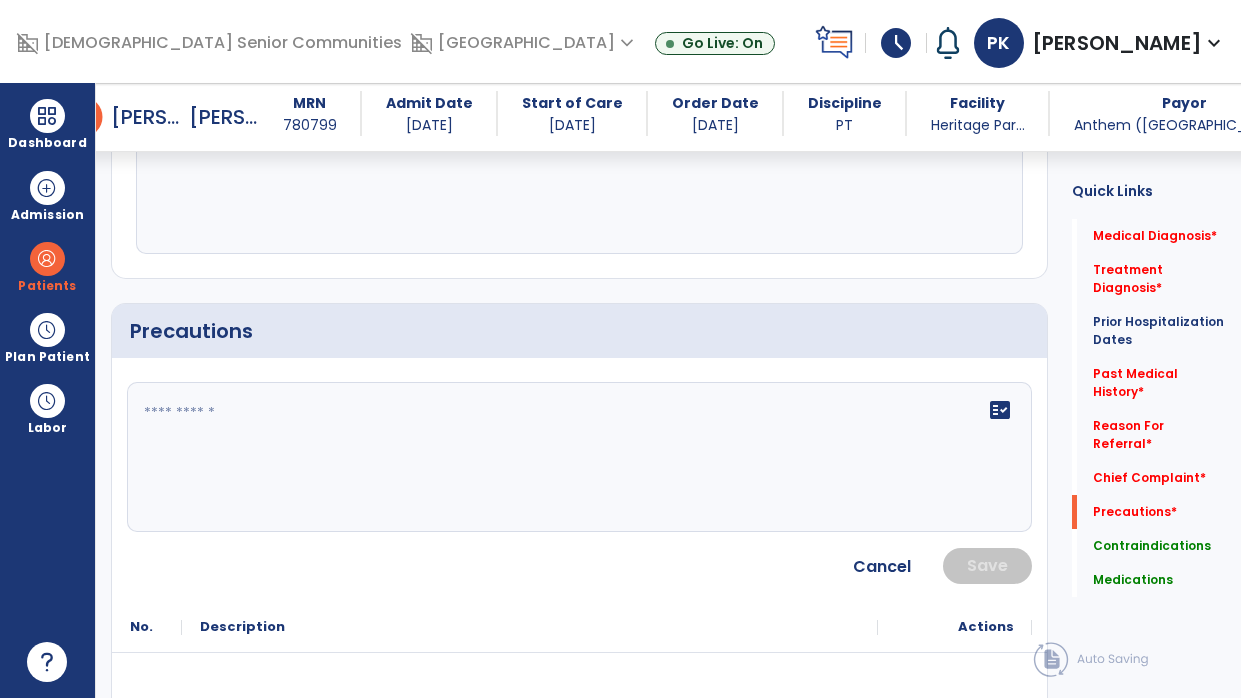 click on "fact_check" 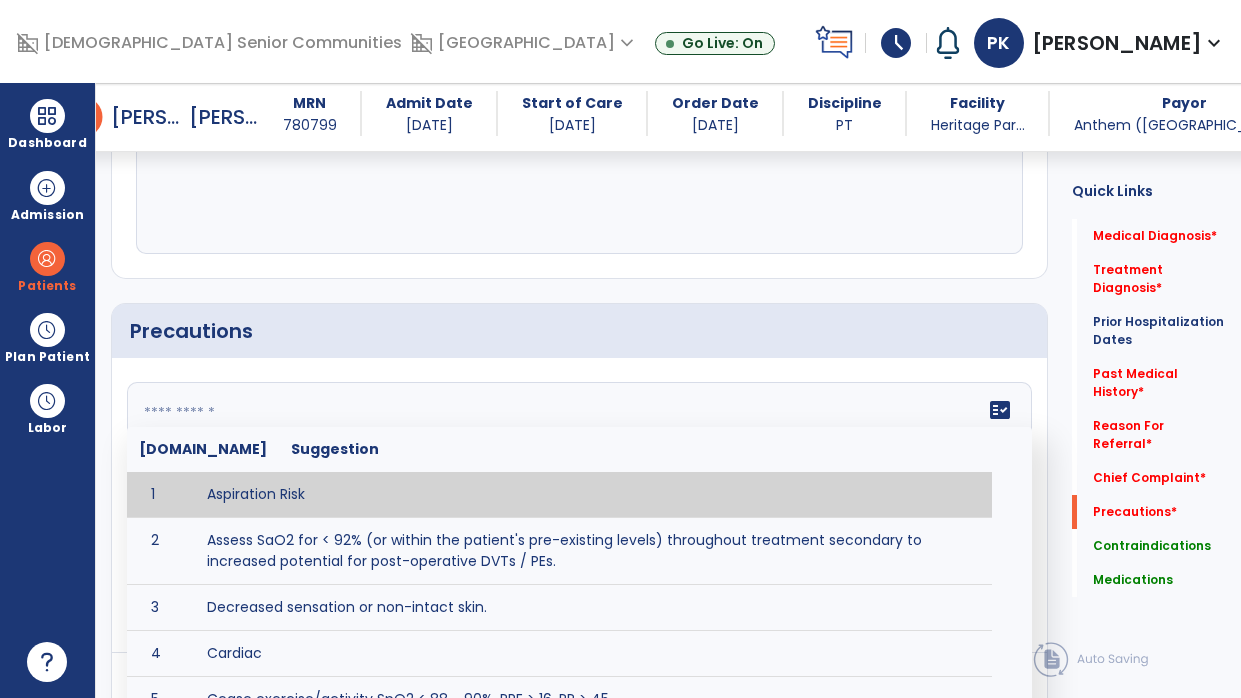 click 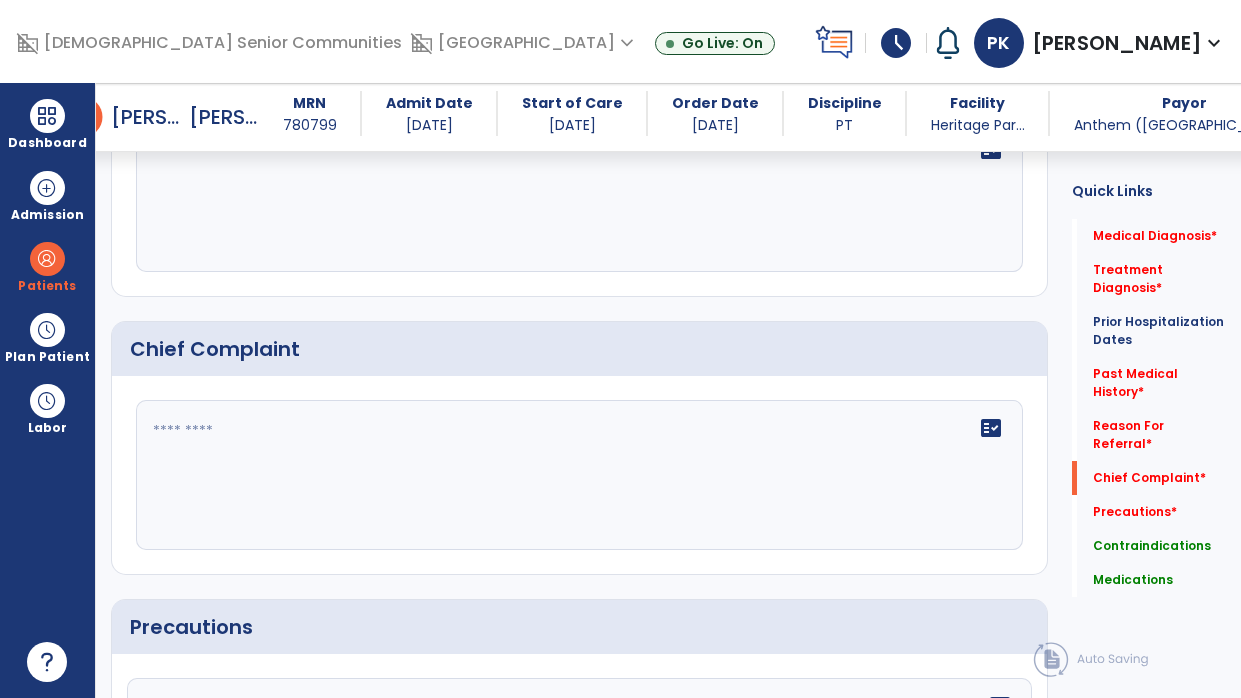 scroll, scrollTop: 1092, scrollLeft: 0, axis: vertical 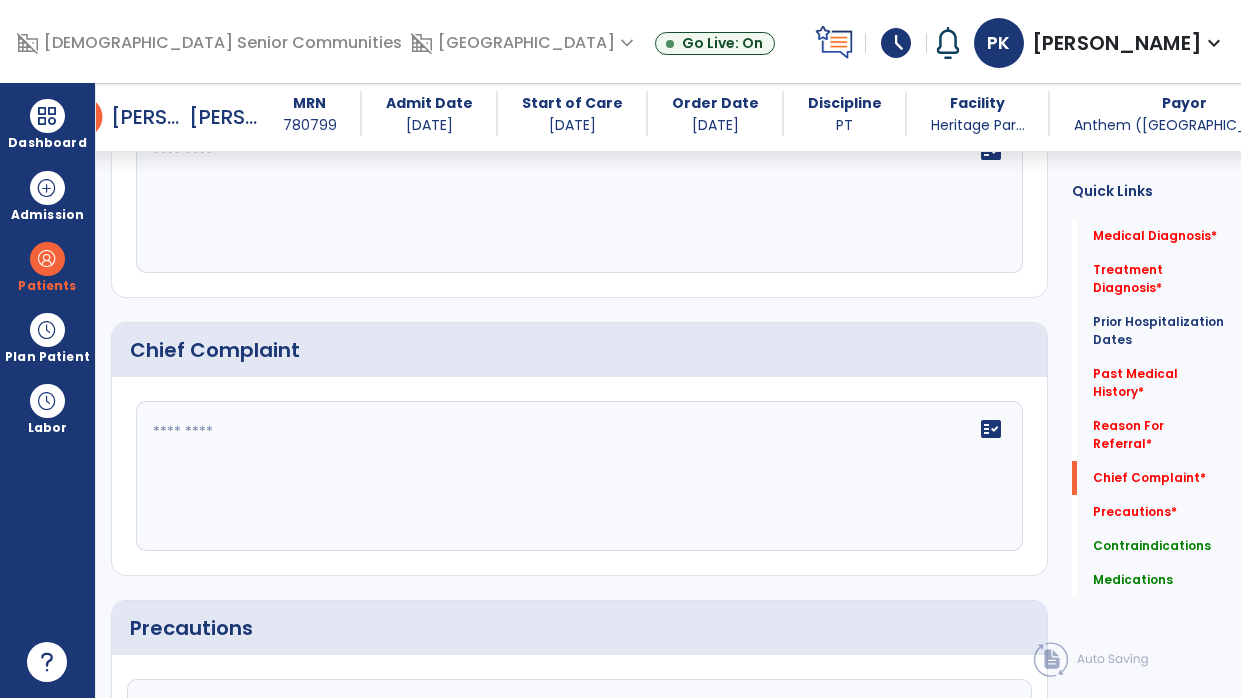 click on "fact_check" 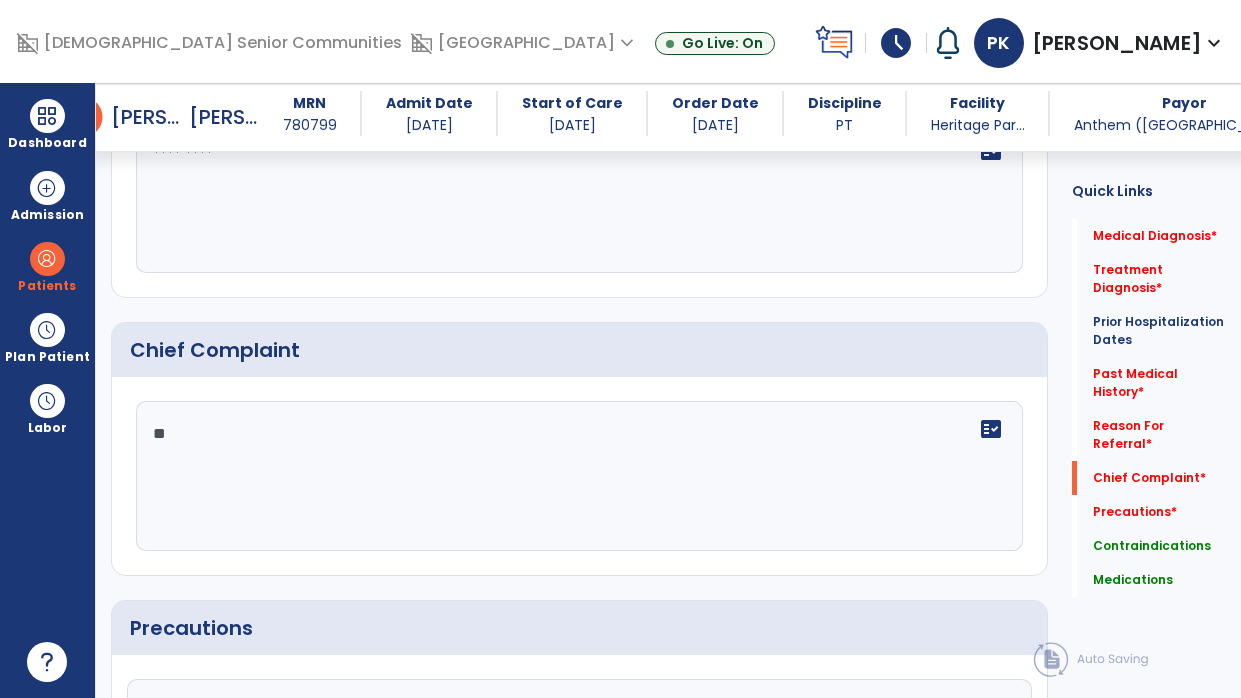 type on "***" 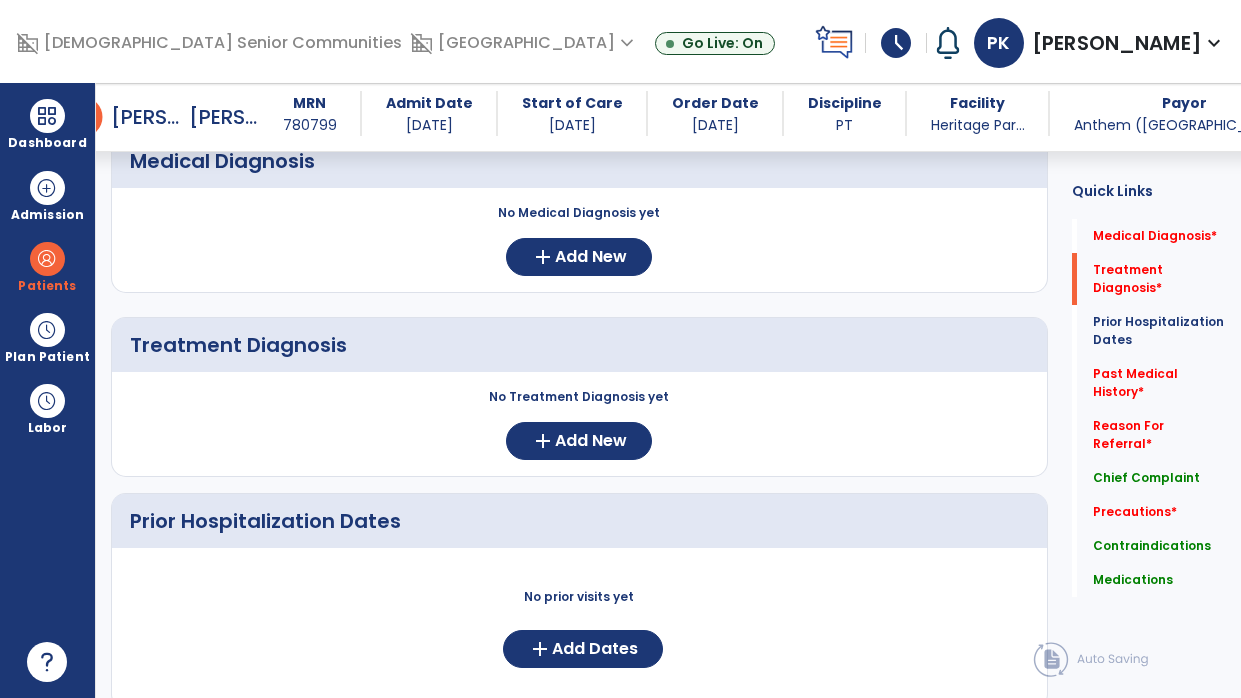 scroll, scrollTop: 0, scrollLeft: 0, axis: both 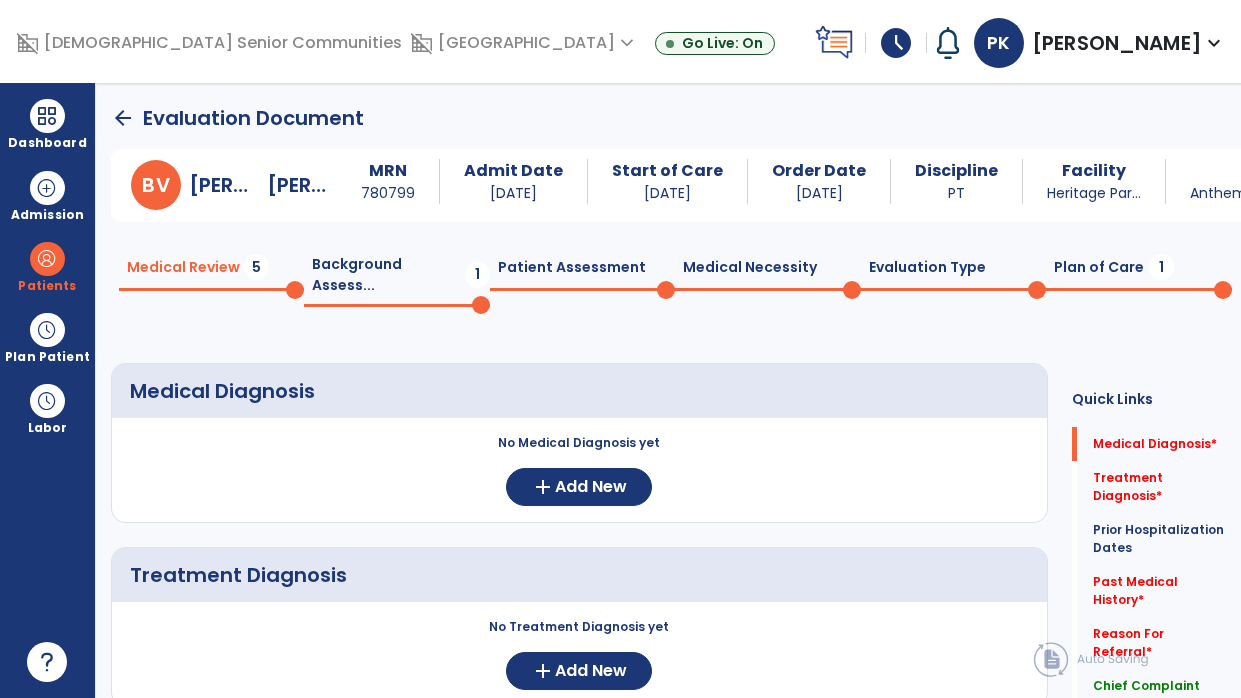 click on "arrow_back" 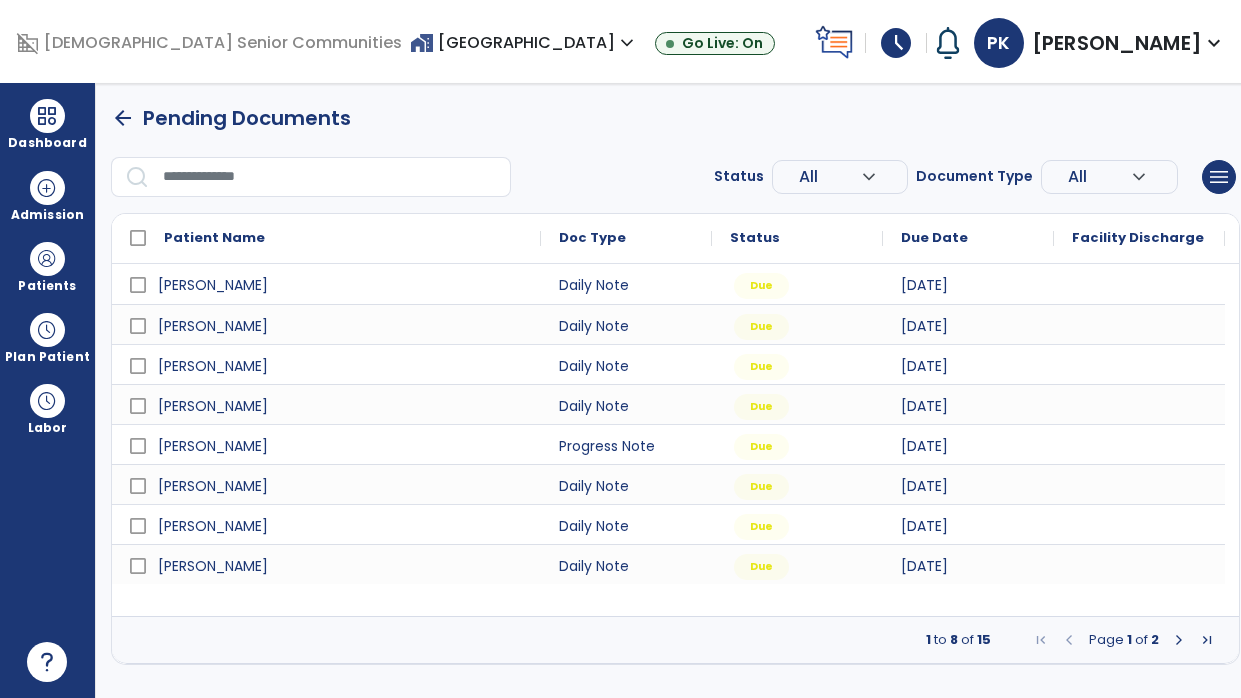 click at bounding box center (1179, 640) 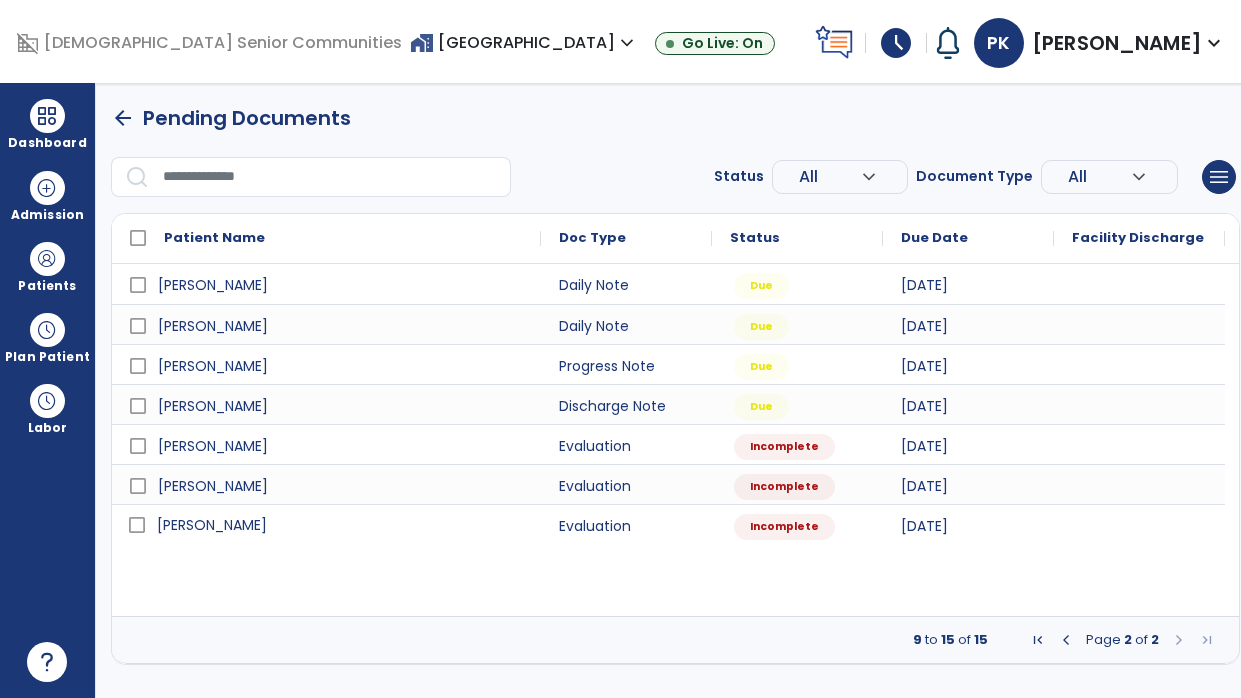 click on "[PERSON_NAME]" at bounding box center [340, 525] 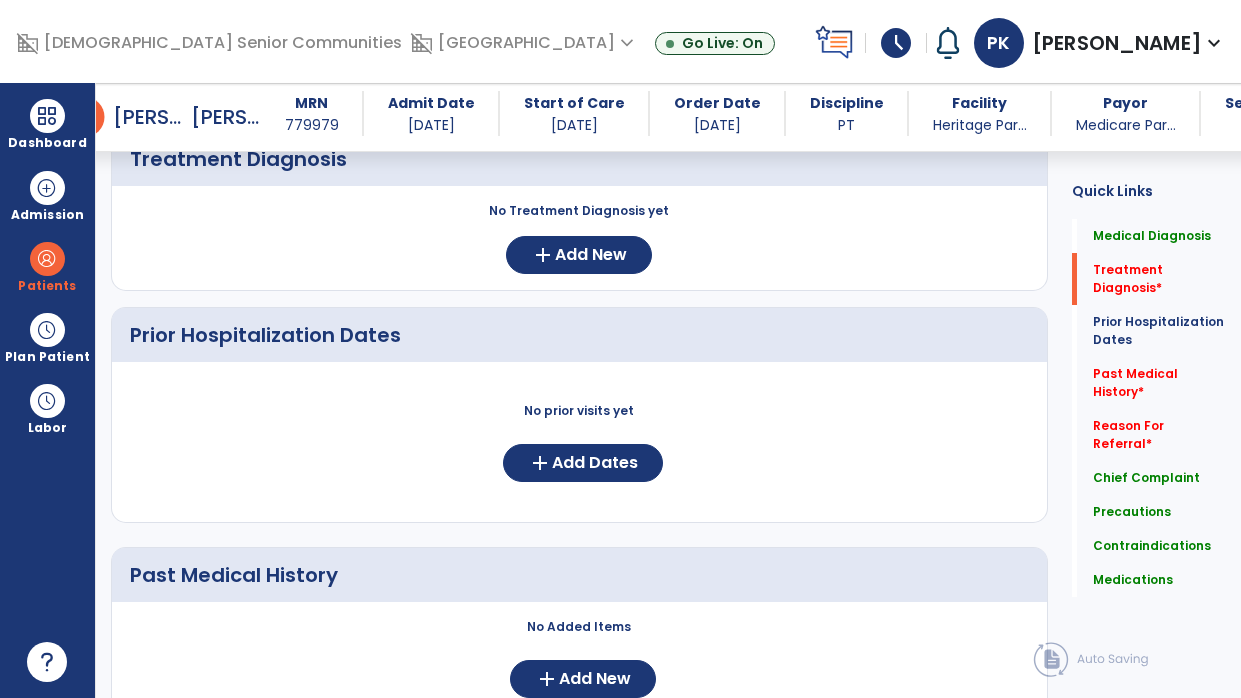 scroll, scrollTop: 0, scrollLeft: 0, axis: both 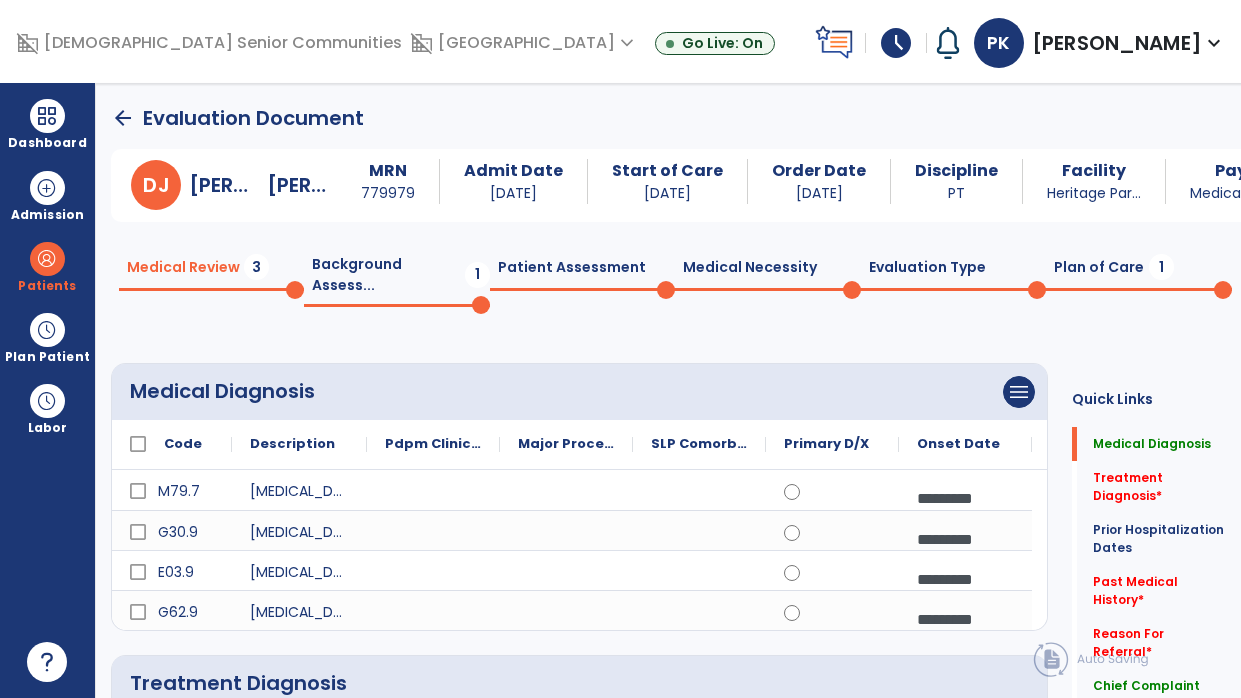 click on "arrow_back" 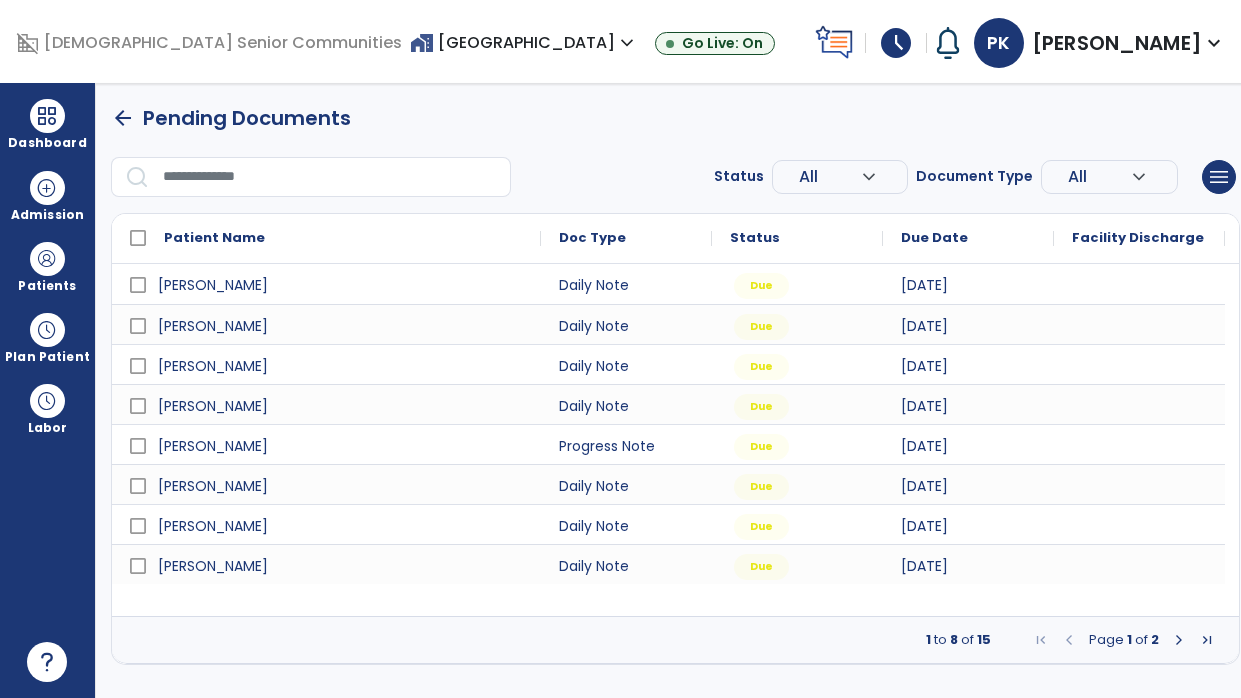 click at bounding box center [1179, 640] 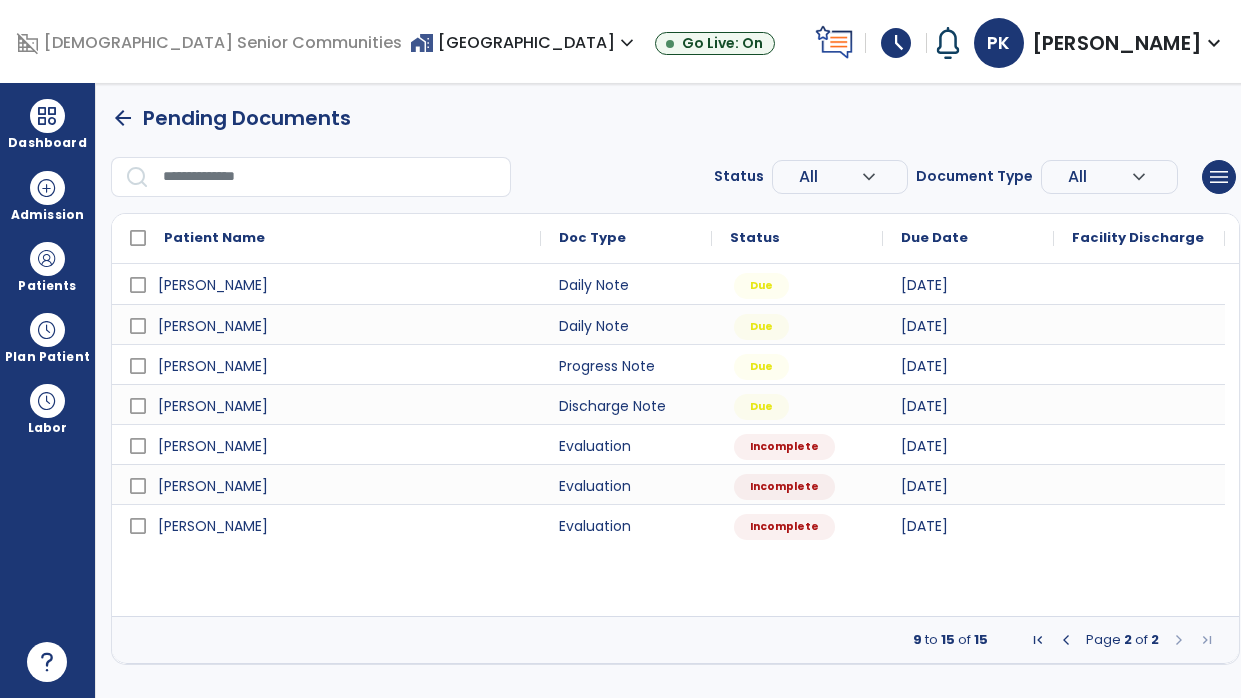 click at bounding box center [1139, 484] 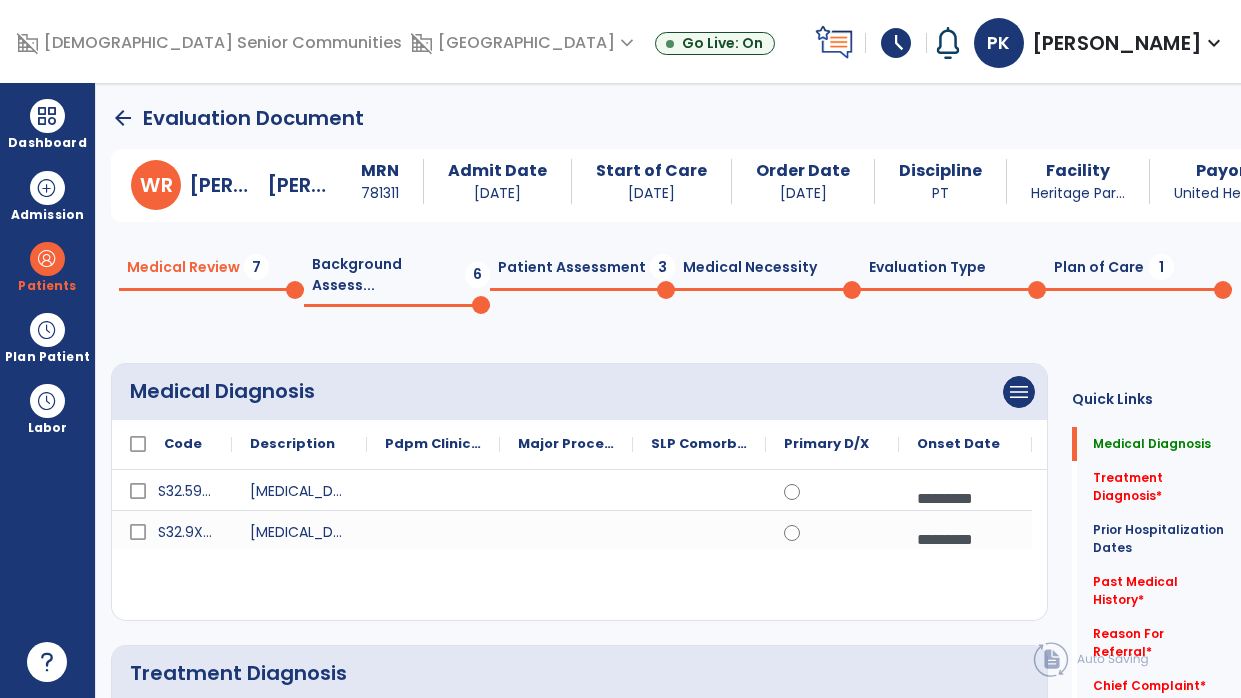 click on "arrow_back" 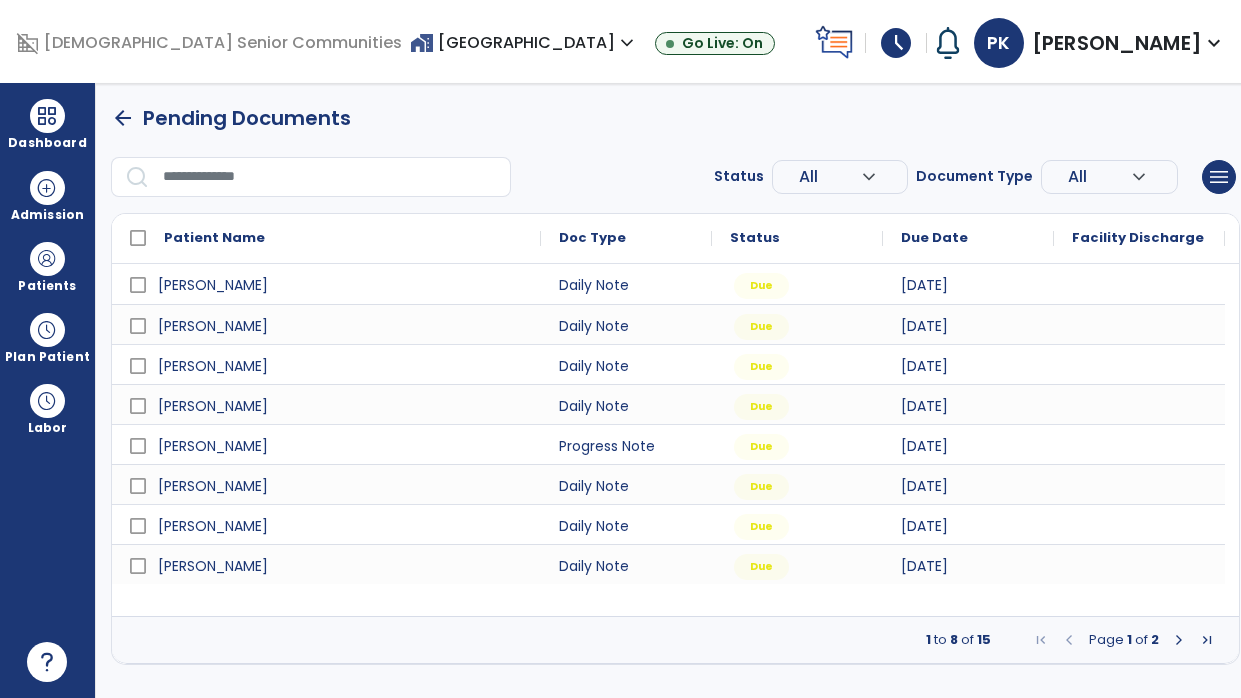 click at bounding box center (1179, 640) 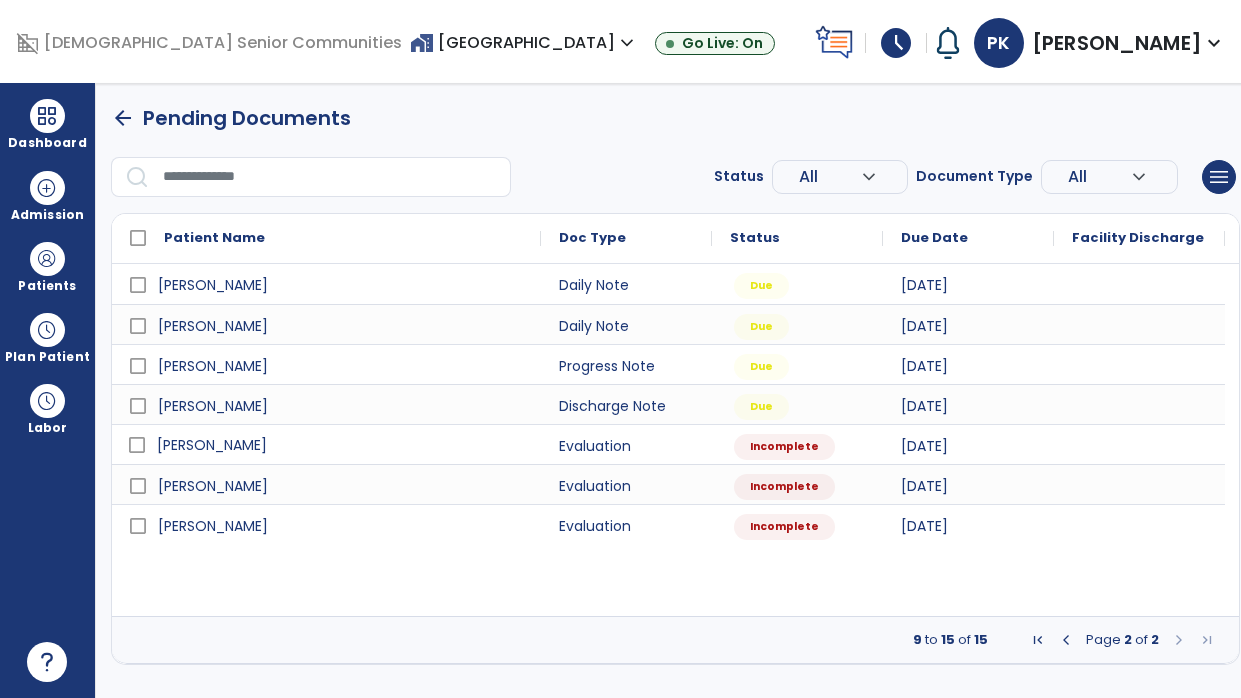 click on "[PERSON_NAME]" at bounding box center (340, 445) 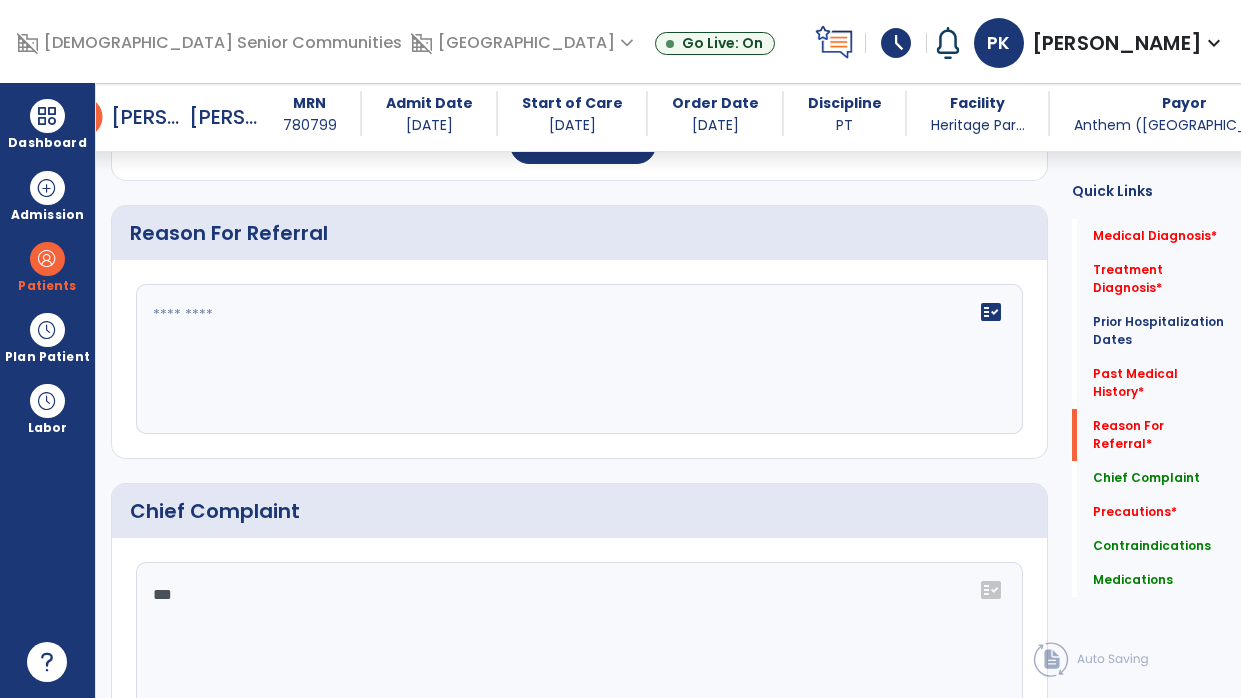 scroll, scrollTop: 925, scrollLeft: 0, axis: vertical 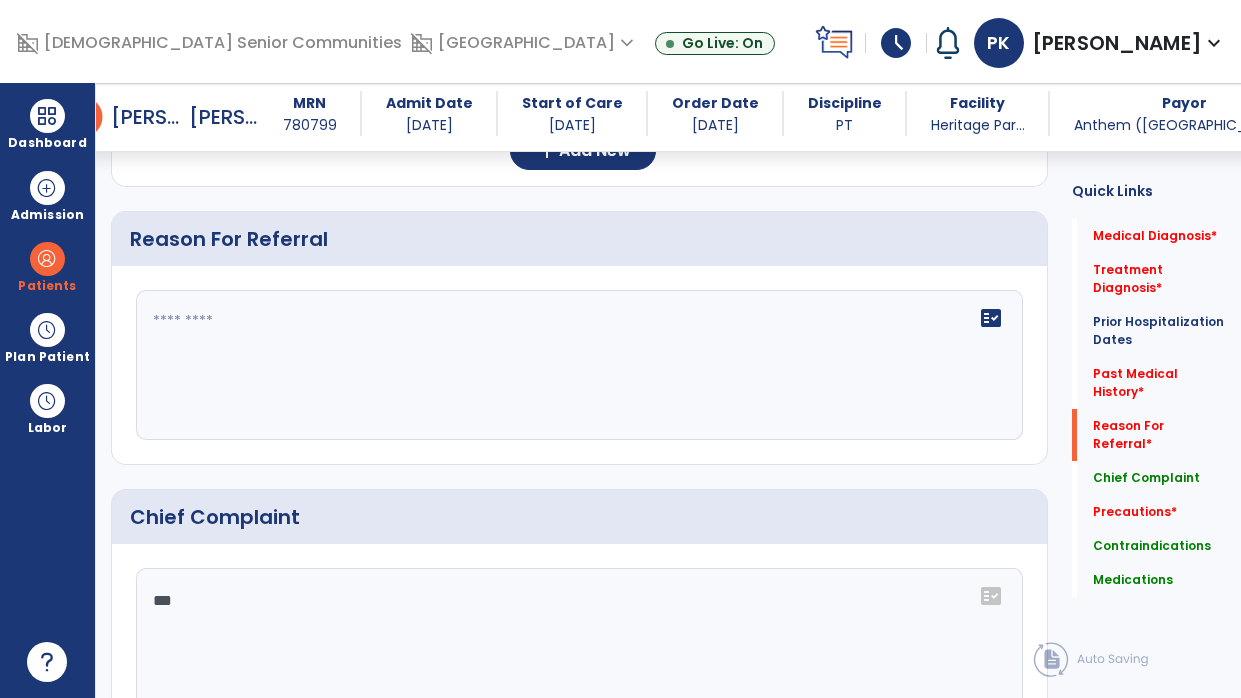 click on "fact_check" 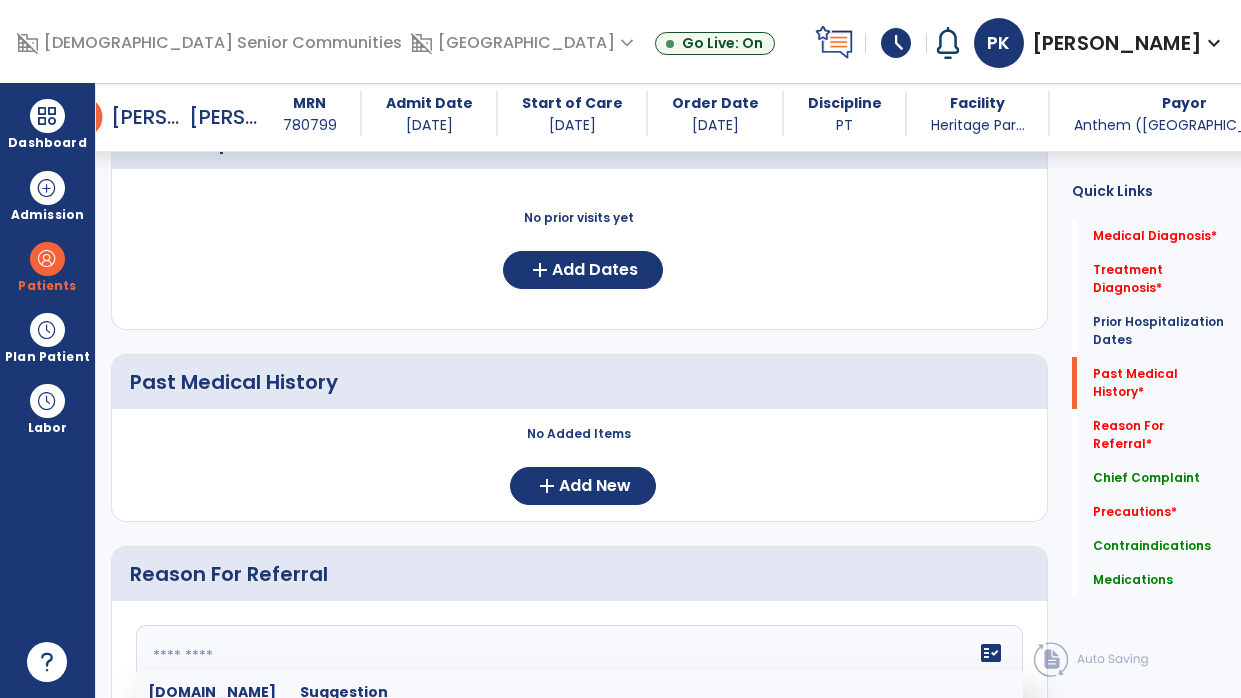 scroll, scrollTop: 589, scrollLeft: 0, axis: vertical 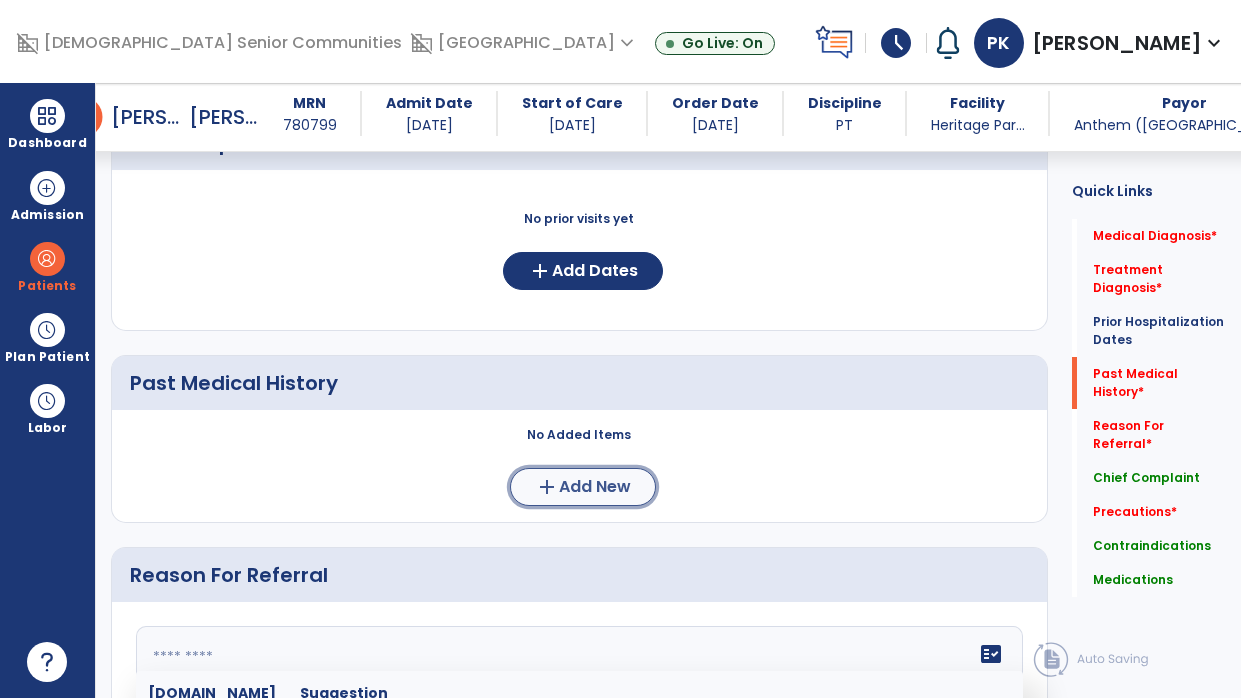 click on "add  Add New" 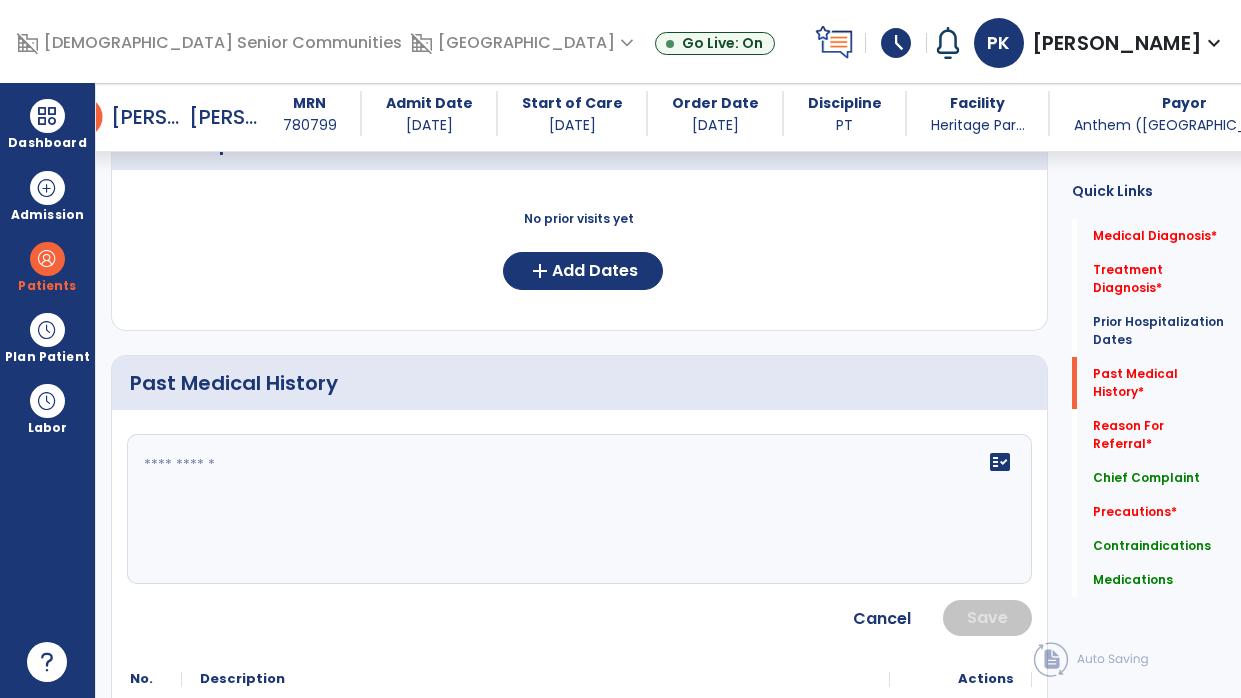 click on "fact_check" 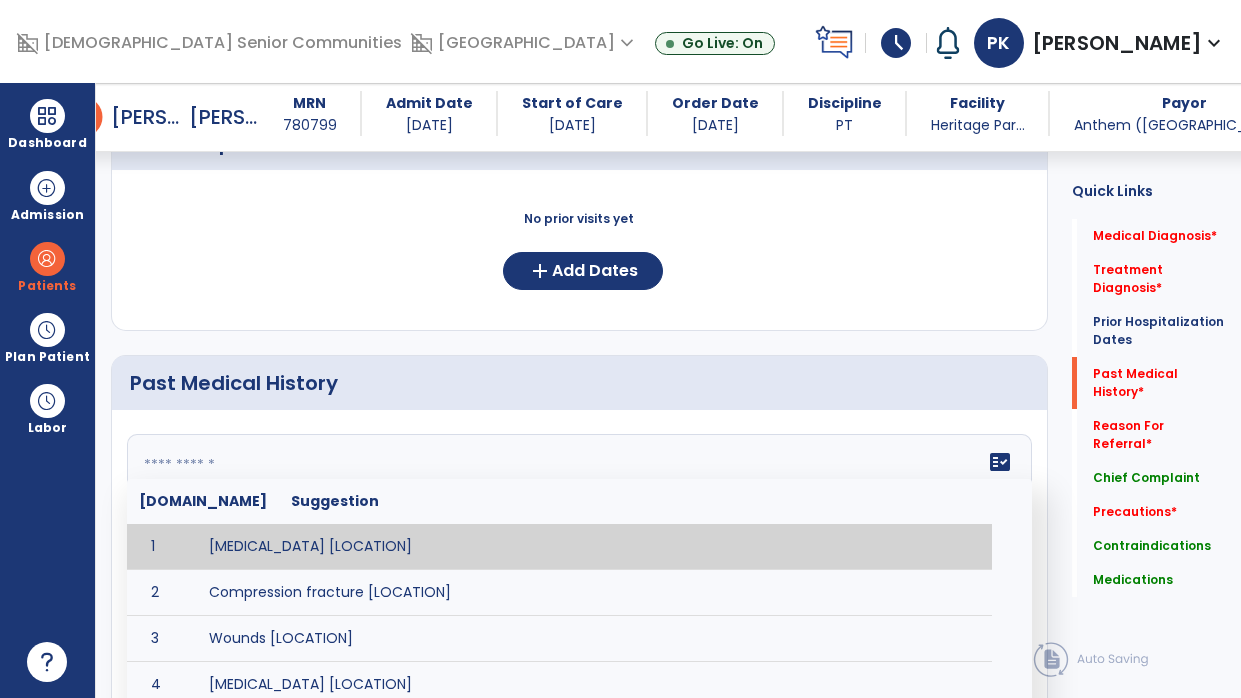 paste on "**********" 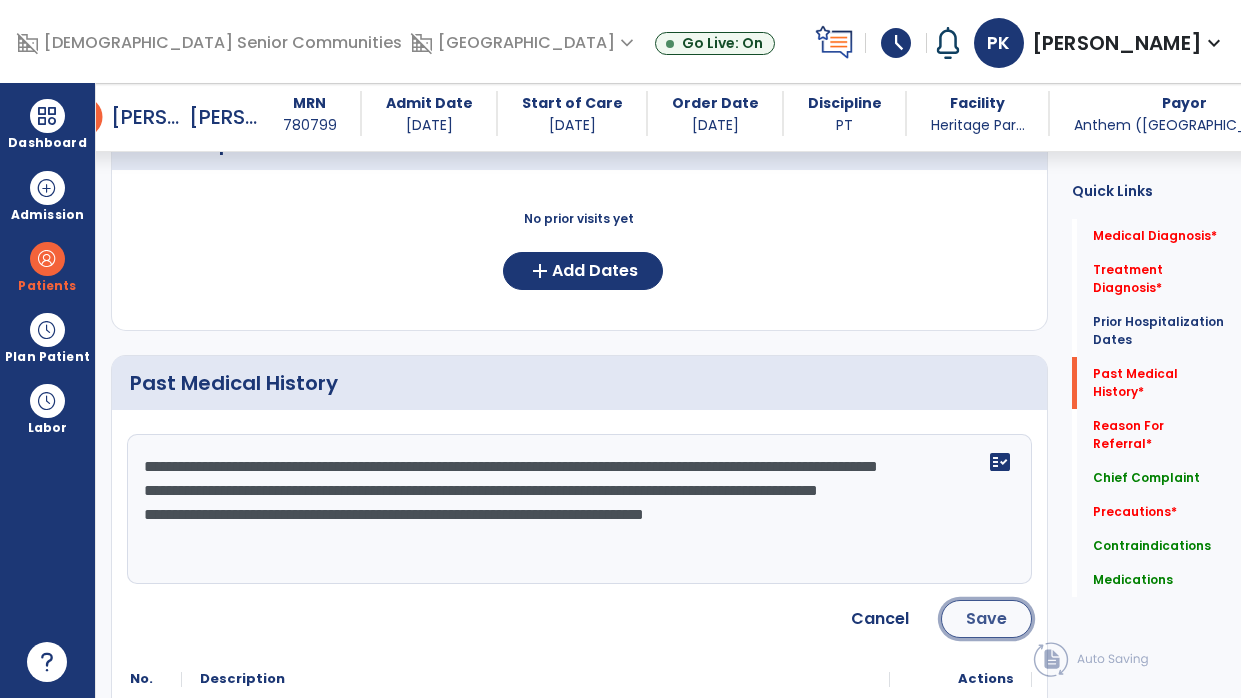 click on "Save" 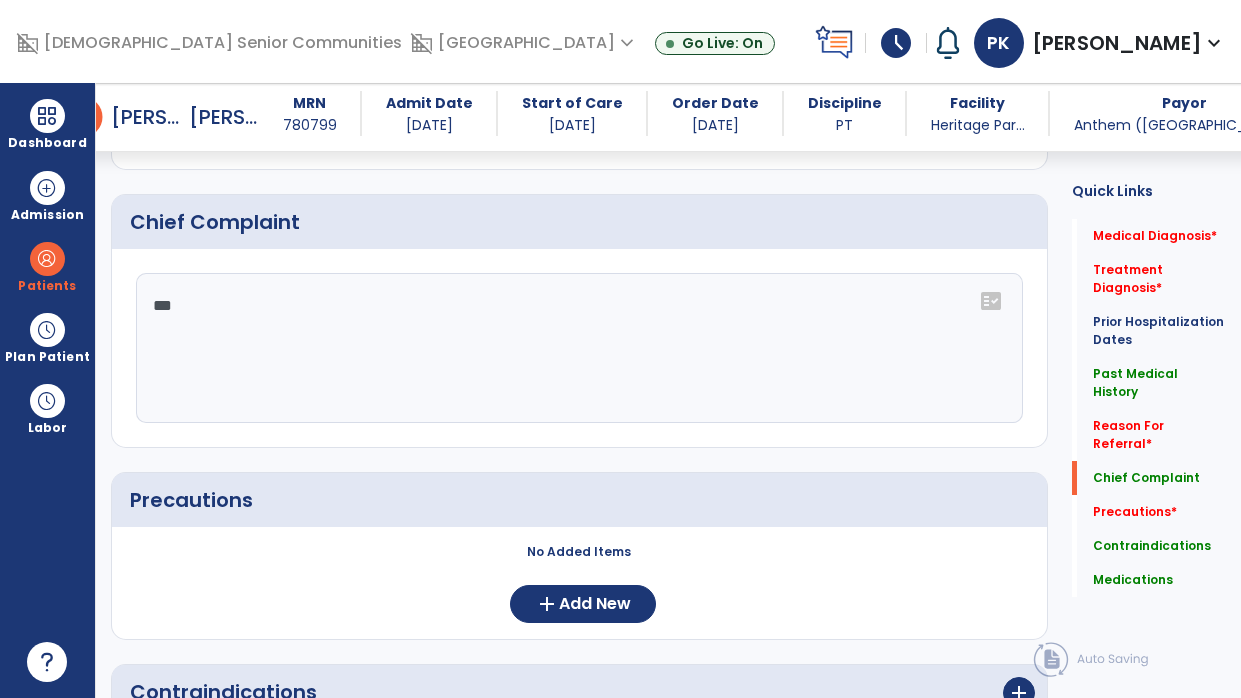 scroll, scrollTop: 1337, scrollLeft: 0, axis: vertical 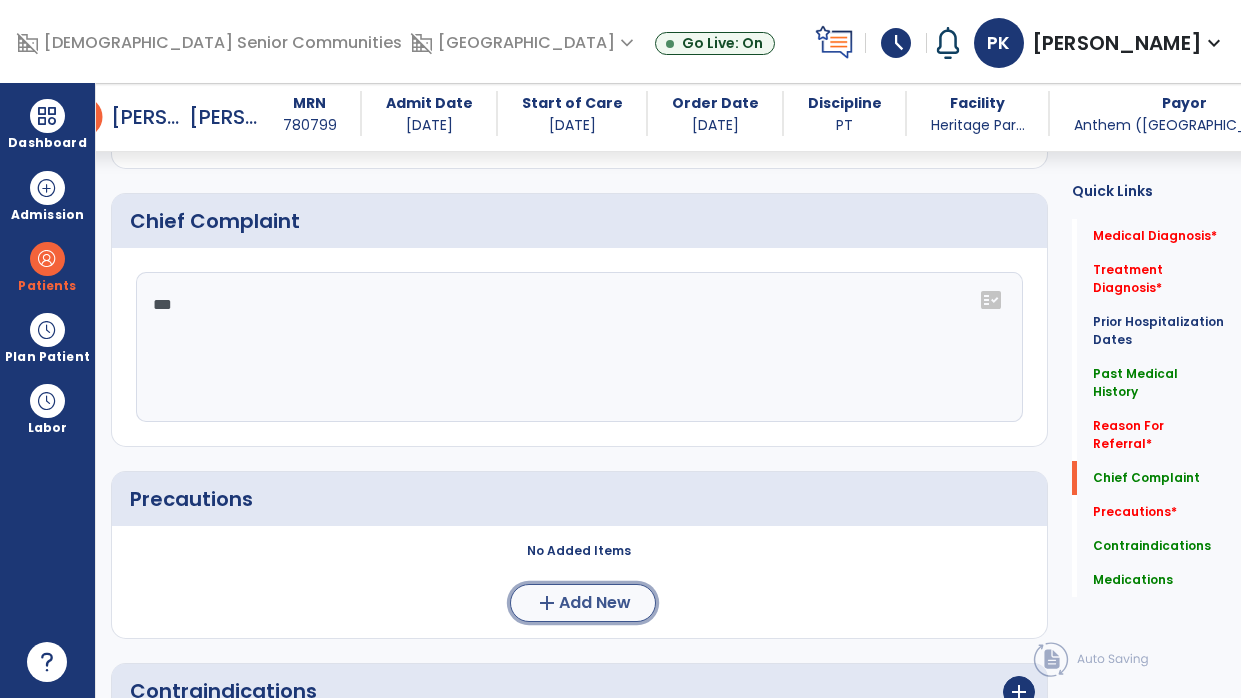 click on "add  Add New" 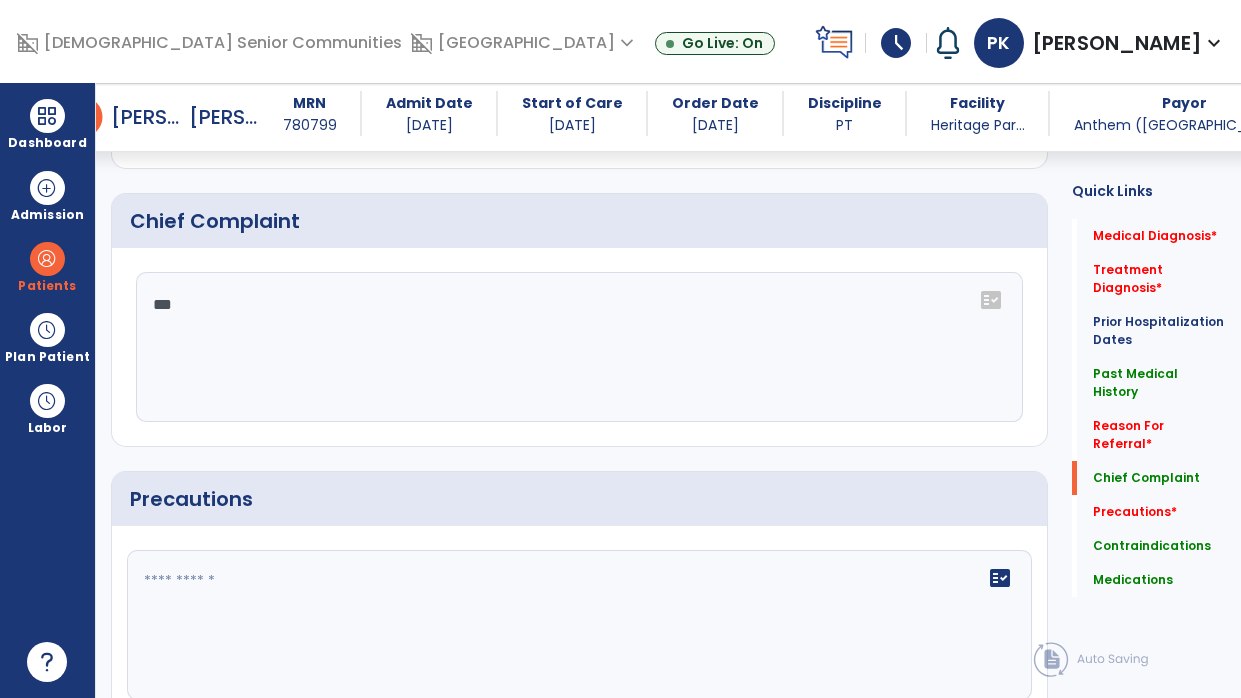 click 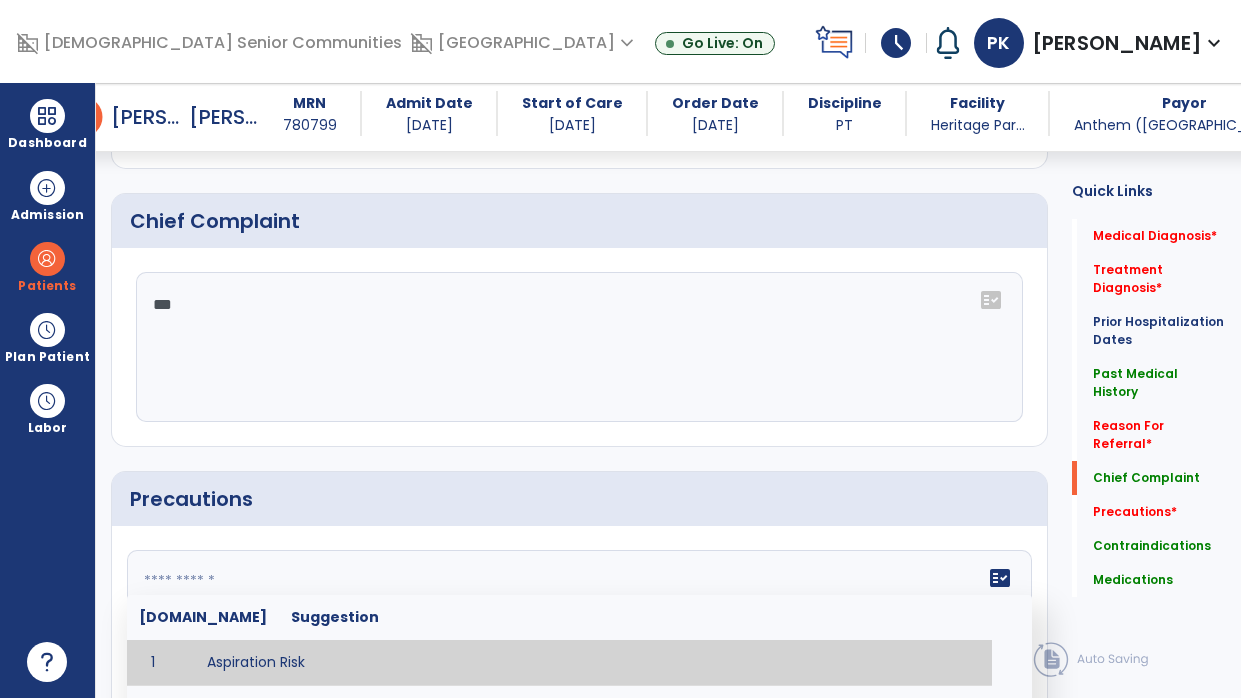 paste on "**********" 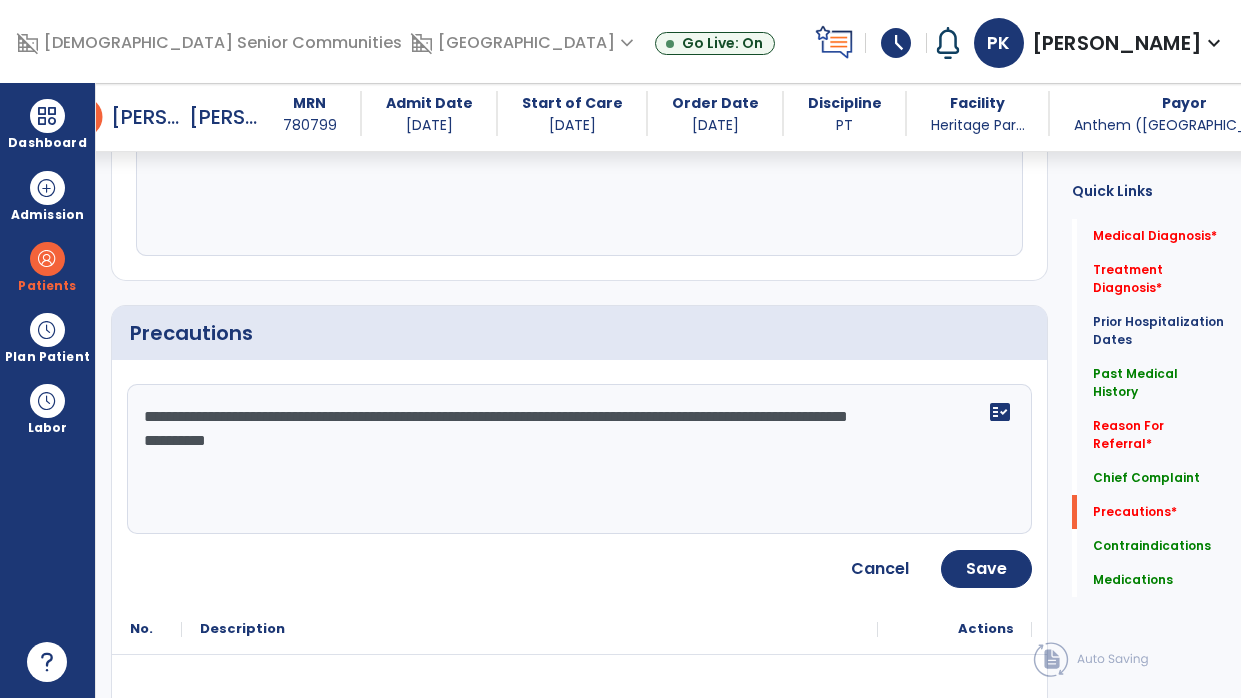 scroll, scrollTop: 1507, scrollLeft: 0, axis: vertical 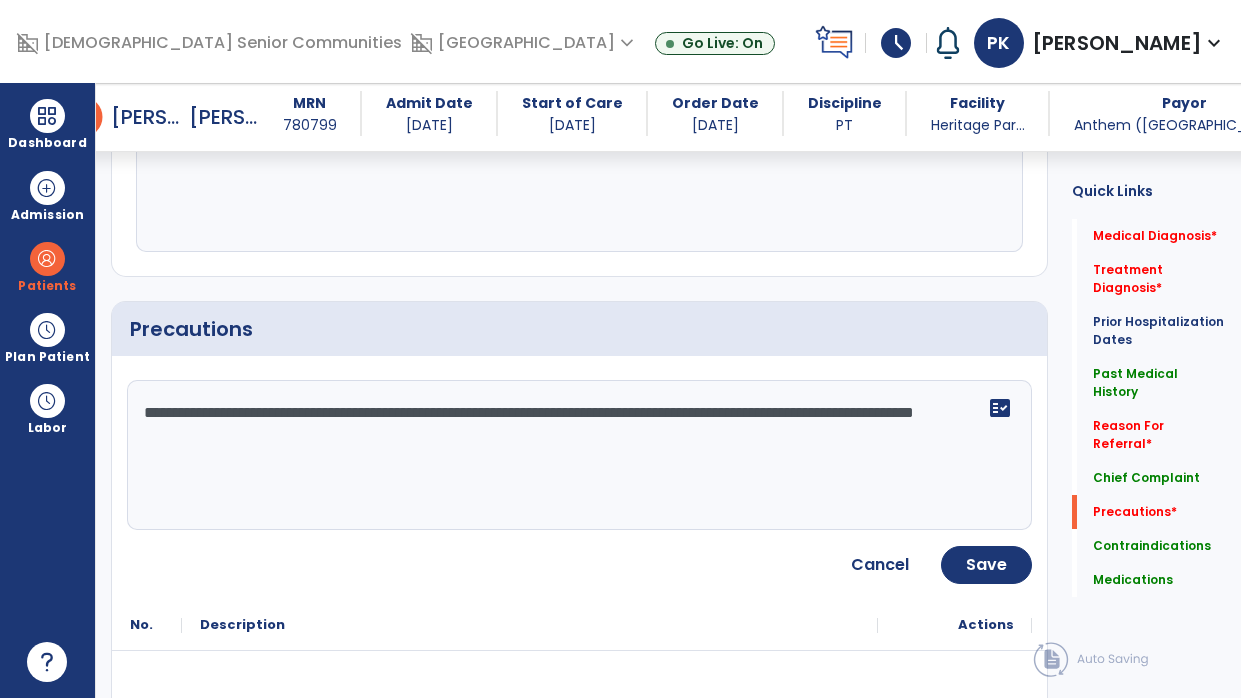 click on "**********" 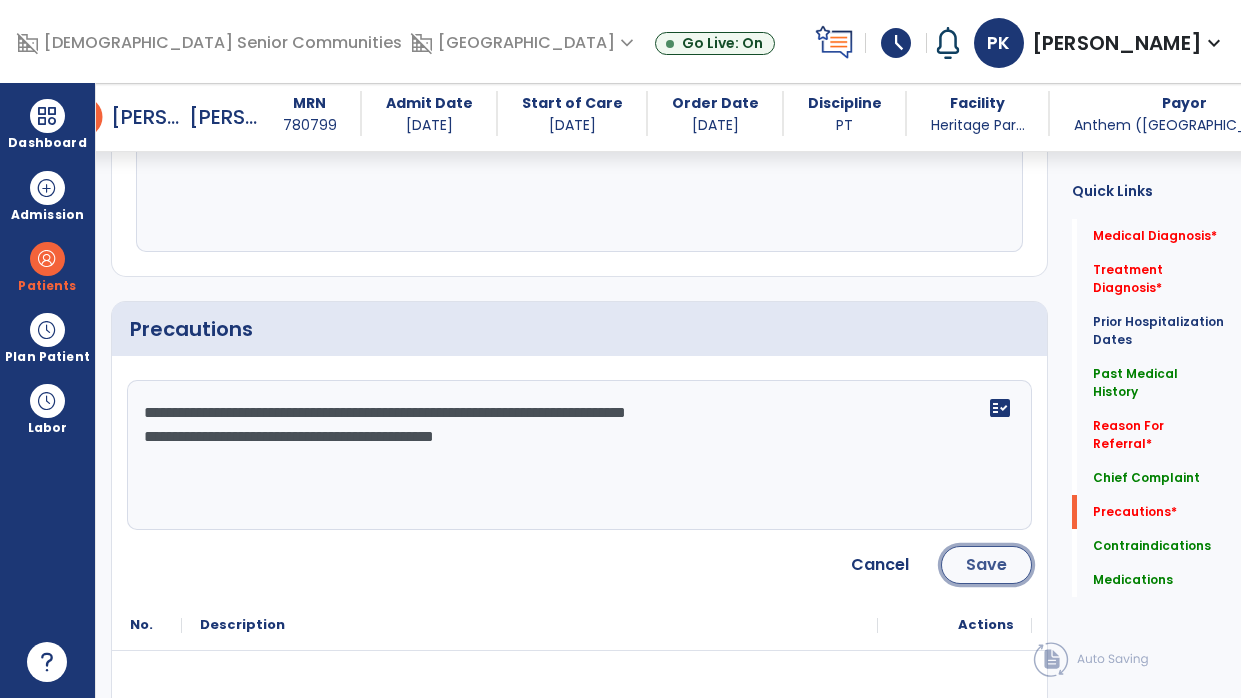 click on "Save" 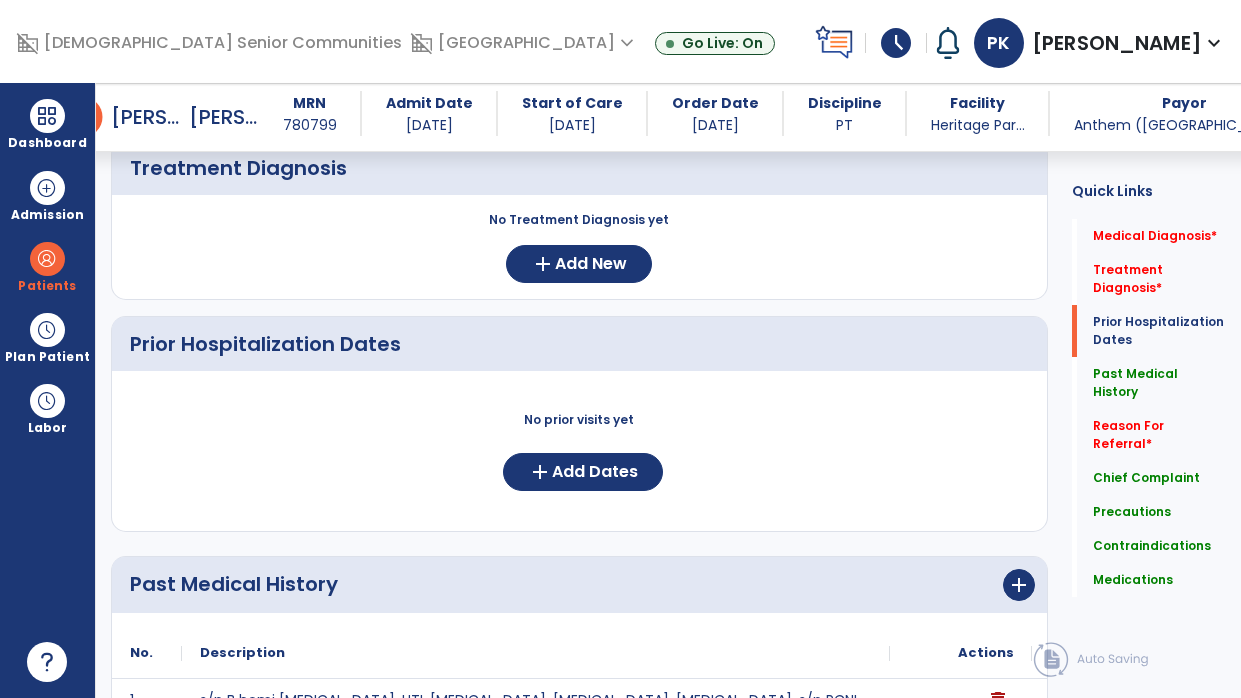 scroll, scrollTop: 389, scrollLeft: 0, axis: vertical 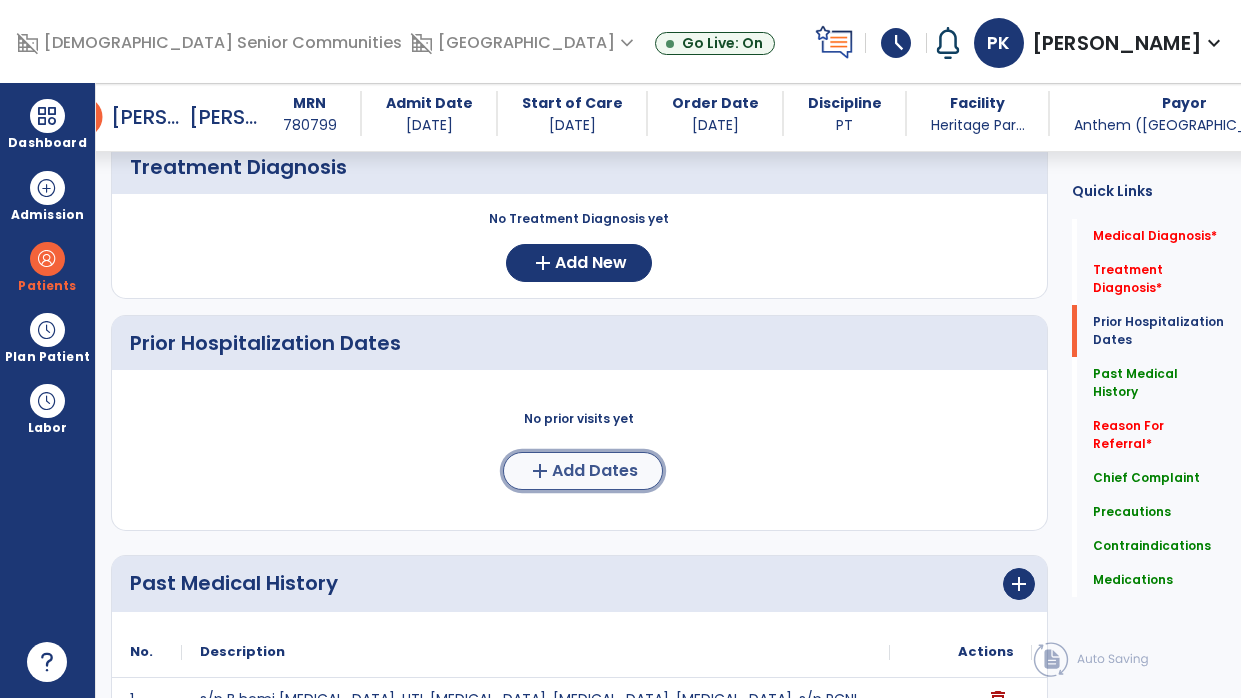 click on "Add Dates" 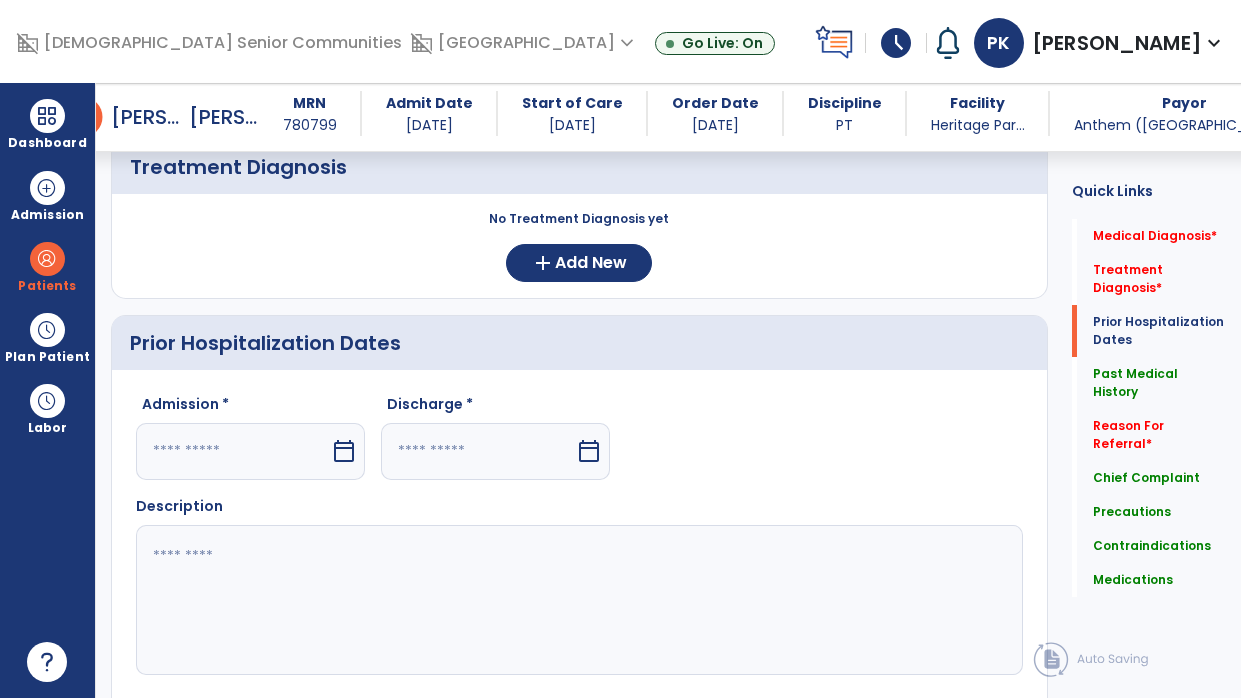 click on "calendar_today" at bounding box center (589, 451) 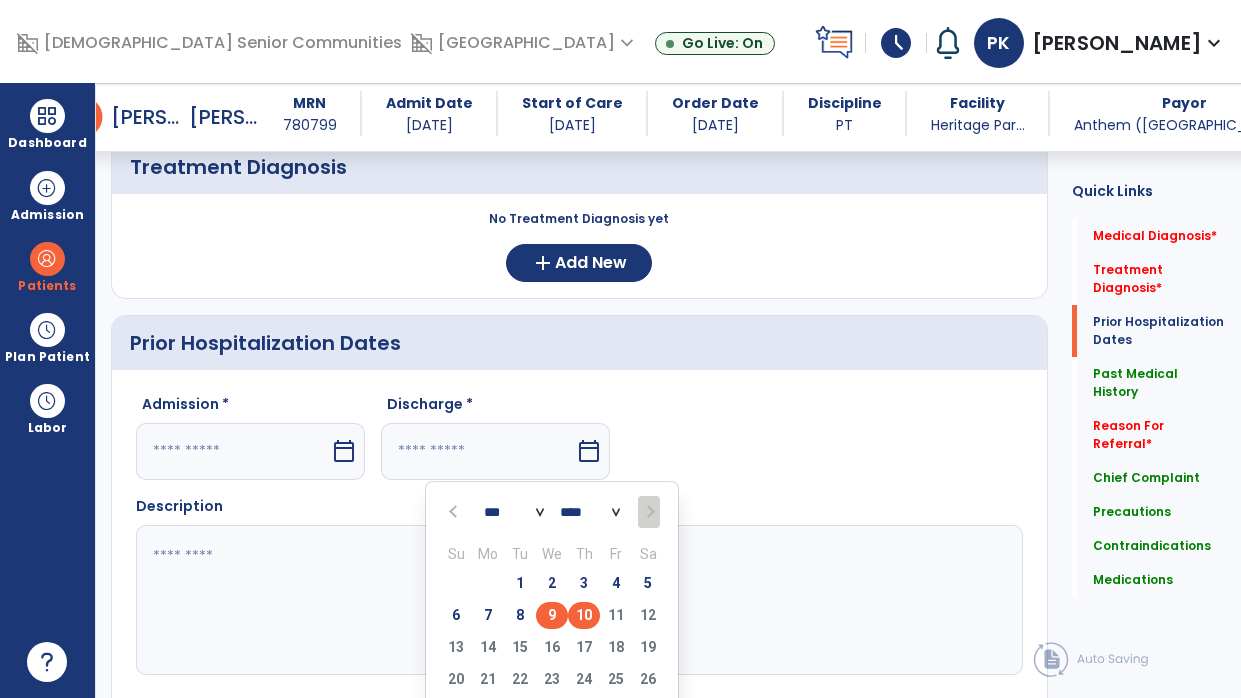click on "9" at bounding box center (552, 615) 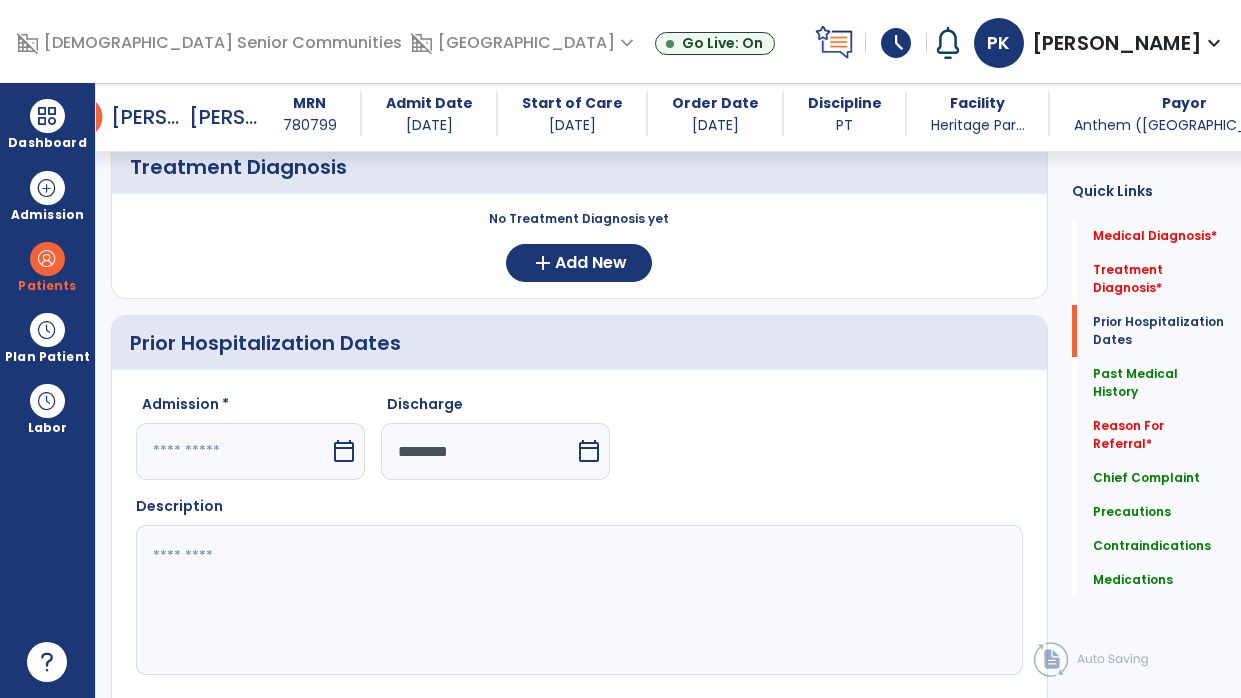 click on "calendar_today" at bounding box center [344, 451] 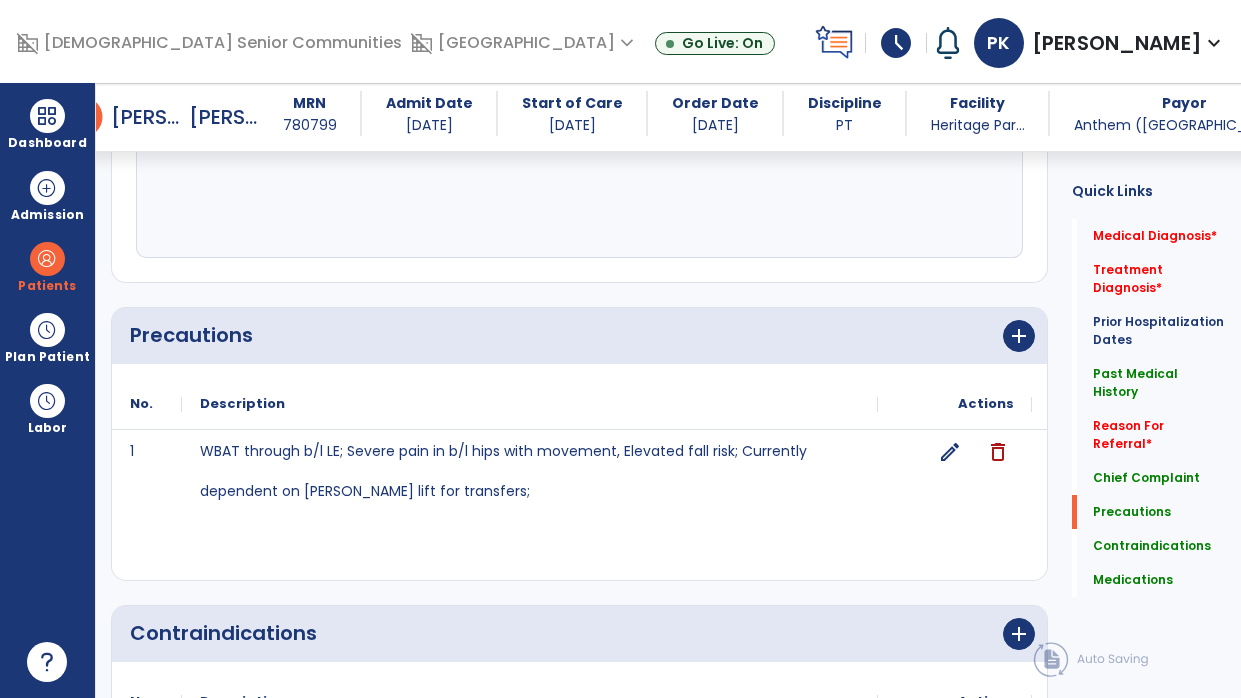 scroll, scrollTop: 1757, scrollLeft: 0, axis: vertical 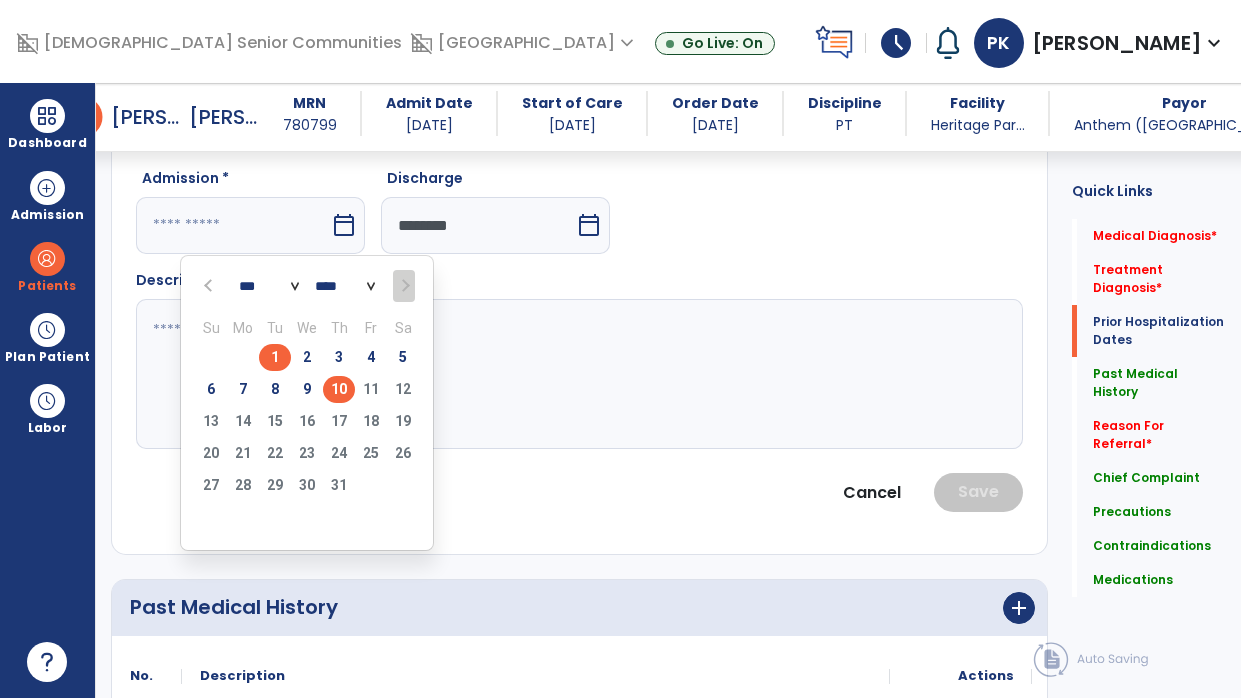 click on "1" at bounding box center (275, 357) 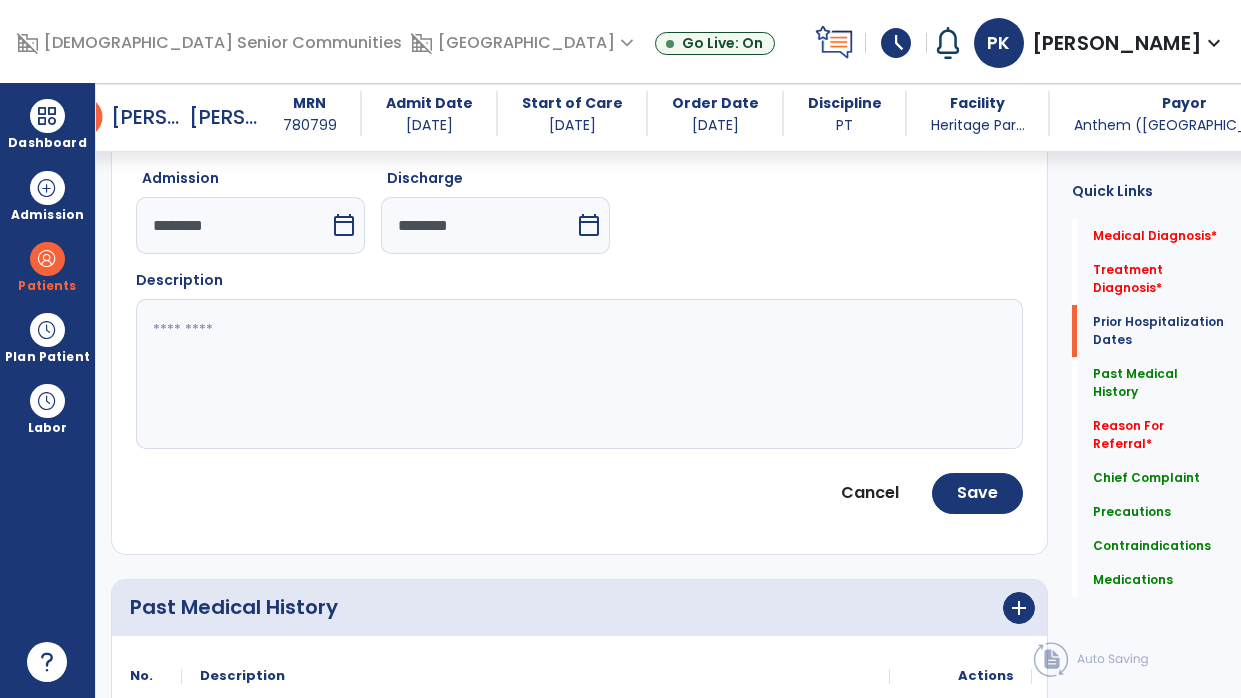 click on "calendar_today" at bounding box center [589, 225] 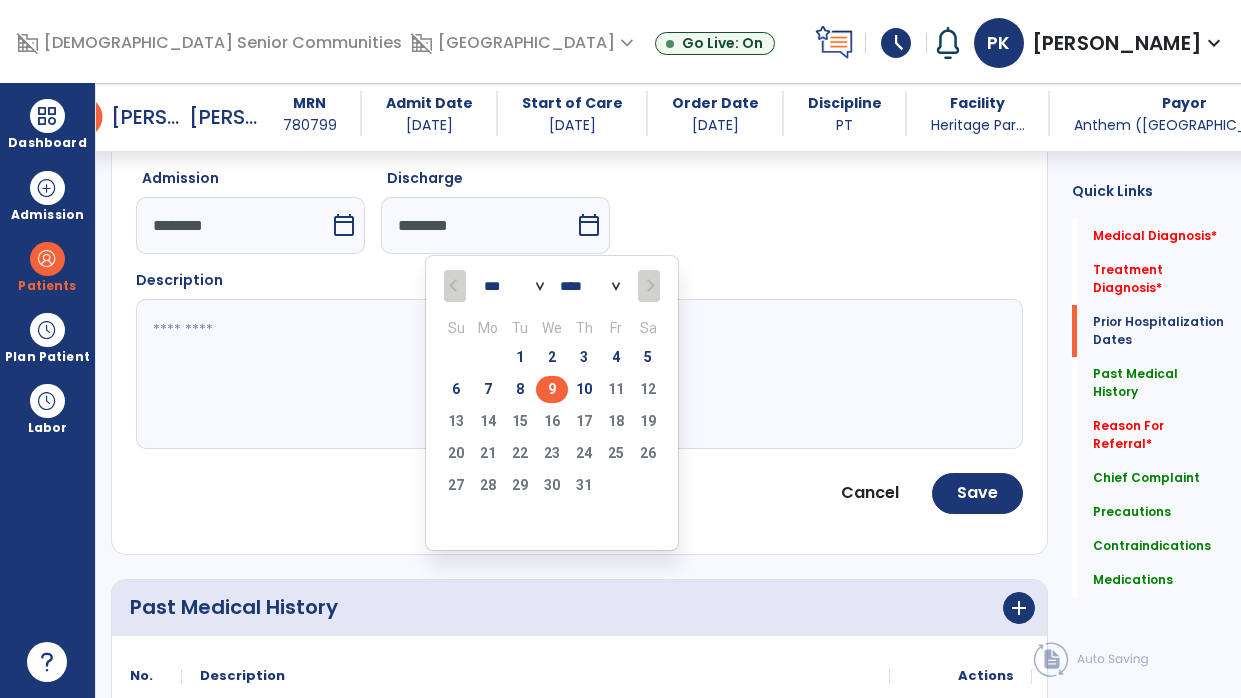 click on "9" at bounding box center [552, 389] 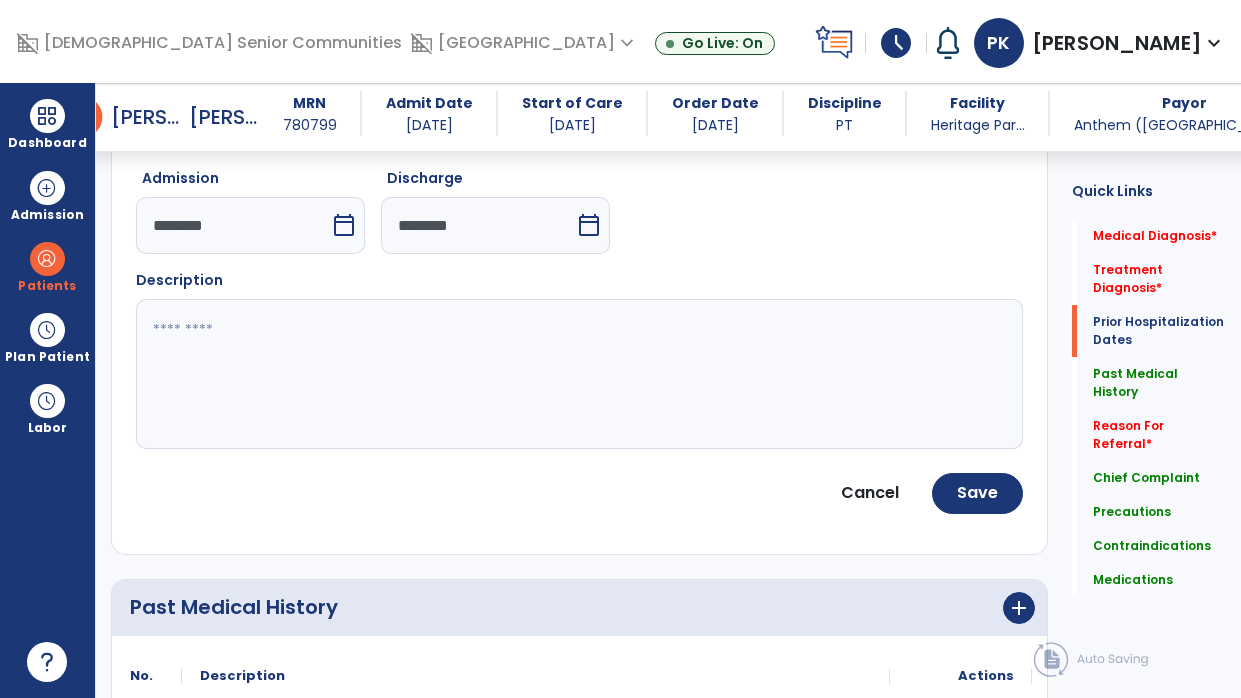 click 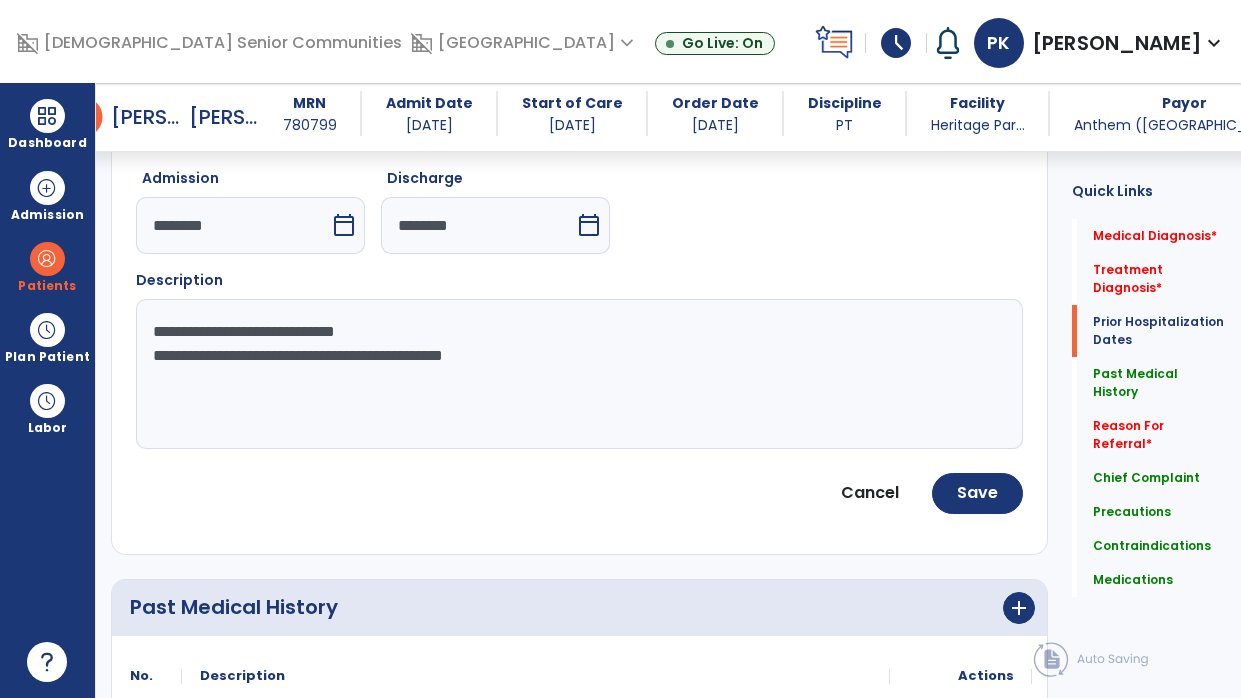 paste on "**********" 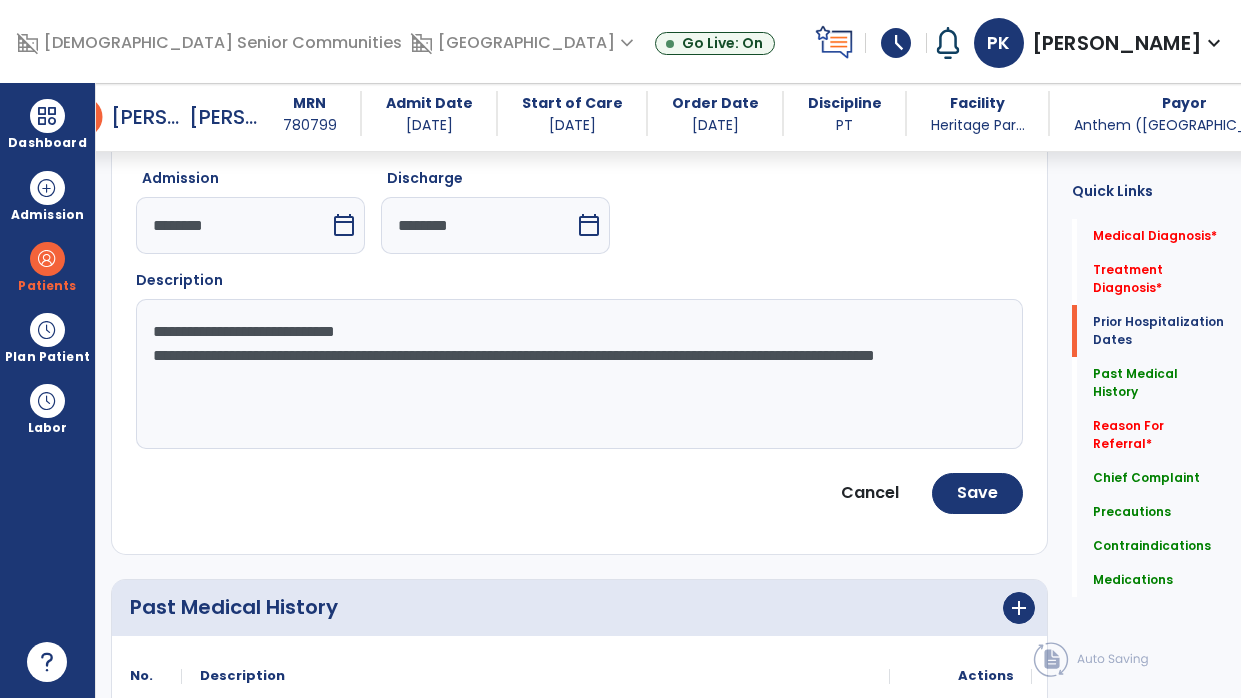 click on "**********" 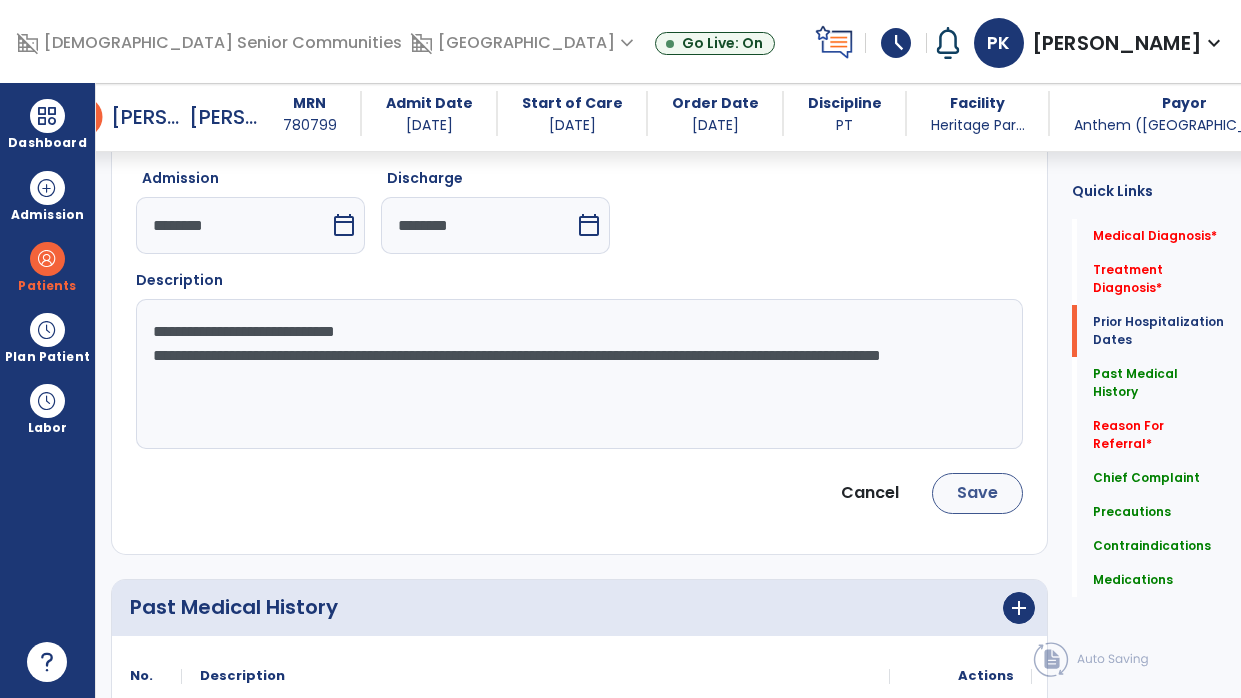 type on "**********" 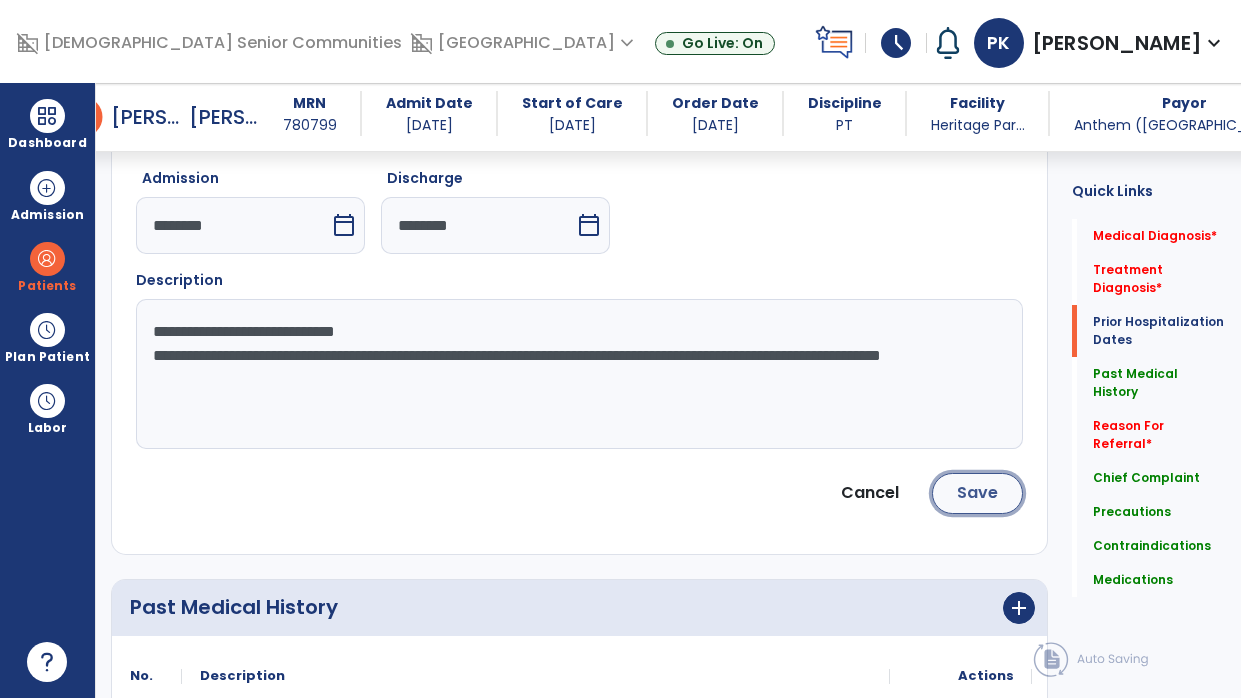 click on "Save" 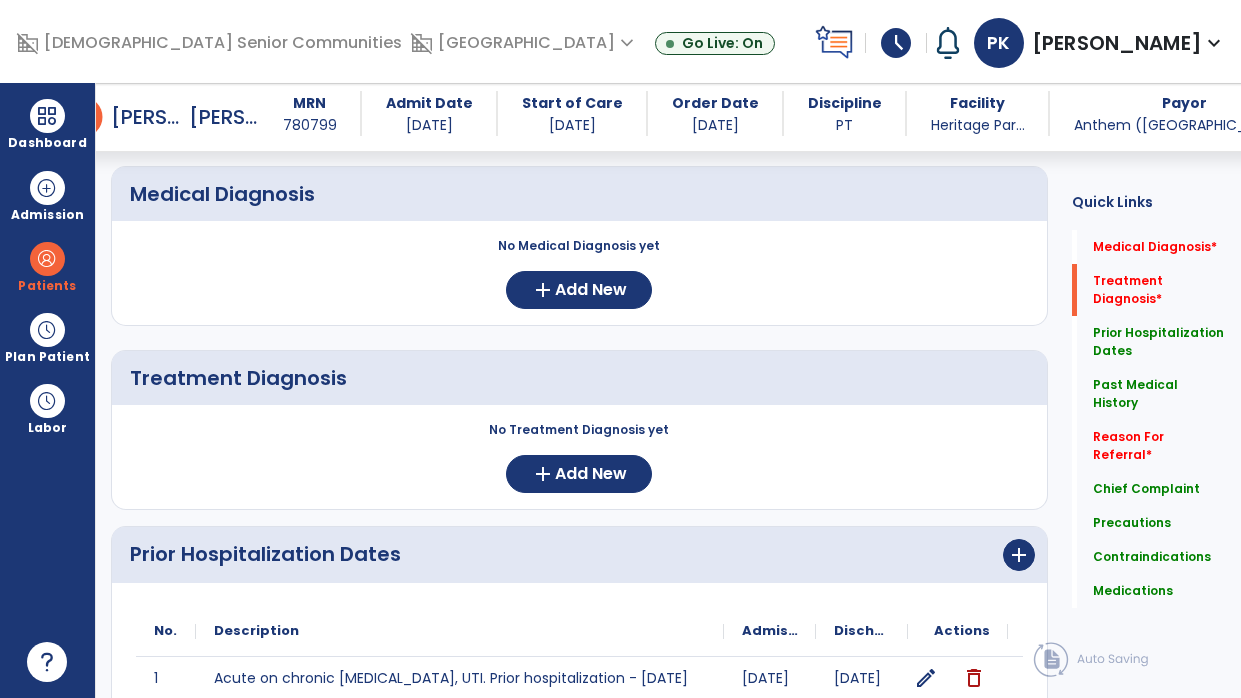 scroll, scrollTop: 175, scrollLeft: 0, axis: vertical 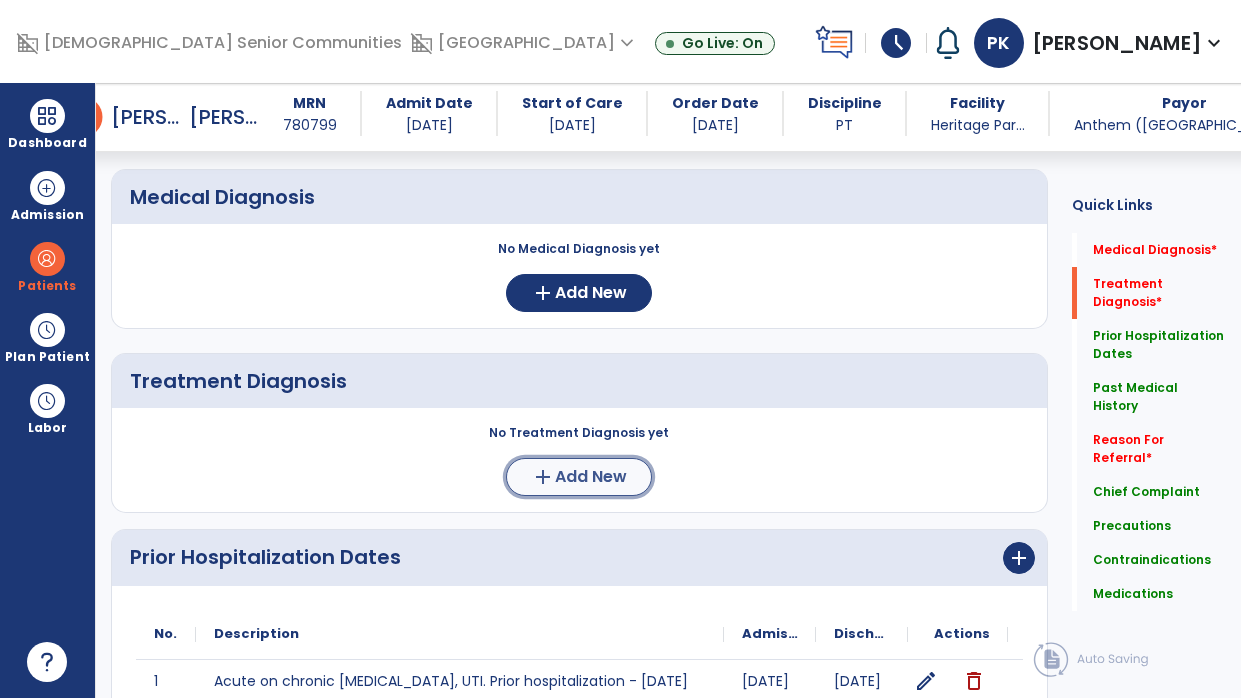 click on "Add New" 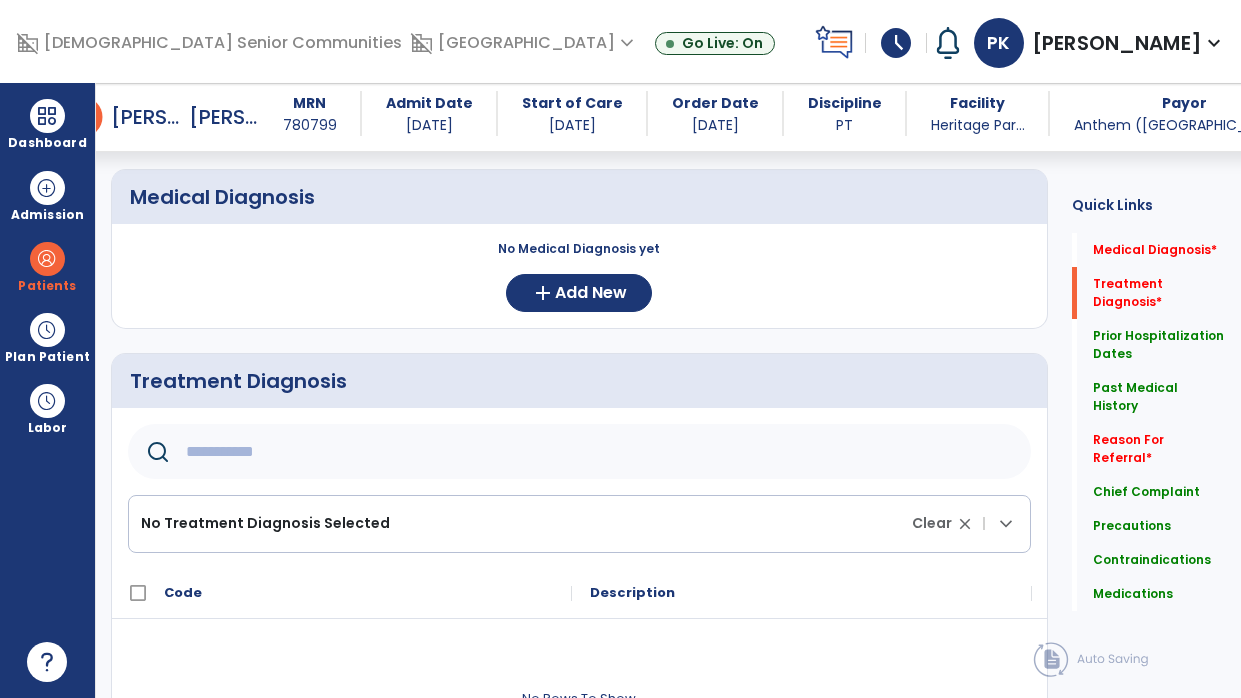 click 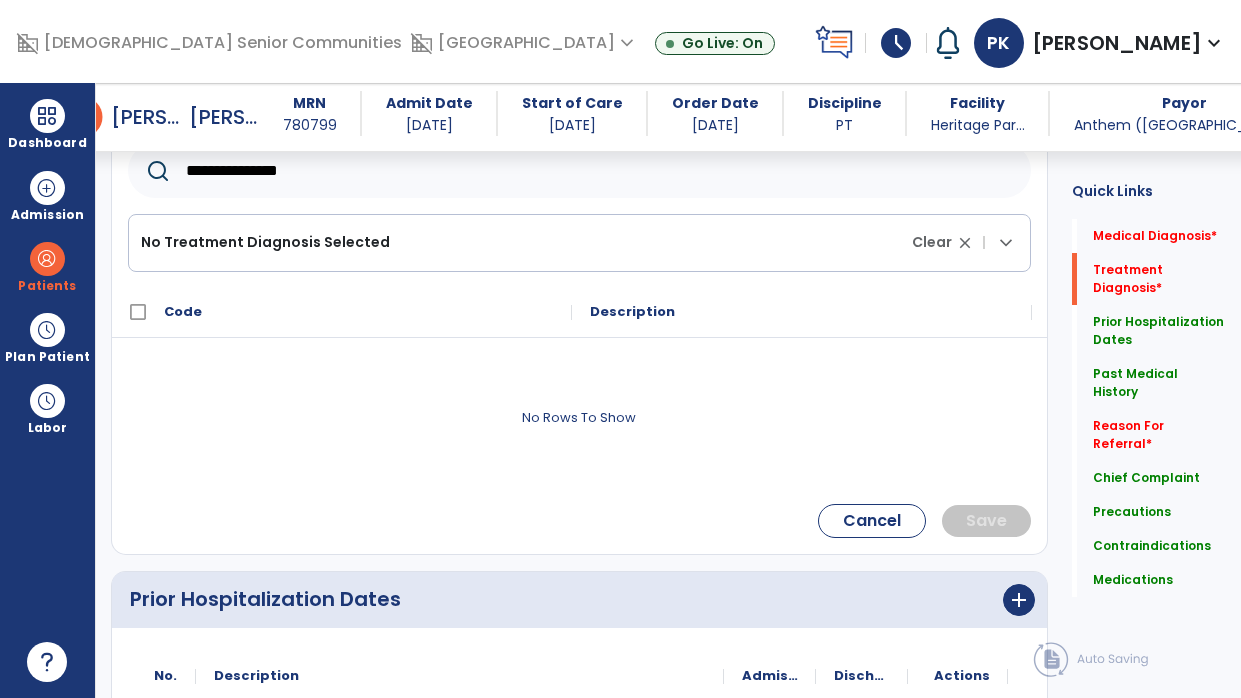 scroll, scrollTop: 483, scrollLeft: 0, axis: vertical 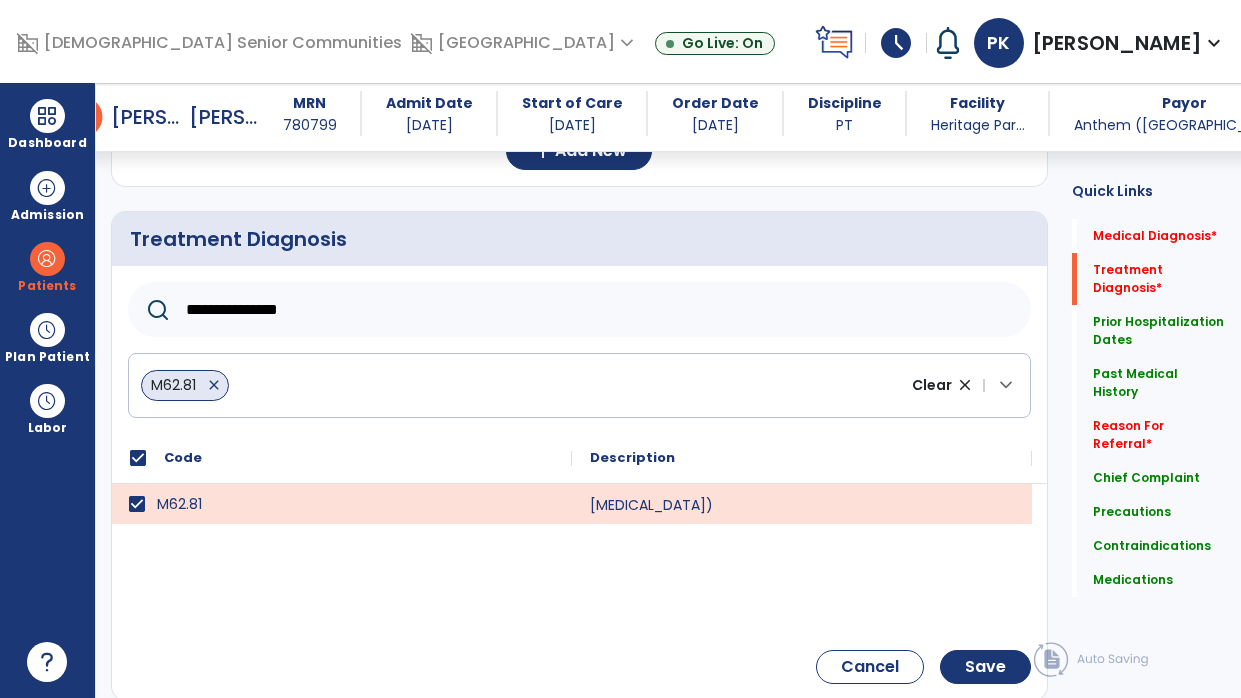click on "**********" 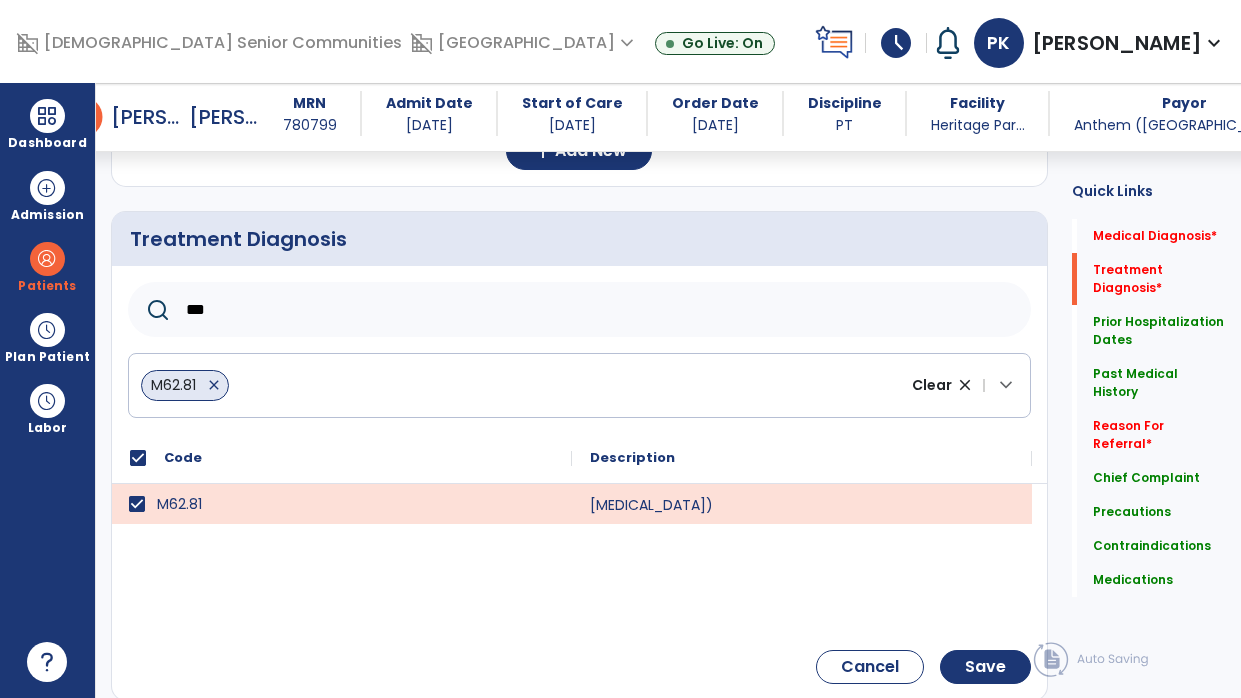 scroll, scrollTop: 433, scrollLeft: 0, axis: vertical 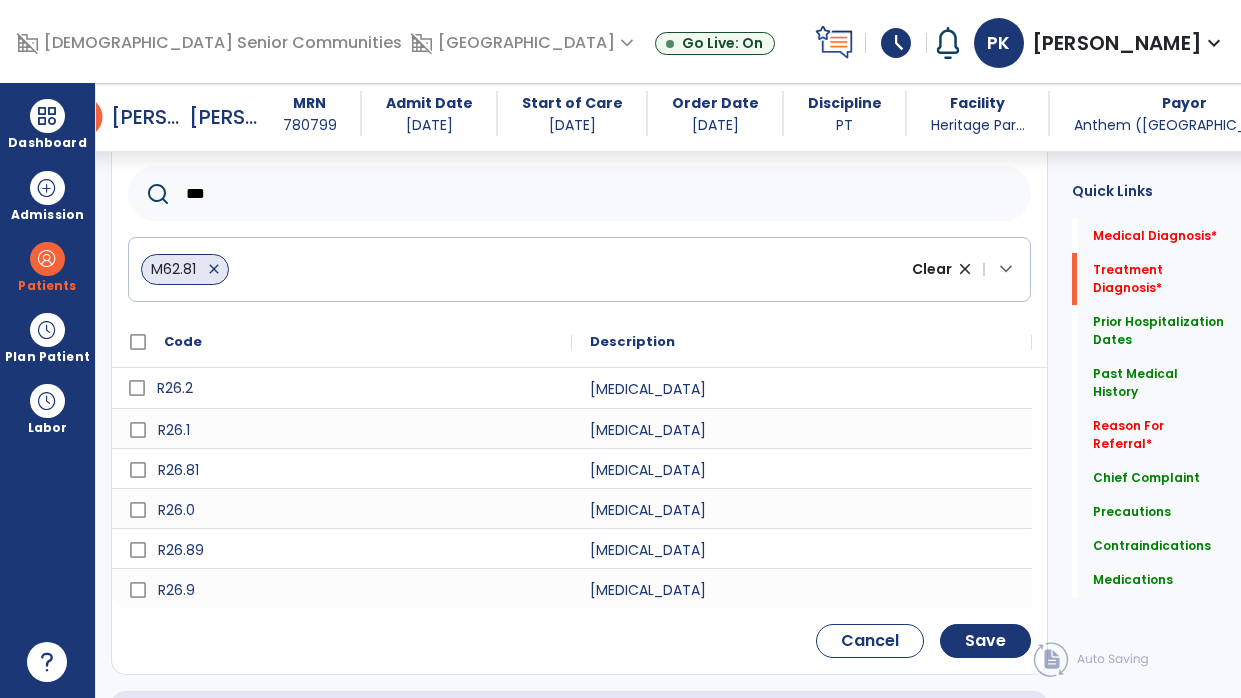 type on "***" 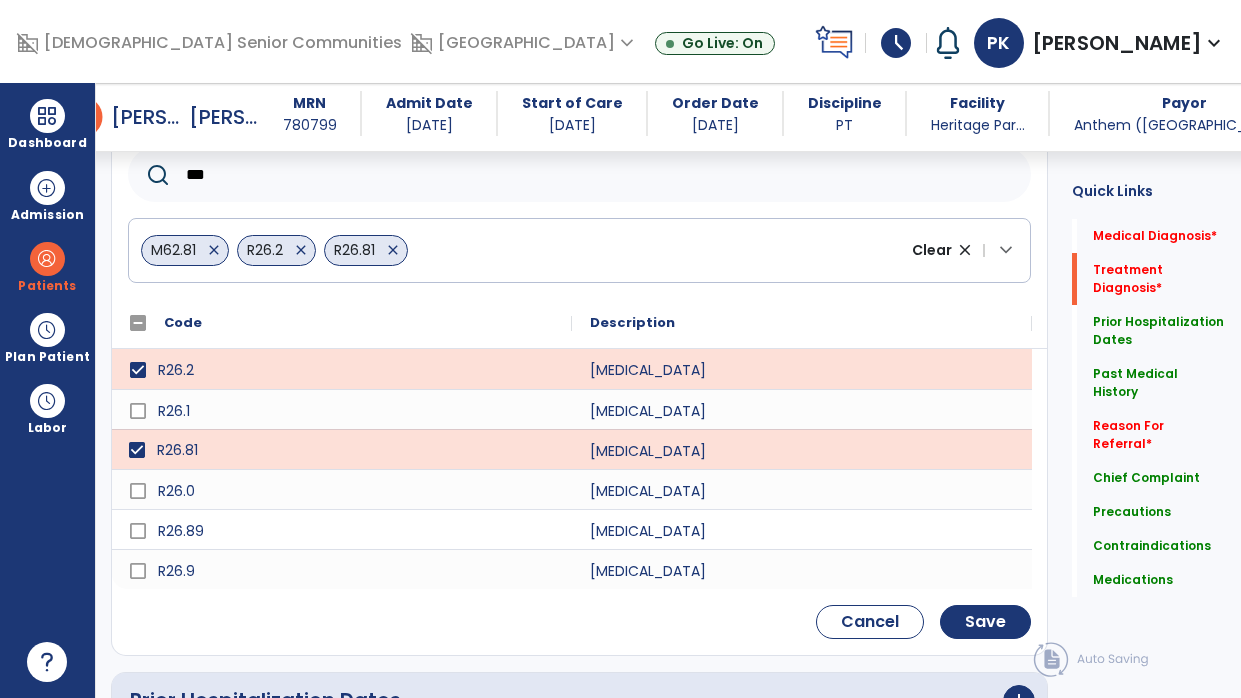 scroll, scrollTop: 471, scrollLeft: 0, axis: vertical 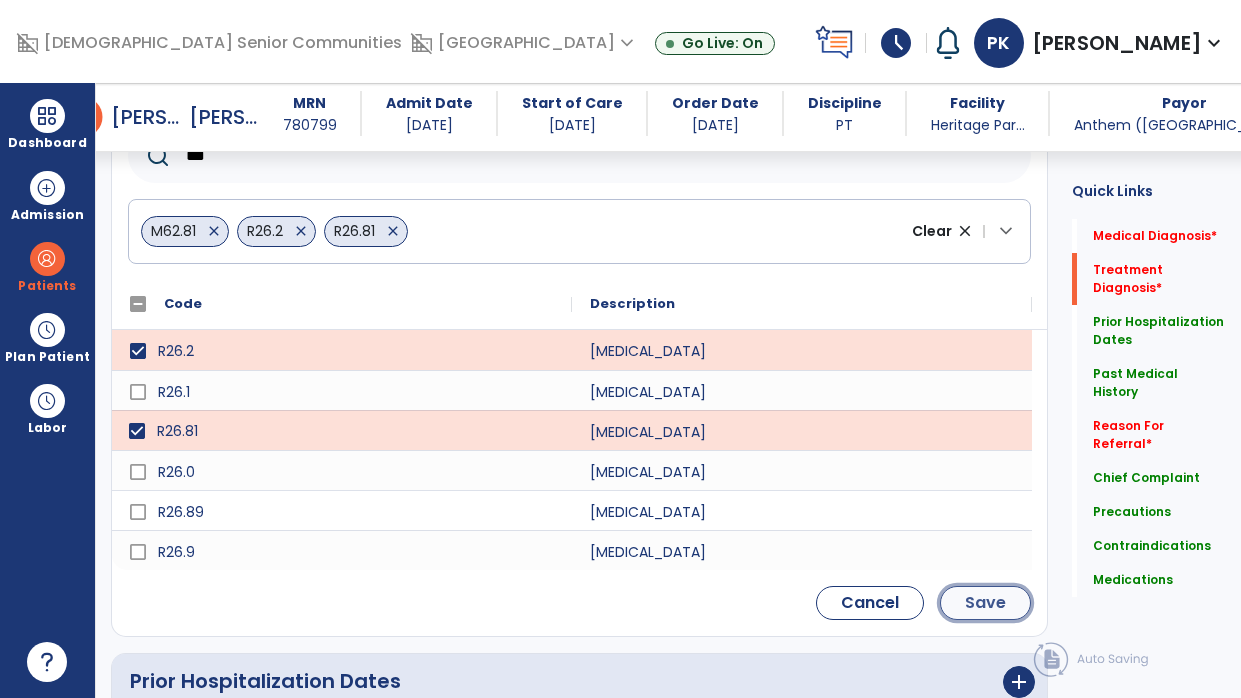 click on "Save" 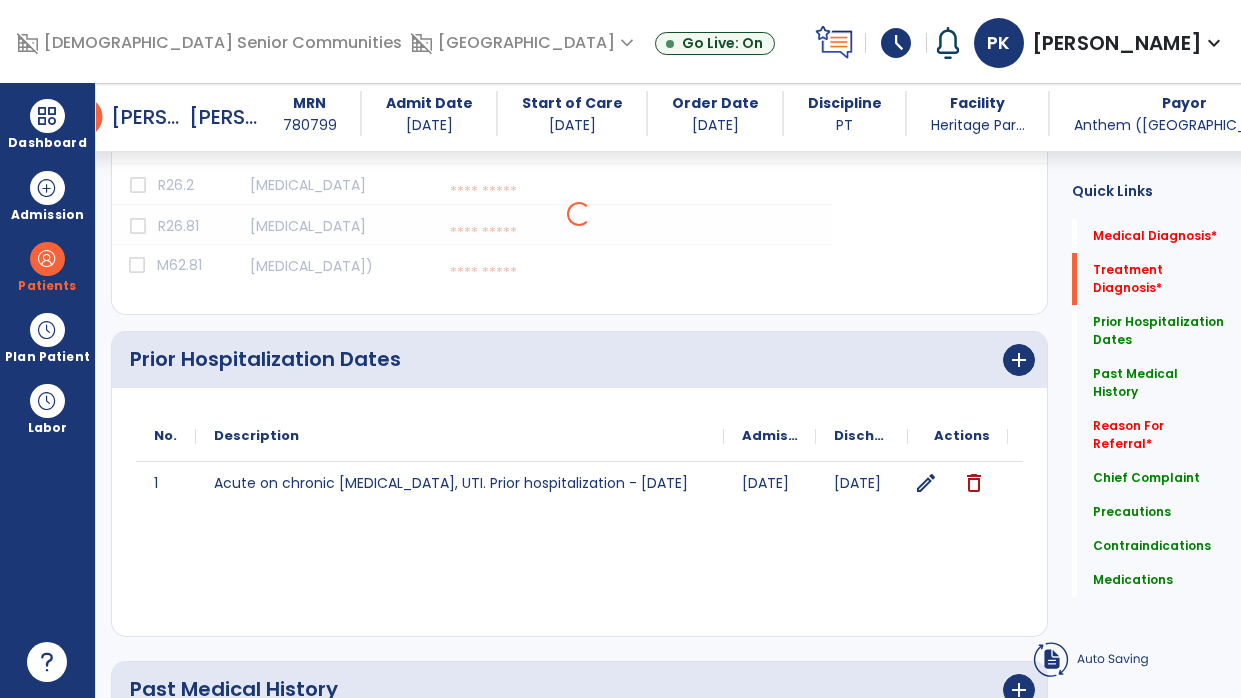 click on "1 Acute on chronic [MEDICAL_DATA], UTI.
Prior hospitalization - [DATE] to [DATE]  for fall resulting in Lt [MEDICAL_DATA] fracture, s/p b/l hip hemi [MEDICAL_DATA] [DATE] [DATE] edit delete" 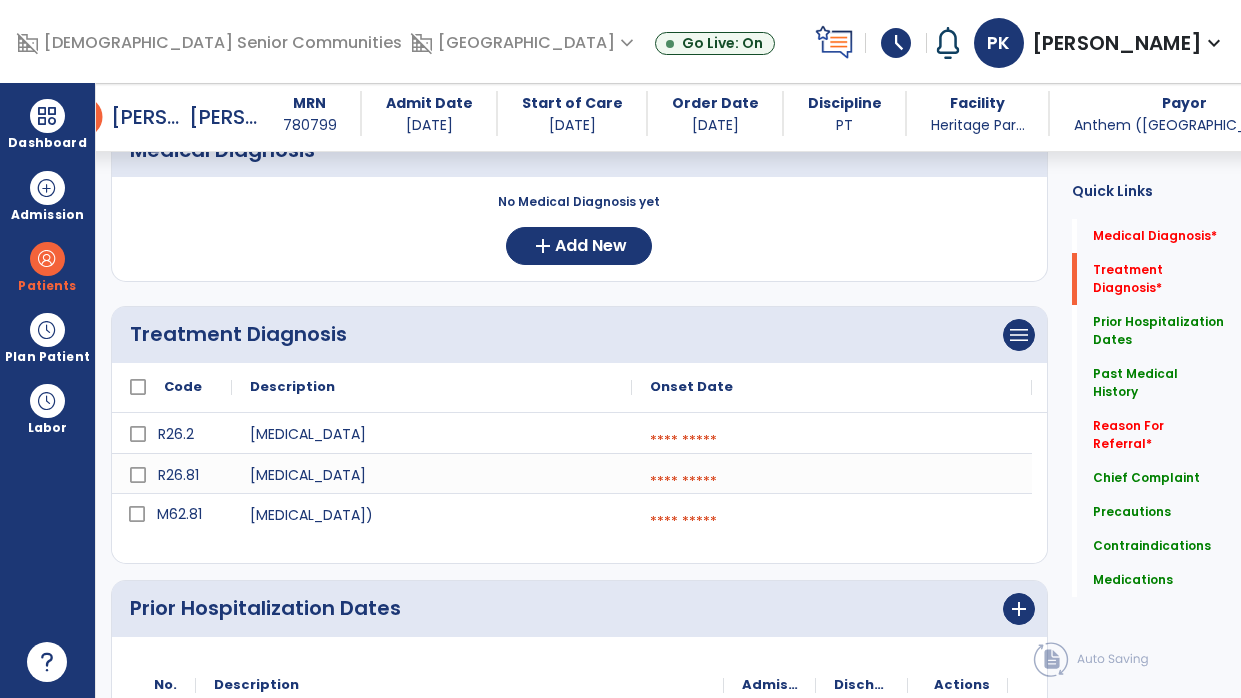 scroll, scrollTop: 221, scrollLeft: 0, axis: vertical 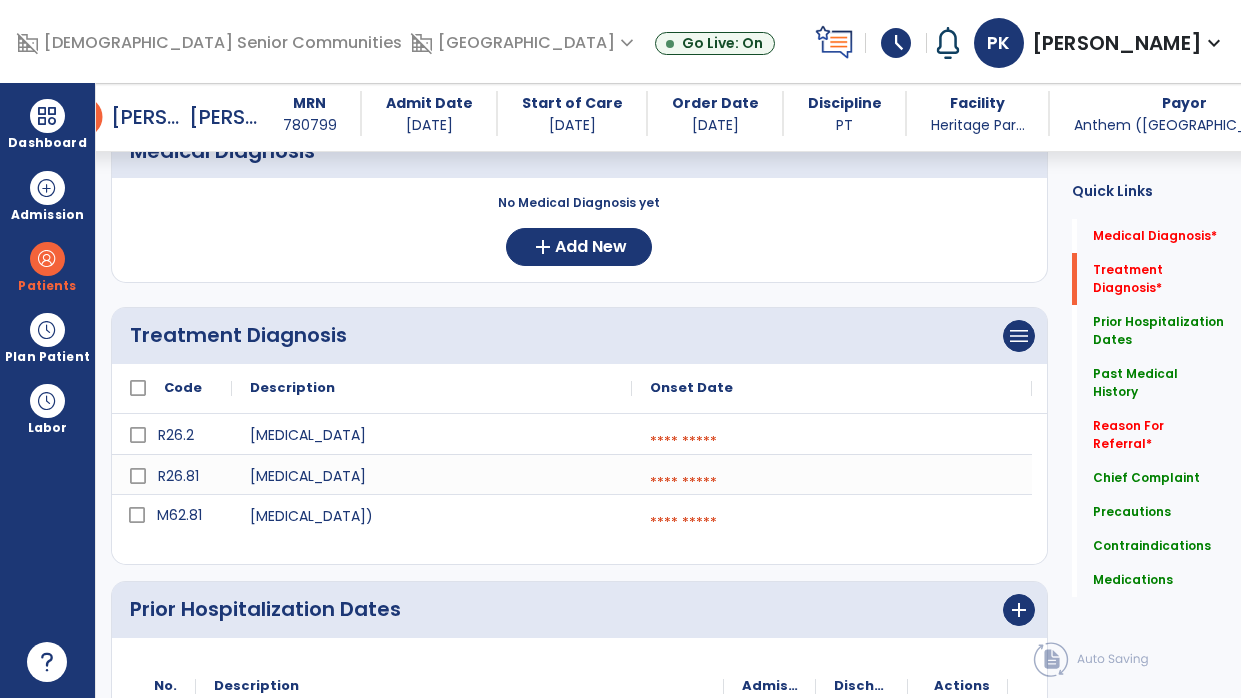 click at bounding box center [832, 442] 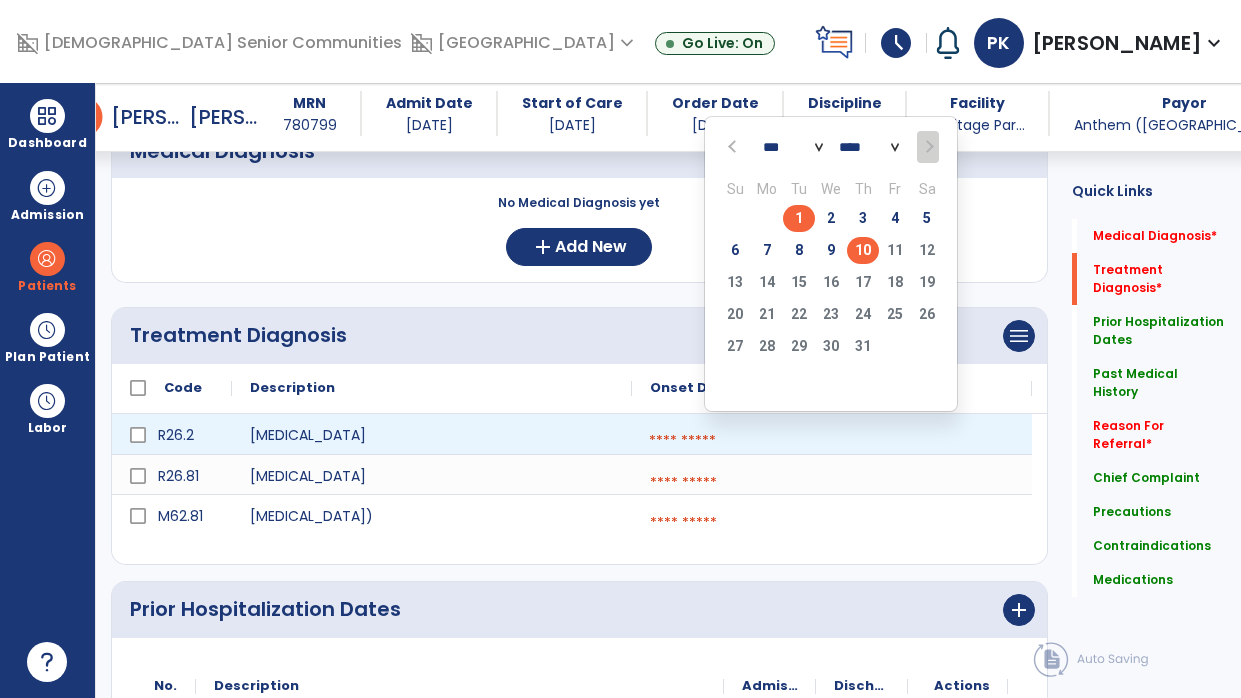 click on "1" 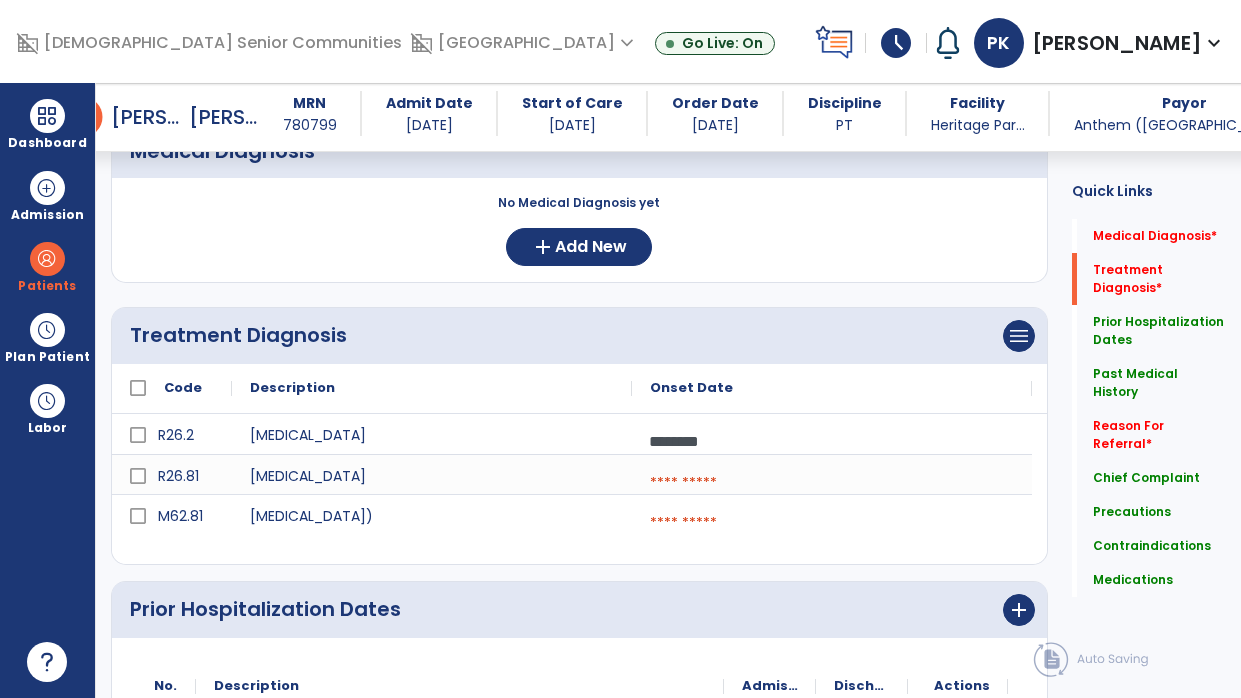 click at bounding box center [832, 483] 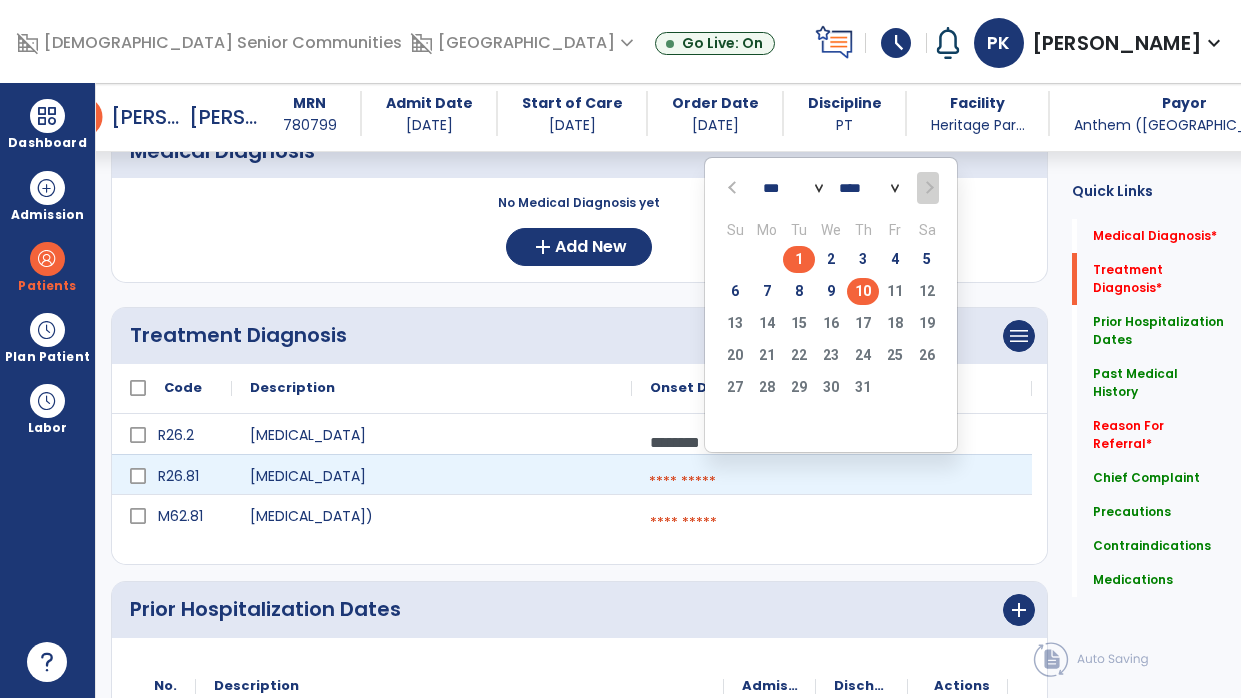 click on "1" 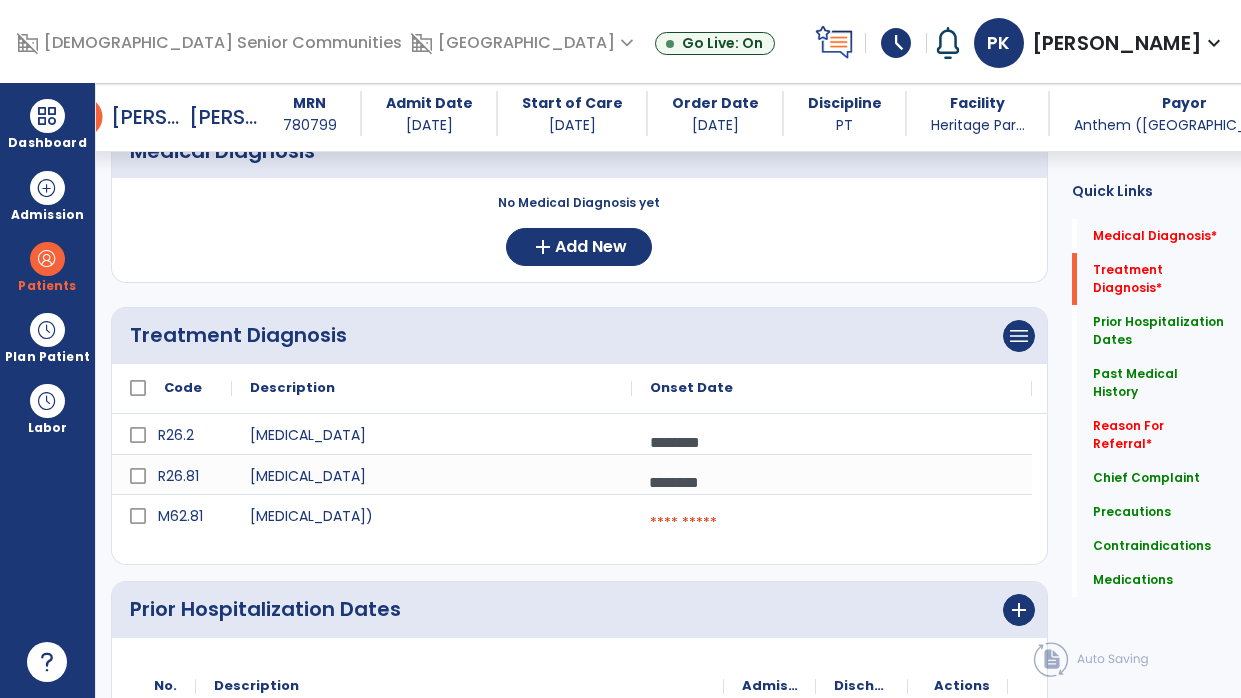 click at bounding box center [832, 523] 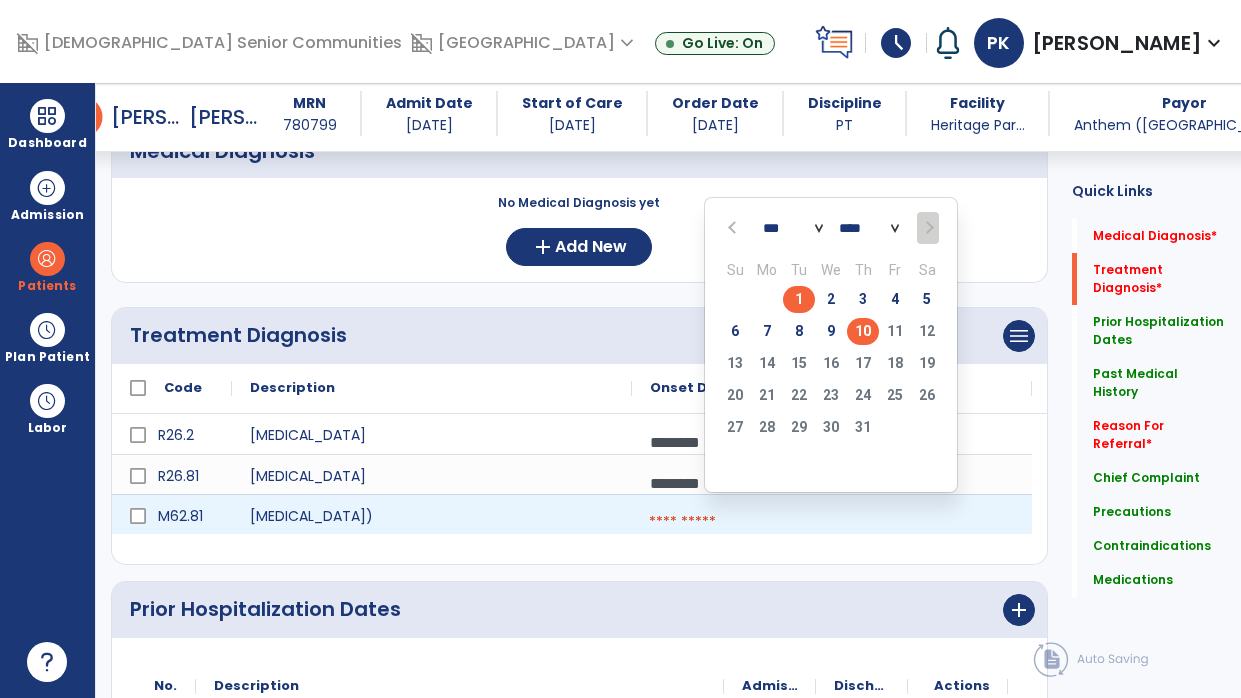 click on "1" 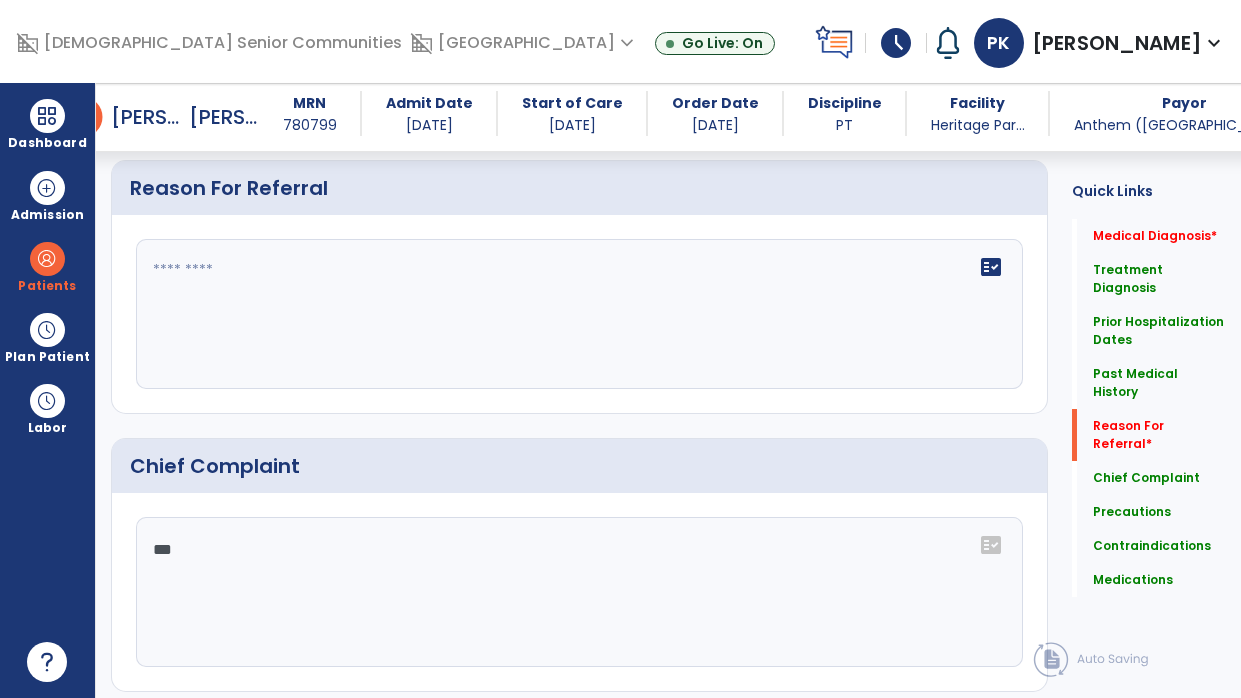 scroll, scrollTop: 1264, scrollLeft: 0, axis: vertical 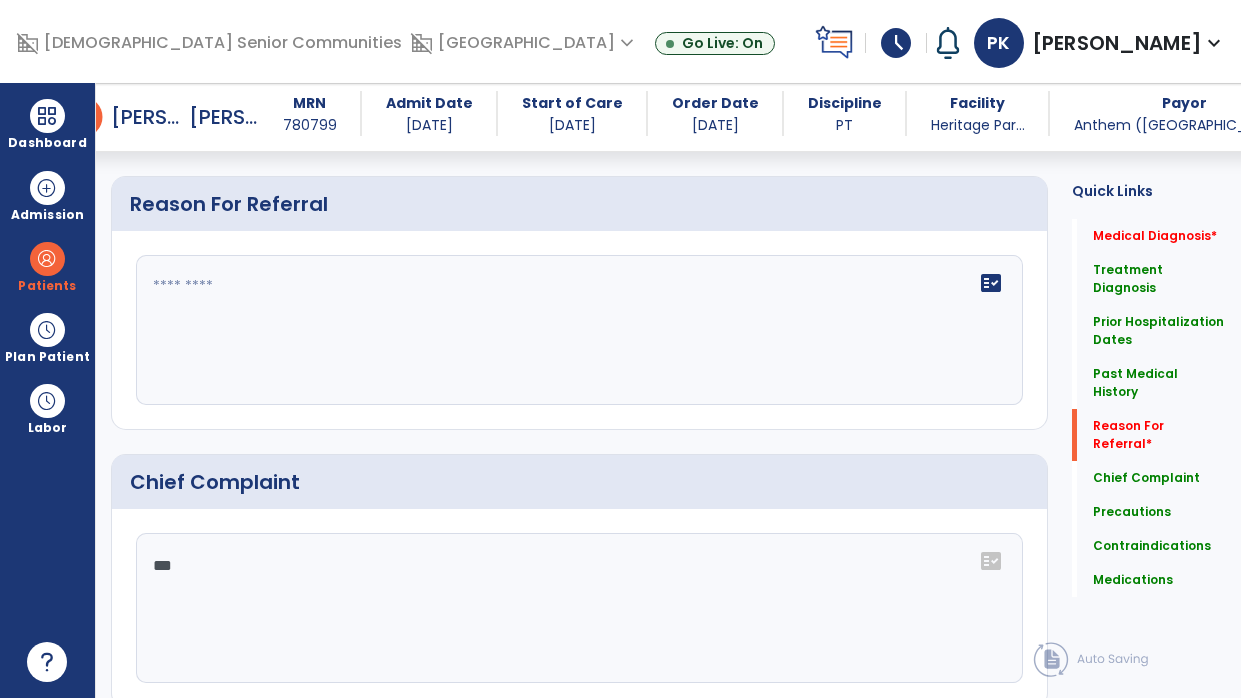 click on "fact_check" 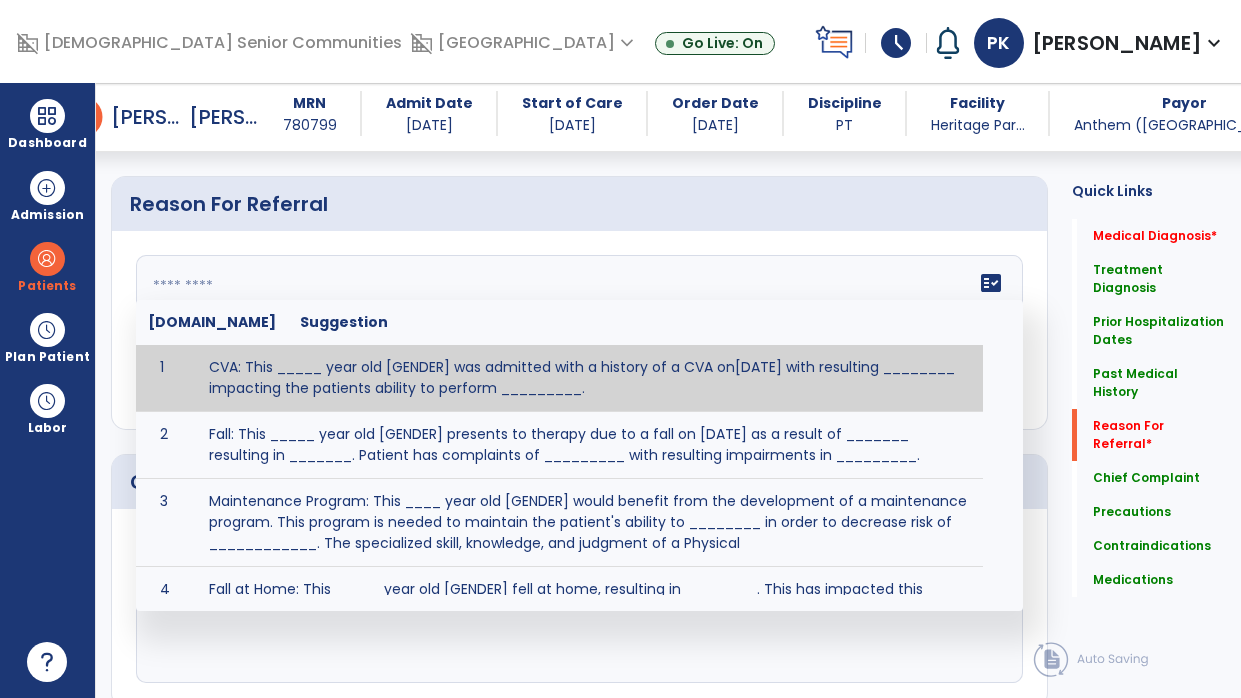 paste on "**********" 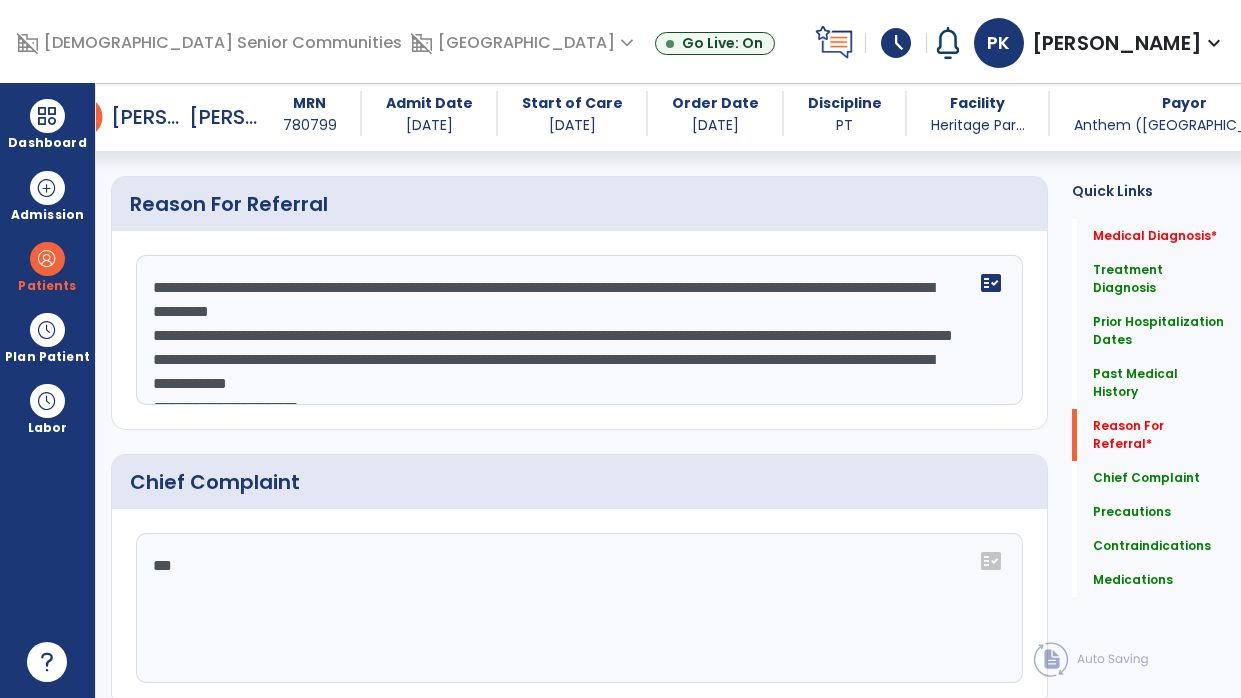 scroll, scrollTop: 39, scrollLeft: 0, axis: vertical 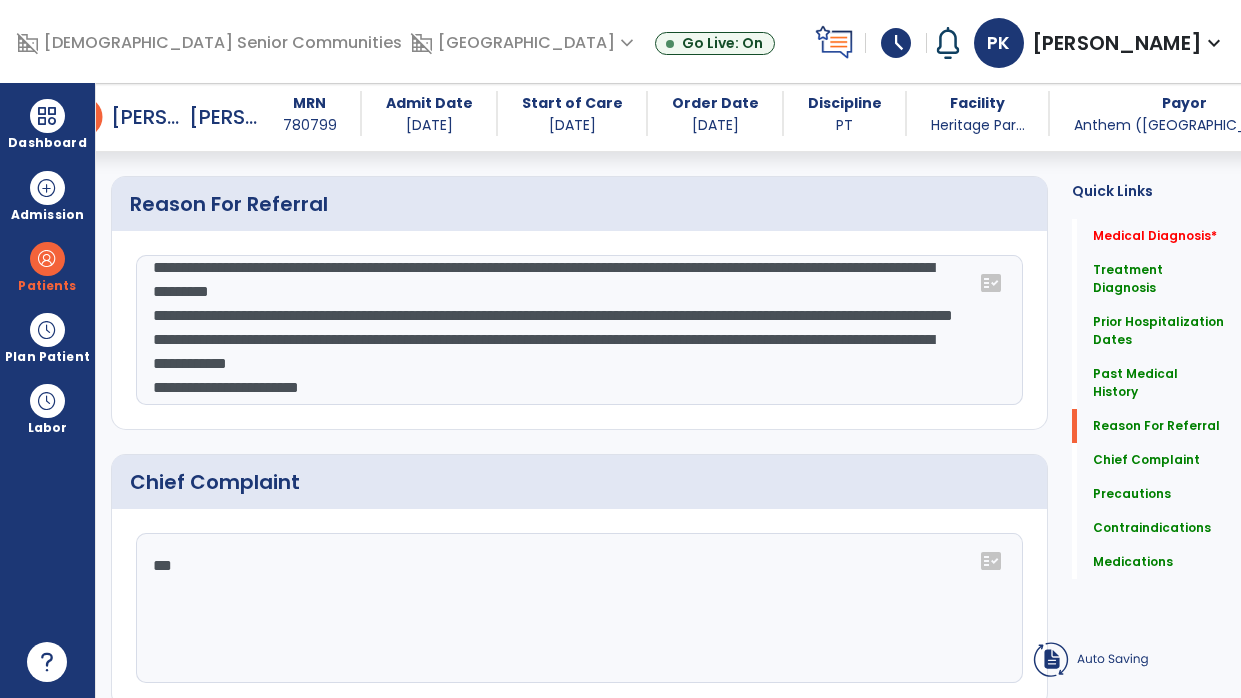 click on "**********" 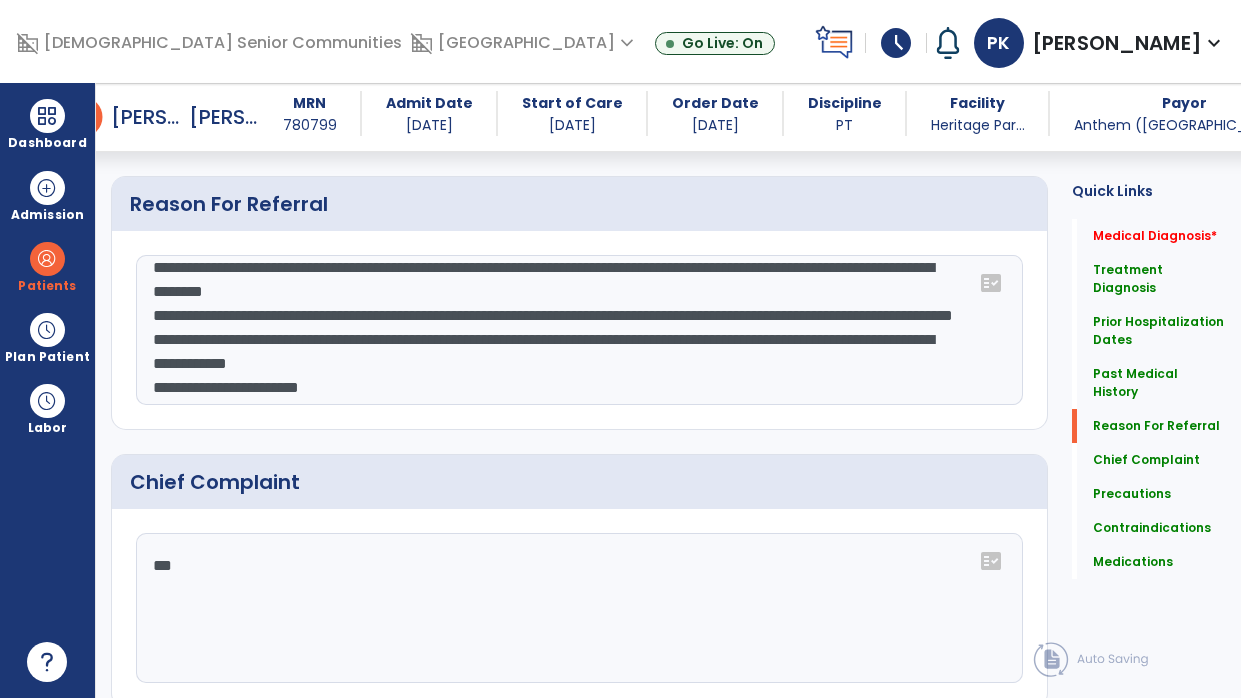 click on "**********" 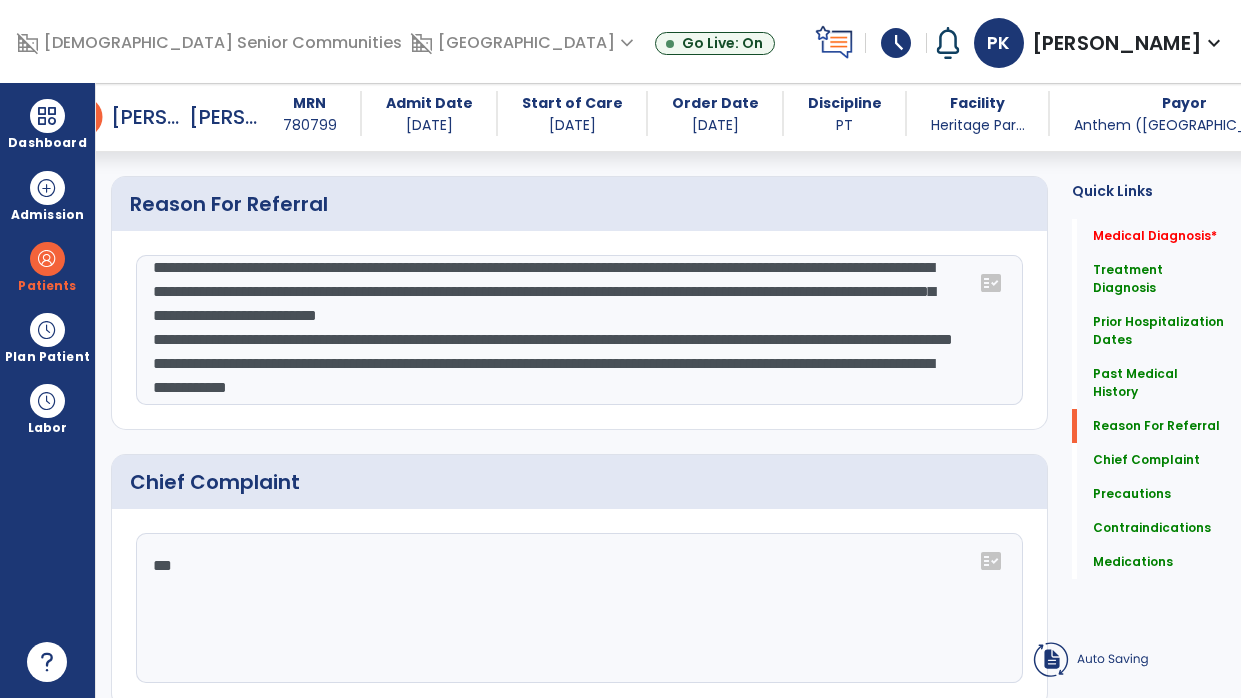 click on "**********" 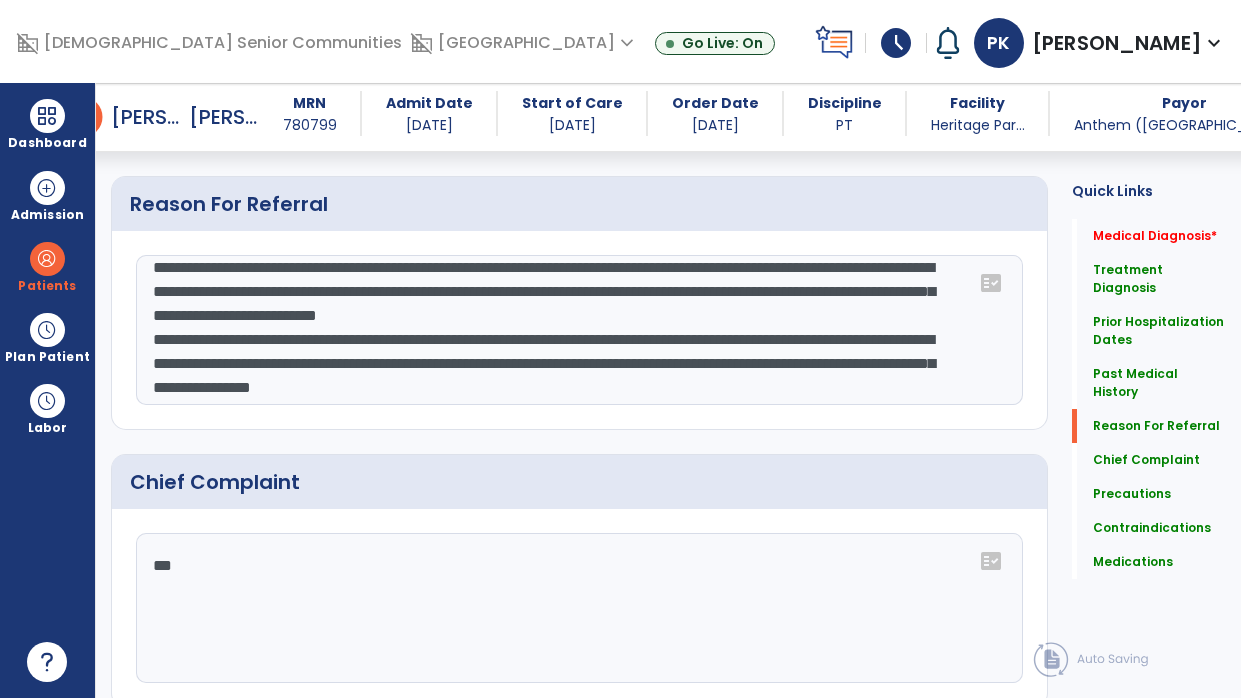 click on "**********" 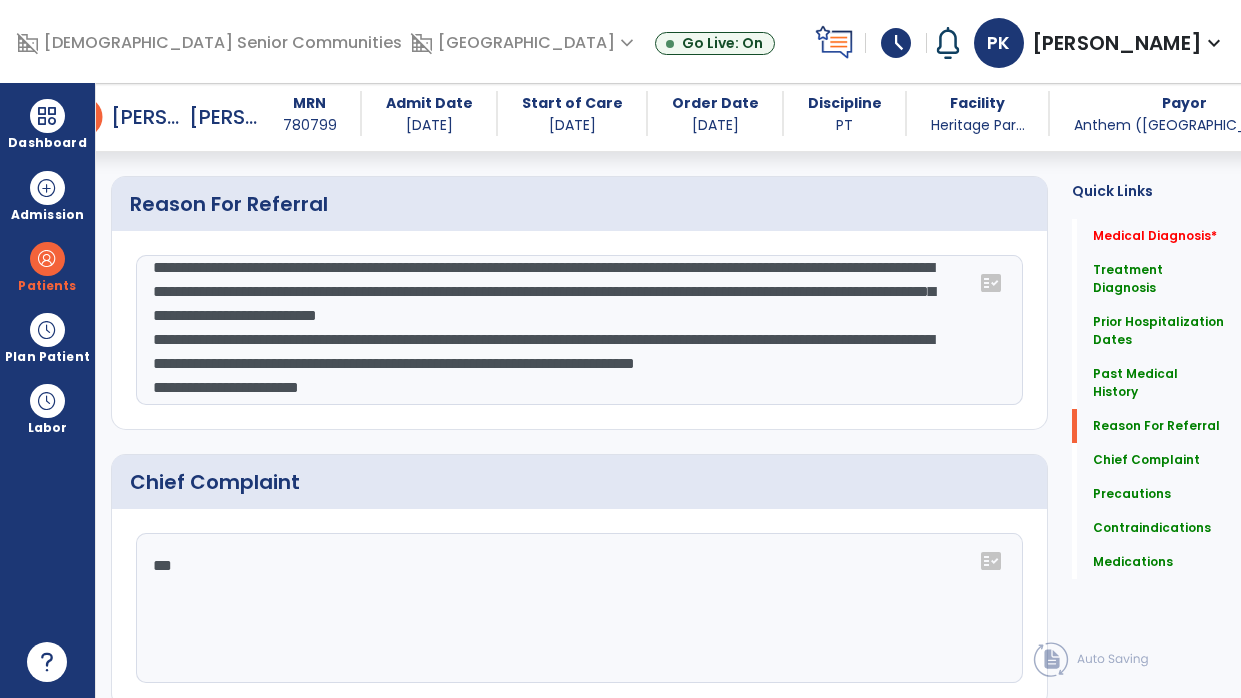 type on "**********" 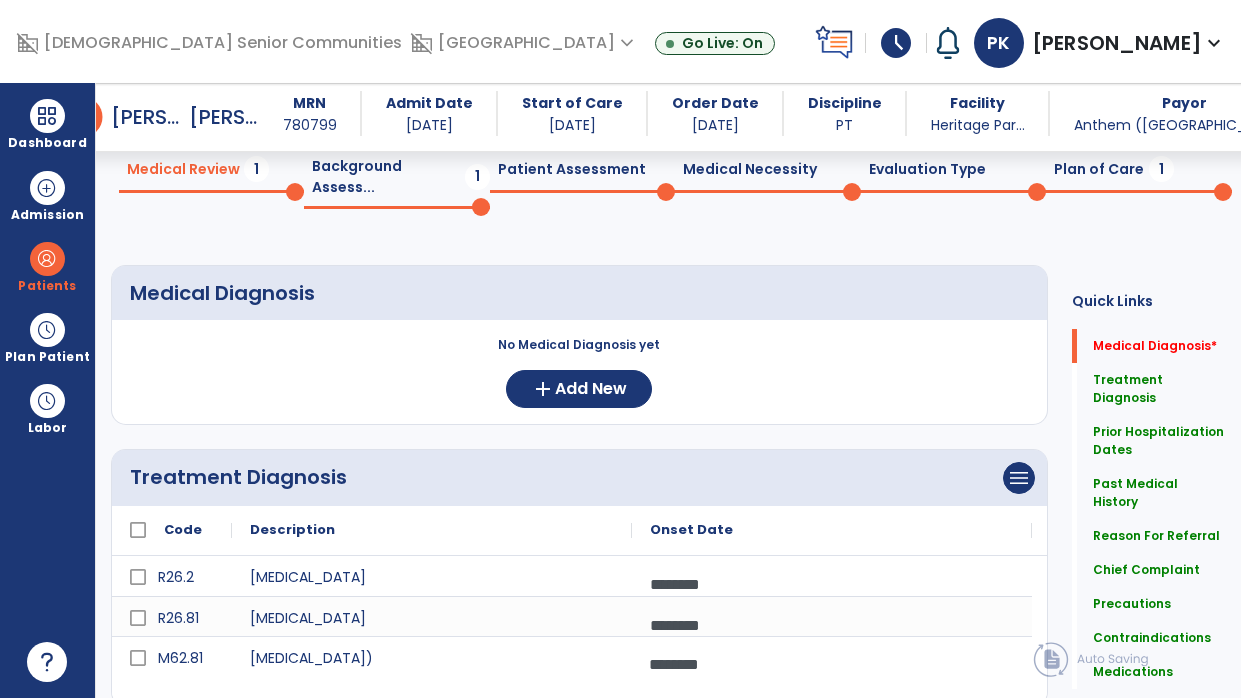 scroll, scrollTop: 0, scrollLeft: 0, axis: both 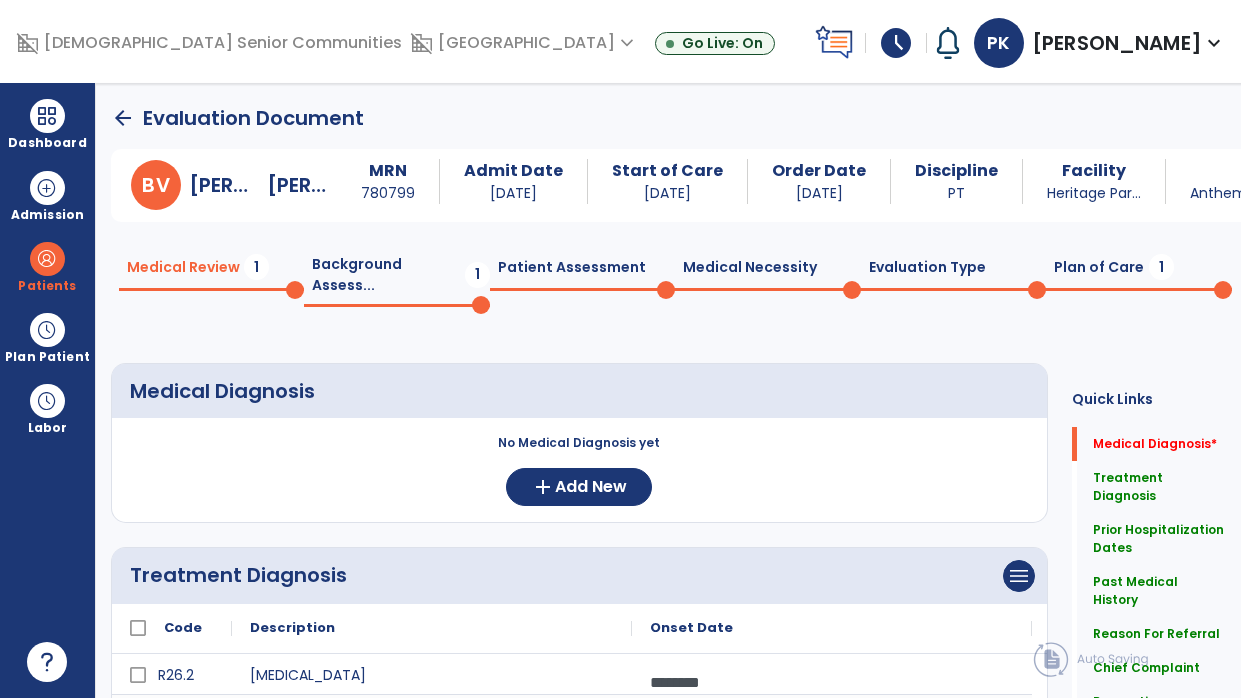 click on "Background Assess...  1" 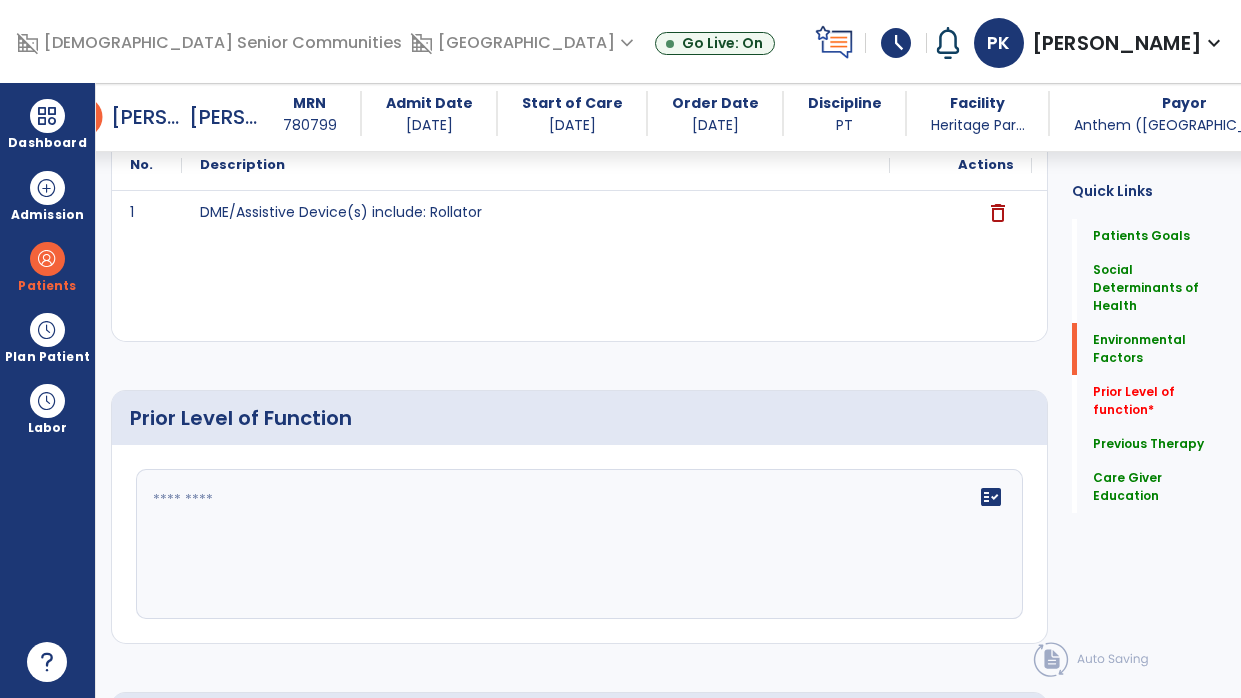 scroll, scrollTop: 996, scrollLeft: 0, axis: vertical 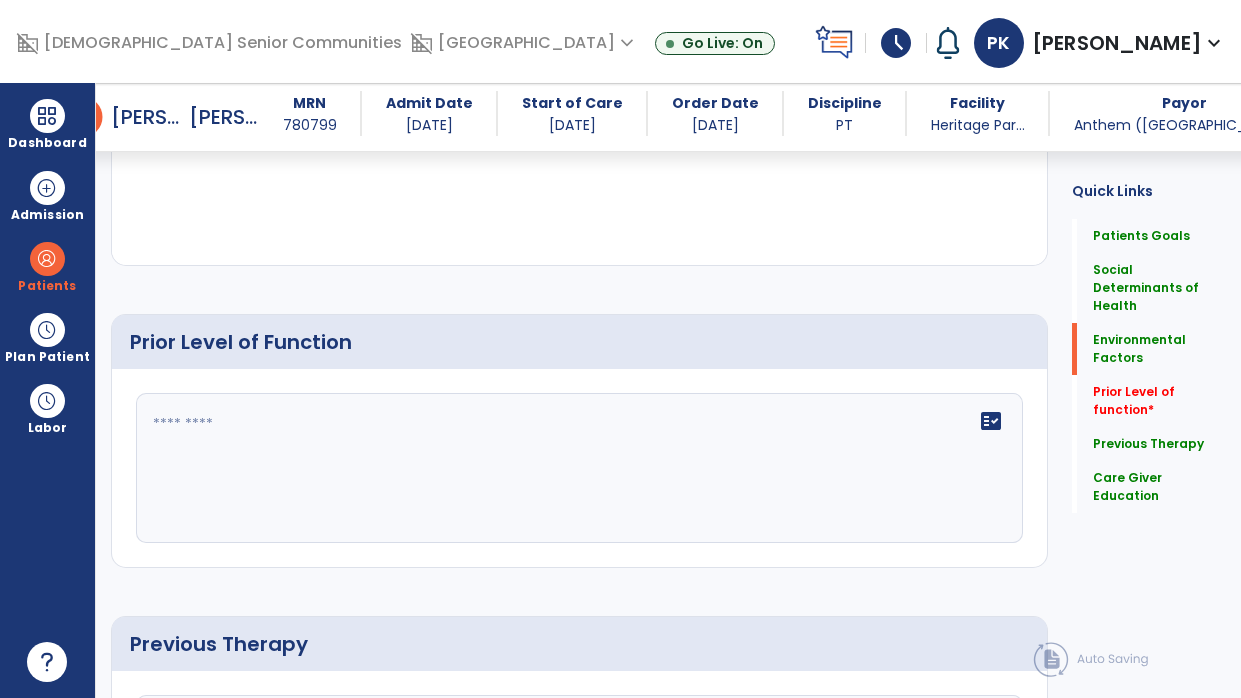 click on "fact_check" 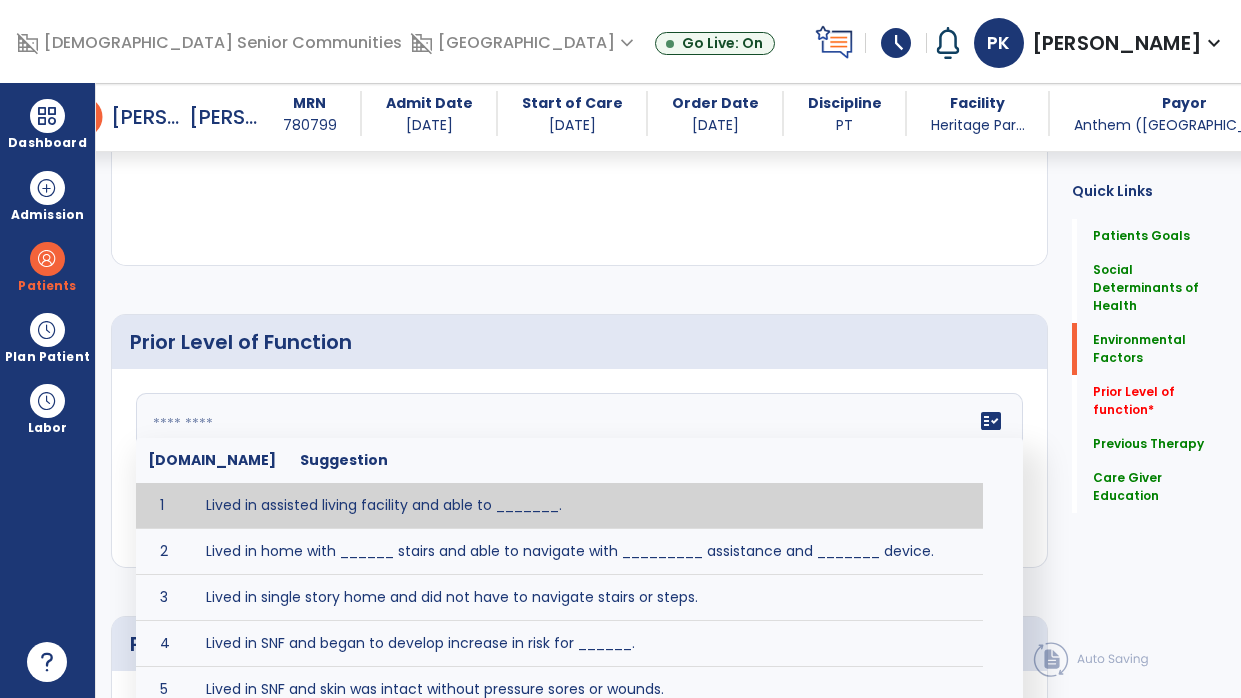 paste on "**********" 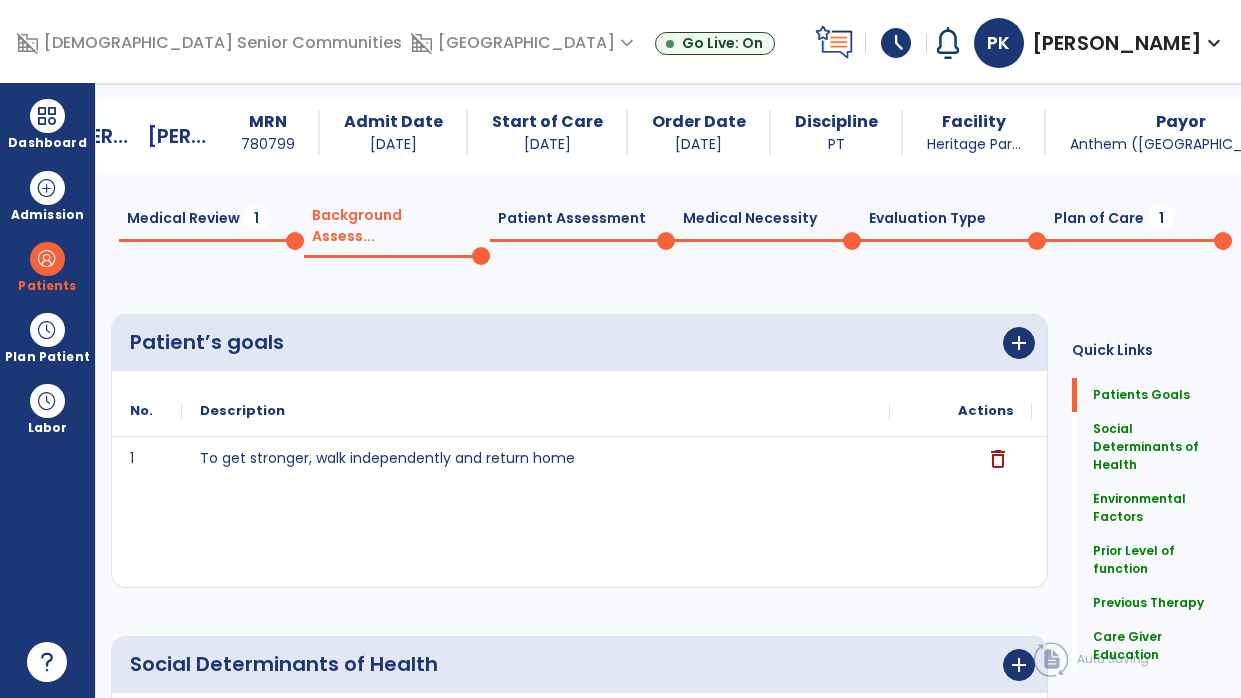 scroll, scrollTop: 0, scrollLeft: 0, axis: both 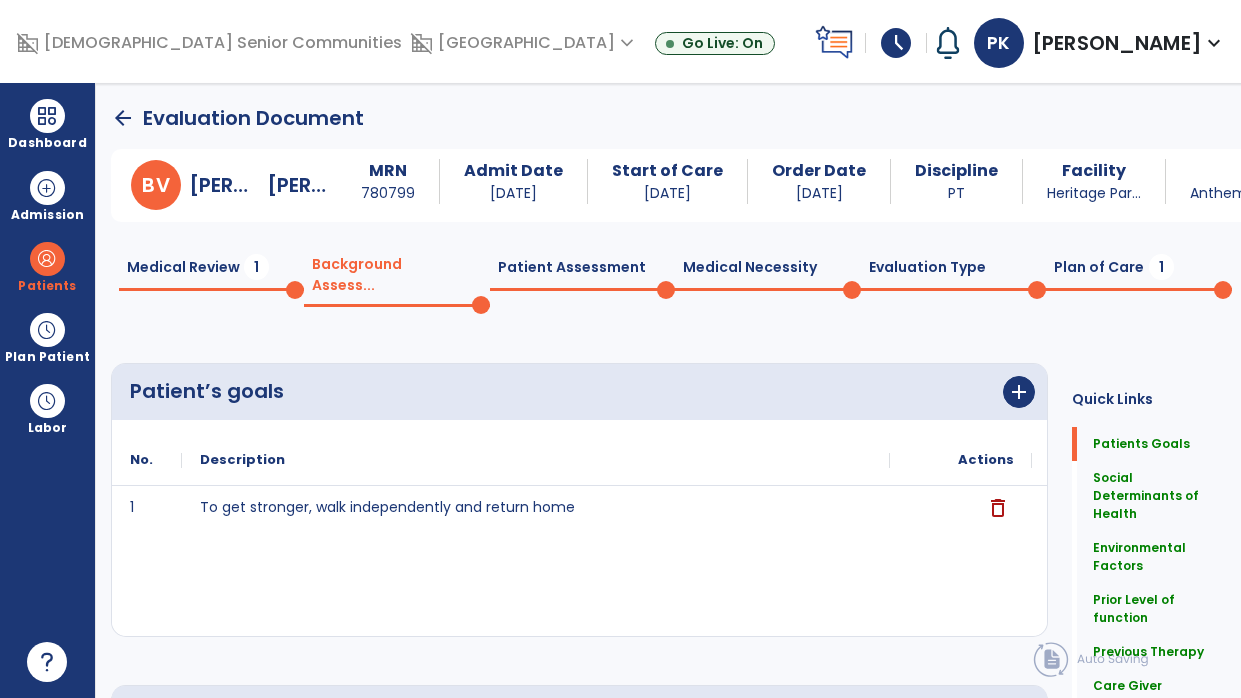 click on "arrow_back" 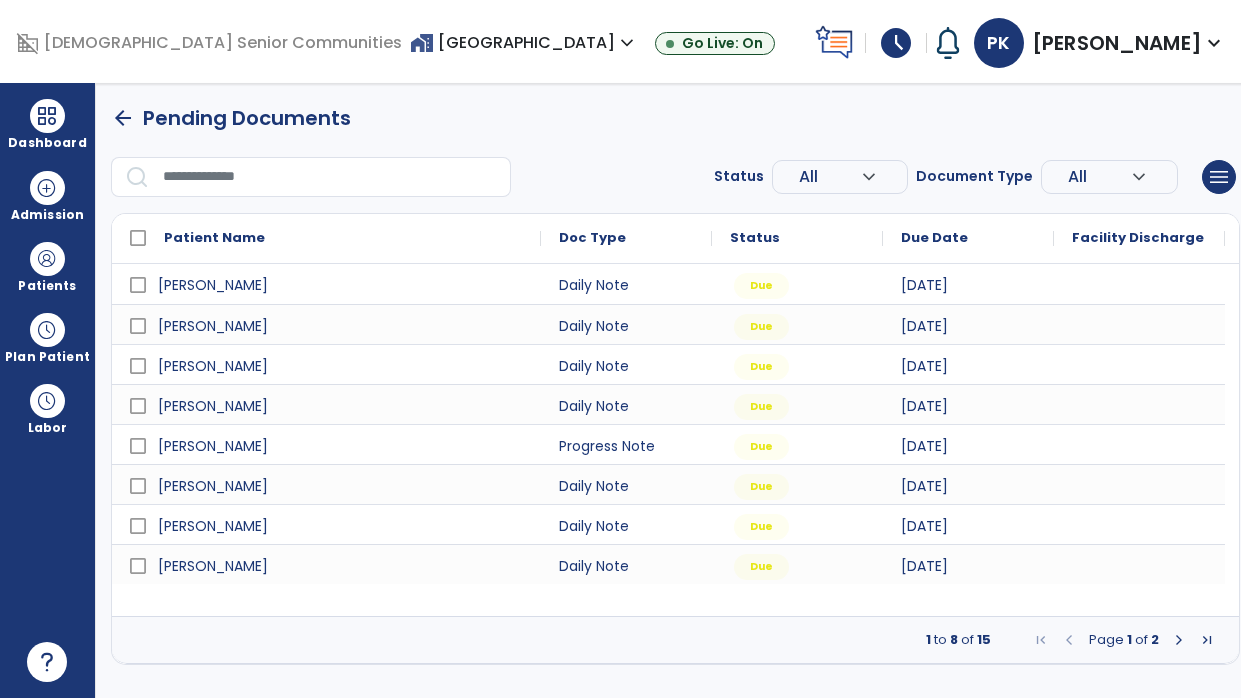 click at bounding box center (1179, 640) 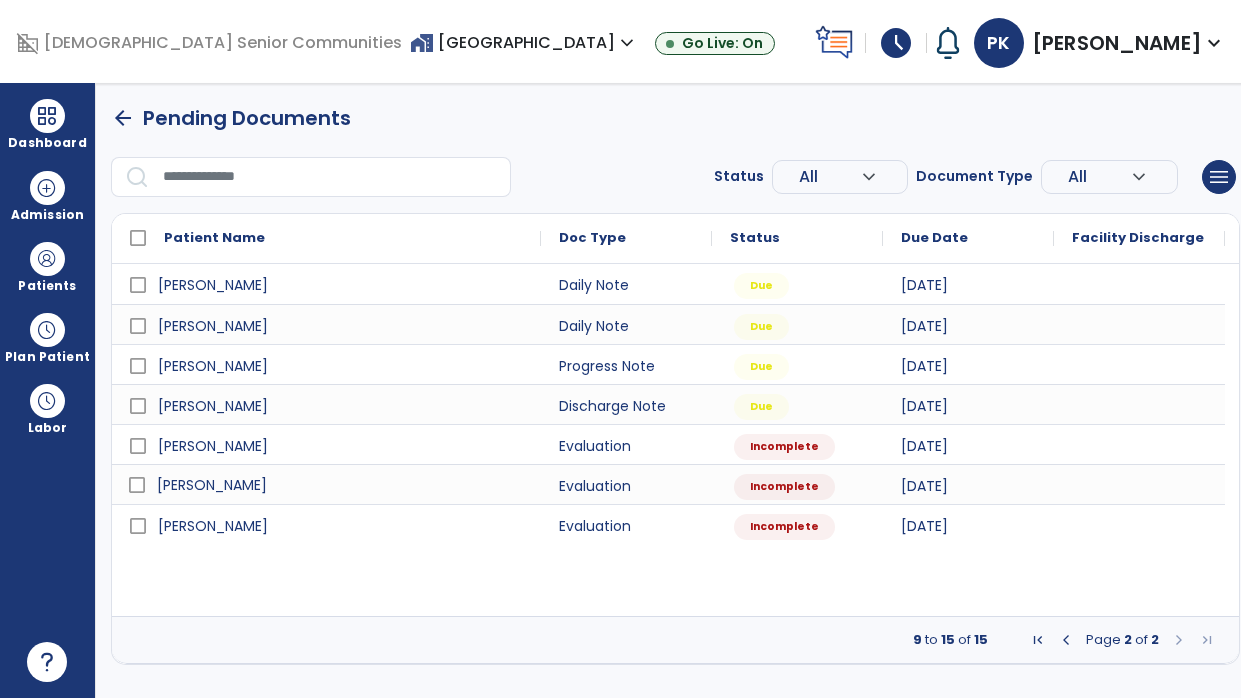 click on "[PERSON_NAME]" at bounding box center (340, 485) 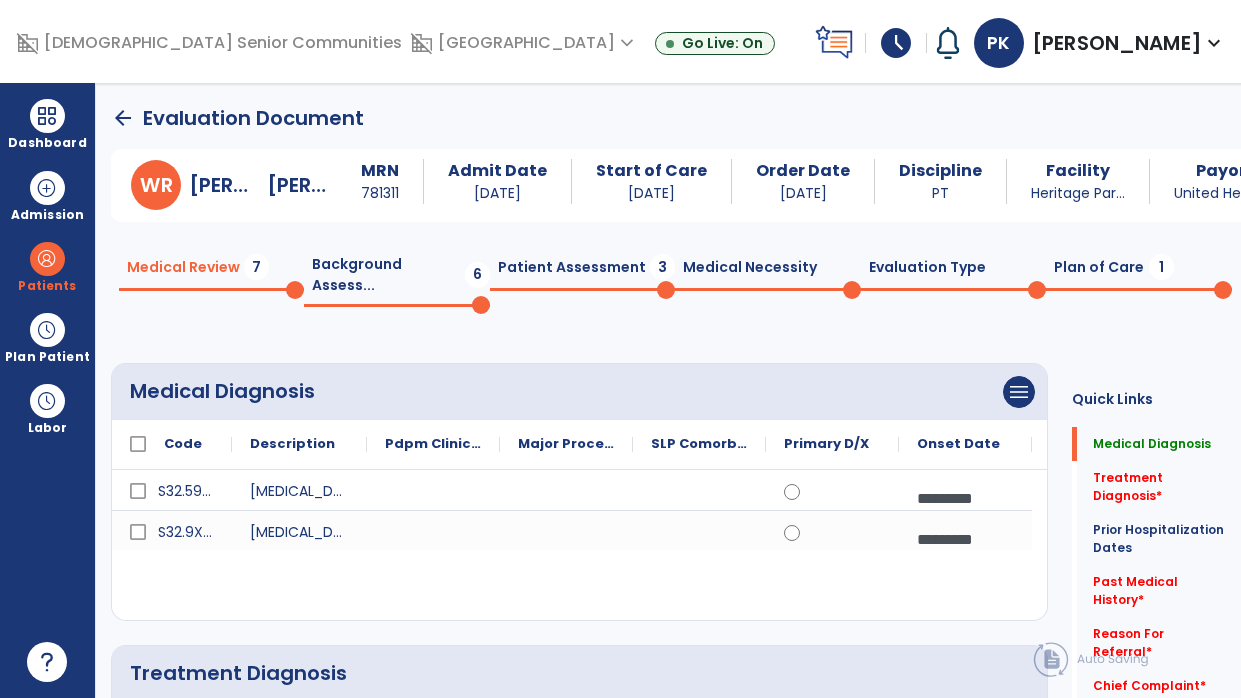 click on "Medical Review  7" 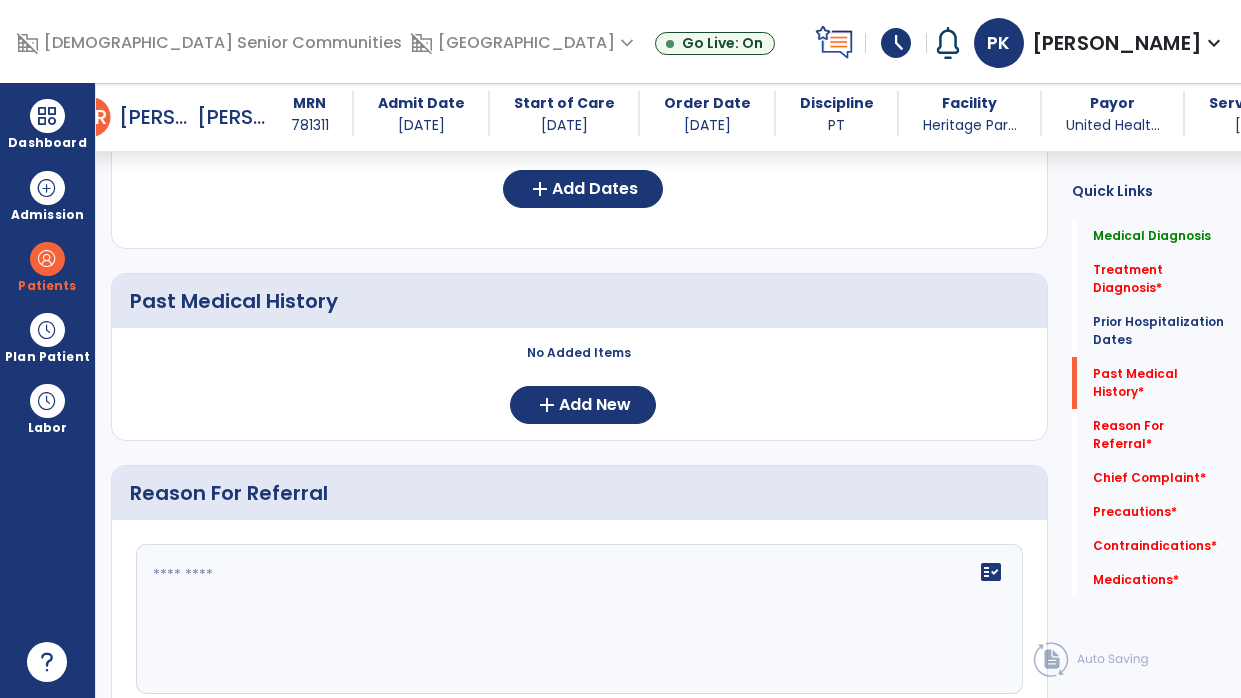scroll, scrollTop: 770, scrollLeft: 0, axis: vertical 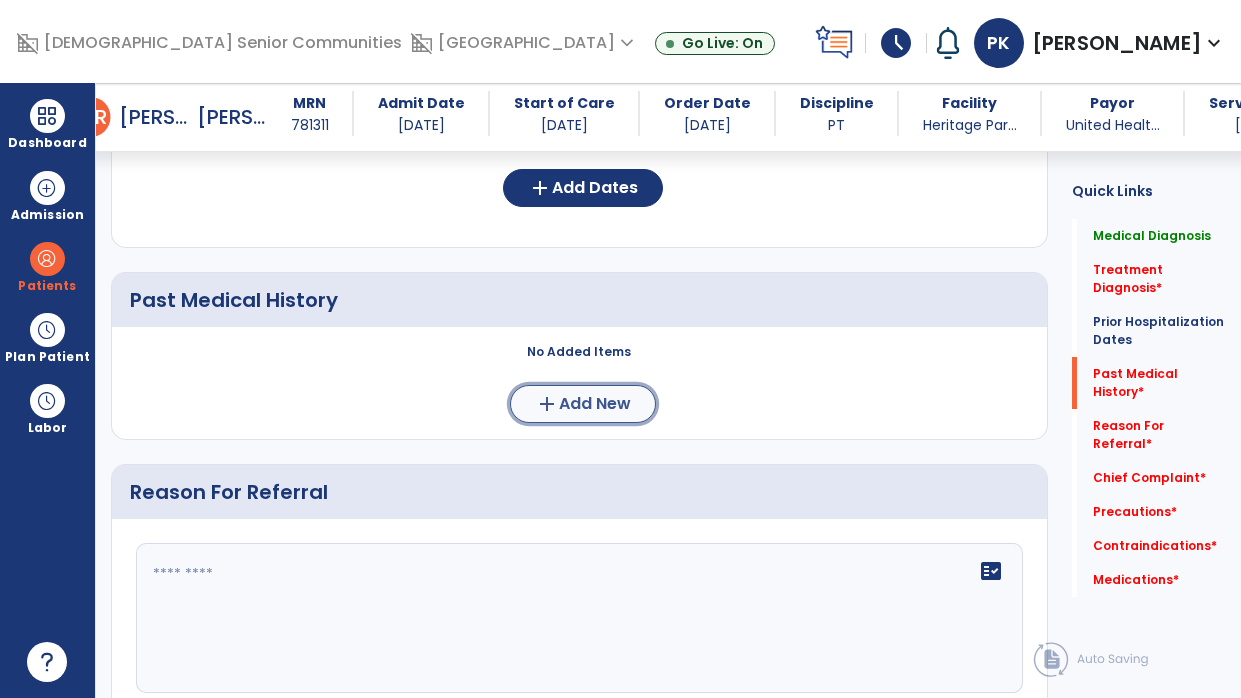 click on "Add New" 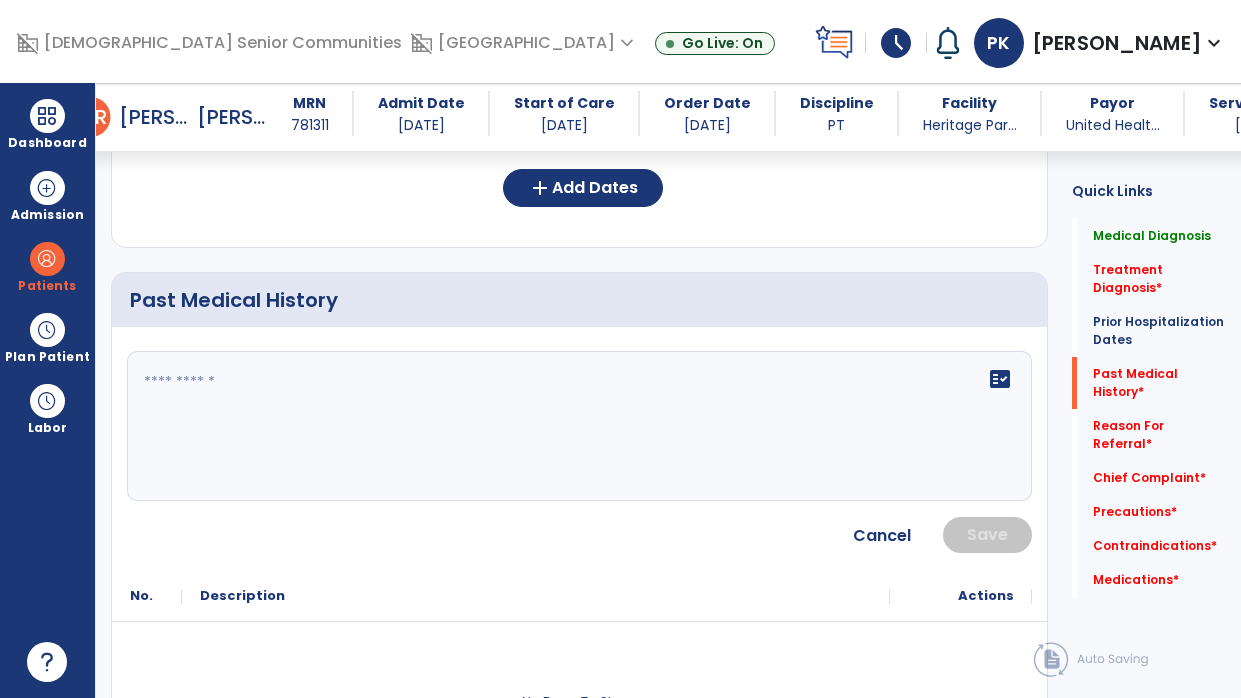 click on "fact_check" 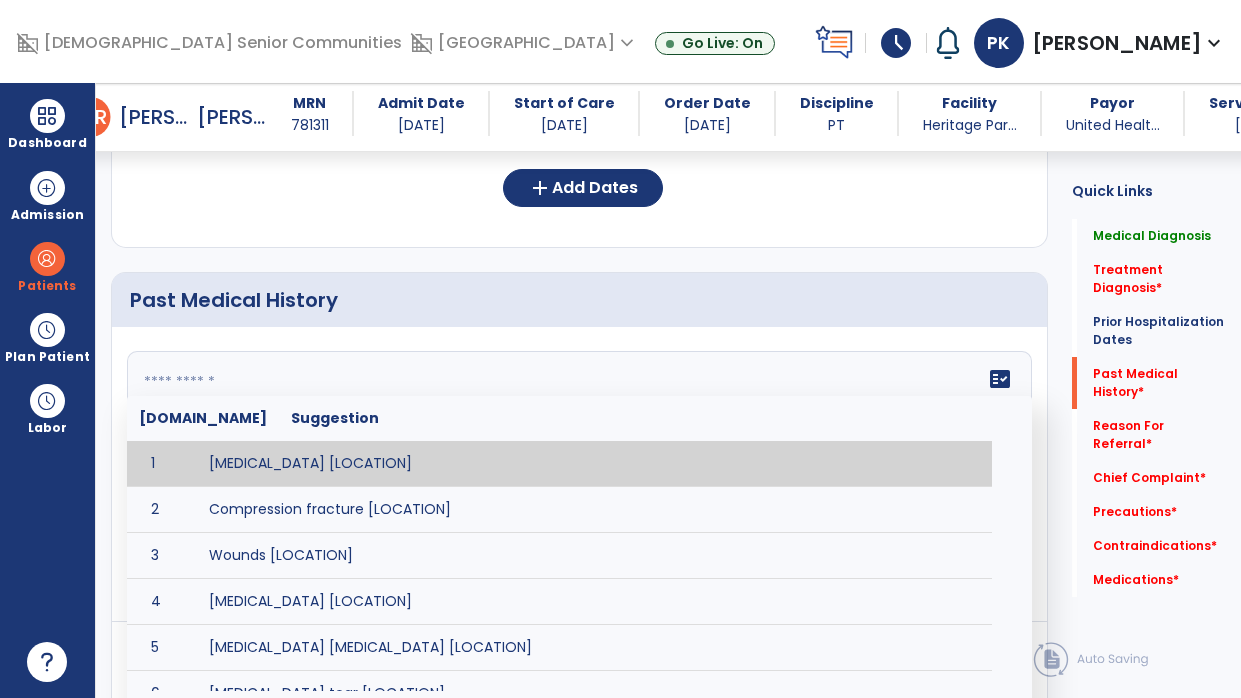 paste on "**********" 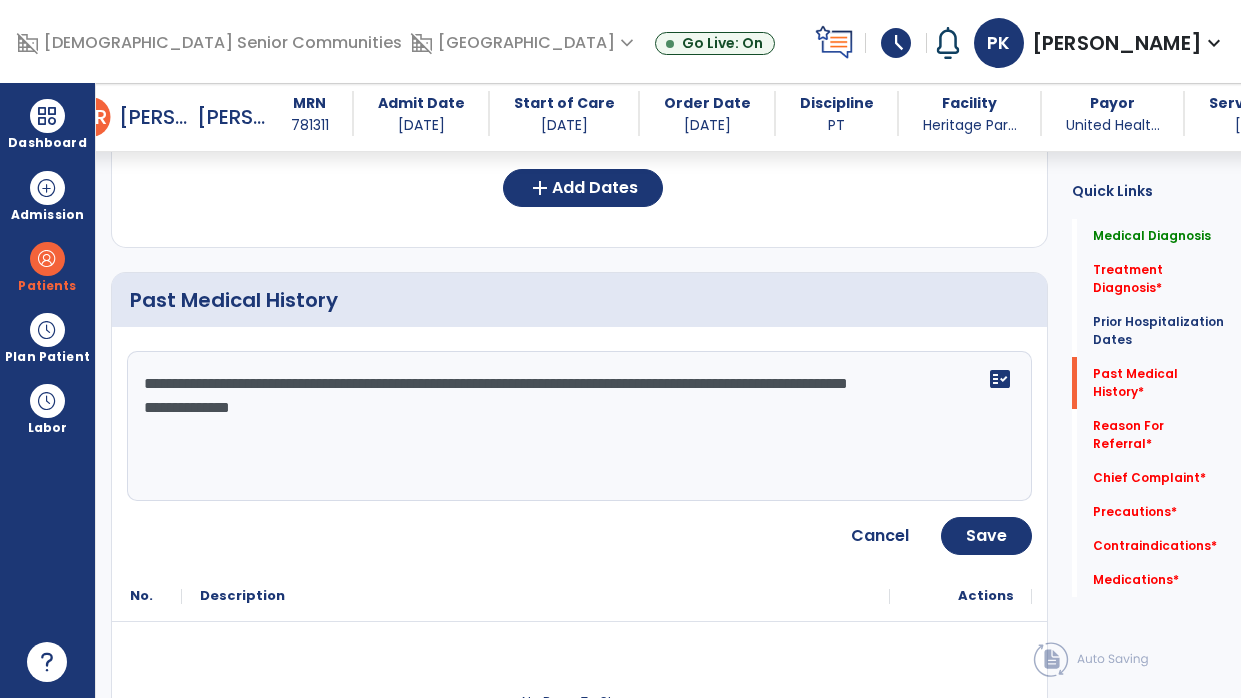 click on "**********" 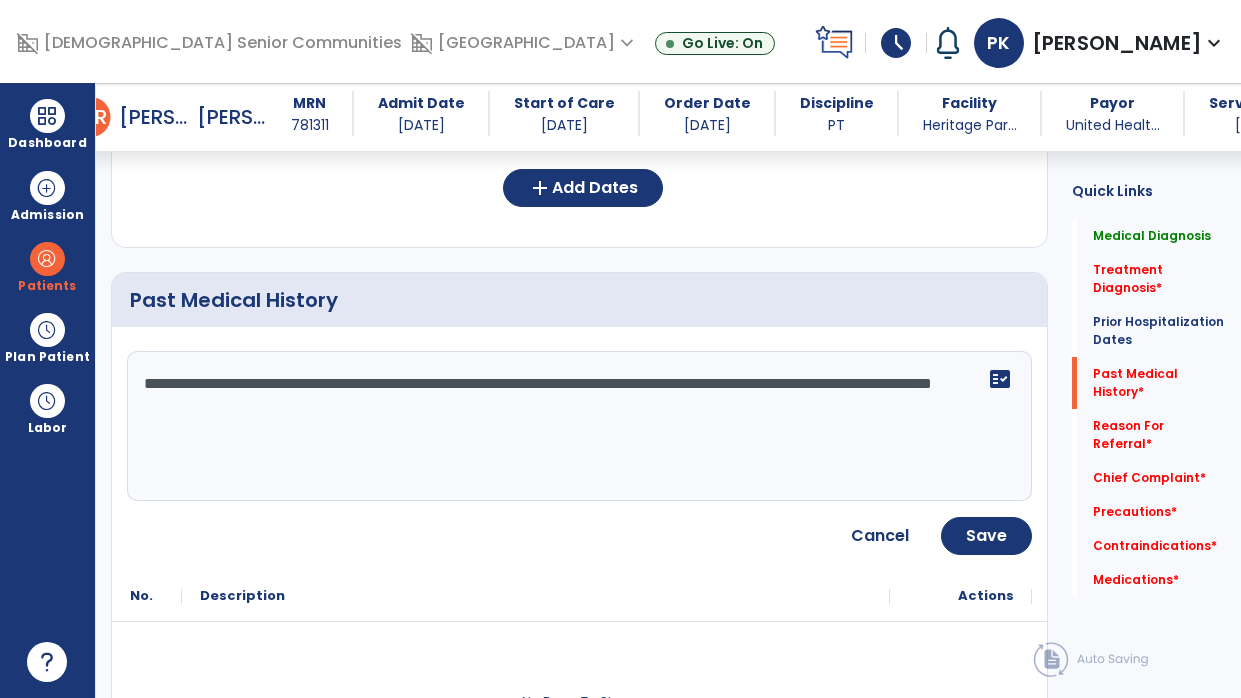 type on "**********" 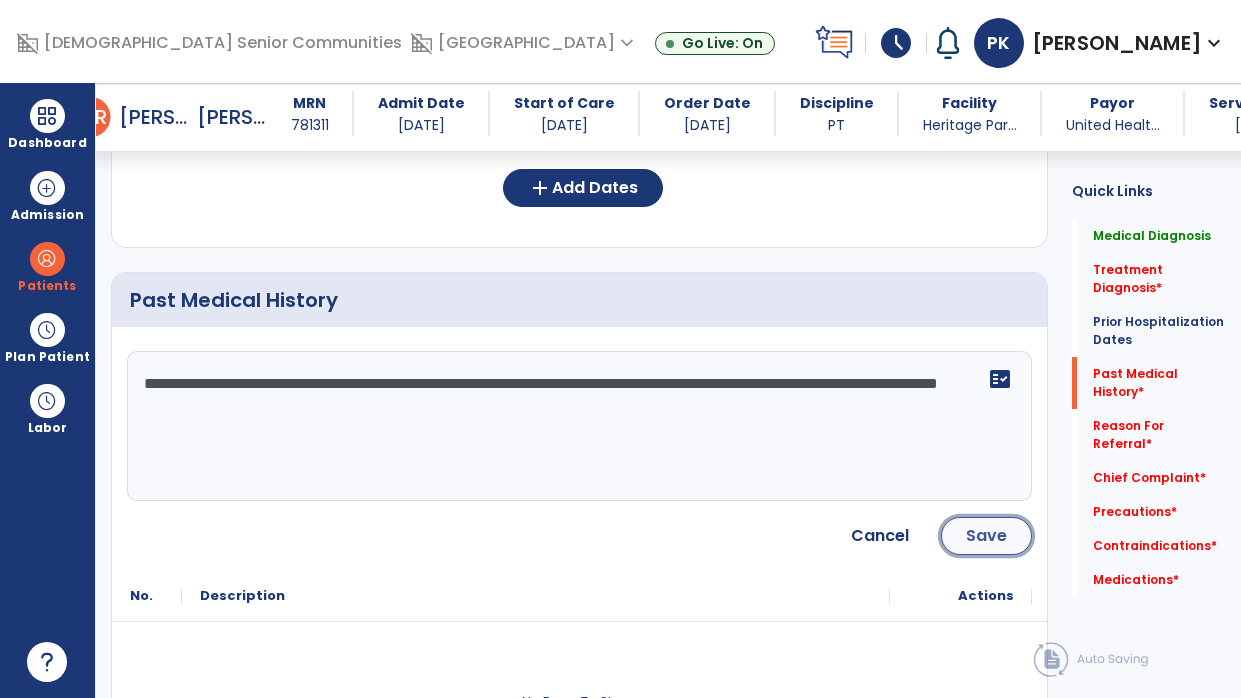 click on "Save" 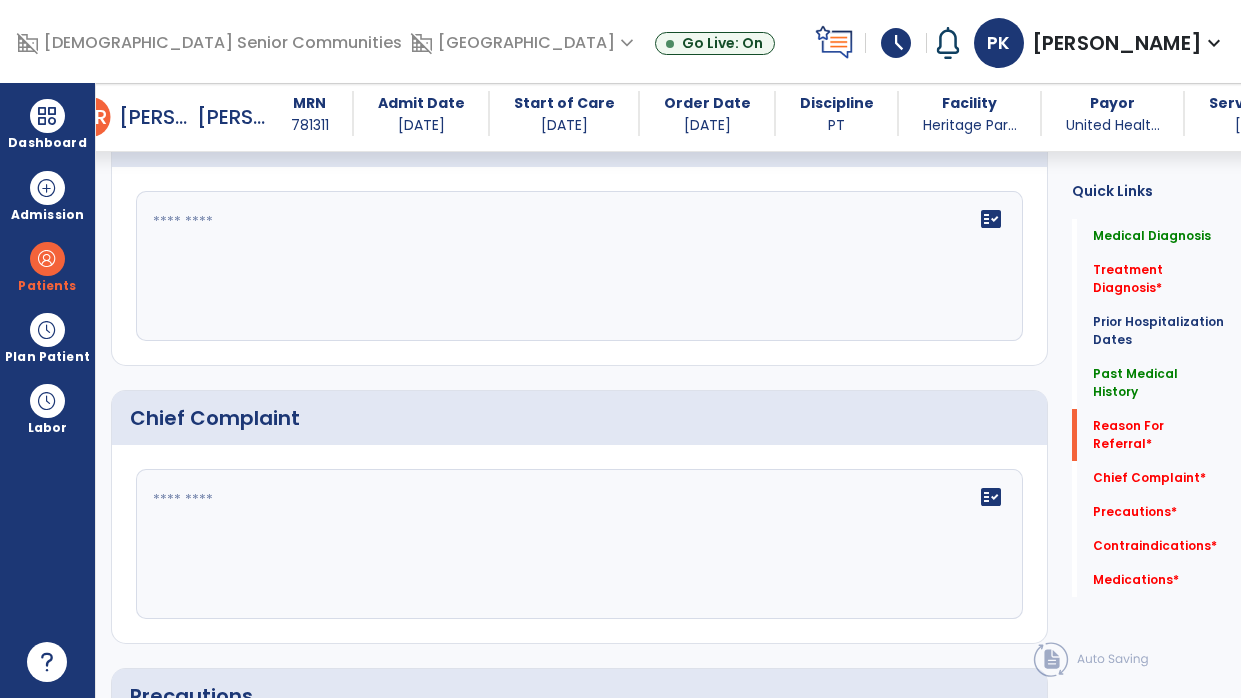 scroll, scrollTop: 1287, scrollLeft: 0, axis: vertical 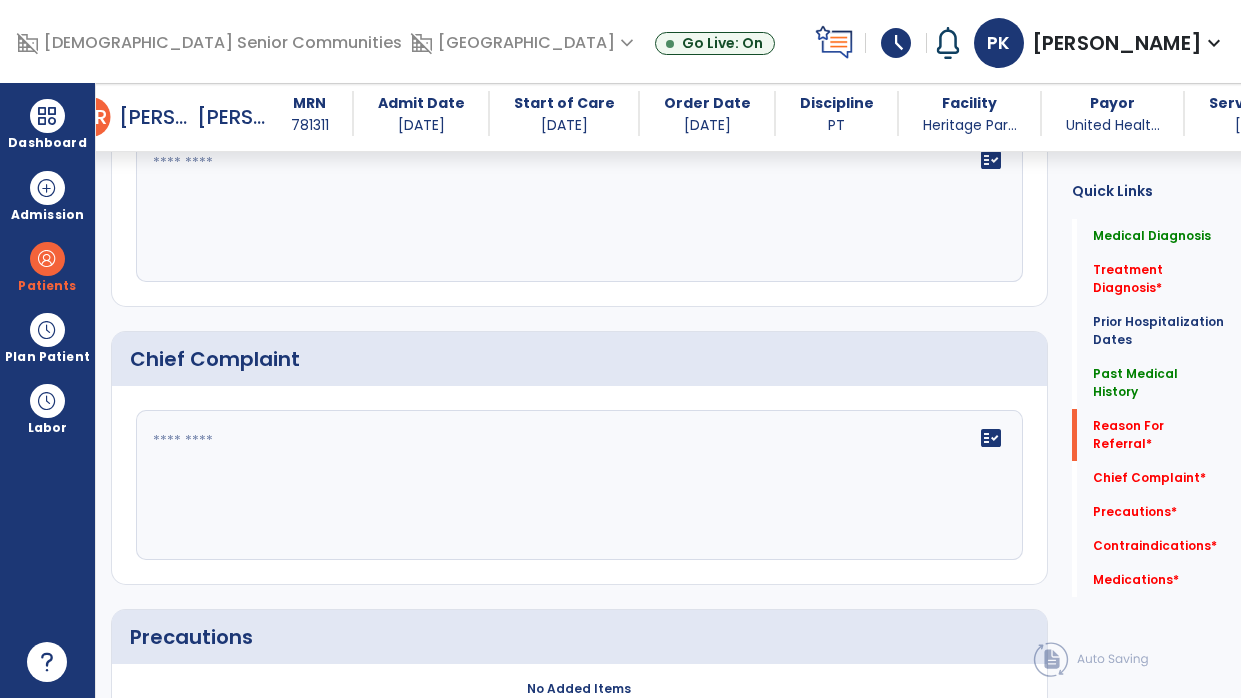 click on "fact_check" 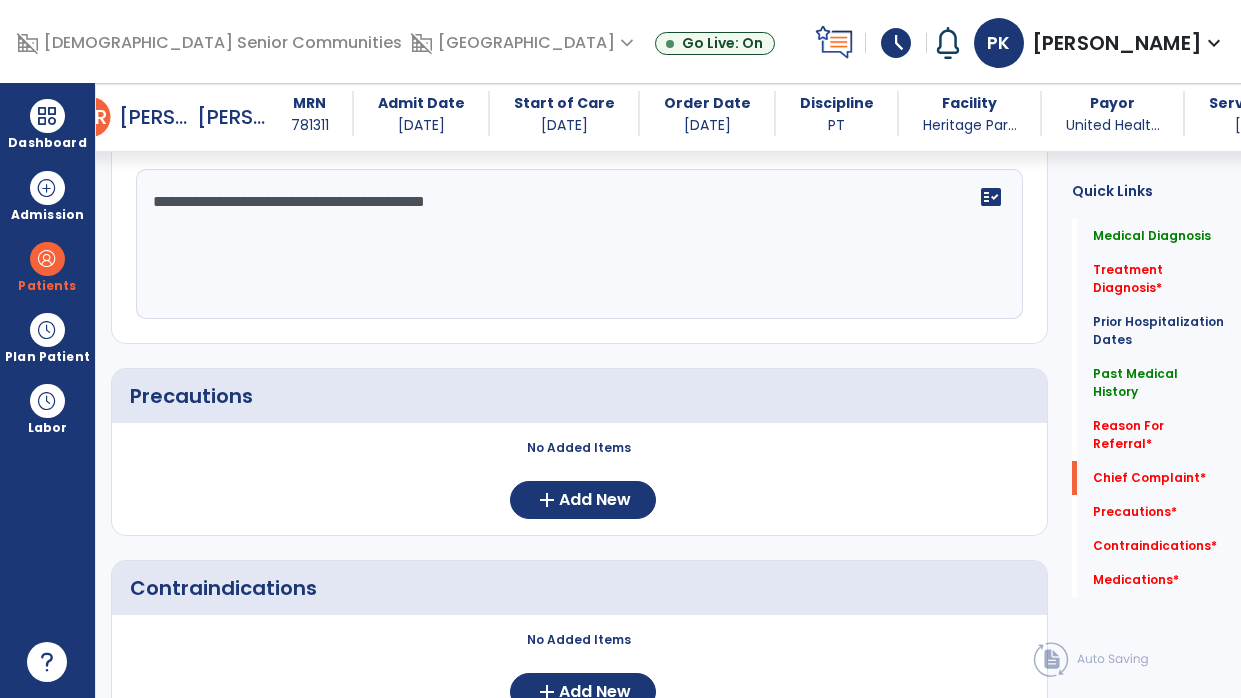 scroll, scrollTop: 1534, scrollLeft: 0, axis: vertical 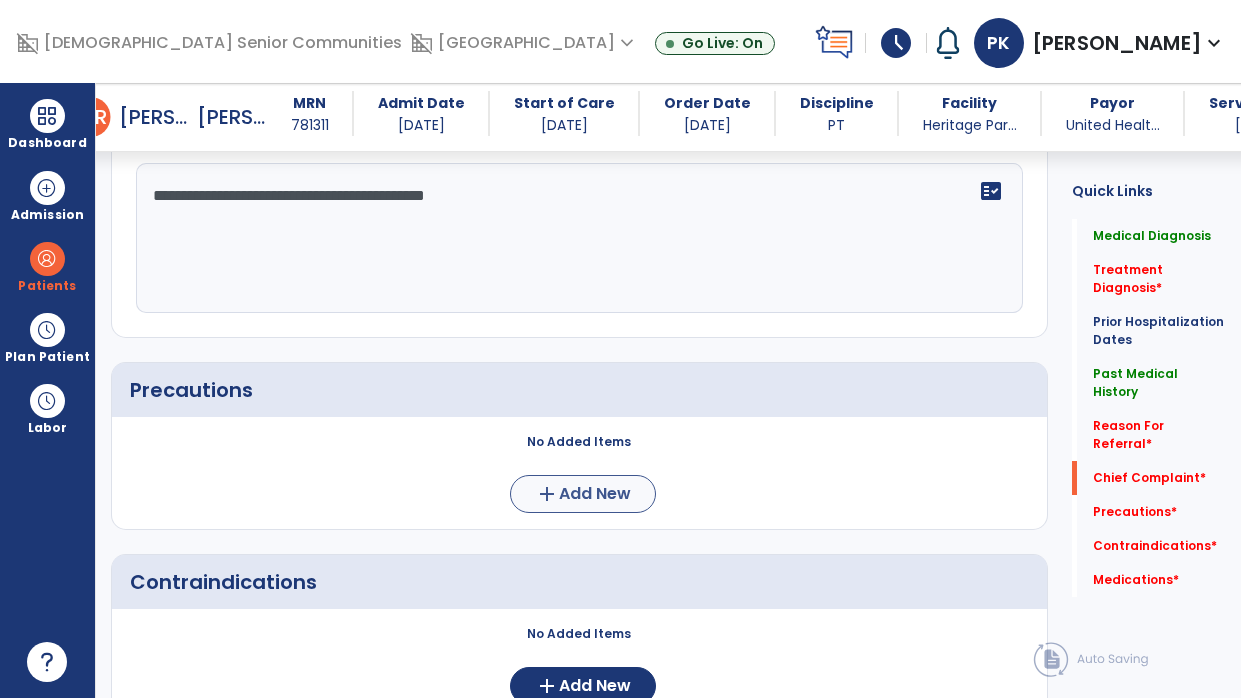 type on "**********" 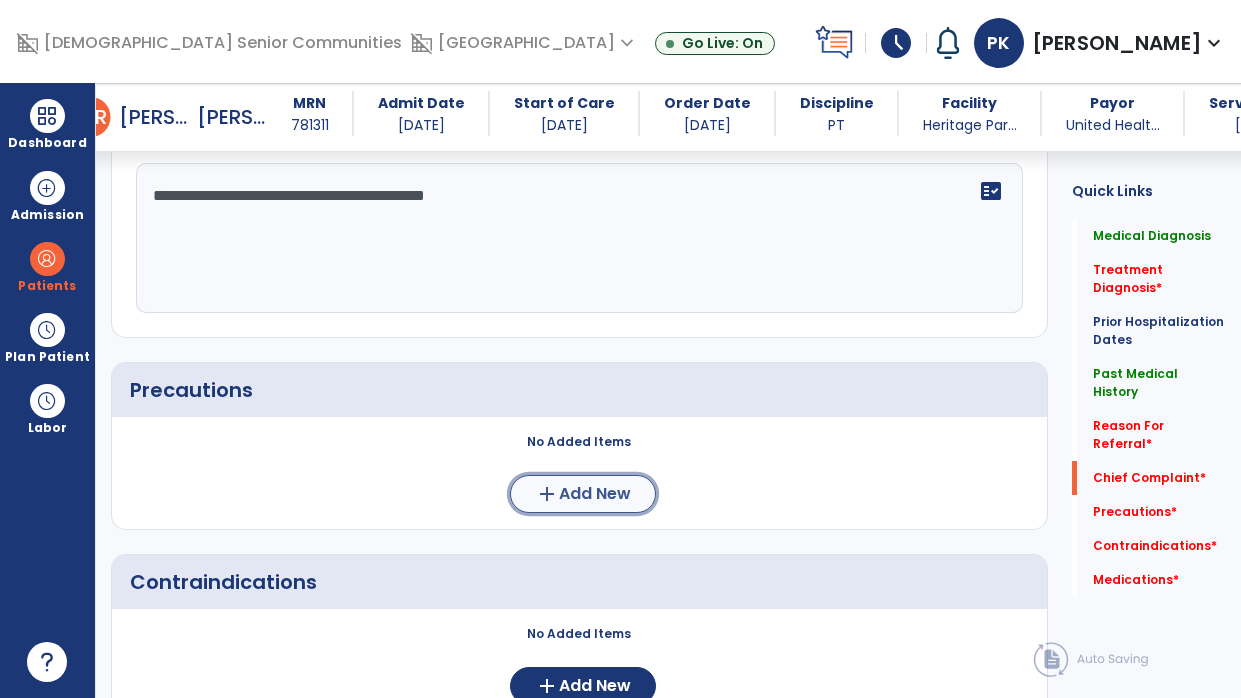 click on "Add New" 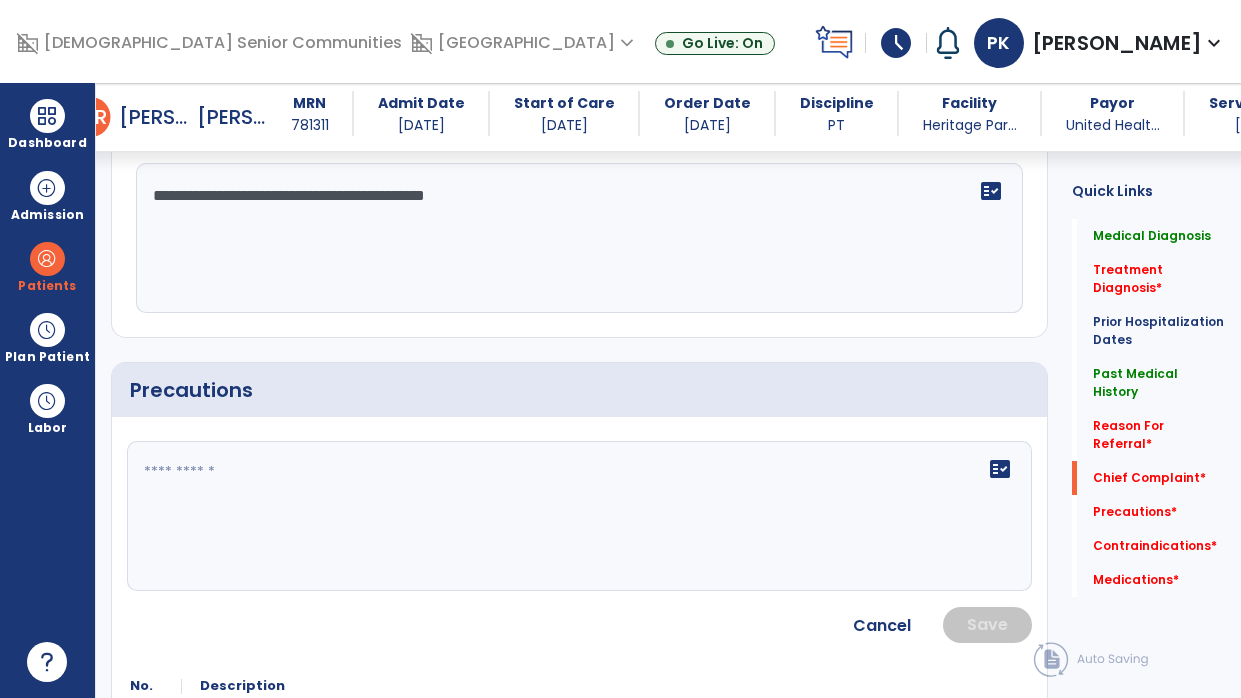 click on "fact_check" 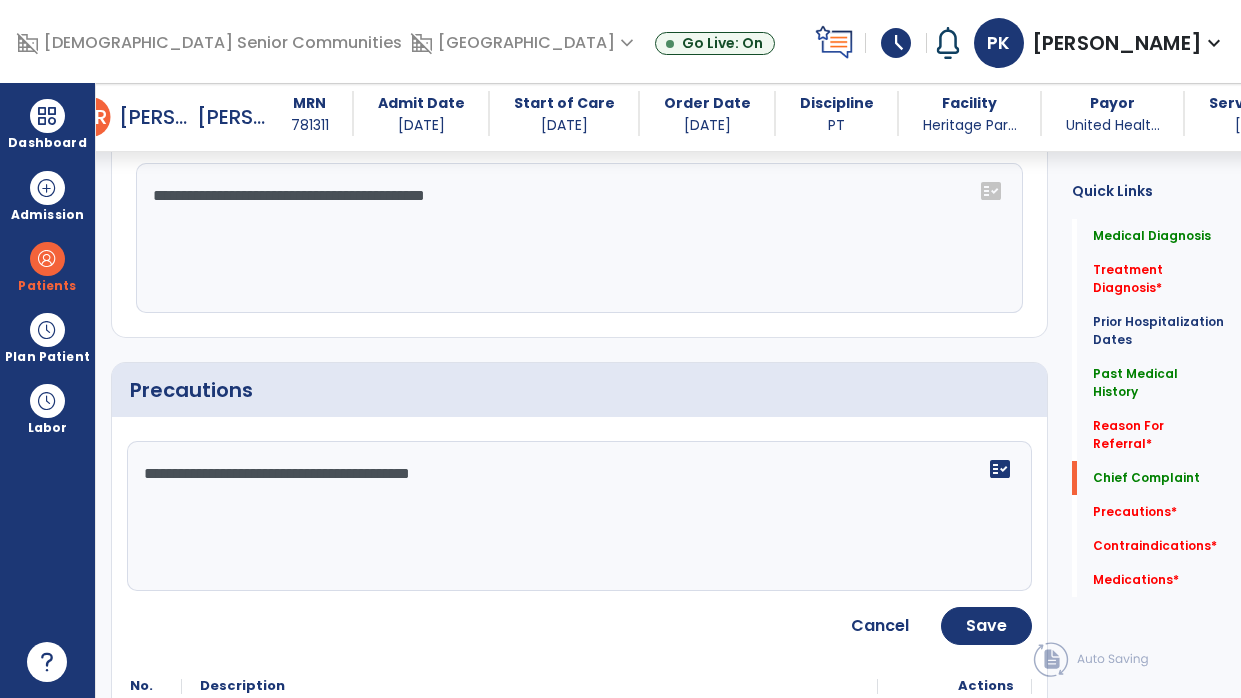 type on "**********" 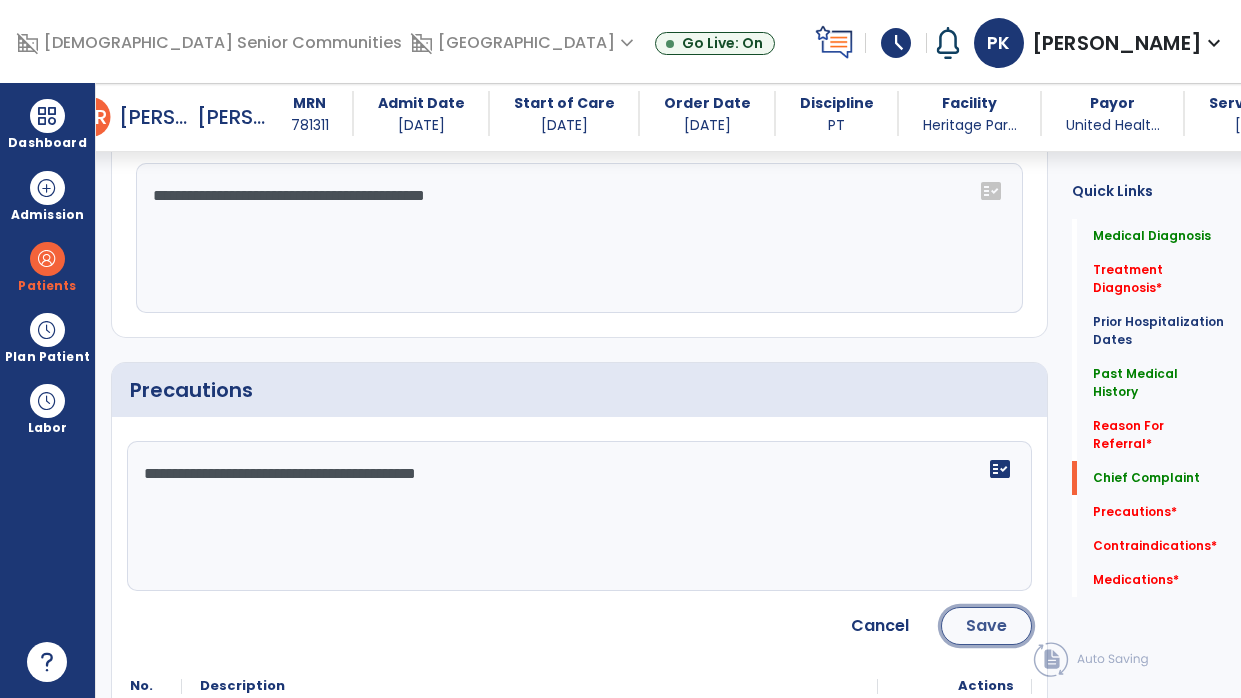 click on "Save" 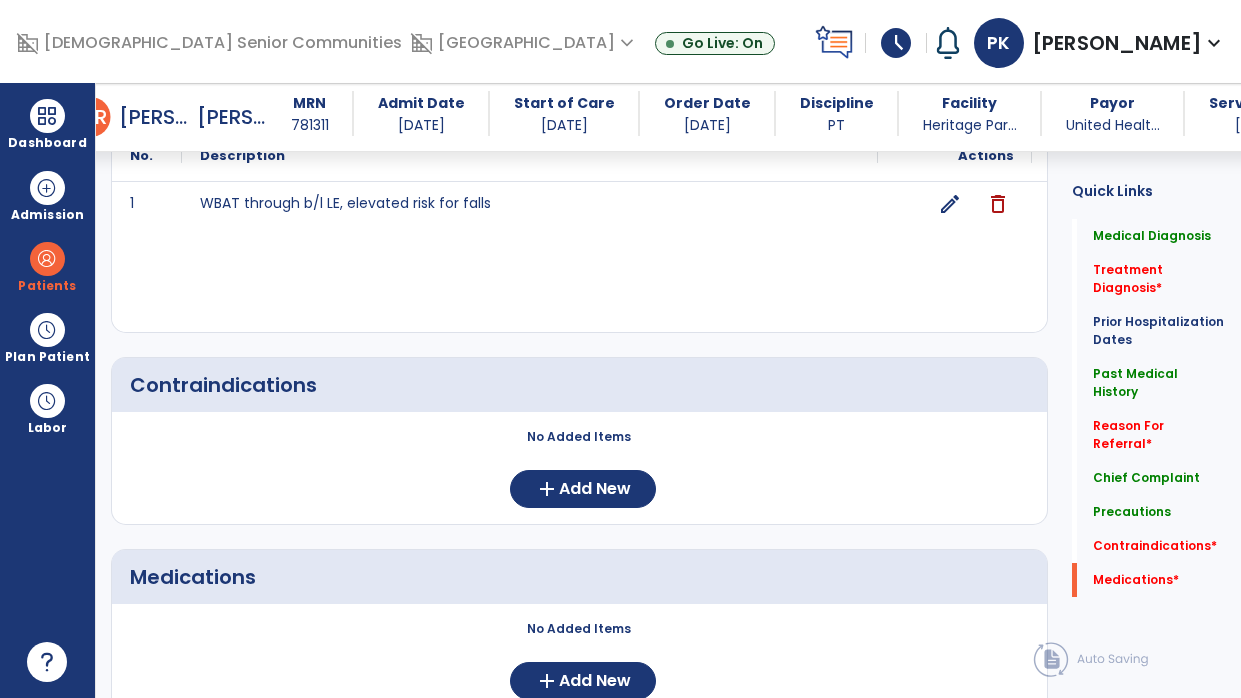 scroll, scrollTop: 1844, scrollLeft: 0, axis: vertical 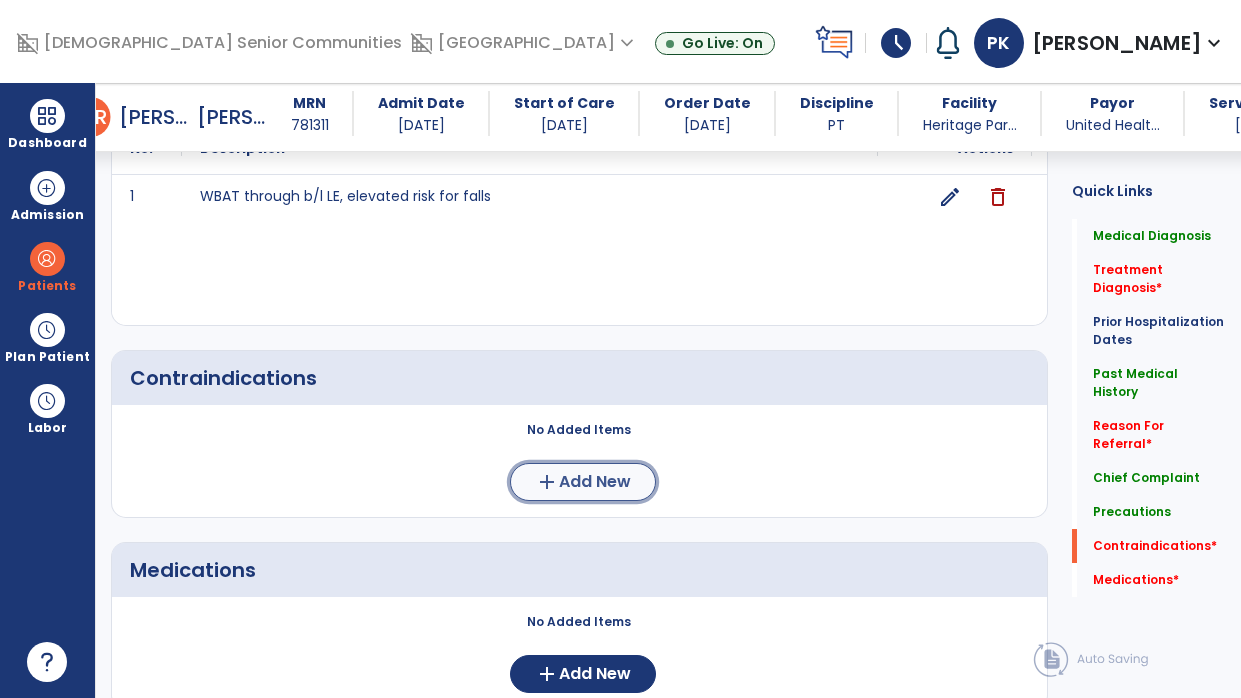 click on "Add New" 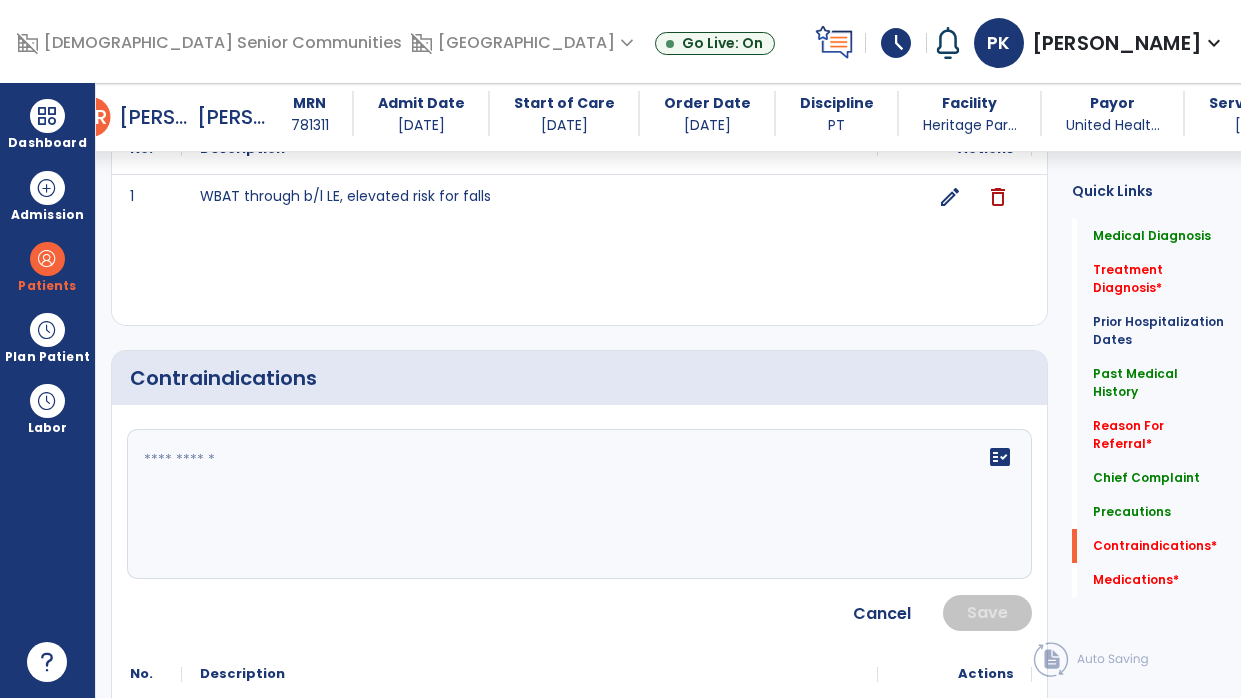 click on "fact_check" 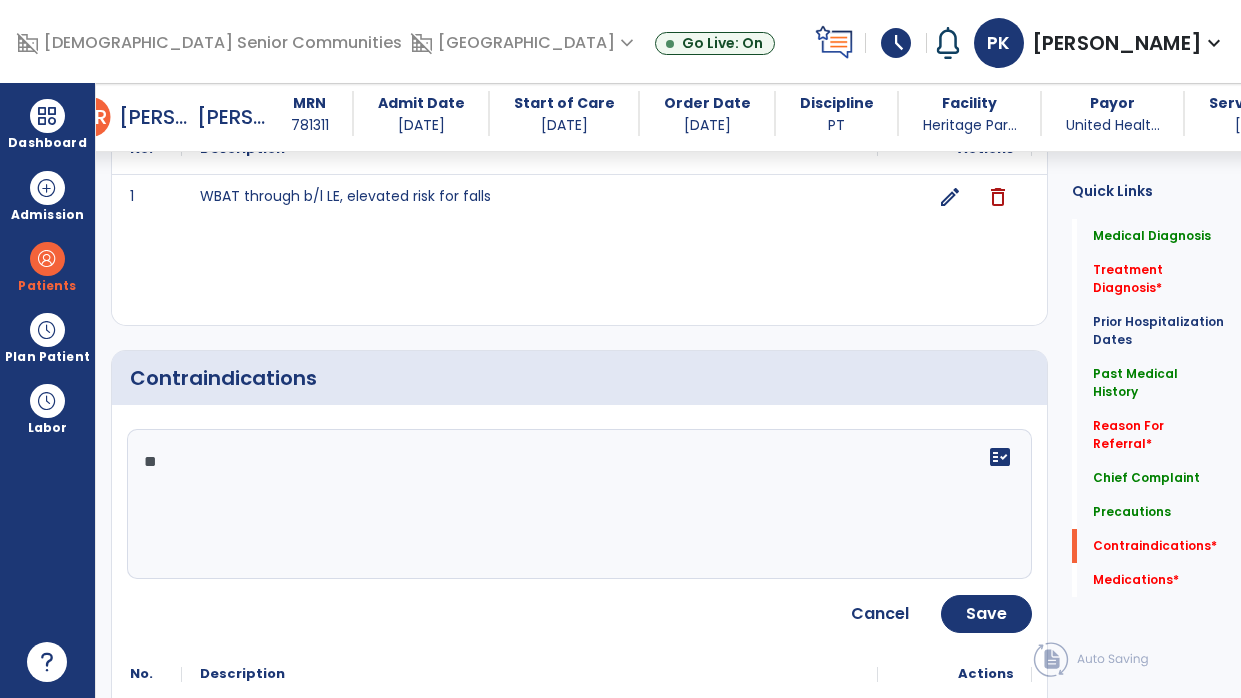type on "***" 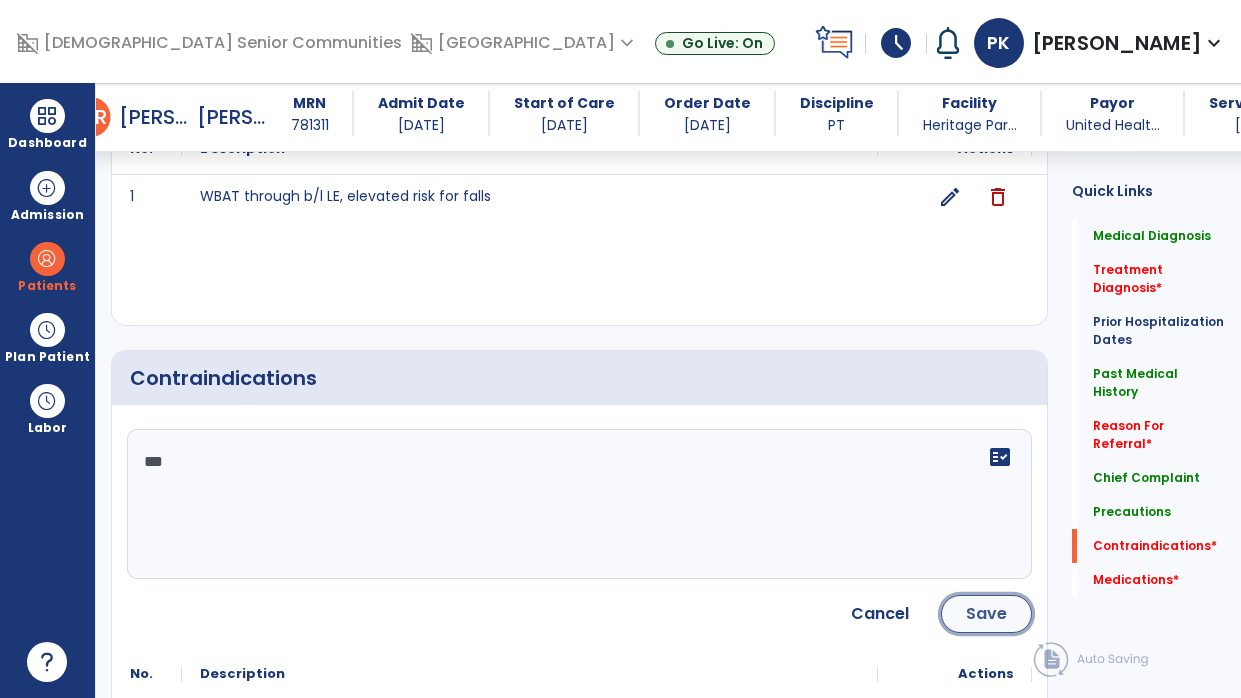 click on "Save" 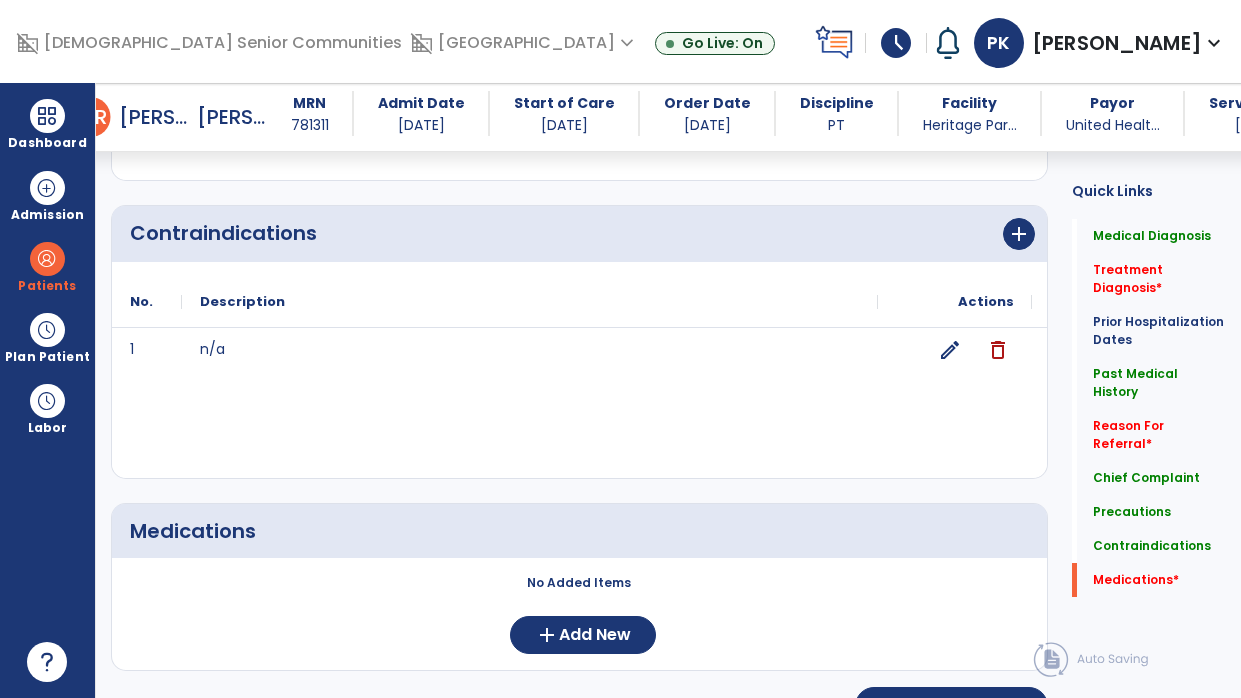 scroll, scrollTop: 1988, scrollLeft: 0, axis: vertical 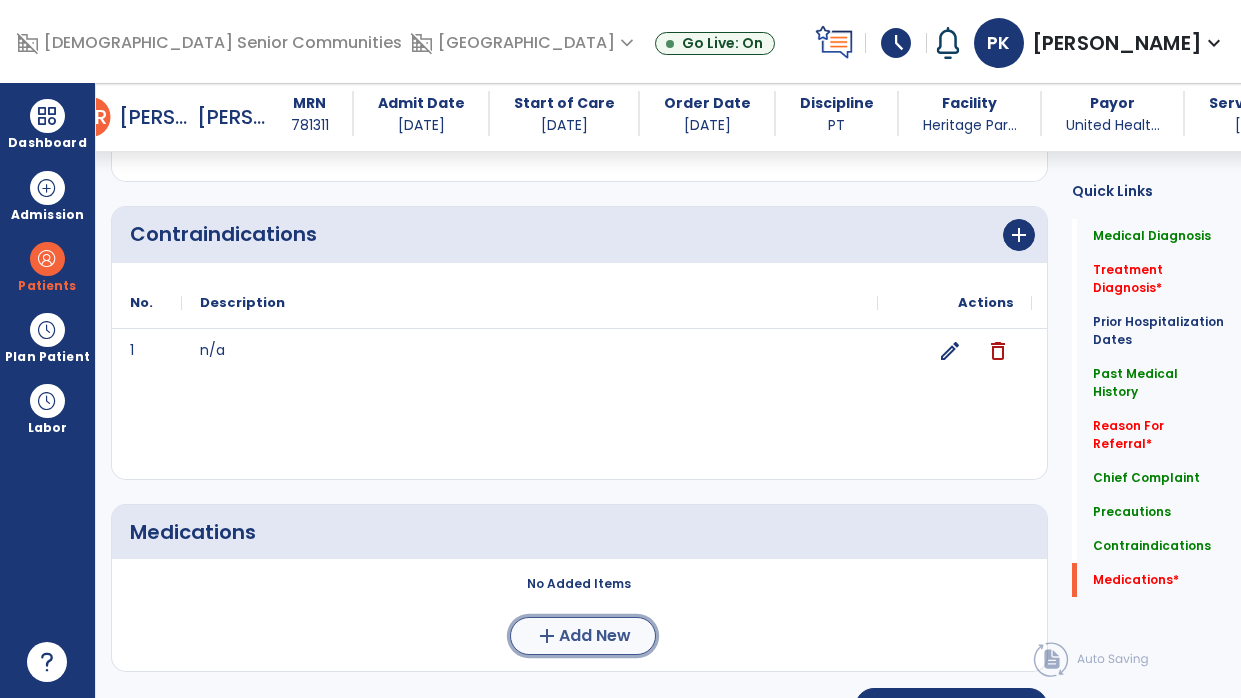 click on "Add New" 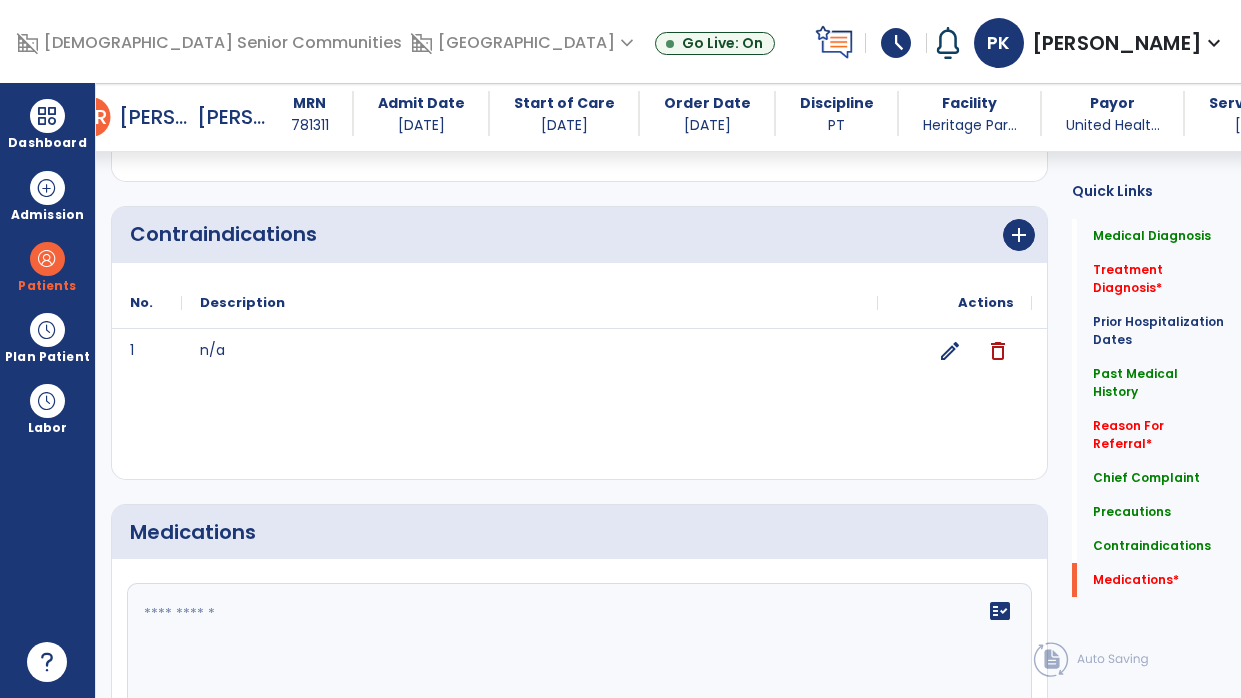 click 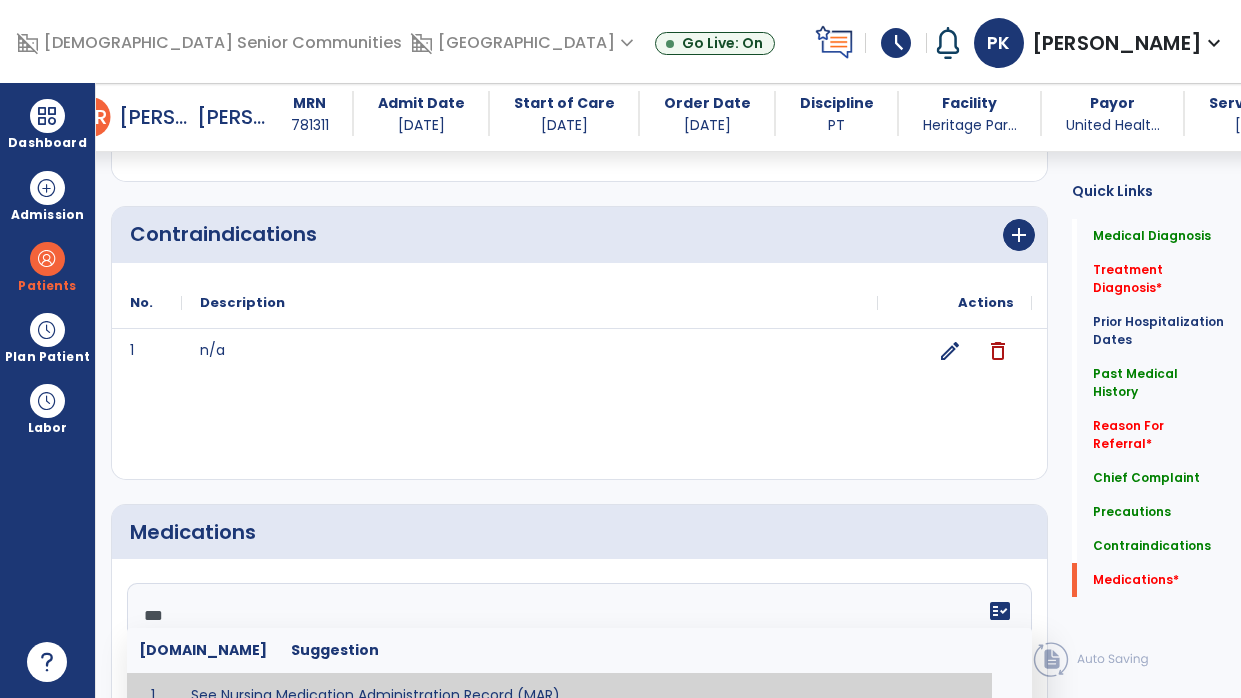 type on "**********" 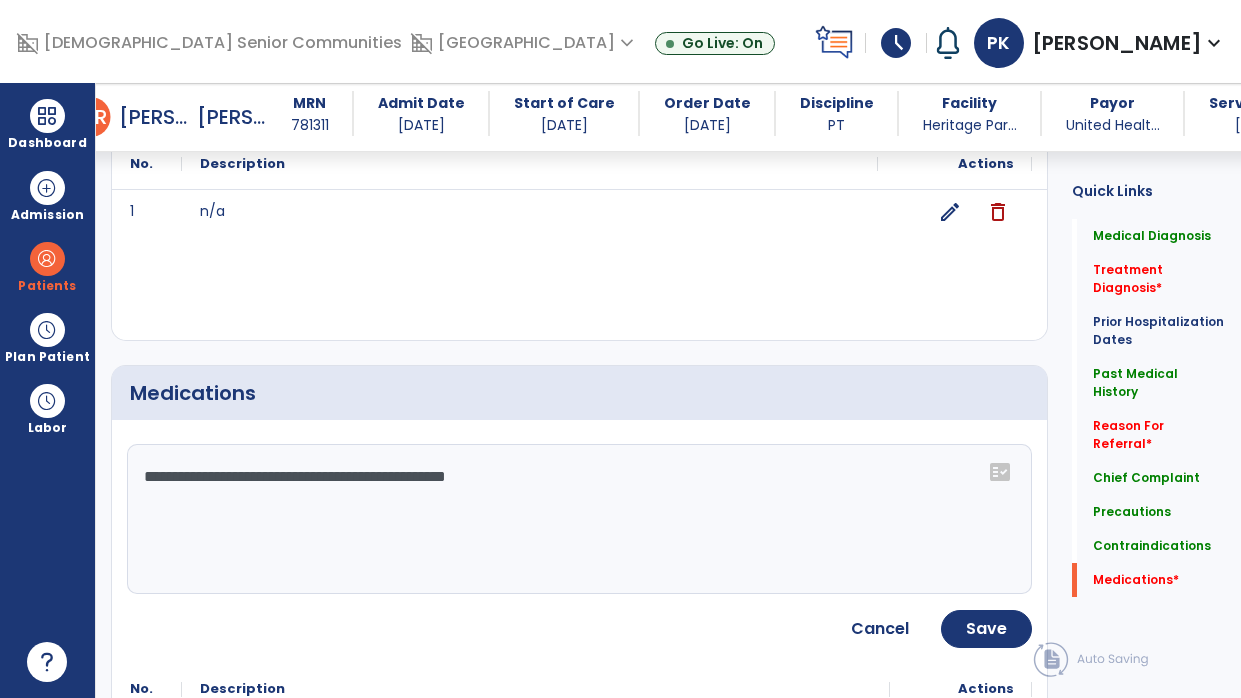 scroll, scrollTop: 2126, scrollLeft: 0, axis: vertical 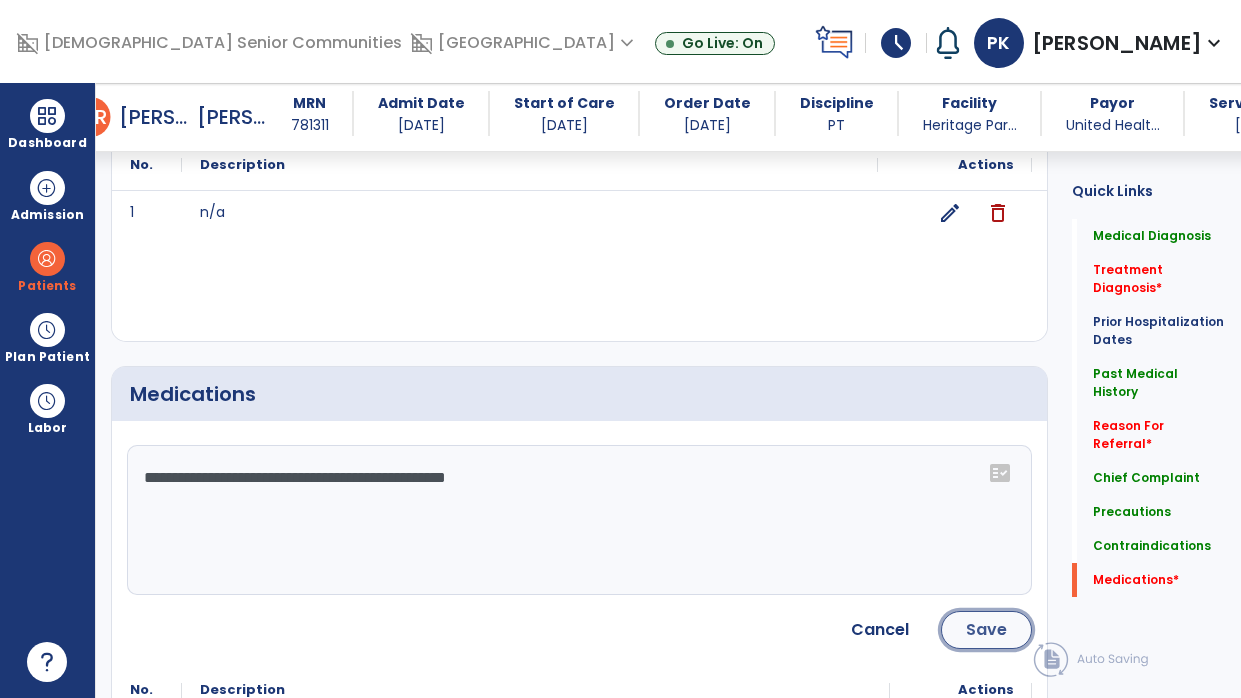 click on "Save" 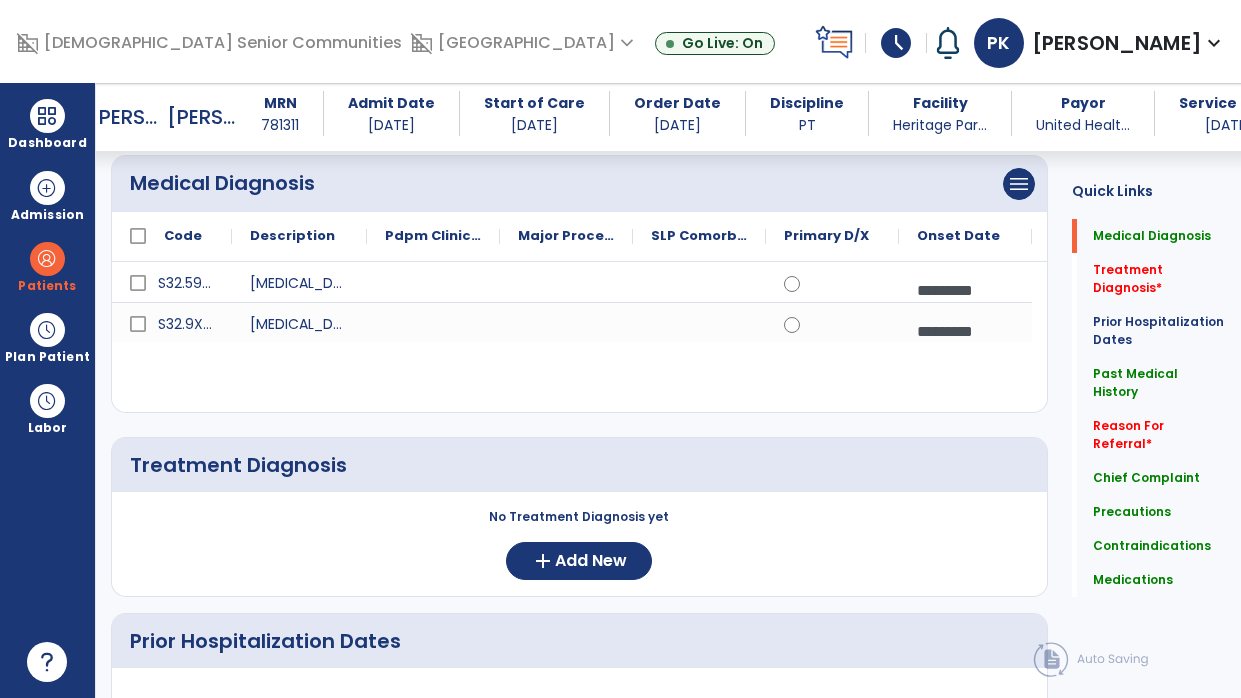 scroll, scrollTop: 0, scrollLeft: 0, axis: both 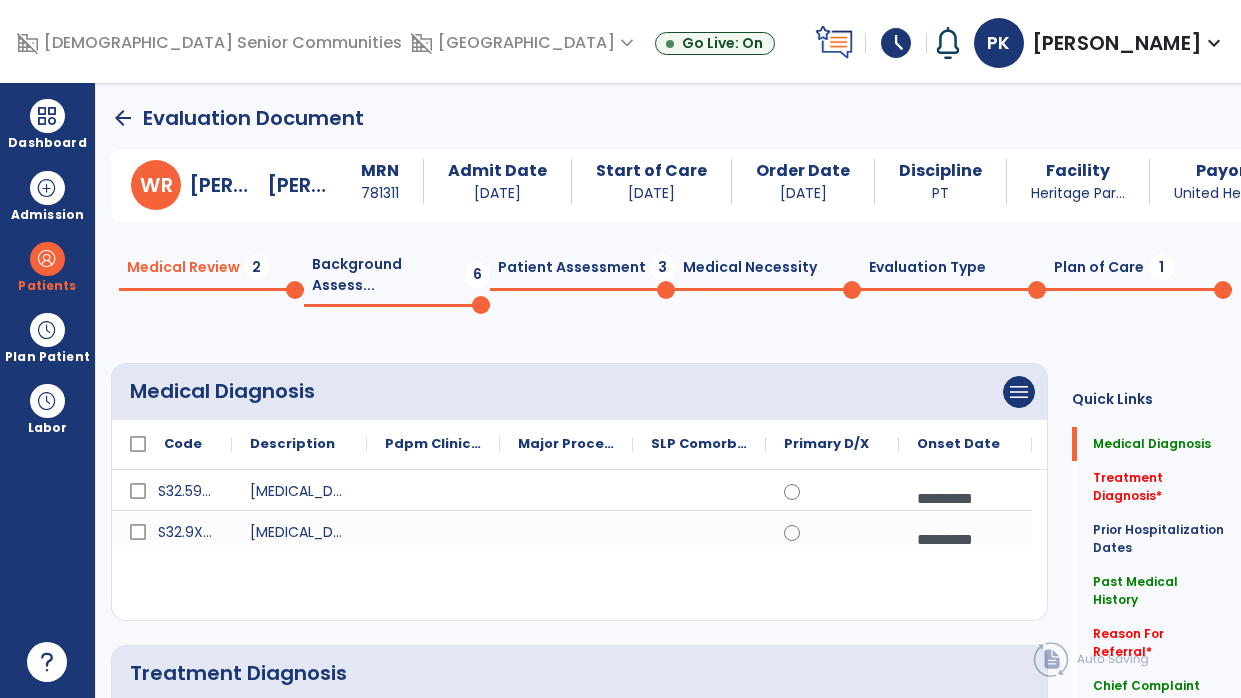click on "Background Assess...  6" 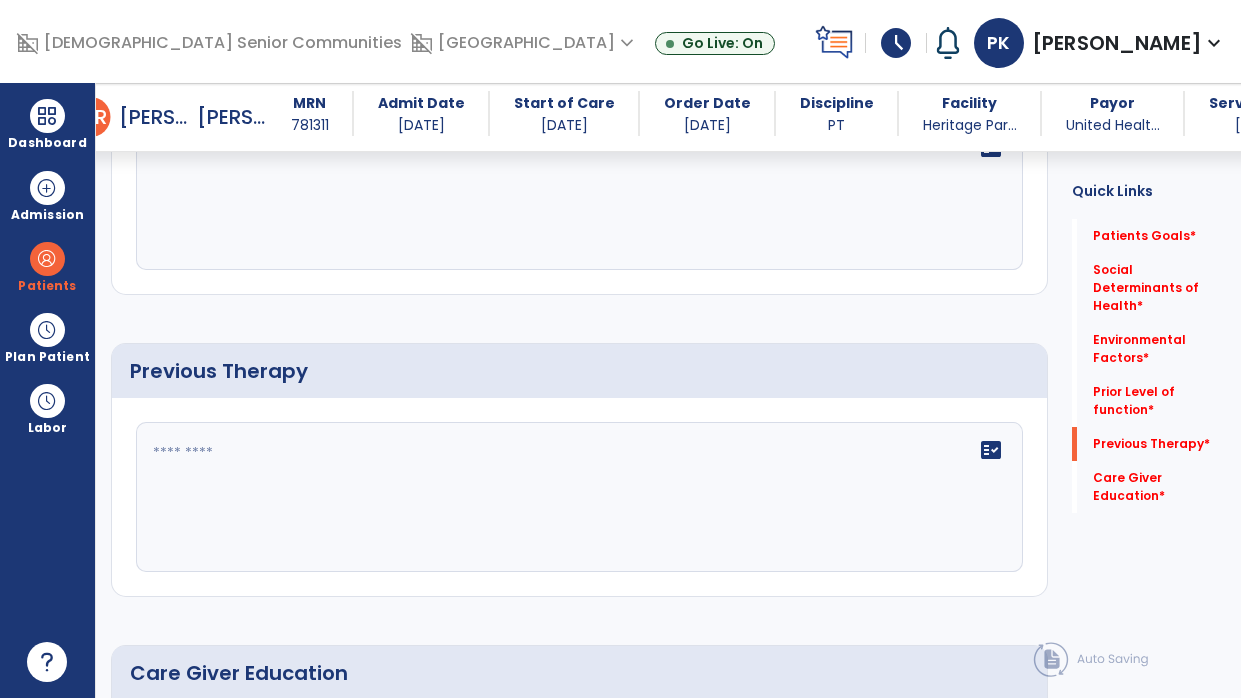 scroll, scrollTop: 724, scrollLeft: 0, axis: vertical 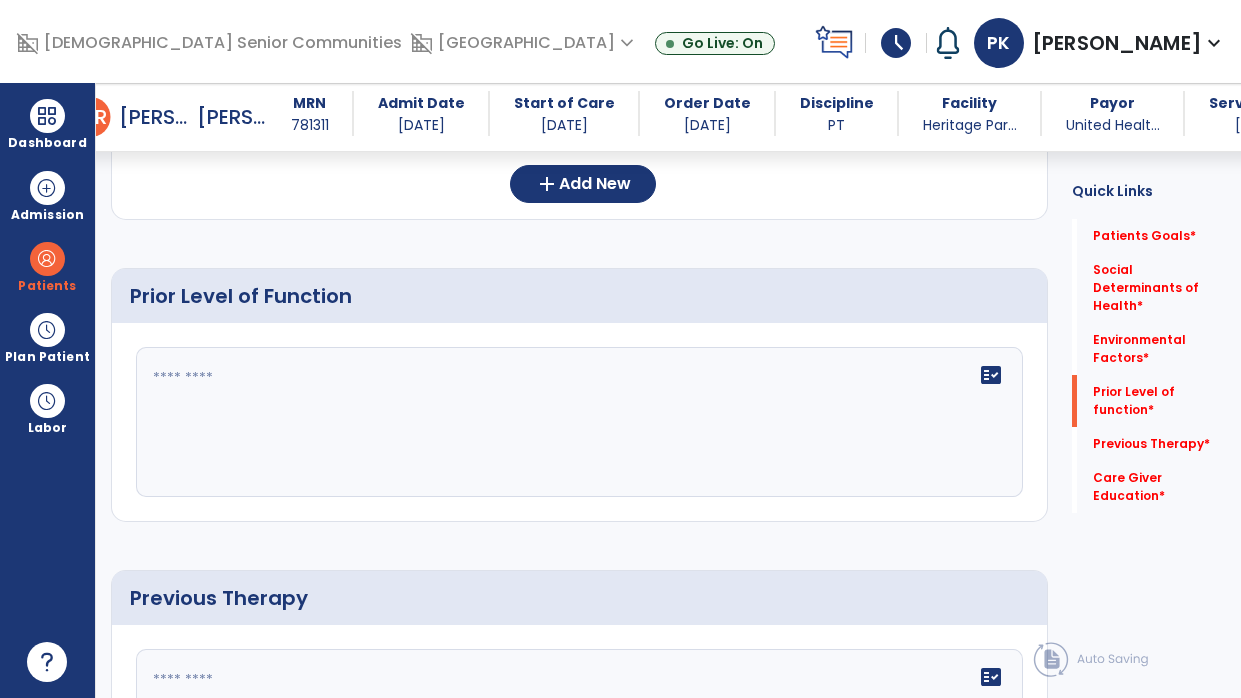 click on "fact_check" 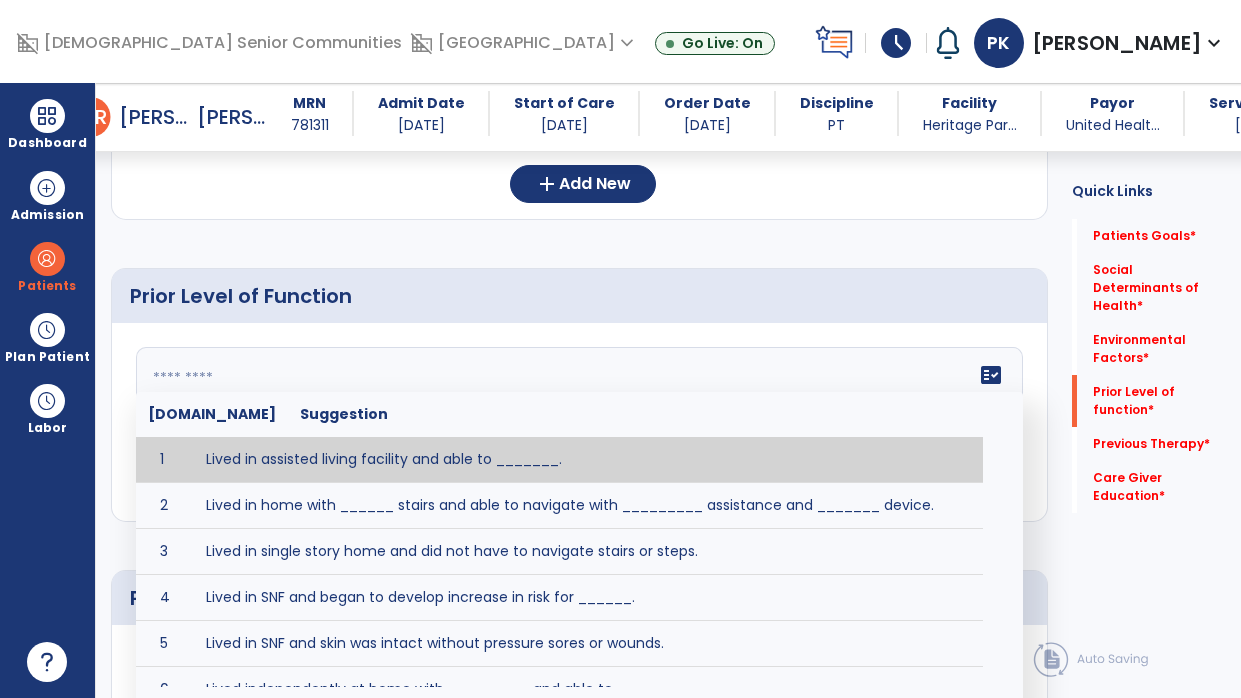 paste on "**********" 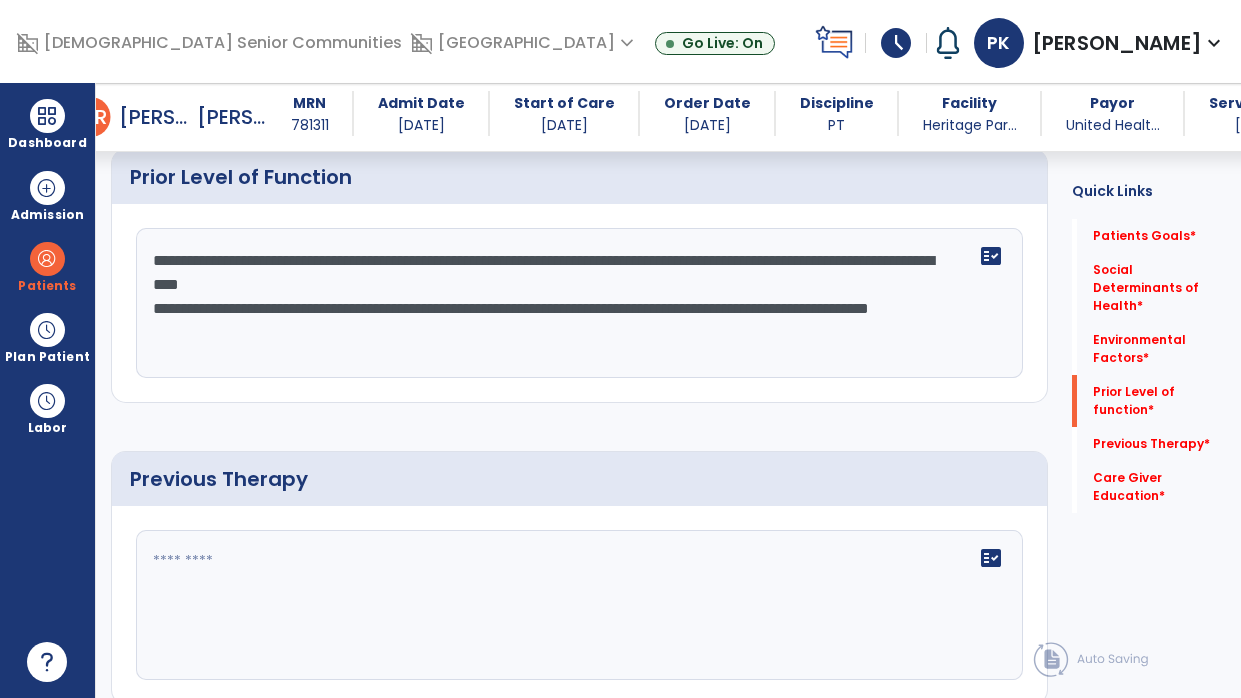 scroll, scrollTop: 899, scrollLeft: 0, axis: vertical 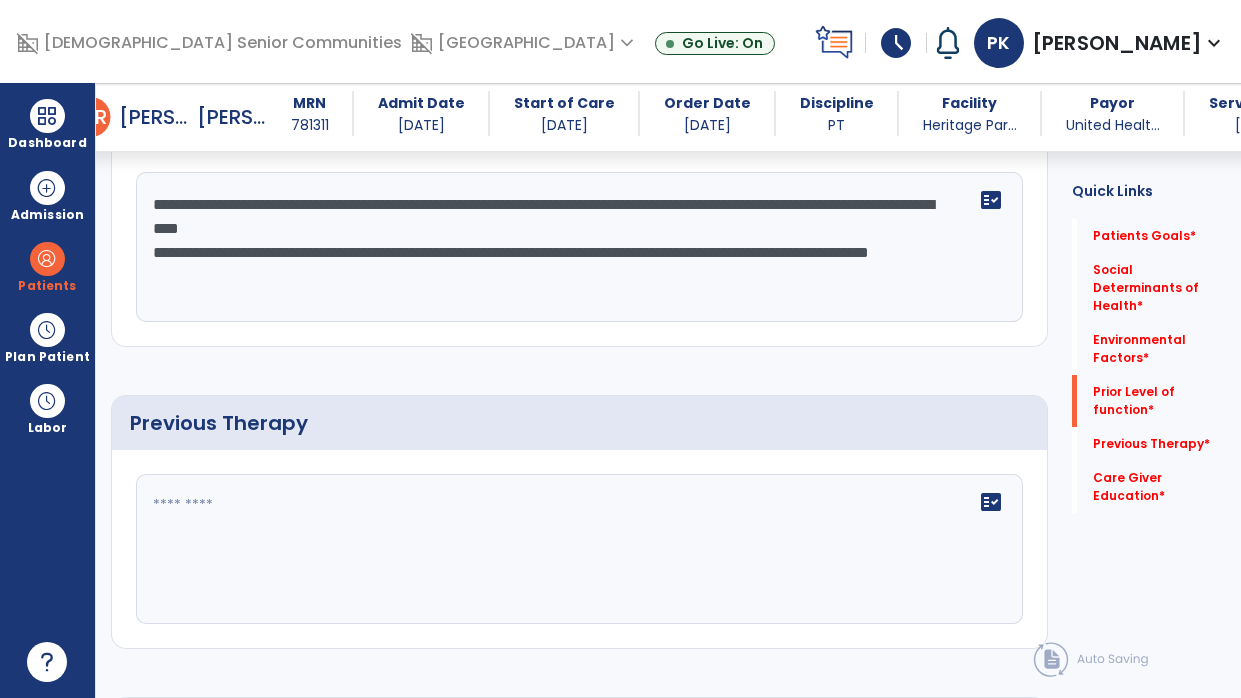 type on "**********" 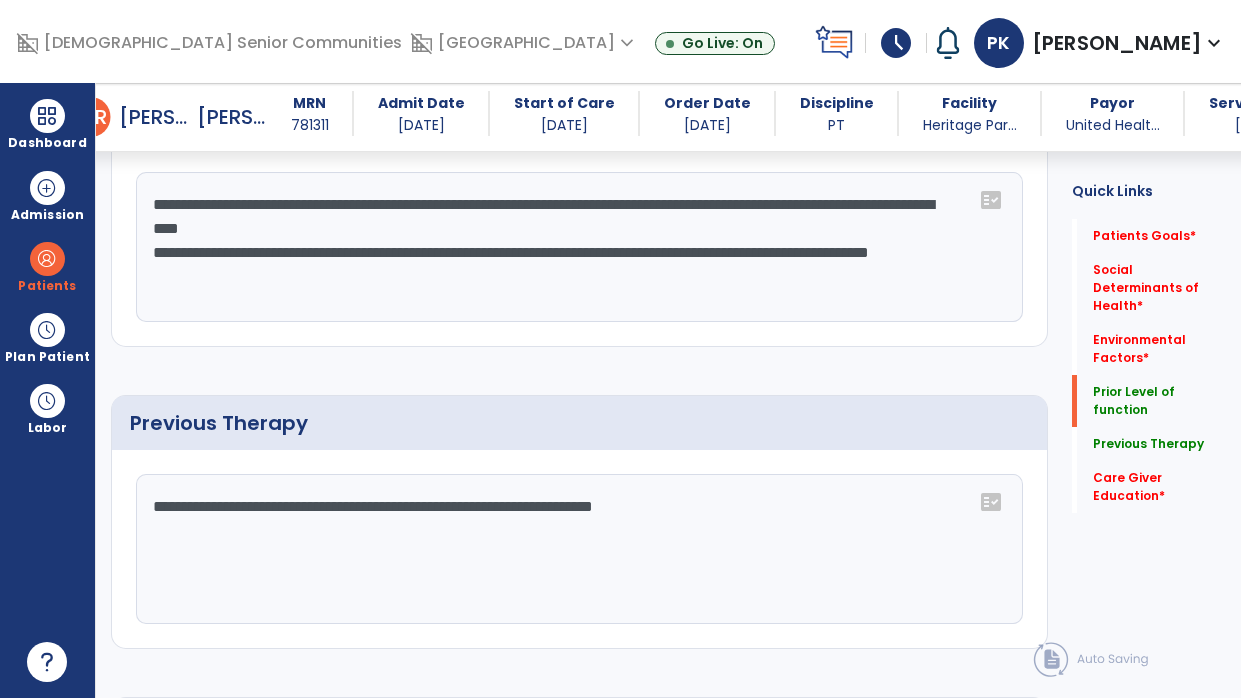 click on "**********" 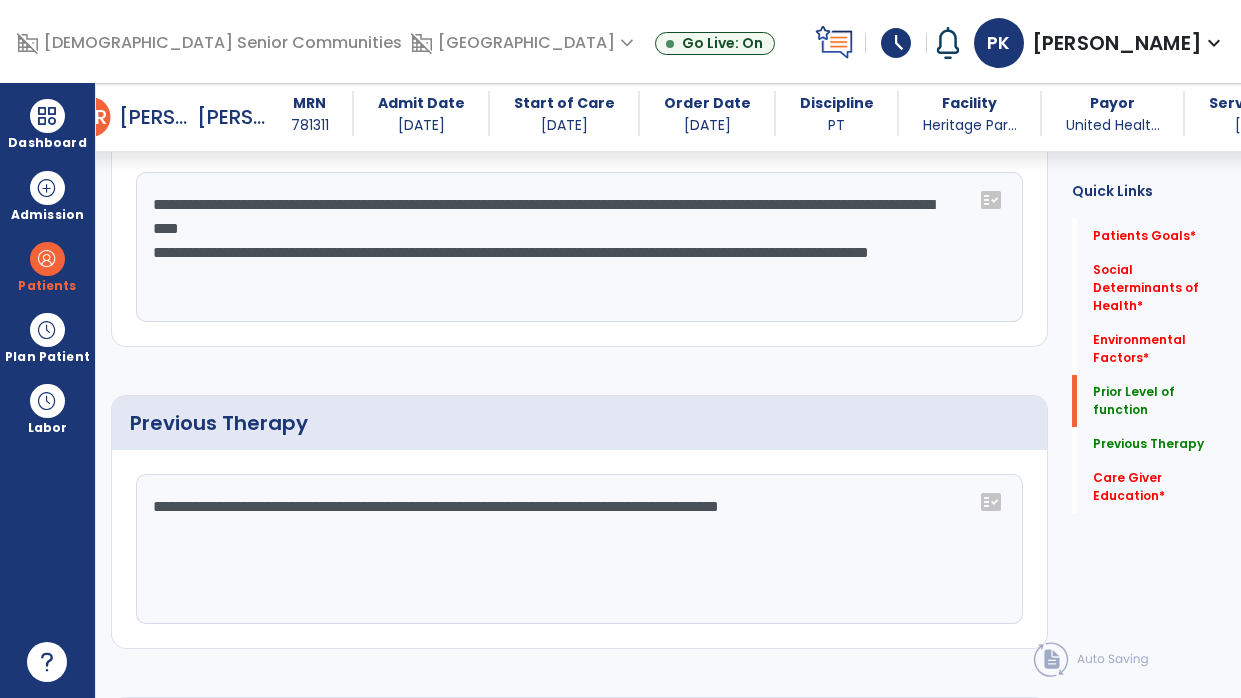 type on "**********" 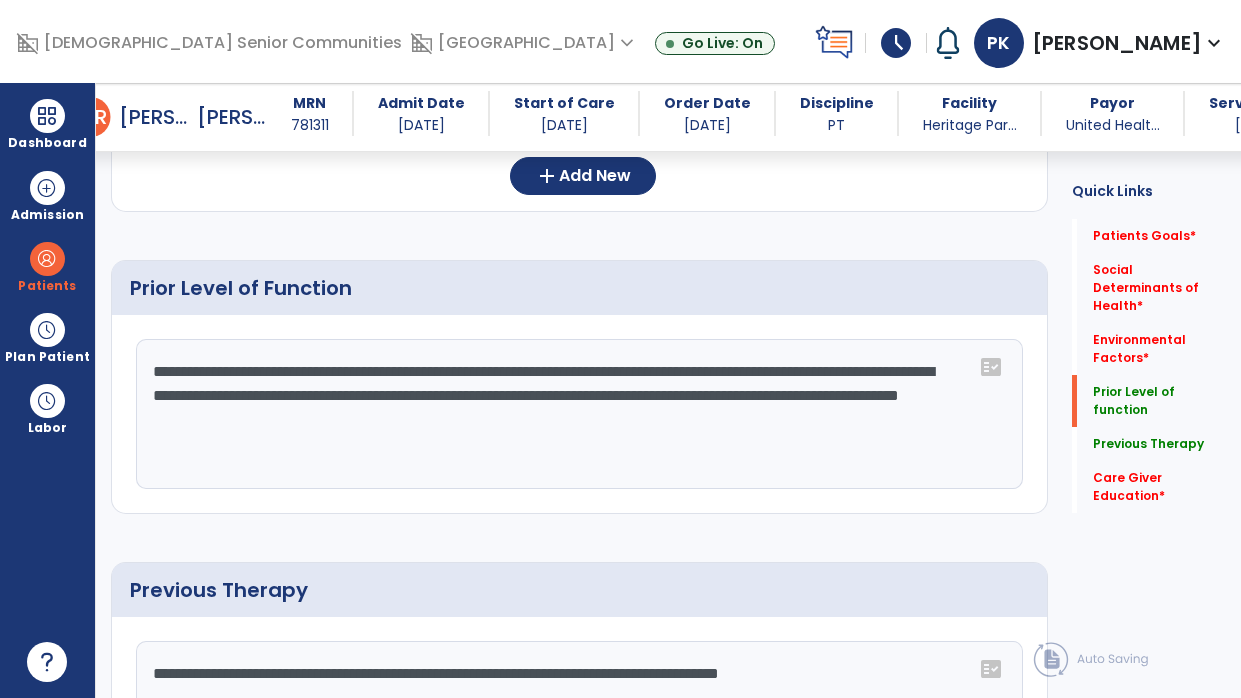 scroll, scrollTop: 723, scrollLeft: 0, axis: vertical 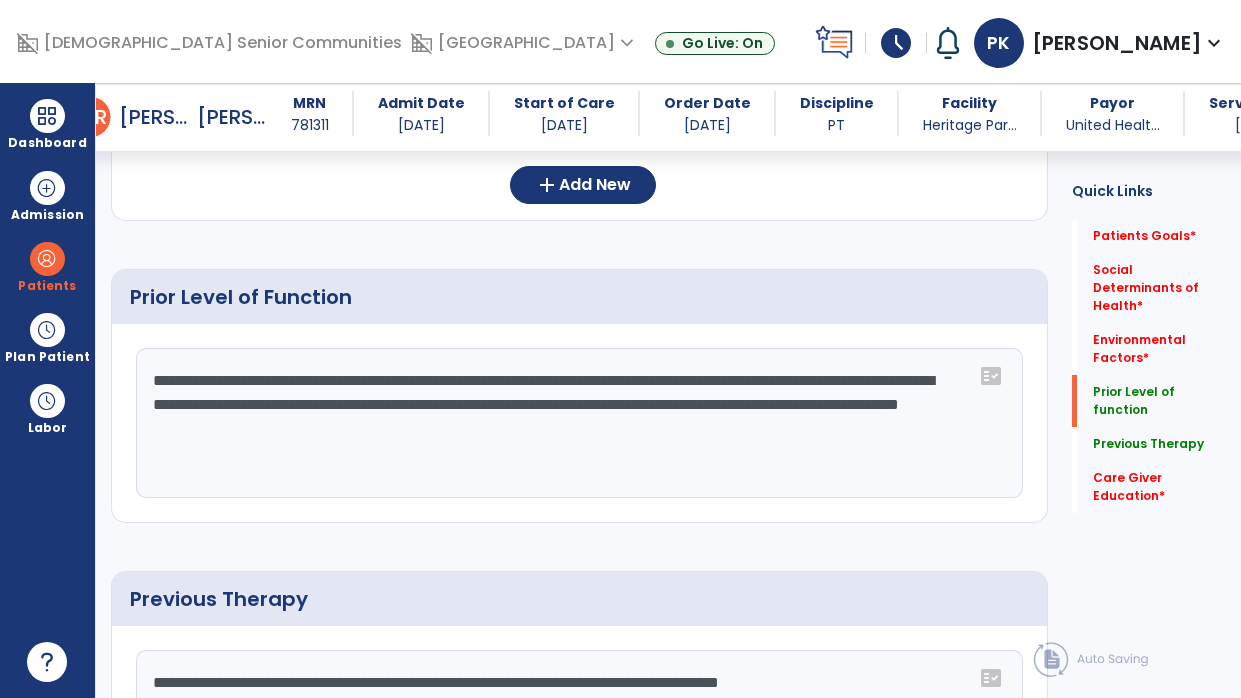 click on "**********" 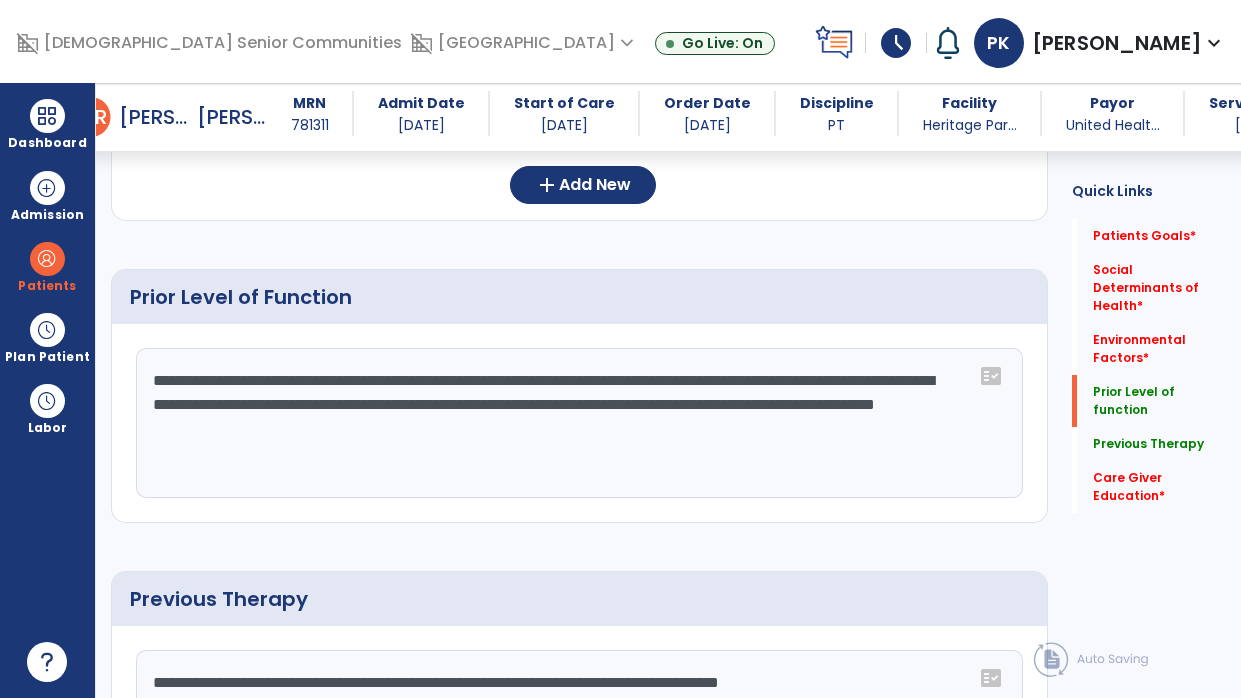 type on "**********" 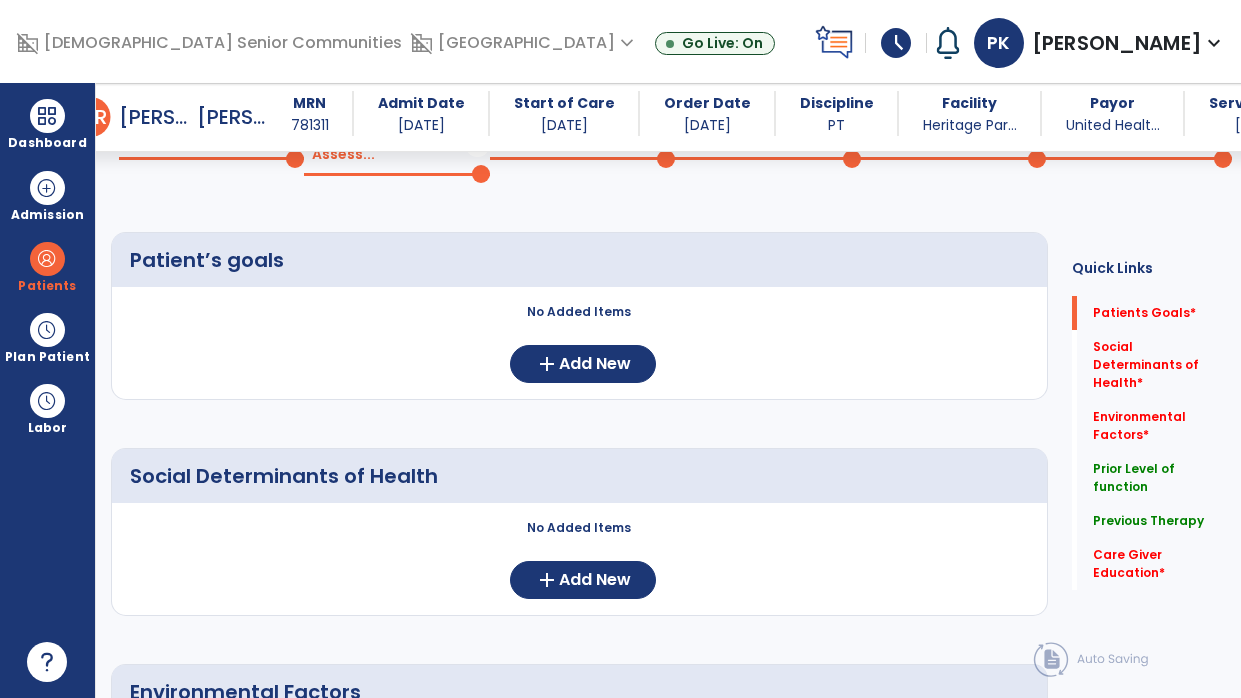 scroll, scrollTop: 0, scrollLeft: 0, axis: both 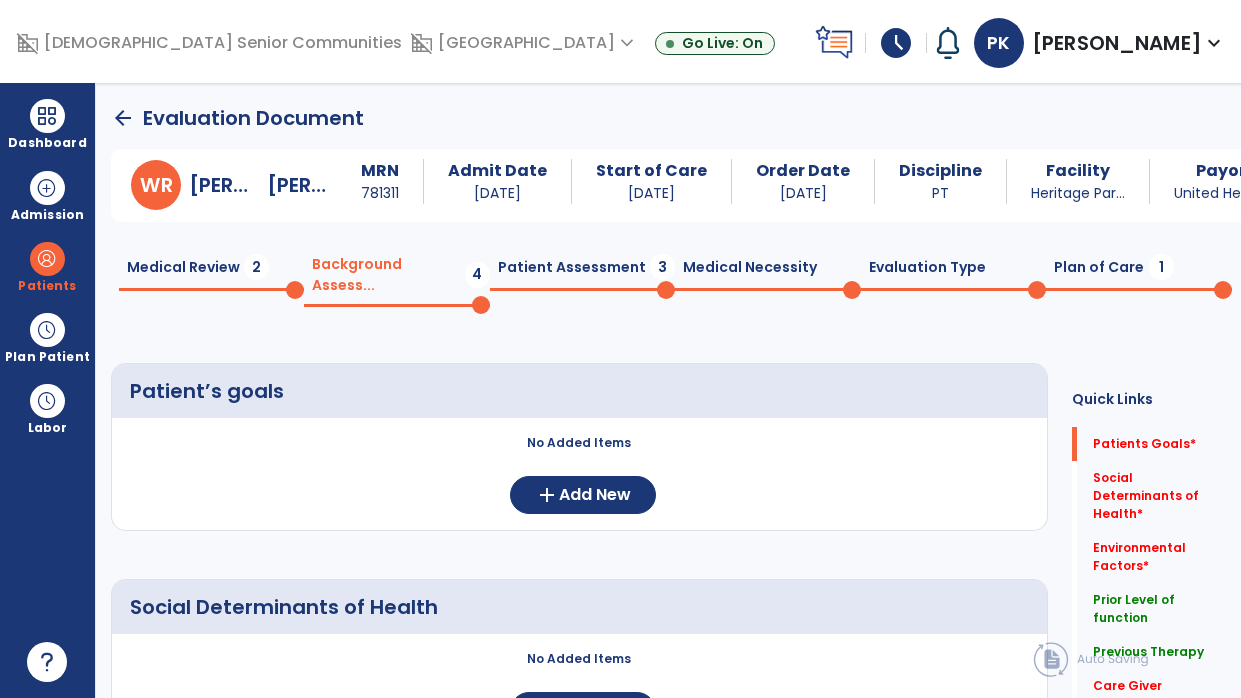 click on "arrow_back" 